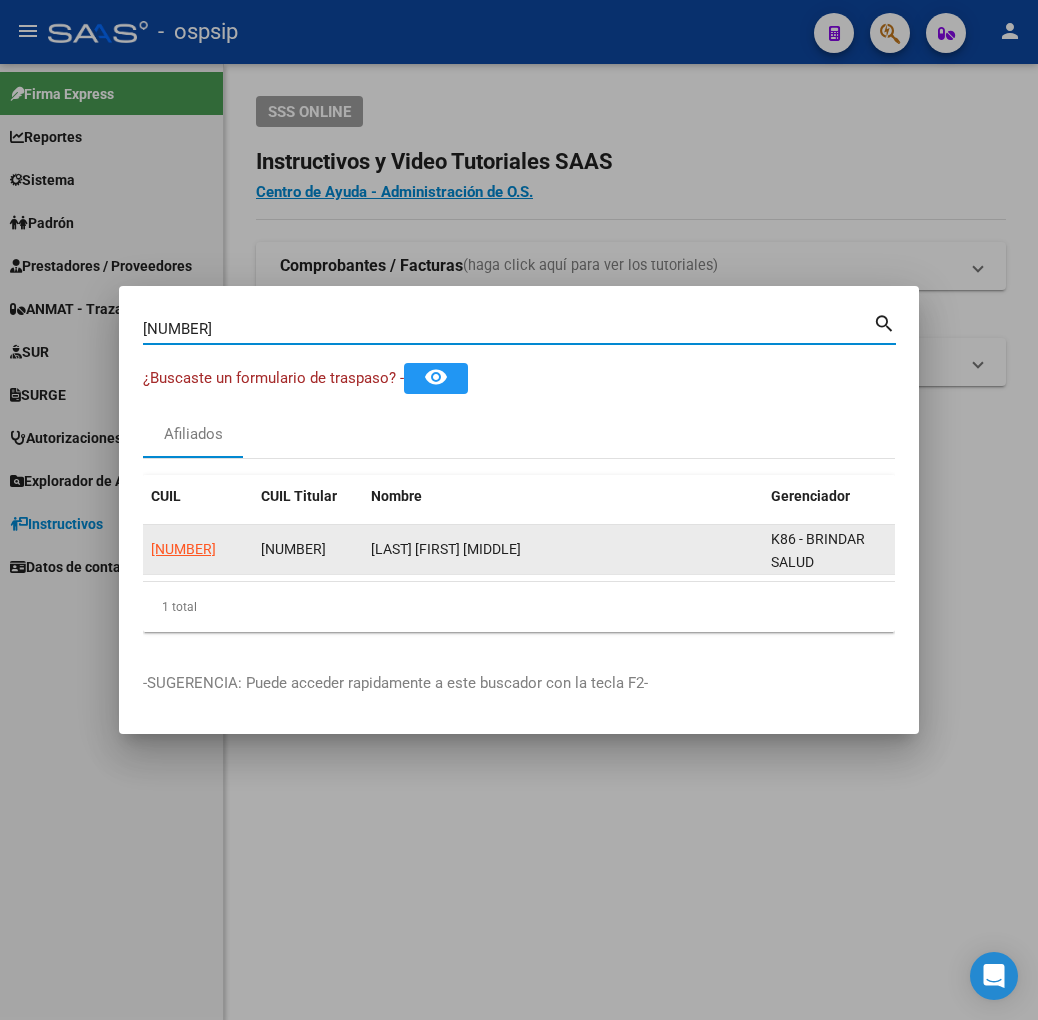 scroll, scrollTop: 0, scrollLeft: 0, axis: both 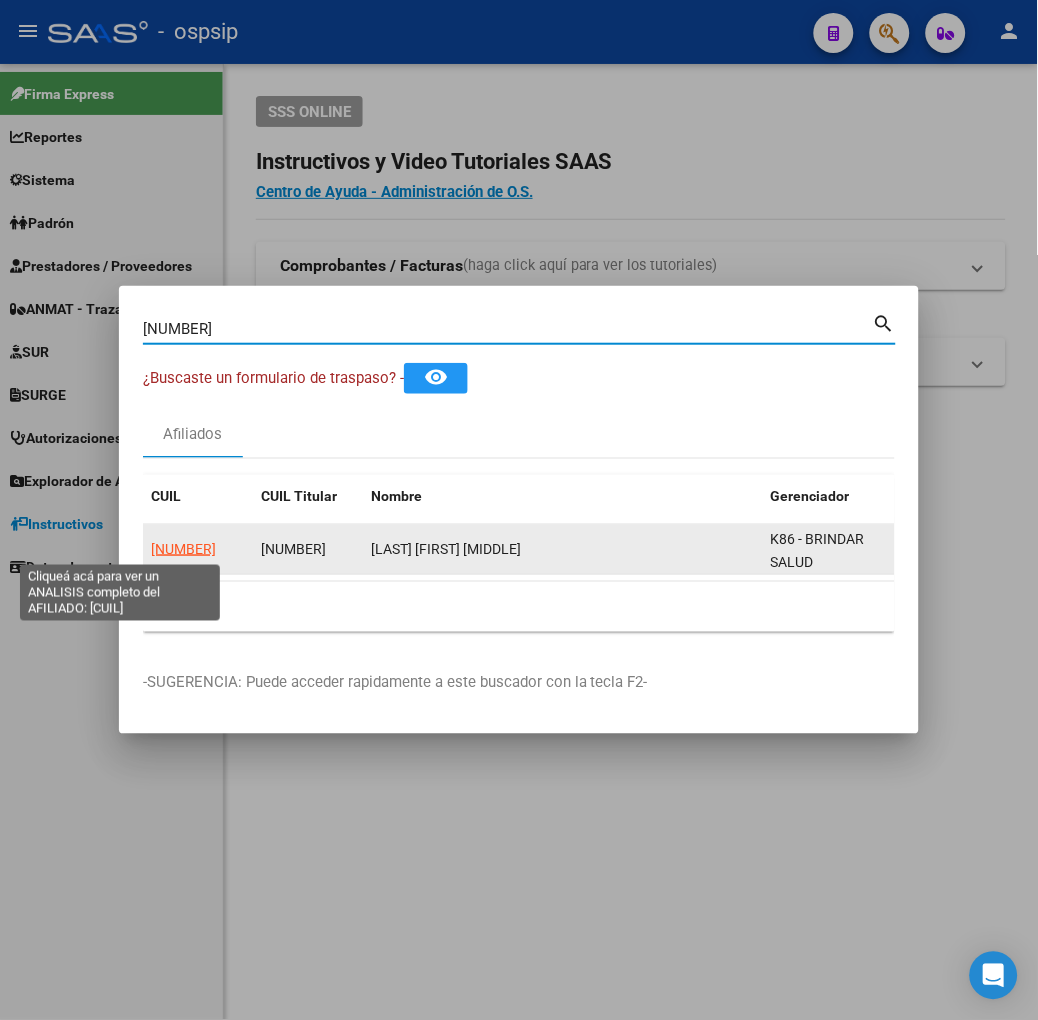 click on "[NUMBER]" 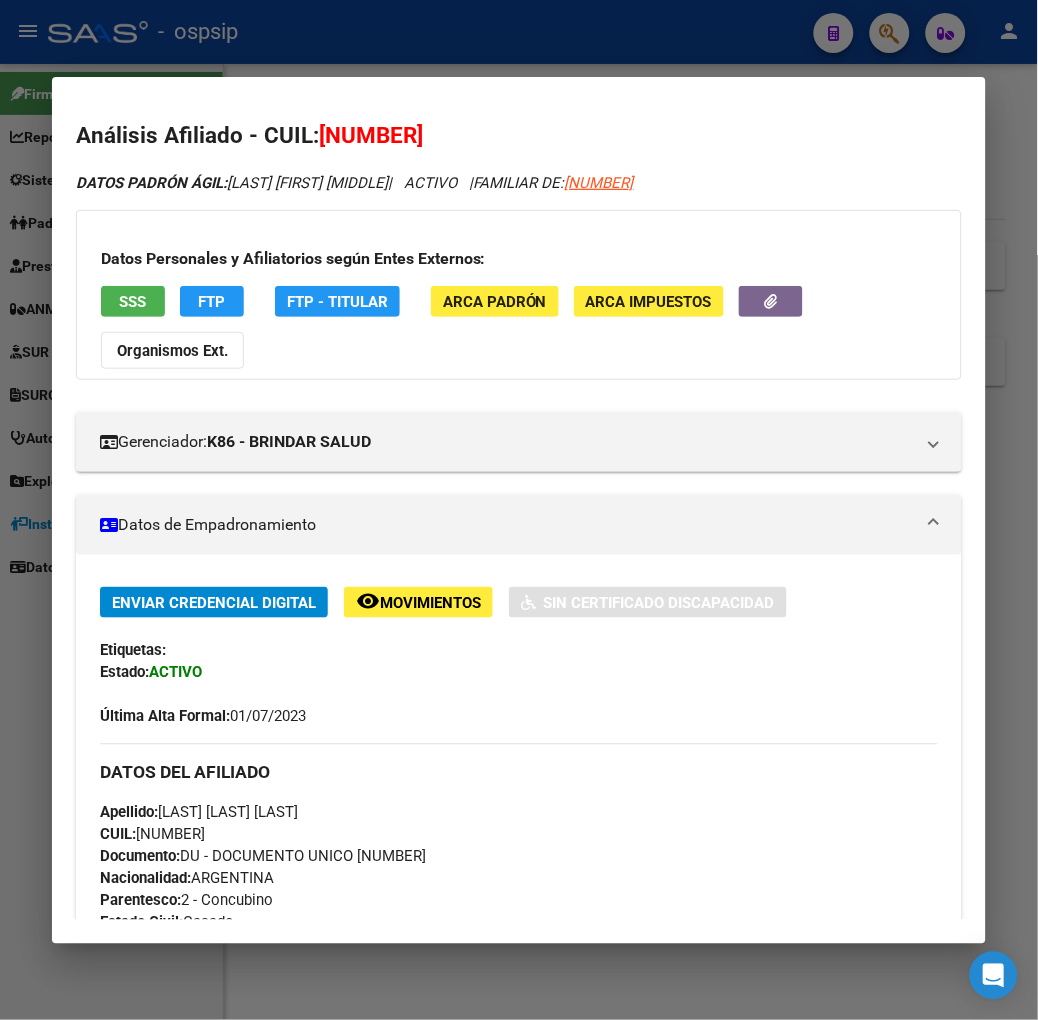 click on "SSS" at bounding box center [133, 301] 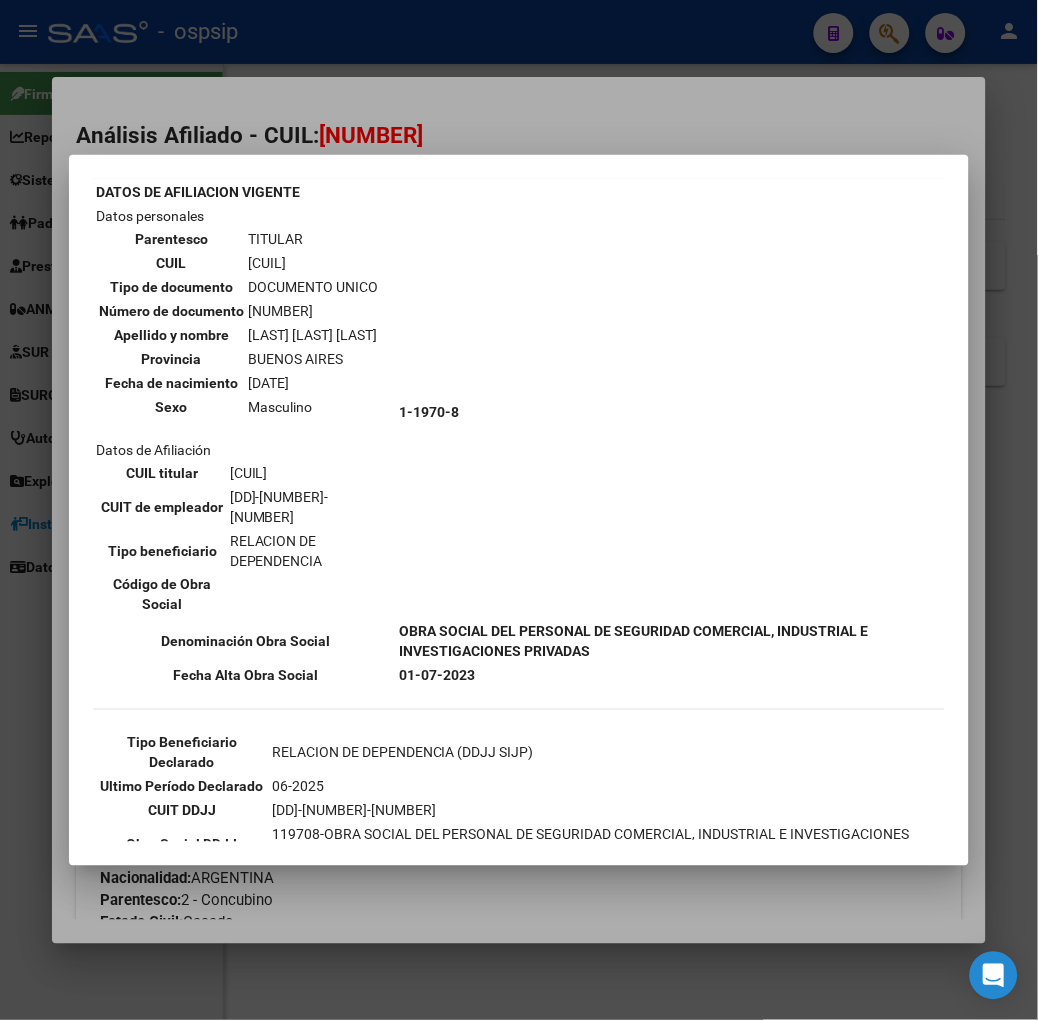 scroll, scrollTop: 222, scrollLeft: 0, axis: vertical 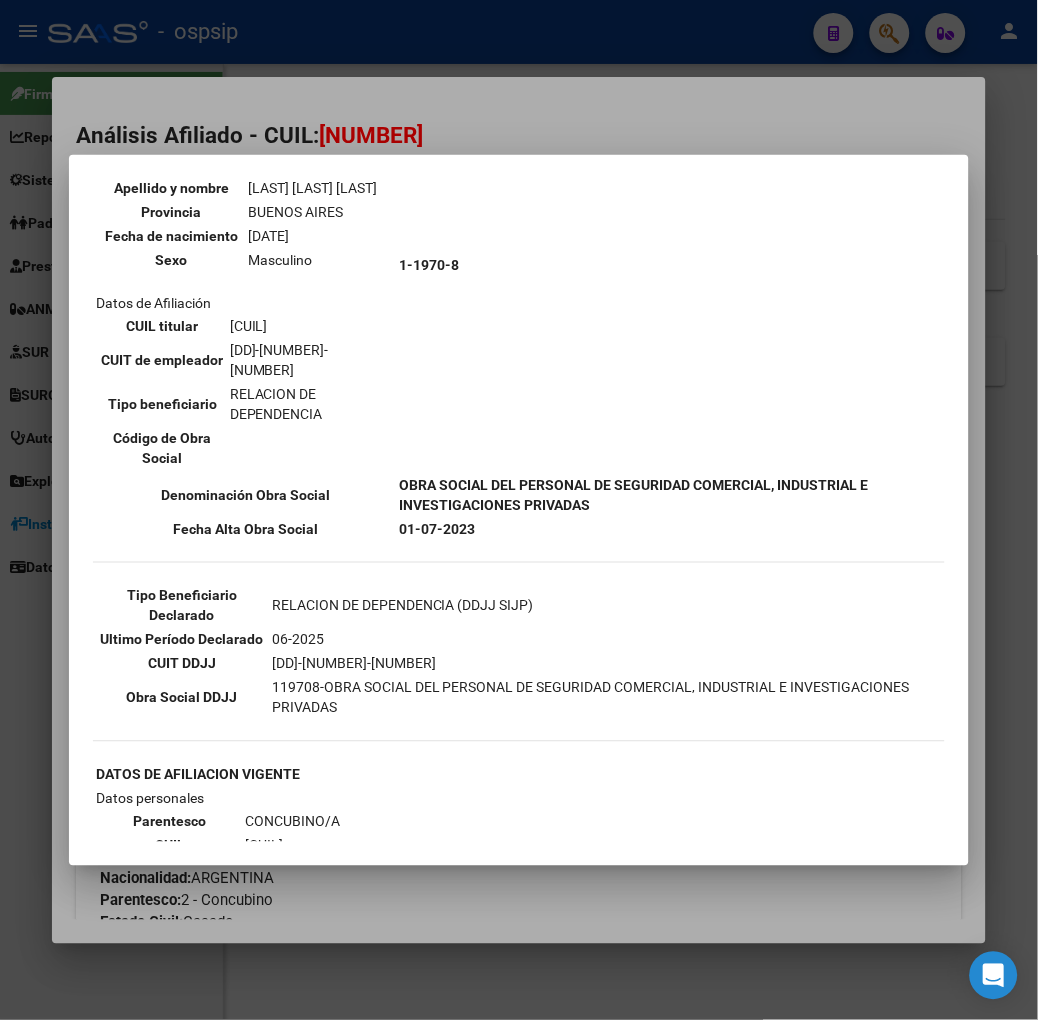 click on "[NUMBER]" at bounding box center [313, 164] 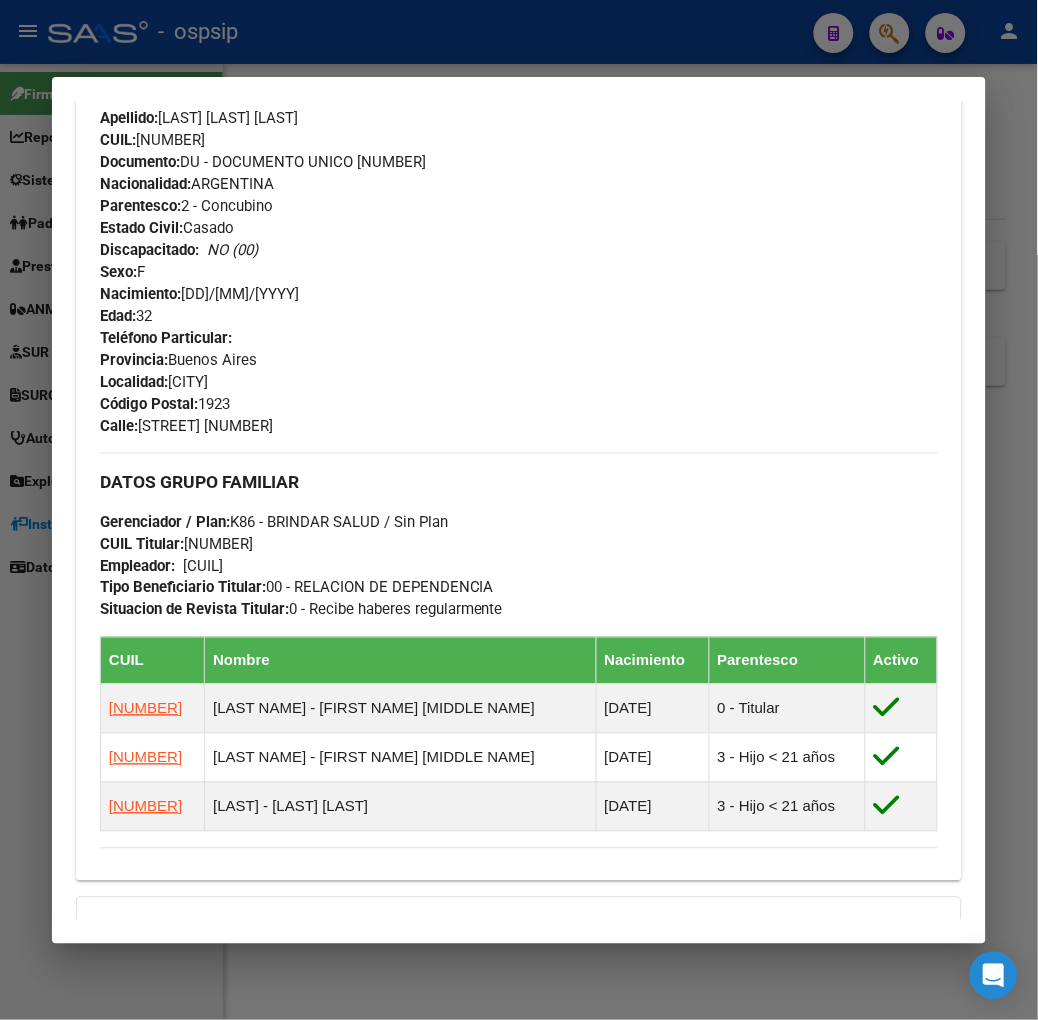 scroll, scrollTop: 962, scrollLeft: 0, axis: vertical 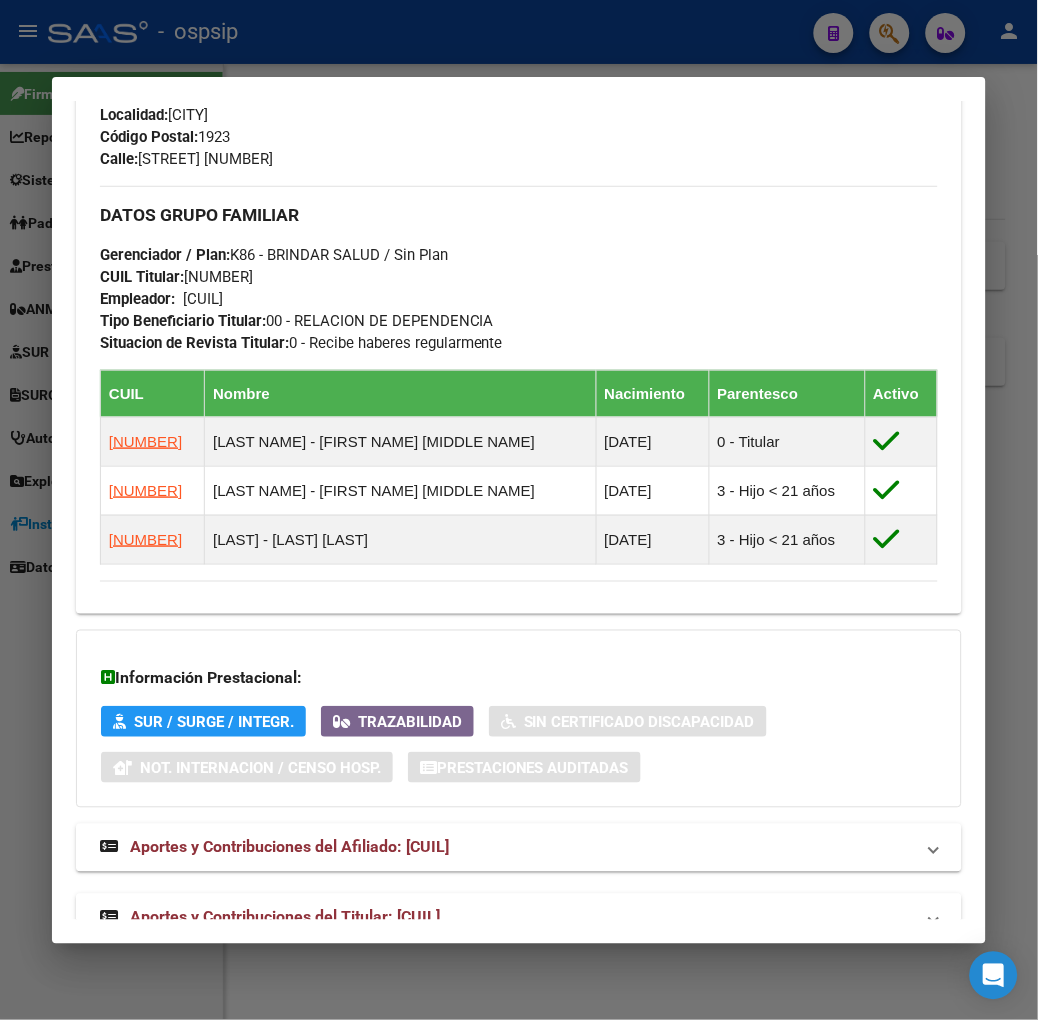 click on "Aportes y Contribuciones del Titular: [CUIL]" at bounding box center [285, 917] 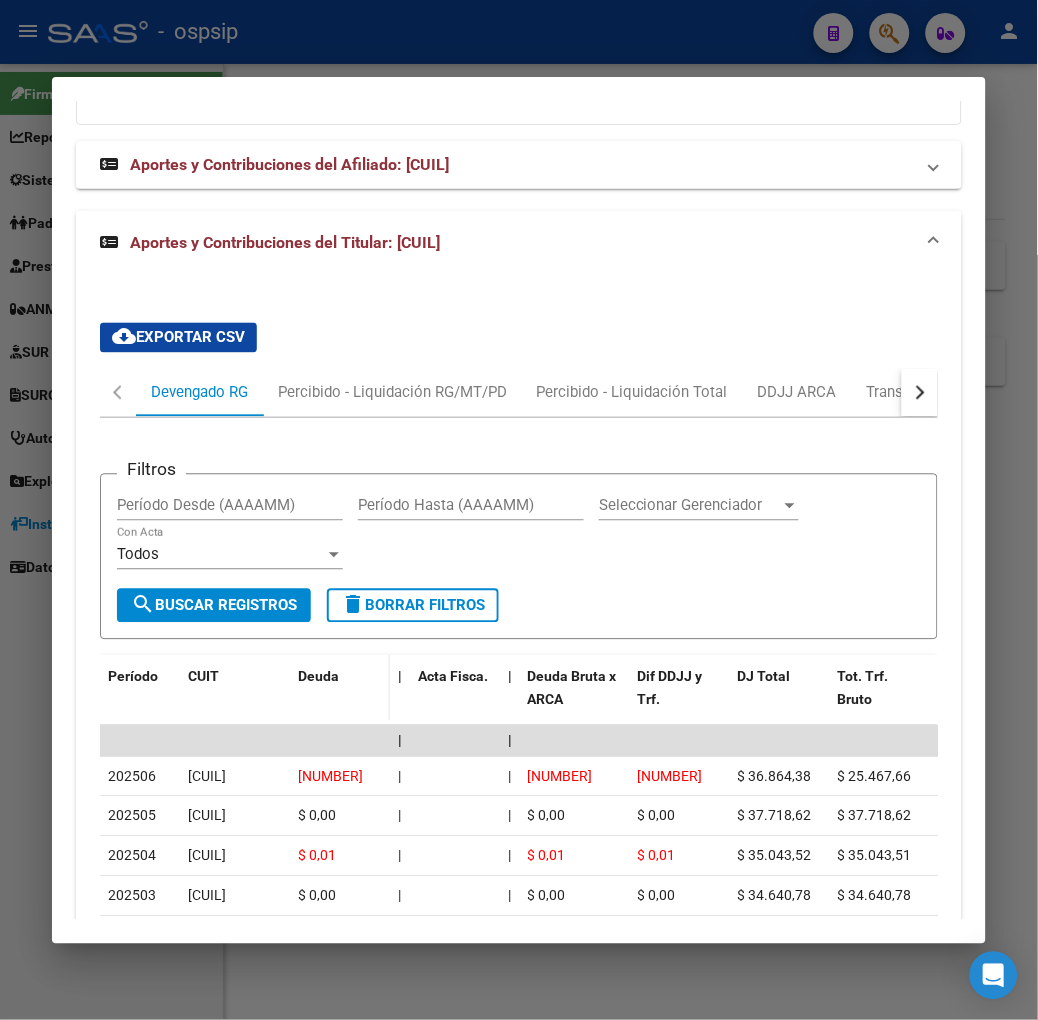 scroll, scrollTop: 1727, scrollLeft: 0, axis: vertical 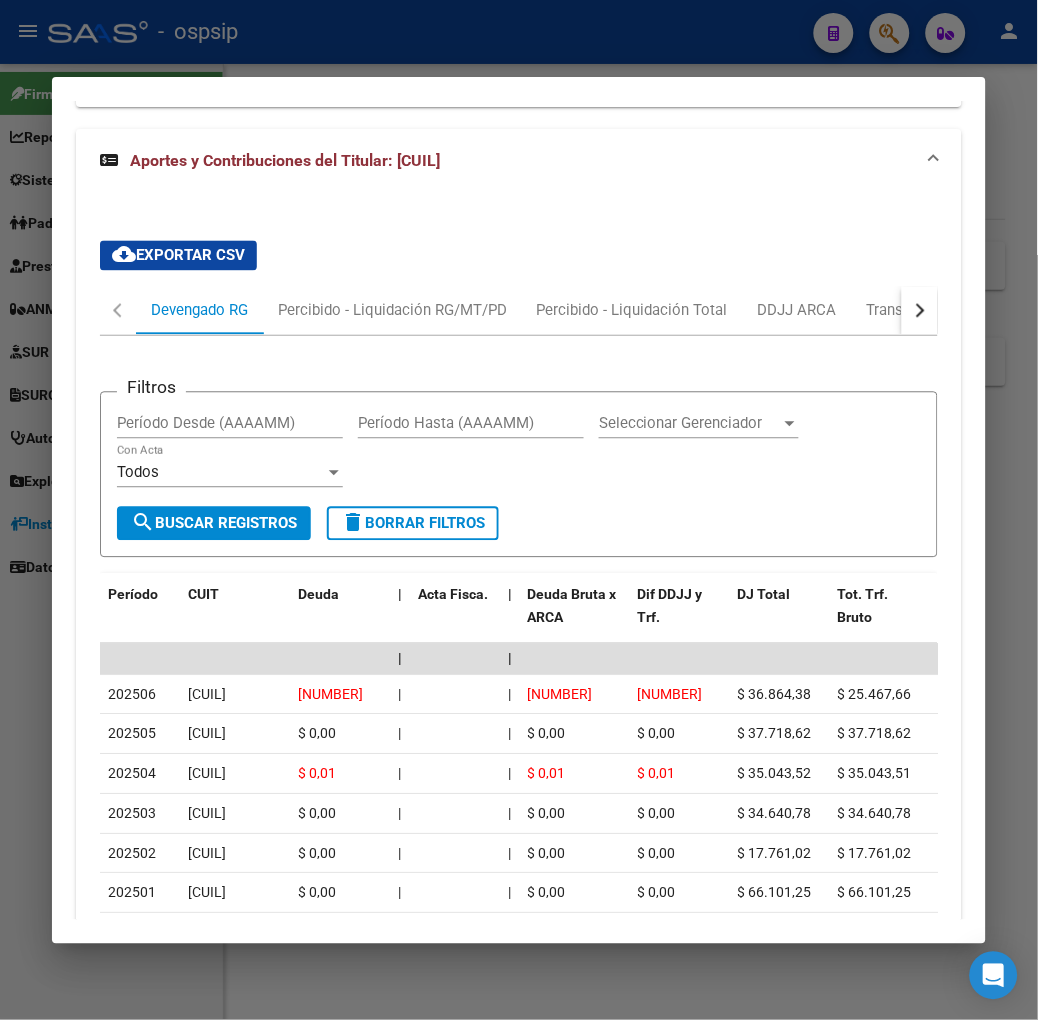 click at bounding box center [519, 510] 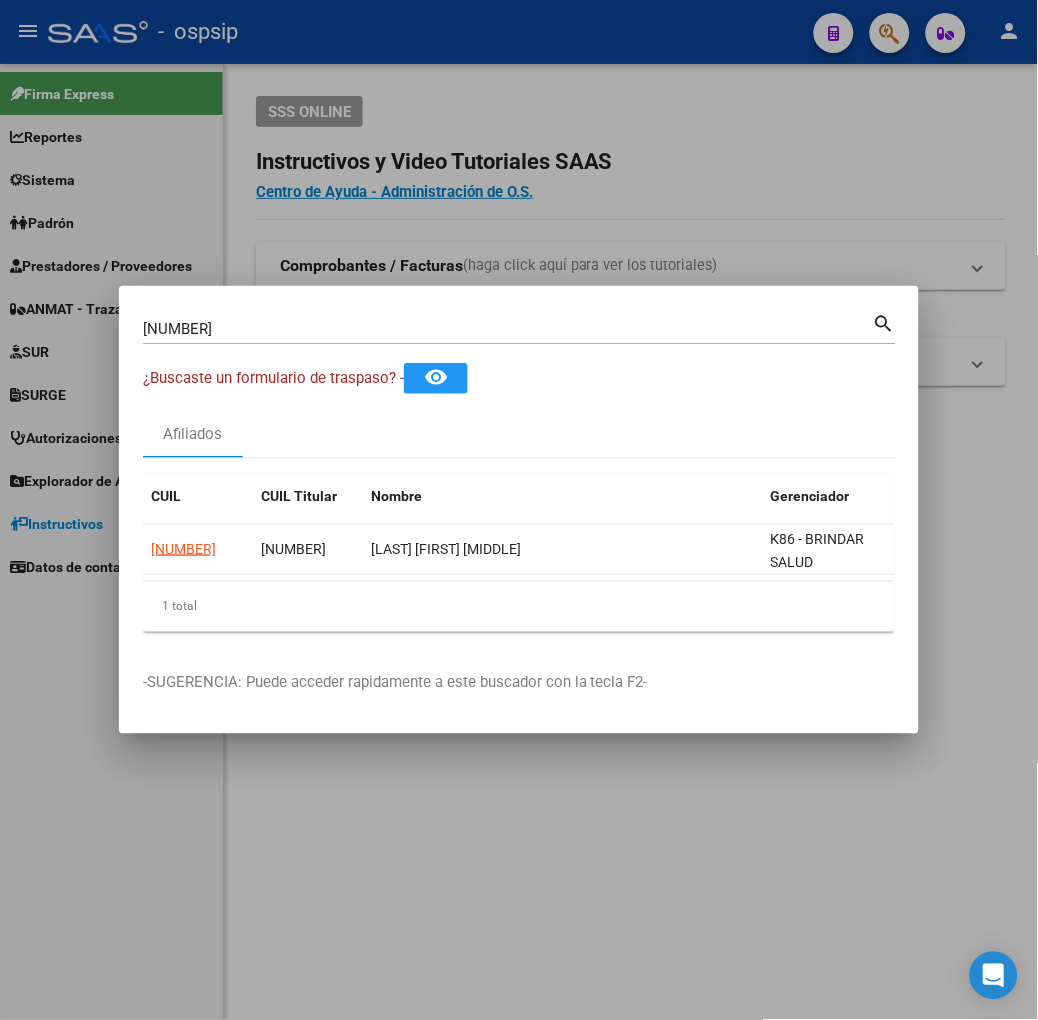 click on "[NUMBER] Buscar (apellido, dni, cuil, nro traspaso, cuit, obra social) search" at bounding box center (519, 336) 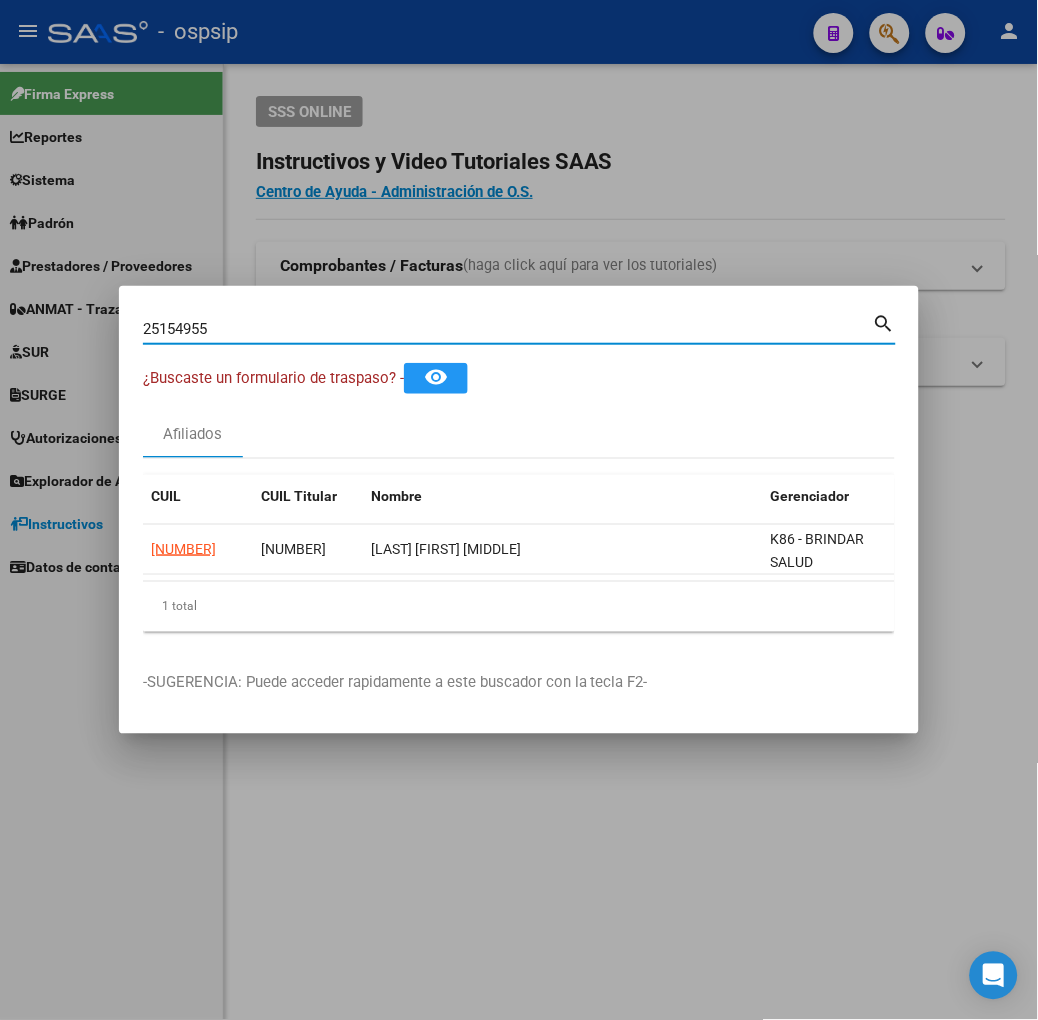 type on "25154955" 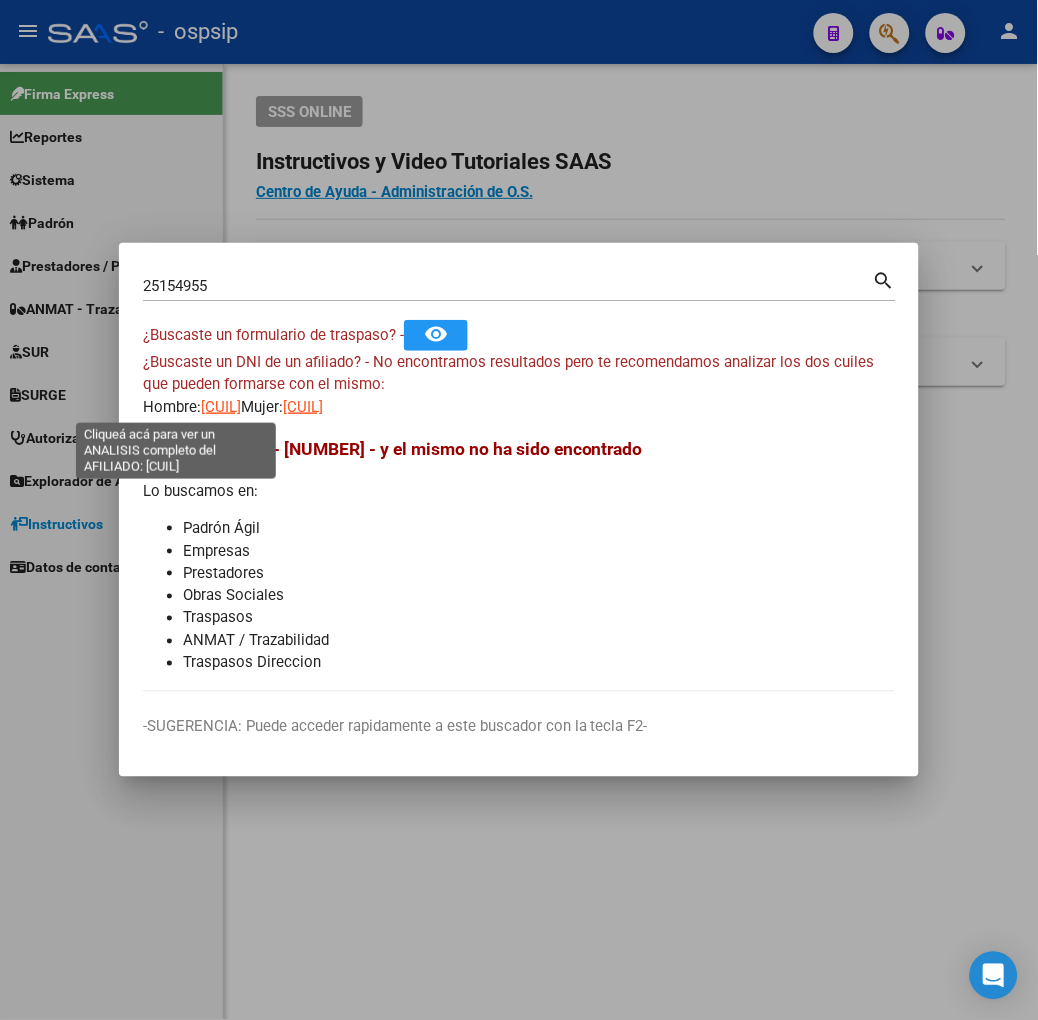 click on "[CUIL]" at bounding box center (221, 407) 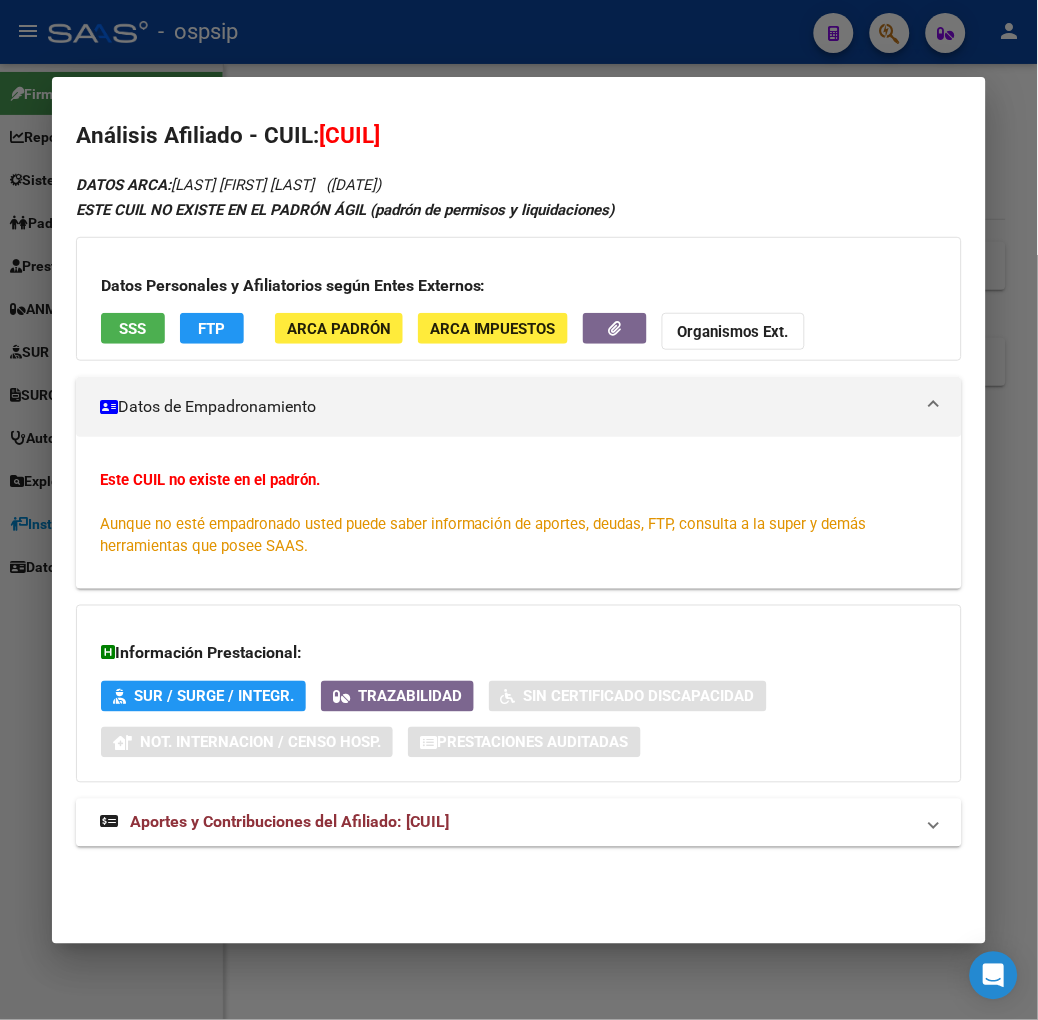 click on "Datos Personales y Afiliatorios según Entes Externos: SSS FTP ARCA Padrón ARCA Impuestos Organismos Ext." at bounding box center (519, 299) 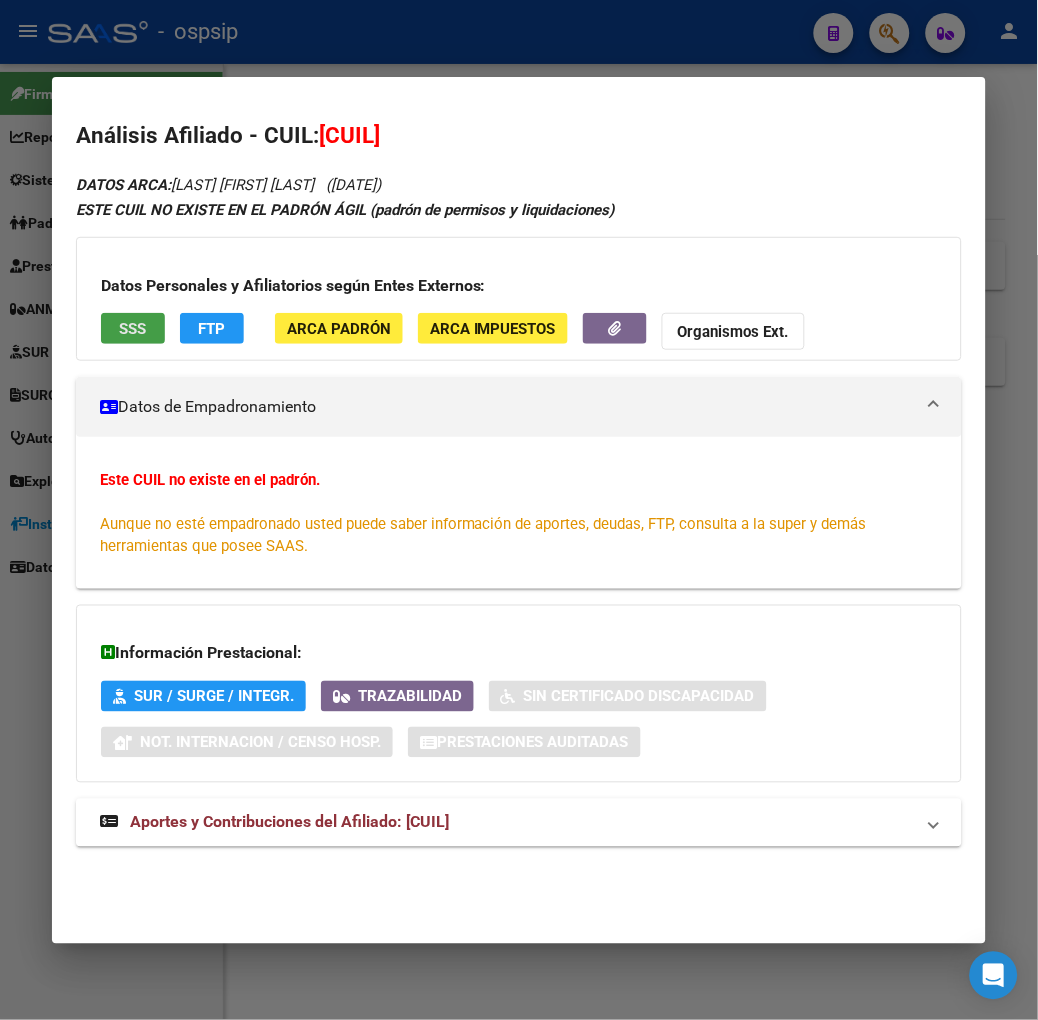 click on "SSS" at bounding box center (132, 329) 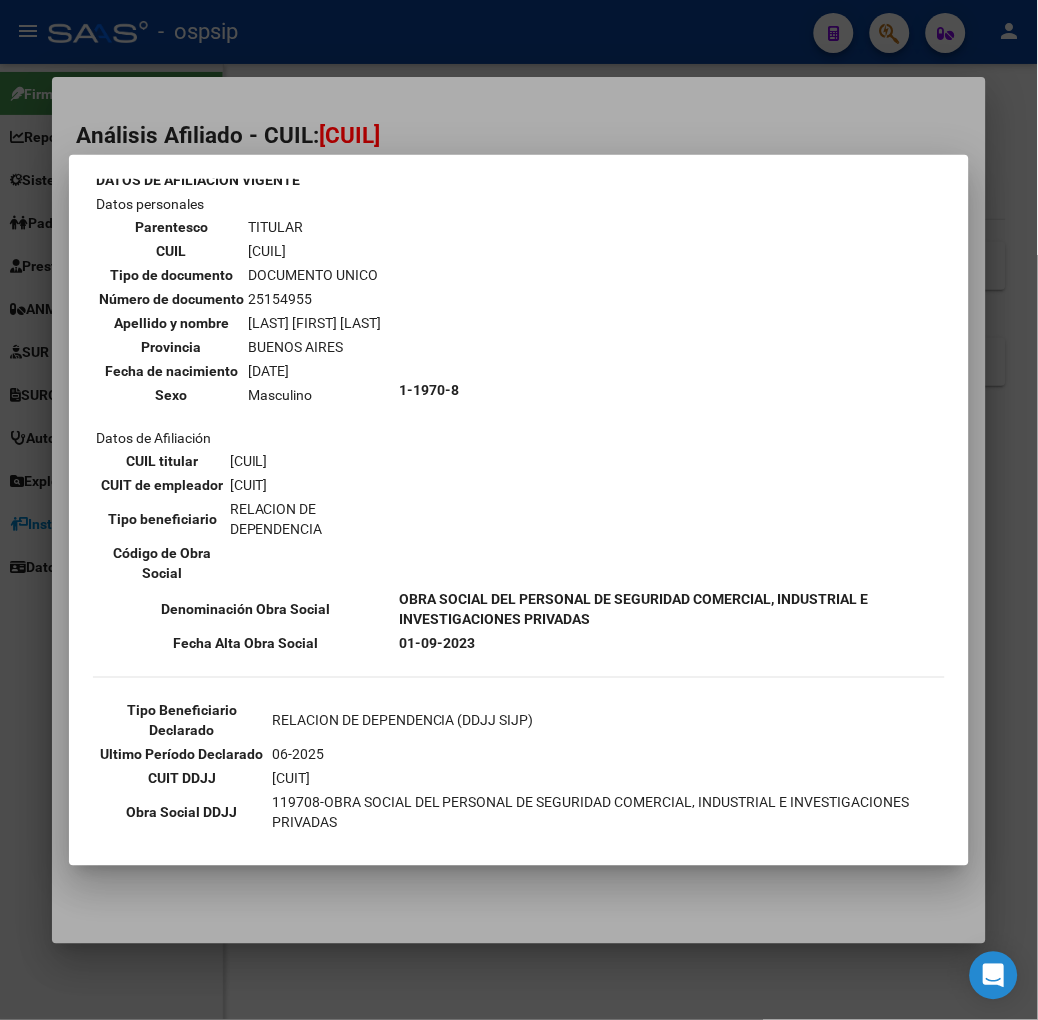 scroll, scrollTop: 222, scrollLeft: 0, axis: vertical 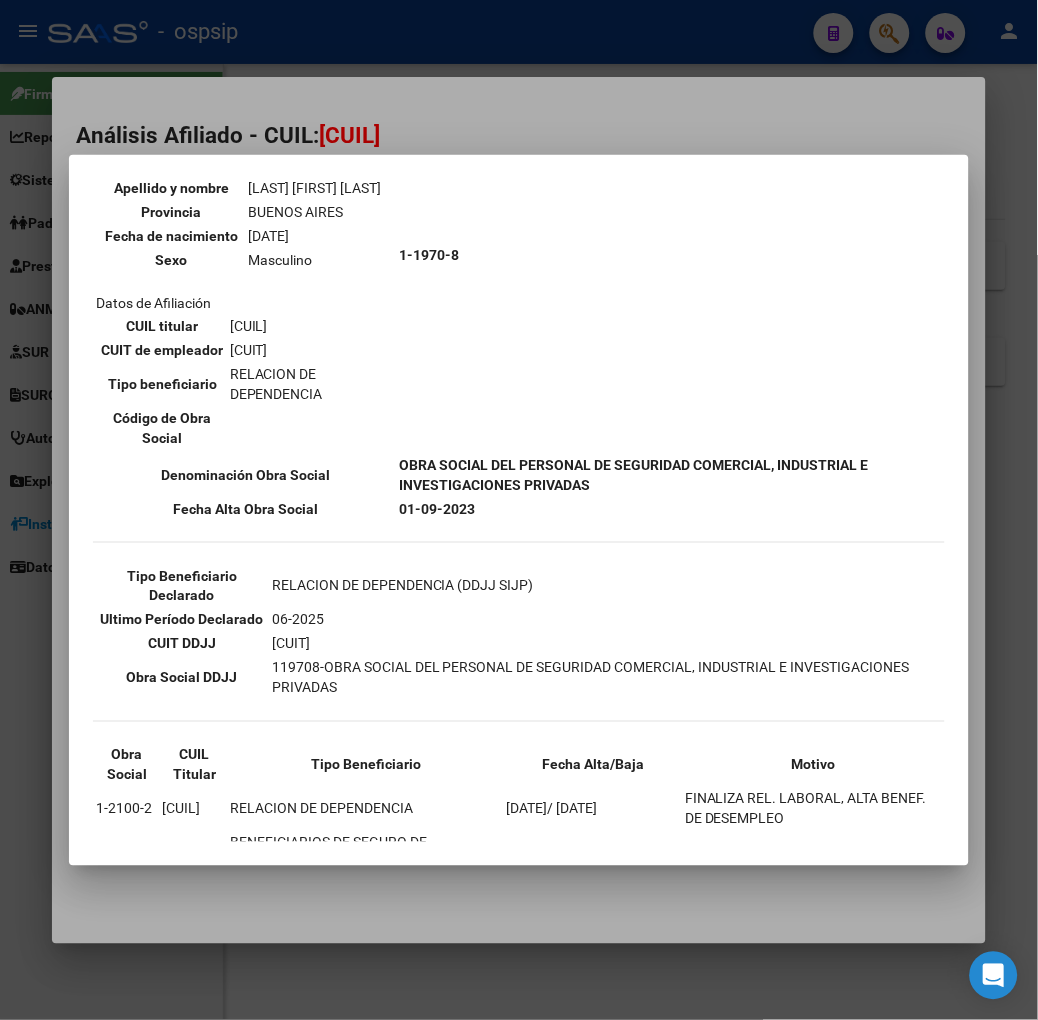 click at bounding box center [519, 510] 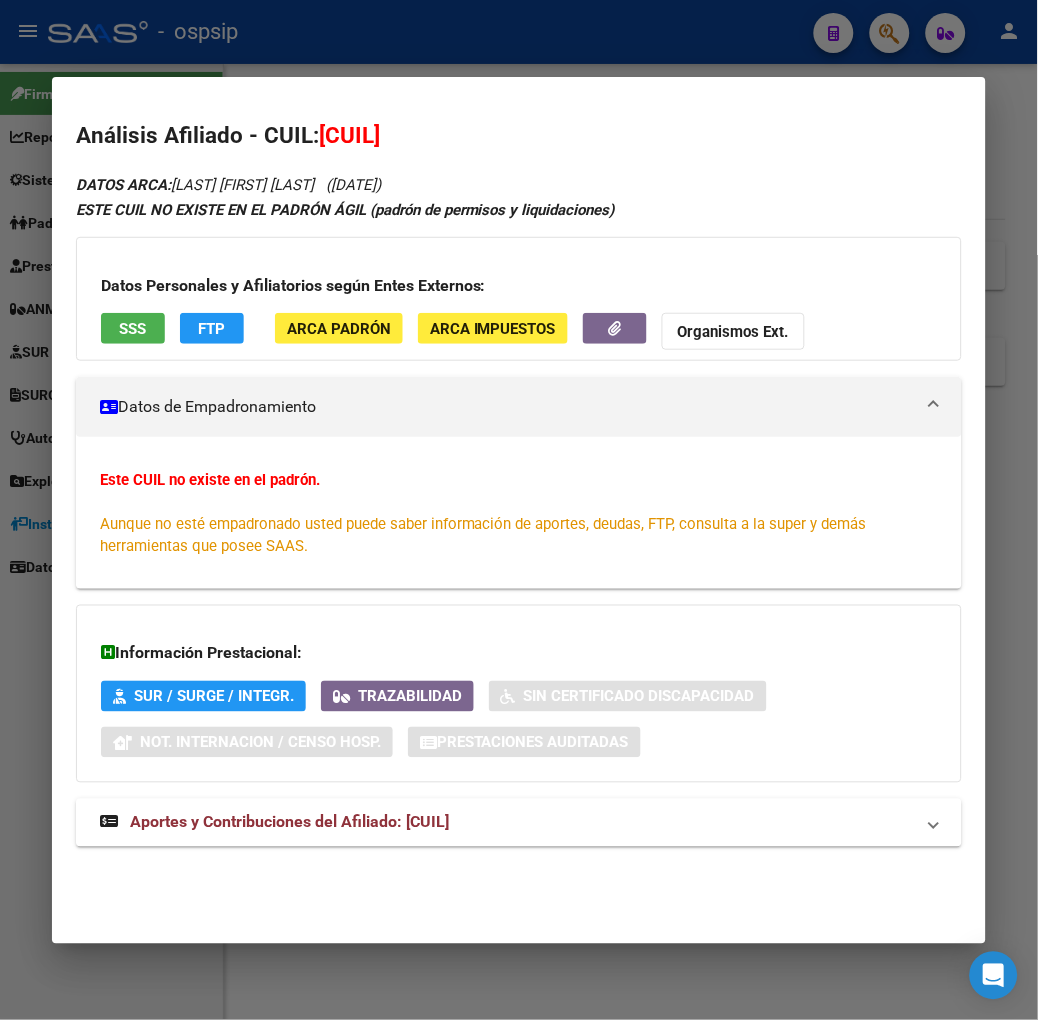 click on "DATOS ARCA:  [LAST NAME] [FIRST NAME] [MIDDLE NAME]       ([DATE])  ESTE CUIL NO EXISTE EN EL PADRÓN ÁGIL (padrón de permisos y liquidaciones) Datos Personales y Afiliatorios según Entes Externos: SSS FTP ARCA Padrón ARCA Impuestos Organismos Ext.    Datos de Empadronamiento  Este CUIL no existe en el padrón.  Aunque no esté empadronado usted puede saber información de aportes, deudas, FTP, consulta a la super y demás herramientas que posee SAAS.   Información Prestacional:       SUR / SURGE / INTEGR.    Trazabilidad    Sin Certificado Discapacidad    Not. Internacion / Censo Hosp.  Prestaciones Auditadas     Aportes y Contribuciones del Afiliado: [CUIL] Hemos buscado el CUIL - [CUIL] - y el mismo no existe en nuestra información procesada de aportes y contribuciones  El mismo fue buscado en:  Cuenta Corriente Devengada de Régimen General Cuenta Corriente Devengada de Monotributo / Personal Doméstico Percibidos de Aportes Detallado Percibido por Fiscalización Percibido Total" at bounding box center (519, 521) 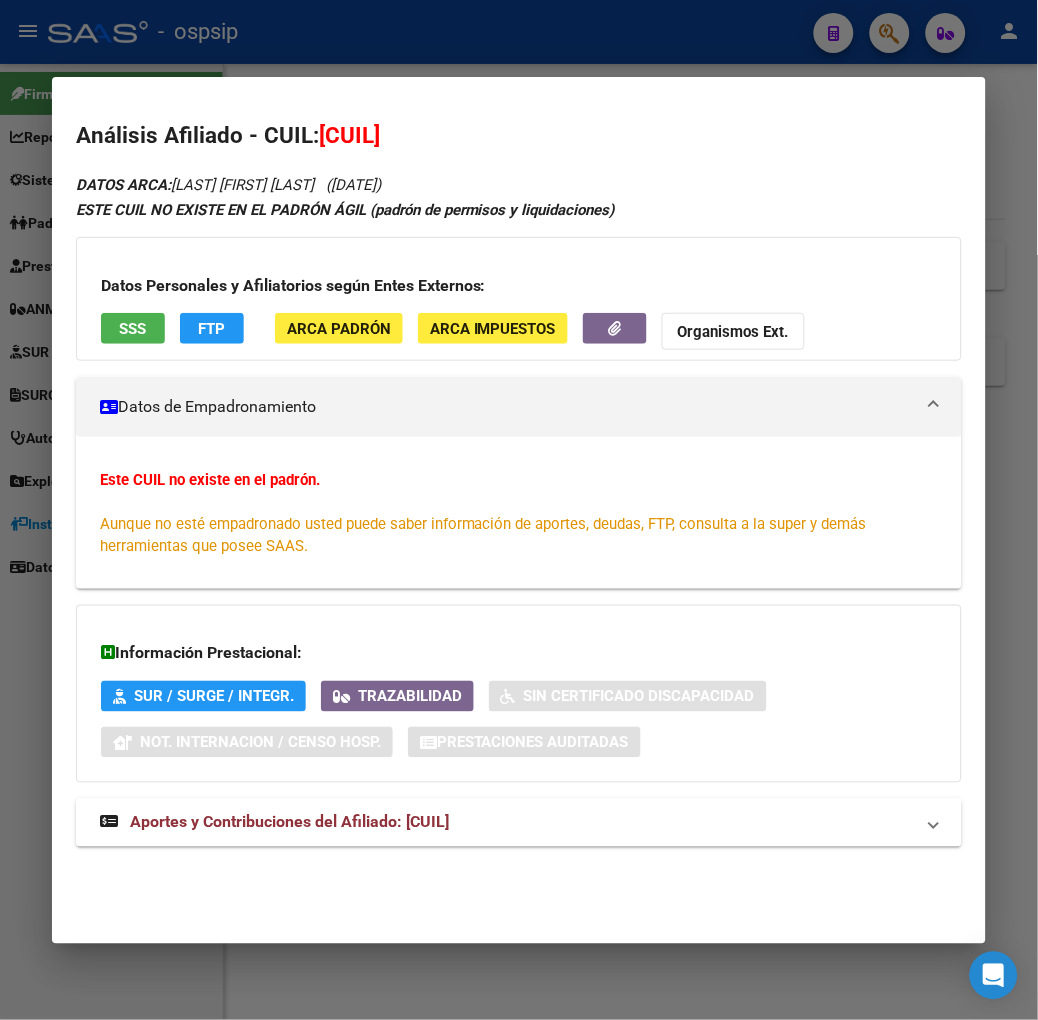 click on "Aportes y Contribuciones del Afiliado: [CUIL]" at bounding box center [289, 822] 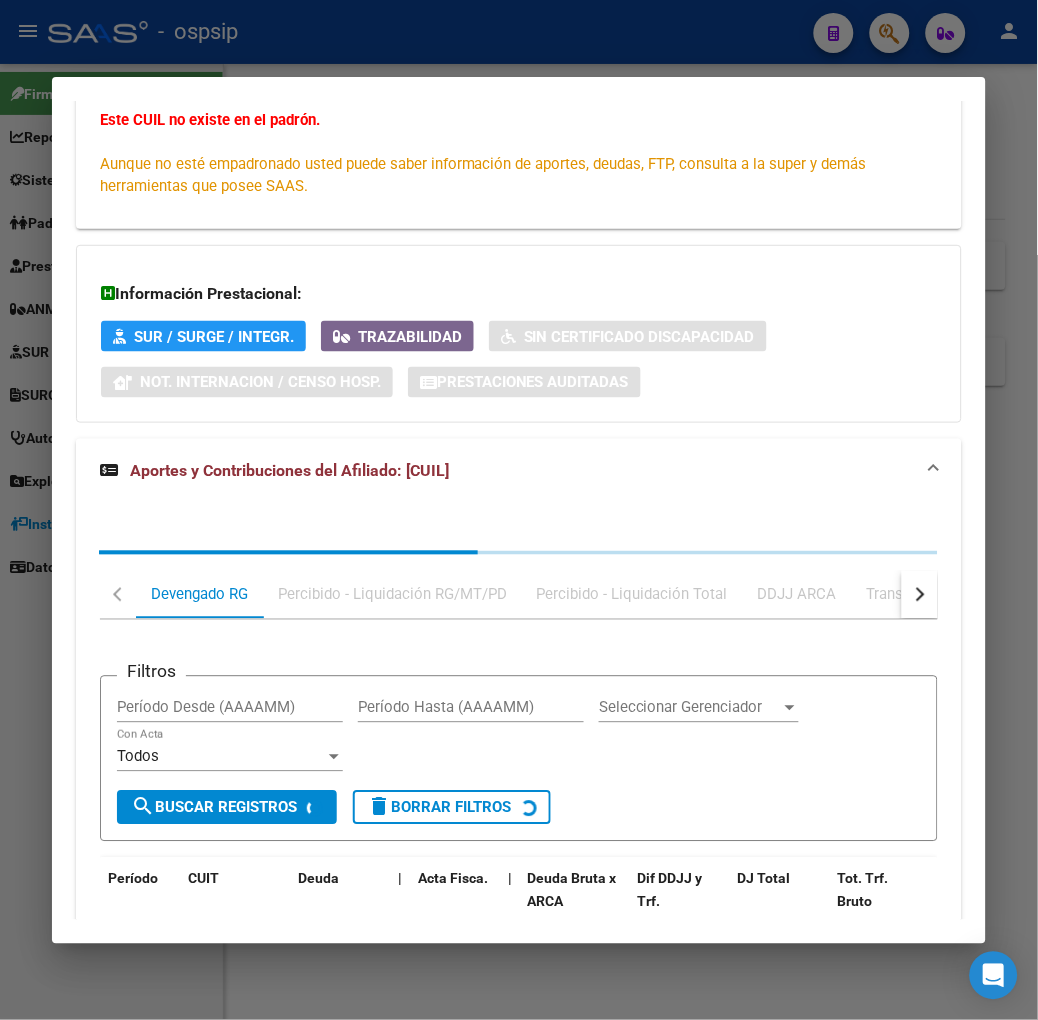 scroll, scrollTop: 516, scrollLeft: 0, axis: vertical 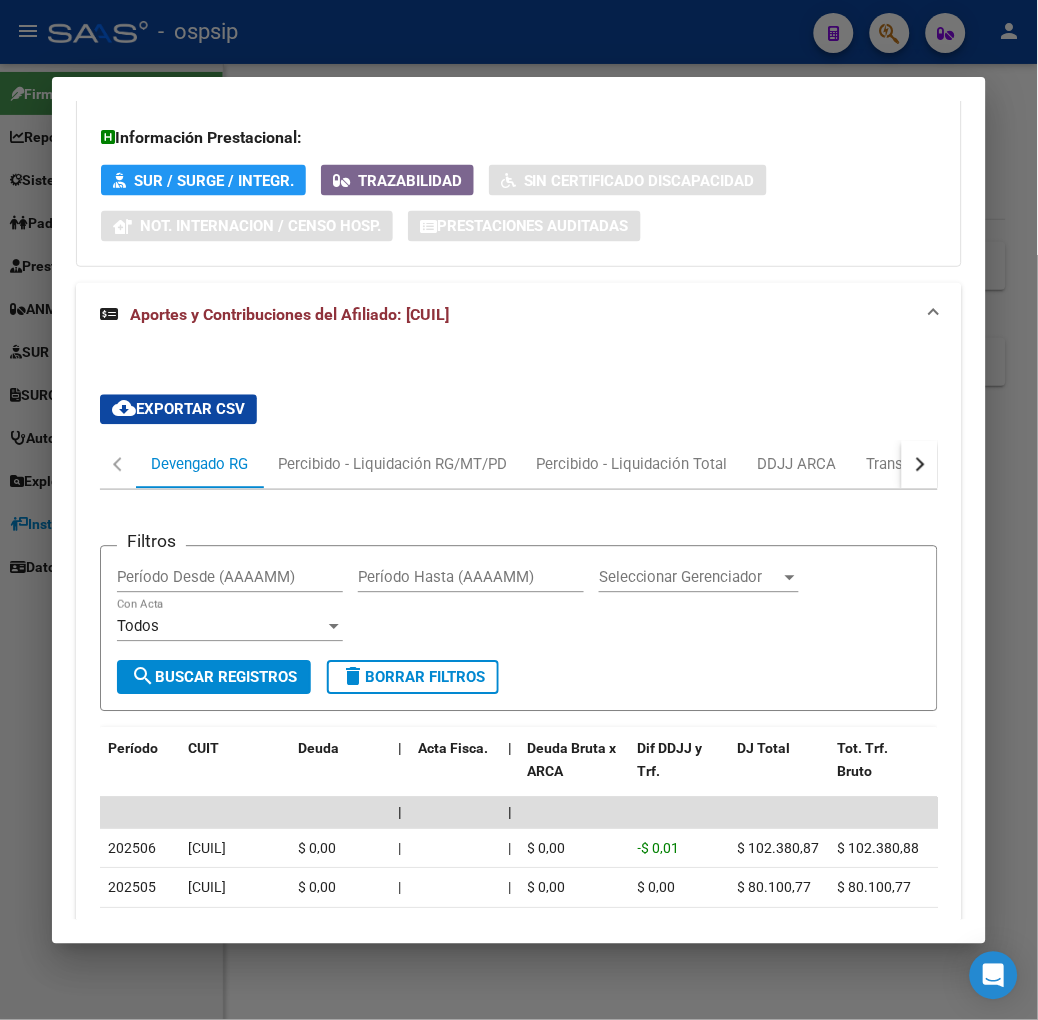 click at bounding box center (519, 510) 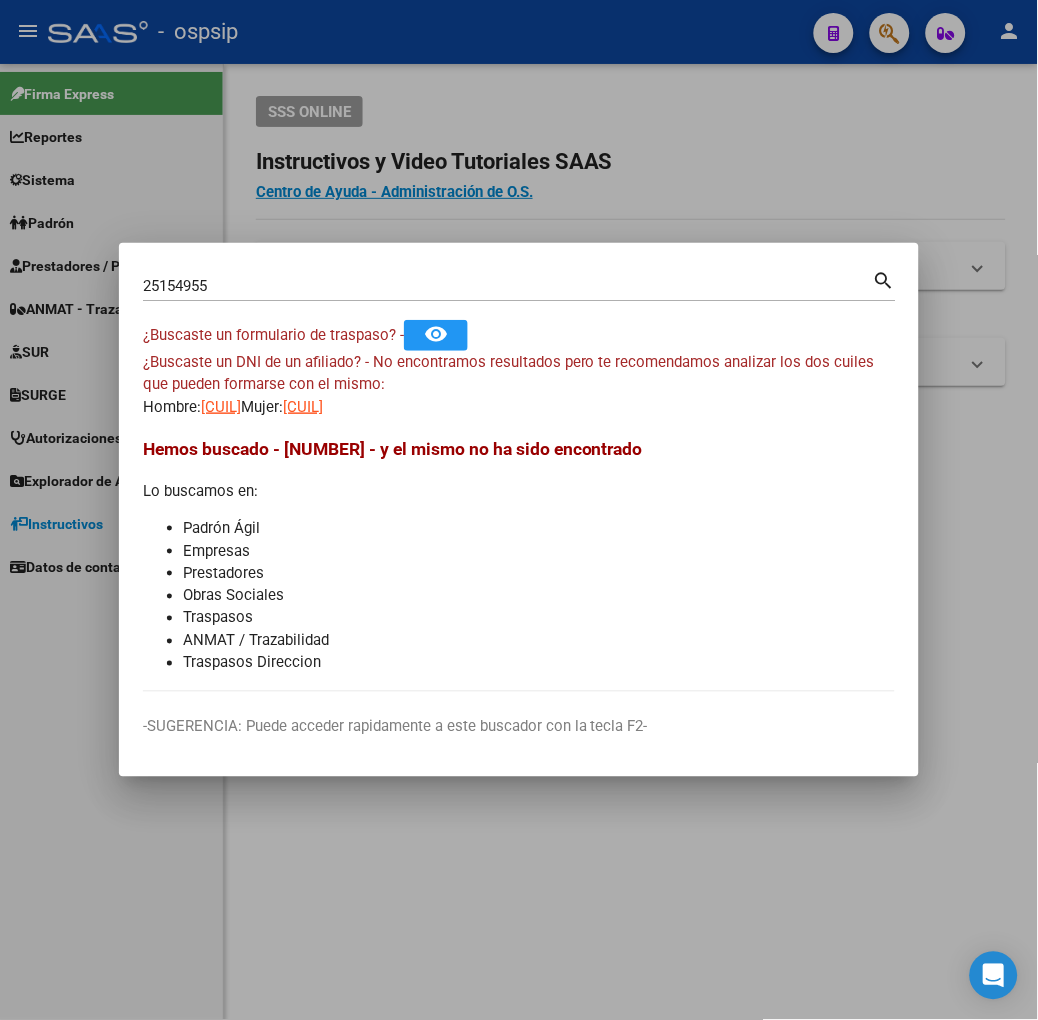 click on "25154955" at bounding box center (508, 286) 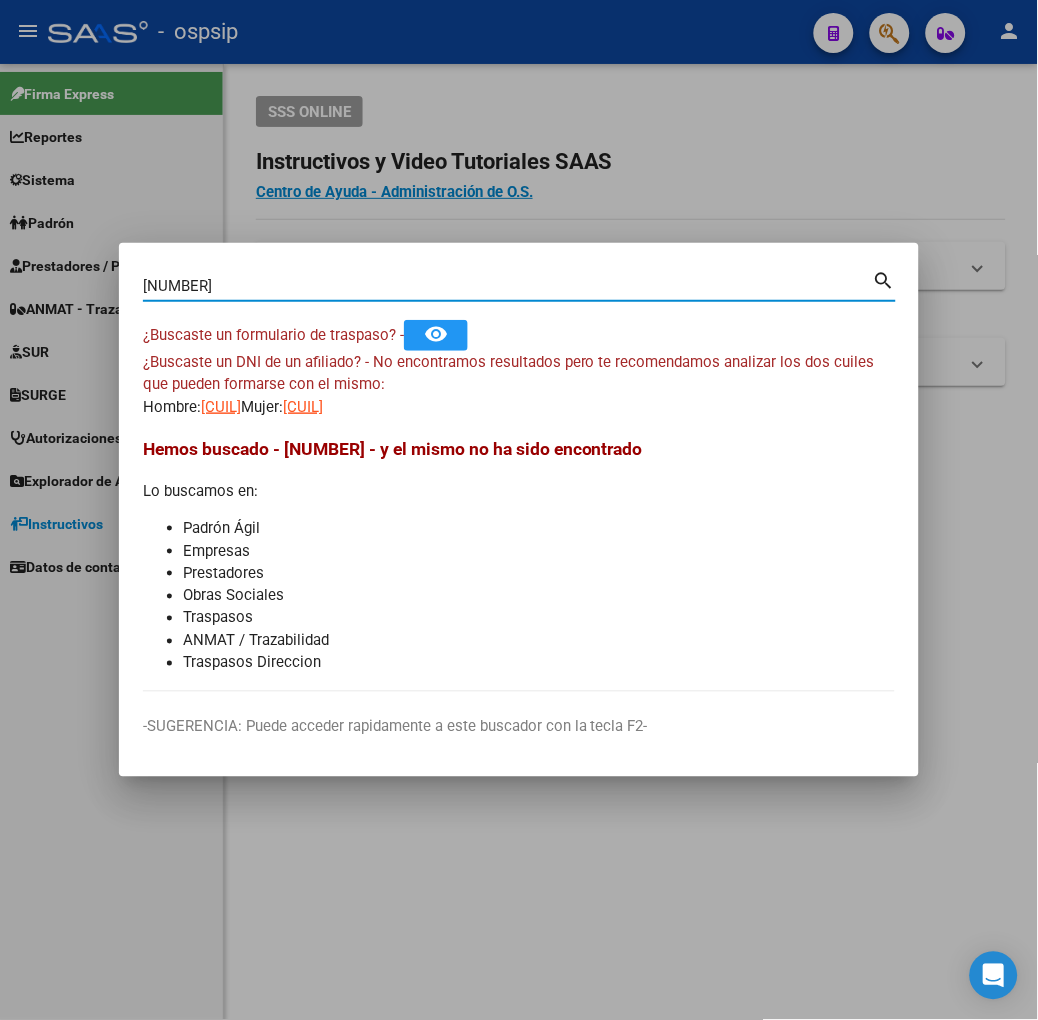 type on "[NUMBER]" 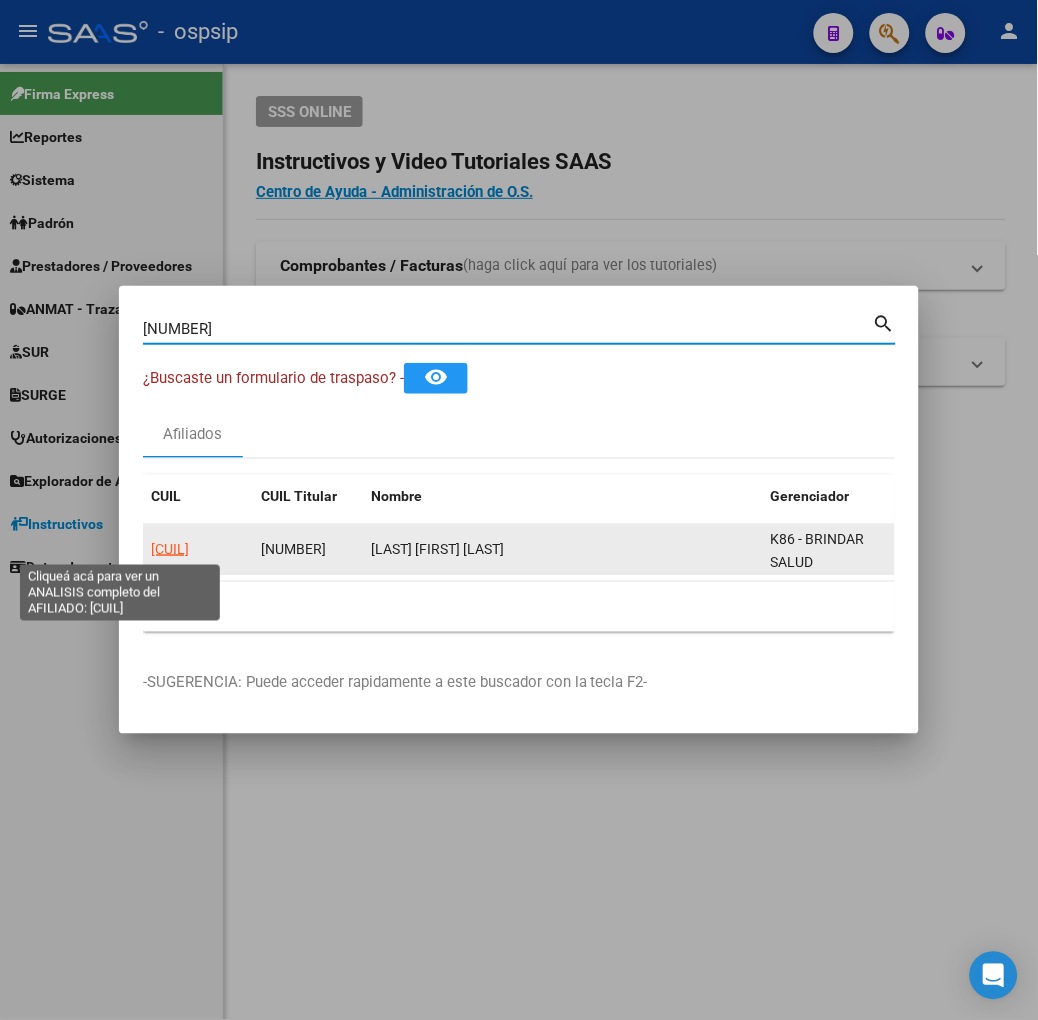 click on "[CUIL]" 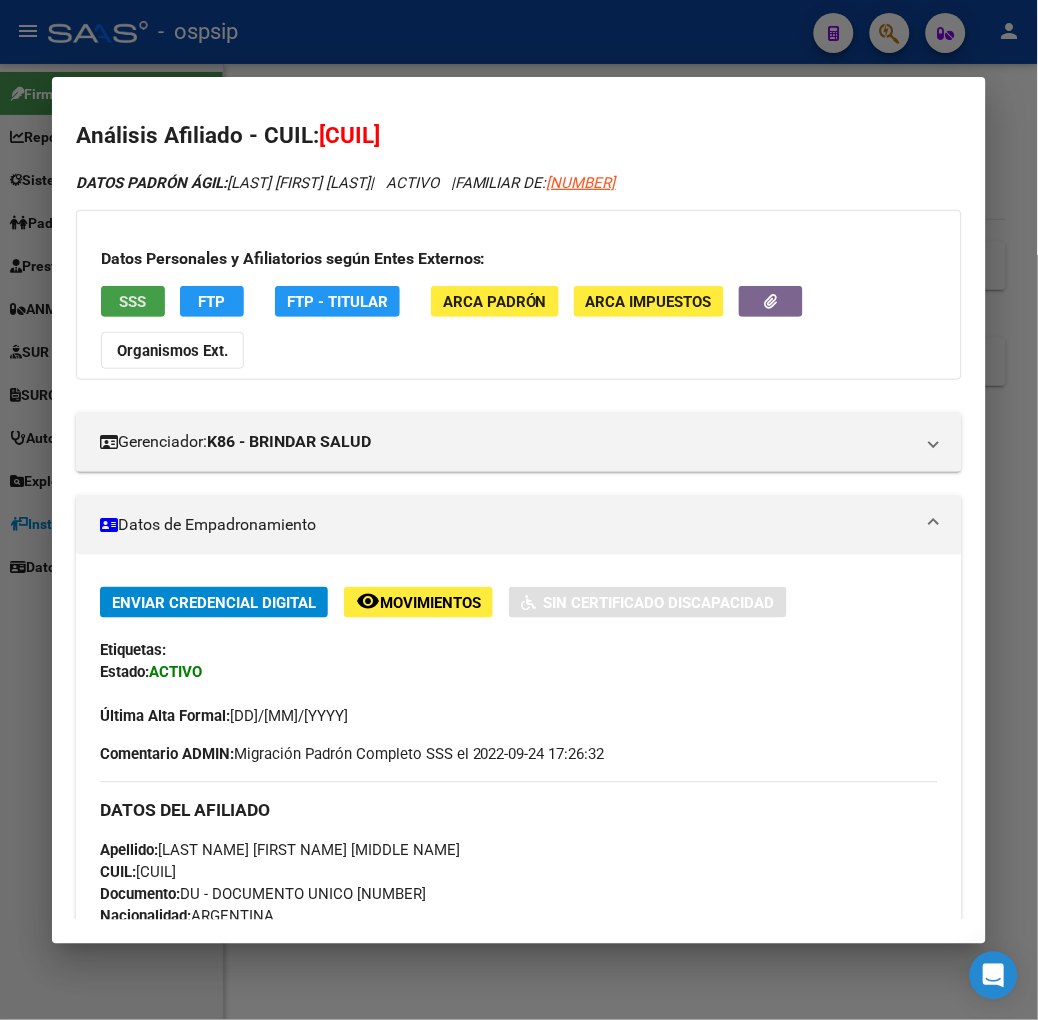 click on "SSS" at bounding box center (132, 302) 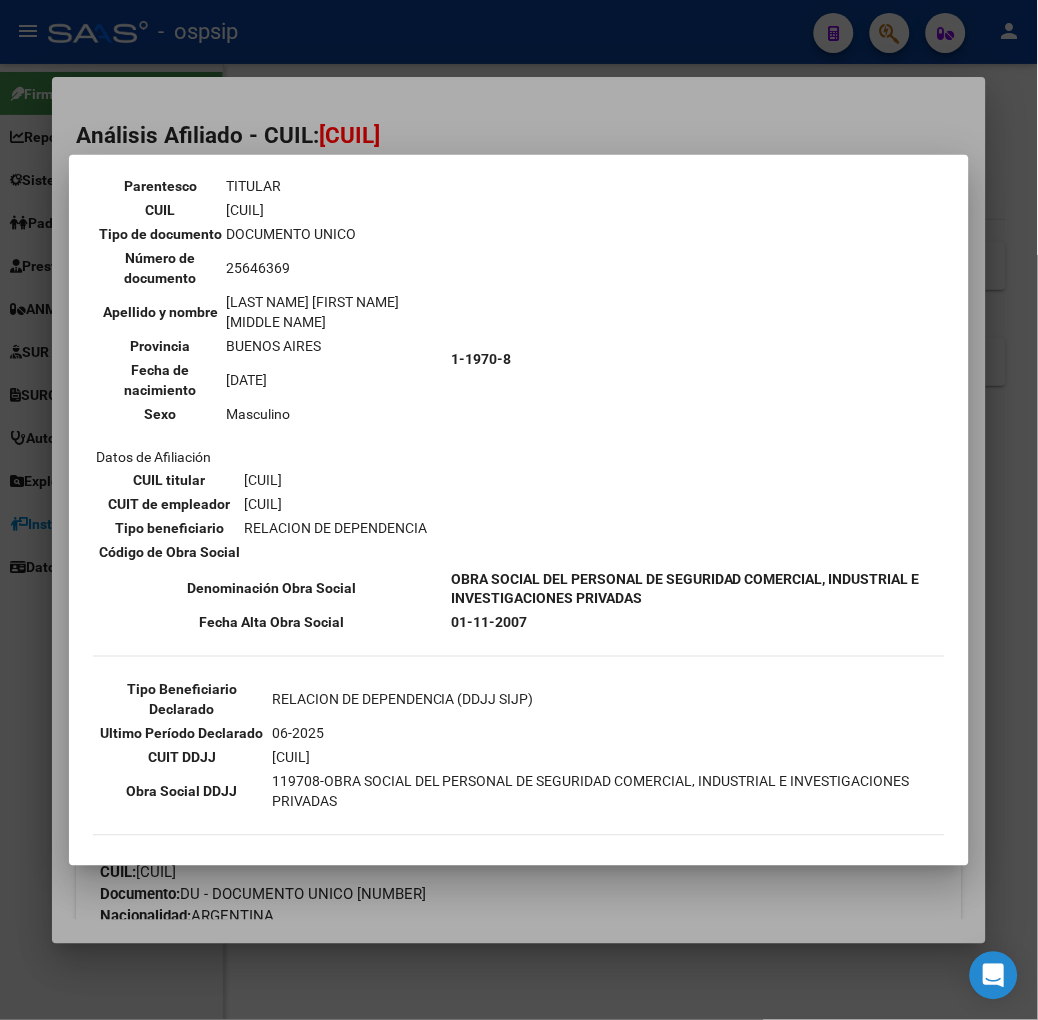 scroll, scrollTop: 222, scrollLeft: 0, axis: vertical 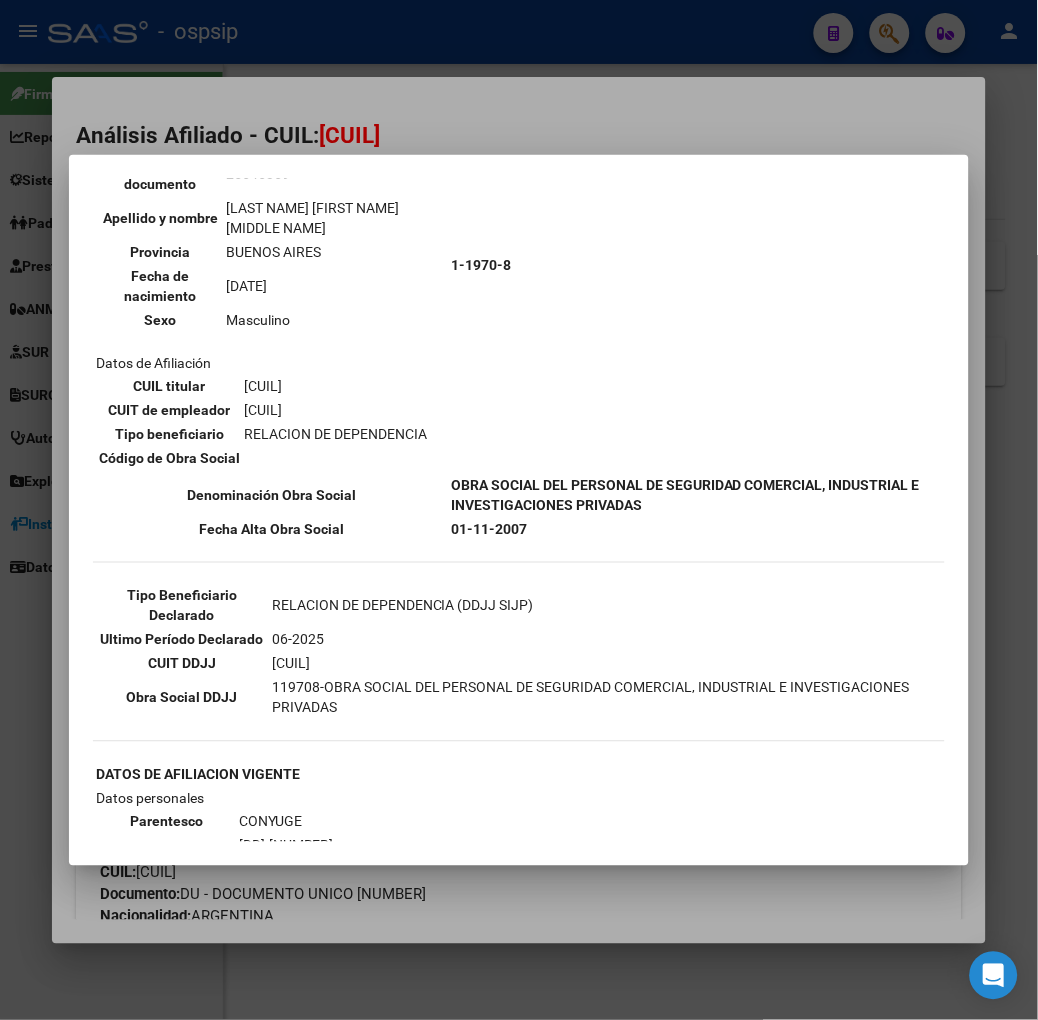 click at bounding box center [519, 510] 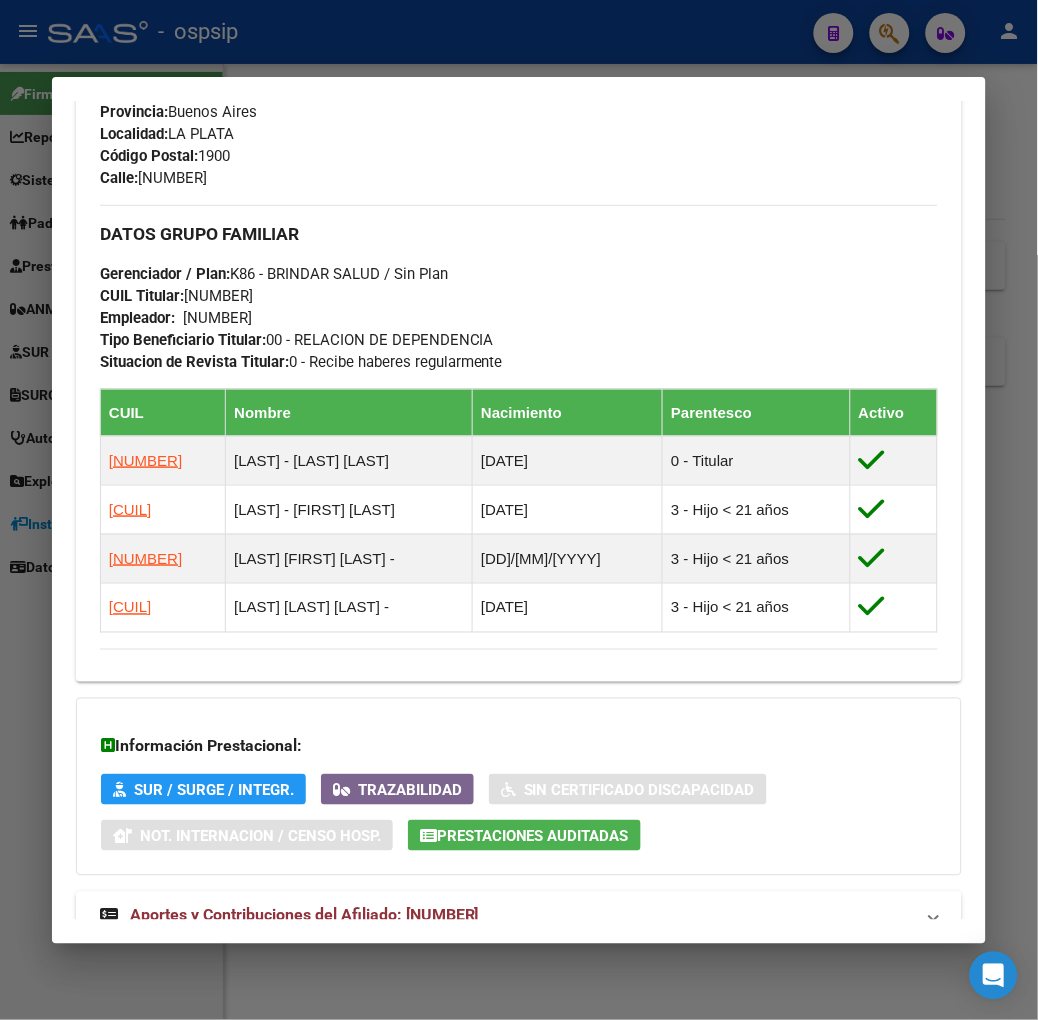 scroll, scrollTop: 1048, scrollLeft: 0, axis: vertical 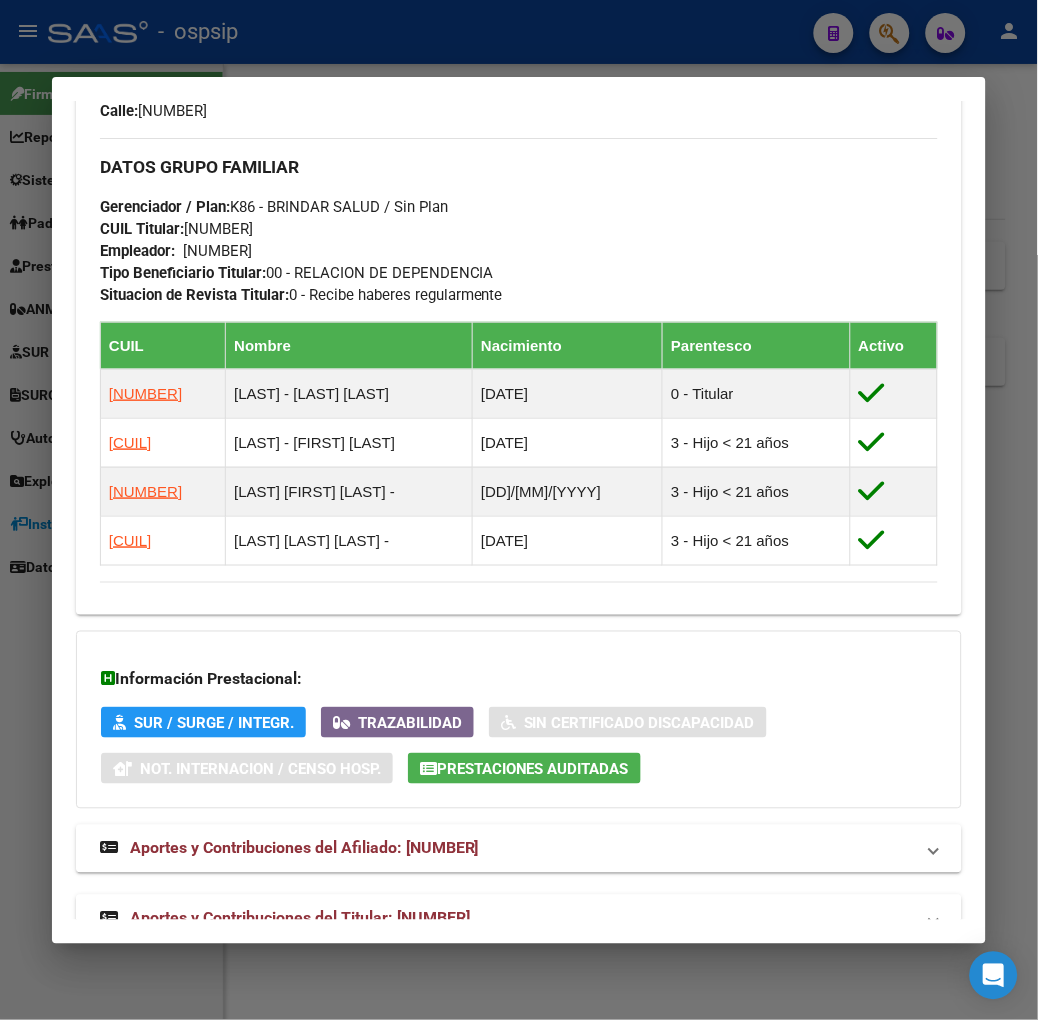 click on "Aportes y Contribuciones del Titular: [NUMBER]" at bounding box center [519, 919] 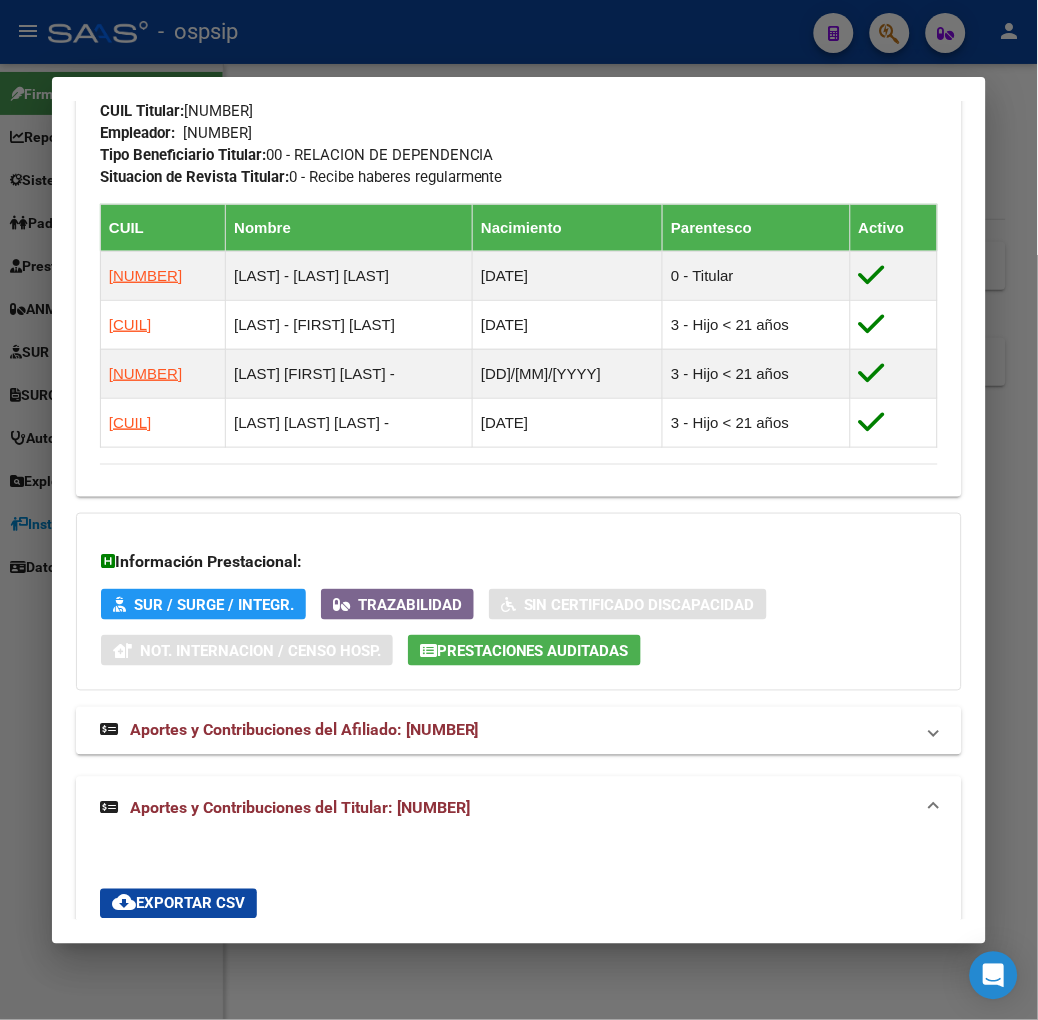 scroll, scrollTop: 1592, scrollLeft: 0, axis: vertical 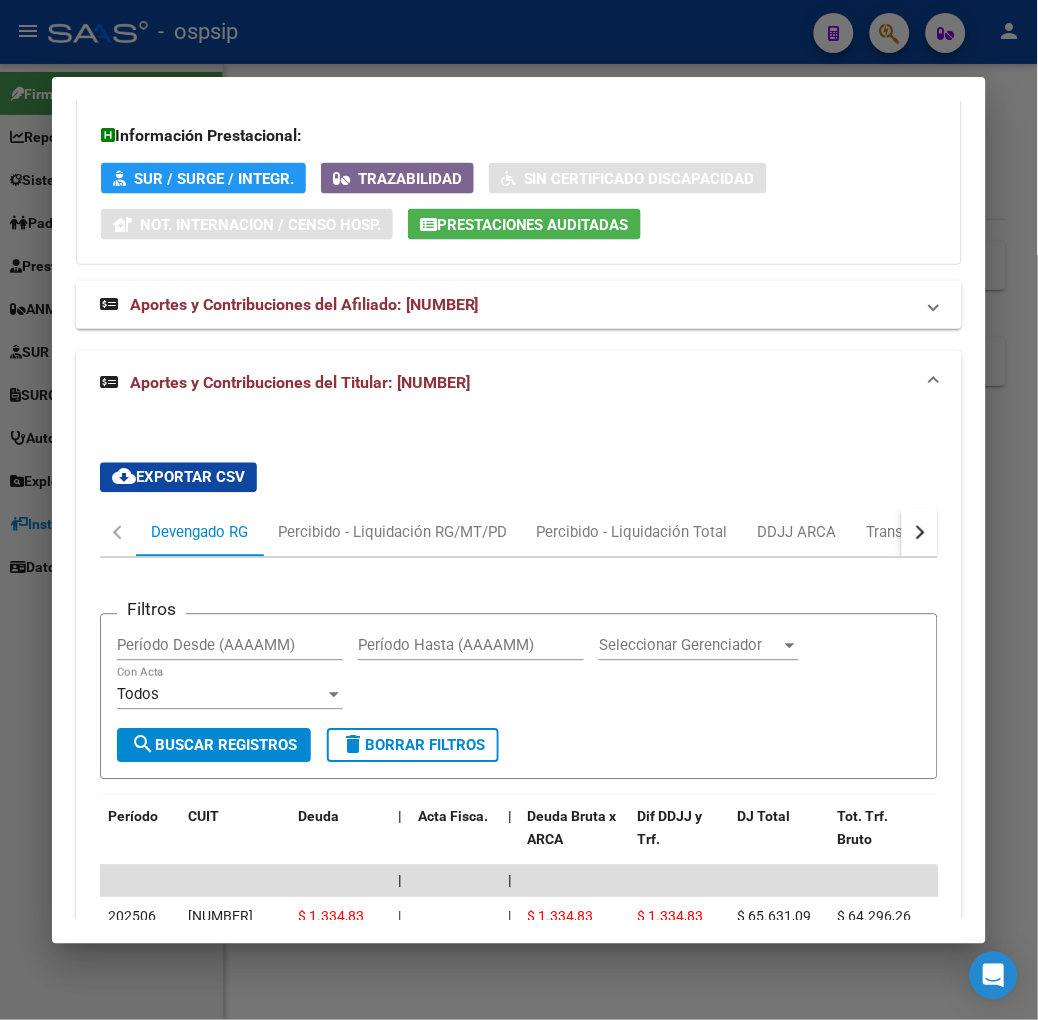click on "Análisis Afiliado - CUIL: [CUIL] DATOS PADRÓN ÁGIL: [LAST] [FIRST] [FIRST]   |   ACTIVO   |   FAMILIAR DE: [CUIL] Datos Personales y Afiliatorios según Entes Externos: SSS FTP   FTP - Titular ARCA Padrón ARCA Impuestos Organismos Ext.   Gerenciador:     K86 - BRINDAR SALUD Atención telefónica: Atención emergencias: Otros Datos Útiles:   Datos de Empadronamiento   Enviar Credencial Digital remove_red_eye Movimientos     Sin Certificado Discapacidad Etiquetas: Estado: ACTIVO Última Alta Formal: [DATE] Comentario ADMIN: Migración Padrón Completo SSS el 2022-09-24 17:26:32 DATOS DEL AFILIADO Apellido: [LAST] [FIRST] [FIRST] CUIL: [CUIL] Documento: DU - DOCUMENTO UNICO [NUMBER] Nacionalidad: ARGENTINA Parentesco: 1 - Cónyuge Estado Civil: Casado Discapacitado:   NO (00) Sexo: F Nacimiento: [DATE] Edad: 44   Teléfono Particular:         [PHONE] Provincia: Buenos Aires Localidad: LA PLATA Código Postal: 1900 Calle: 611 E/ 1 Y 2 25 CUIL Titular:" at bounding box center (519, 510) 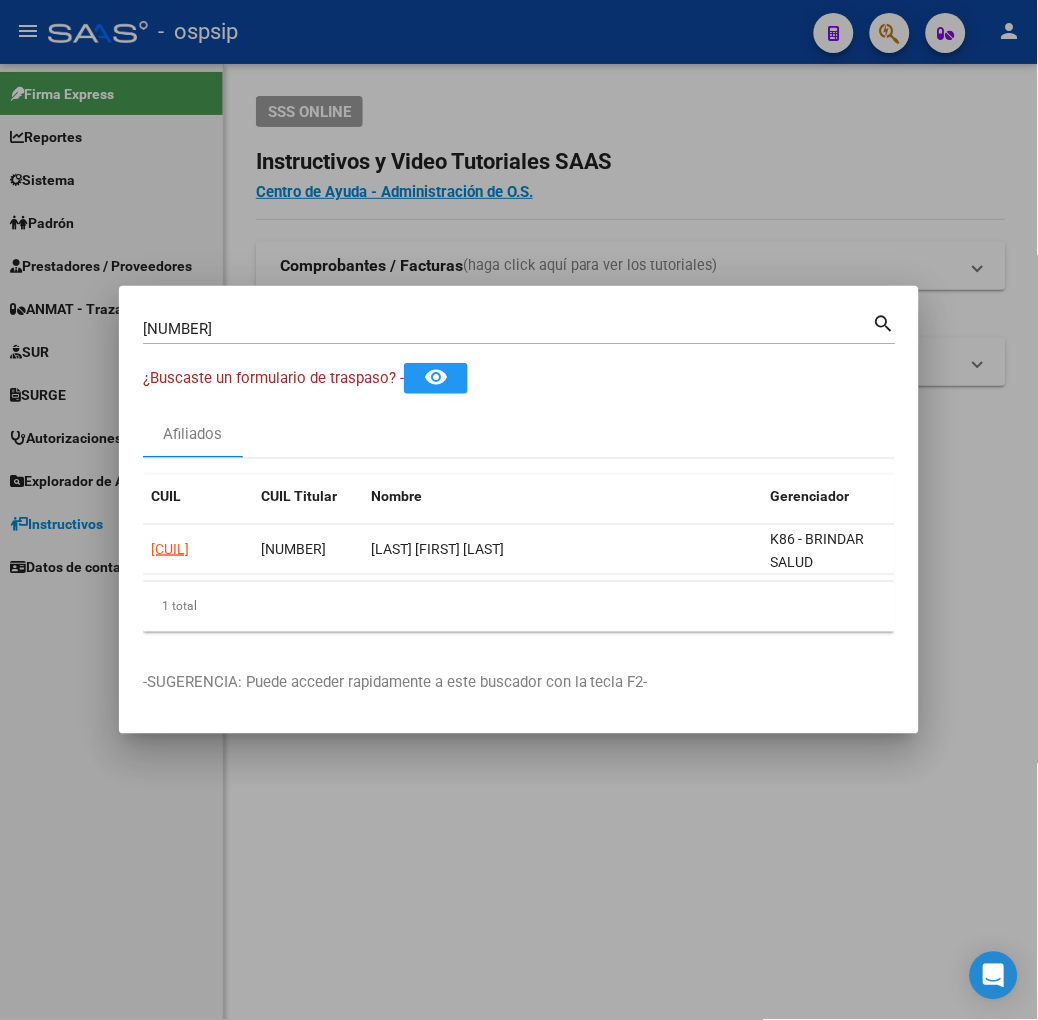click on "[NUMBER]" at bounding box center [508, 329] 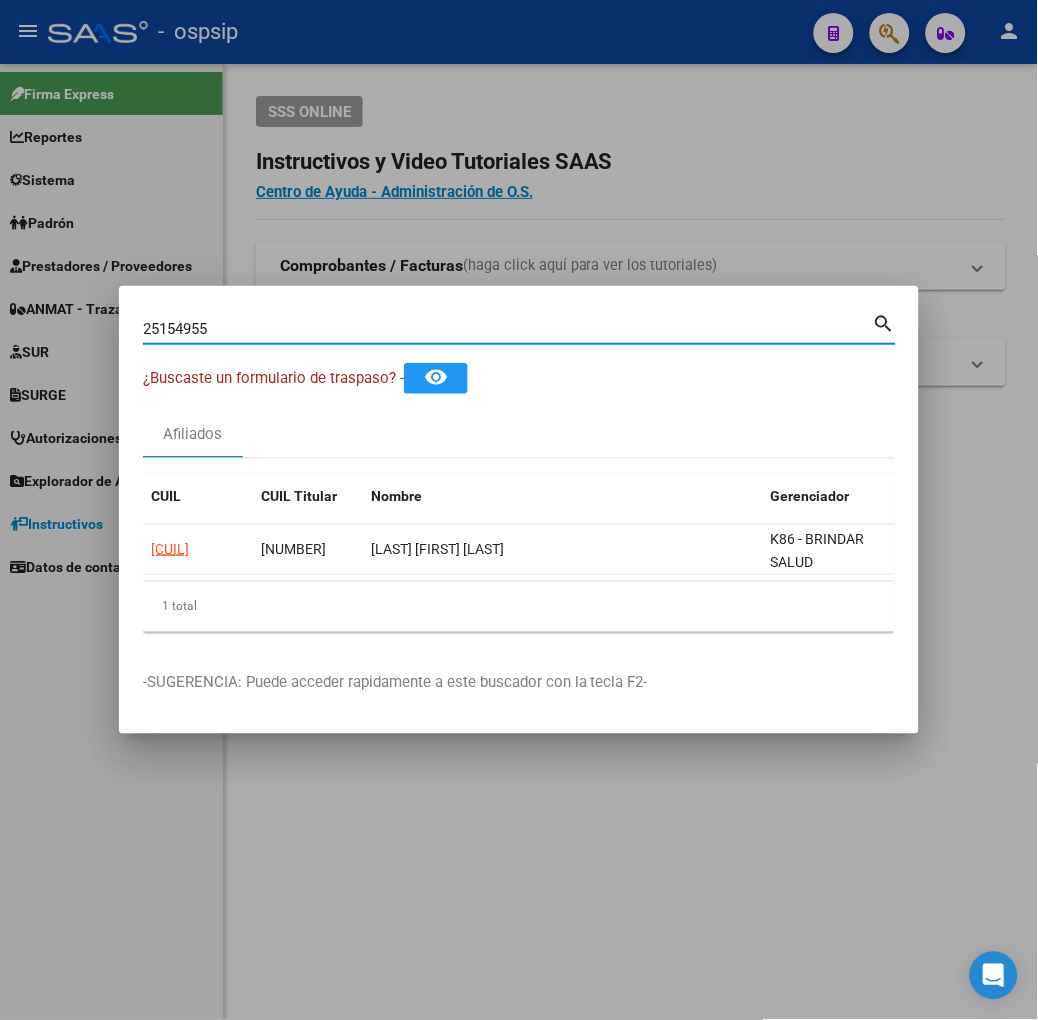 type on "25154955" 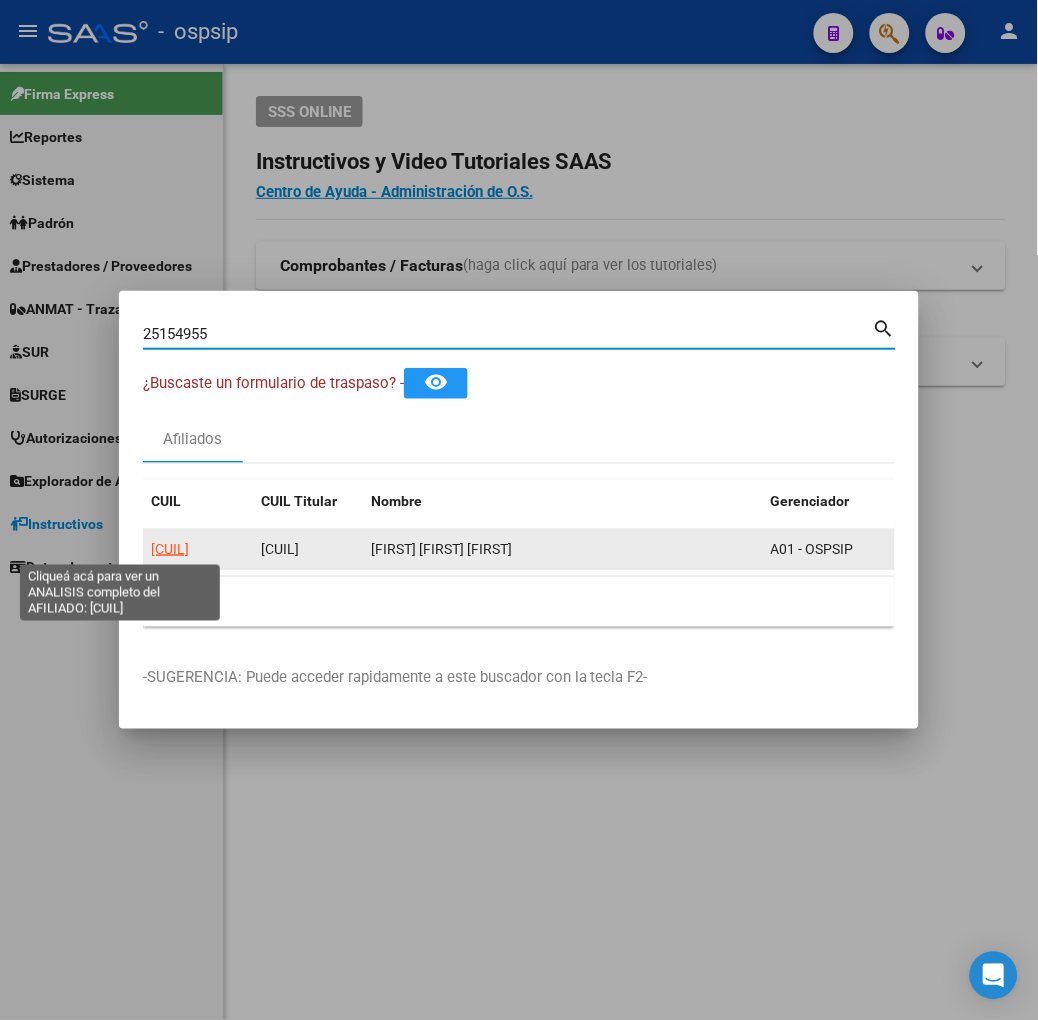 click on "[CUIL]" 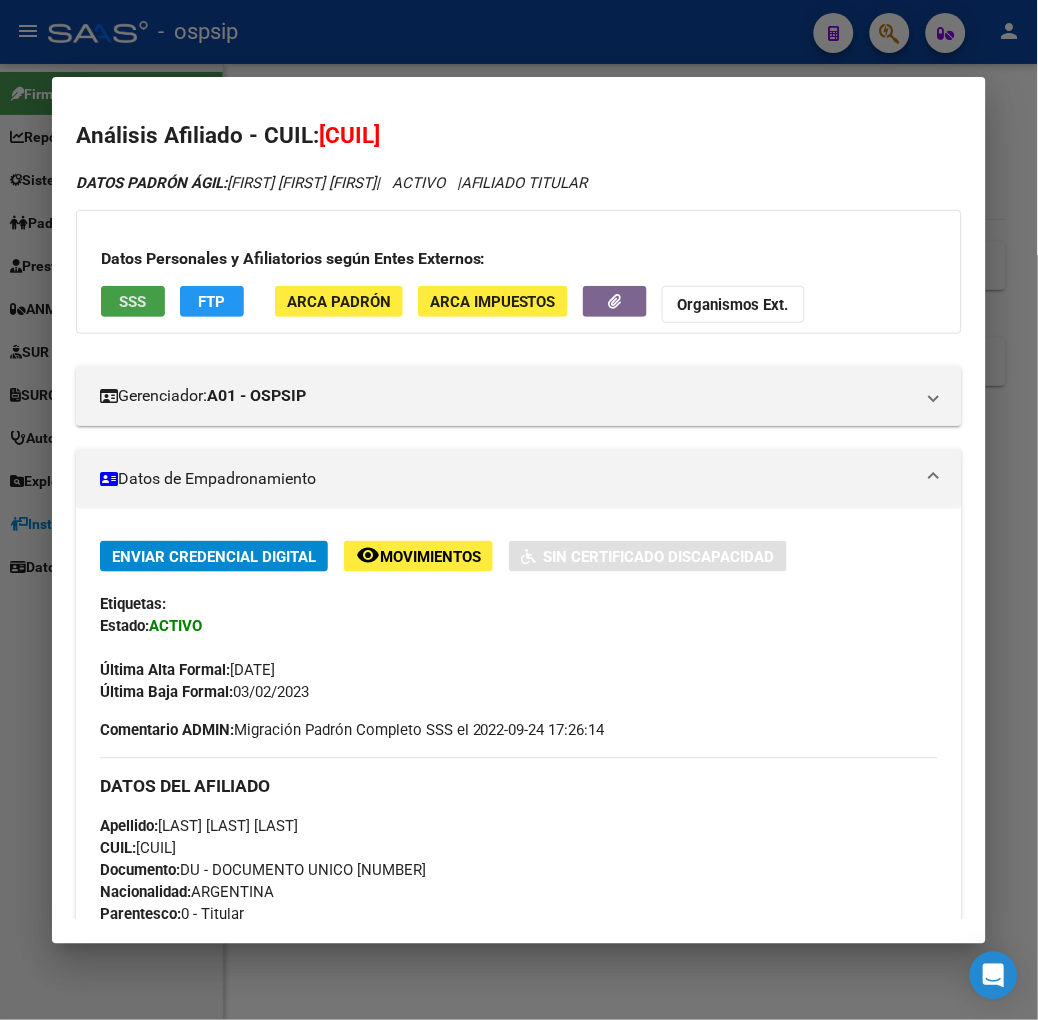 click on "SSS" at bounding box center (133, 301) 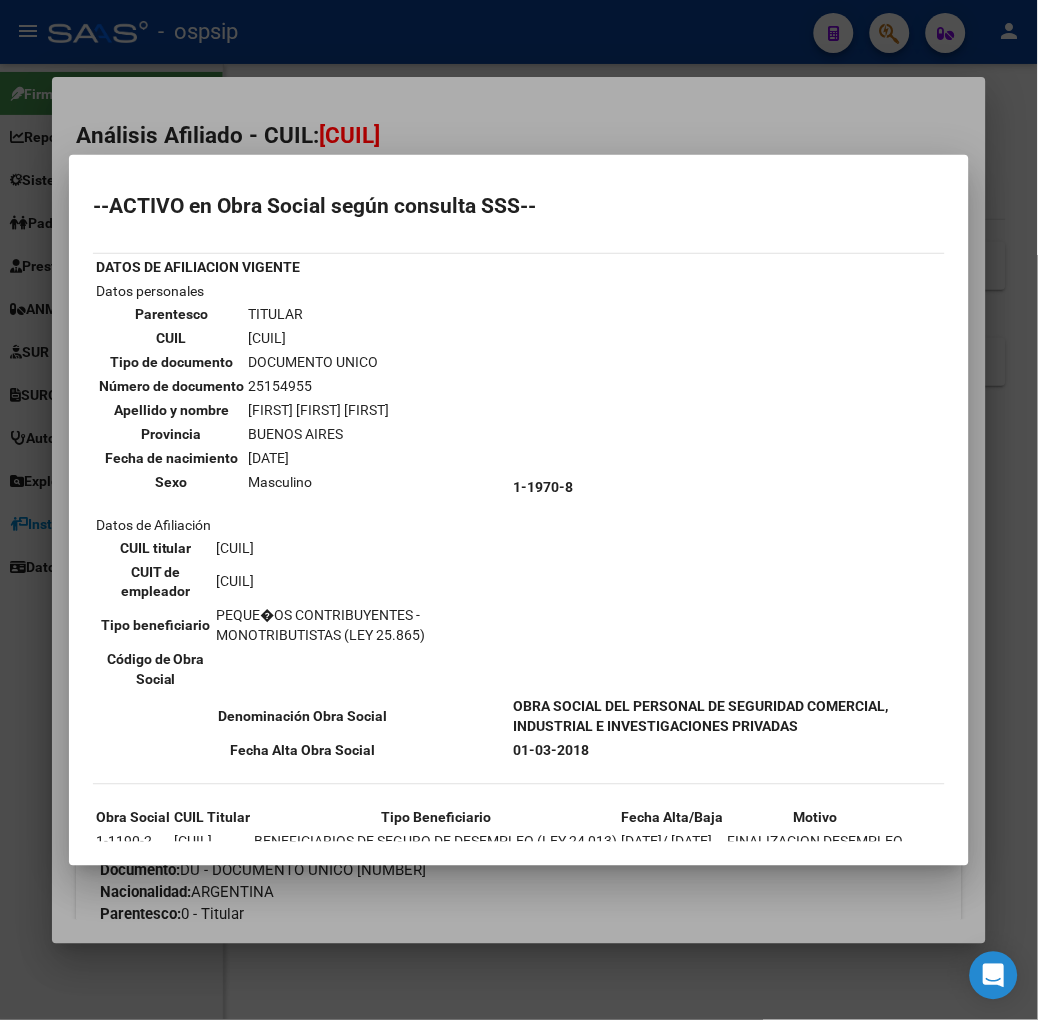scroll, scrollTop: 81, scrollLeft: 0, axis: vertical 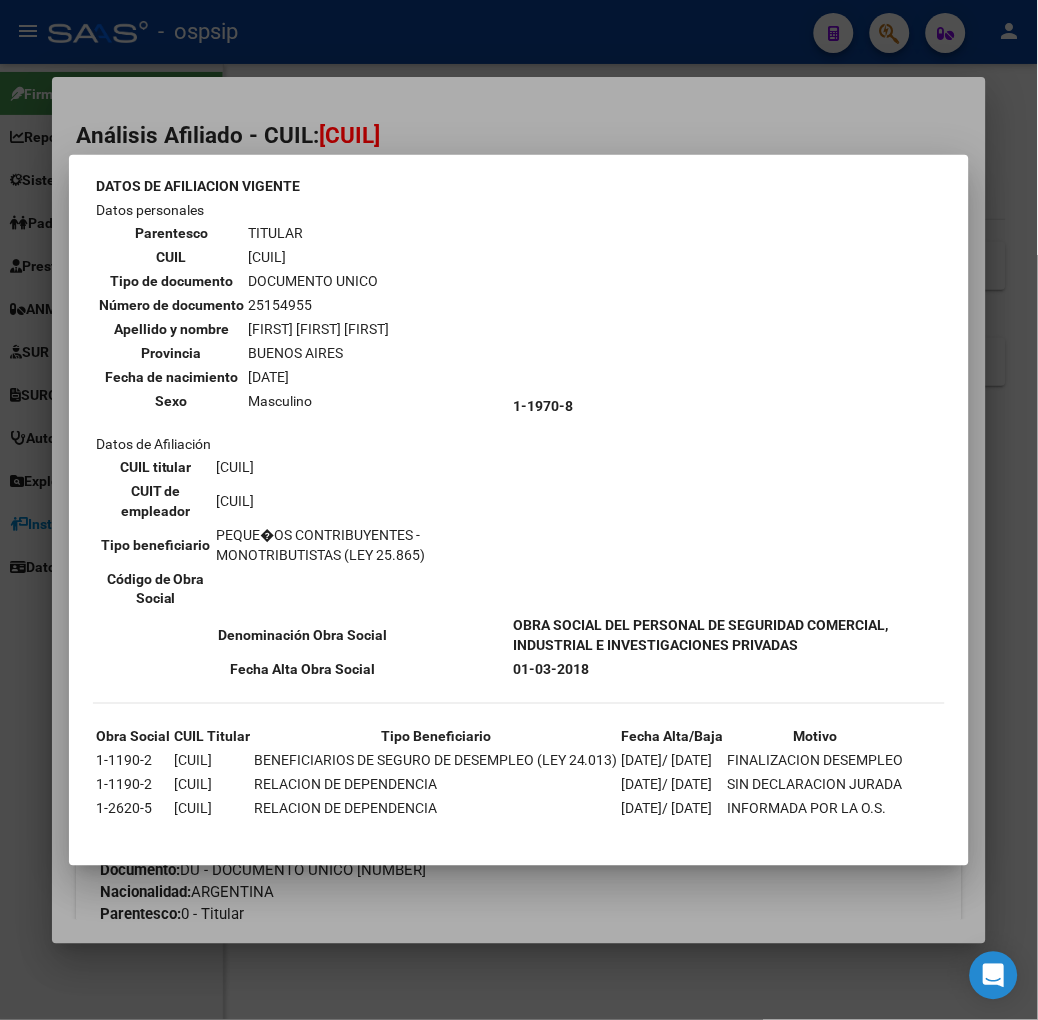 click at bounding box center (519, 510) 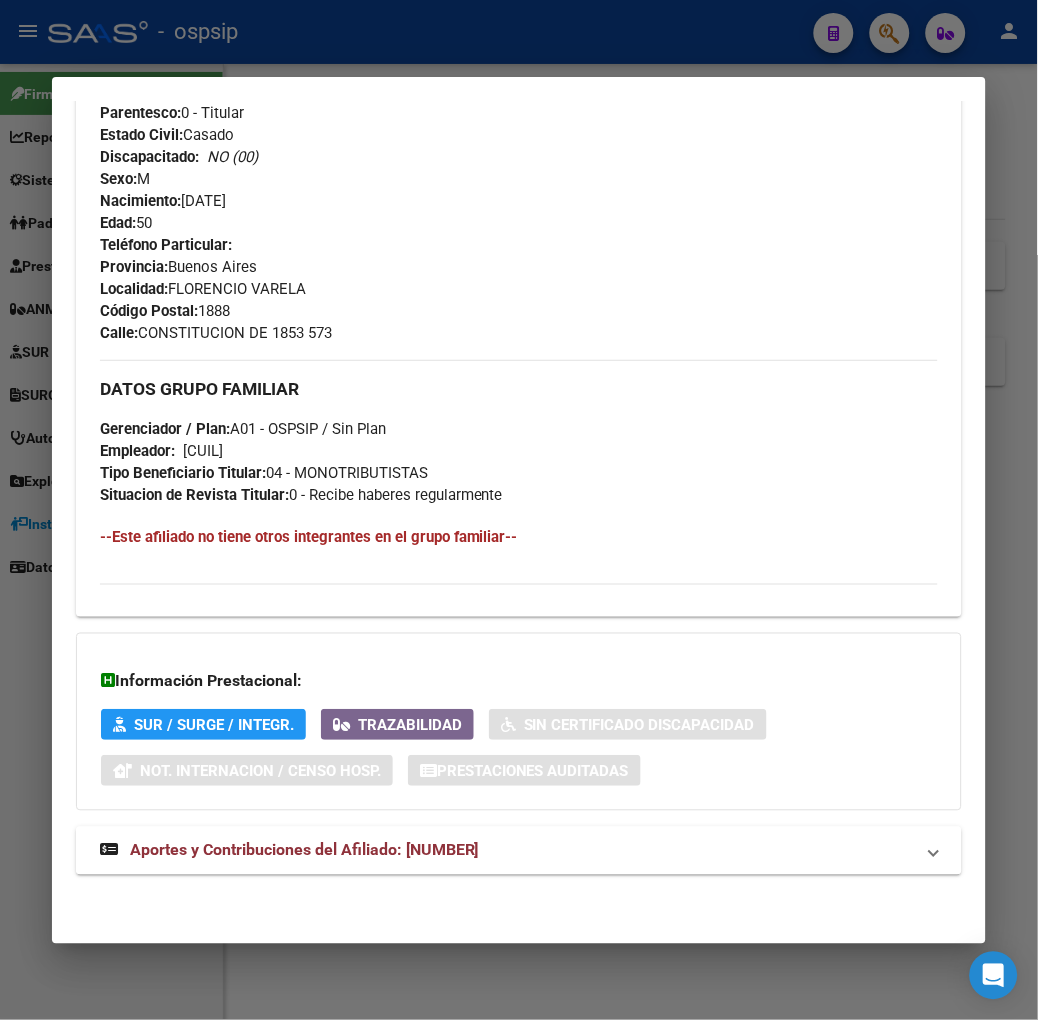click on "Aportes y Contribuciones del Afiliado: [NUMBER]" at bounding box center (304, 850) 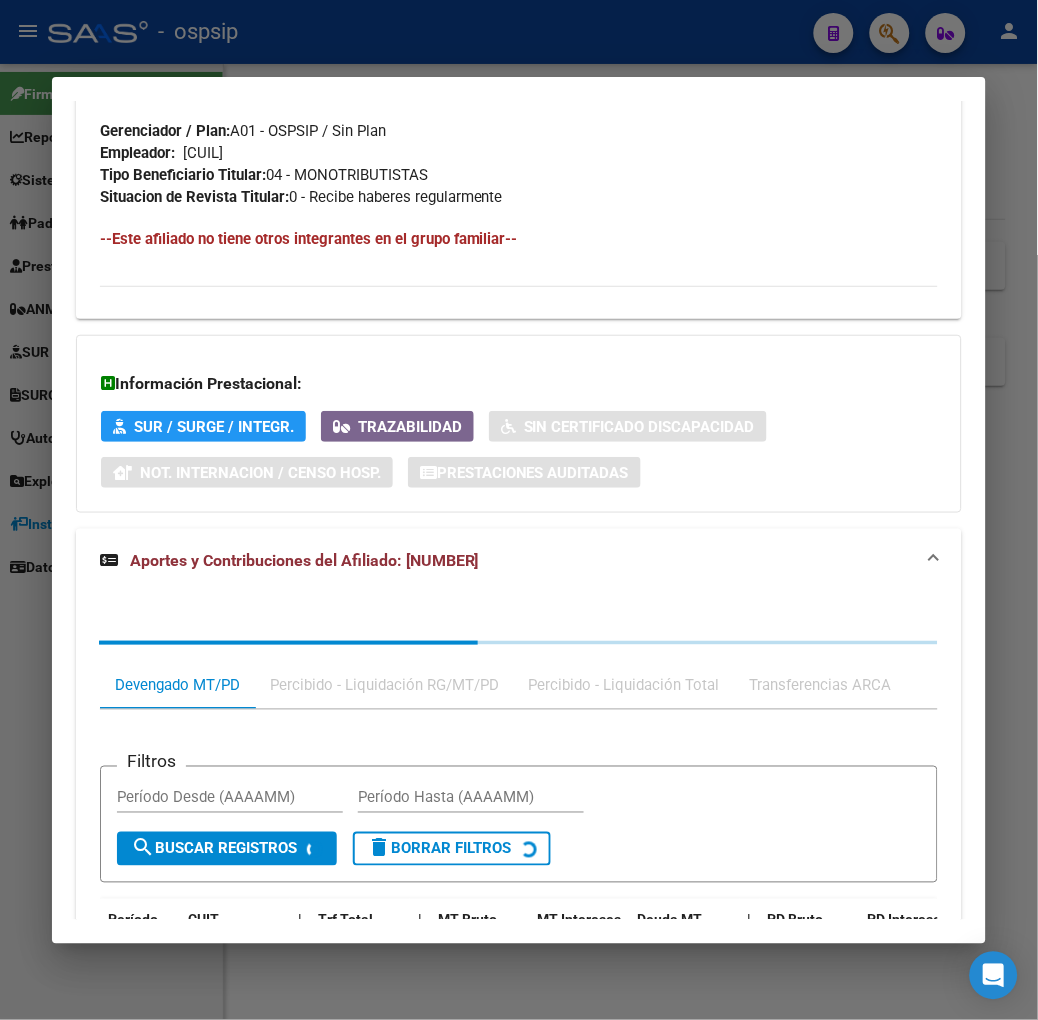 scroll, scrollTop: 1311, scrollLeft: 0, axis: vertical 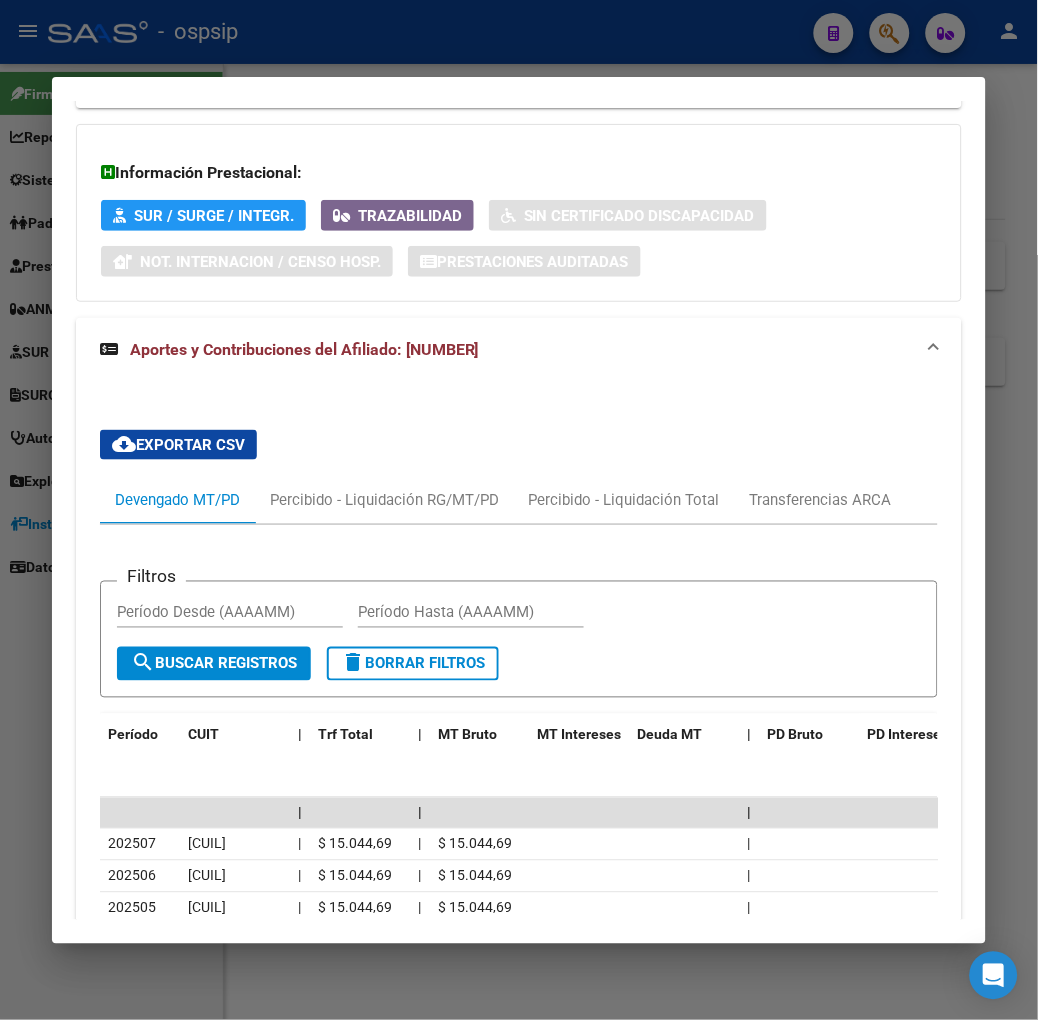 click at bounding box center [519, 510] 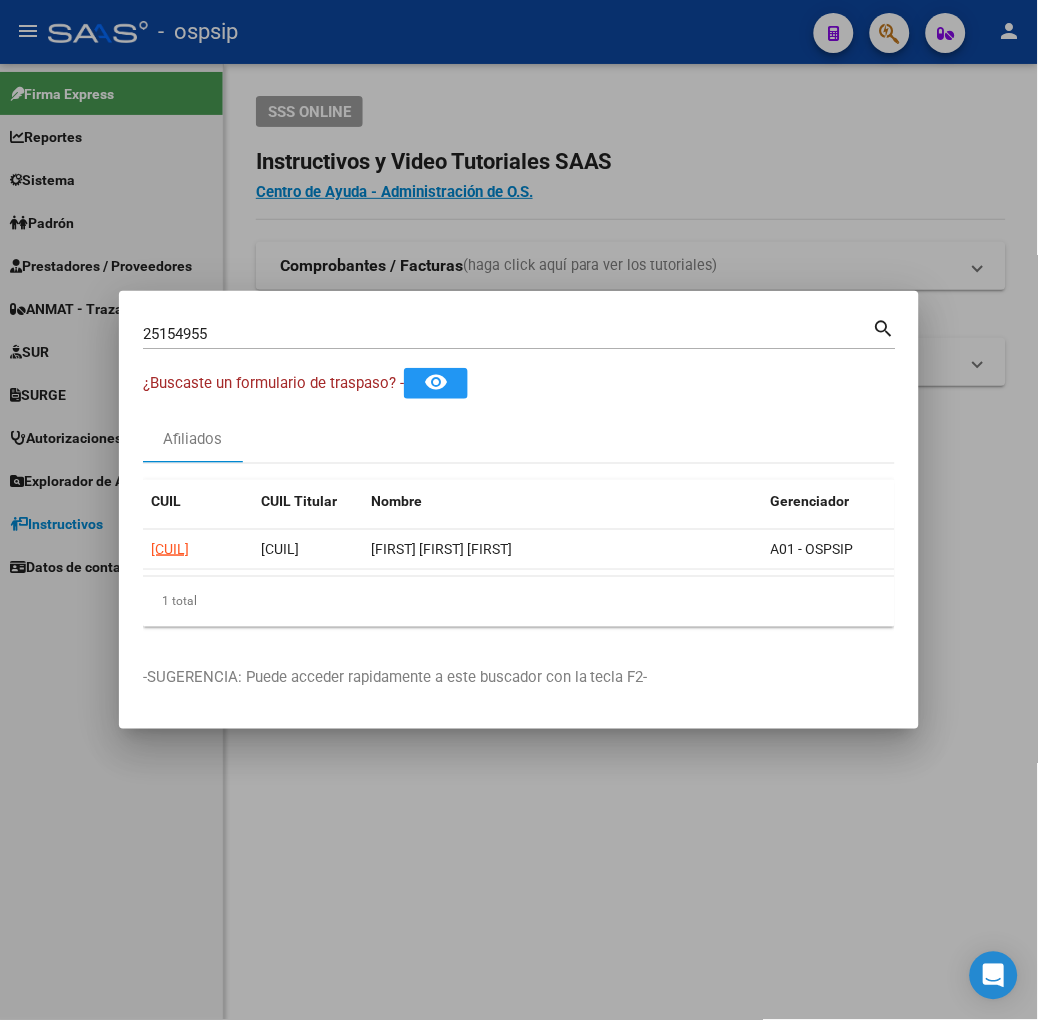 click on "[NUMBER] Buscar (apellido, dni, cuil, nro traspaso, cuit, obra social)" at bounding box center [508, 334] 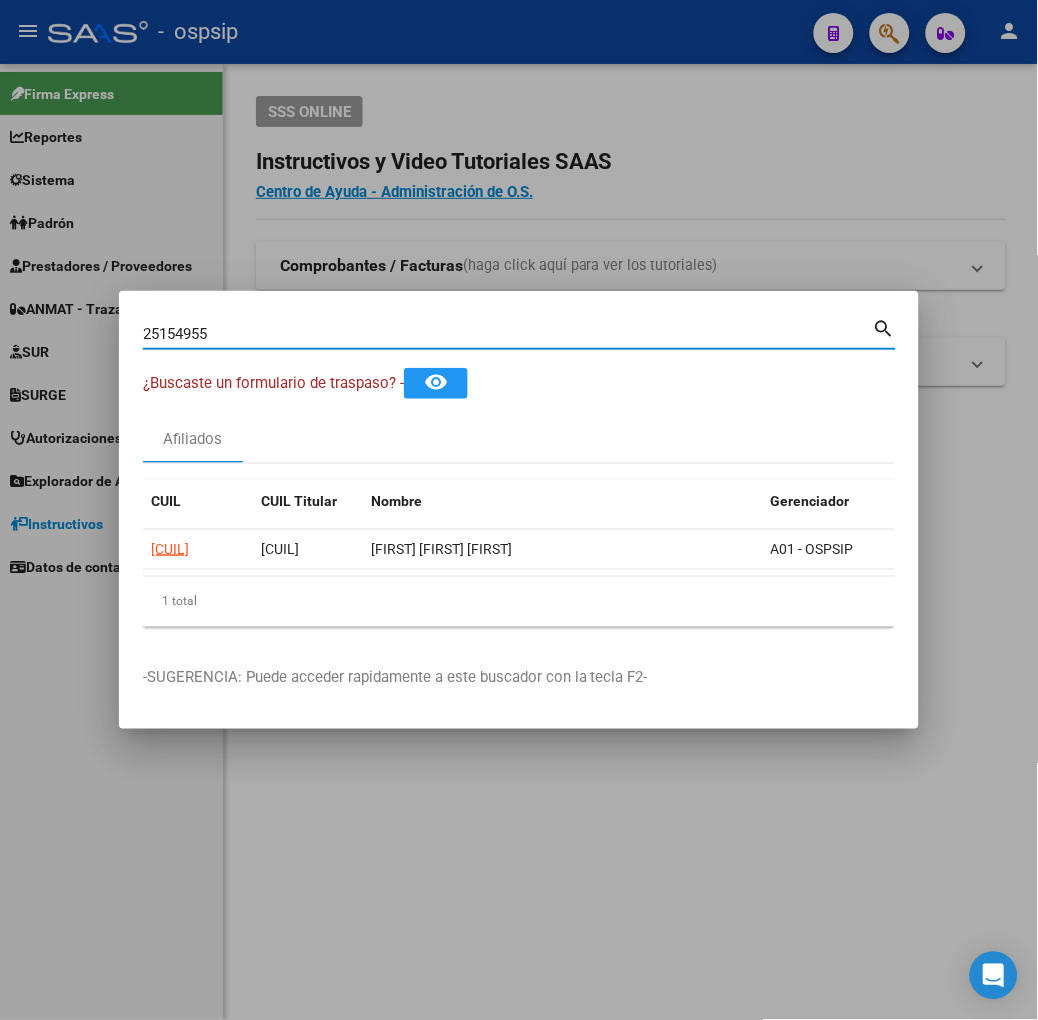 click on "[NUMBER] Buscar (apellido, dni, cuil, nro traspaso, cuit, obra social)" at bounding box center [508, 334] 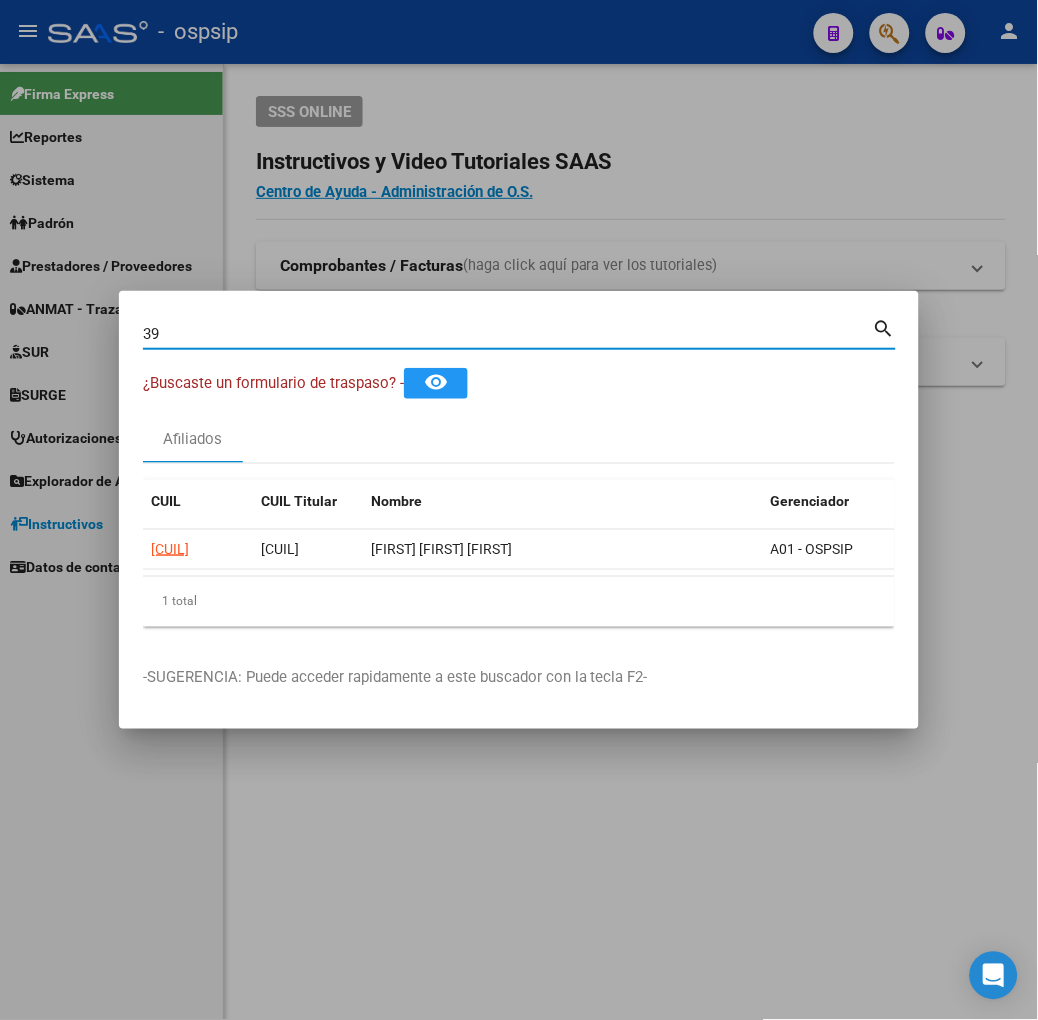 type on "3" 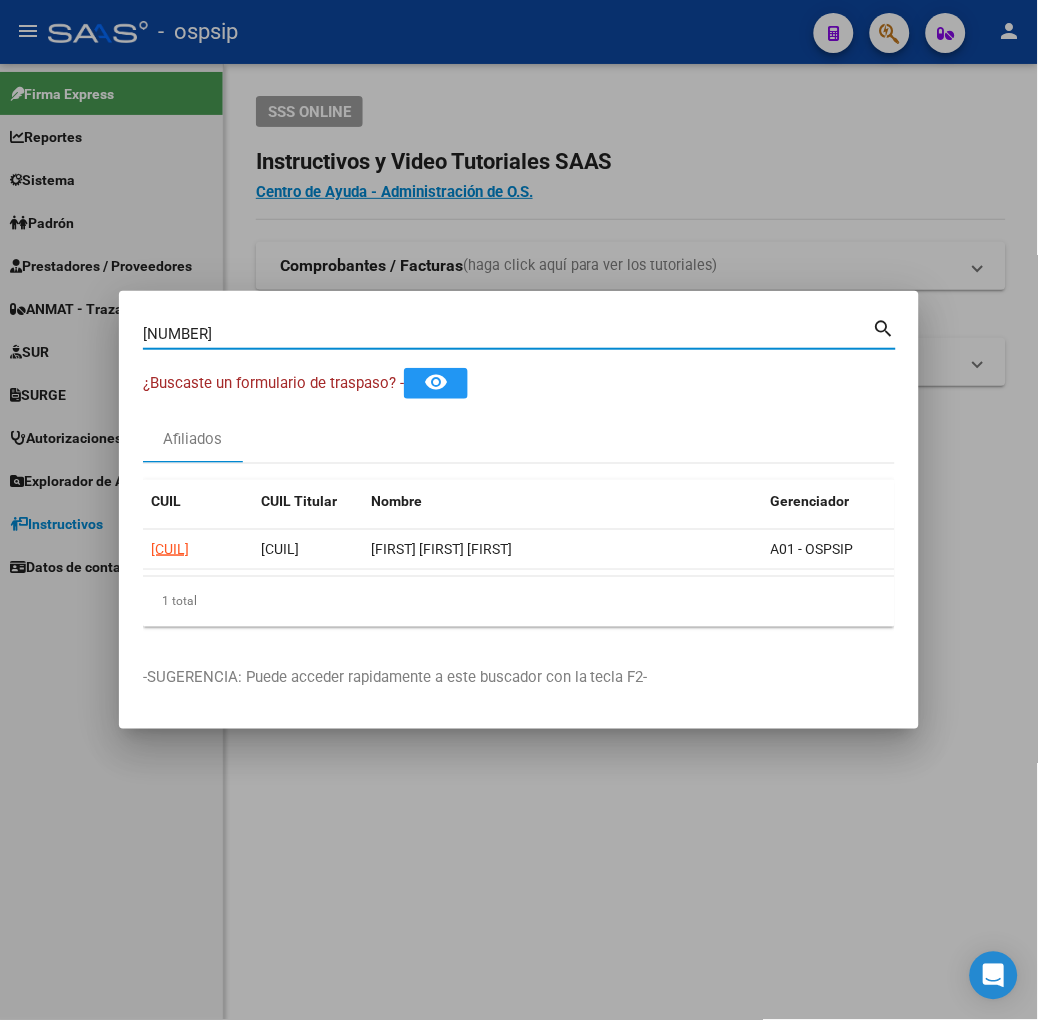 type on "[NUMBER]" 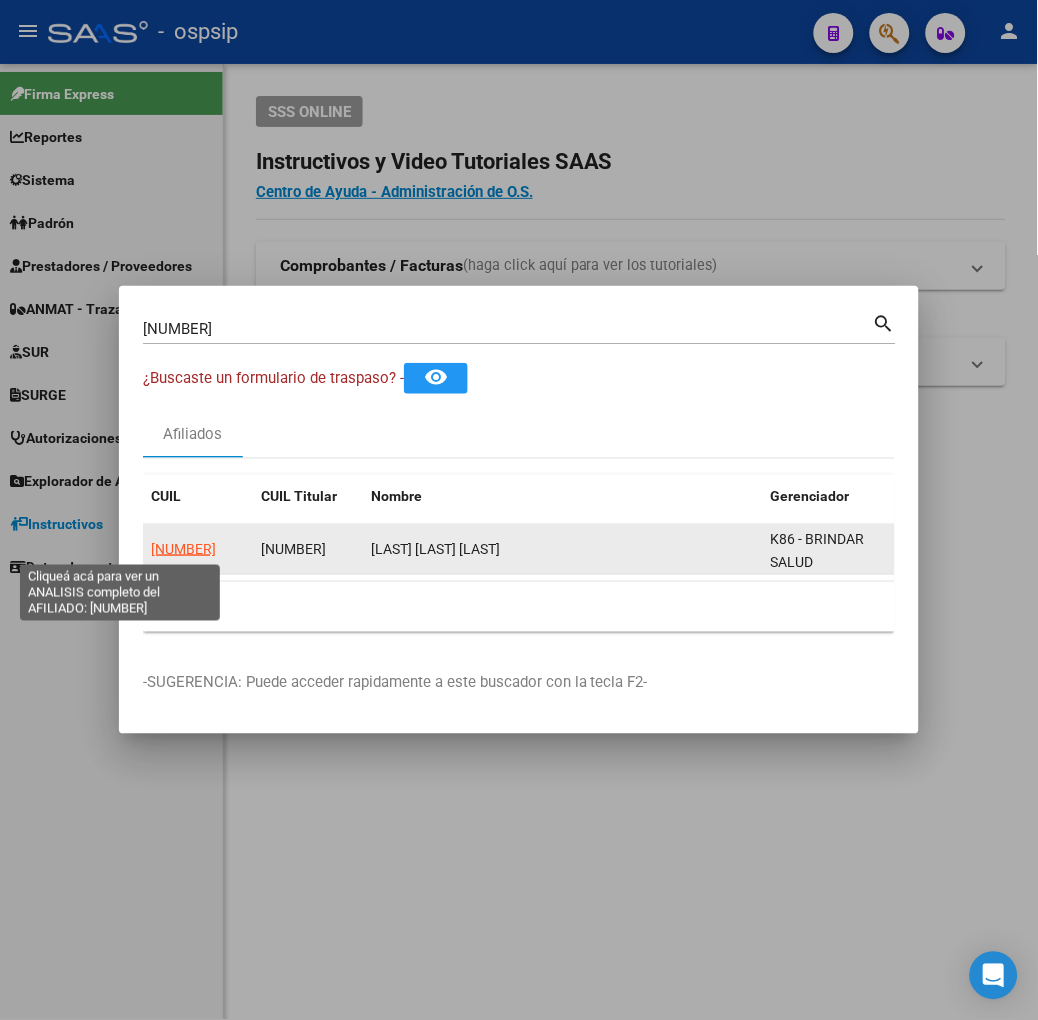 click on "[NUMBER]" 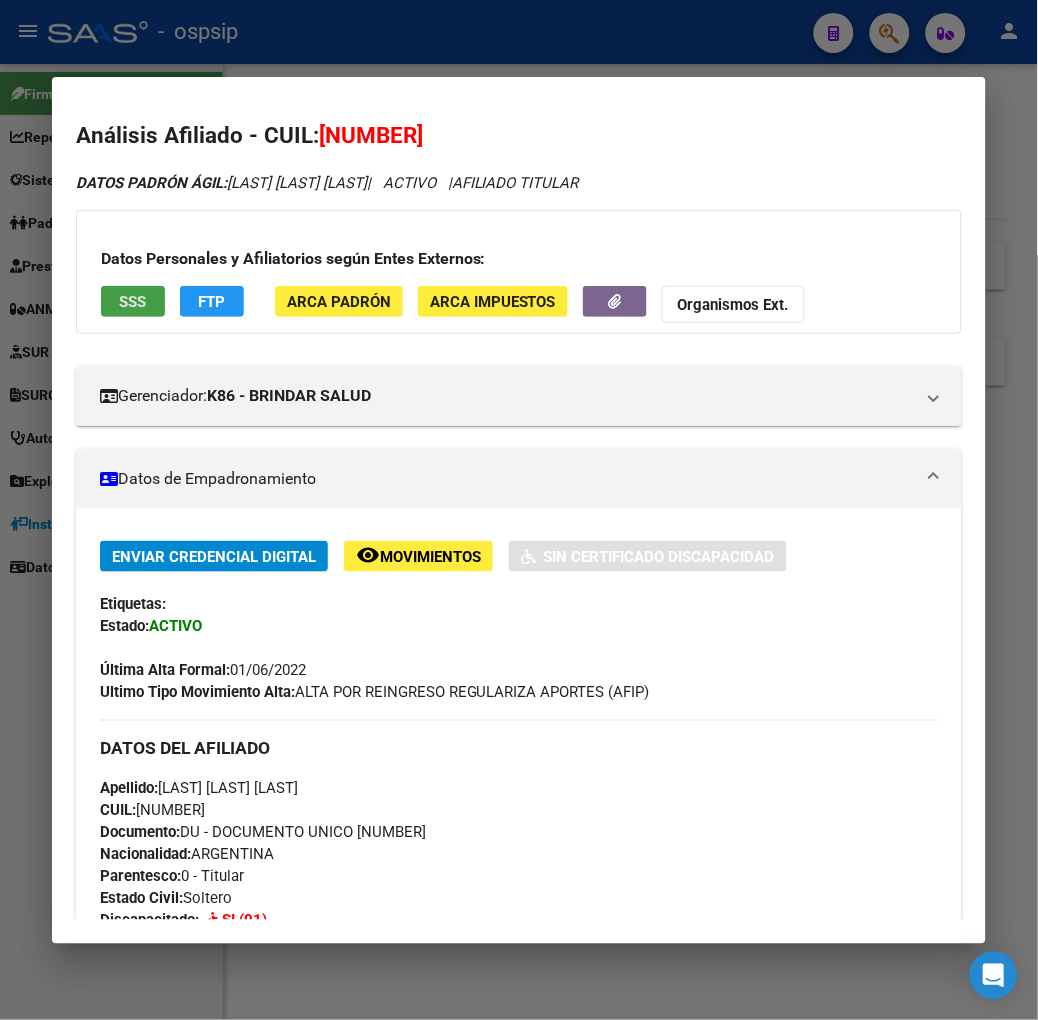 click on "SSS" at bounding box center (133, 301) 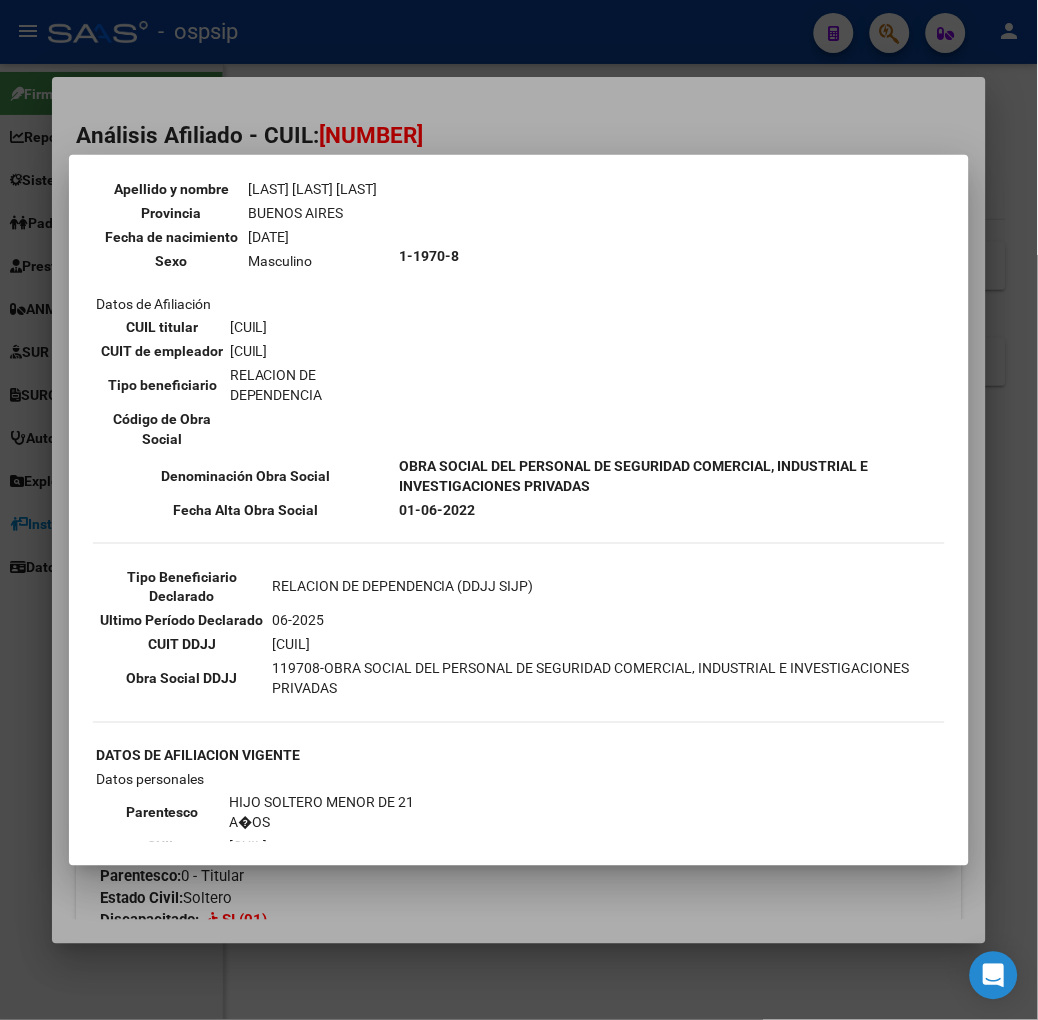 scroll, scrollTop: 222, scrollLeft: 0, axis: vertical 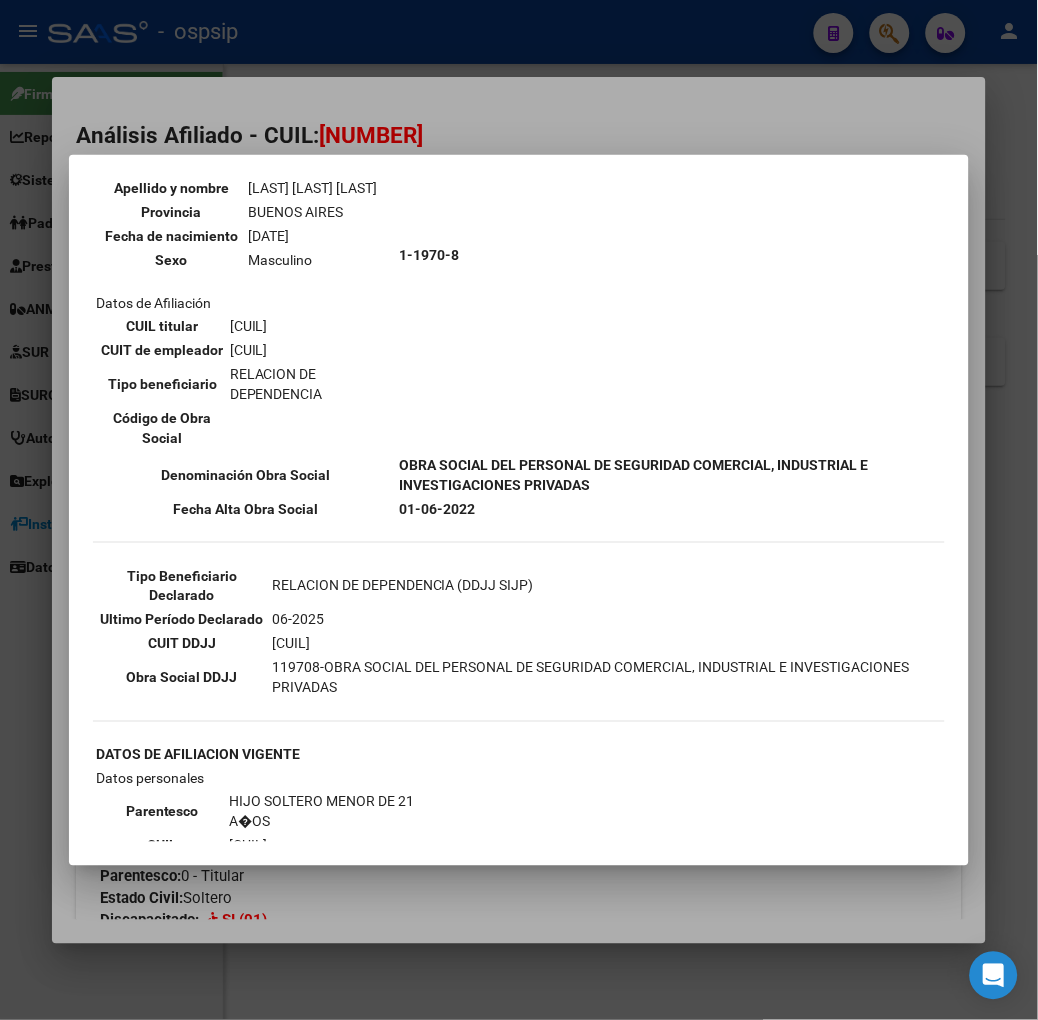 click on "--ACTIVO en Obra Social según consulta SSS--
DATOS DE AFILIACION VIGENTE
Datos personales
Parentesco
TITULAR
CUIL
[CUIL]
Tipo de documento
DOCUMENTO UNICO
Número de documento
[NUMBER]
Apellido y nombre
[LAST] [FIRST] [LAST]
Provincia
BUENOS AIRES
Fecha de nacimiento
[DATE]
Sexo
Masculino
Datos de Afiliación
CUIL titular
[CUIL]
CUIT de empleador
[CUIT]
Tipo beneficiario
RELACION DE DEPENDENCIA
Código de Obra Social
[CODE]
Denominación Obra Social
Fecha Alta Obra Social
[DATE]
Tipo Beneficiario Declarado
RELACION DE DEPENDENCIA (DDJJ SIJP)
Ultimo Período Declarado
[DATE]
CUIT DDJJ" at bounding box center [519, 510] 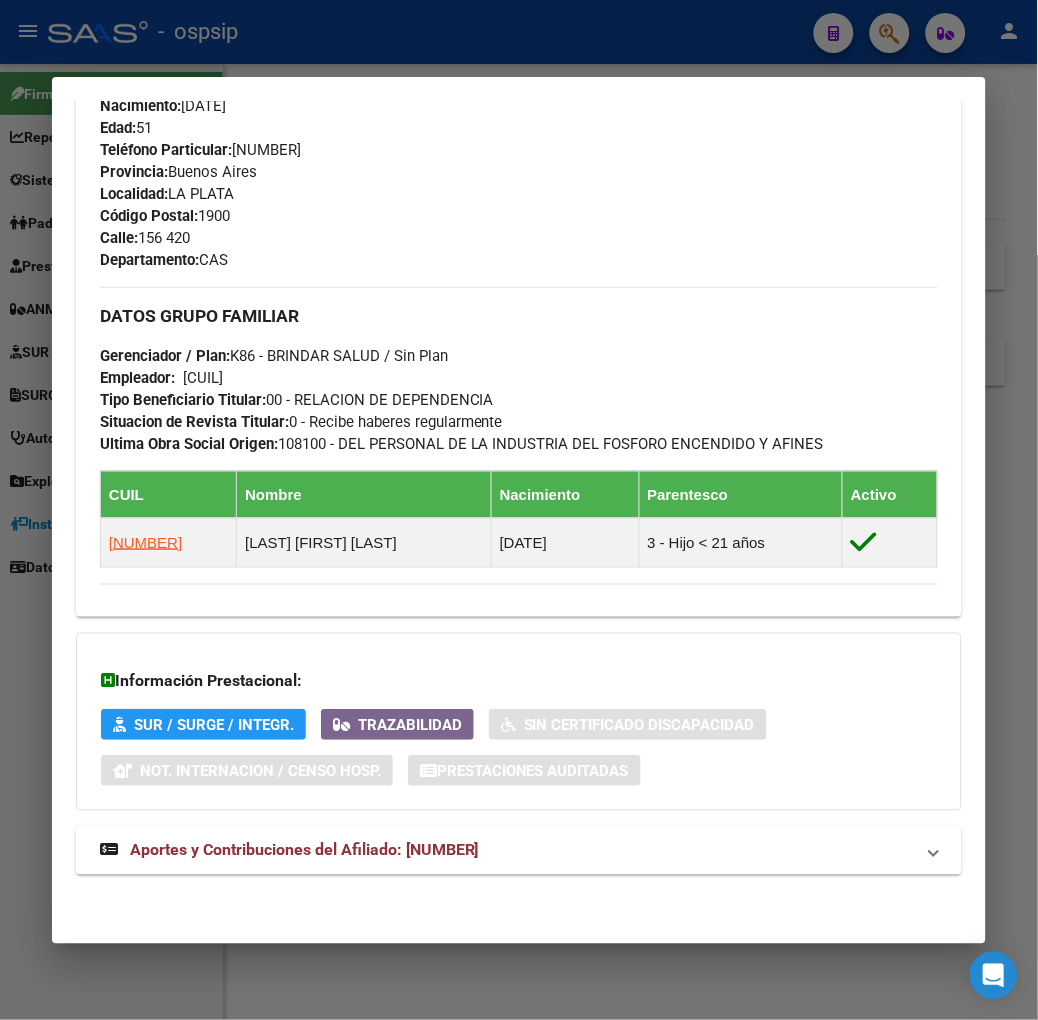 click on "Aportes y Contribuciones del Afiliado: [NUMBER]" at bounding box center [304, 850] 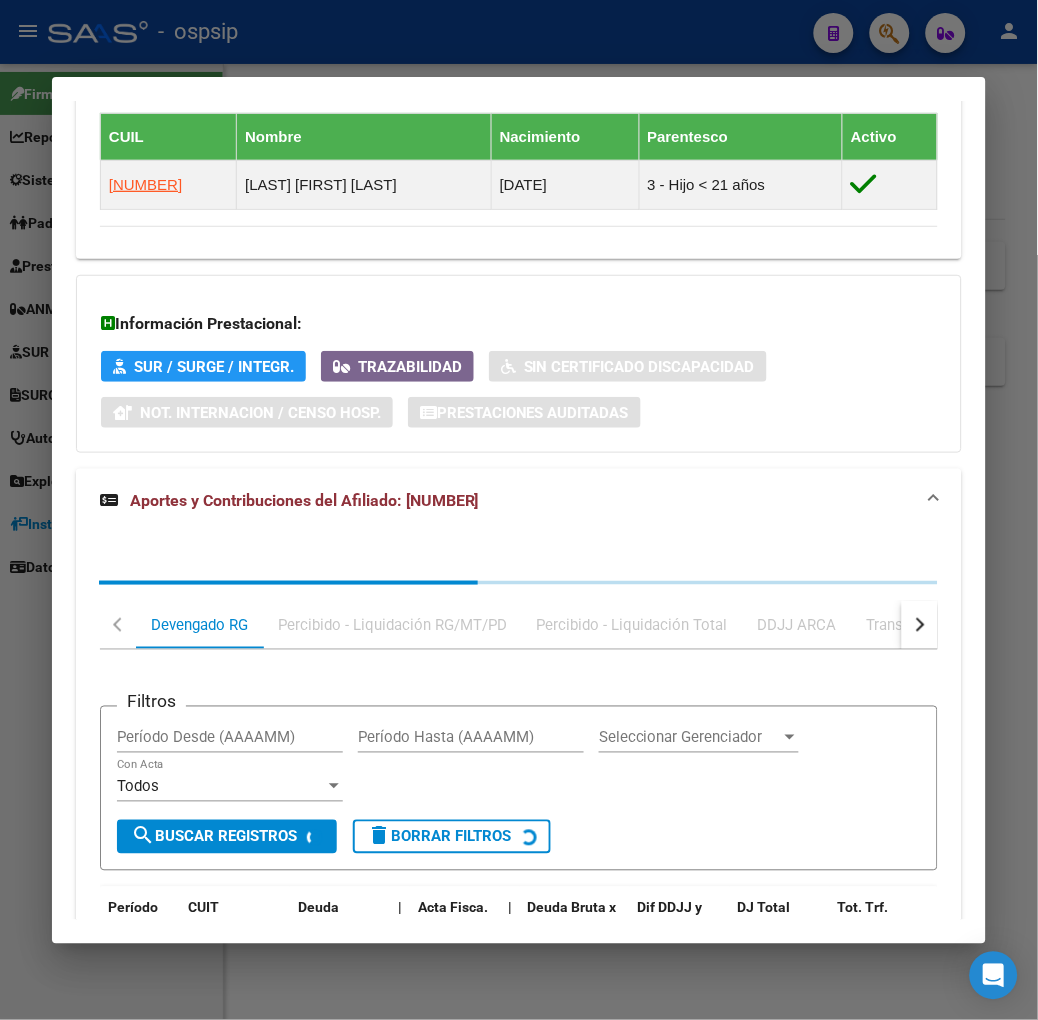 scroll, scrollTop: 1403, scrollLeft: 0, axis: vertical 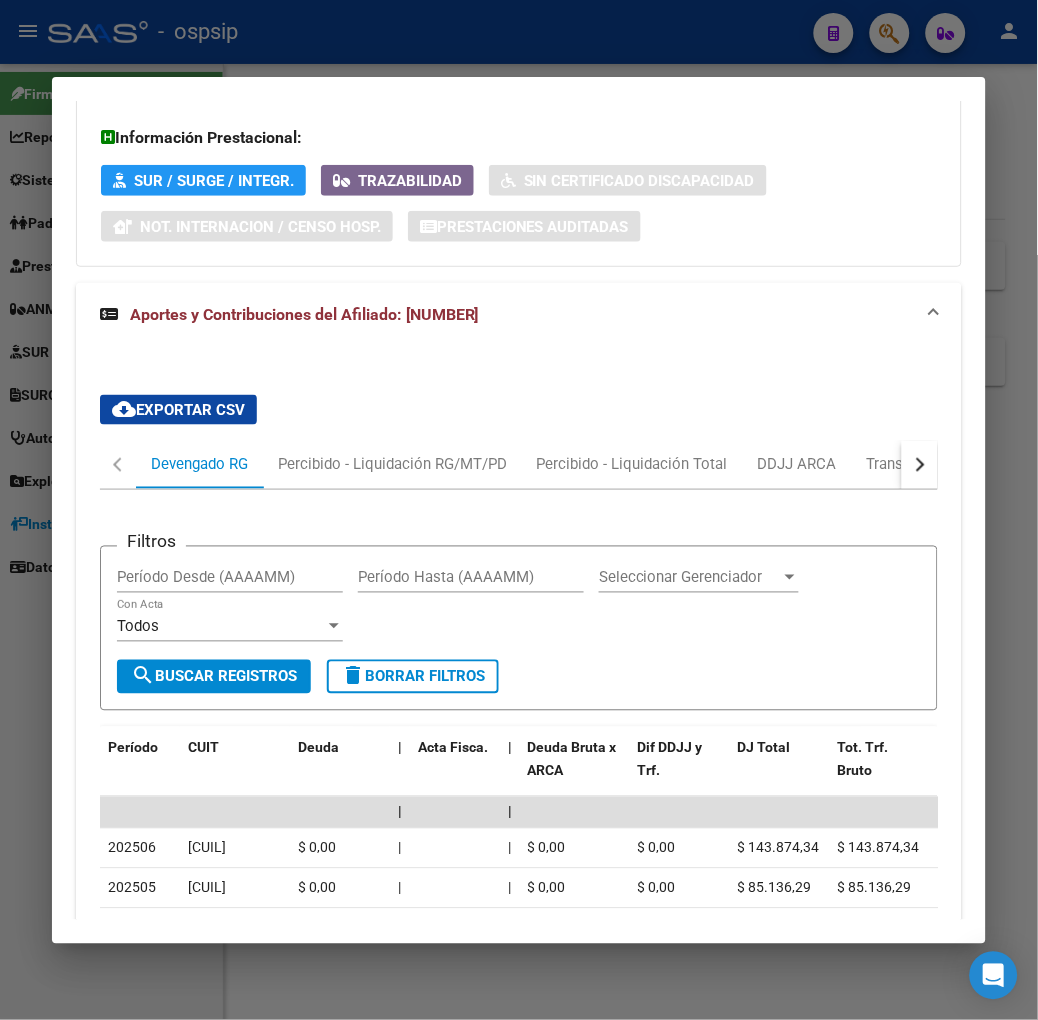 click at bounding box center [519, 510] 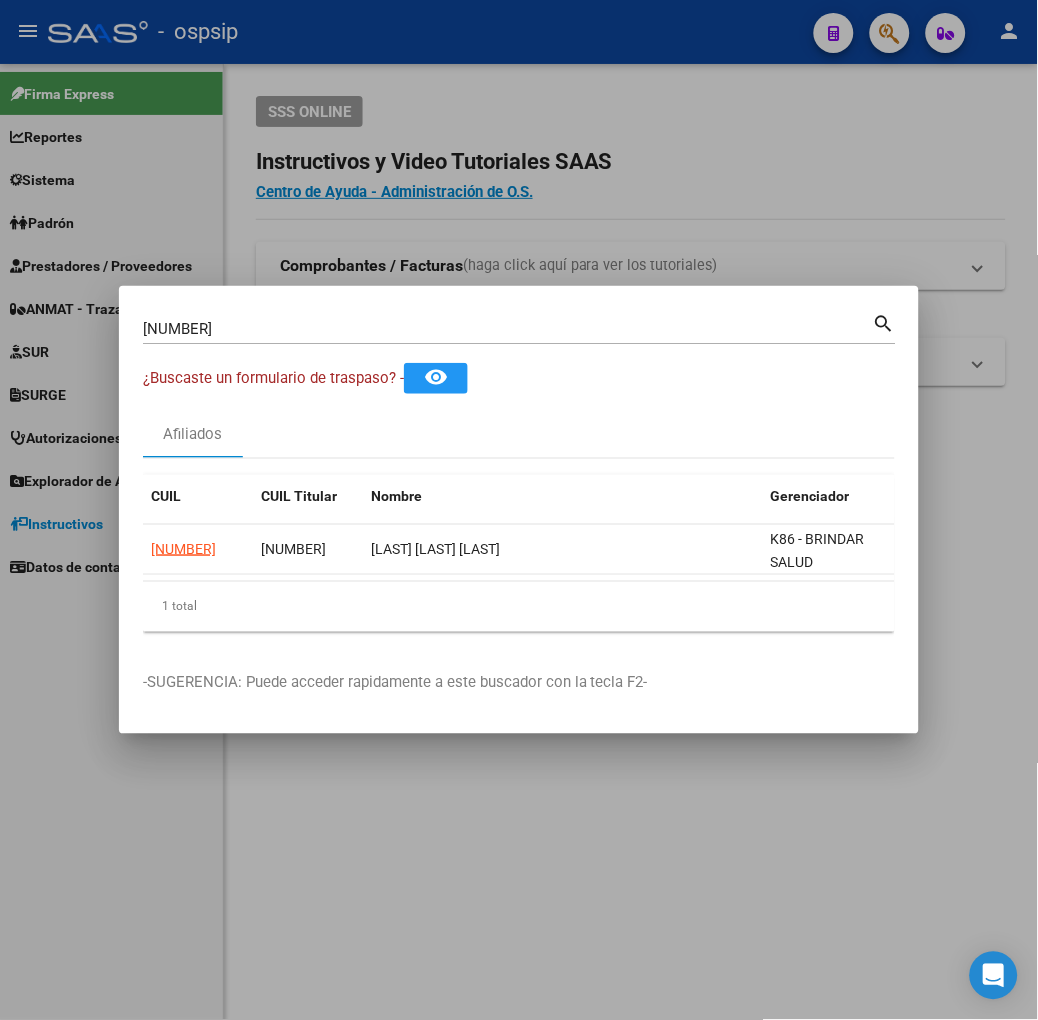 click on "[NUMBER]" at bounding box center [508, 329] 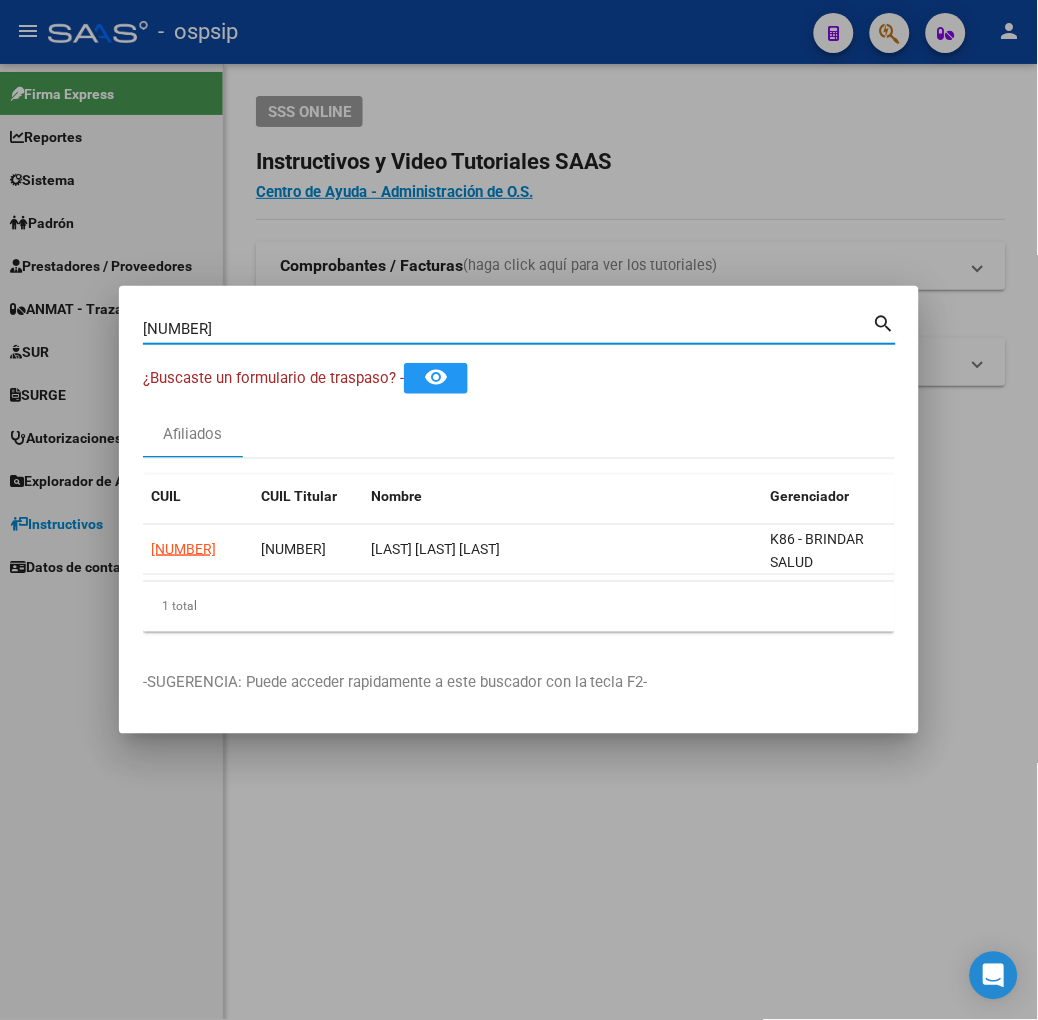 click on "[NUMBER]" at bounding box center (508, 329) 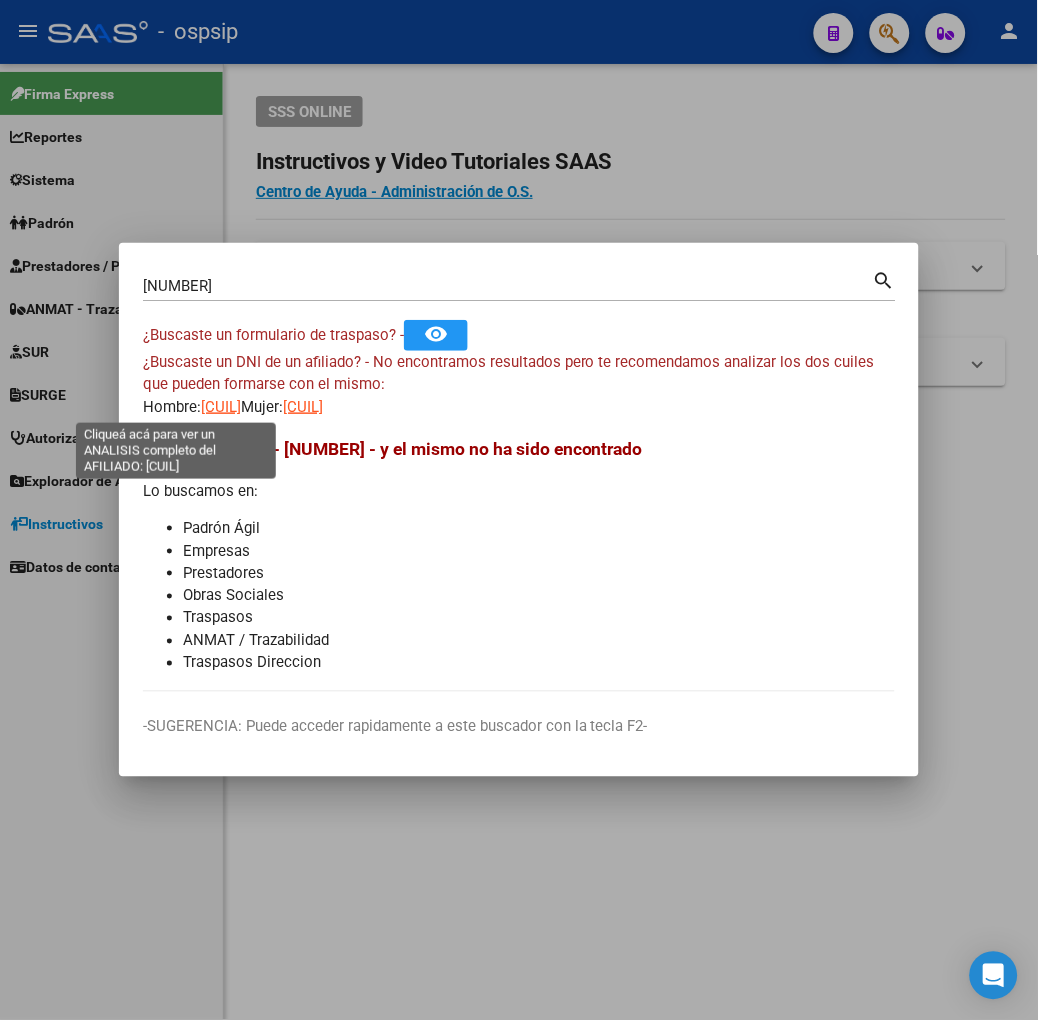 click on "[CUIL]" at bounding box center (221, 407) 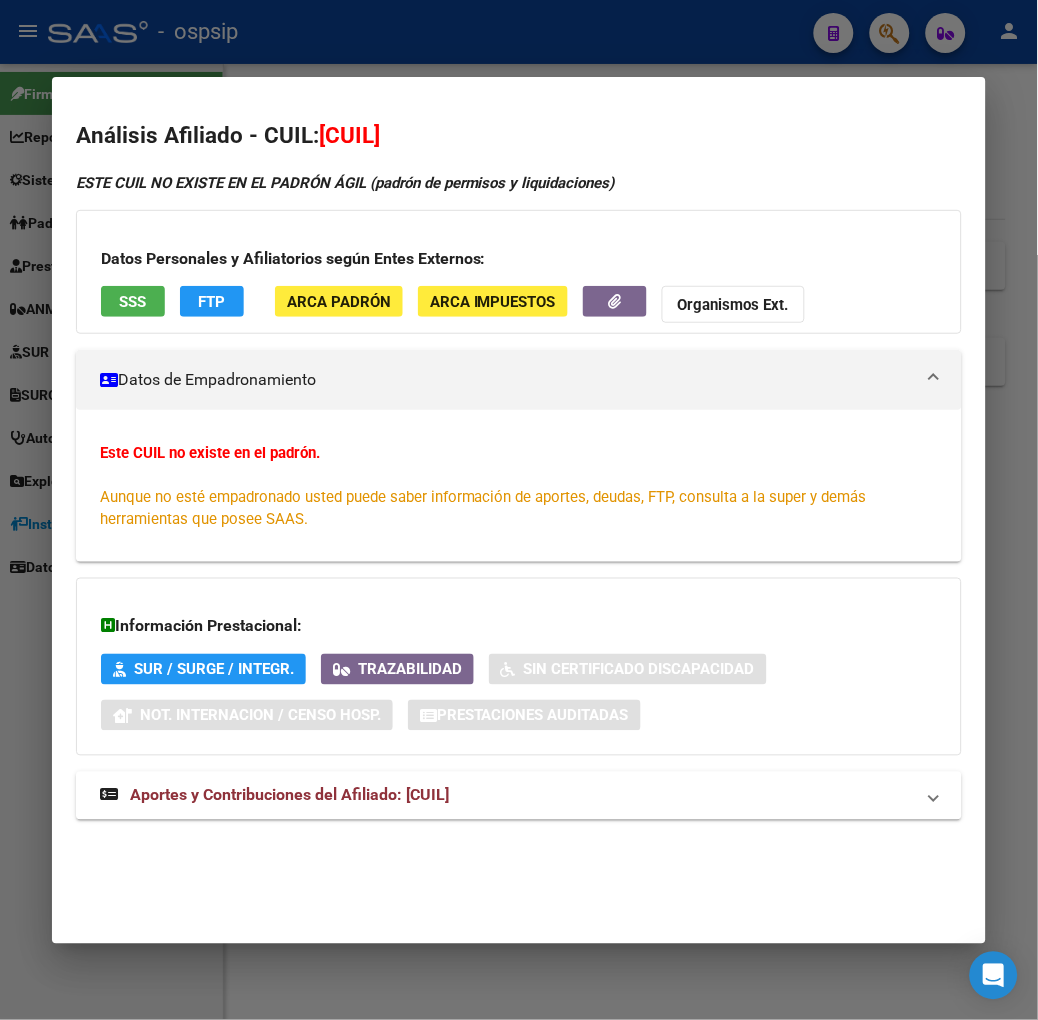 click at bounding box center [519, 510] 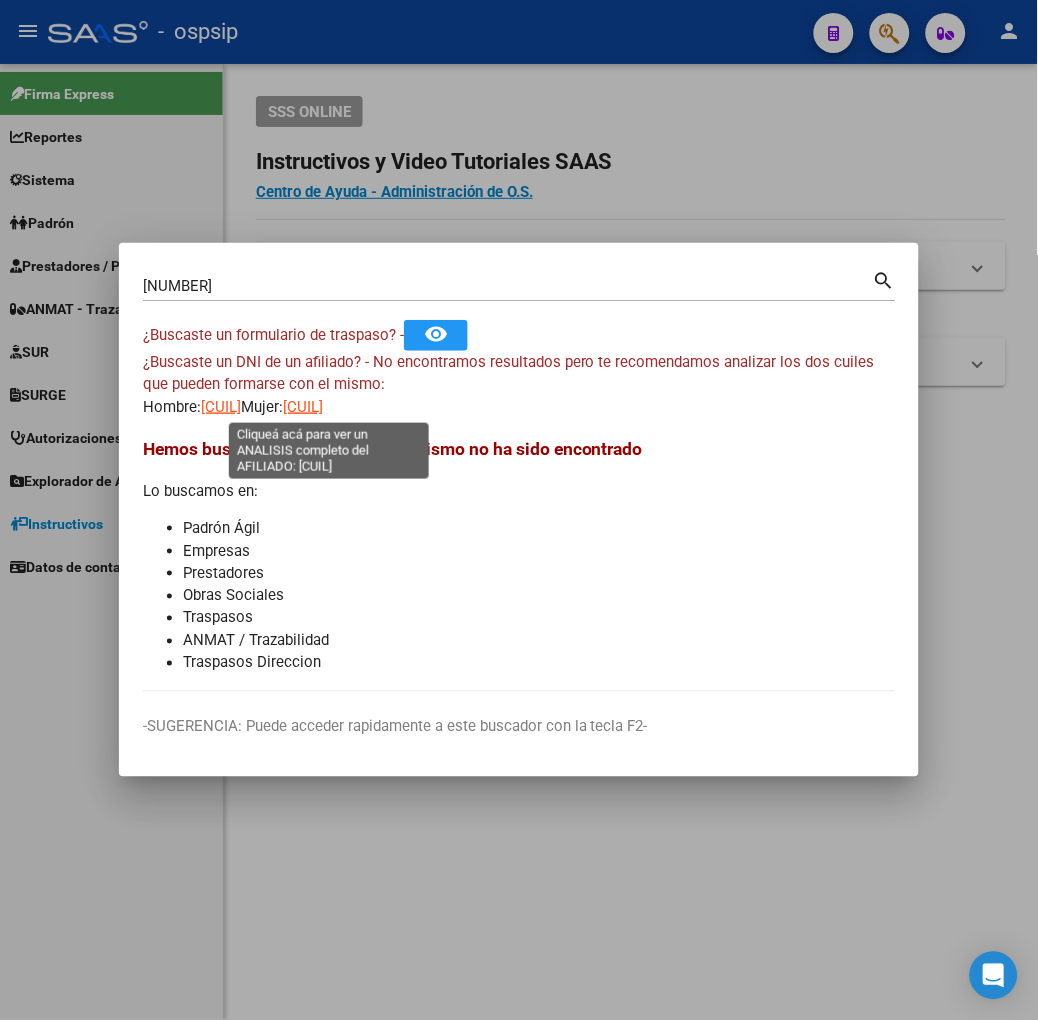 click on "[CUIL]" at bounding box center [303, 407] 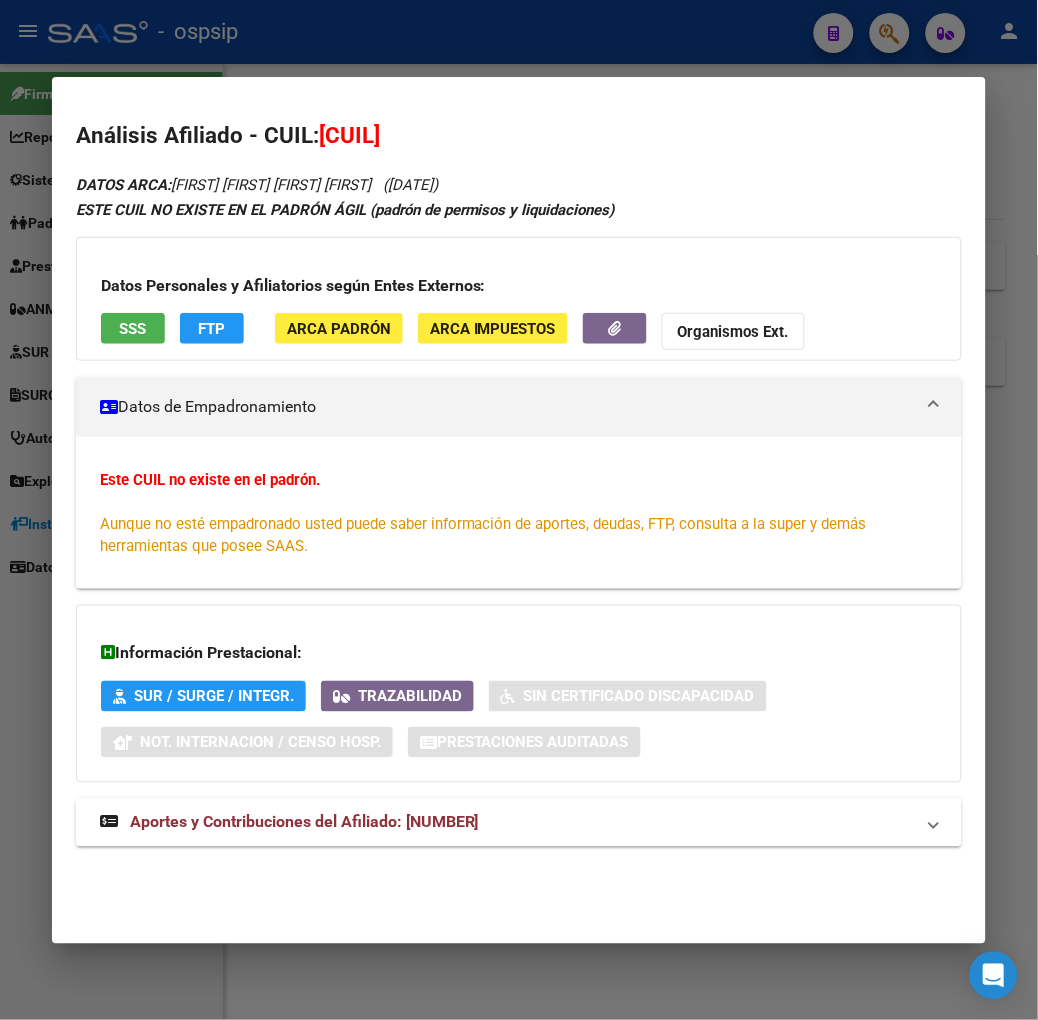 click on "SSS" at bounding box center (133, 328) 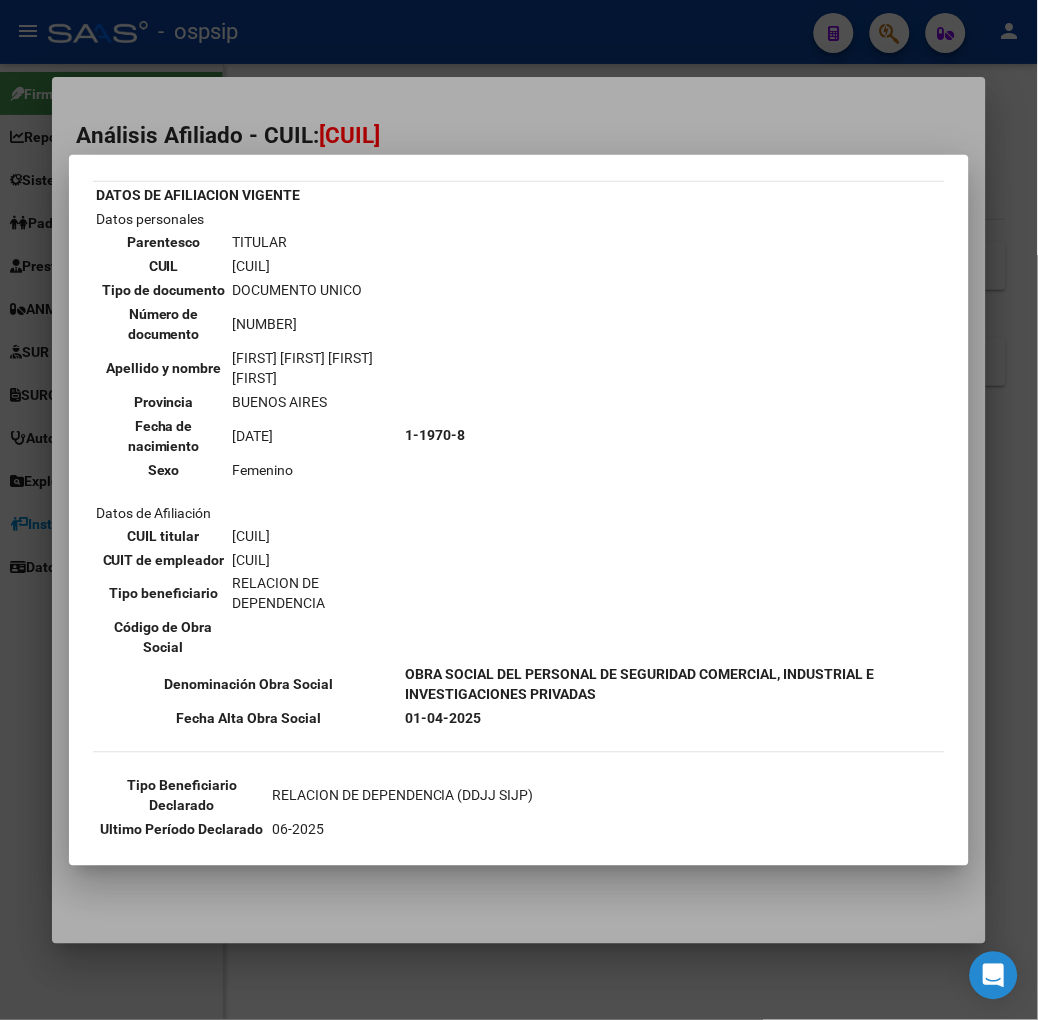 scroll, scrollTop: 111, scrollLeft: 0, axis: vertical 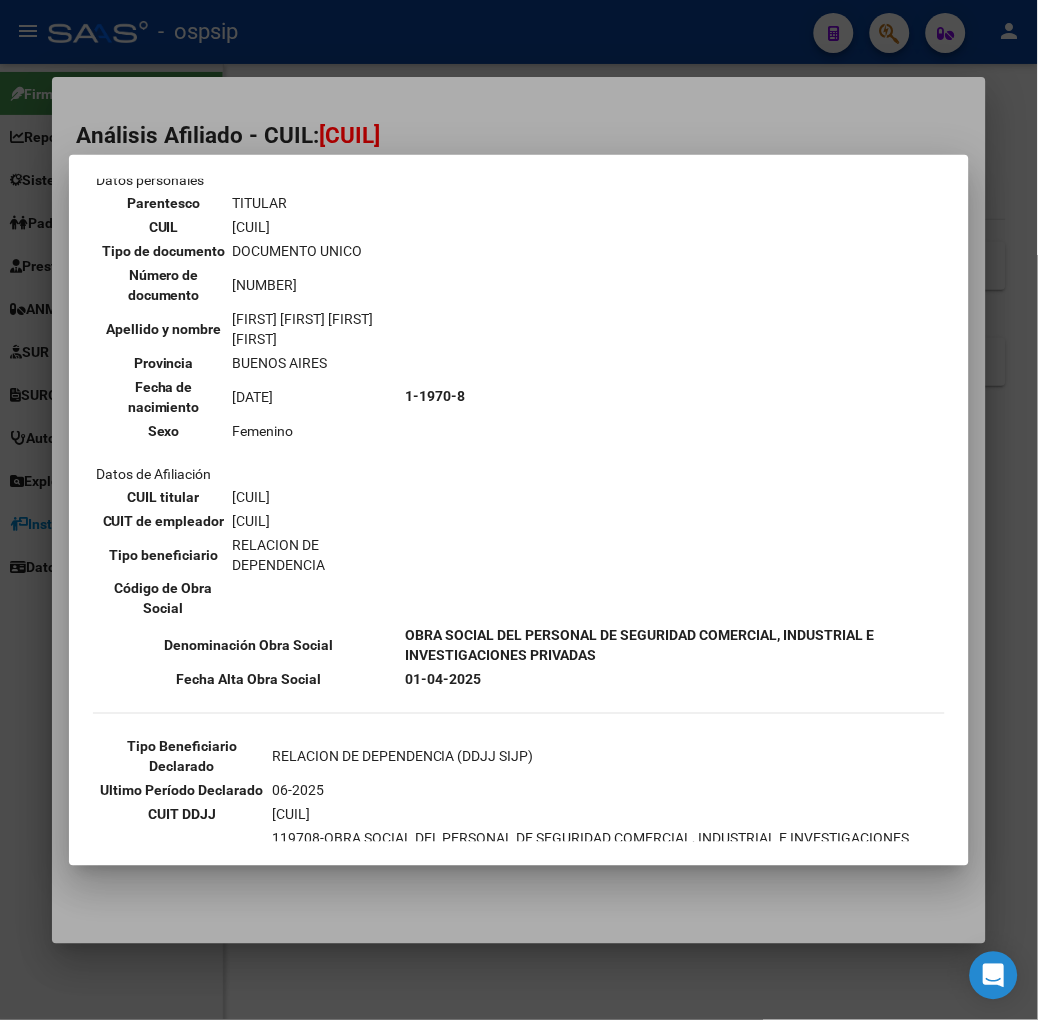 click at bounding box center [519, 510] 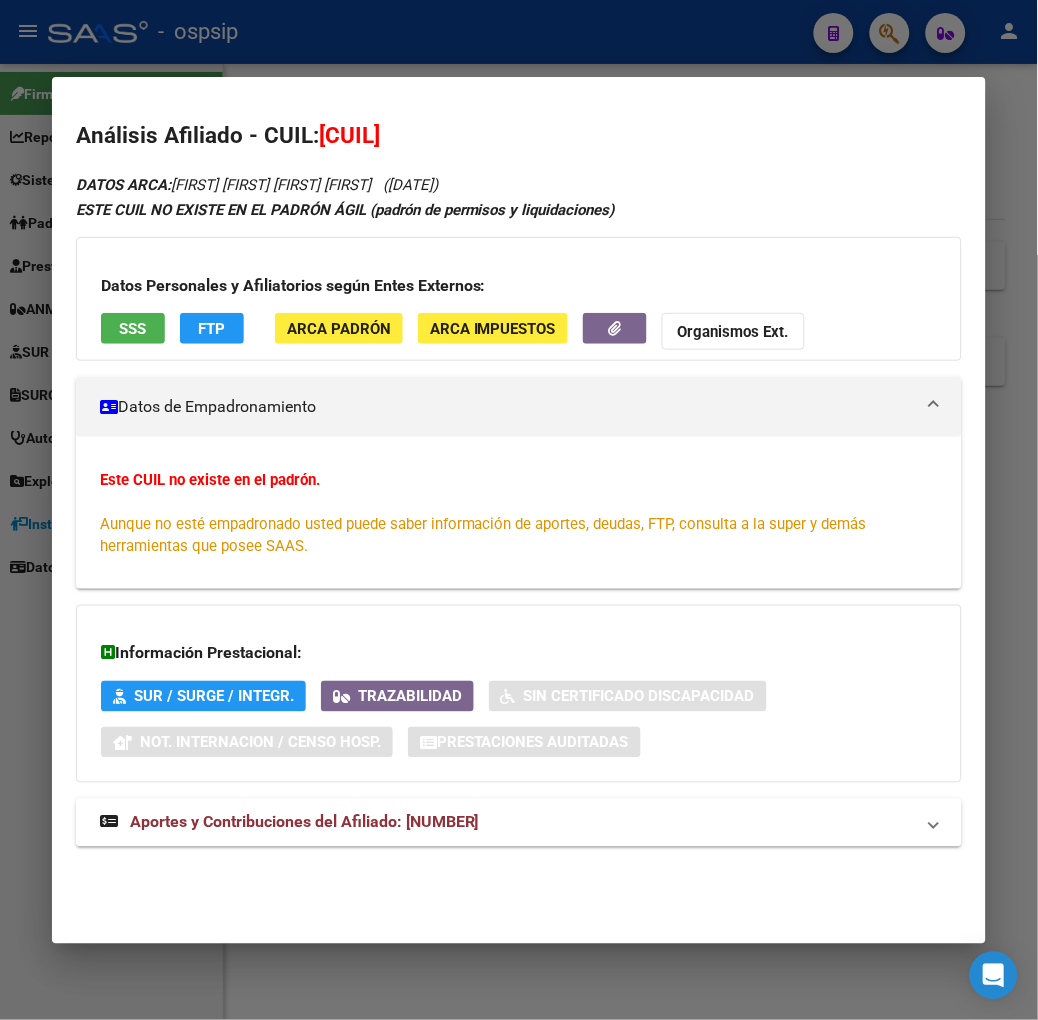 click at bounding box center [519, 510] 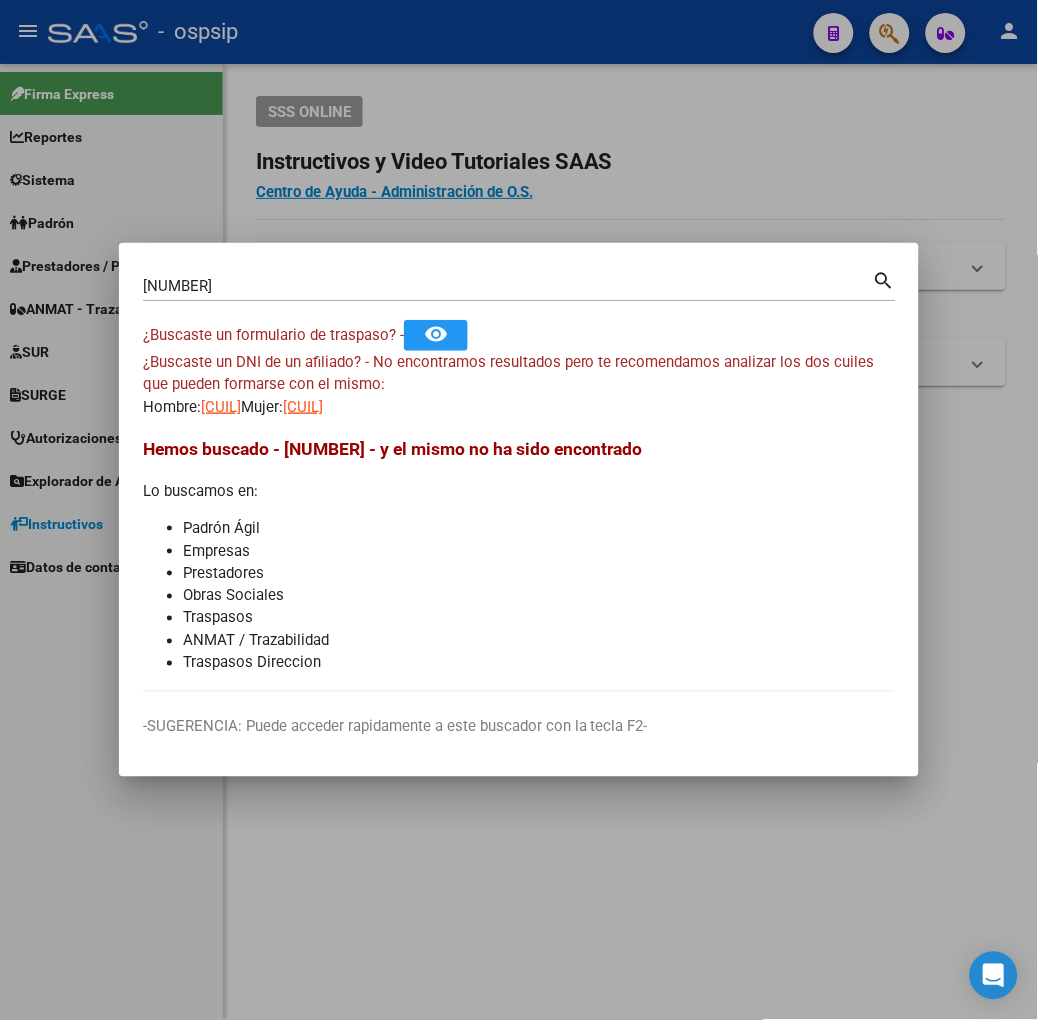 click on "[NUMBER]" at bounding box center (508, 286) 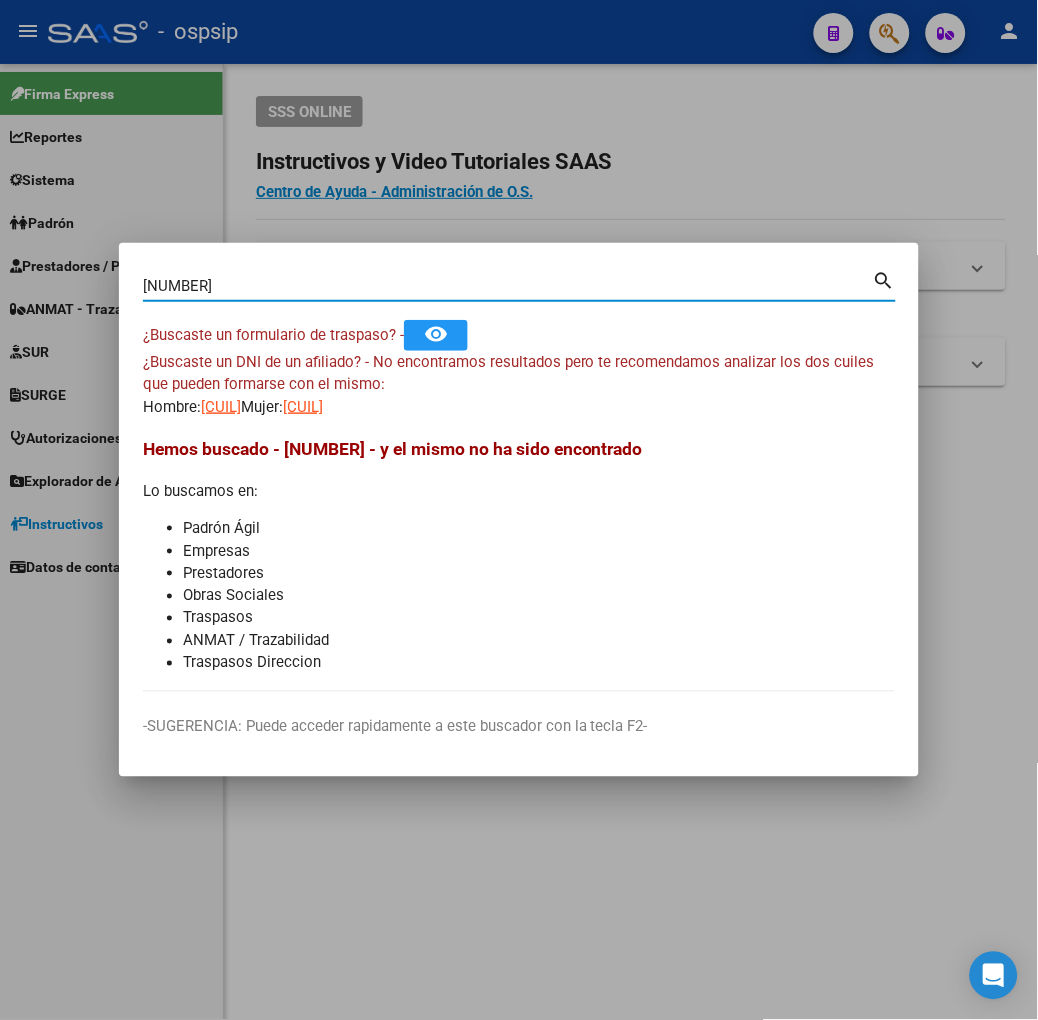 type on "[NUMBER]" 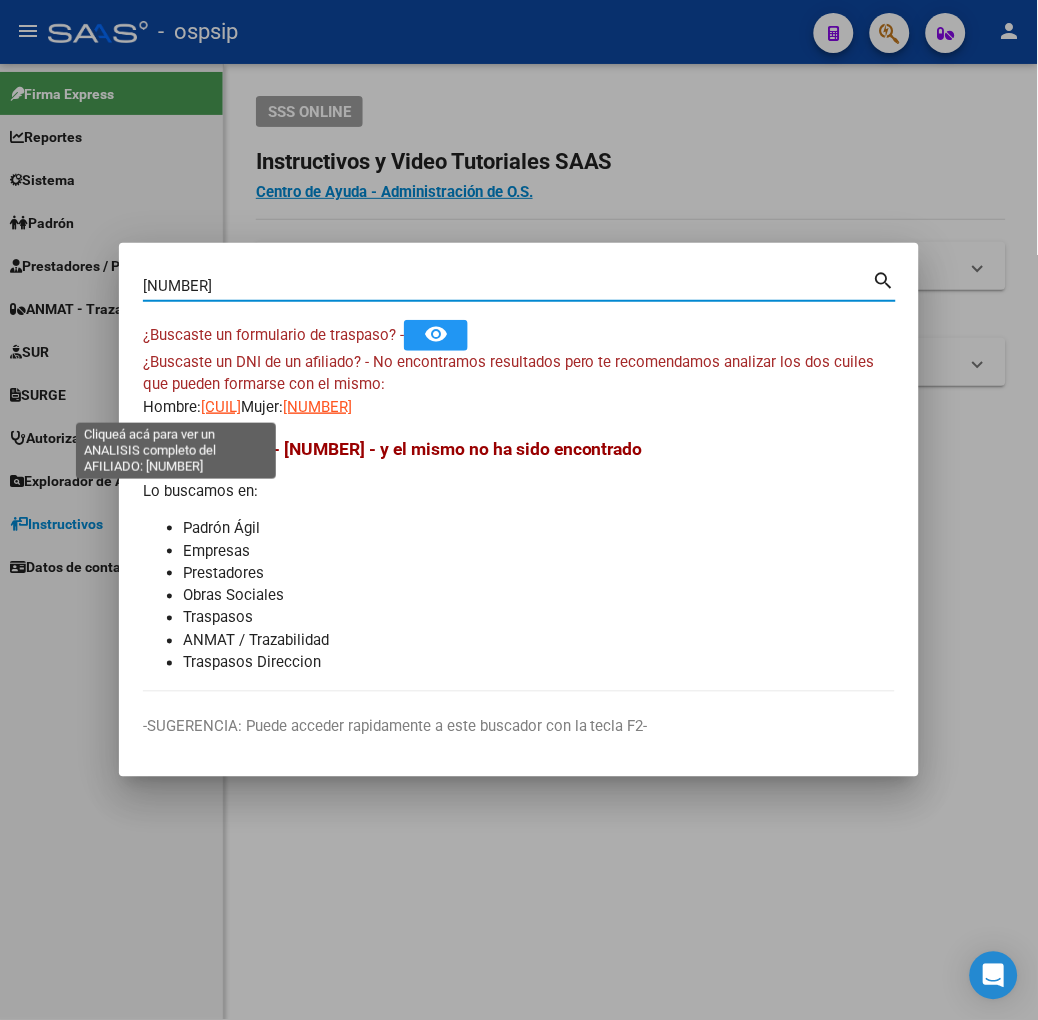click on "[CUIL]" at bounding box center (221, 407) 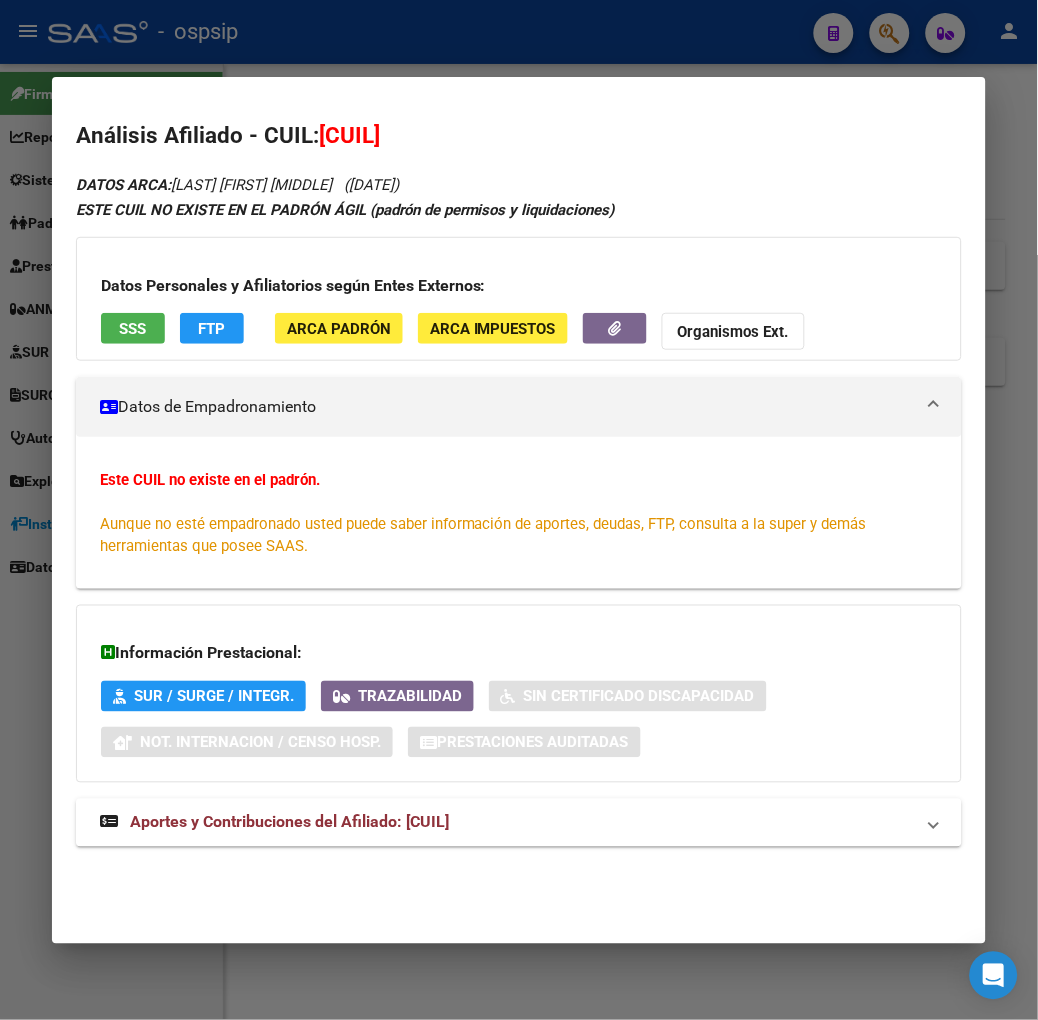 click on "SSS" at bounding box center [133, 328] 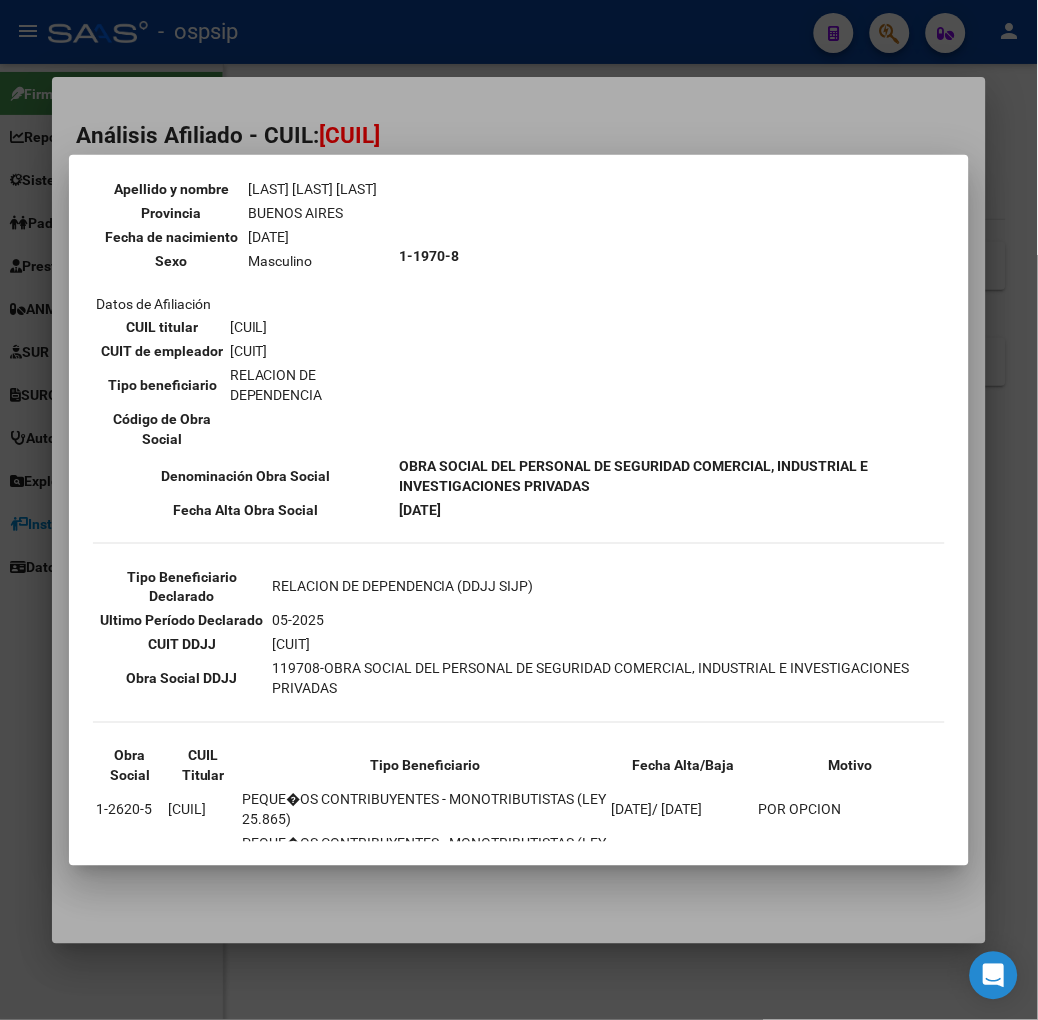 scroll, scrollTop: 222, scrollLeft: 0, axis: vertical 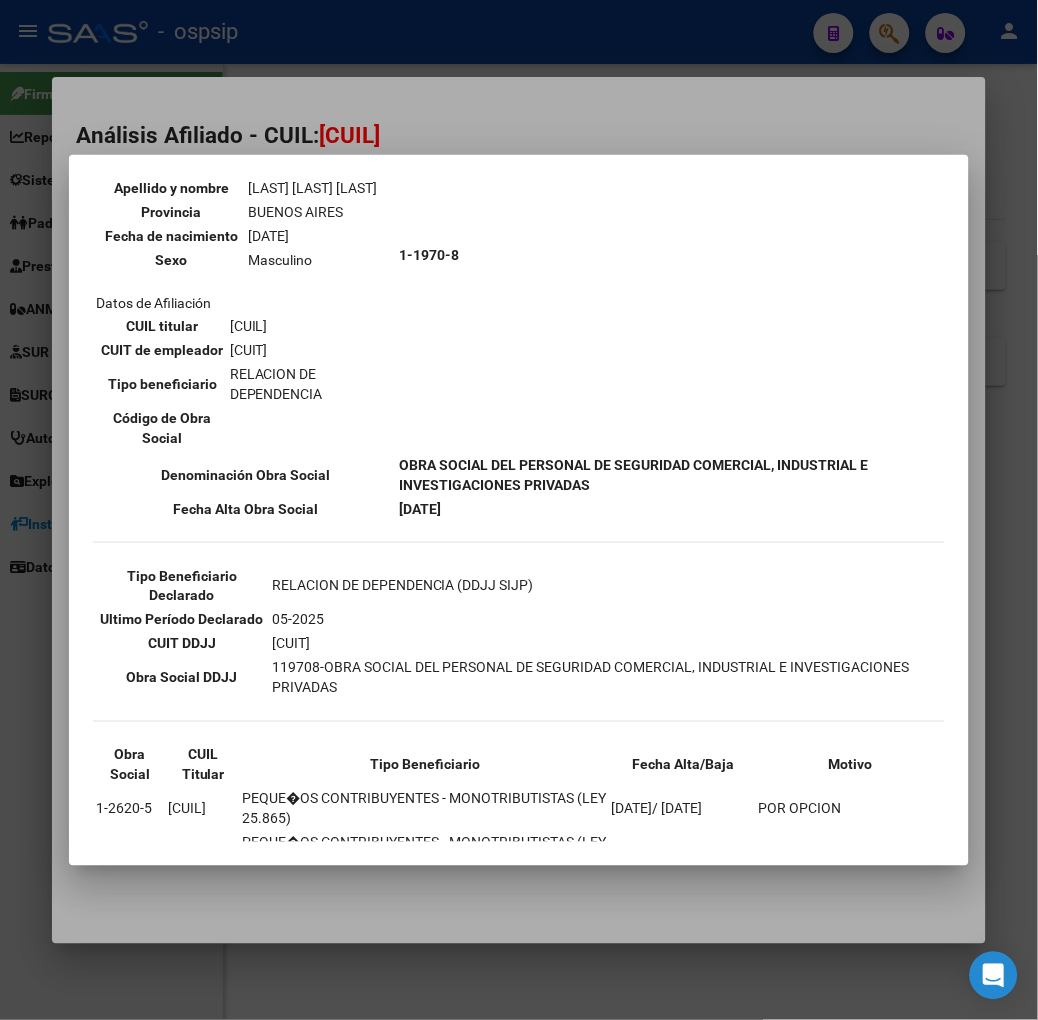 click at bounding box center (519, 510) 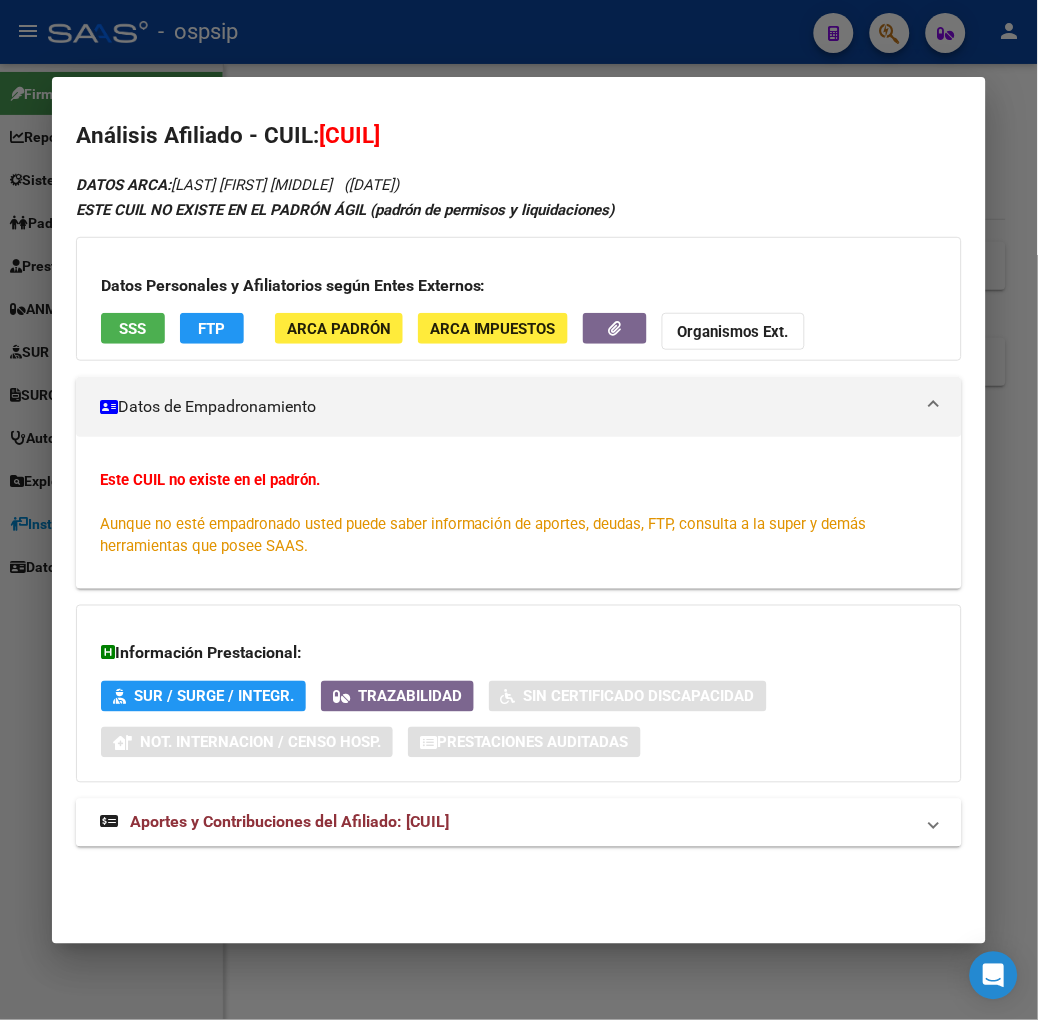 click on "Aportes y Contribuciones del Afiliado: [CUIL]" at bounding box center [519, 823] 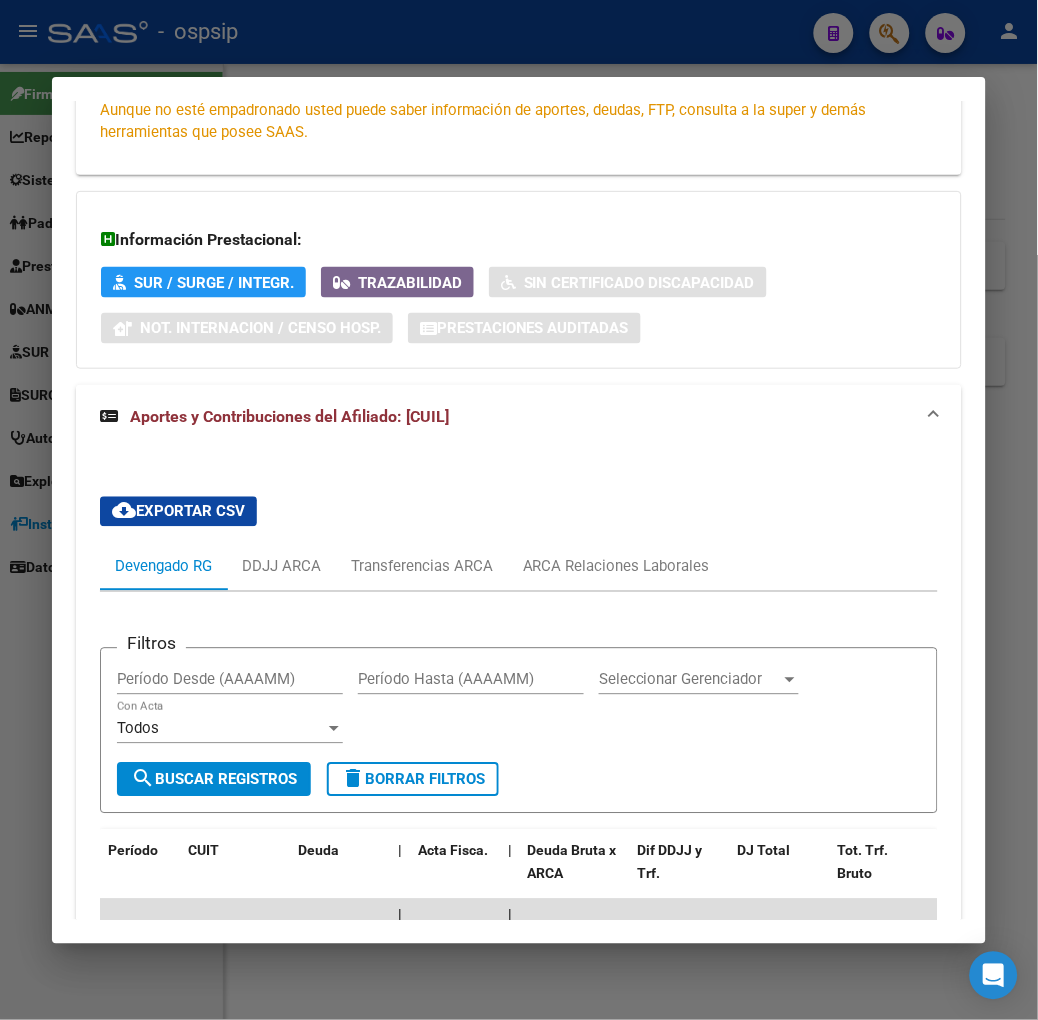 scroll, scrollTop: 516, scrollLeft: 0, axis: vertical 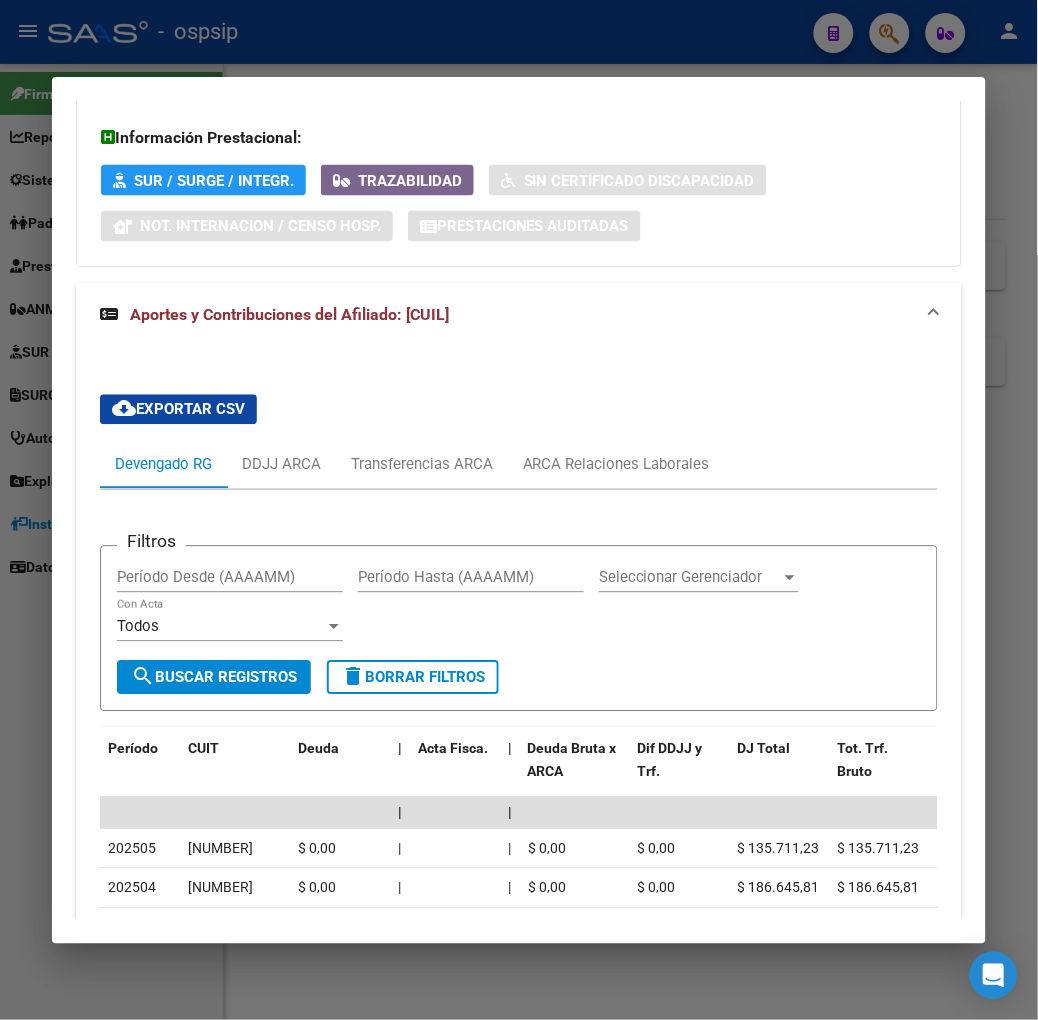 click at bounding box center [519, 510] 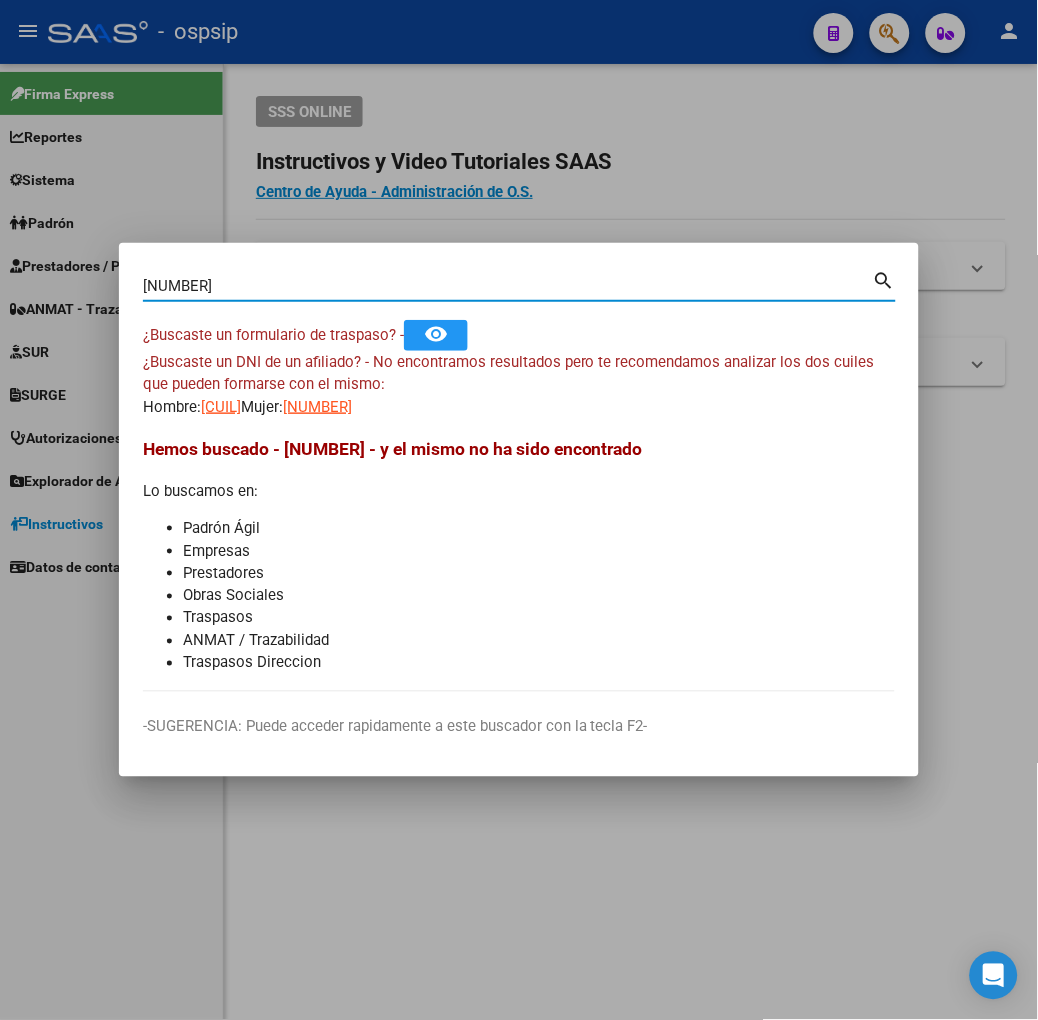 click on "[NUMBER]" at bounding box center (508, 286) 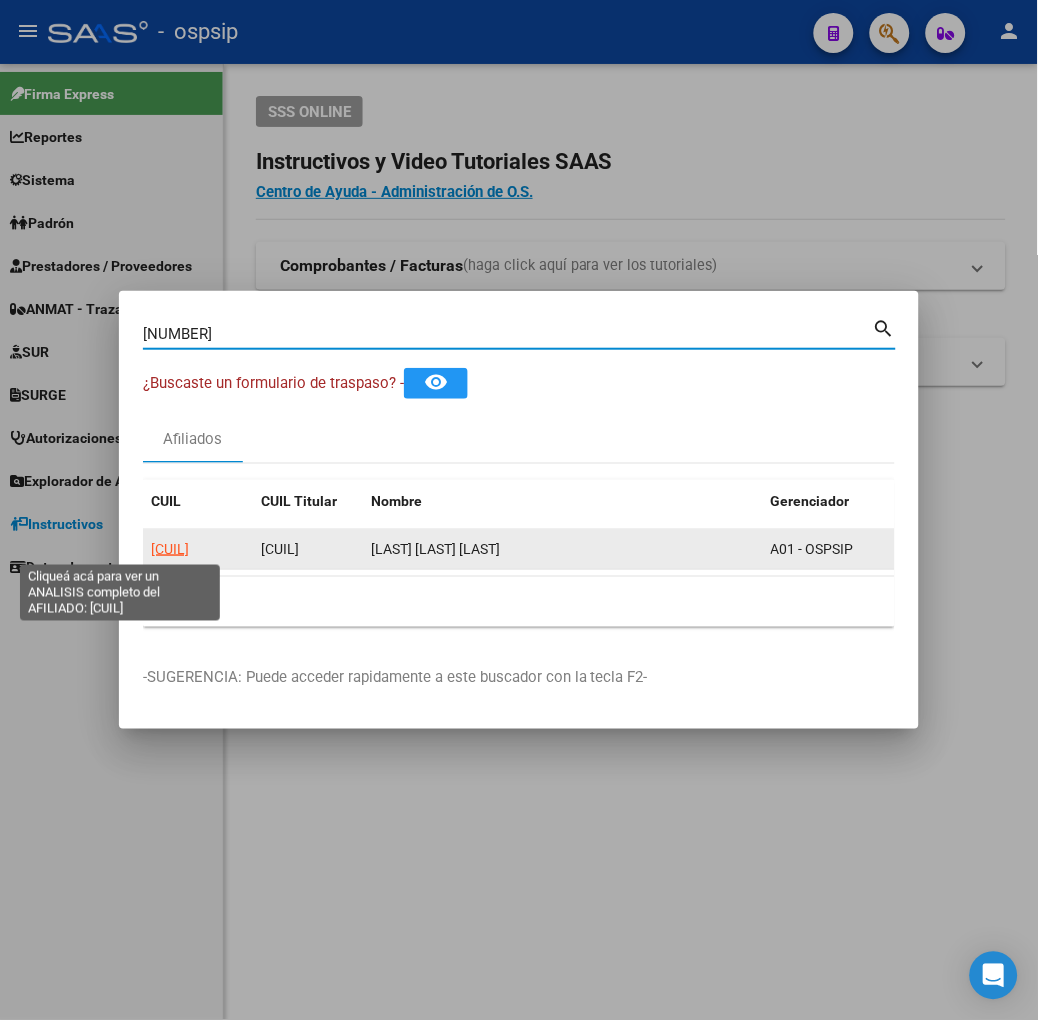 click on "[CUIL]" 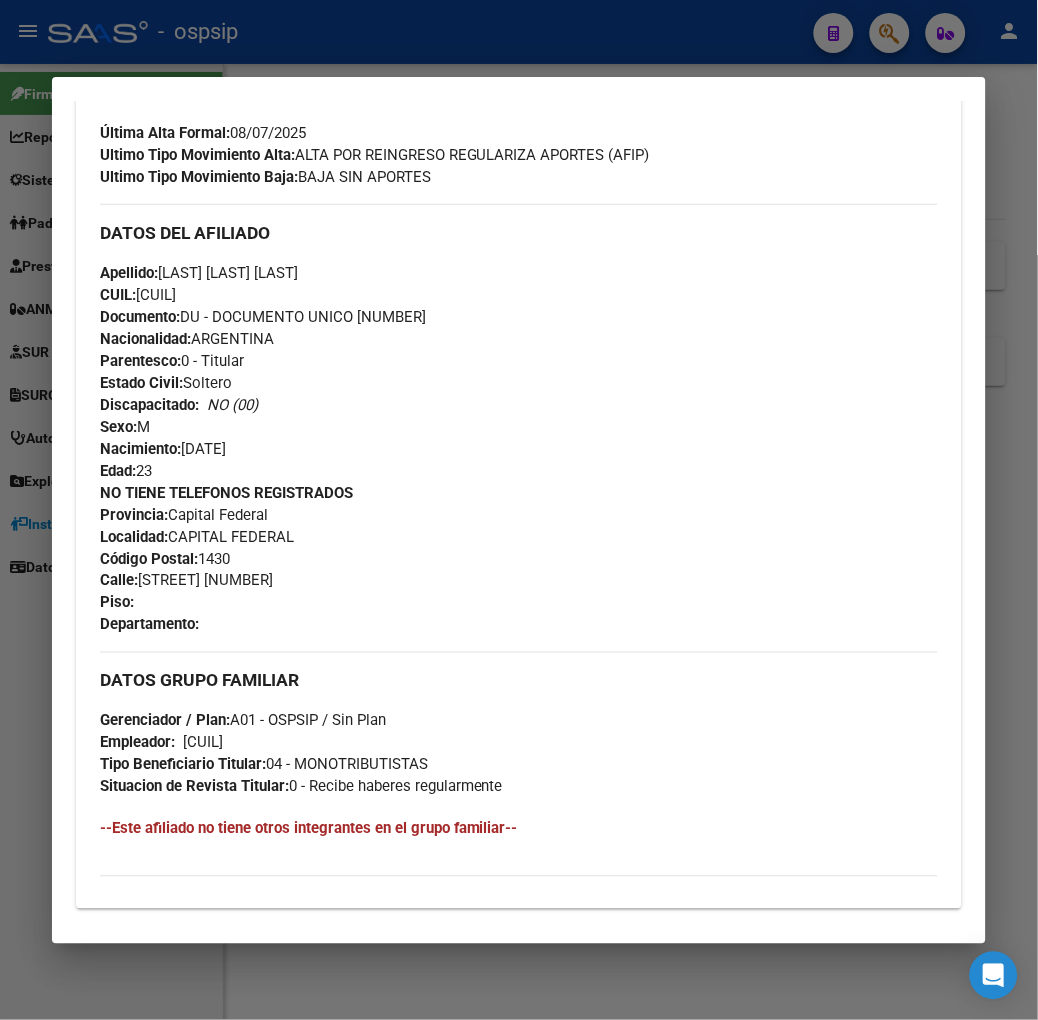 scroll, scrollTop: 831, scrollLeft: 0, axis: vertical 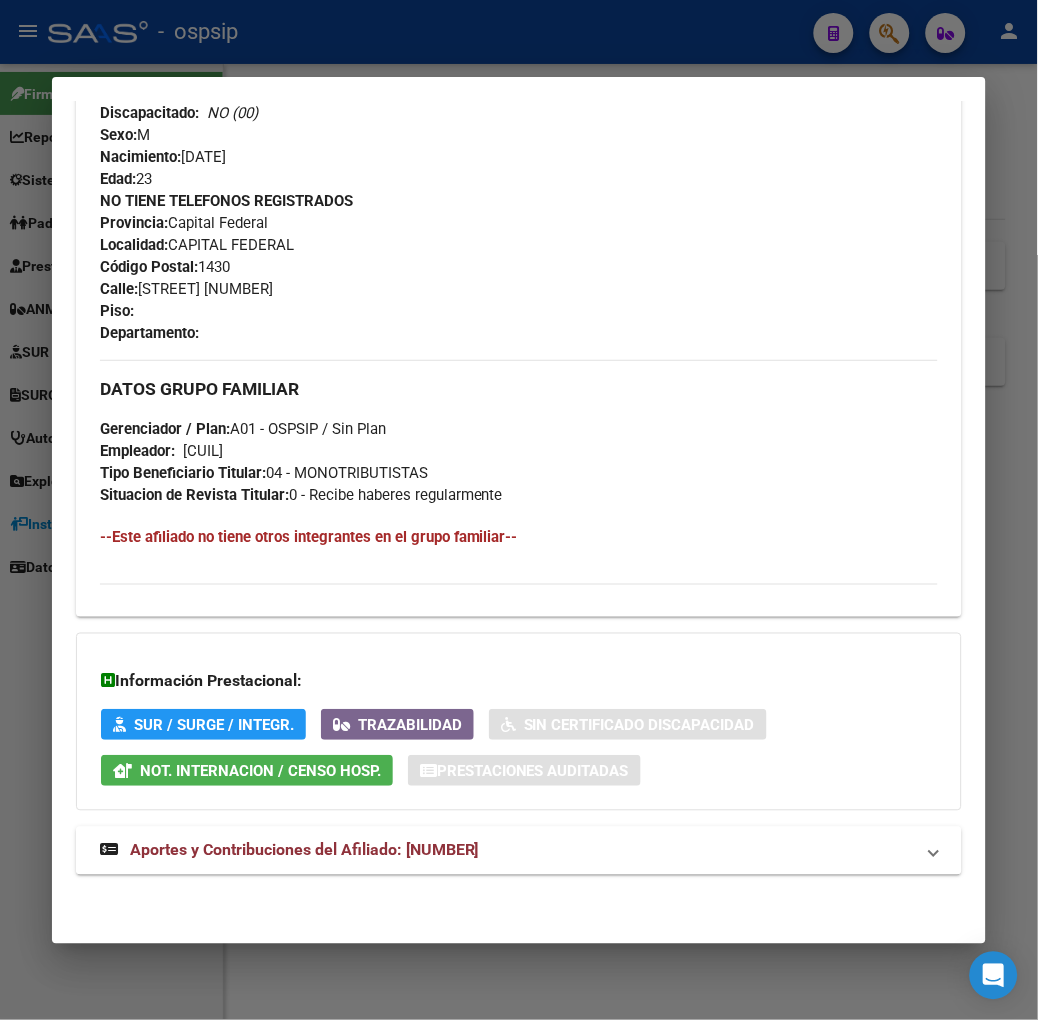 click on "Aportes y Contribuciones del Afiliado: [NUMBER]" at bounding box center [304, 850] 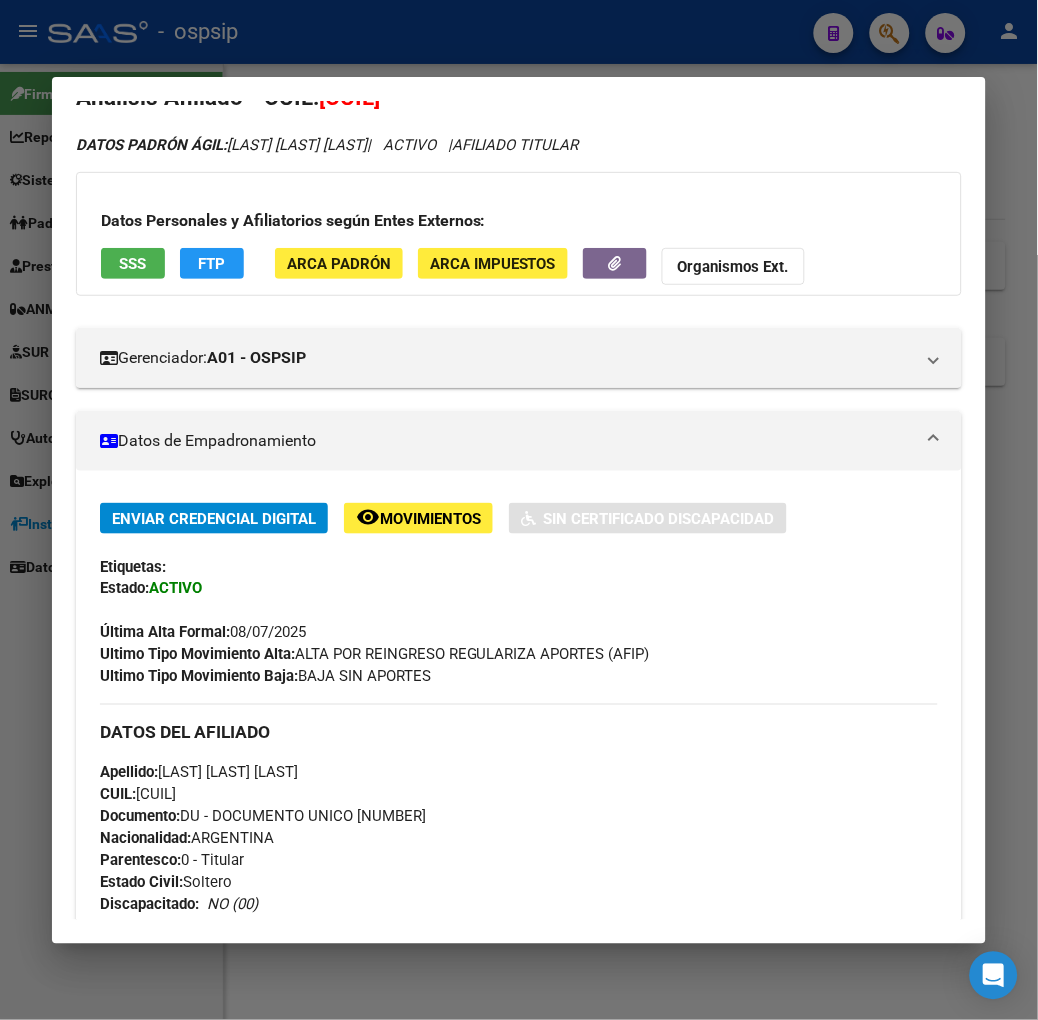 scroll, scrollTop: 0, scrollLeft: 0, axis: both 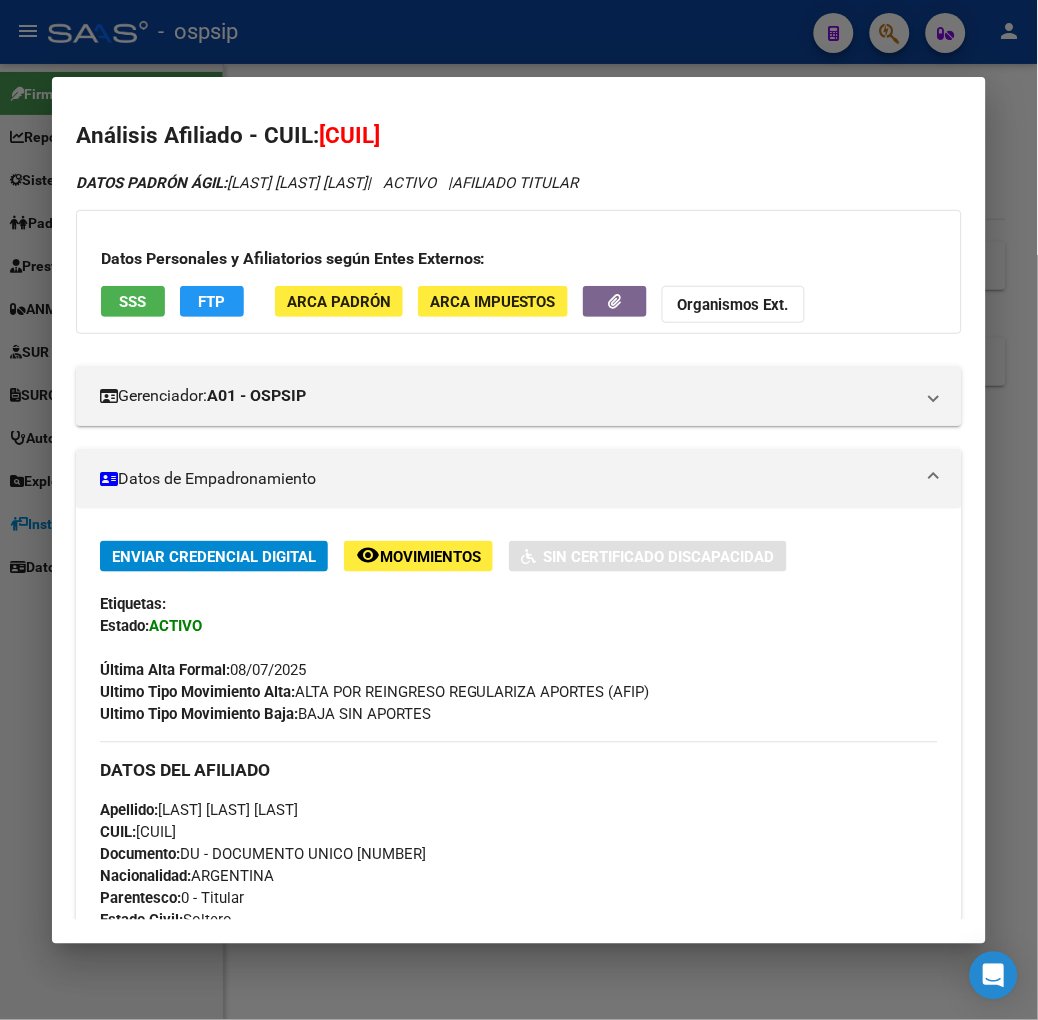 click on "SSS" at bounding box center (133, 301) 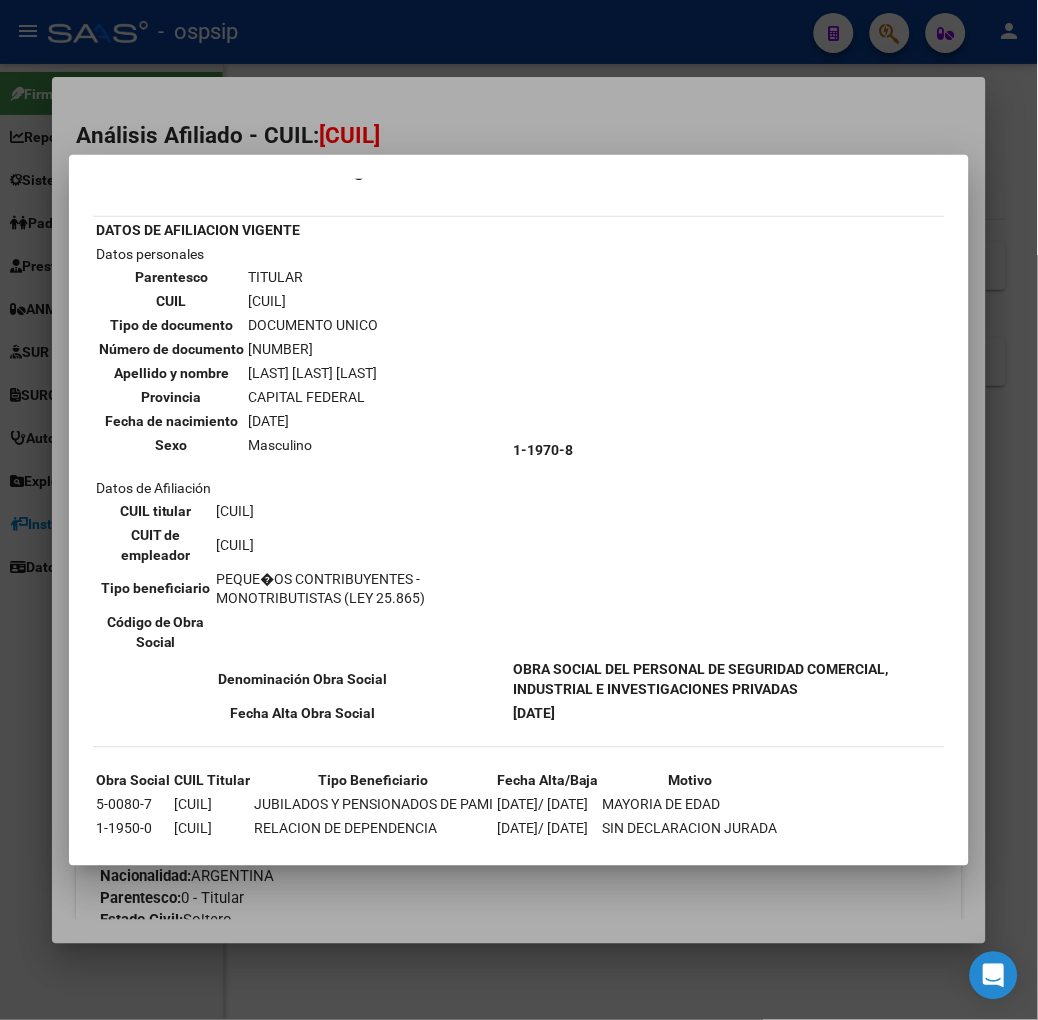 scroll, scrollTop: 57, scrollLeft: 0, axis: vertical 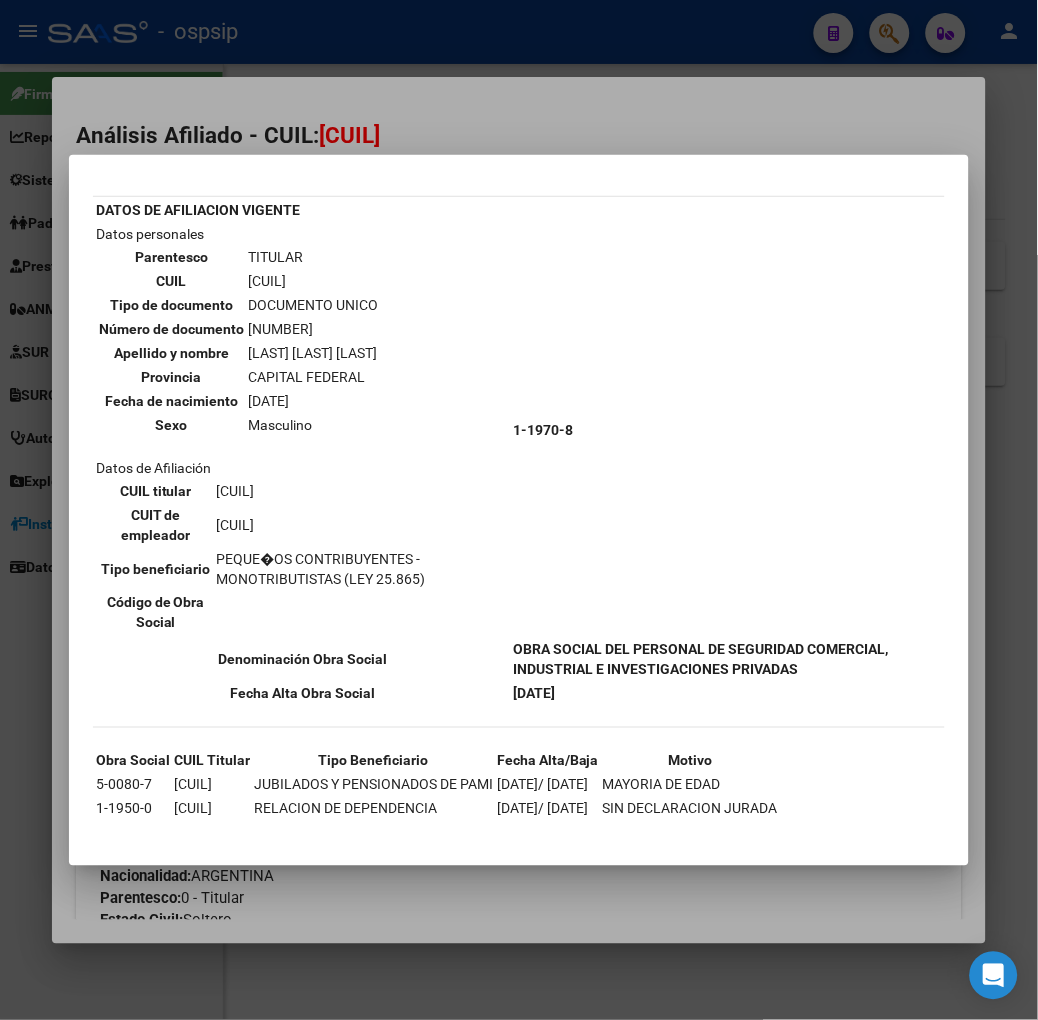 click at bounding box center (519, 510) 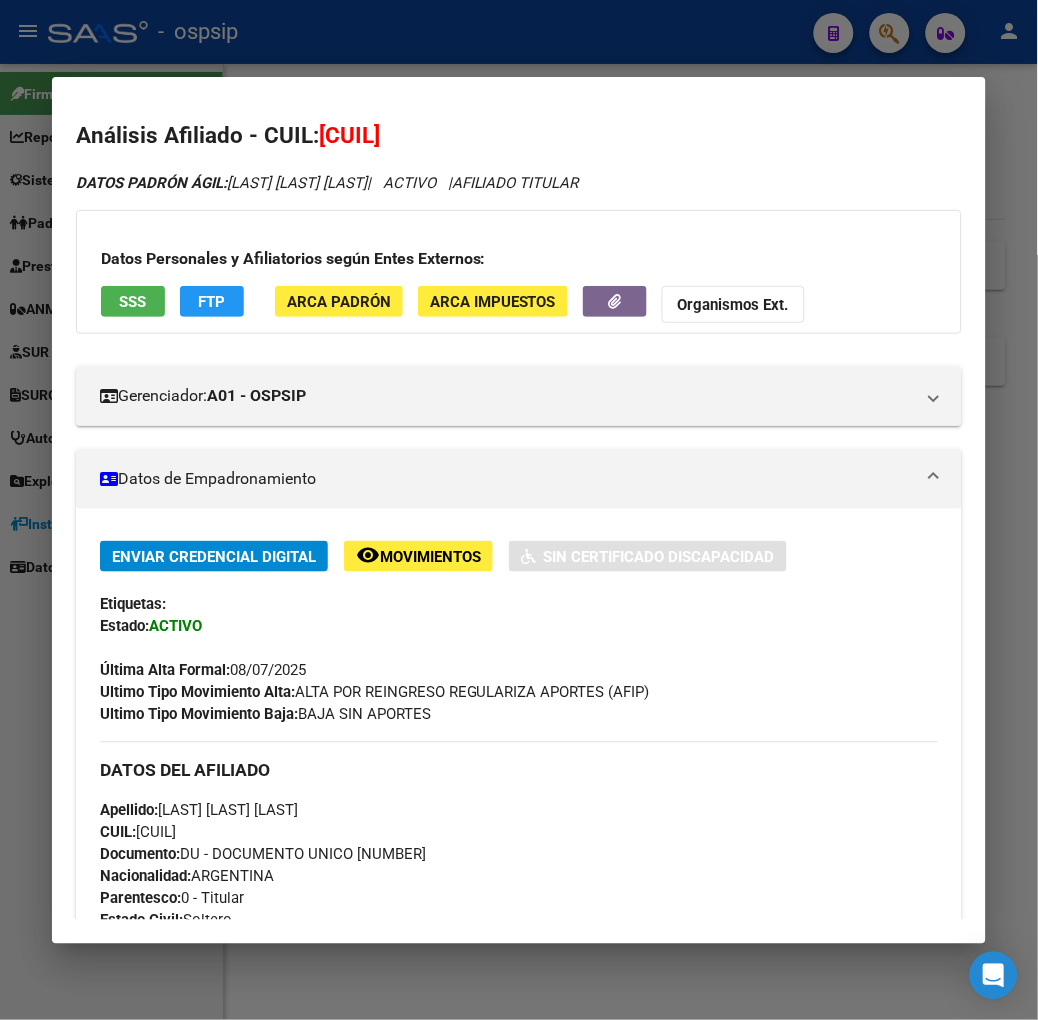 click at bounding box center (519, 510) 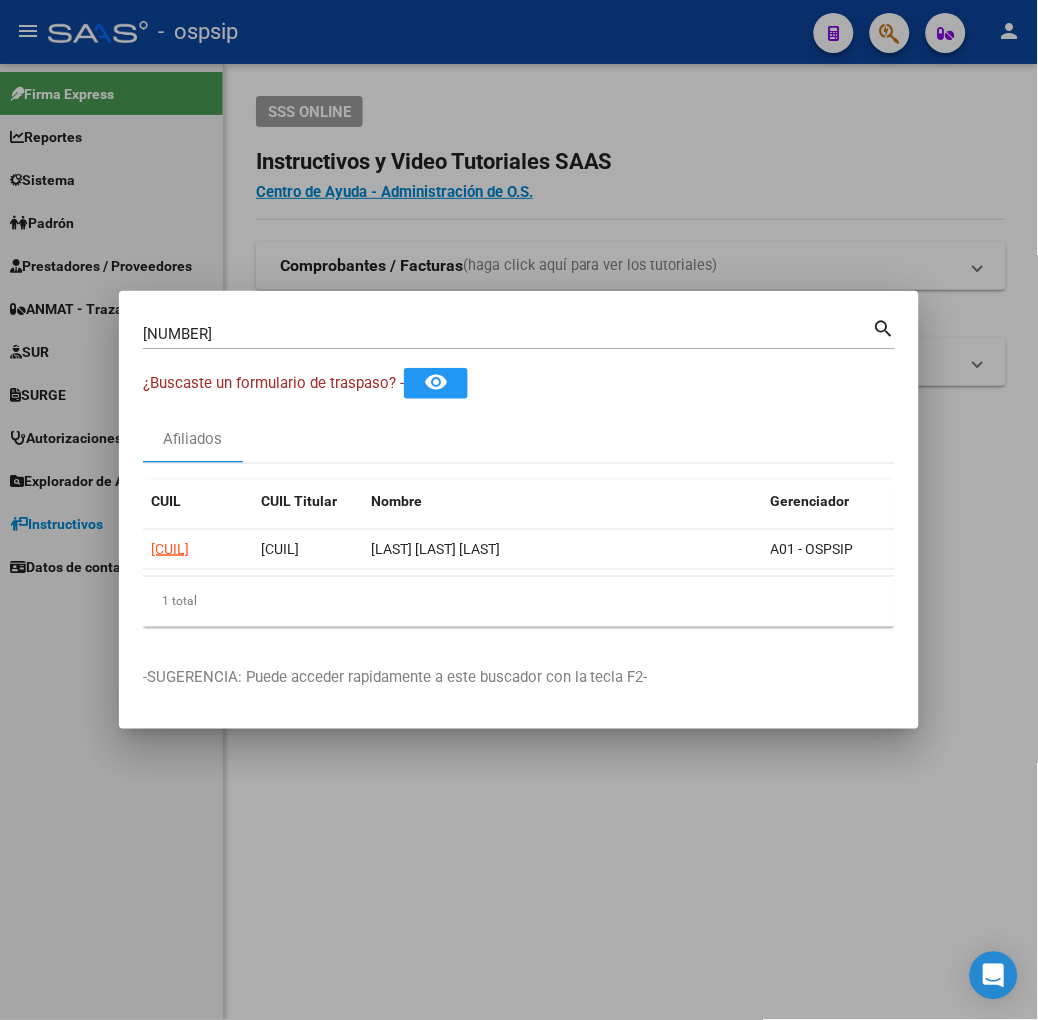 click on "[NUMBER]" at bounding box center [508, 334] 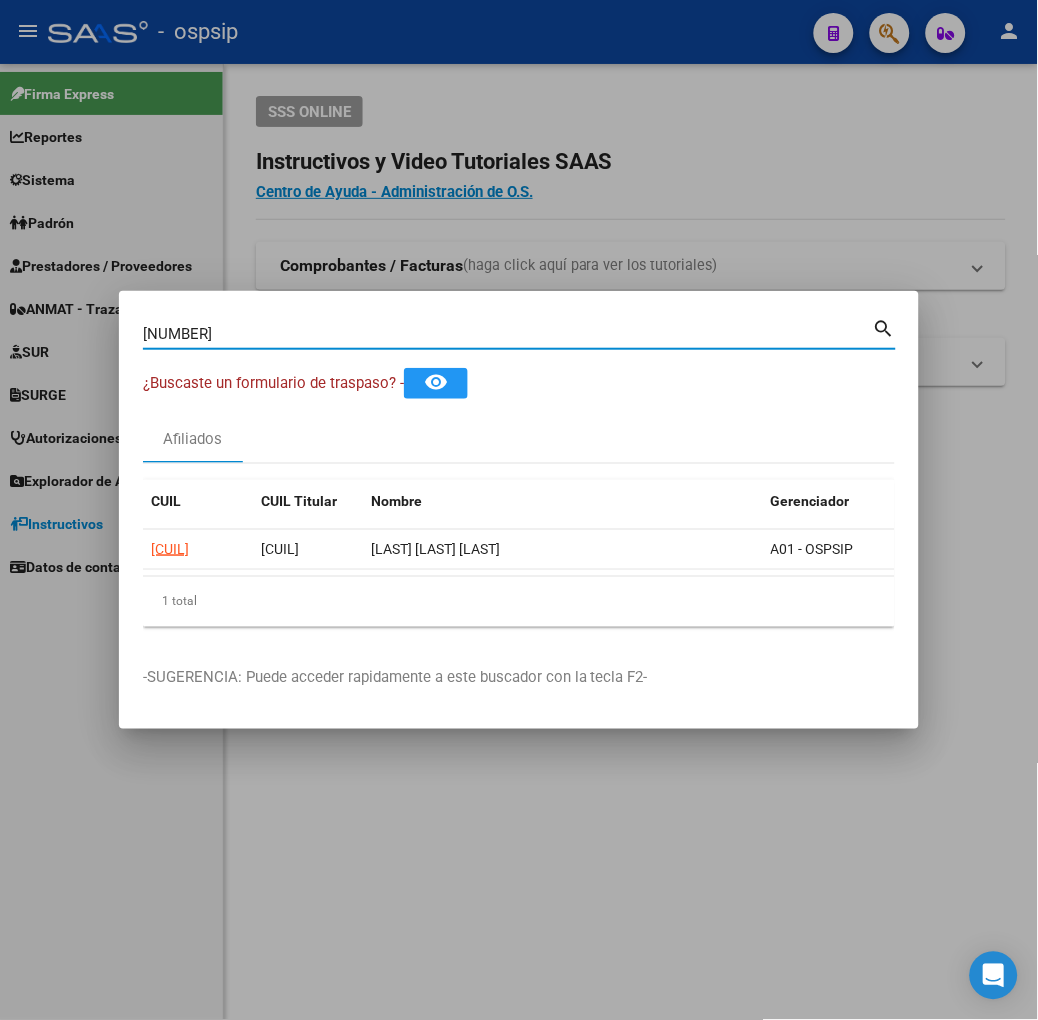 type on "[NUMBER]" 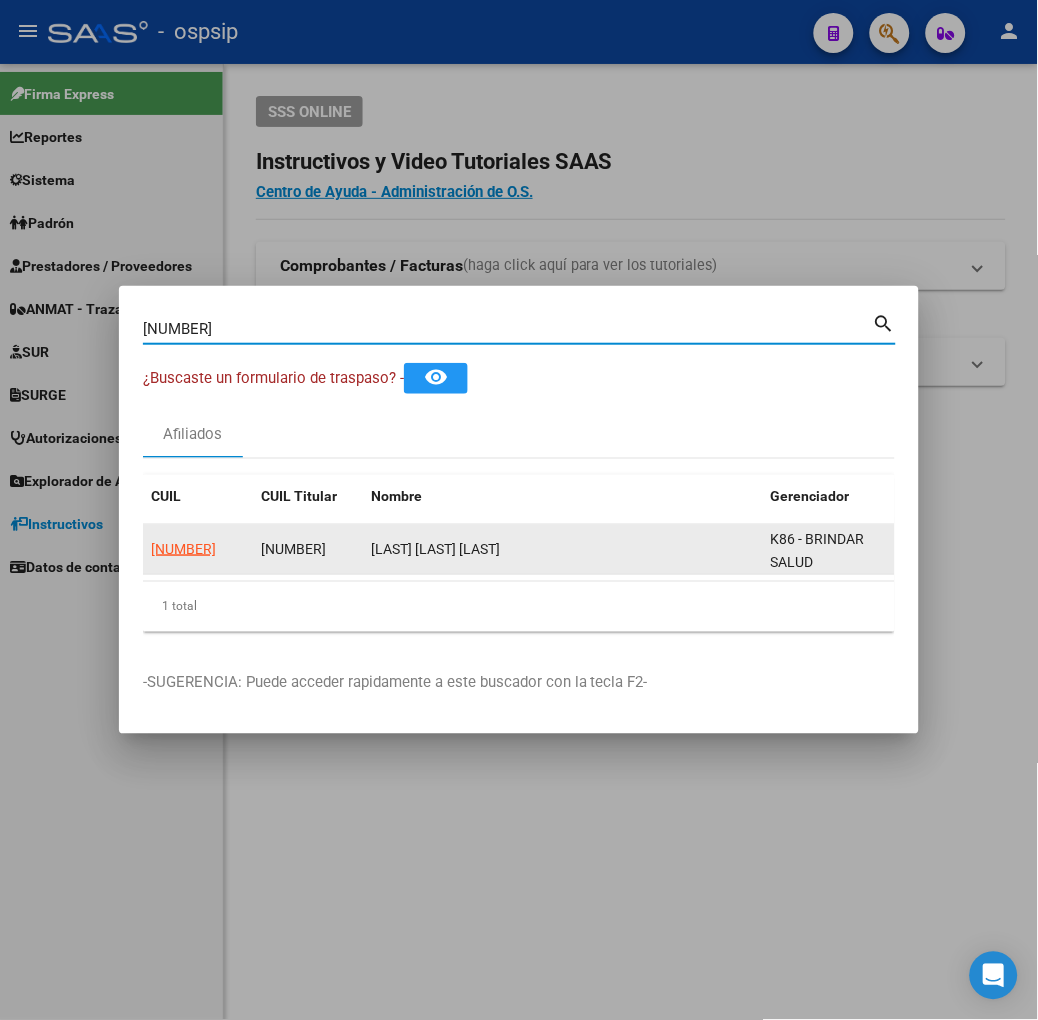 click on "[NUMBER]" 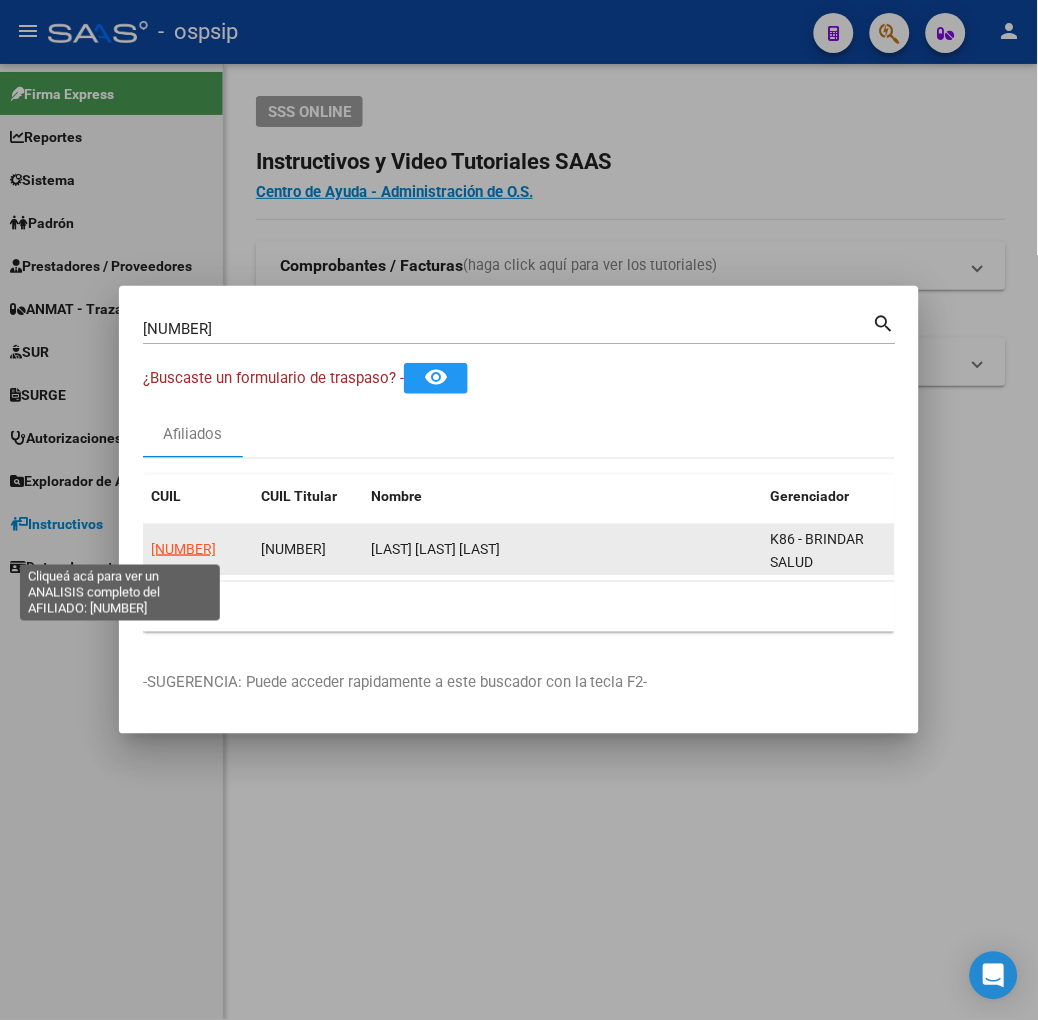 click on "[NUMBER]" 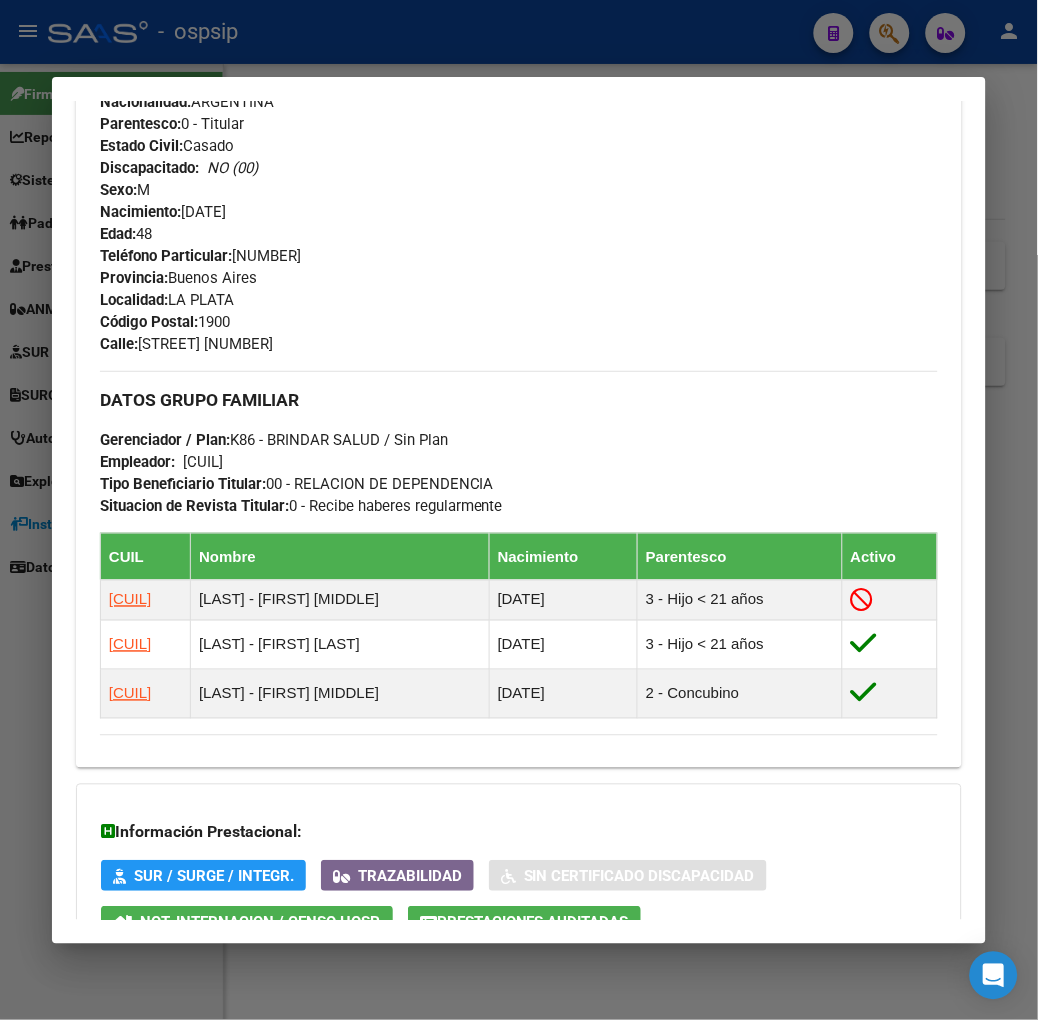 scroll, scrollTop: 884, scrollLeft: 0, axis: vertical 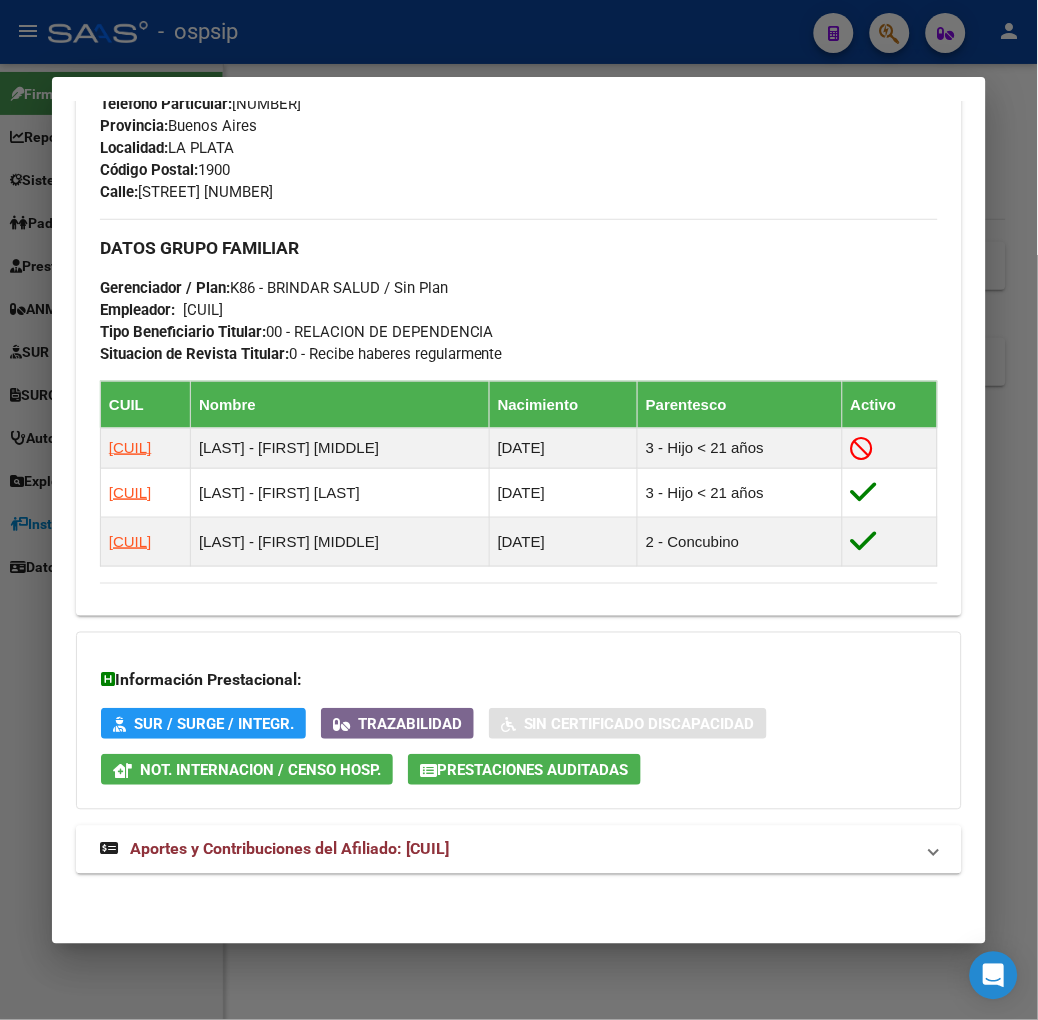 click on "DATOS PADRÓN ÁGIL:  [LAST] [FIRST] [LAST]     |   ACTIVO   |     AFILIADO TITULAR  Datos Personales y Afiliatorios según Entes Externos: SSS FTP ARCA Padrón ARCA Impuestos Organismos Ext.    Gerenciador:      K86 - BRINDAR SALUD Atención telefónica: Atención emergencias: Otros Datos Útiles:    Datos de Empadronamiento  Enviar Credencial Digital remove_red_eye Movimientos    Sin Certificado Discapacidad Etiquetas: Estado: ACTIVO Última Alta Formal:  [DATE] DATOS DEL AFILIADO Apellido:  PABLO ARIEL BARRON CUIL:  [CUIL] Documento:  DU - DOCUMENTO UNICO [NUMBER]  Nacionalidad:  ARGENTINA Parentesco:  0 - Titular Estado Civil:  Casado Discapacitado:    NO (00) Sexo:  M Nacimiento:  [DATE] Edad:  48  Teléfono Particular:  [PHONE]            Provincia:  [STATE] Localidad:  [CITY] Código Postal:  1900 Calle:  77 BIS E 4 Y 5 461 DATOS GRUPO FAMILIAR Gerenciador / Plan:  K86 - BRINDAR SALUD / Sin Plan Empleador:    [CUIT] Tipo Beneficiario Titular: CUIL Nombre Nacimiento" at bounding box center [519, 93] 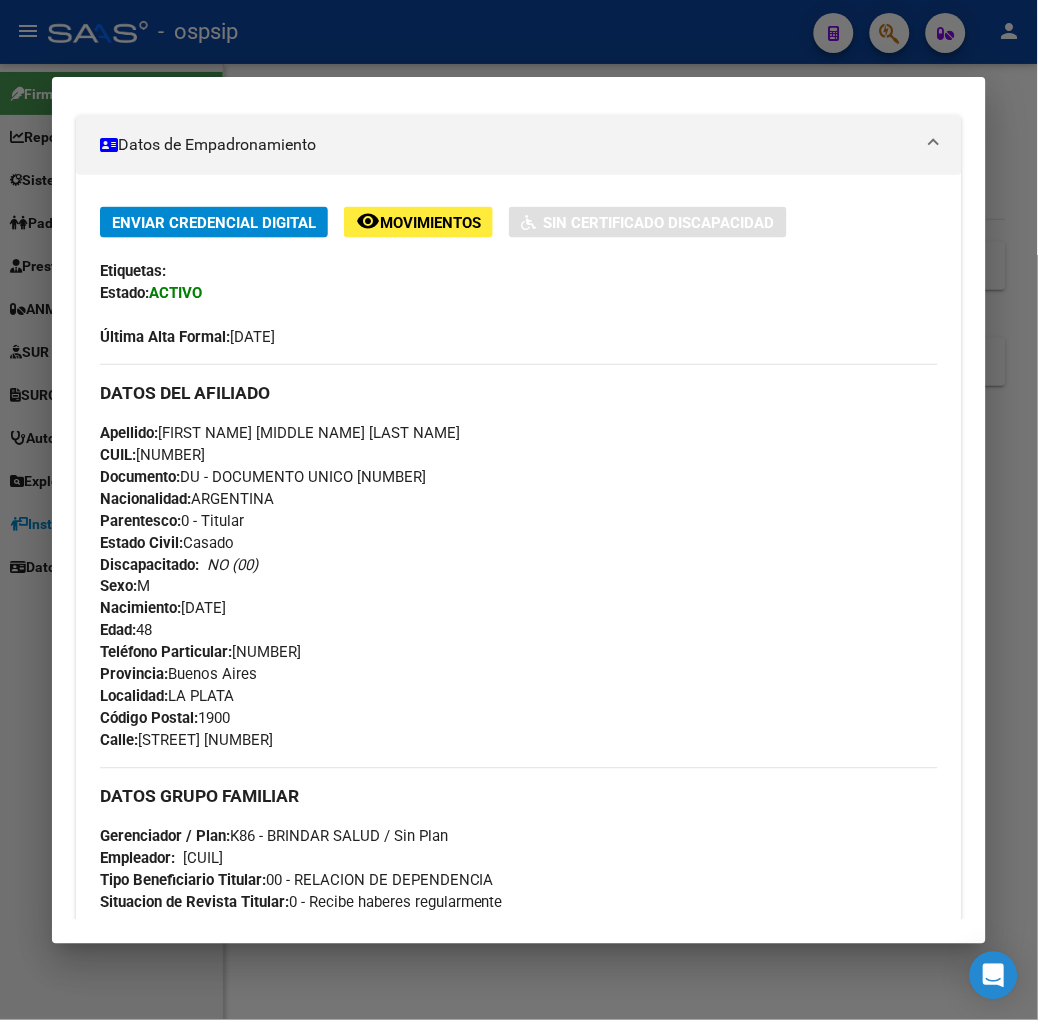 scroll, scrollTop: 0, scrollLeft: 0, axis: both 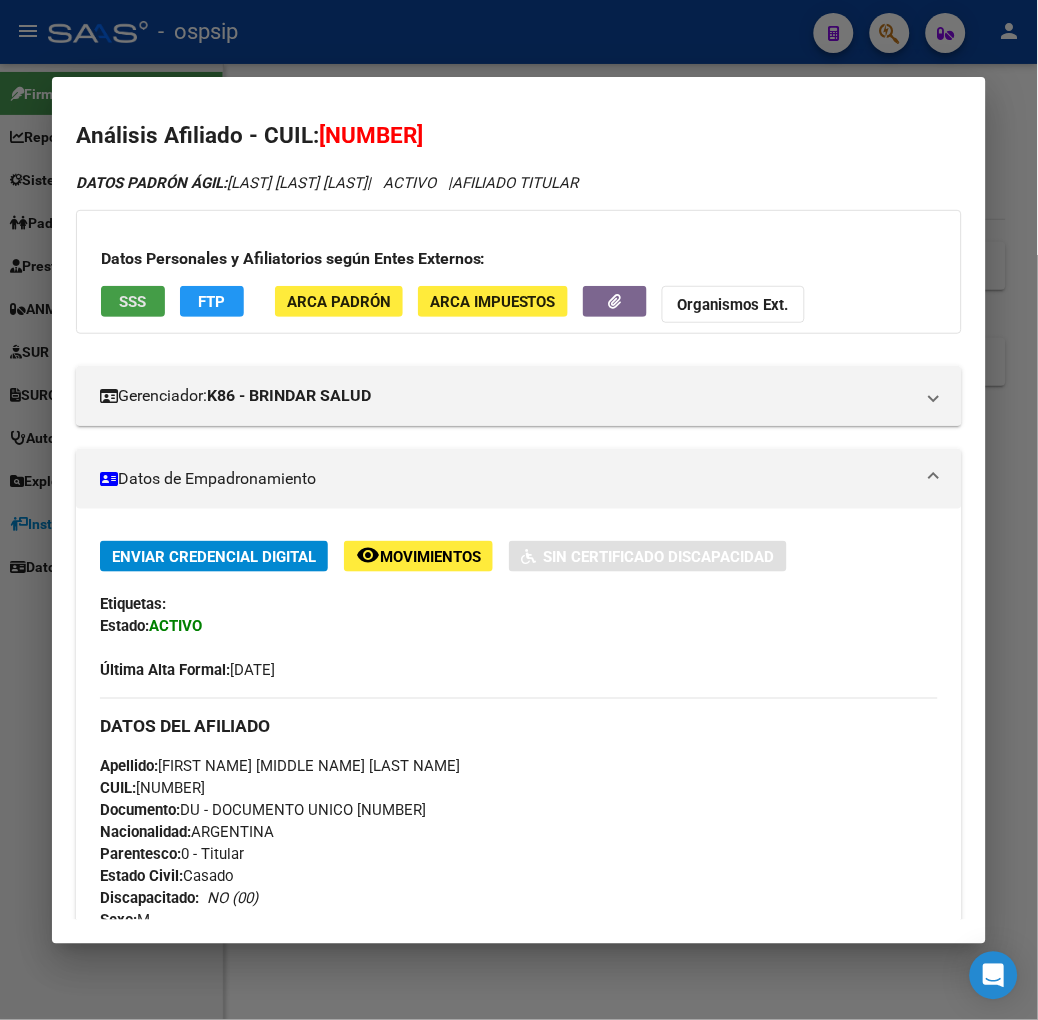 click on "SSS" at bounding box center [132, 302] 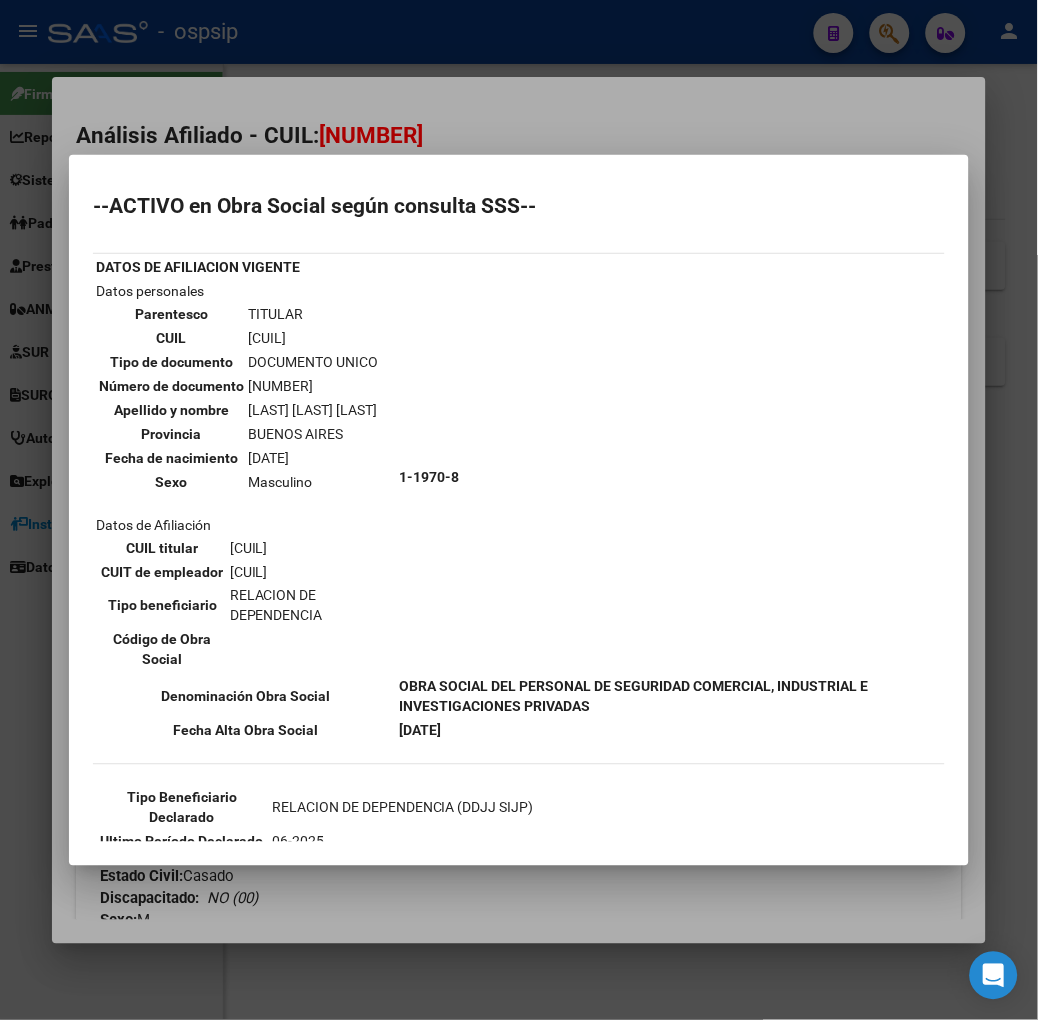 click at bounding box center (519, 510) 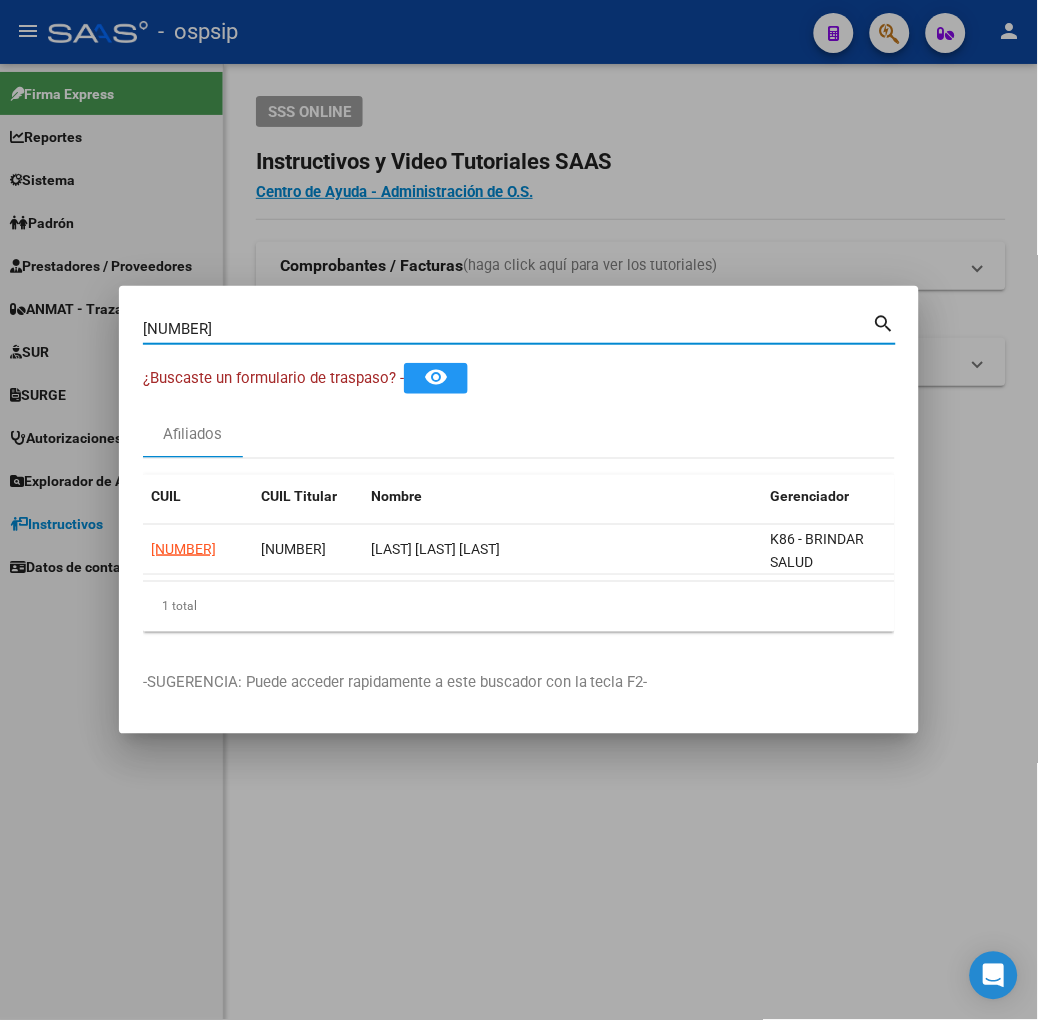 click on "[NUMBER]" at bounding box center (508, 329) 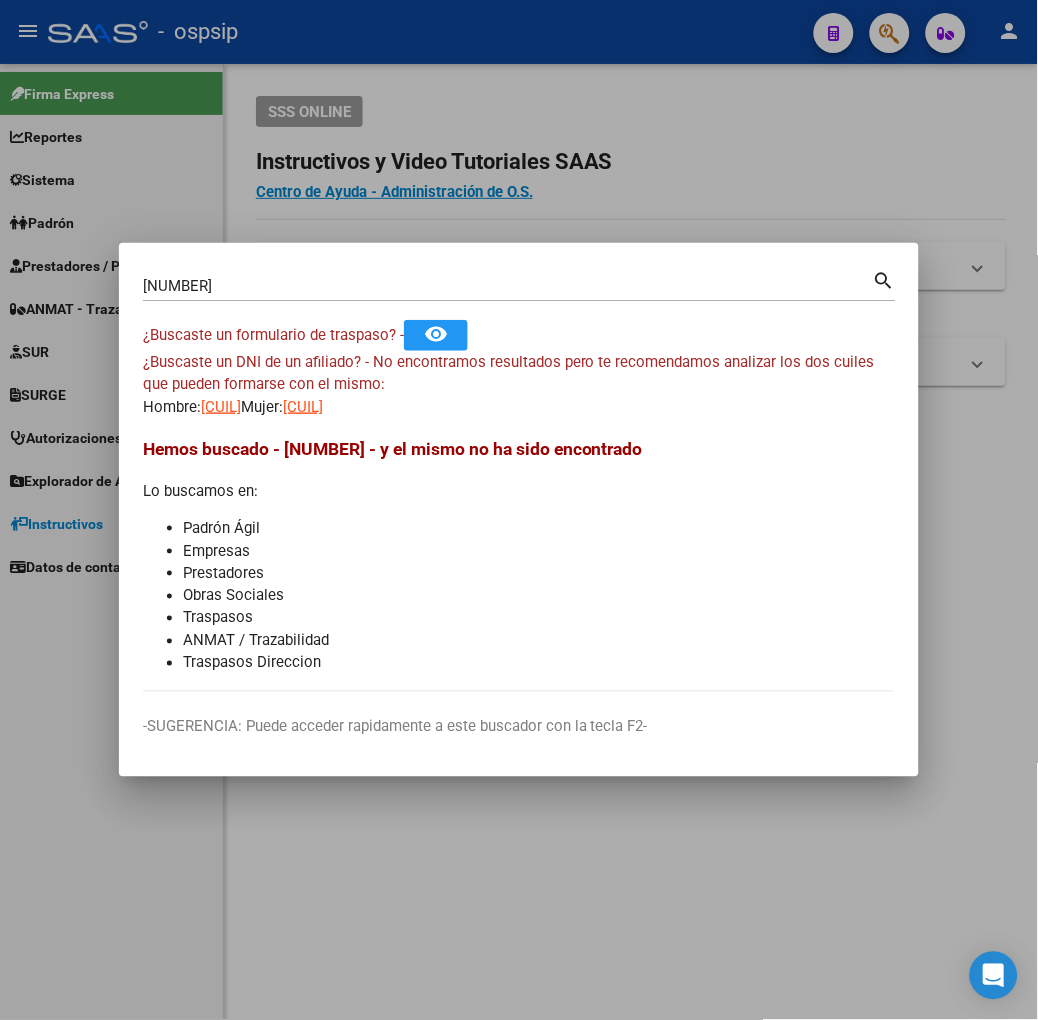 click on "[CUIL]" at bounding box center (221, 407) 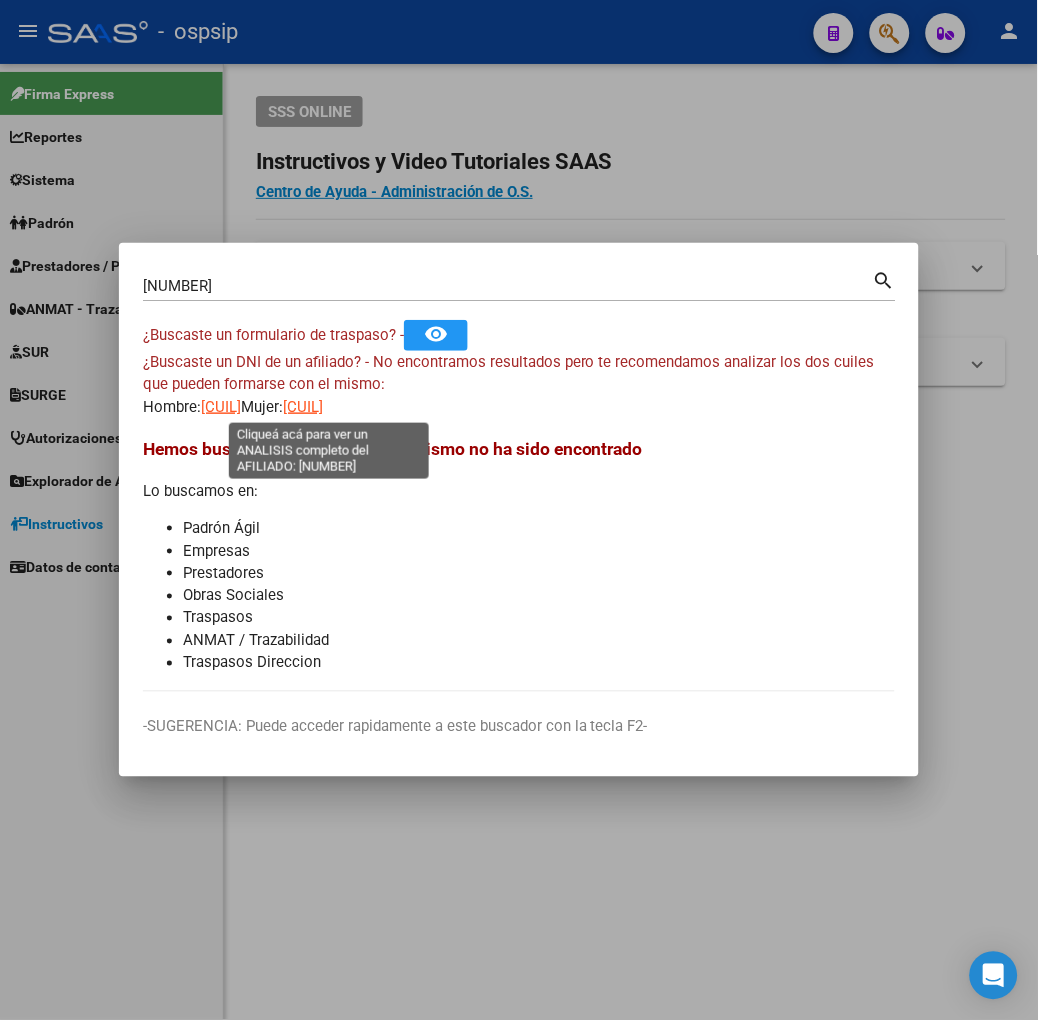 click on "[CUIL]" at bounding box center (303, 407) 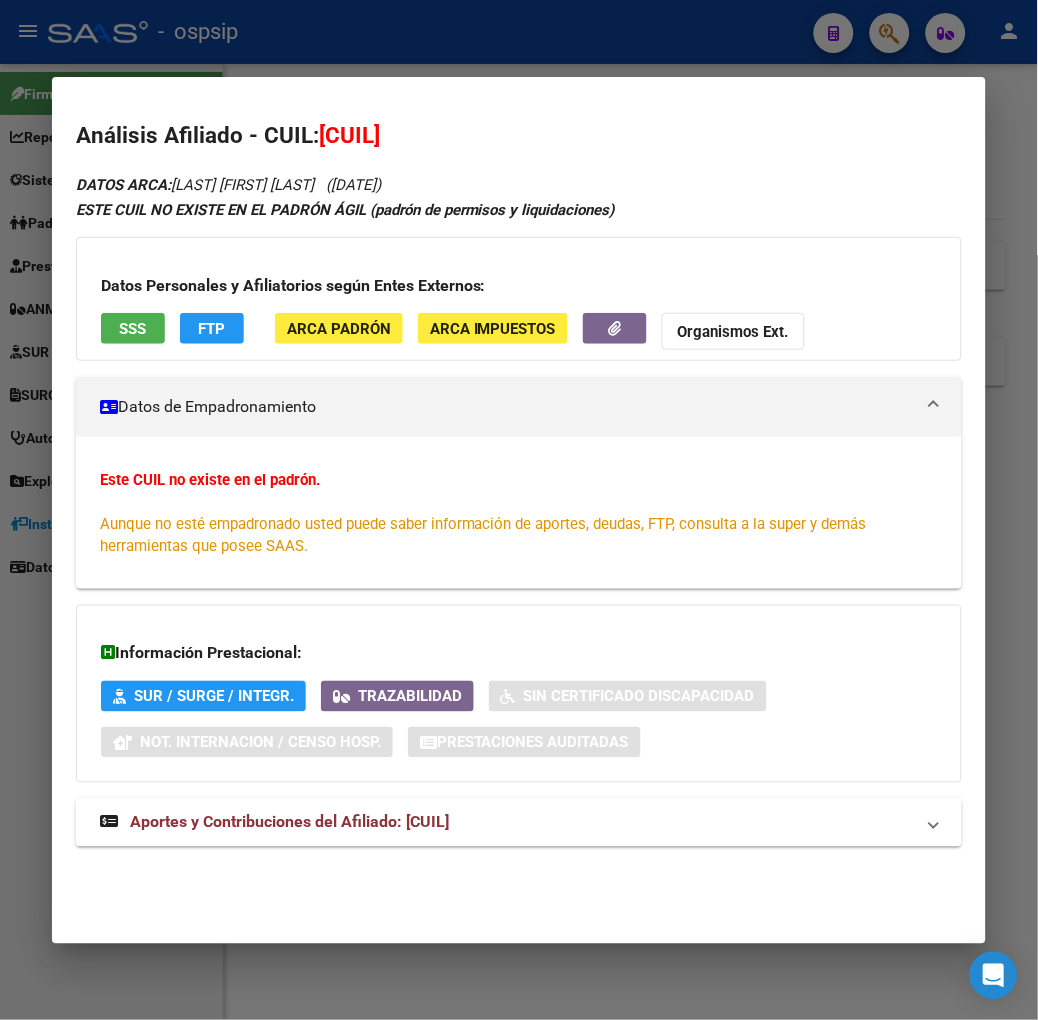 click at bounding box center (519, 510) 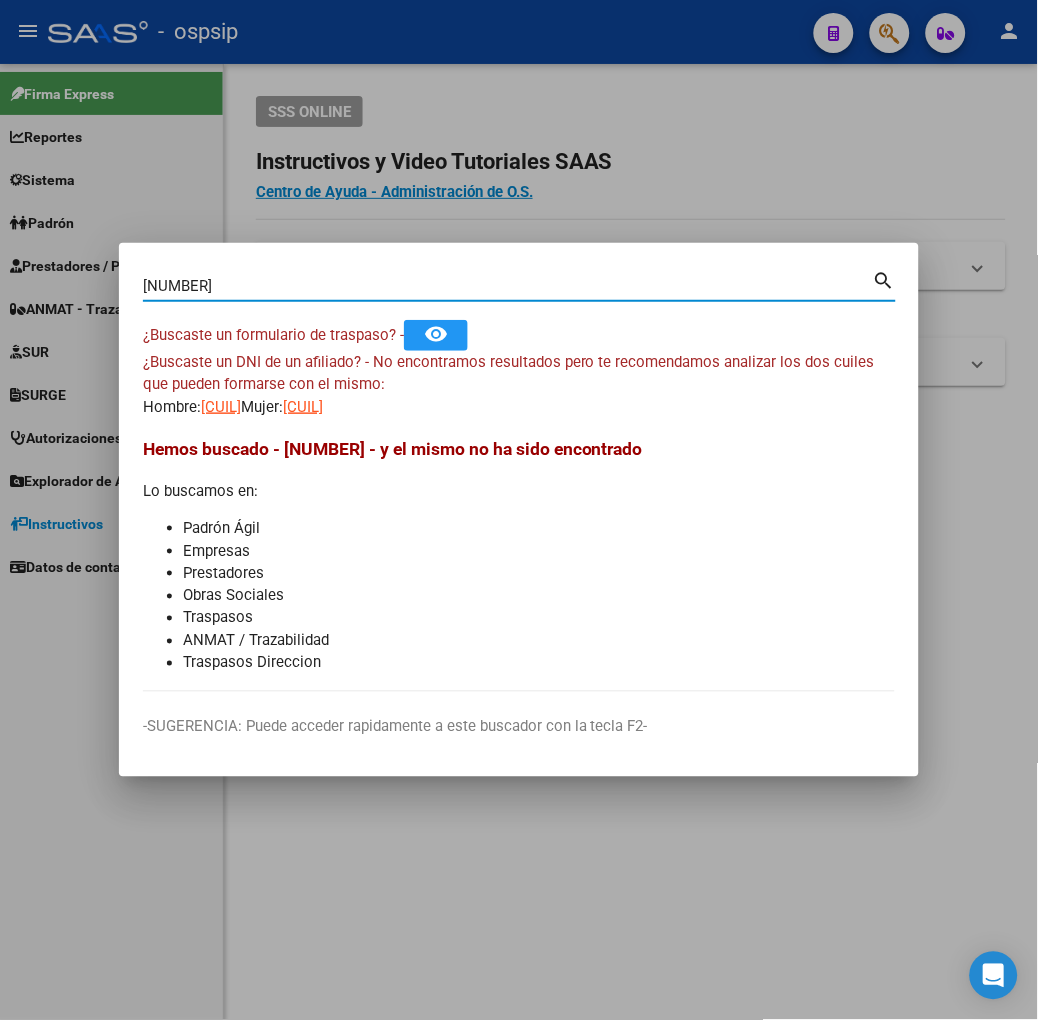 click on "[NUMBER]" at bounding box center (508, 286) 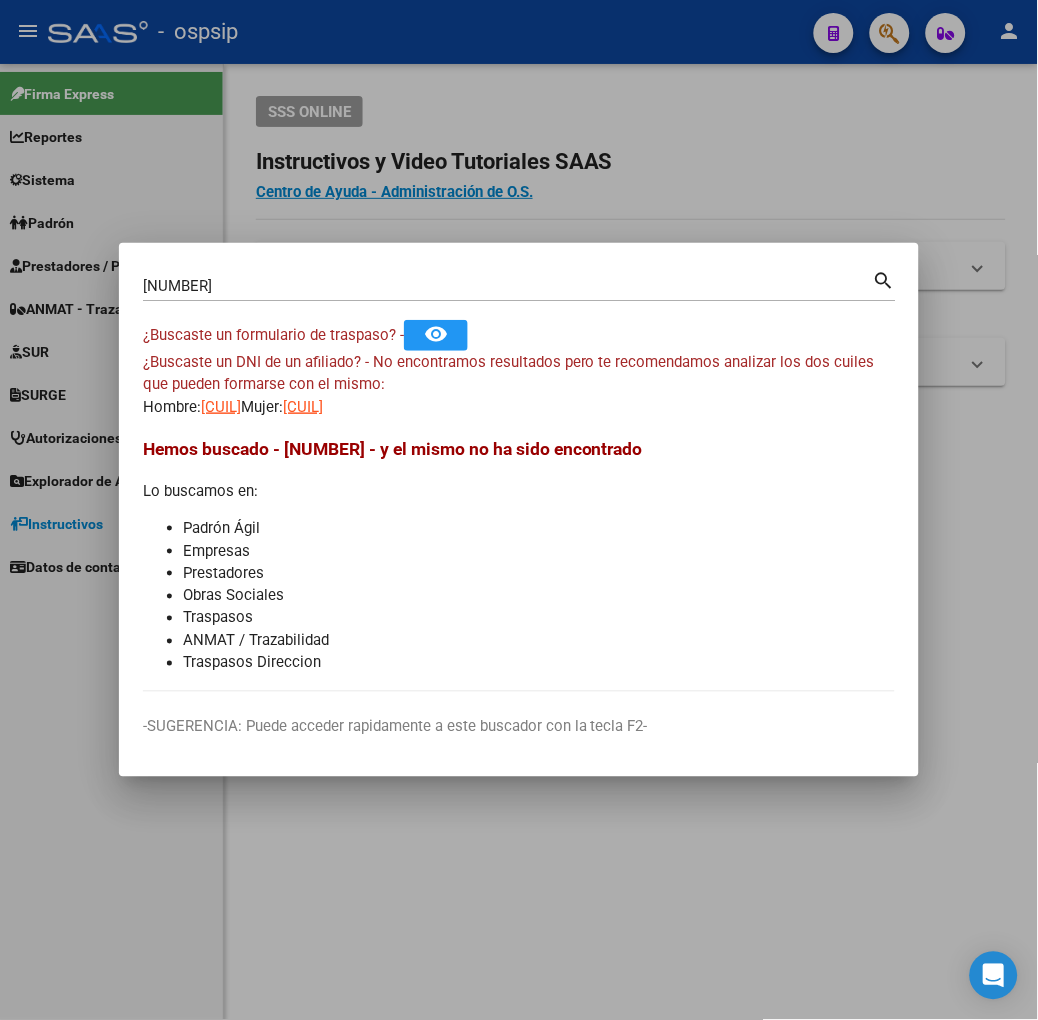 click on "¿Buscaste un DNI de un afiliado? - No encontramos resultados pero te recomendamos analizar los dos cuiles que pueden formarse con el mismo:  Hombre:  [NUMBER]     Mujer:  [NUMBER]" at bounding box center [519, 385] 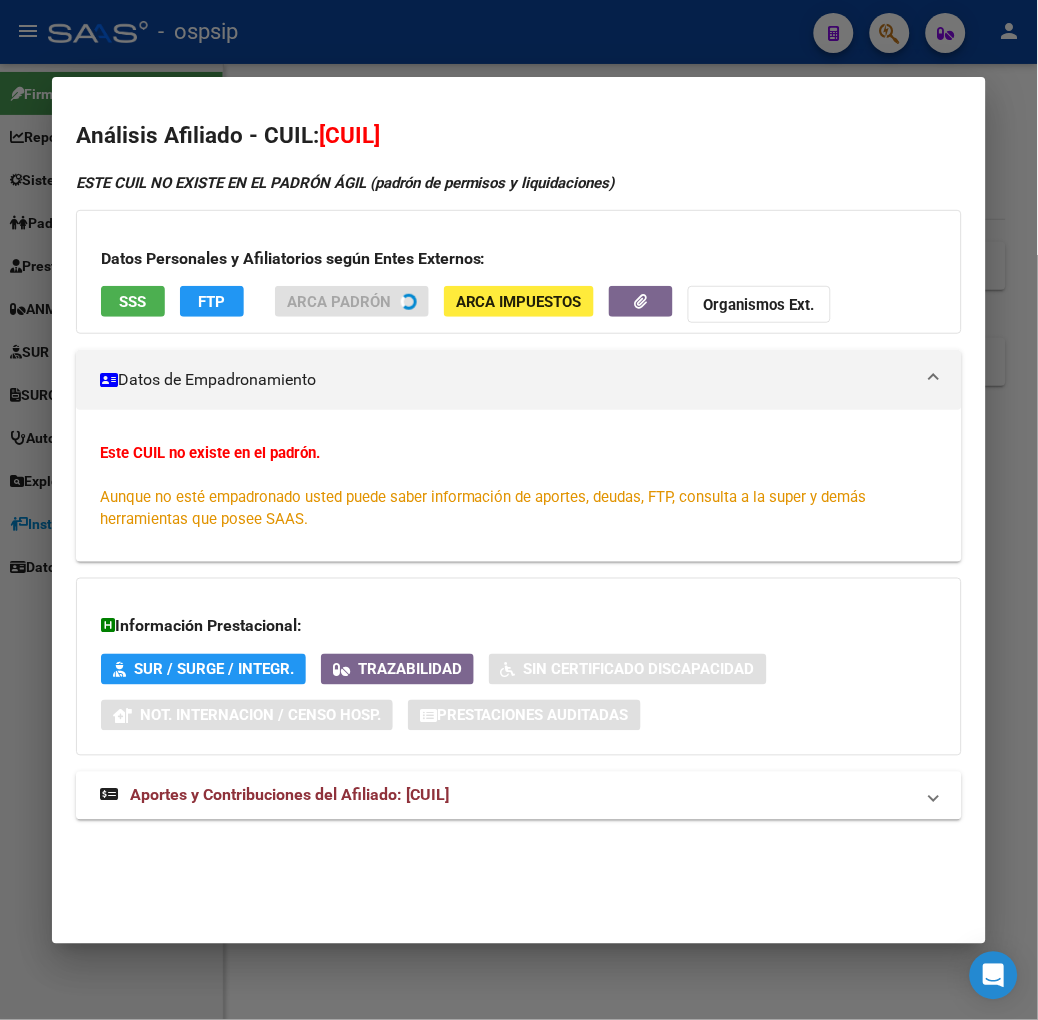 click on "SSS" at bounding box center [133, 301] 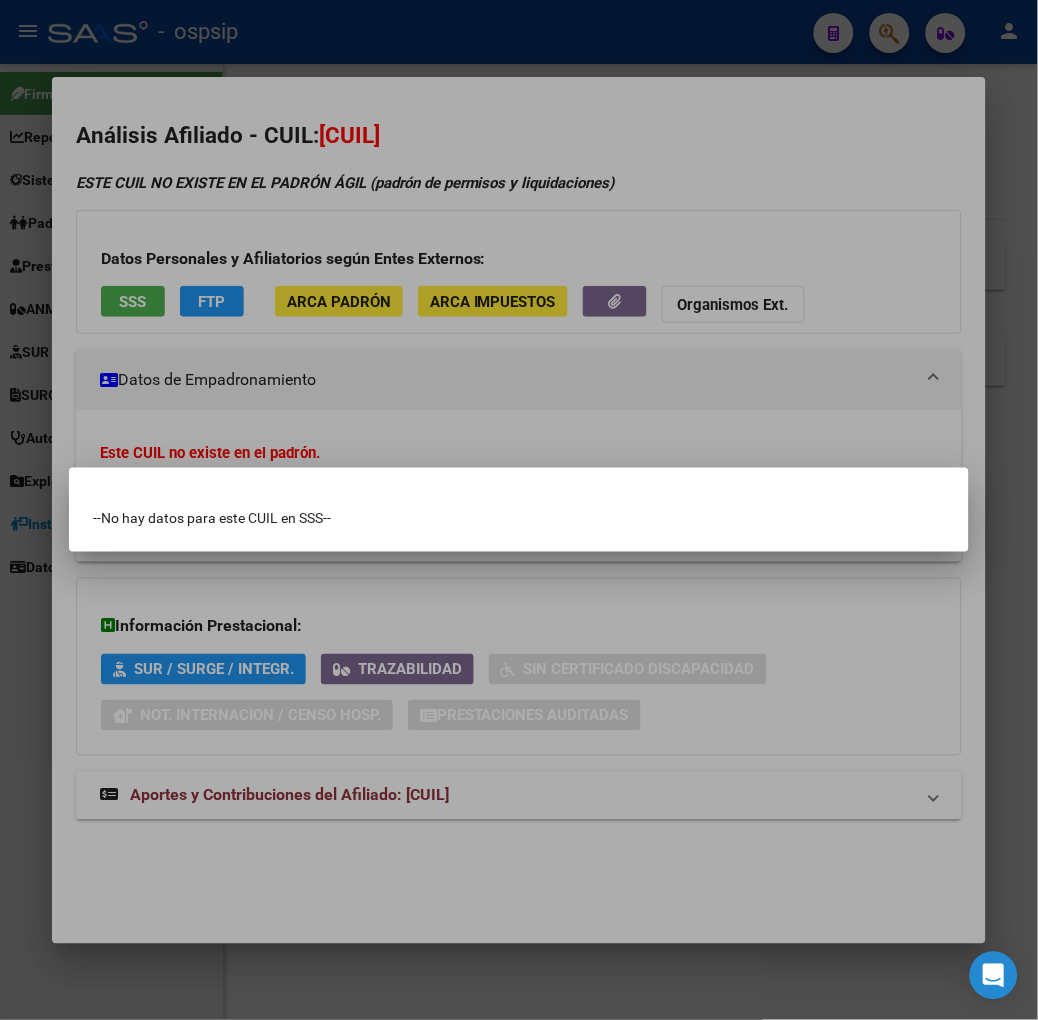 click at bounding box center (519, 510) 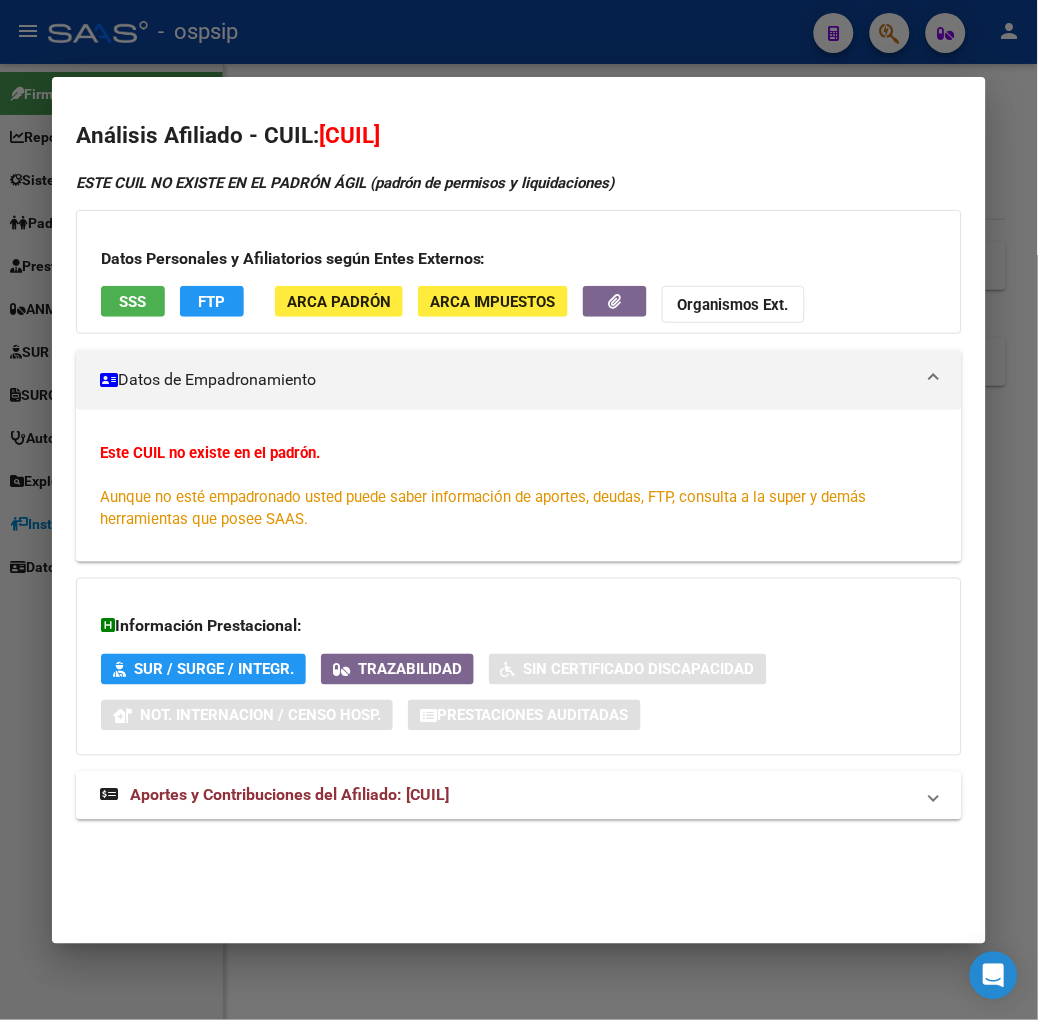 click at bounding box center [519, 510] 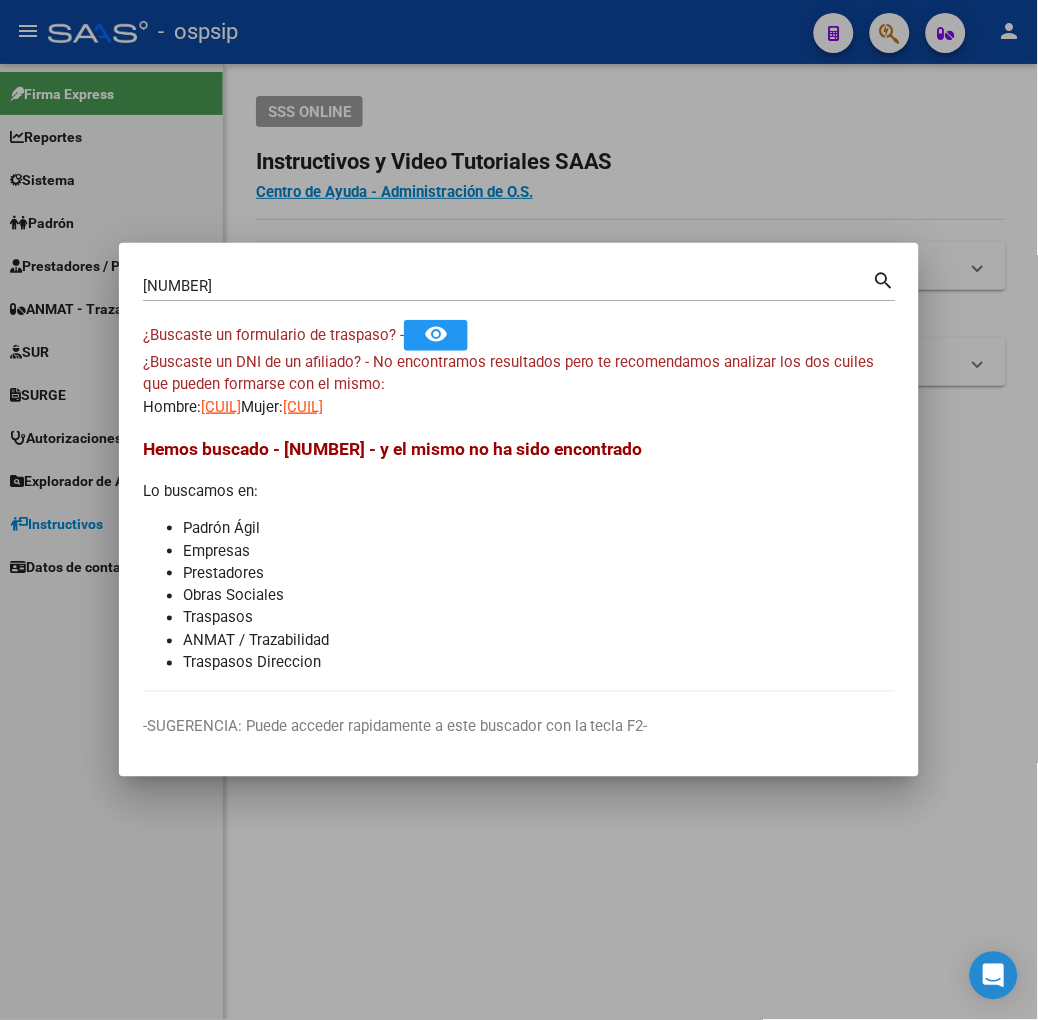 click on "[NUMBER]" at bounding box center (508, 286) 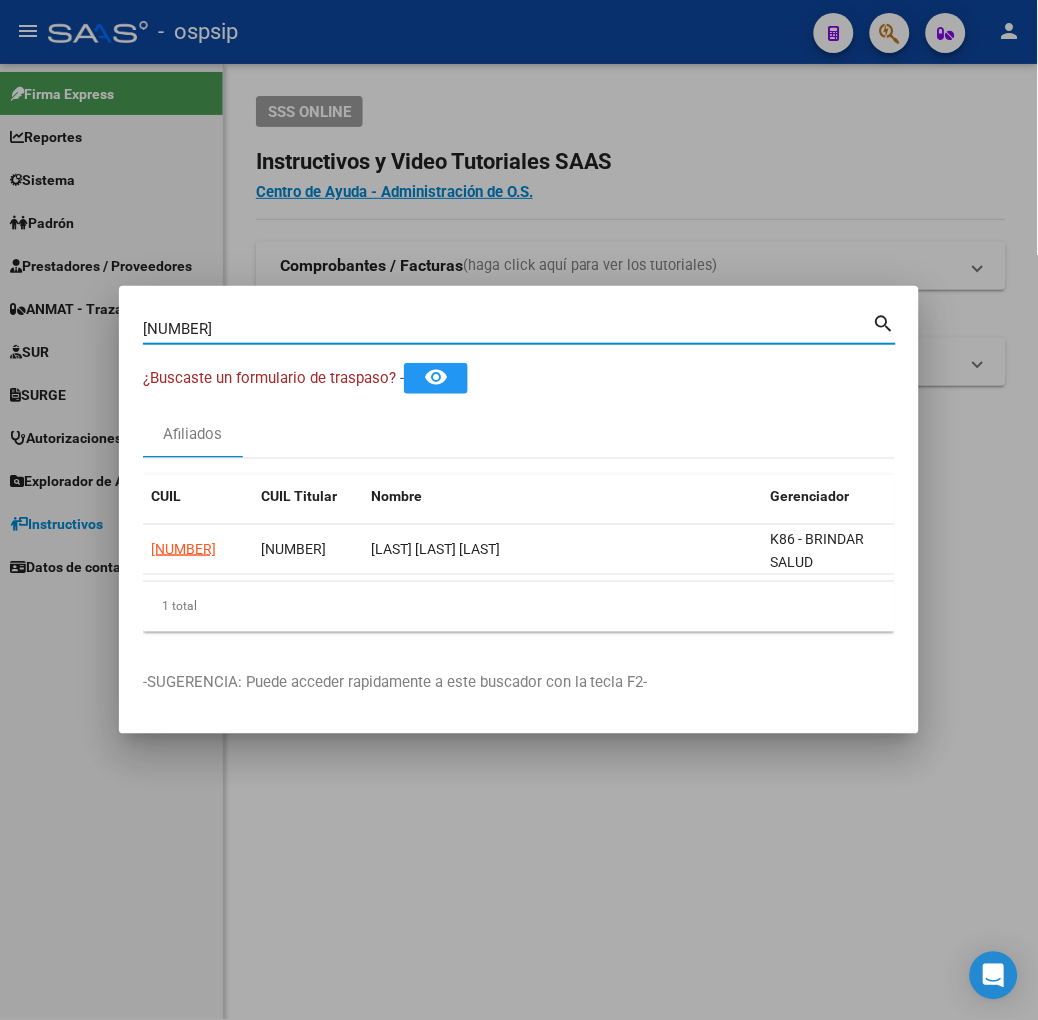 click on "[CUIL] [CUIL]  [LAST] [LAST] [LAST]  K86 - BRINDAR SALUD" 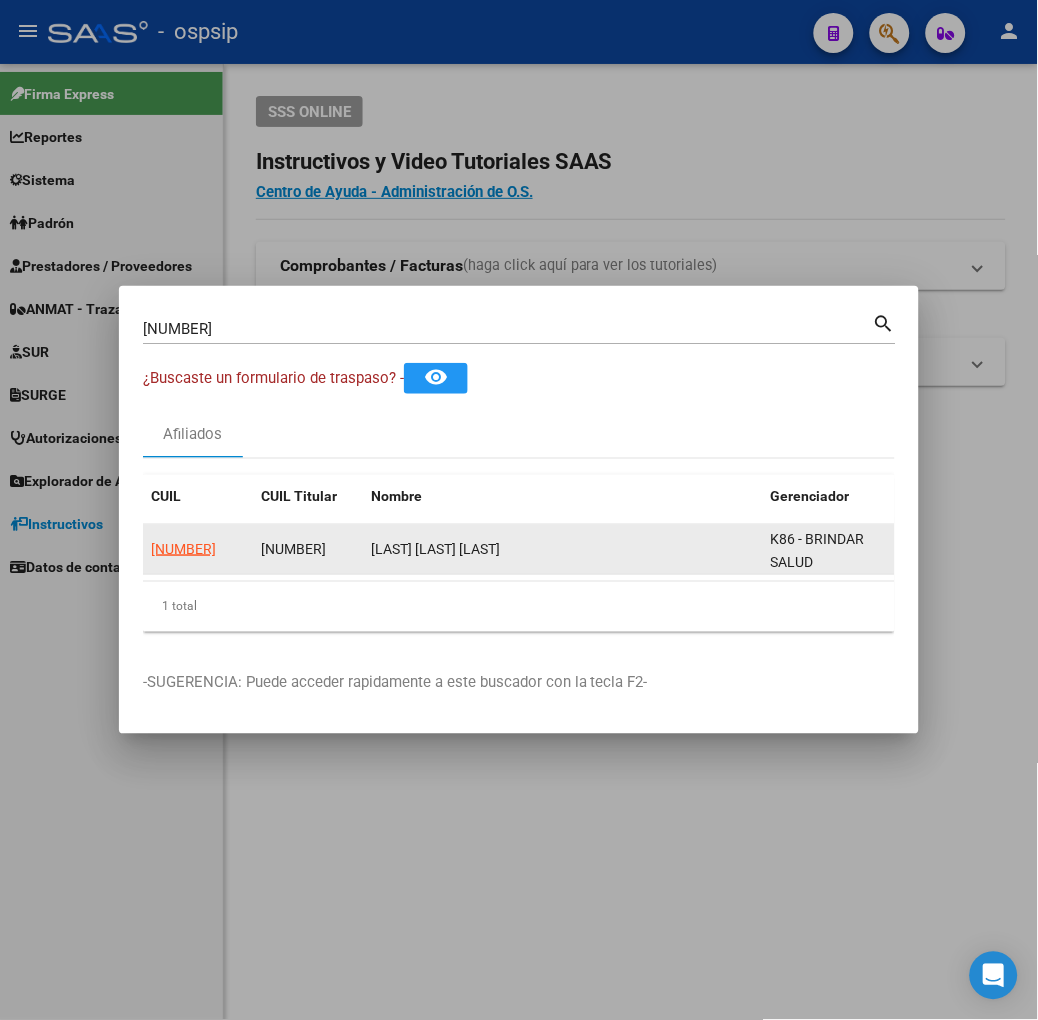 click on "[NUMBER]" 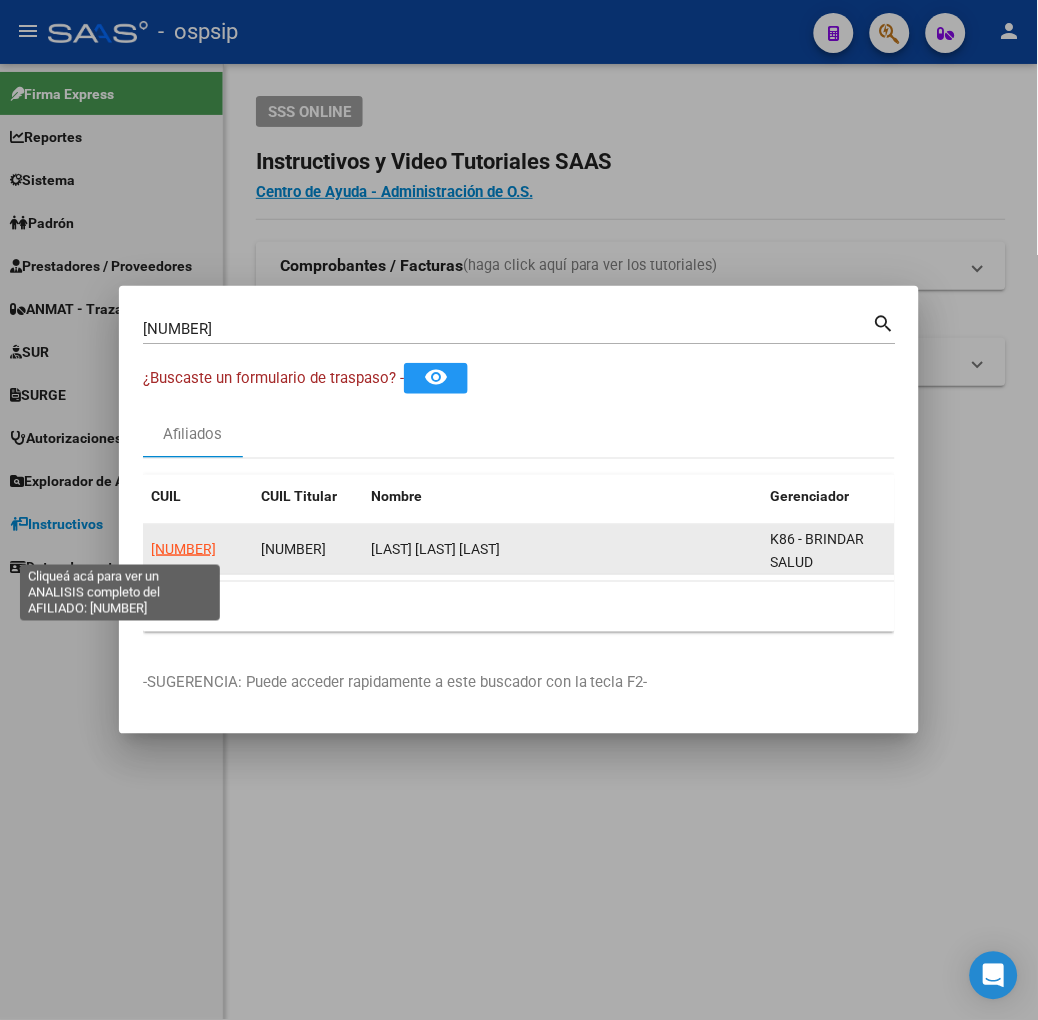 click on "[NUMBER]" 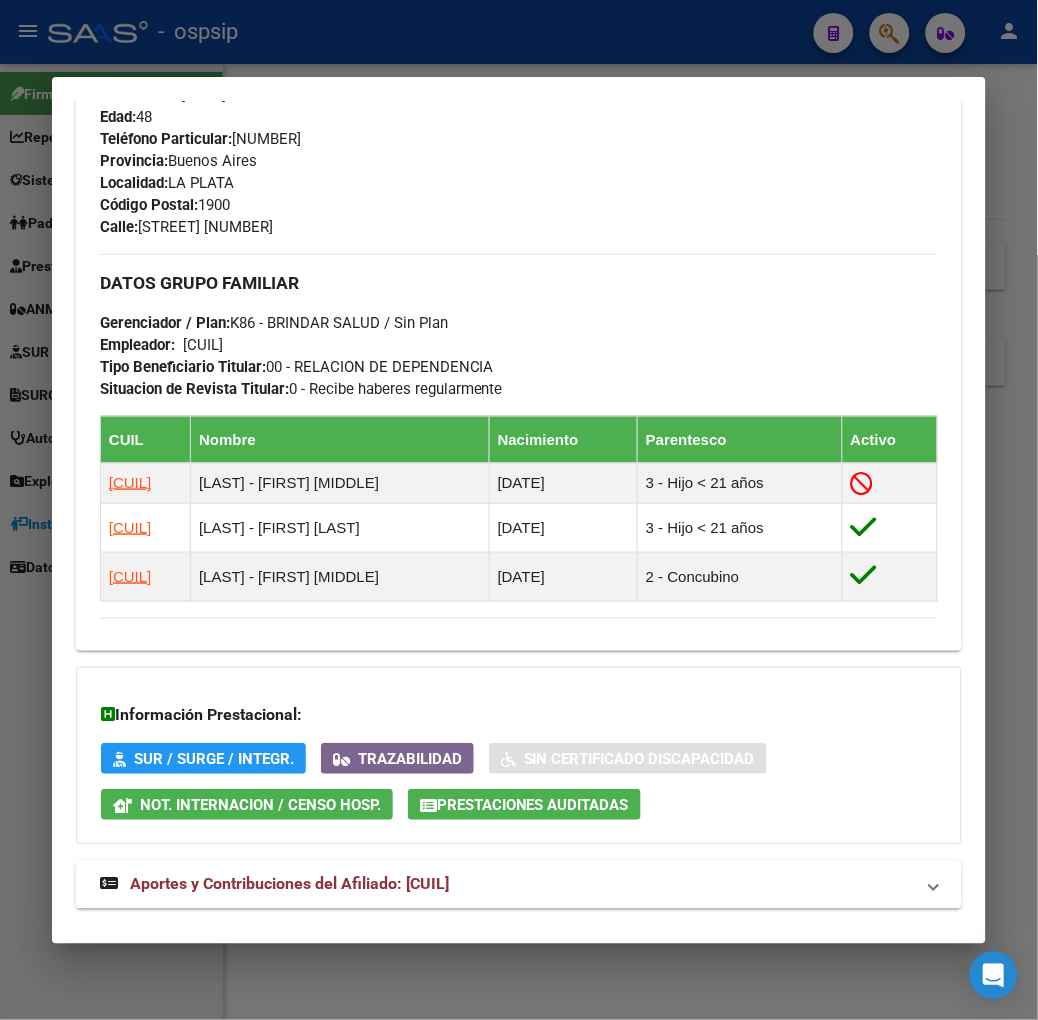scroll, scrollTop: 884, scrollLeft: 0, axis: vertical 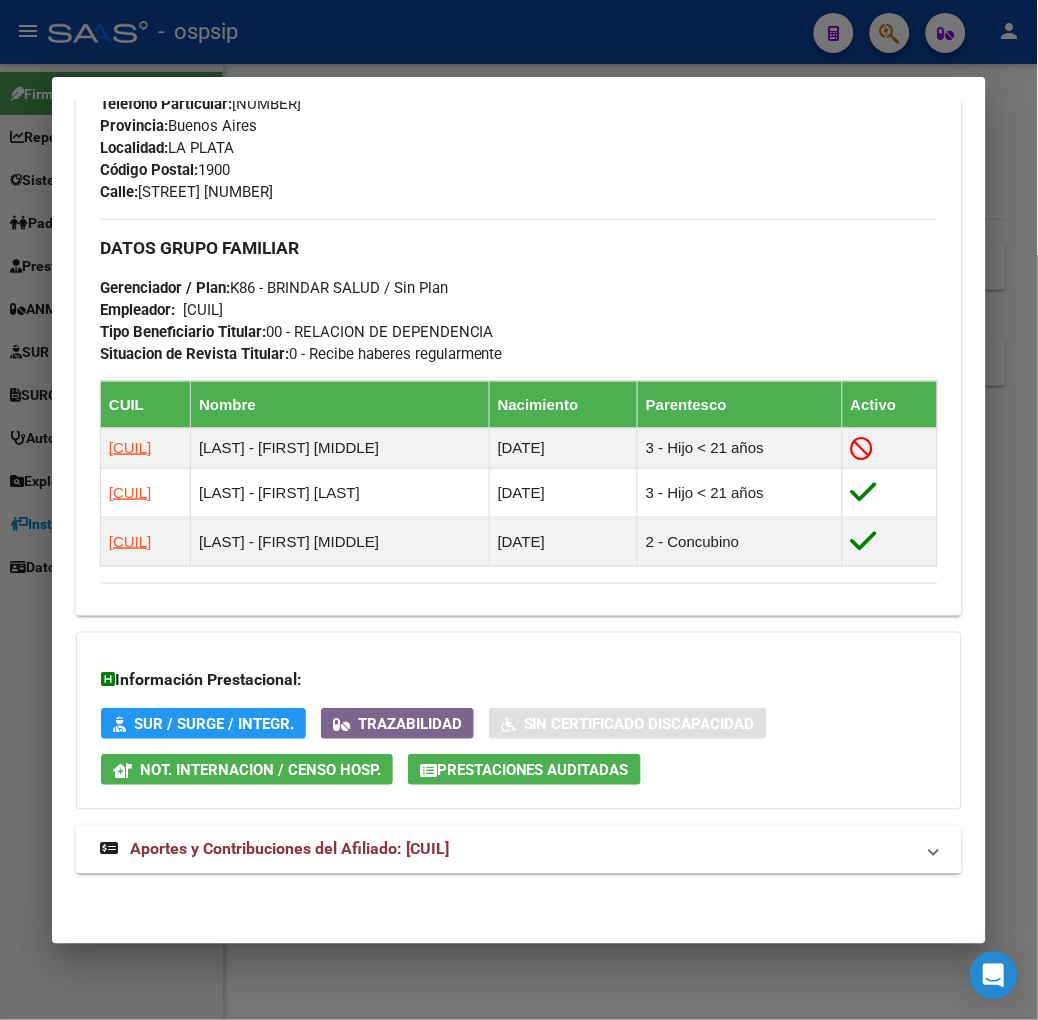 click on "Aportes y Contribuciones del Afiliado: [CUIL]" at bounding box center [289, 849] 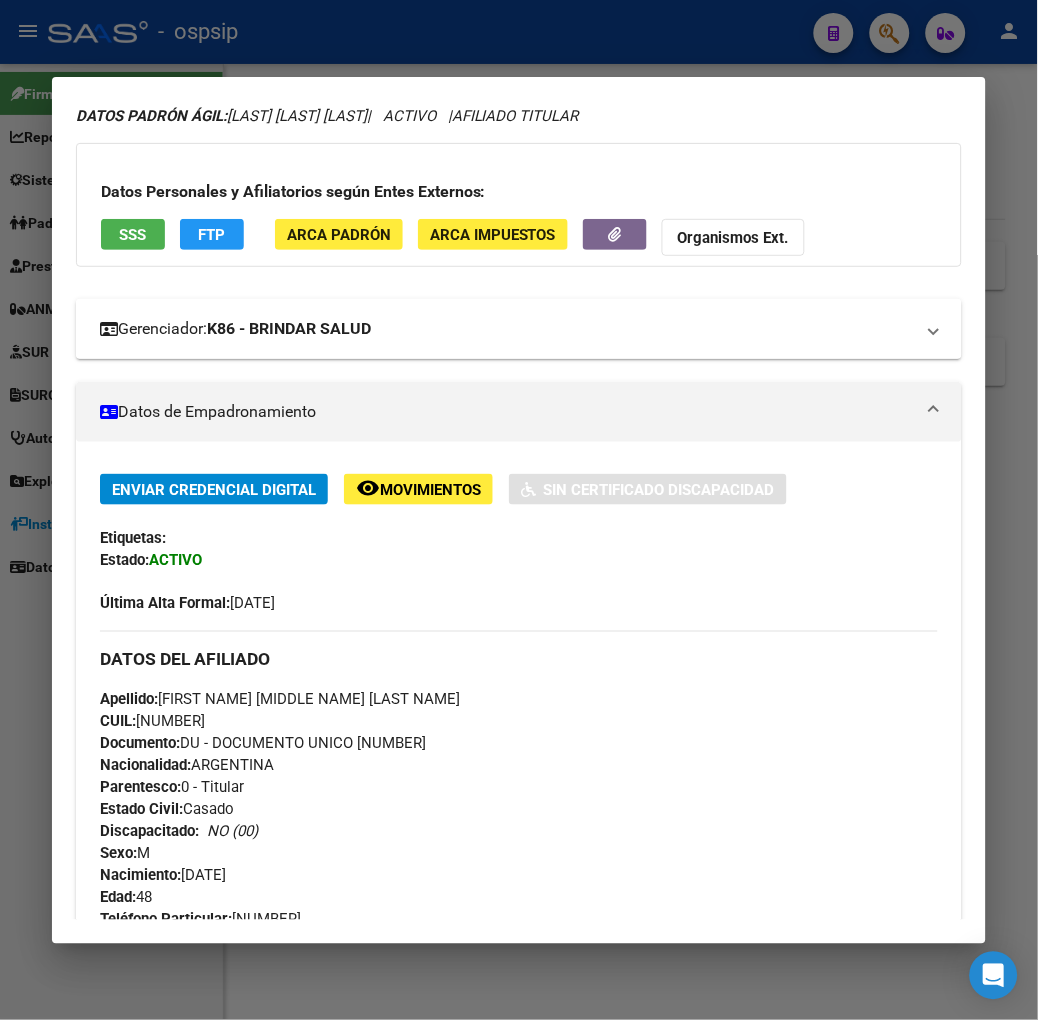scroll, scrollTop: 0, scrollLeft: 0, axis: both 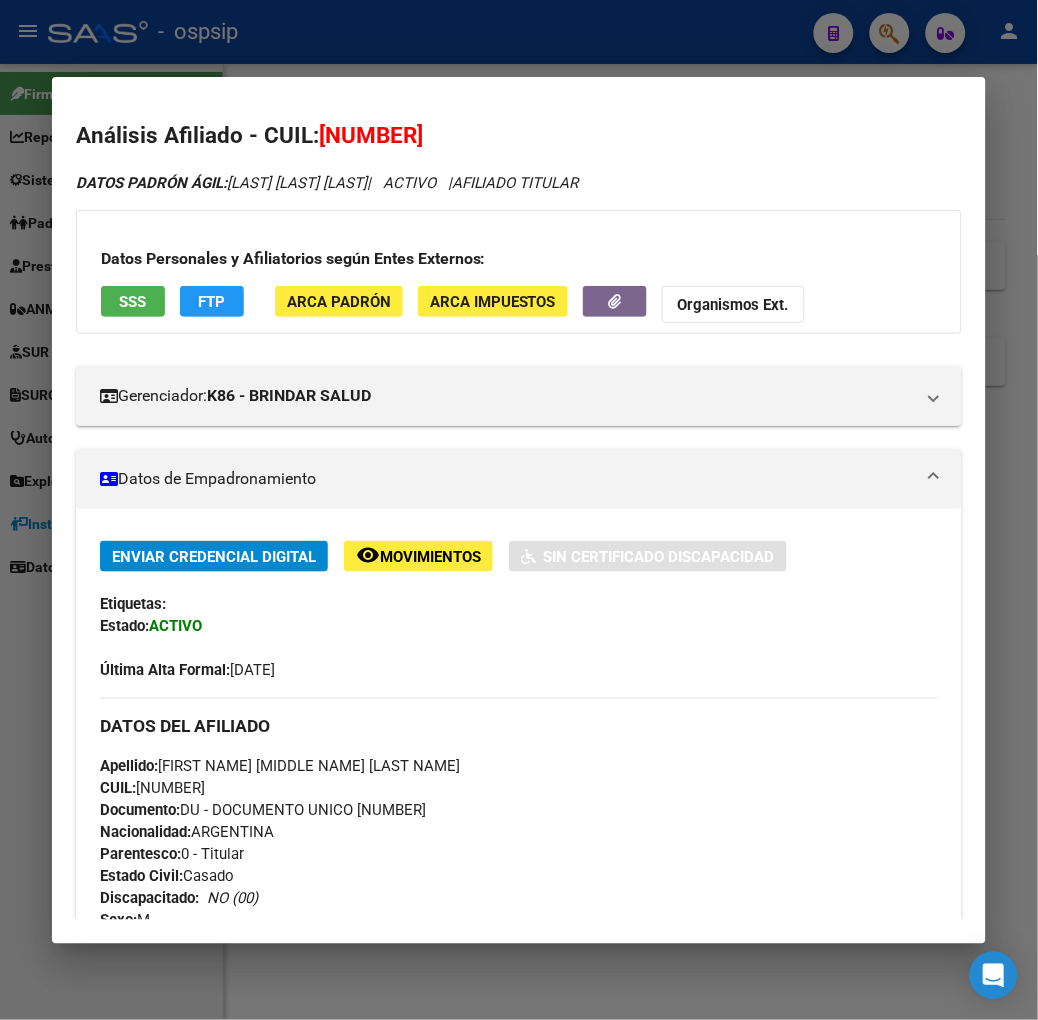 click on "Datos Personales y Afiliatorios según Entes Externos: SSS FTP ARCA Padrón ARCA Impuestos Organismos Ext." at bounding box center (519, 272) 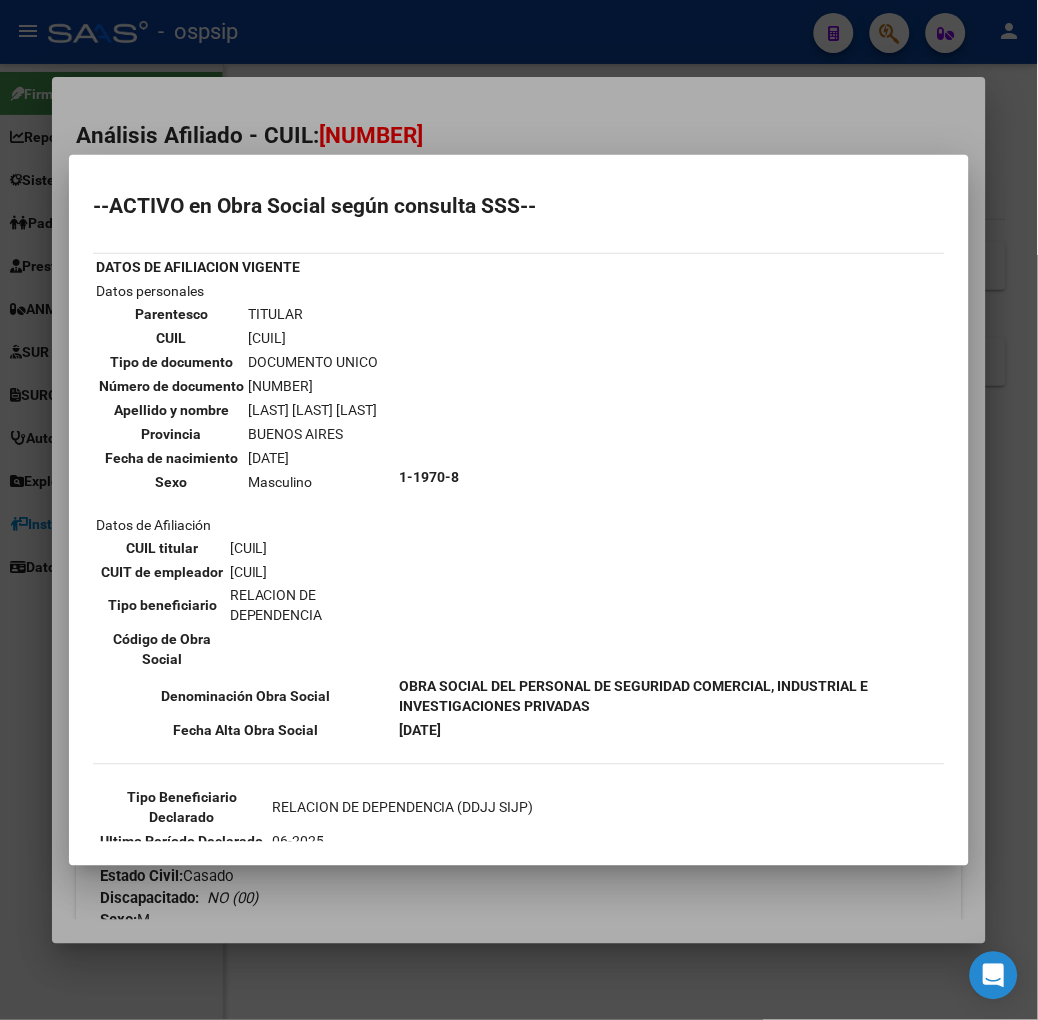 click at bounding box center [519, 510] 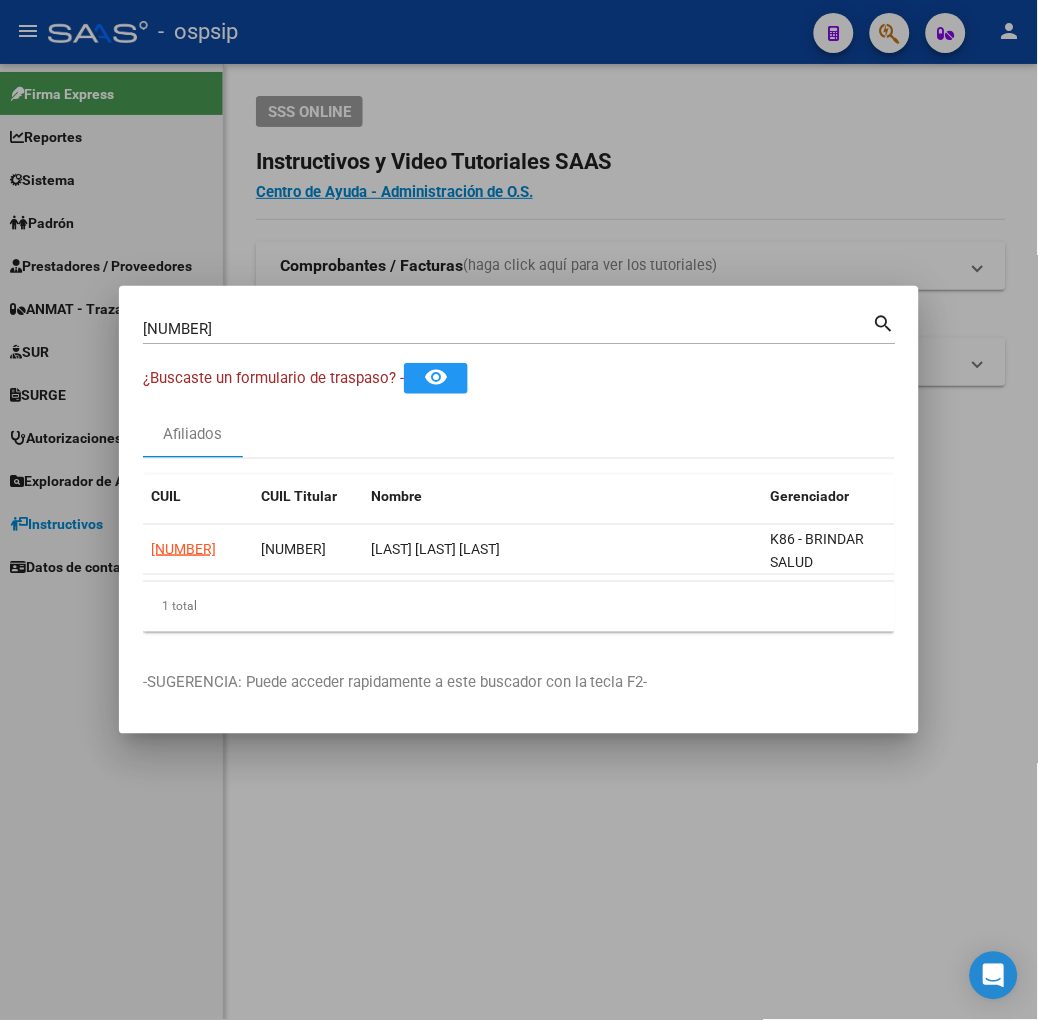 click on "[NUMBER]" at bounding box center [508, 329] 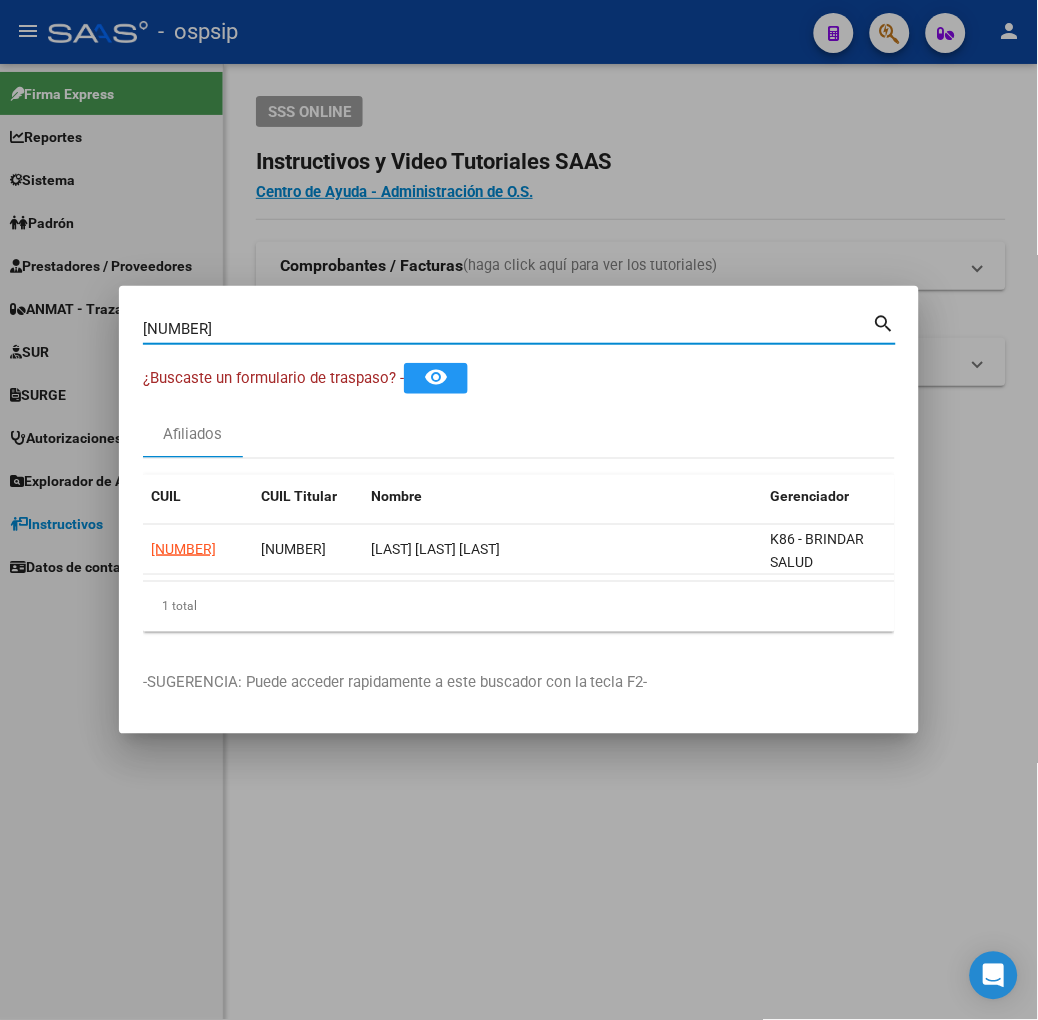 click on "[NUMBER]" at bounding box center [508, 329] 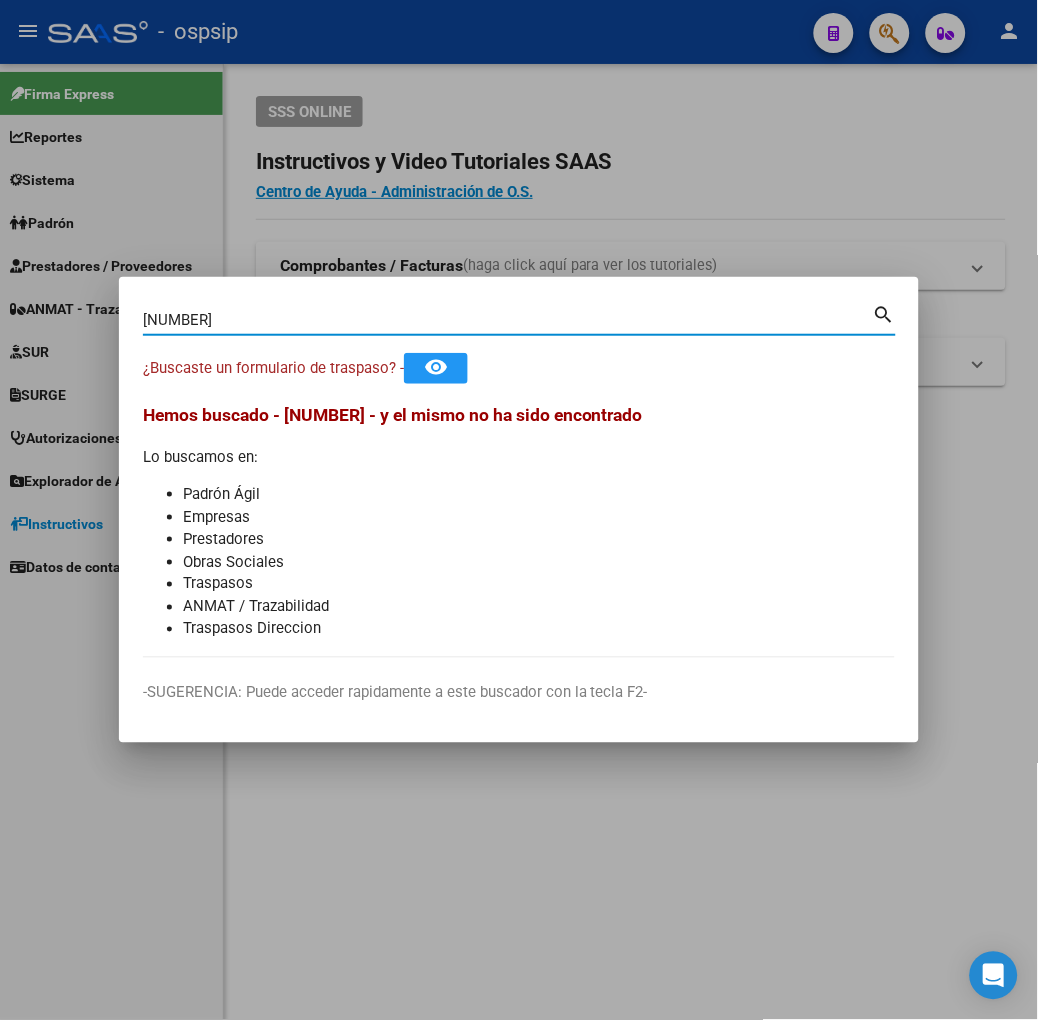 type on "[NUMBER]" 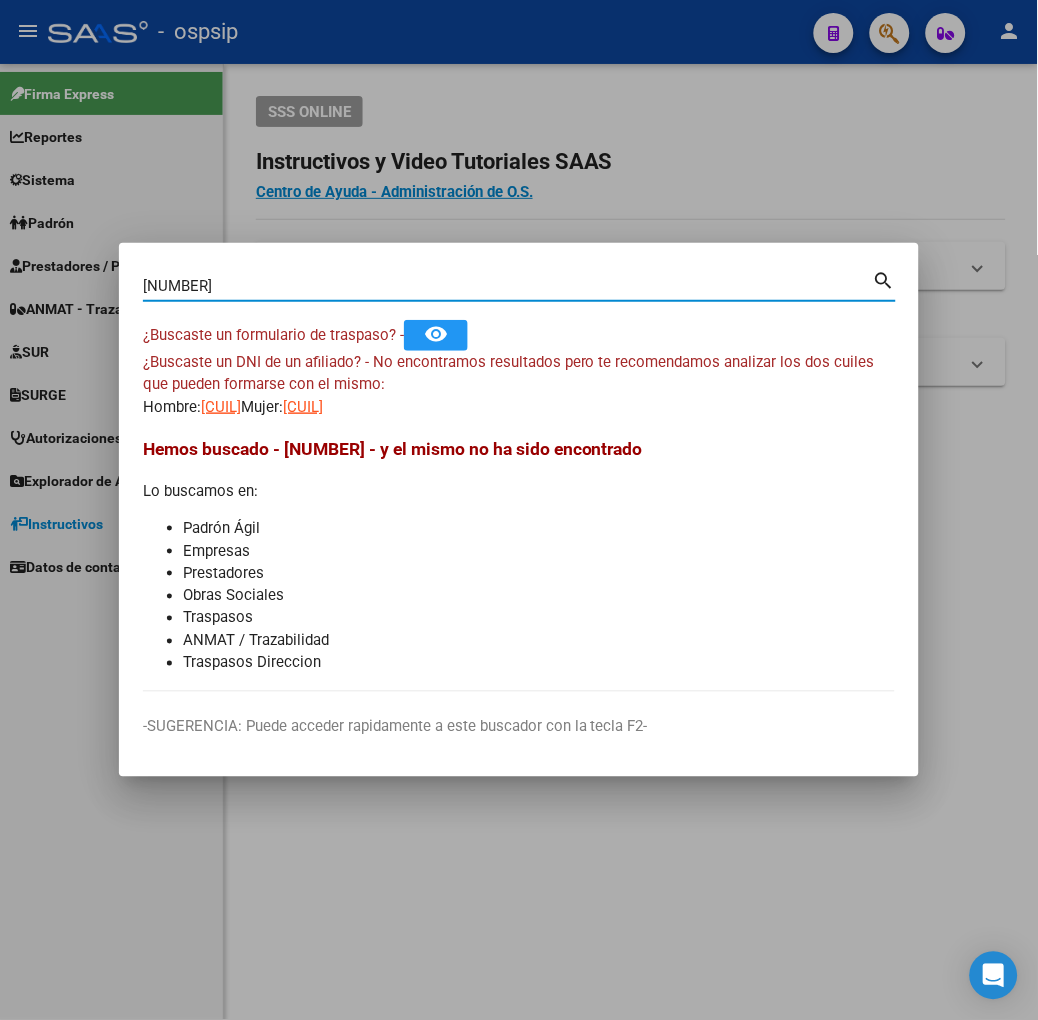 click on "¿Buscaste un DNI de un afiliado? - No encontramos resultados pero te recomendamos analizar los dos cuiles que pueden formarse con el mismo:  Hombre:  [CUIL]     Mujer:  [CUIL]" at bounding box center [519, 385] 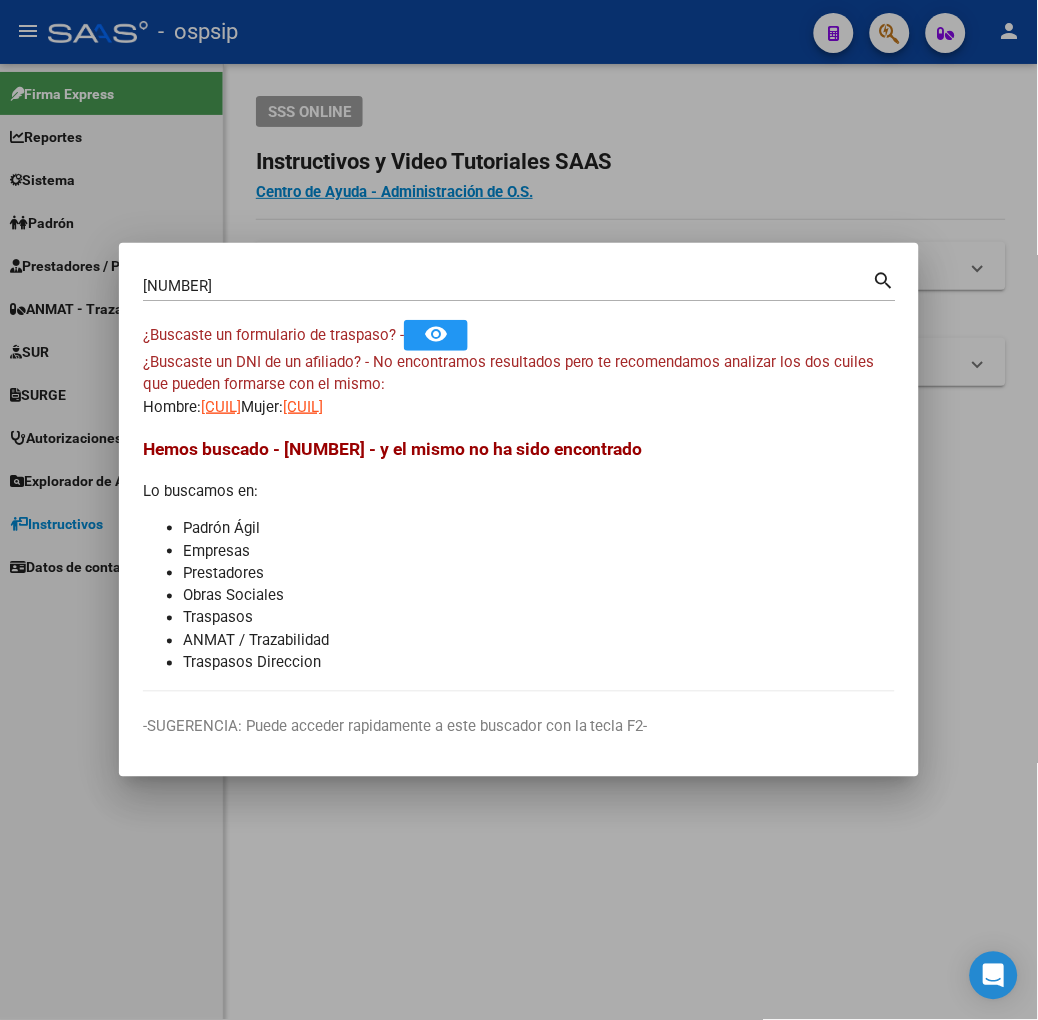click on "[CUIL]" at bounding box center [303, 407] 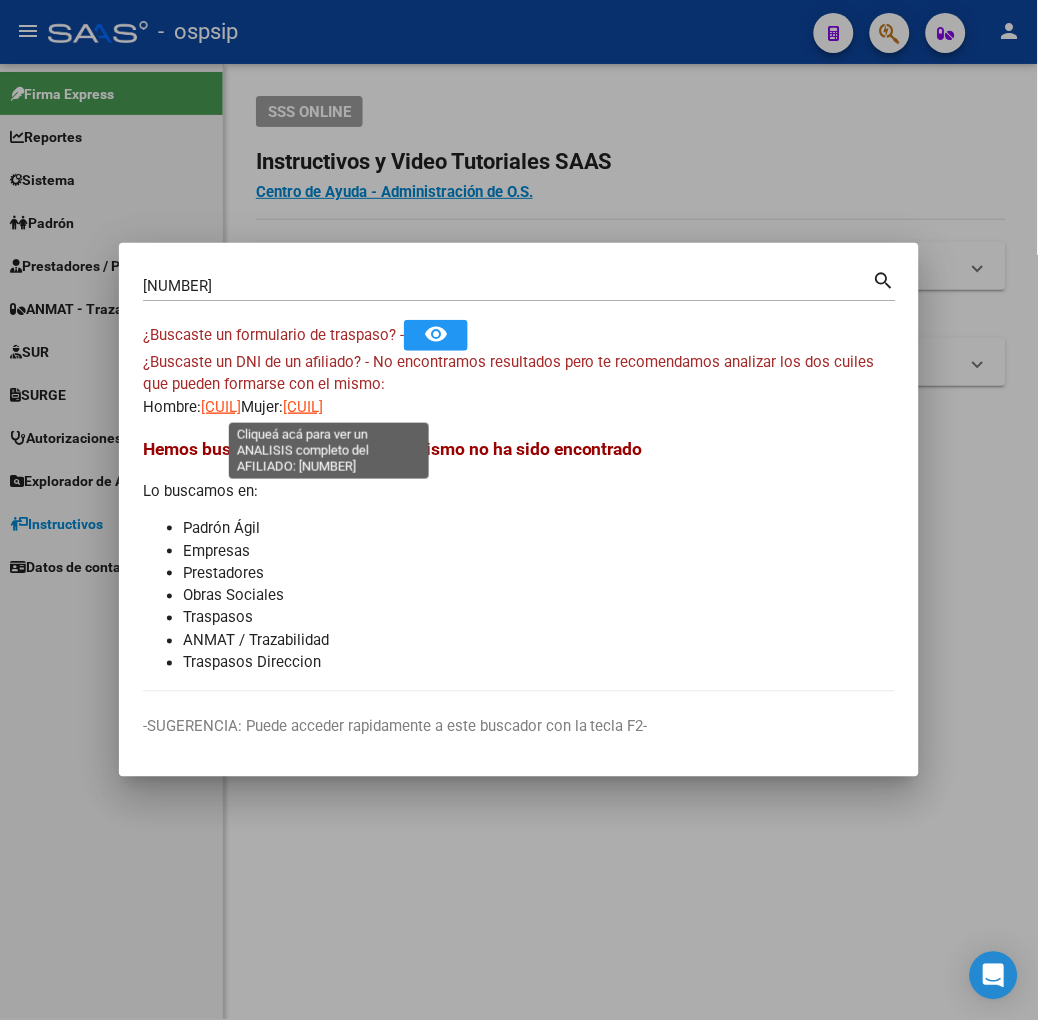 click on "[CUIL]" at bounding box center [303, 407] 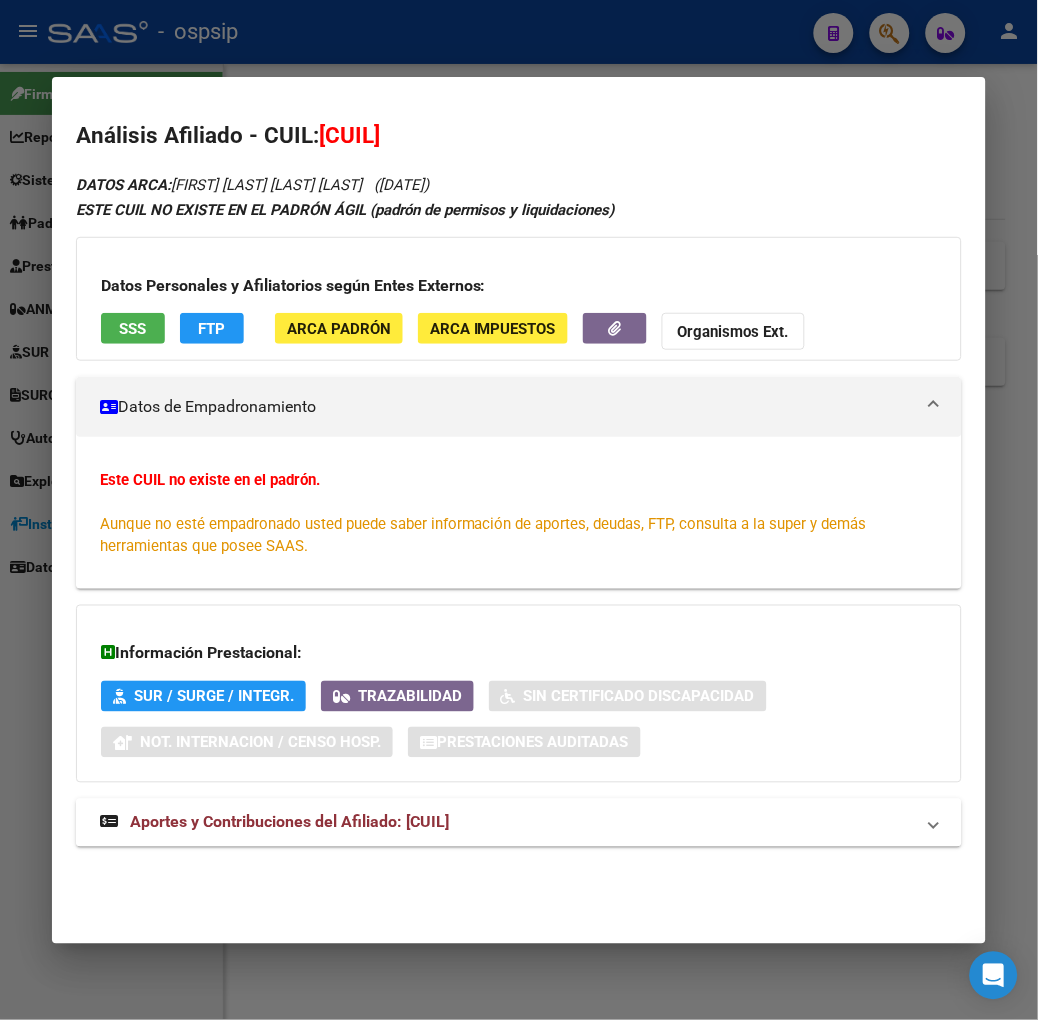 click on "Aportes y Contribuciones del Afiliado: [CUIL]" at bounding box center [519, 823] 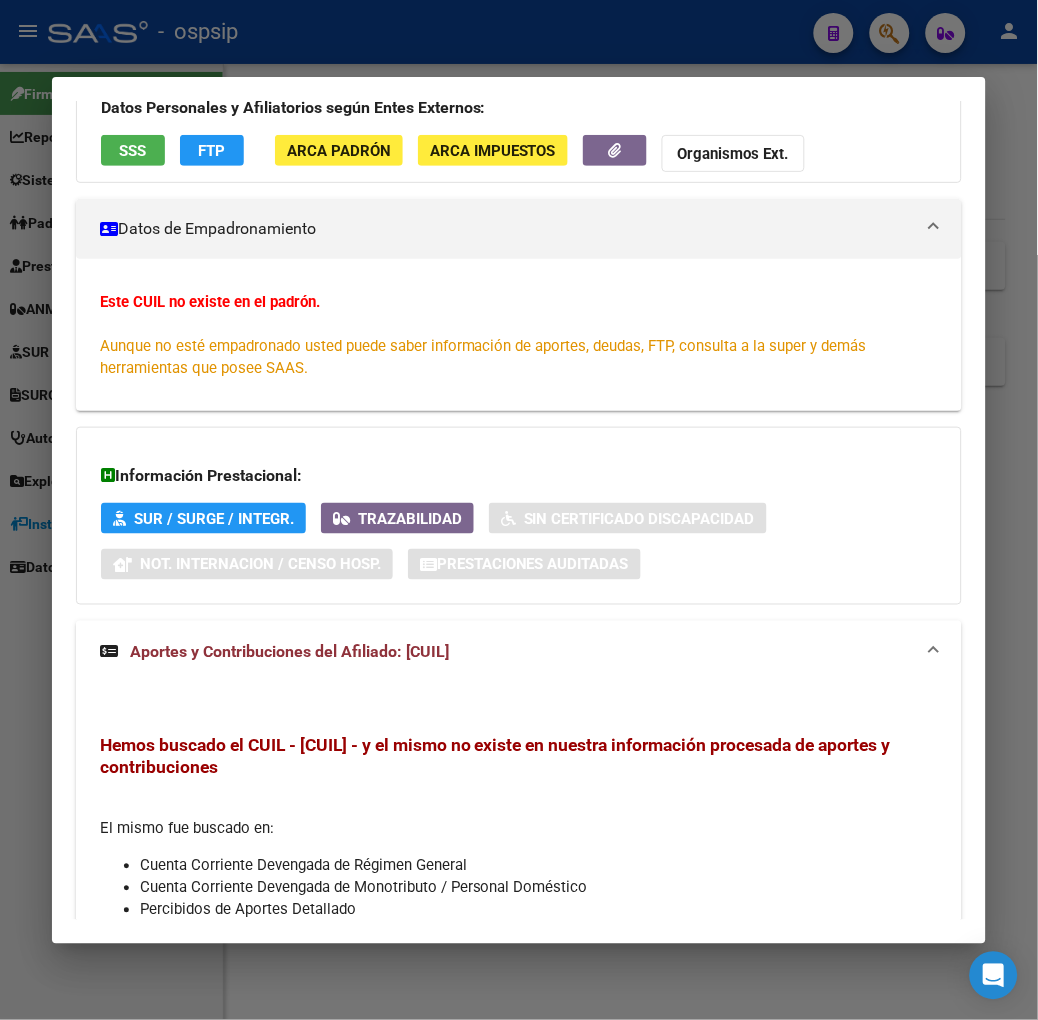 scroll, scrollTop: 0, scrollLeft: 0, axis: both 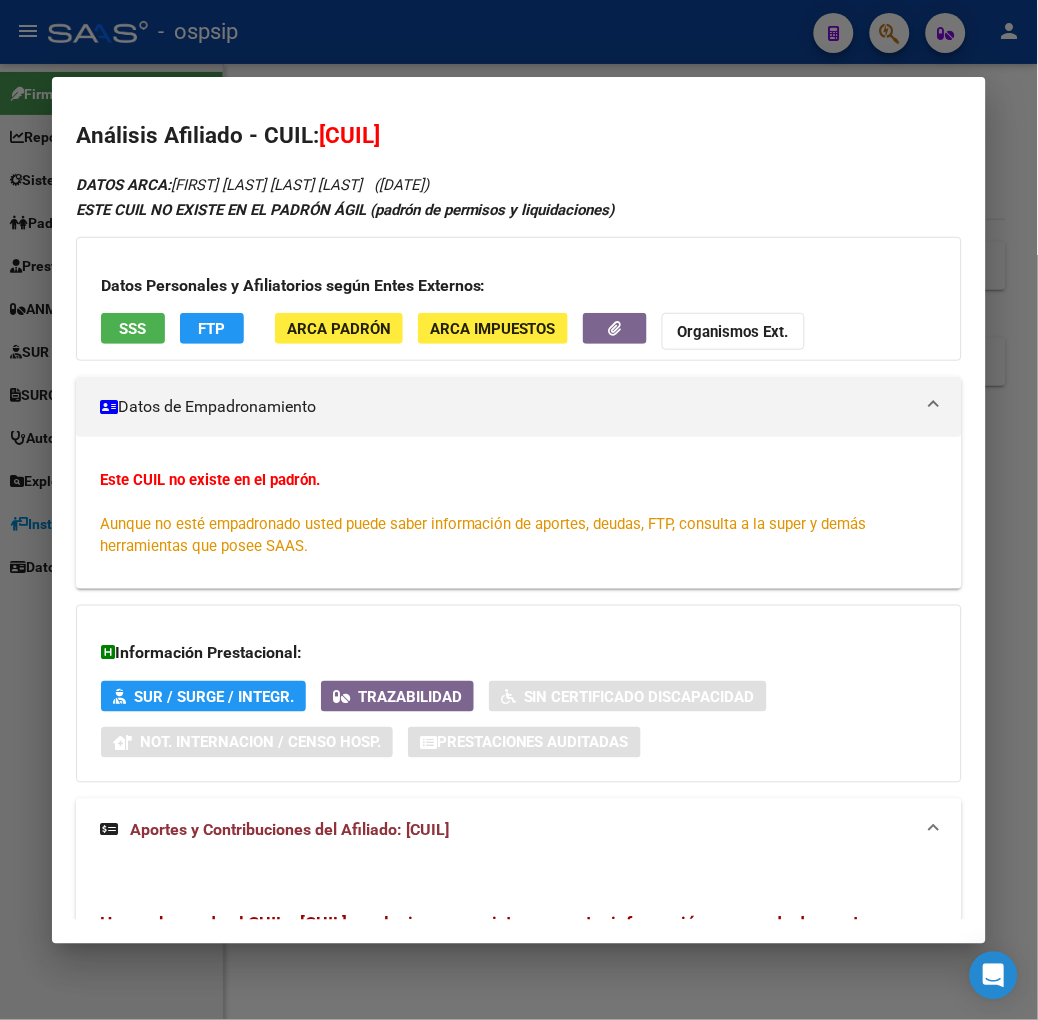 click on "SSS" at bounding box center (133, 328) 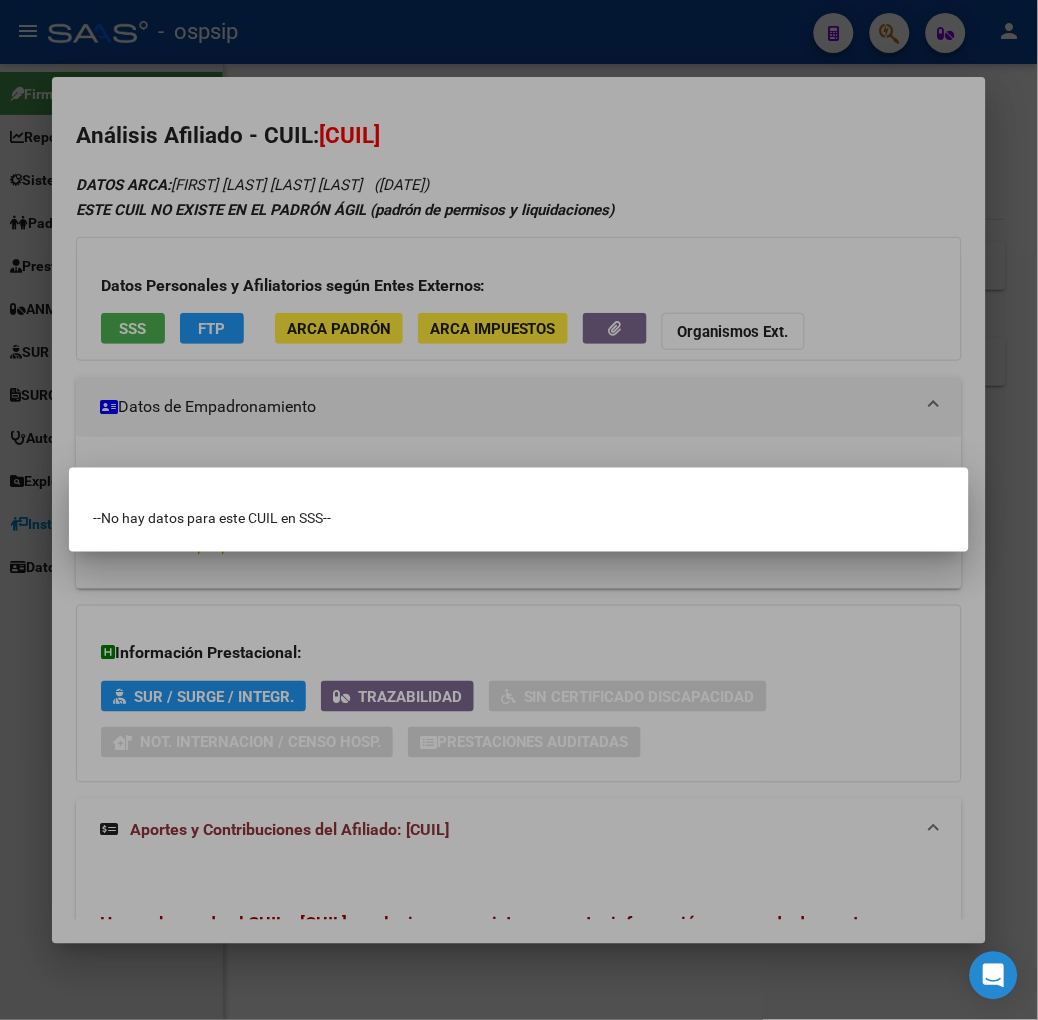 click at bounding box center [519, 510] 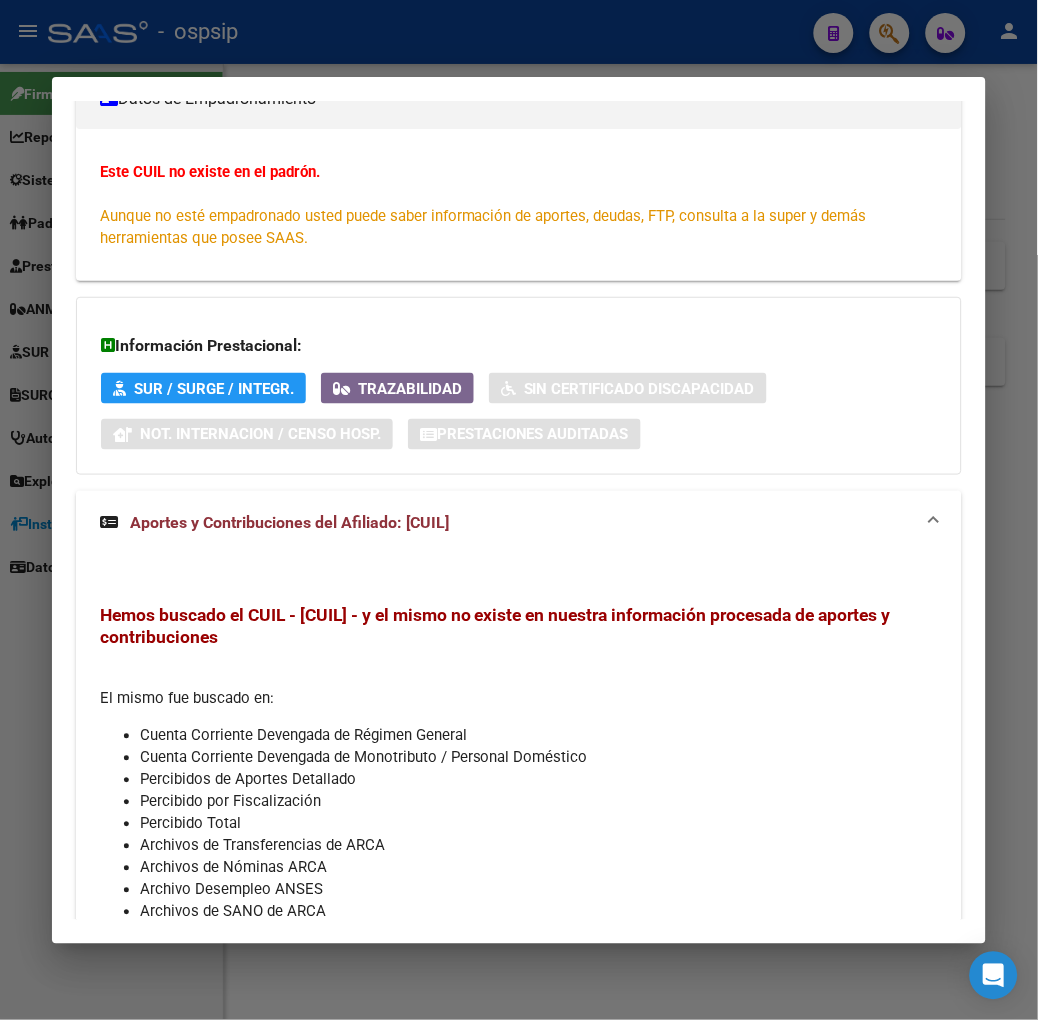 scroll, scrollTop: 406, scrollLeft: 0, axis: vertical 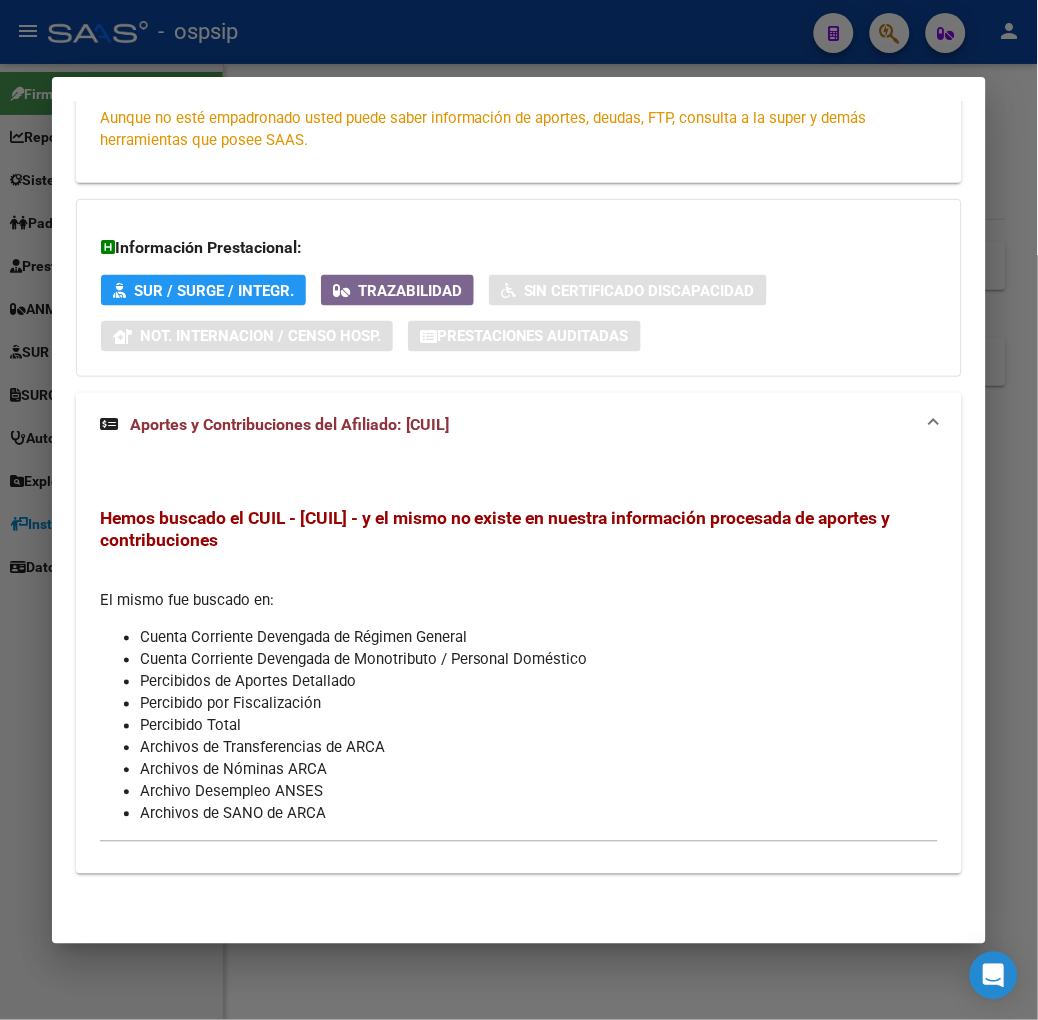 drag, startPoint x: 457, startPoint y: 15, endPoint x: 438, endPoint y: 74, distance: 61.983868 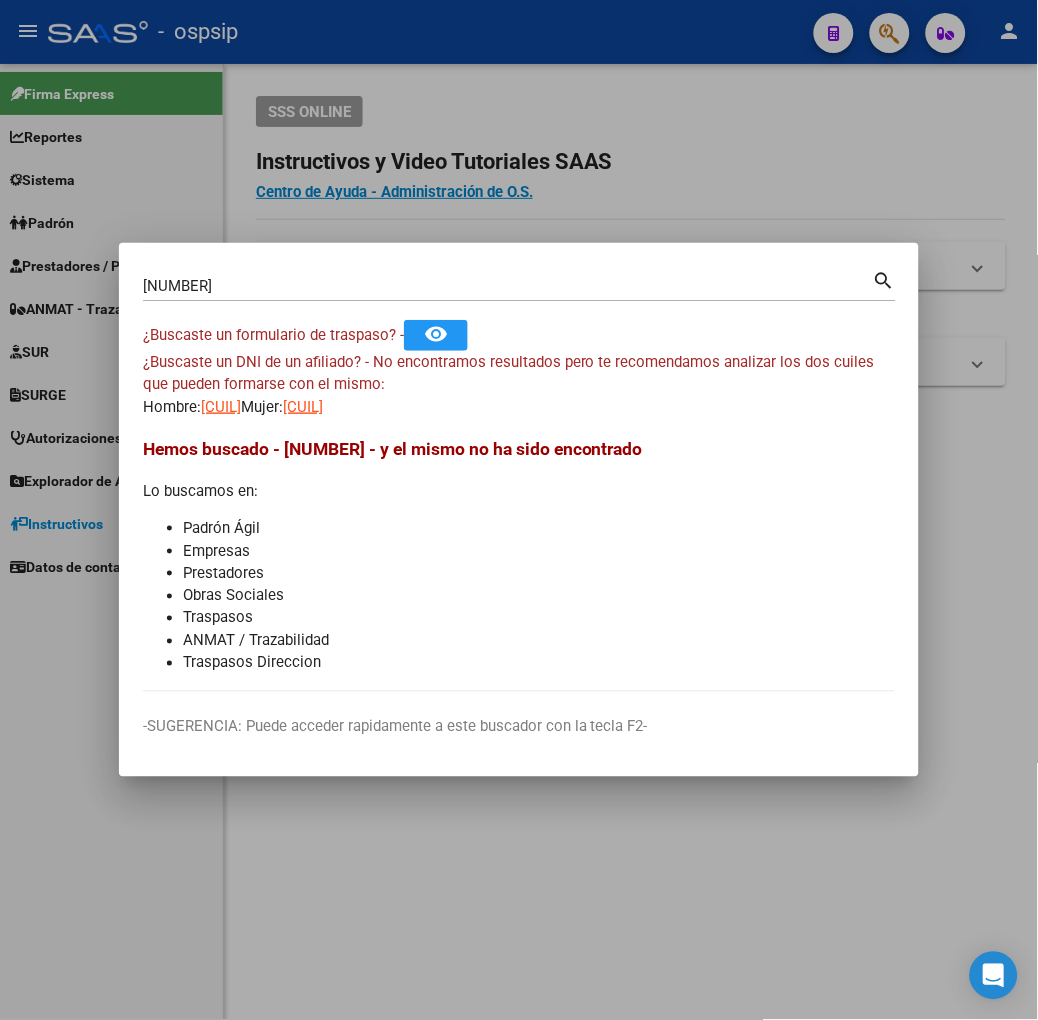 click on "[NUMBER] Buscar (apellido, dni, cuil, nro traspaso, cuit, obra social) search" at bounding box center [519, 293] 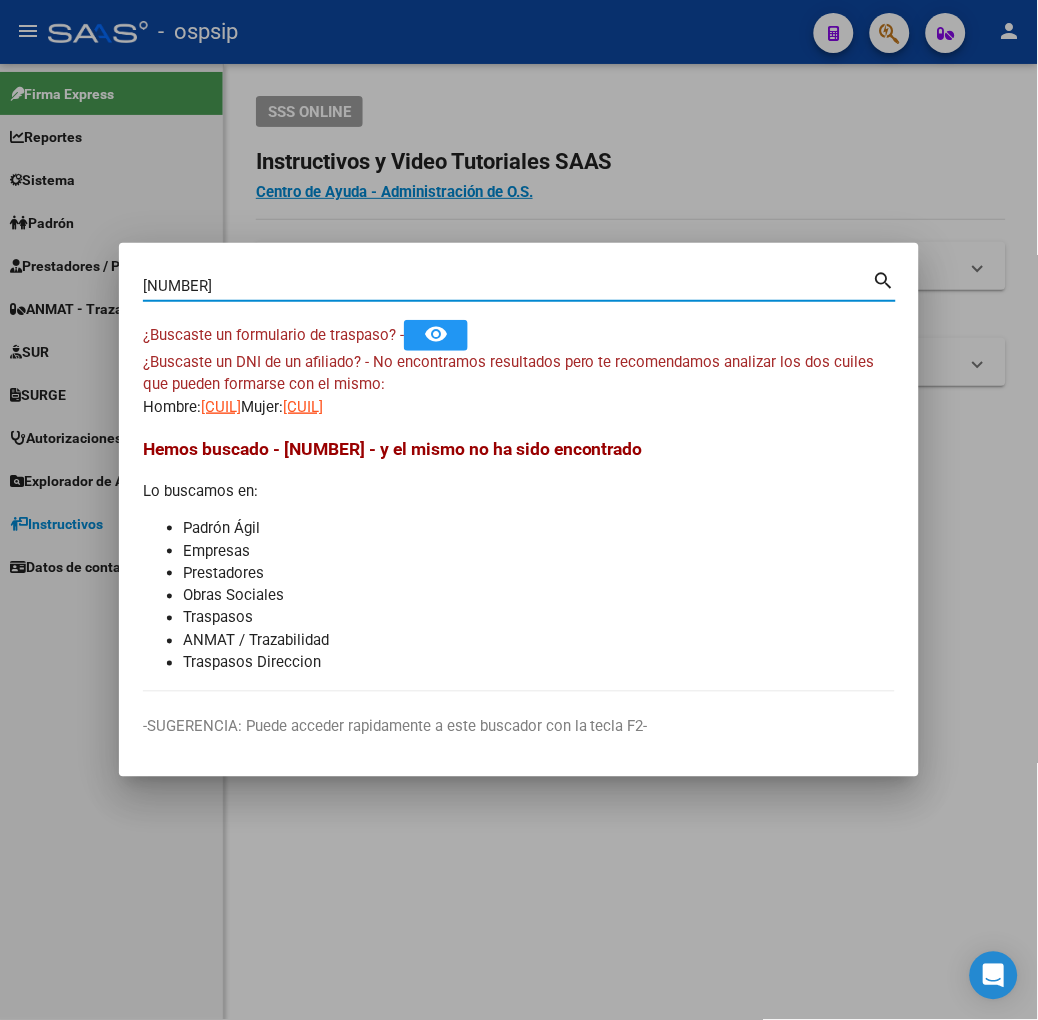click on "[NUMBER]" at bounding box center (508, 286) 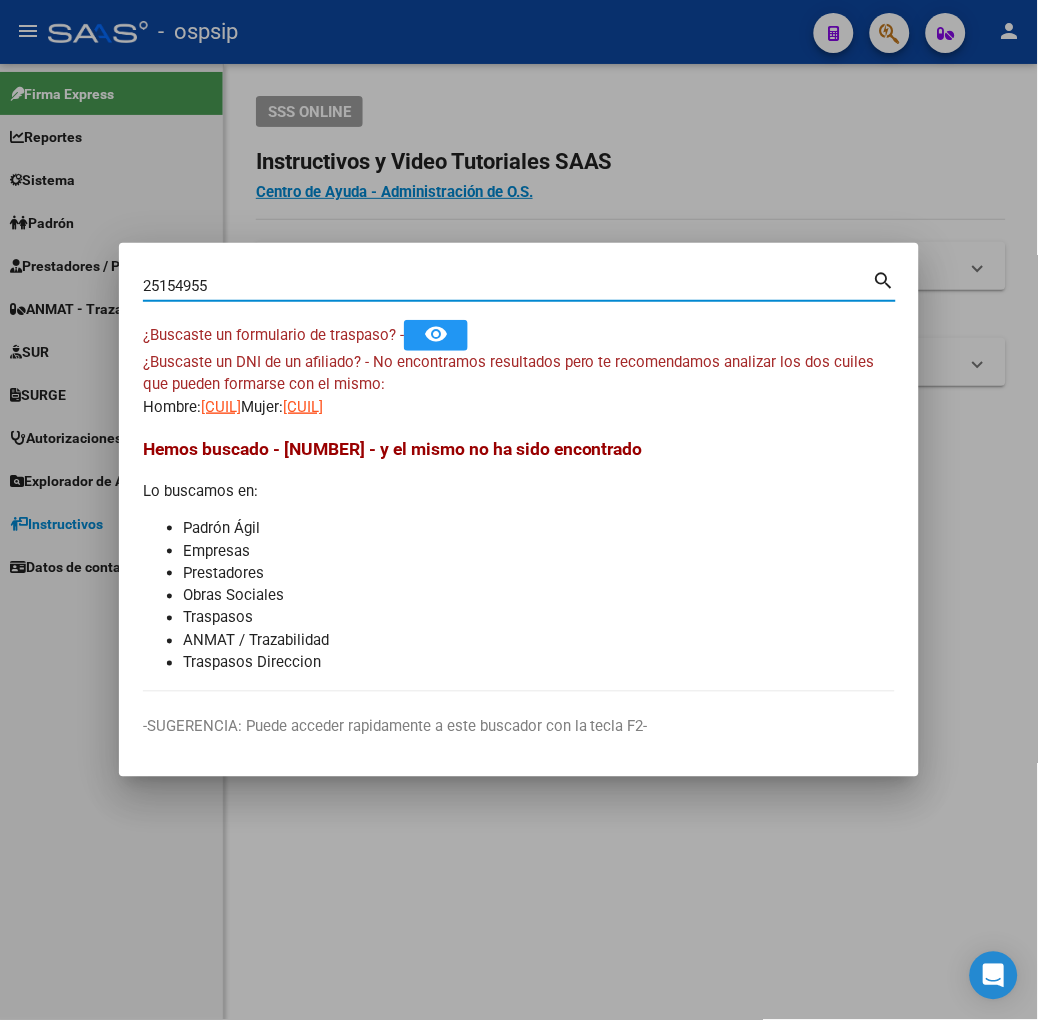 type on "25154955" 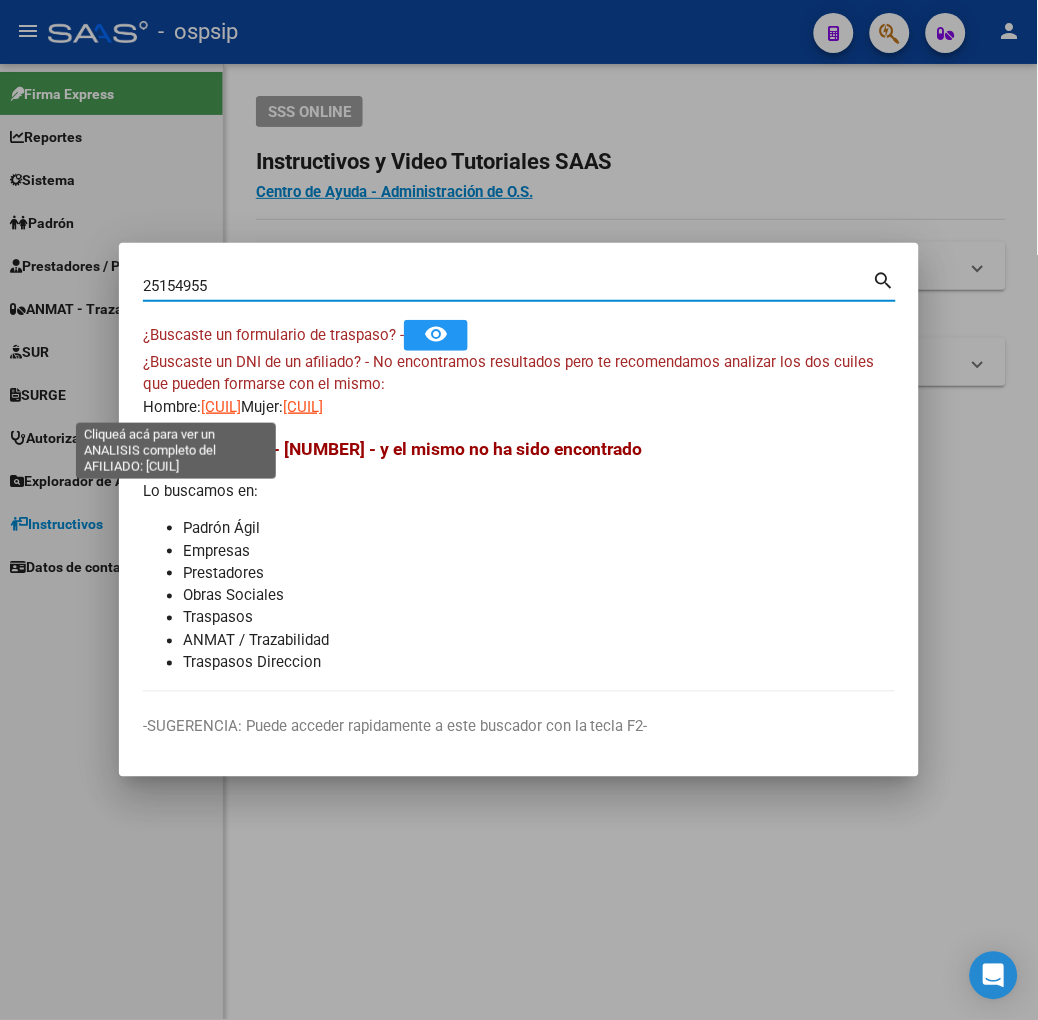 click on "[CUIL]" at bounding box center [221, 407] 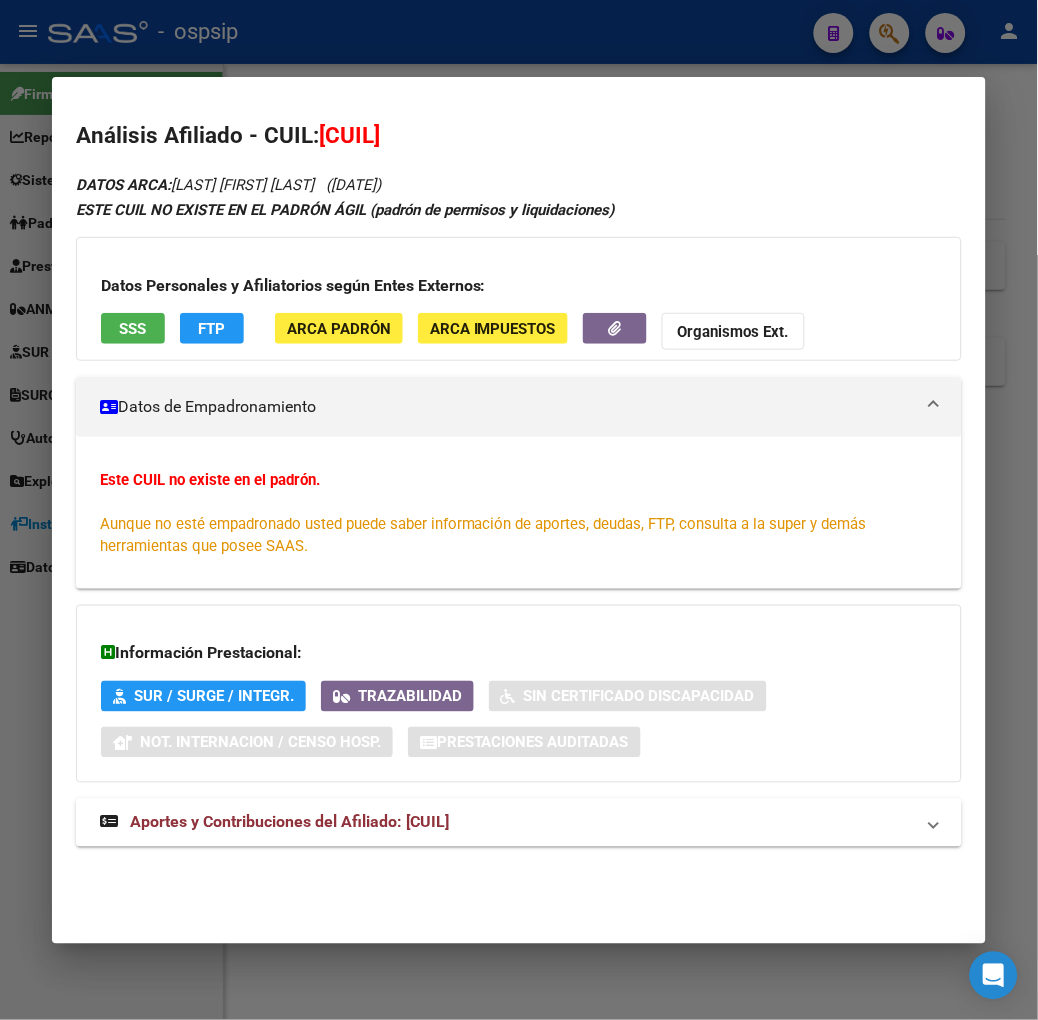 click on "Aportes y Contribuciones del Afiliado: [CUIL]" at bounding box center (289, 822) 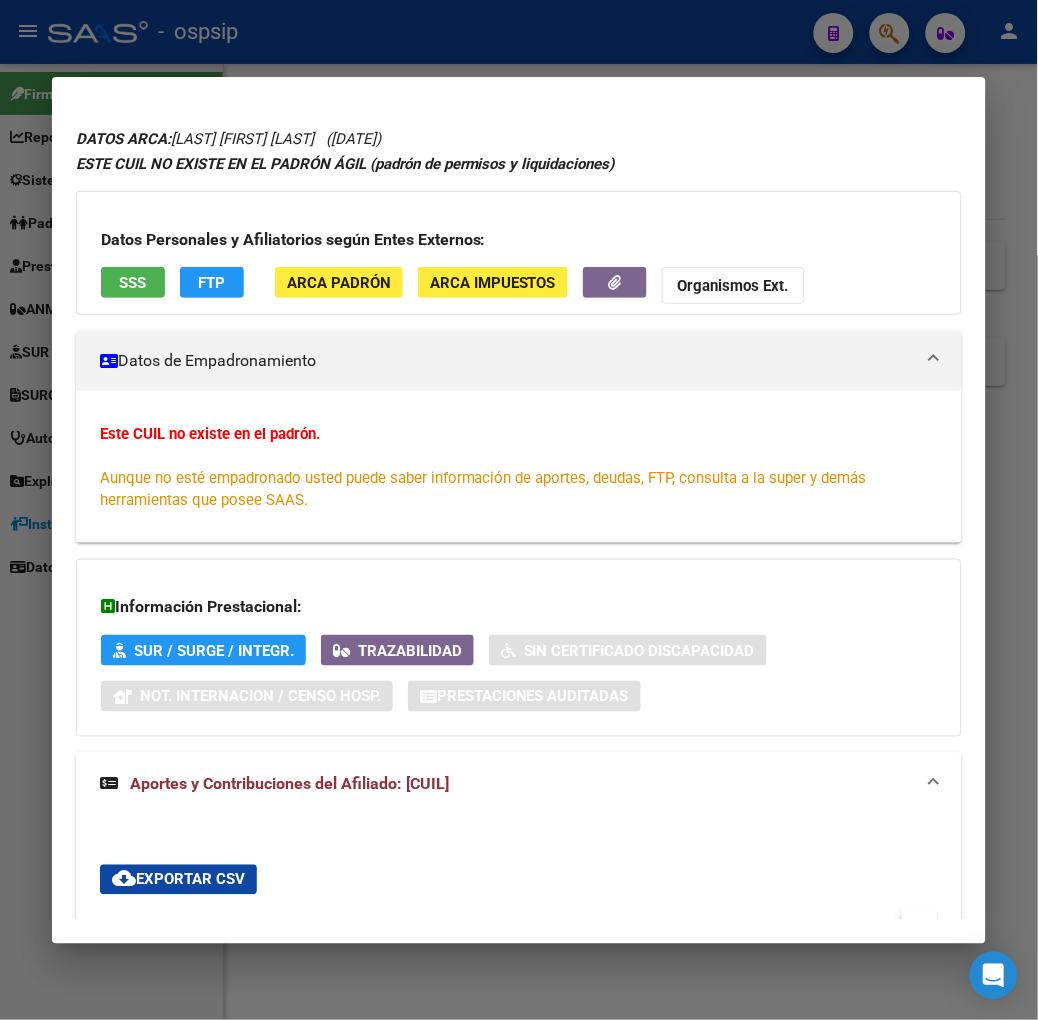 scroll, scrollTop: 0, scrollLeft: 0, axis: both 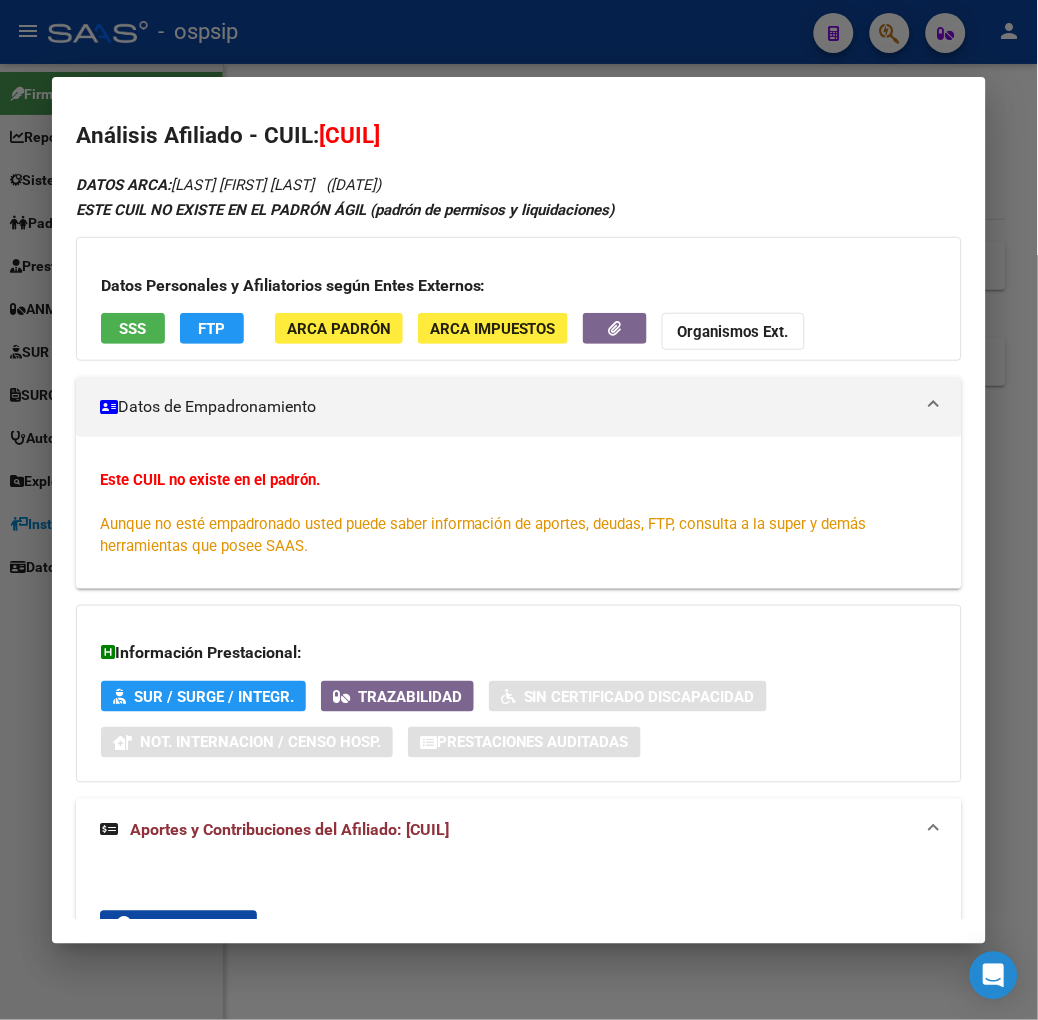click on "SSS" at bounding box center (133, 331) 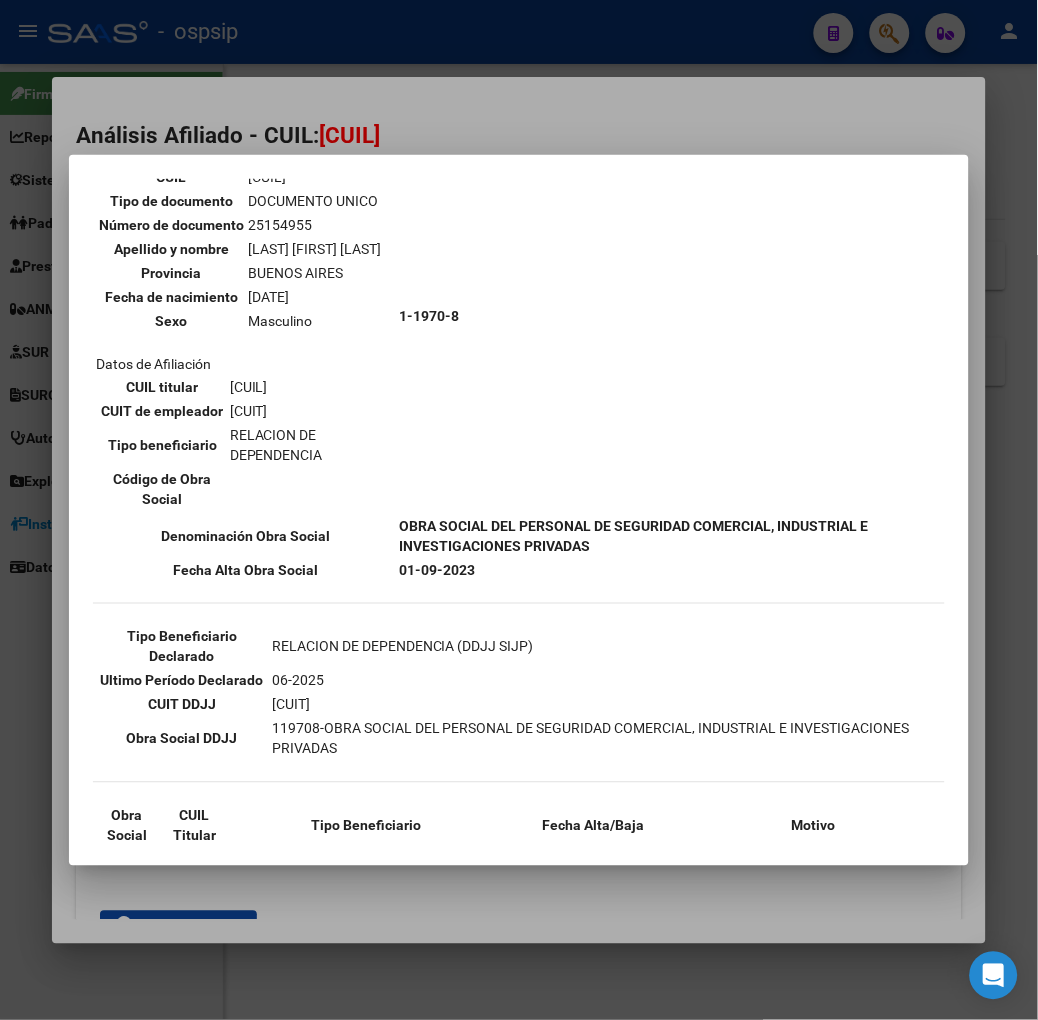 scroll, scrollTop: 333, scrollLeft: 0, axis: vertical 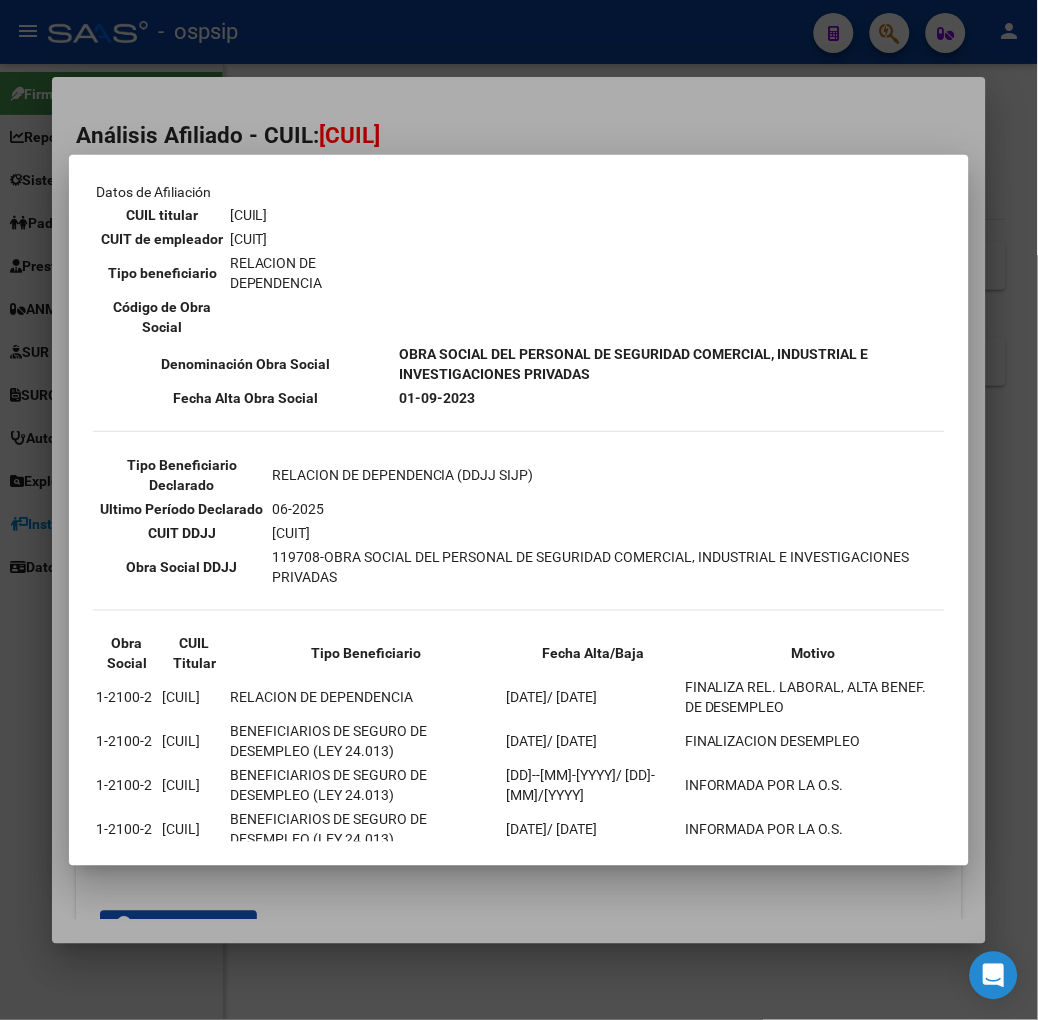 click on "Datos personales
Parentesco
TITULAR
CUIL
[CUIL]
Tipo de documento
DOCUMENTO UNICO
Número de documento
[NUMBER]
Apellido y nombre
[LAST] [FIRST] [MIDDLE]
Provincia
[STATE]
Fecha de nacimiento
[DATE]
Sexo
Masculino
Datos de Afiliación
CUIL titular
[CUIL]
CUIT de empleador
[CUIT]
Tipo beneficiario
RELACION DE DEPENDENCIA
Código de Obra Social" at bounding box center (246, 144) 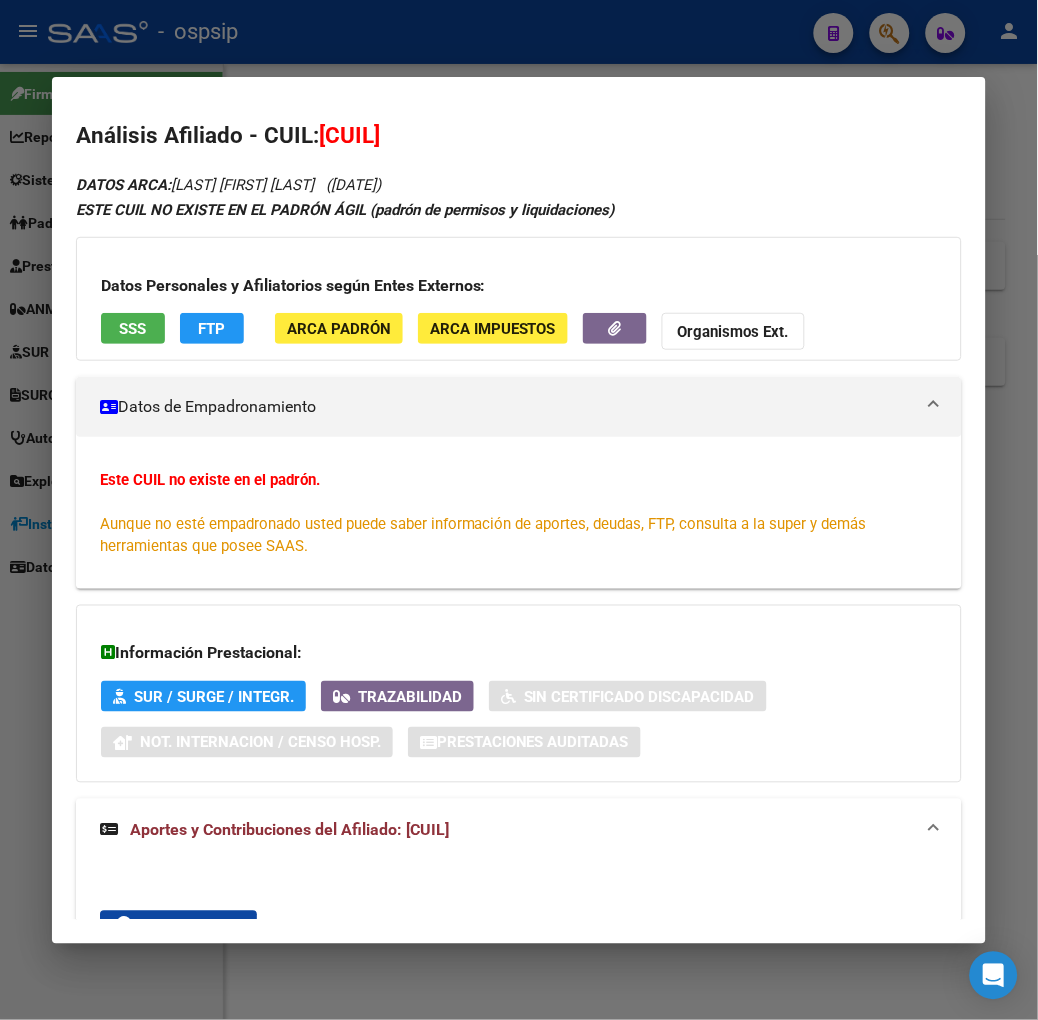 click at bounding box center [519, 510] 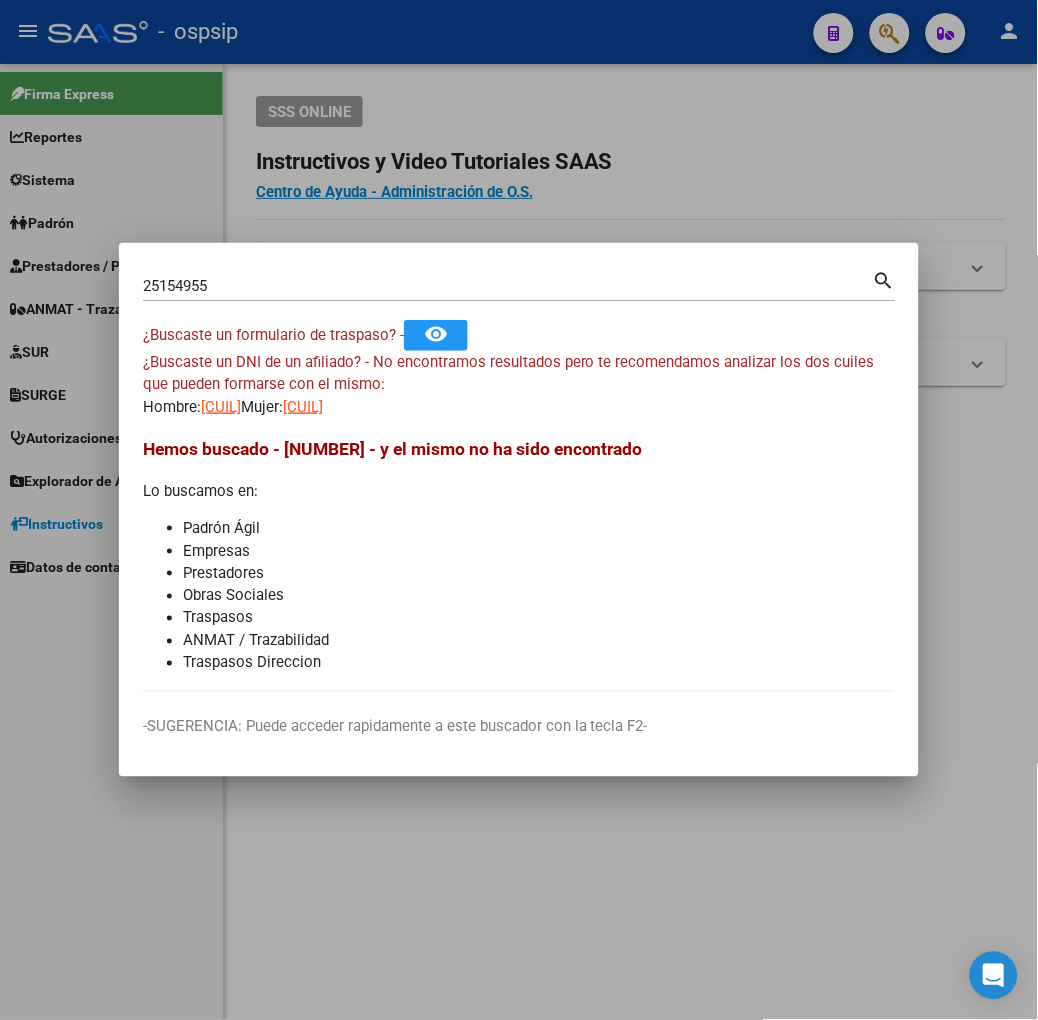 click on "[NUMBER] Buscar (apellido, dni, cuil, nro traspaso, cuit, obra social)" at bounding box center (508, 286) 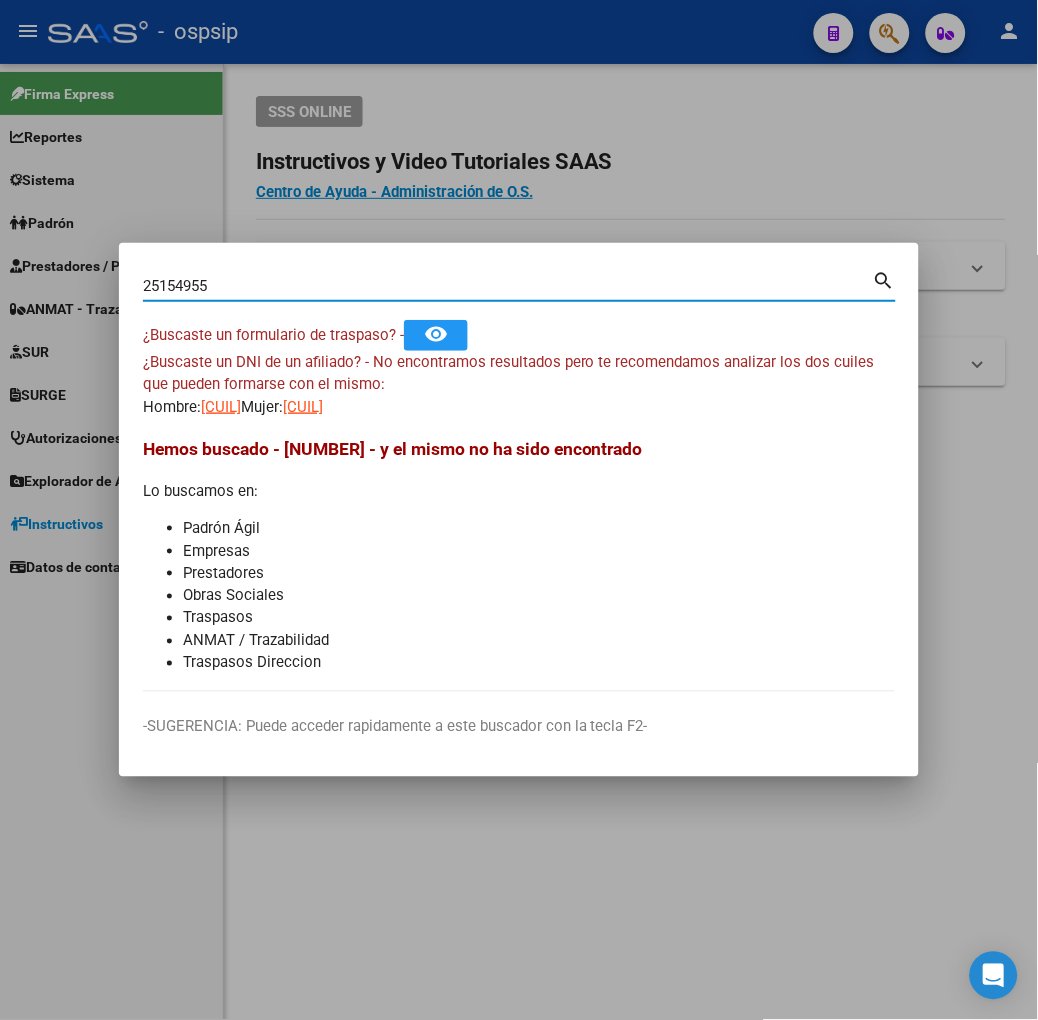 click on "25154955" at bounding box center [508, 286] 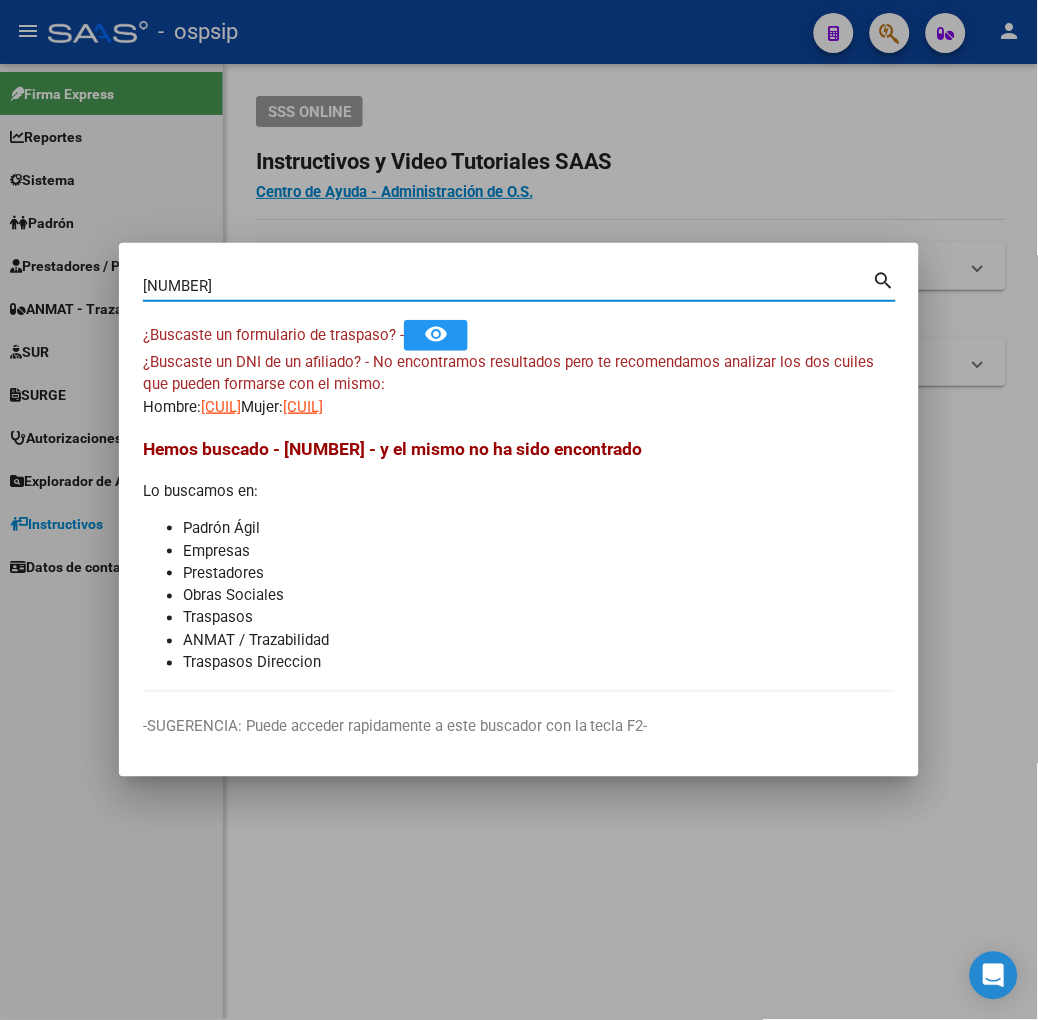 type on "[NUMBER]" 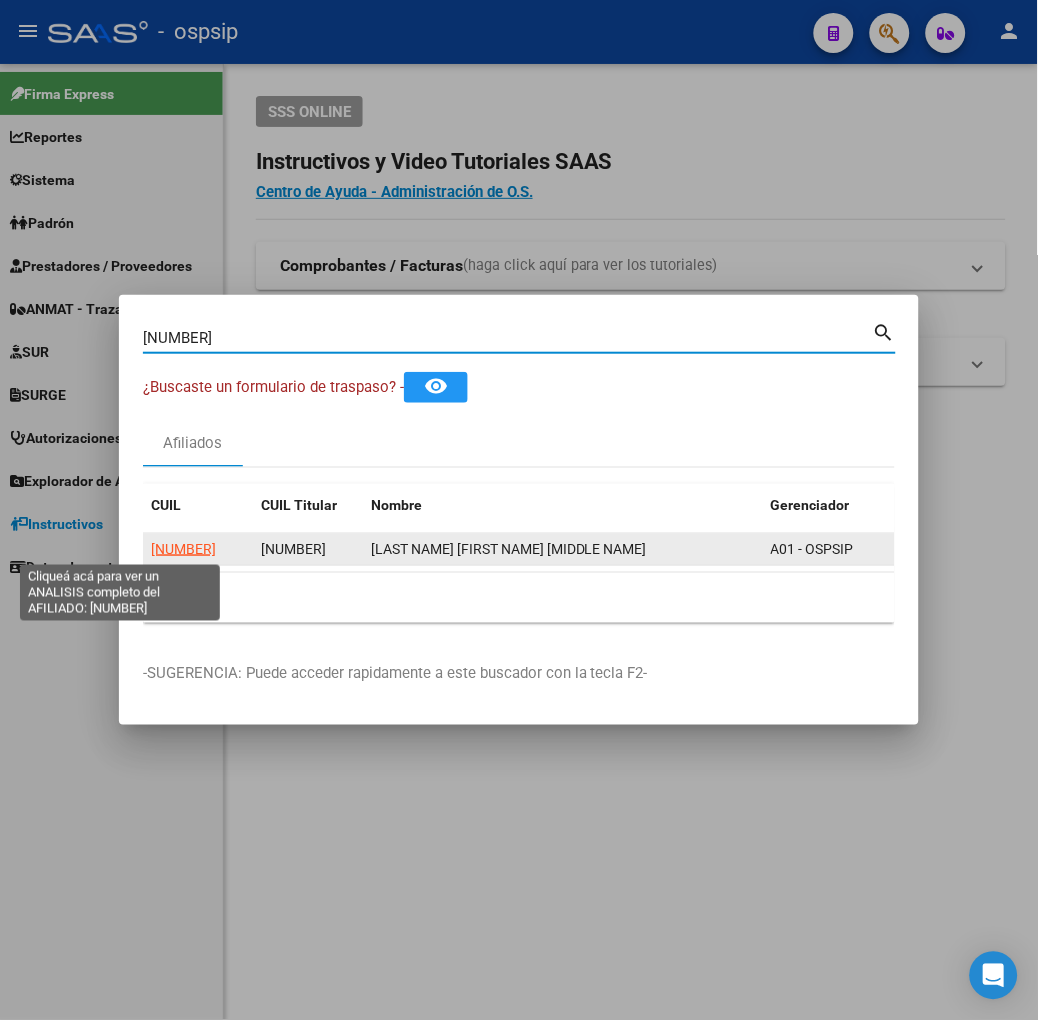 click on "[NUMBER]" 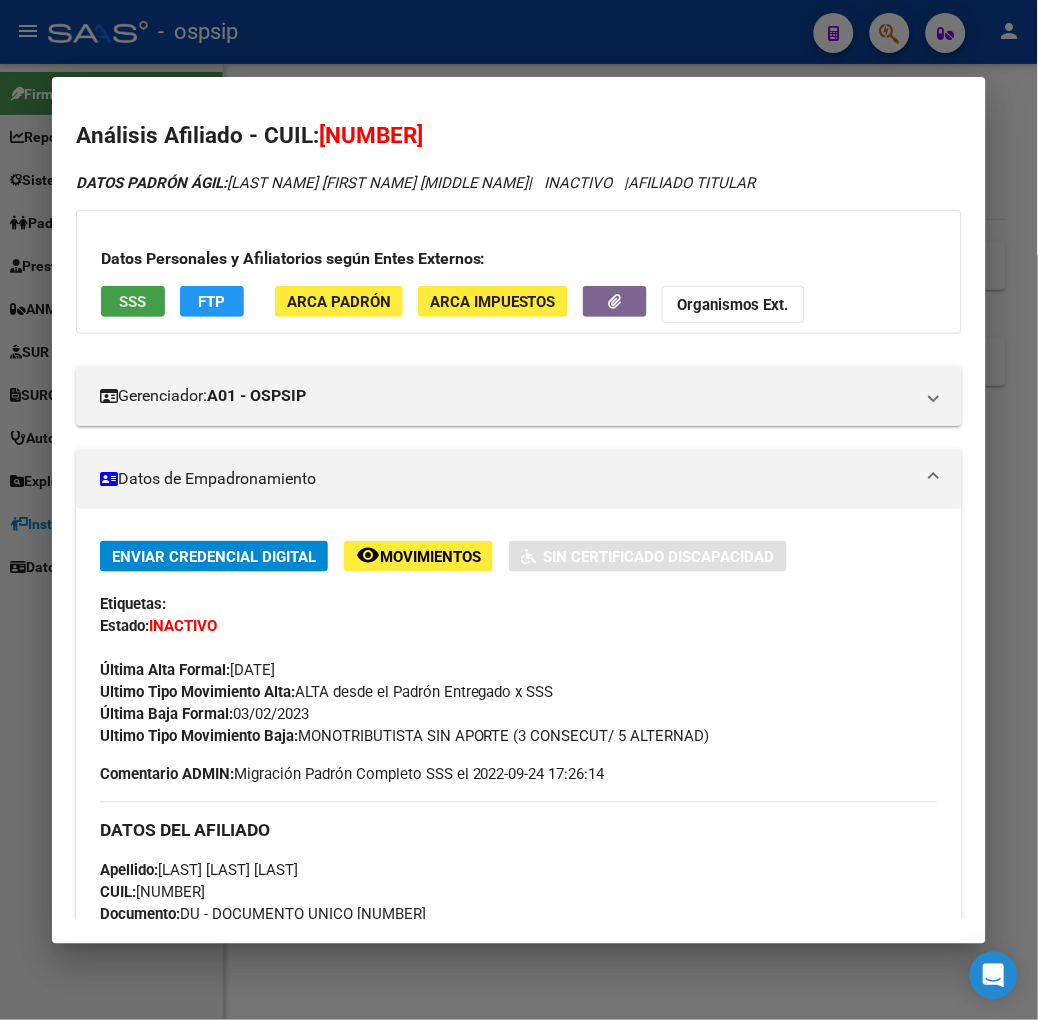 click on "SSS" at bounding box center [133, 301] 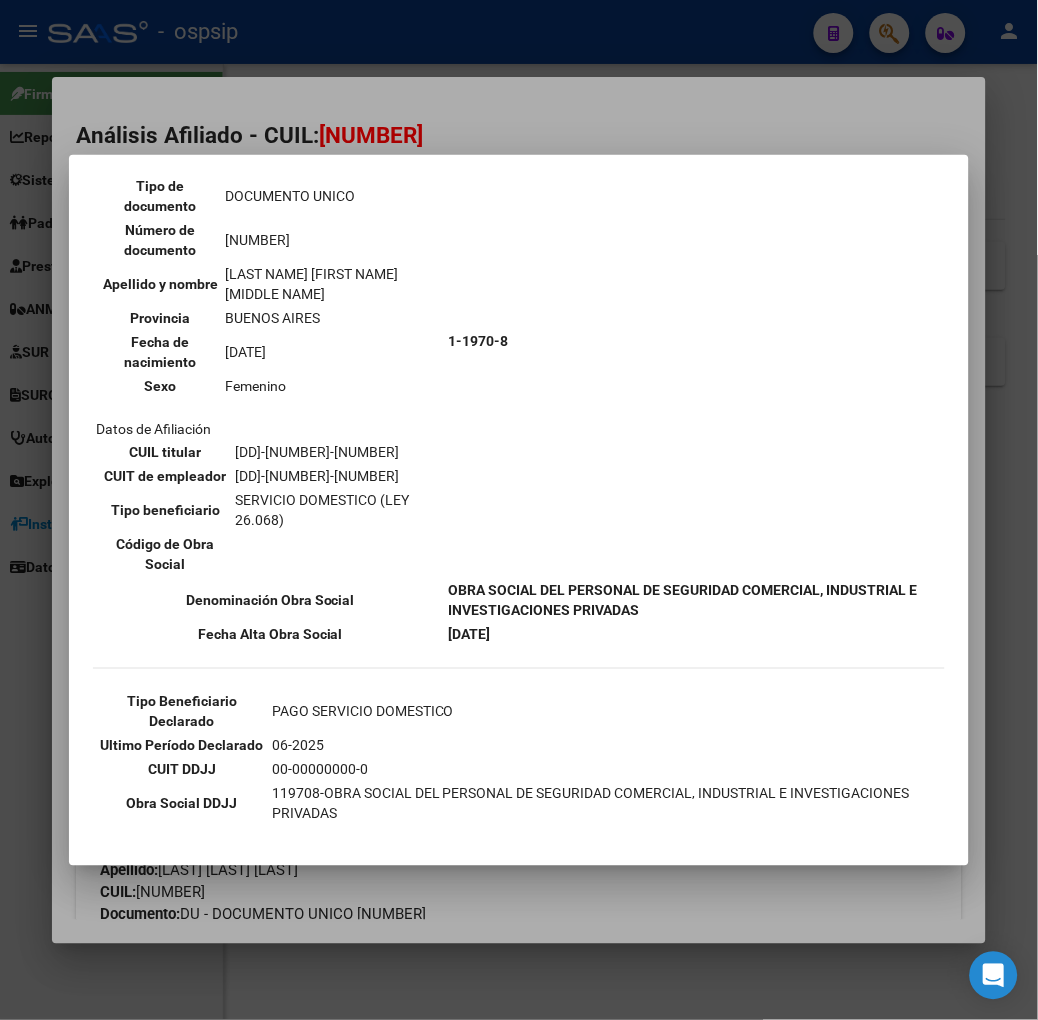 scroll, scrollTop: 212, scrollLeft: 0, axis: vertical 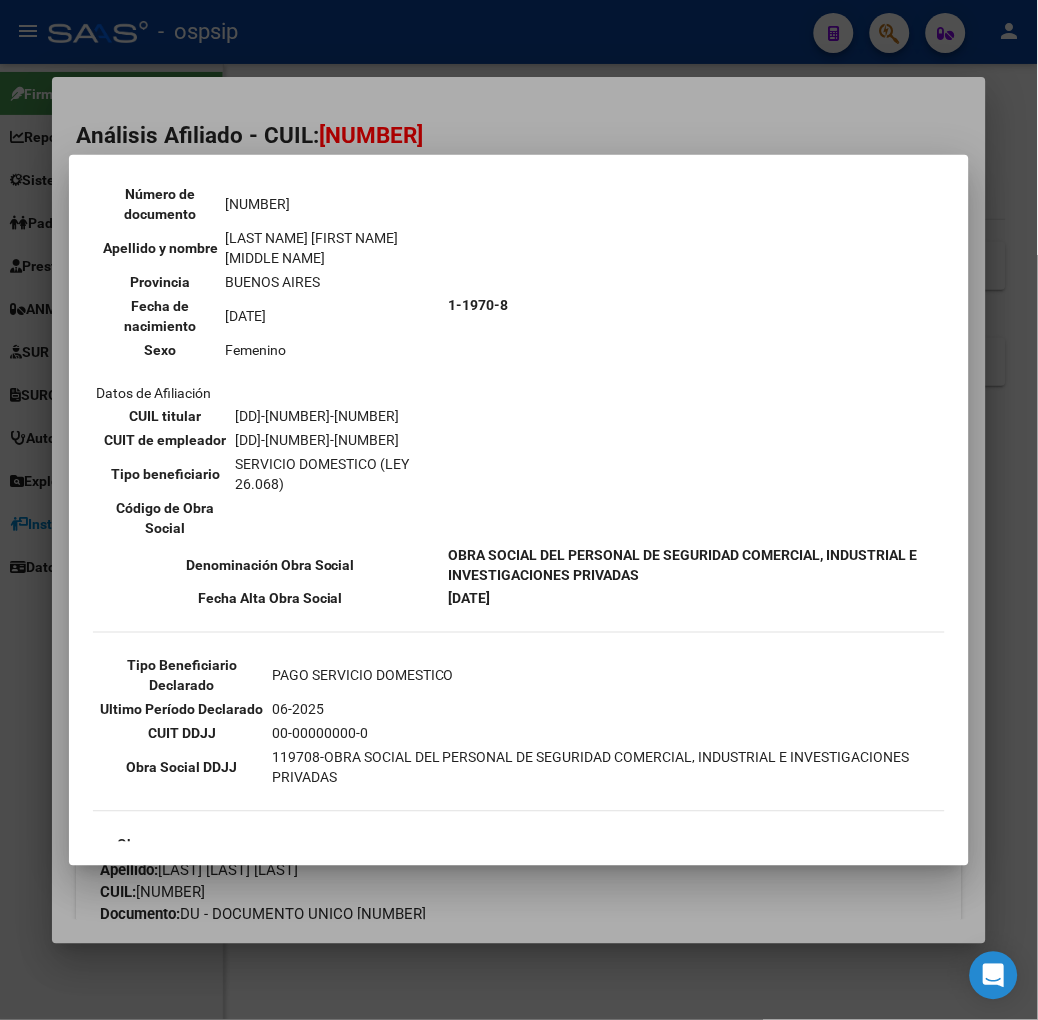 click at bounding box center (519, 510) 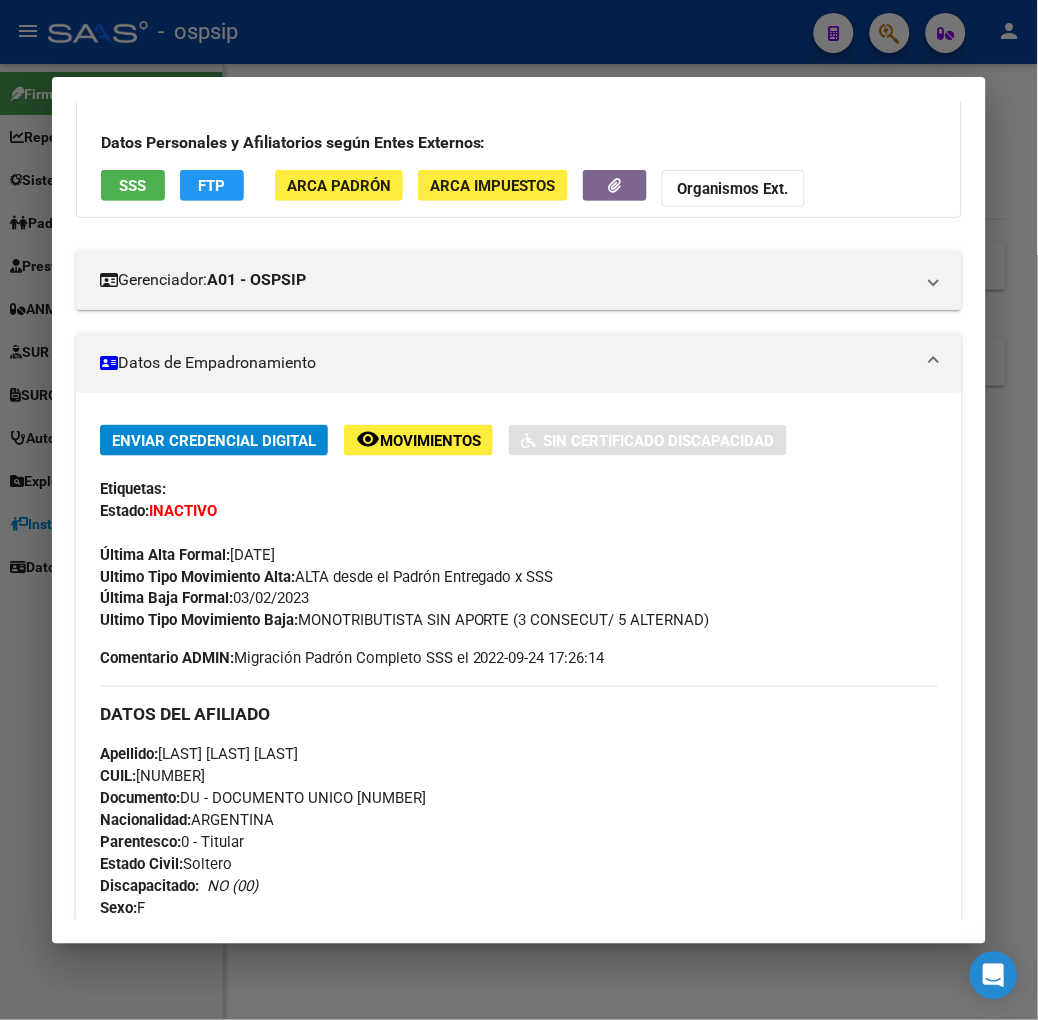 scroll, scrollTop: 846, scrollLeft: 0, axis: vertical 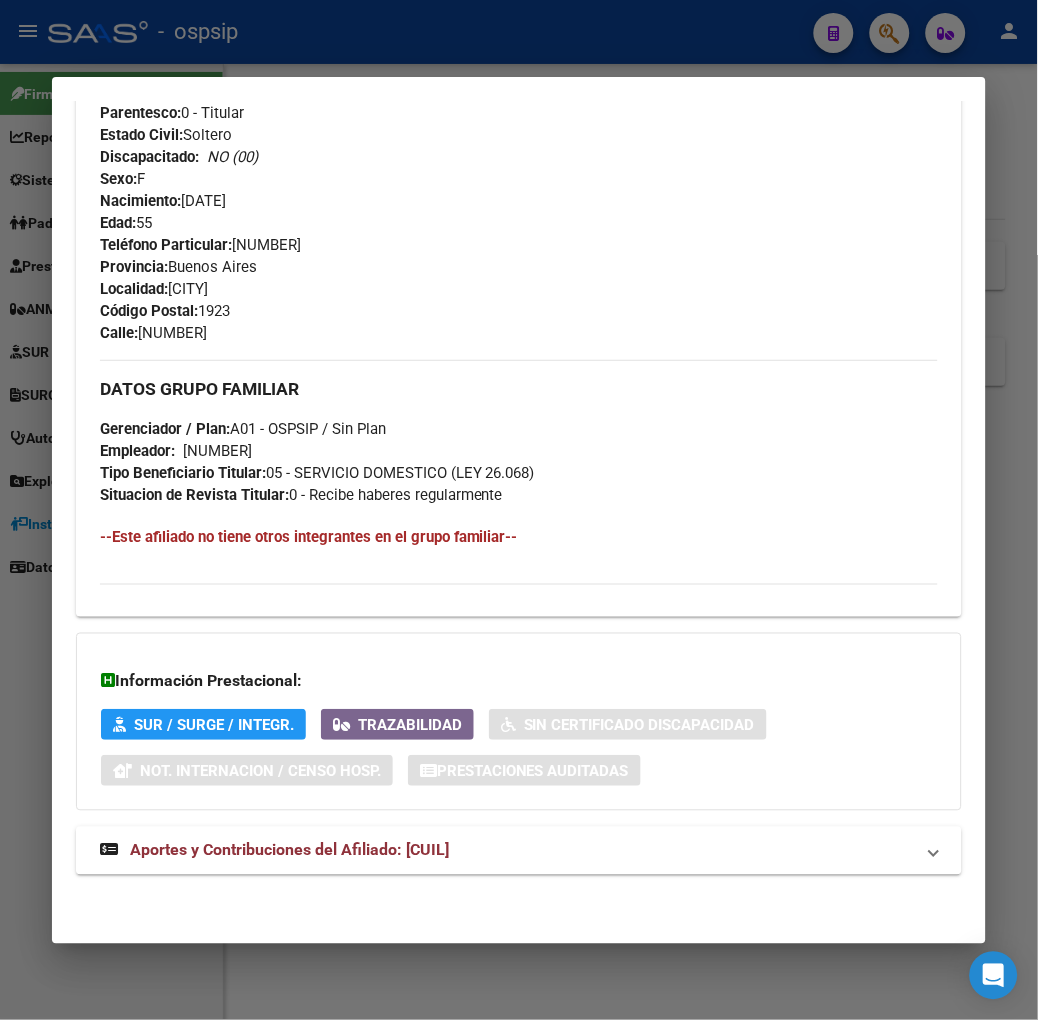 click on "Análisis Afiliado - CUIL: [CUIL] DATOS PADRÓN ÁGIL: [LAST] [LAST] [FIRST]   |   INACTIVO   |   AFILIADO TITULAR Datos Personales y Afiliatorios según Entes Externos: SSS FTP ARCA Padrón ARCA Impuestos Organismos Ext.   Gerenciador:     A01 - OSPSIP Atención telefónica: Atención emergencias: Otros Datos Útiles:   Datos de Empadronamiento   Enviar Credencial Digital remove_red_eye Movimientos     Sin Certificado Discapacidad Etiquetas: Estado: INACTIVO Última Alta Formal: [DATE] Ultimo Tipo Movimiento Alta: ALTA desde el Padrón Entregado x SSS Última Baja Formal: [DATE] Ultimo Tipo Movimiento Baja: MONOTRIBUTISTA SIN APORTE (3 CONSECUT/ 5 ALTERNAD) Comentario ADMIN: Migración Padrón Completo SSS el 2022-09-24 17:26:14 DATOS DEL AFILIADO Apellido: [LAST] [LAST] [LAST] CUIL: [CUIL] Documento: DU - DOCUMENTO UNICO [NUMBER] Nacionalidad: ARGENTINA Parentesco: 0 - Titular Estado Civil: Soltero Discapacitado:   NO (00) Sexo: F Nacimiento:" at bounding box center (519, 96) 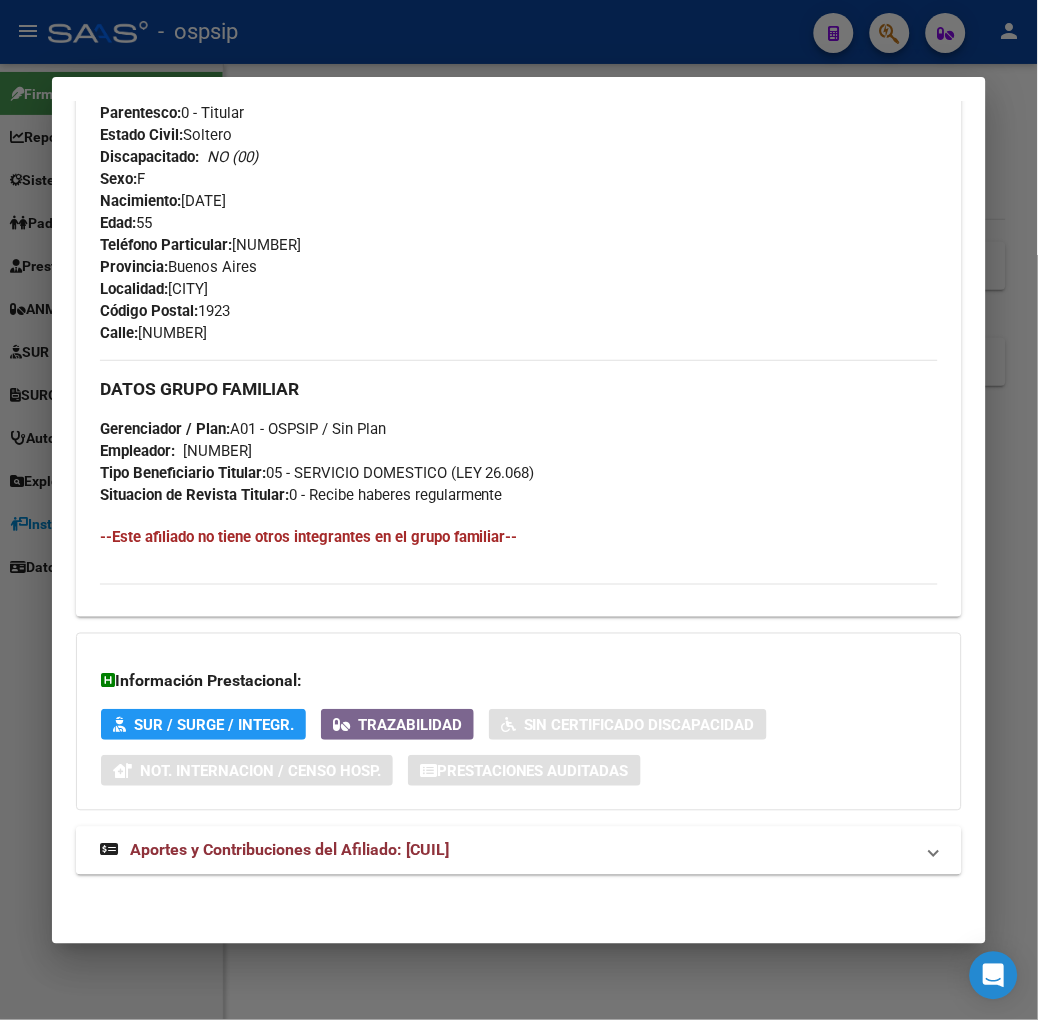click on "Aportes y Contribuciones del Afiliado: [CUIL]" at bounding box center [289, 850] 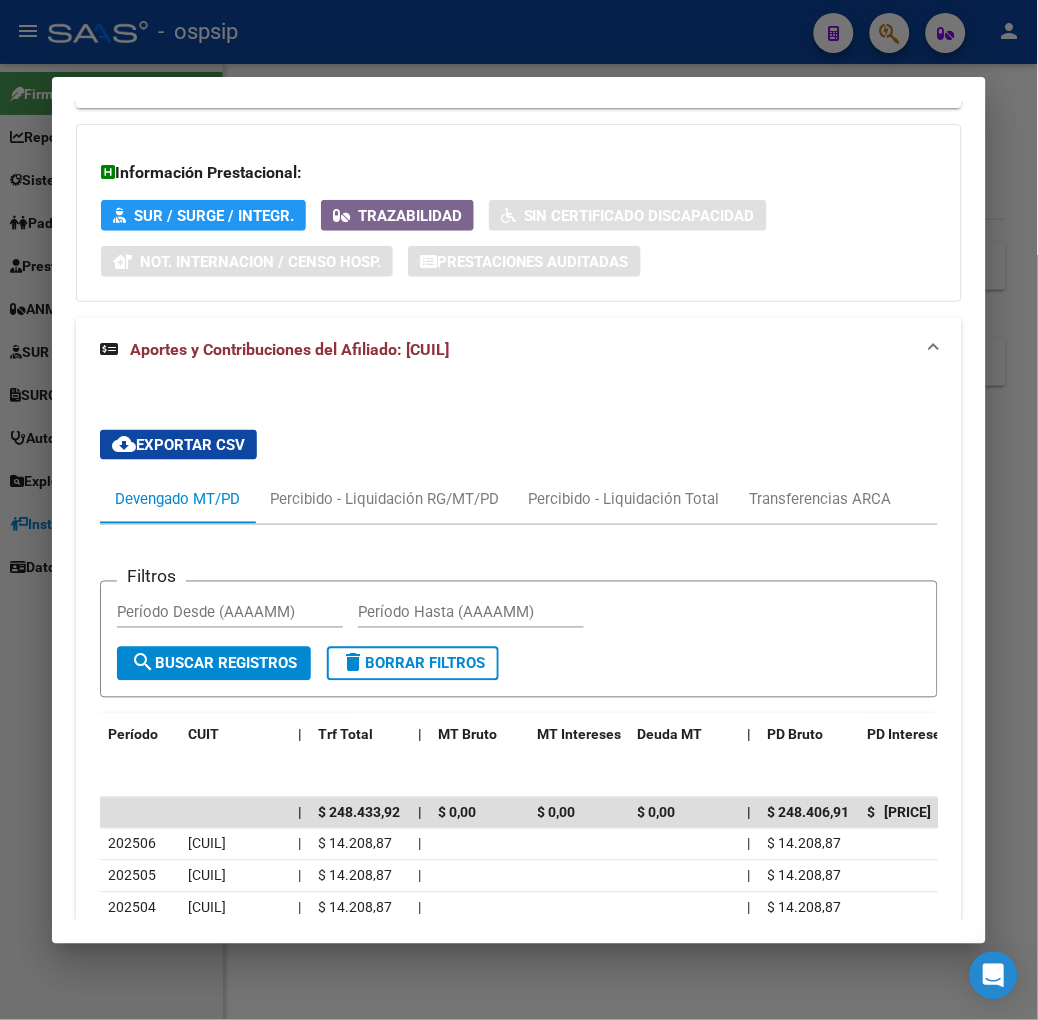 scroll, scrollTop: 1466, scrollLeft: 0, axis: vertical 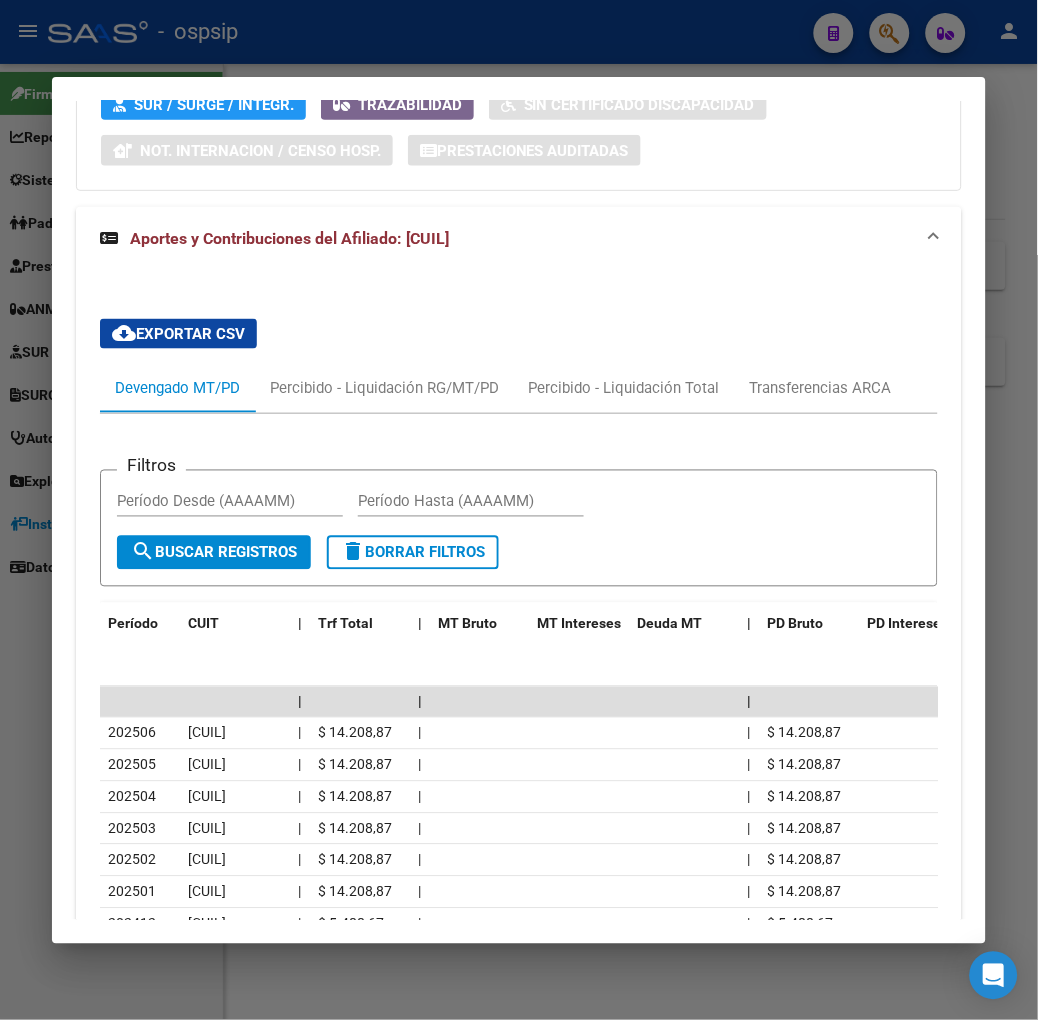 click at bounding box center (519, 510) 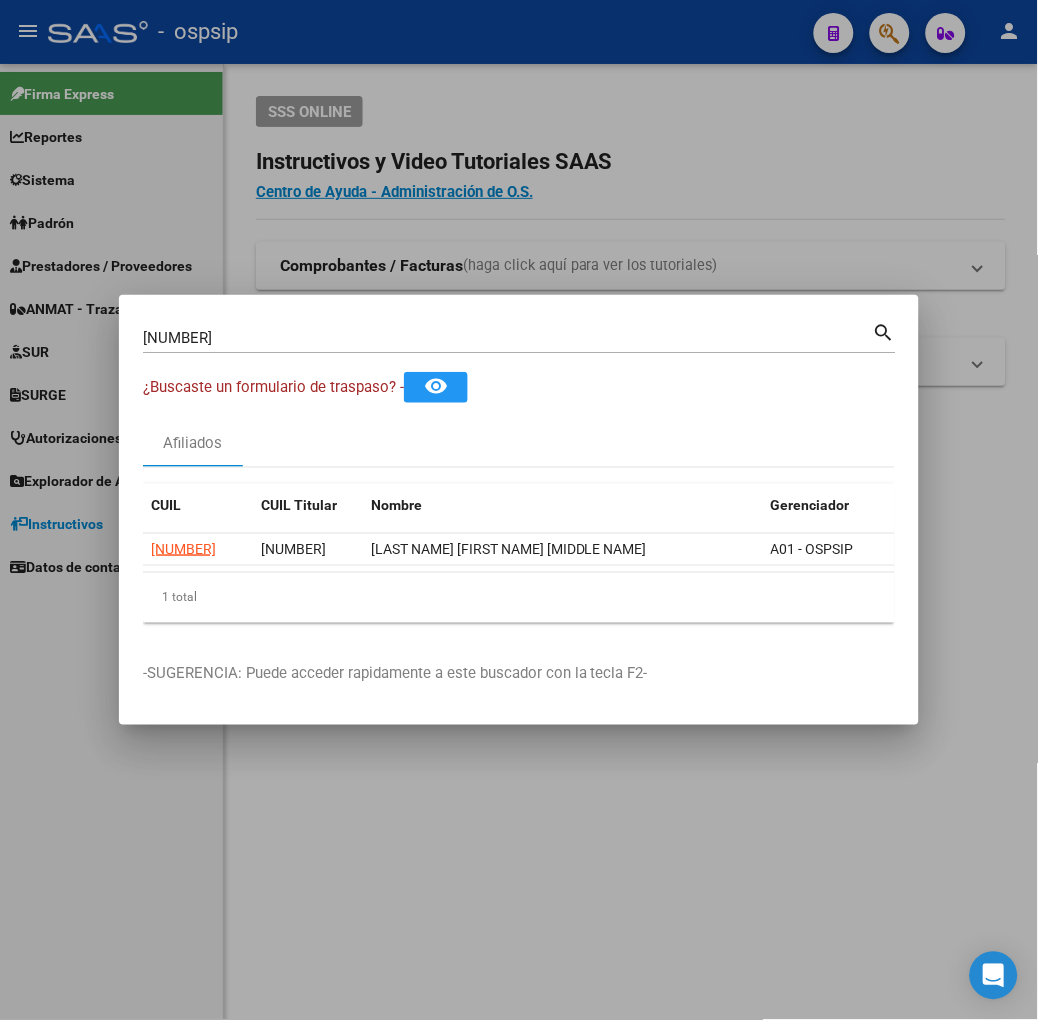 click on "[NUMBER] Buscar (apellido, dni, cuil, nro traspaso, cuit, obra social)" at bounding box center (508, 338) 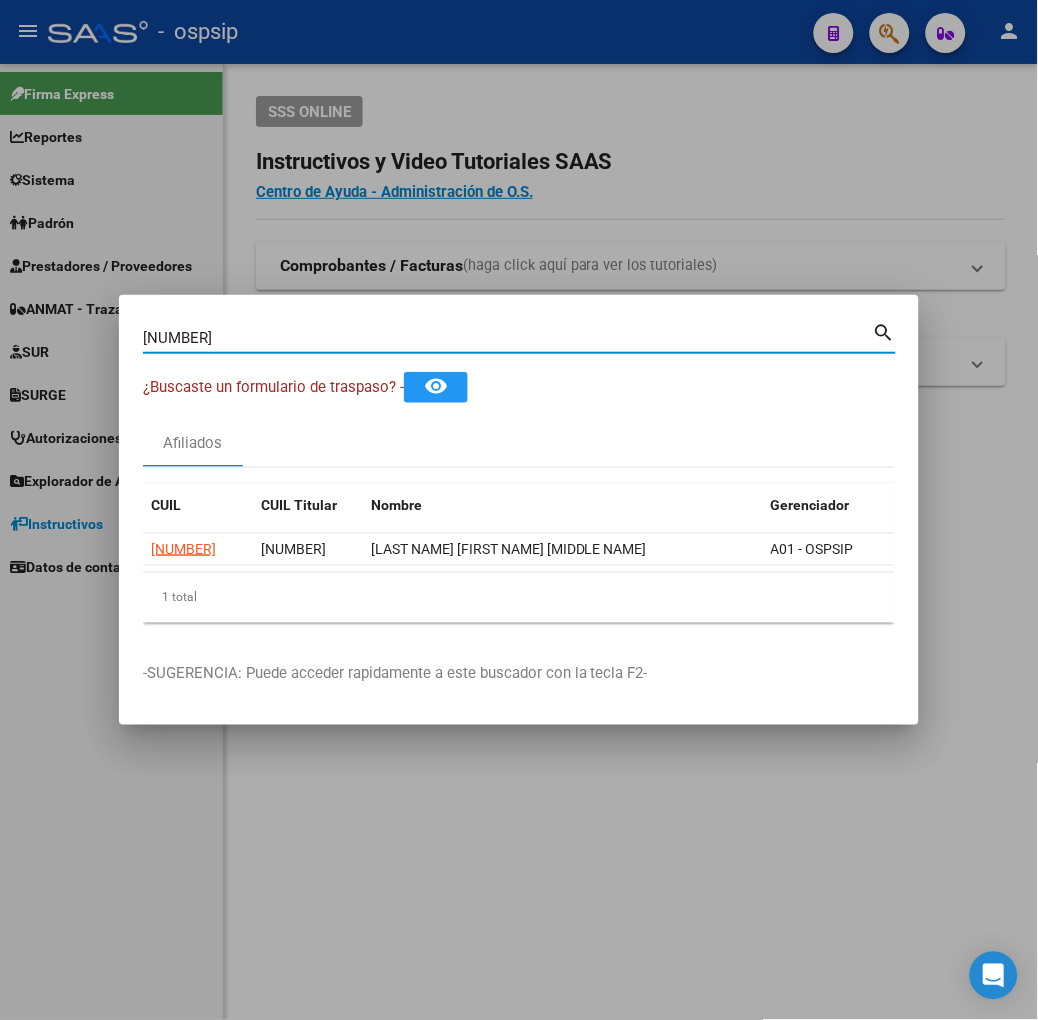 click on "[NUMBER]" at bounding box center [508, 338] 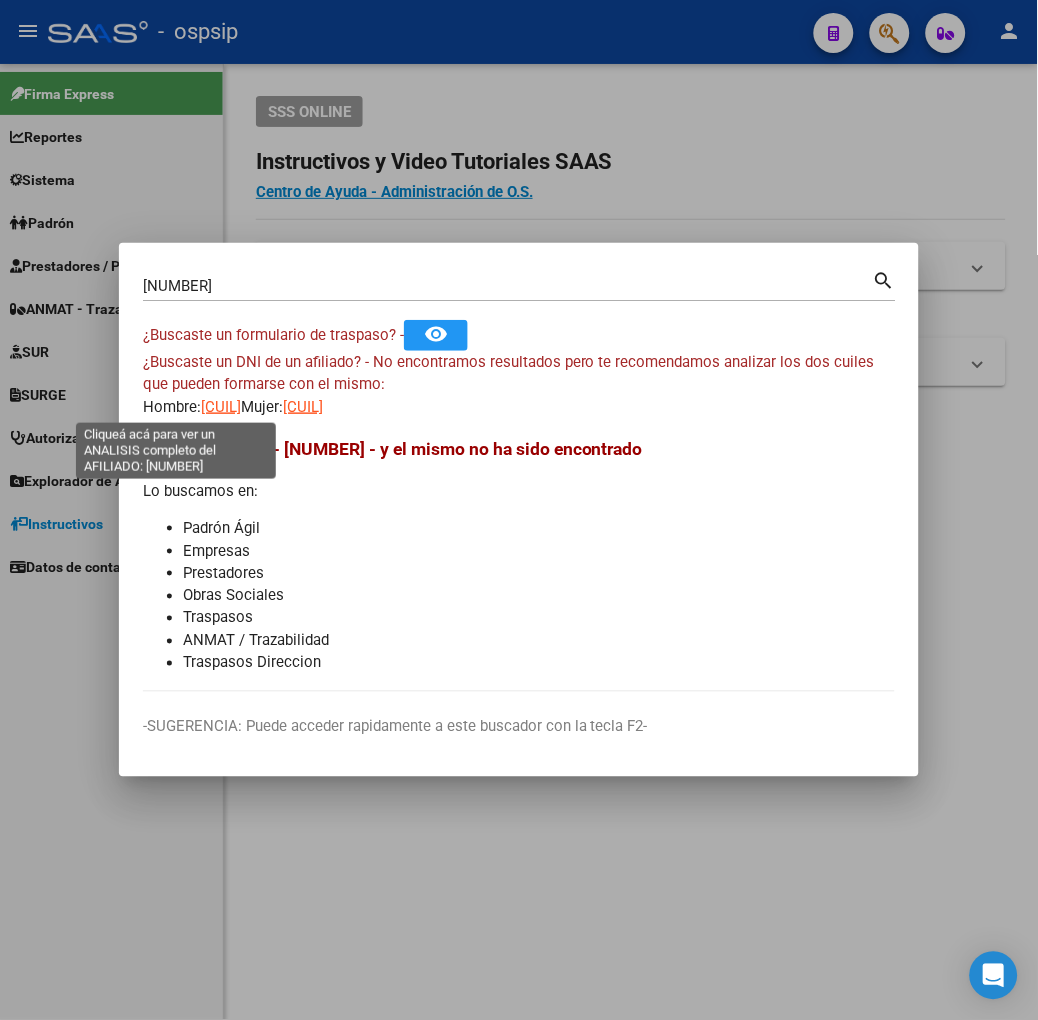 click on "[CUIL]" at bounding box center [221, 407] 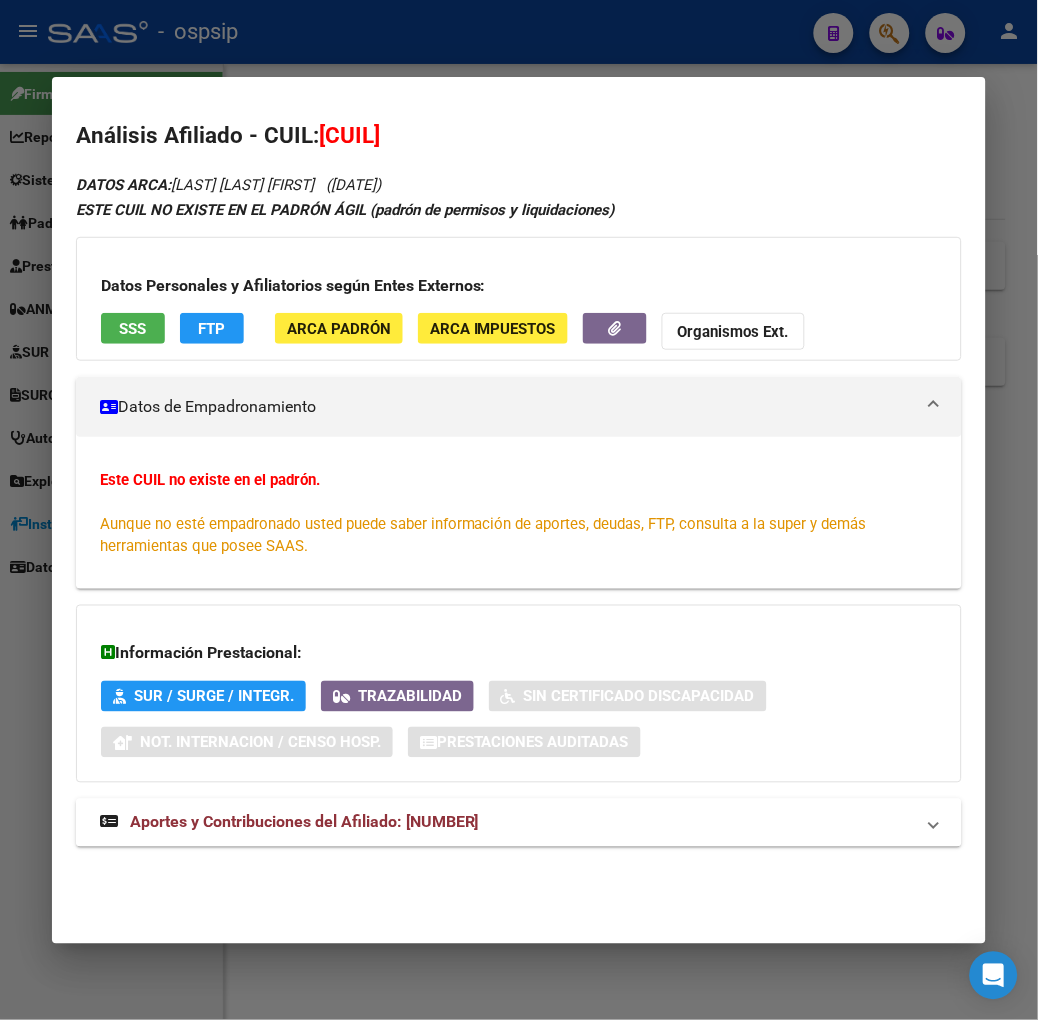 click on "Aportes y Contribuciones del Afiliado: [NUMBER]" at bounding box center (304, 822) 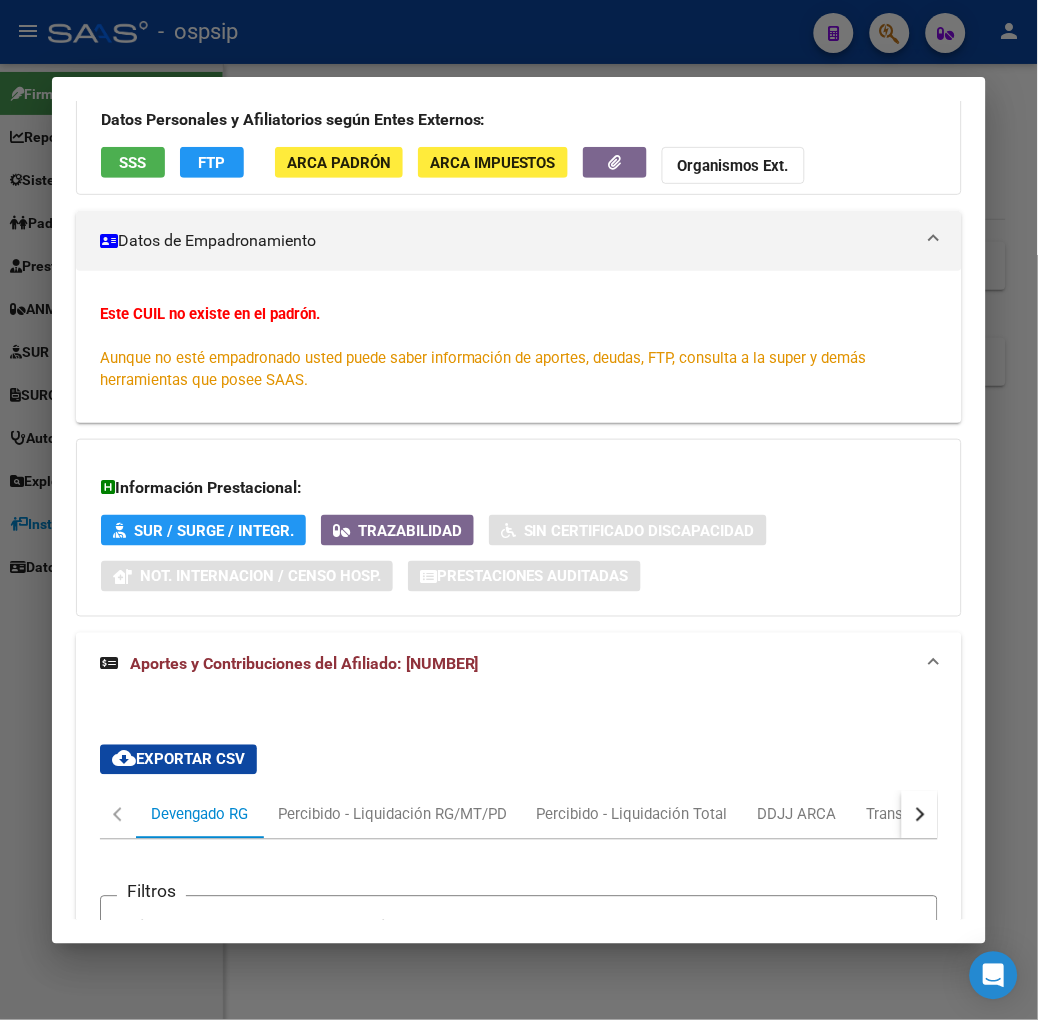 scroll, scrollTop: 90, scrollLeft: 0, axis: vertical 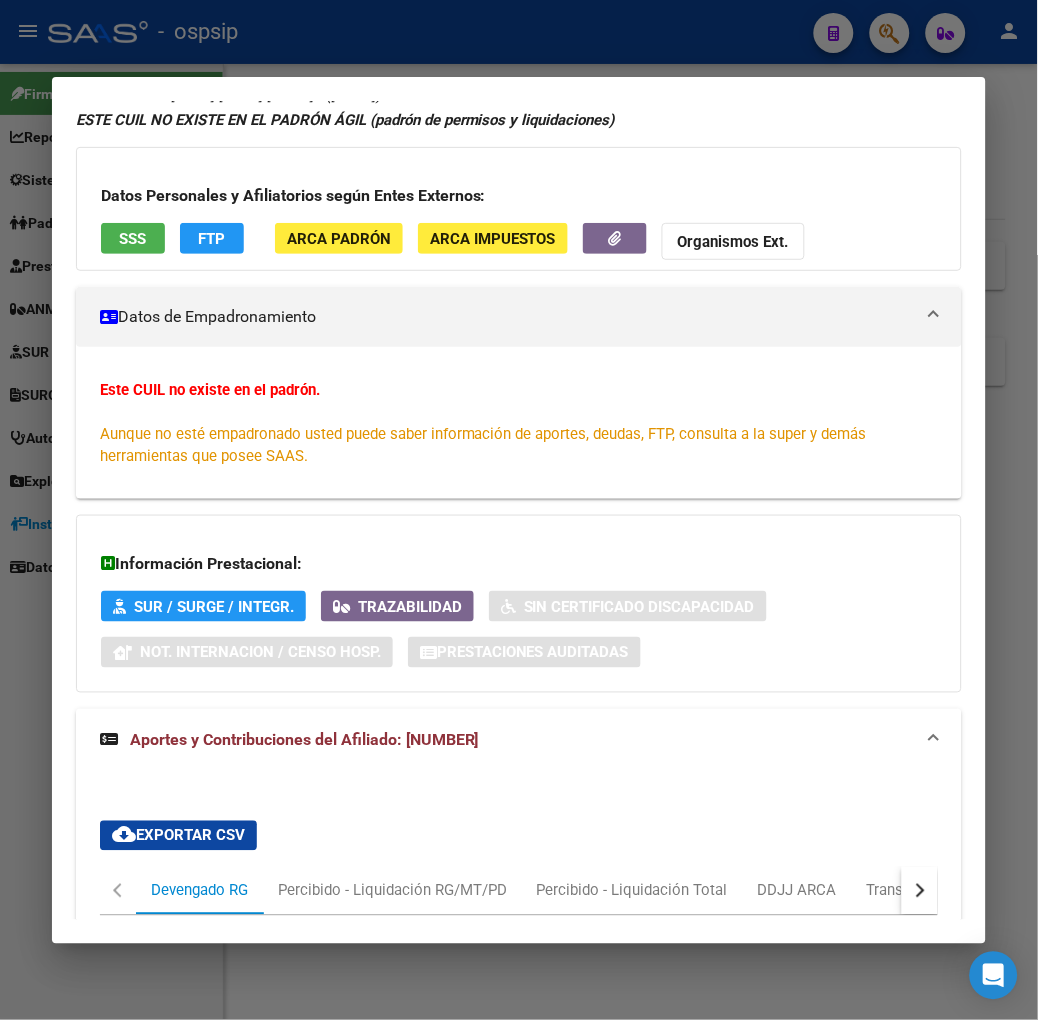 click on "SSS" at bounding box center (132, 239) 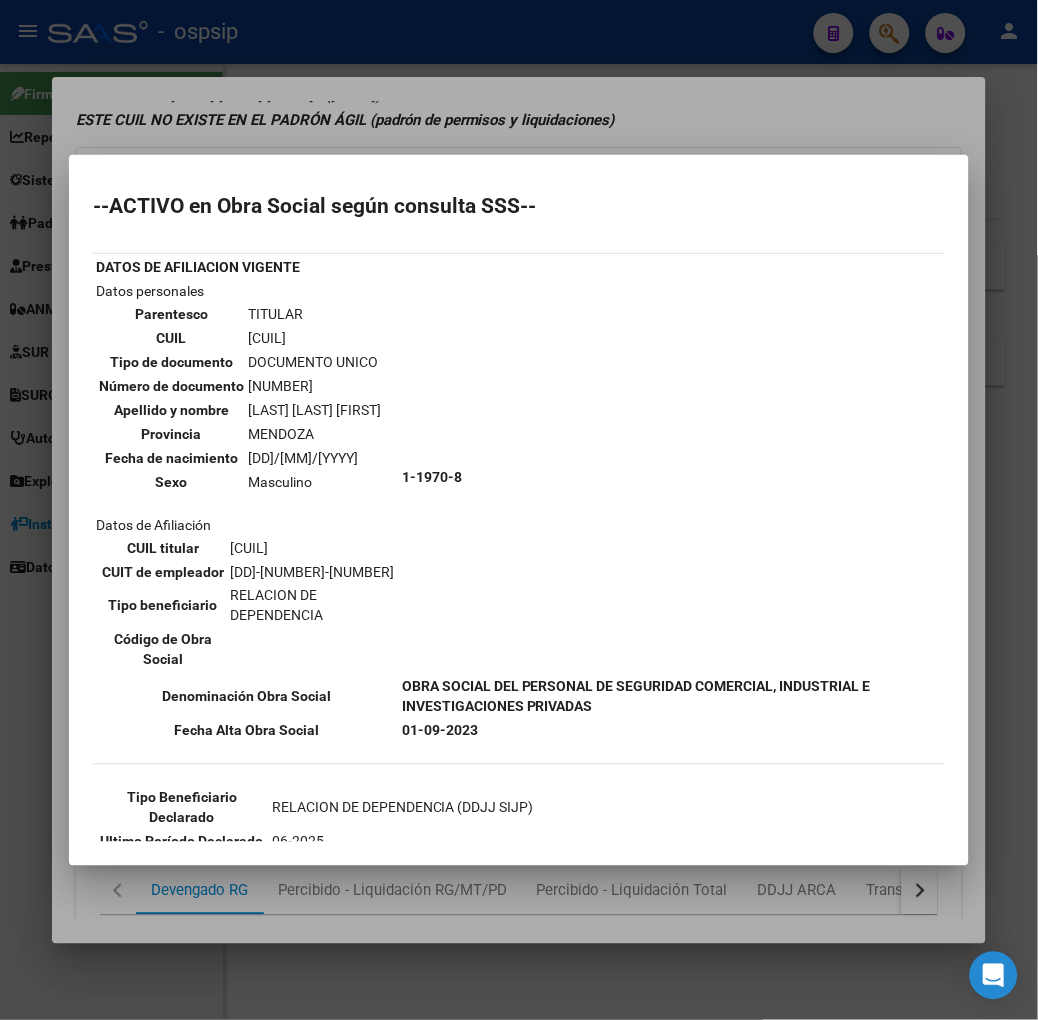 click at bounding box center [519, 510] 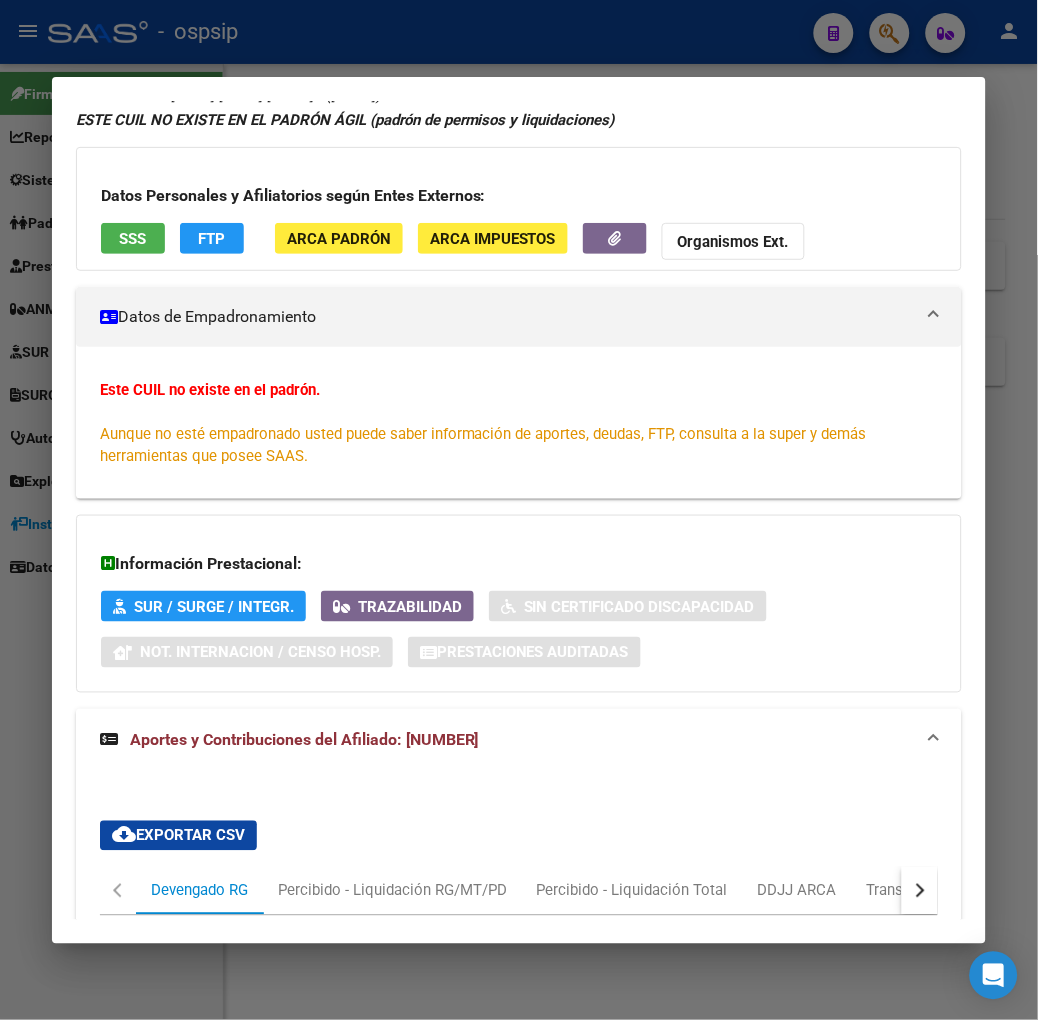 click at bounding box center (519, 510) 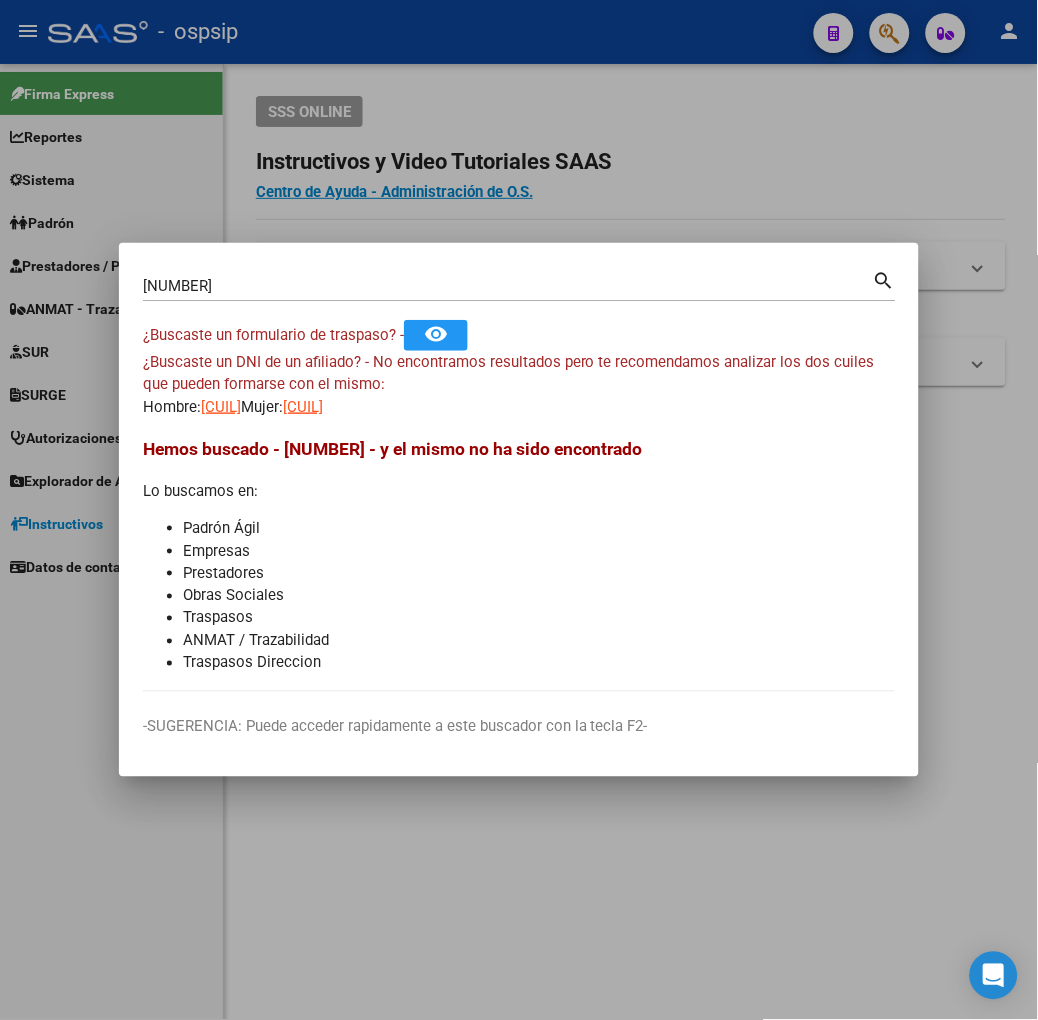 click on "[NUMBER]" at bounding box center (508, 286) 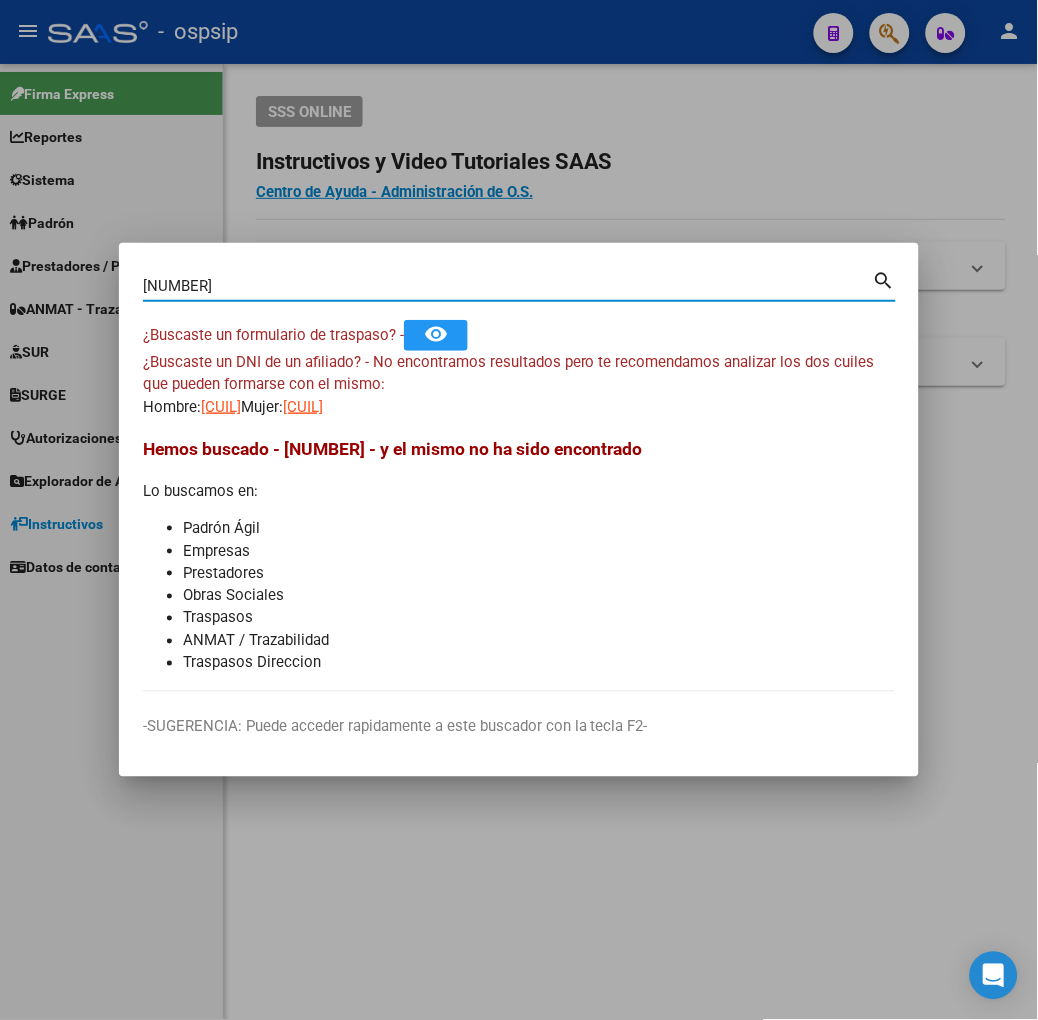 click on "[NUMBER]" at bounding box center (508, 286) 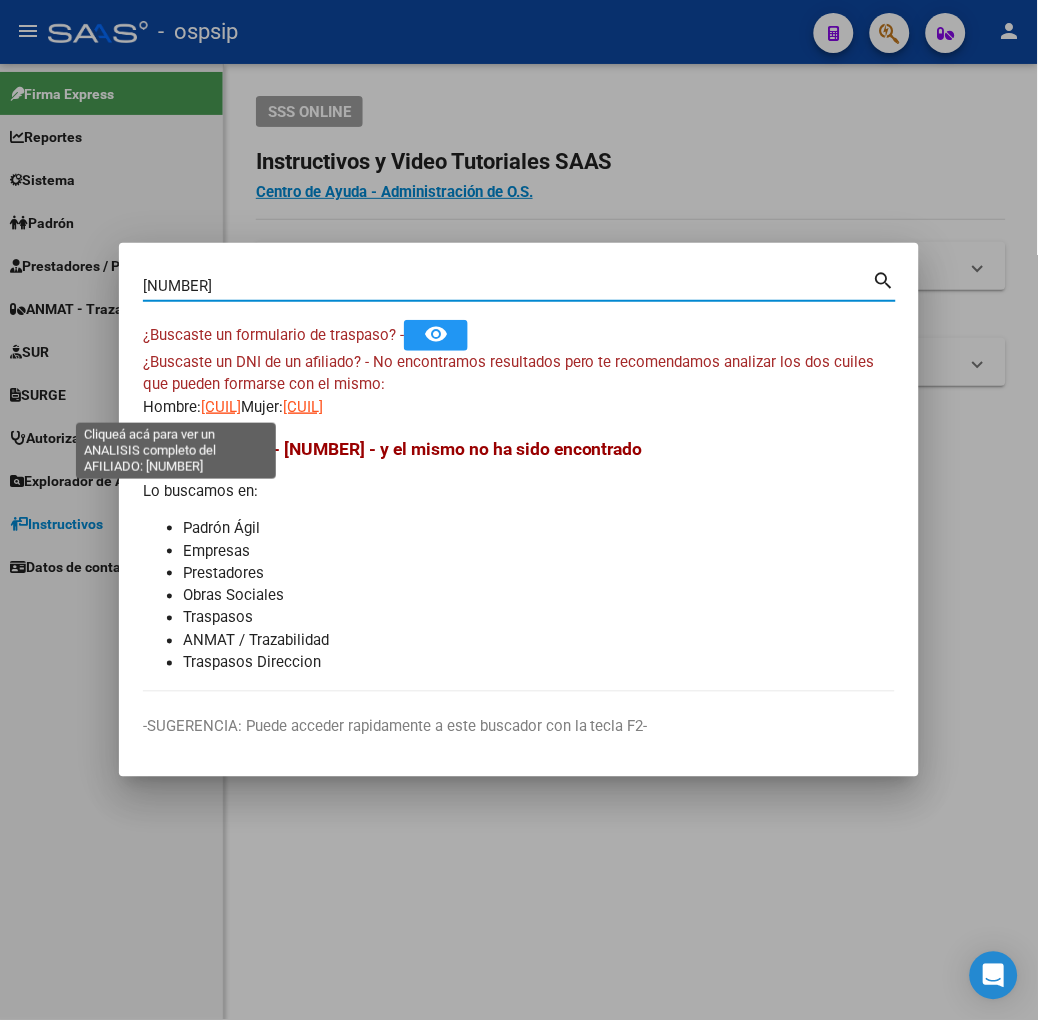 click on "[CUIL]" at bounding box center [221, 407] 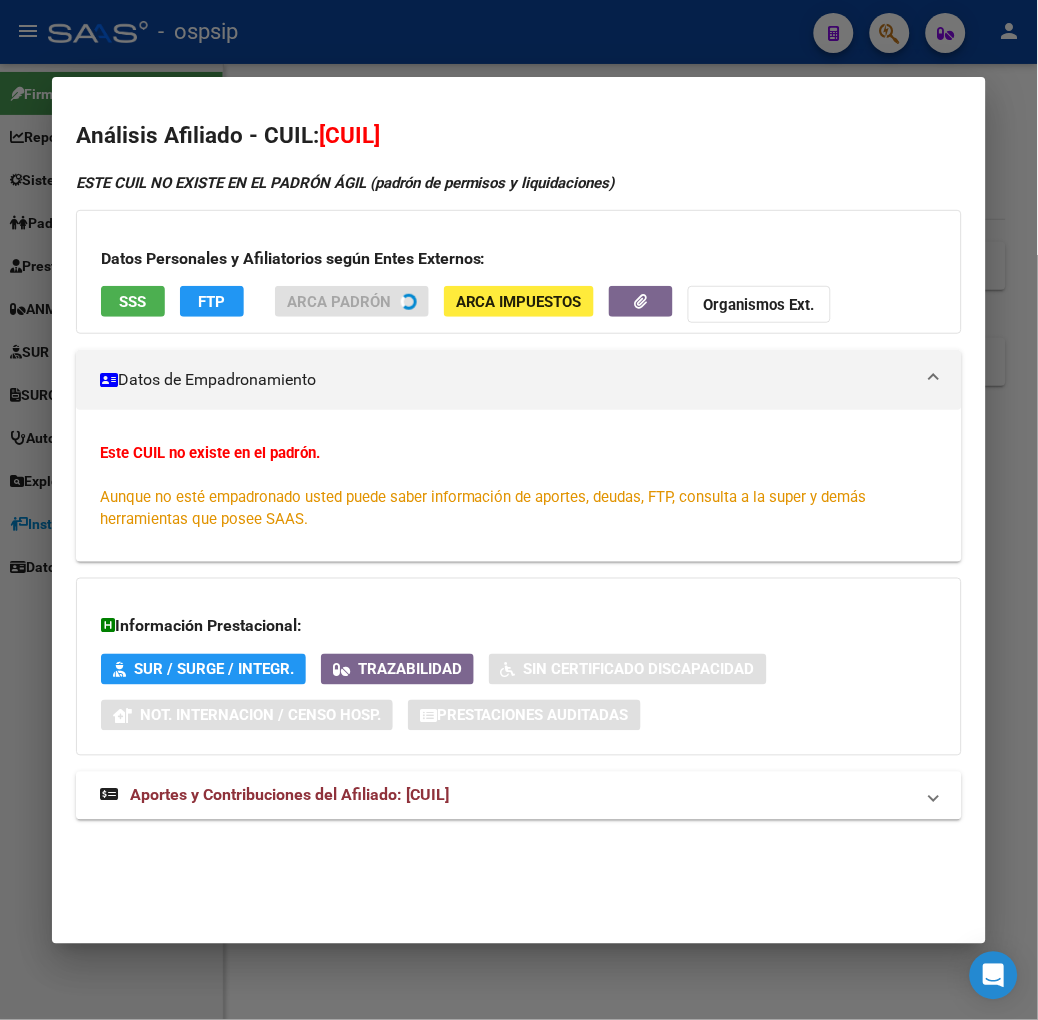 click at bounding box center [519, 510] 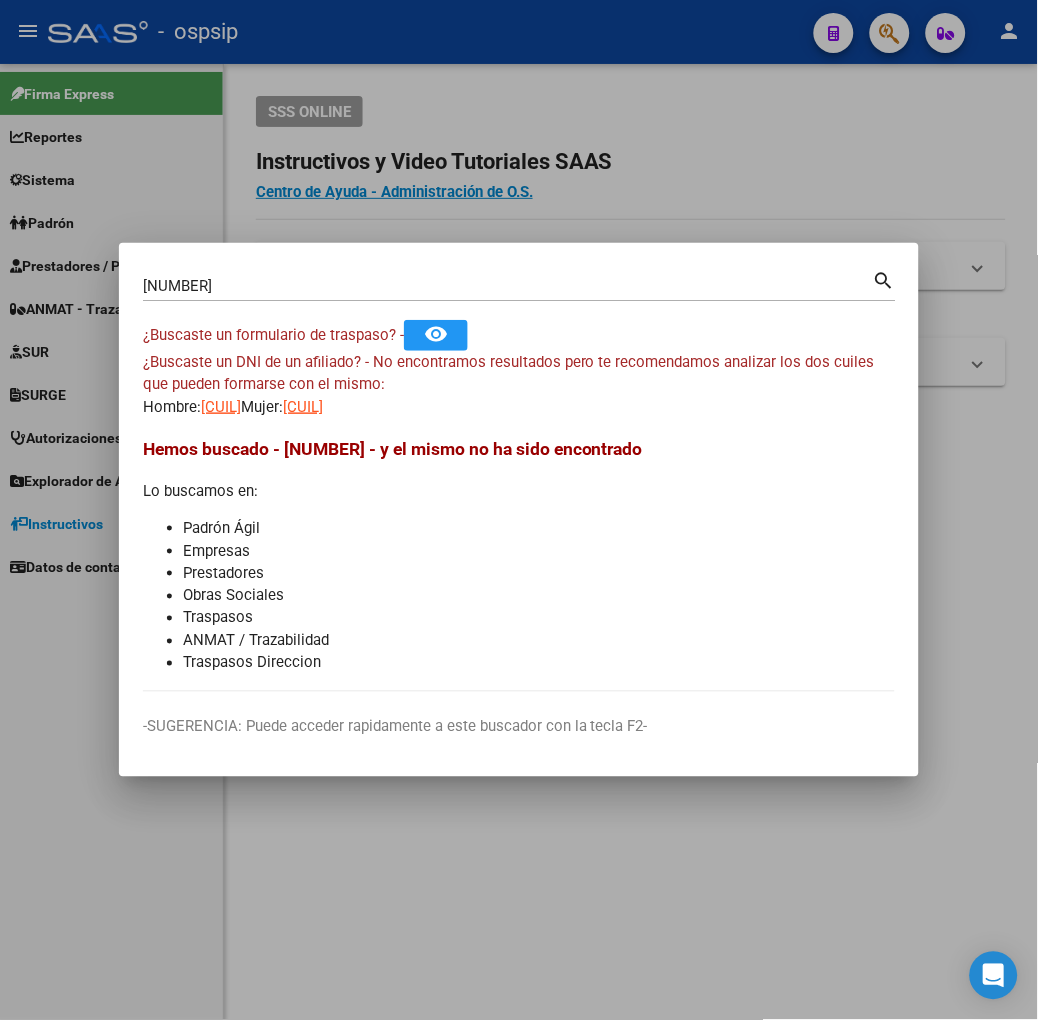 click on "[NUMBER] Buscar (apellido, dni, cuil, nro traspaso, cuit, obra social) search ¿Buscaste un formulario de traspaso? -   remove_red_eye ¿Buscaste un DNI de un afiliado? - No encontramos resultados pero te recomendamos analizar los dos cuiles que pueden formarse con el mismo:  Hombre:  [NUMBER]     Mujer:  [NUMBER] Hemos buscado - [NUMBER] - y el mismo no ha sido encontrado  Lo buscamos en:  Padrón Ágil Empresas Prestadores Obras Sociales Traspasos ANMAT / Trazabilidad Traspasos Direccion" at bounding box center [519, 479] 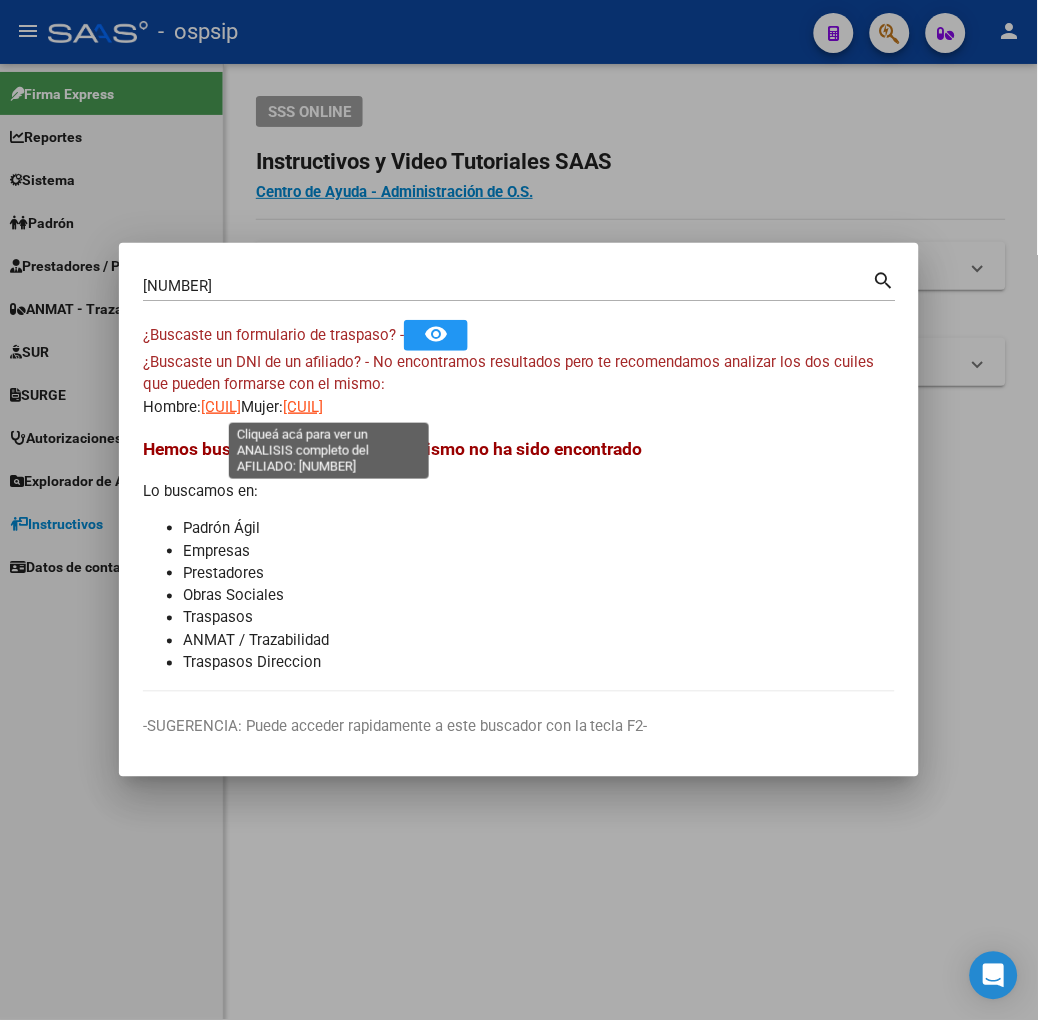 click on "[CUIL]" at bounding box center (303, 407) 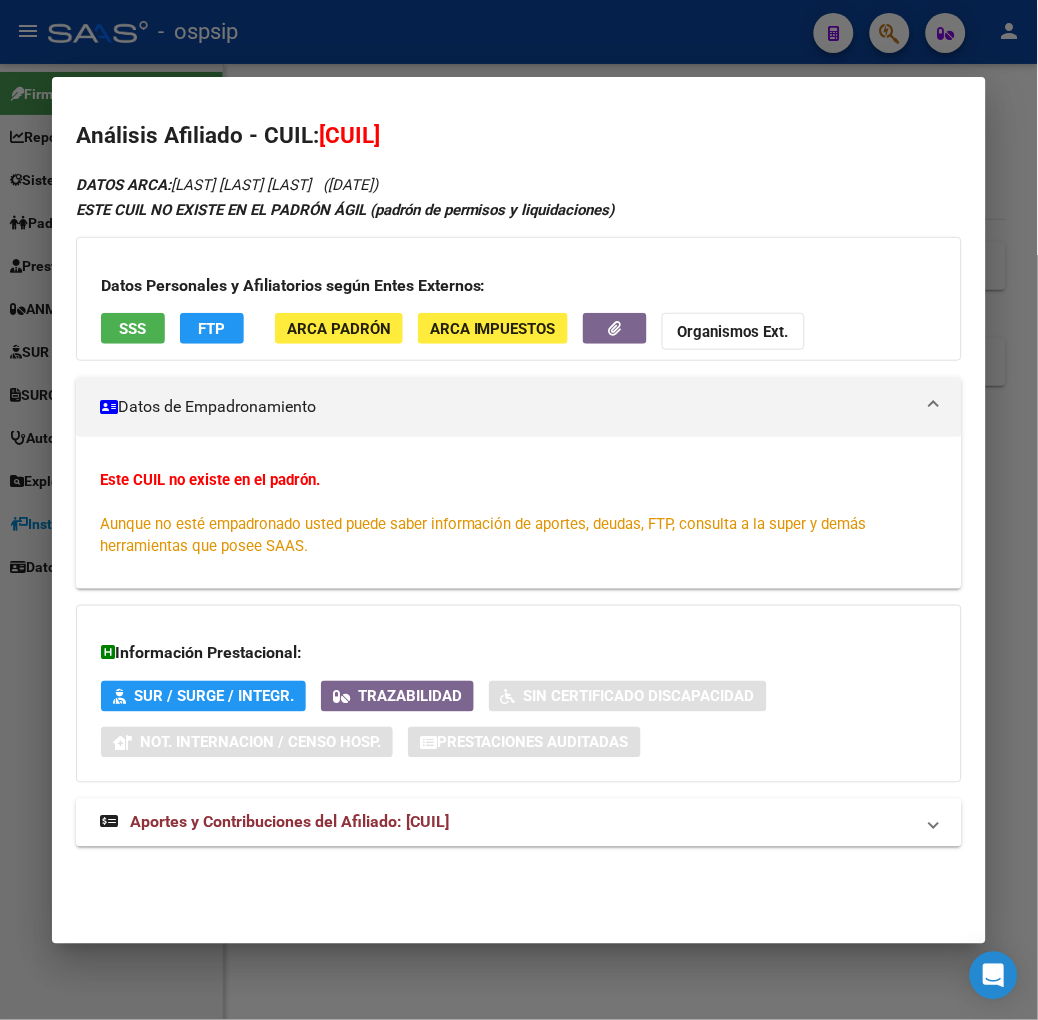 click on "SSS" at bounding box center [133, 331] 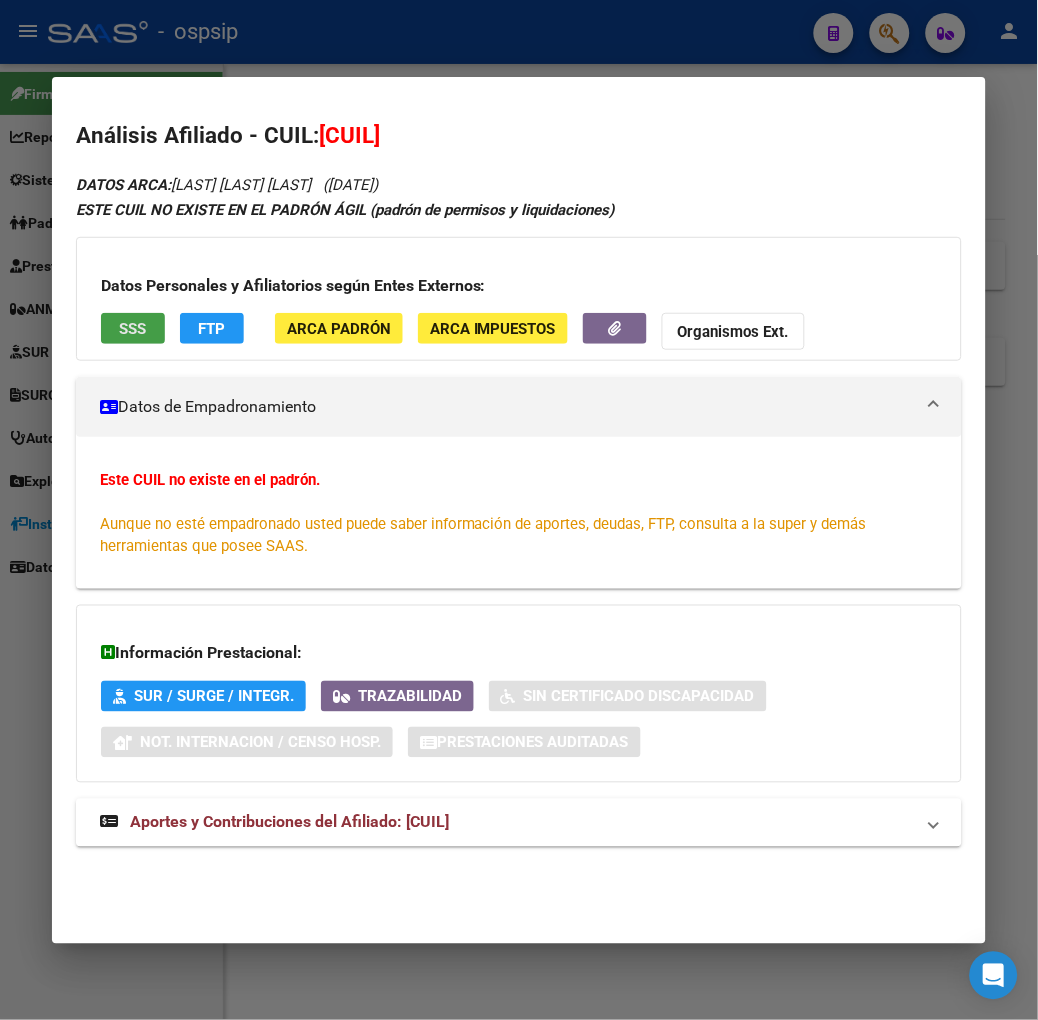click on "SSS" at bounding box center [133, 328] 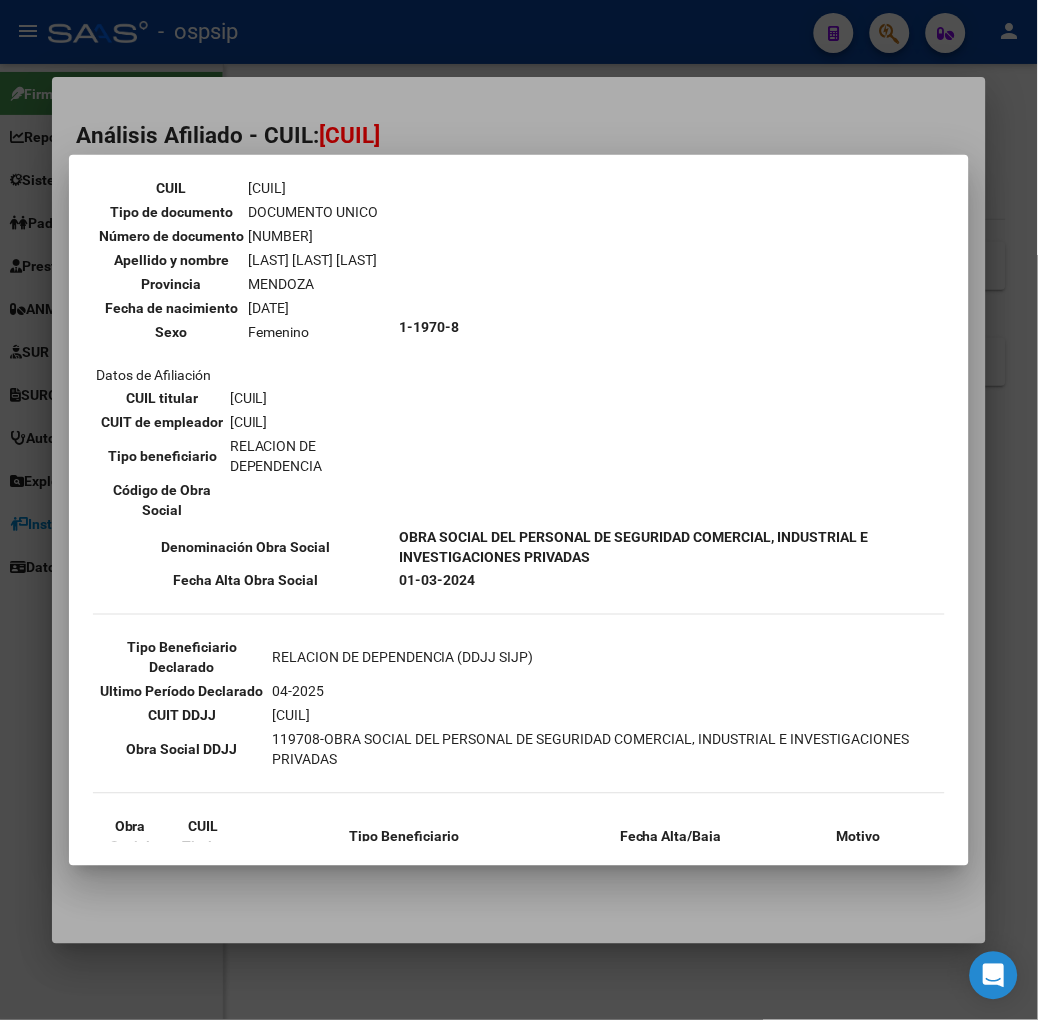 scroll, scrollTop: 443, scrollLeft: 0, axis: vertical 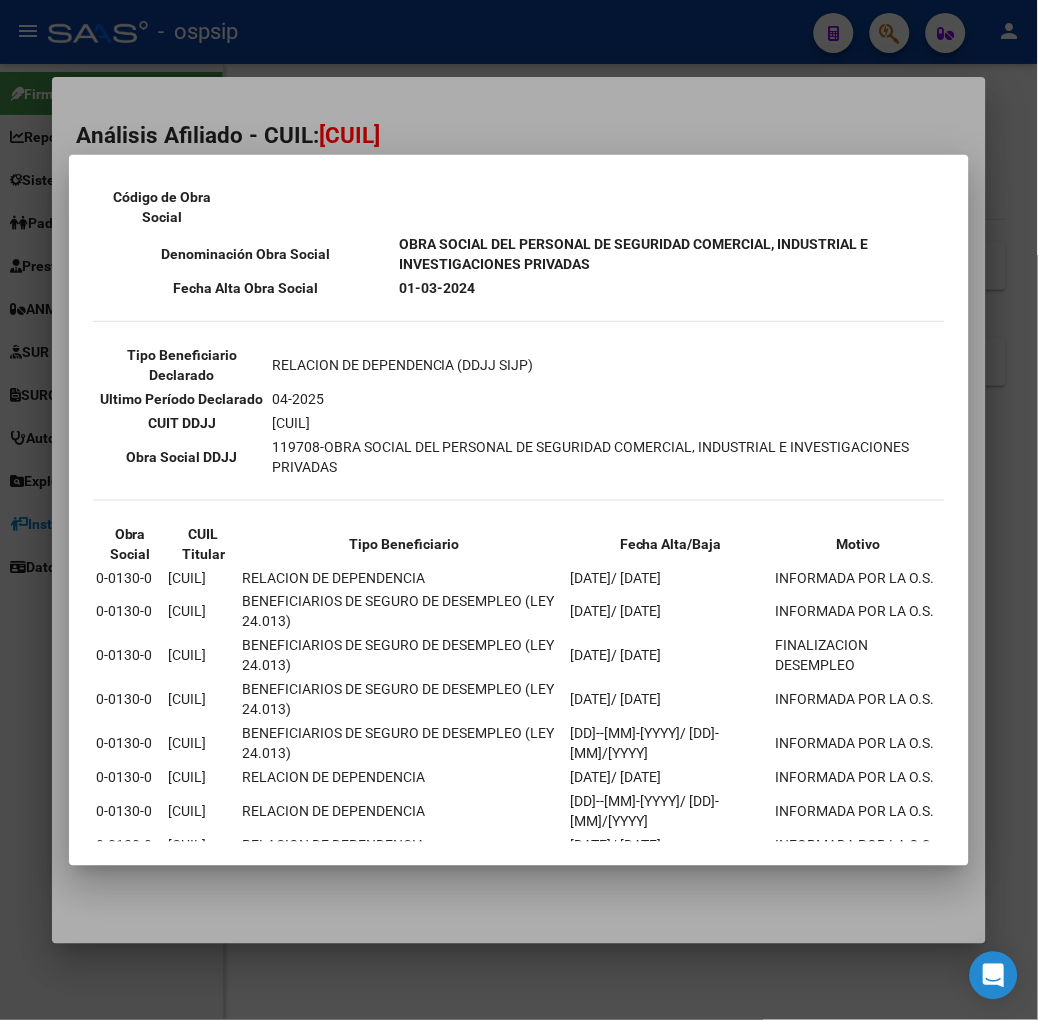 click at bounding box center (519, 510) 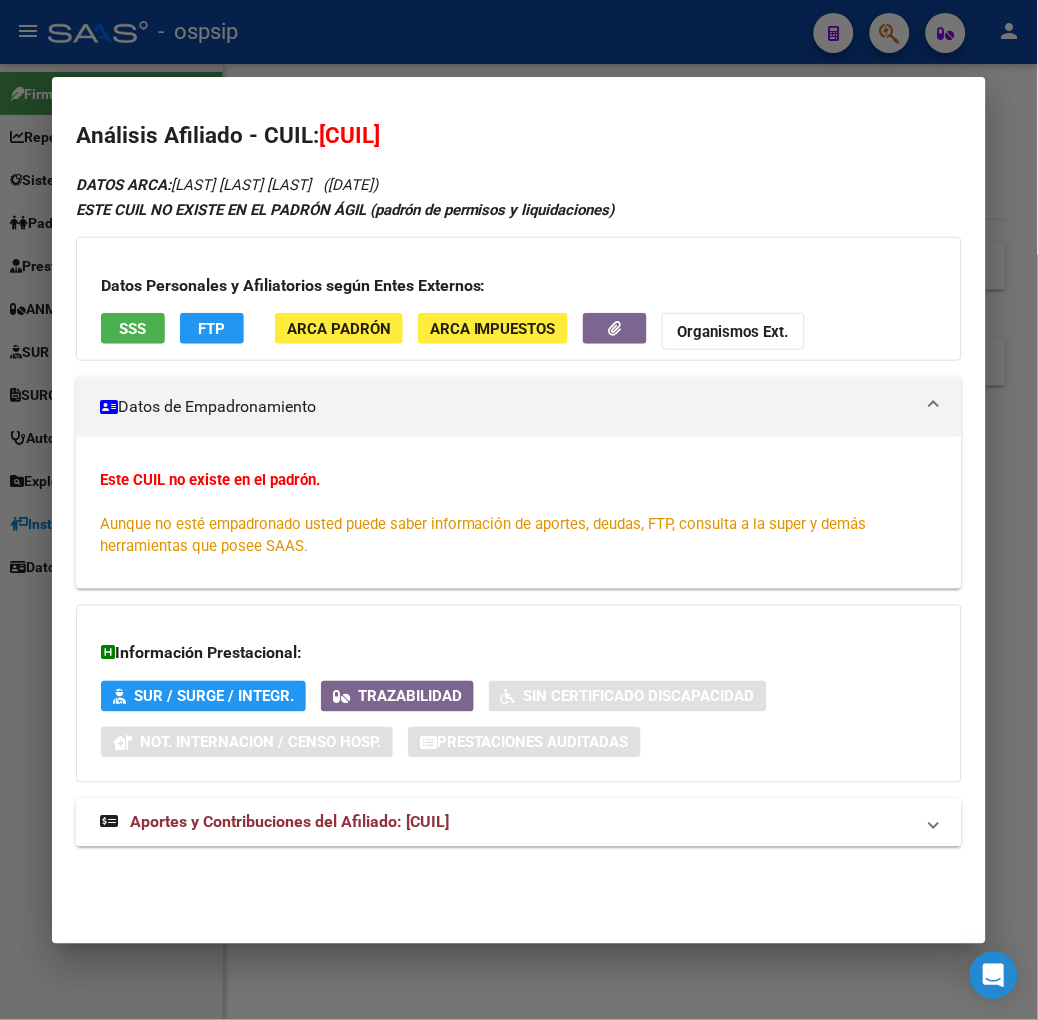 click on "Aportes y Contribuciones del Afiliado: [CUIL]" at bounding box center [519, 823] 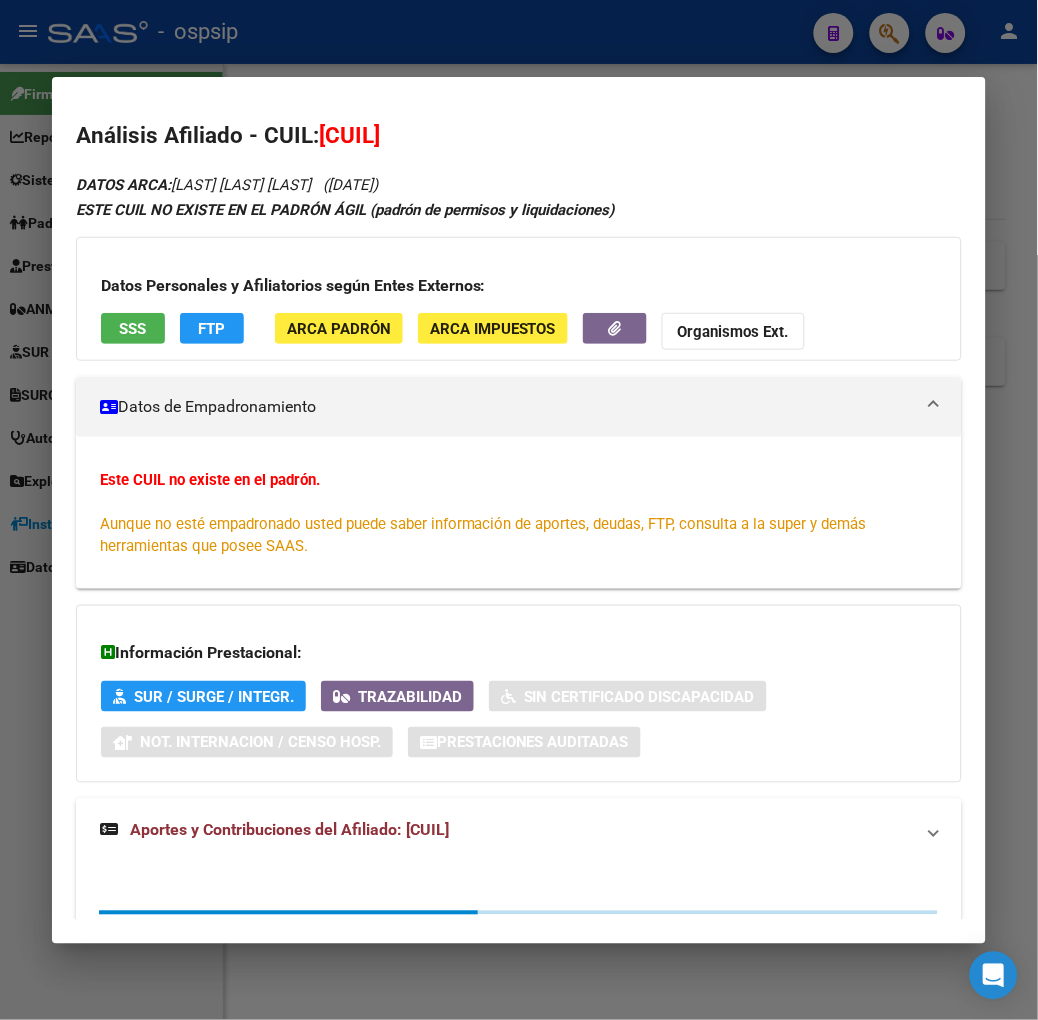 click on "Aportes y Contribuciones del Afiliado: [CUIL]" at bounding box center (289, 830) 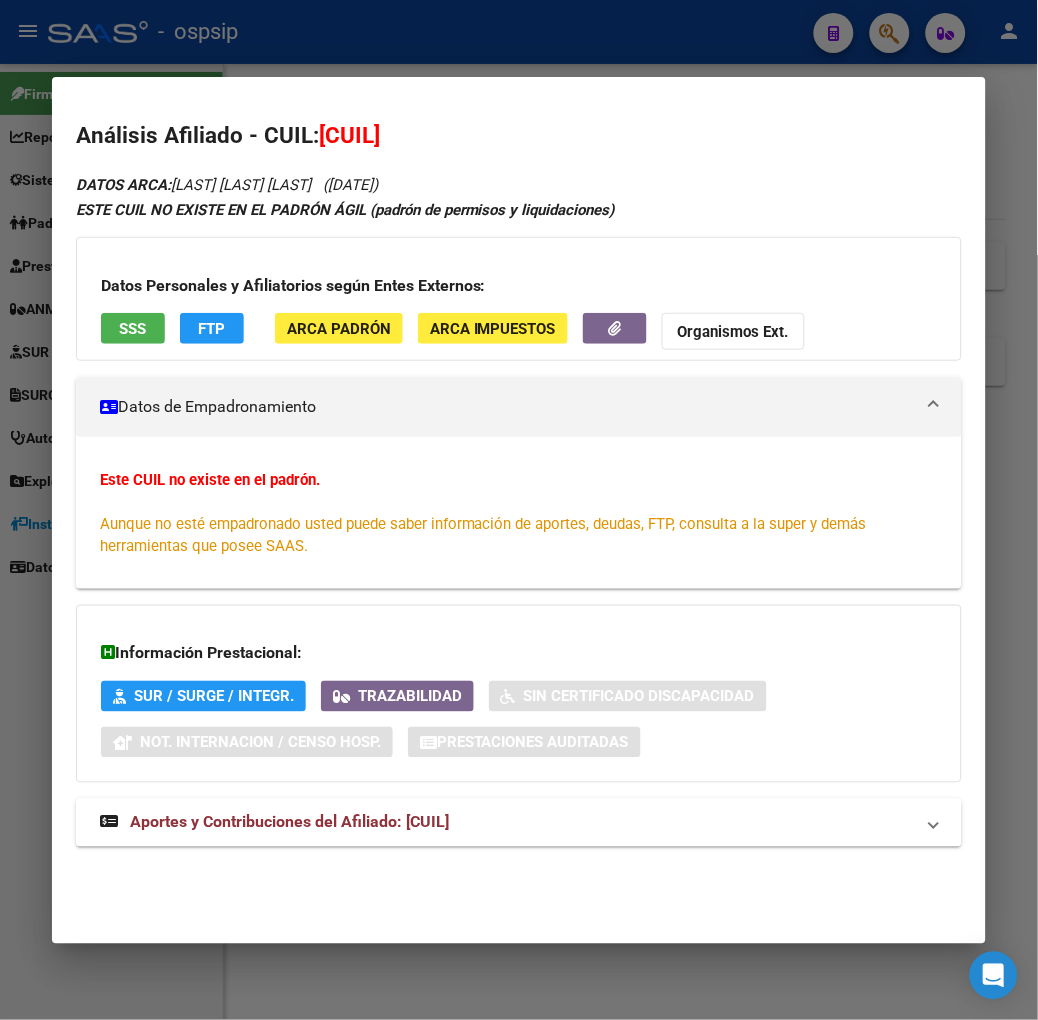 click on "Aportes y Contribuciones del Afiliado: [CUIL]" at bounding box center (289, 822) 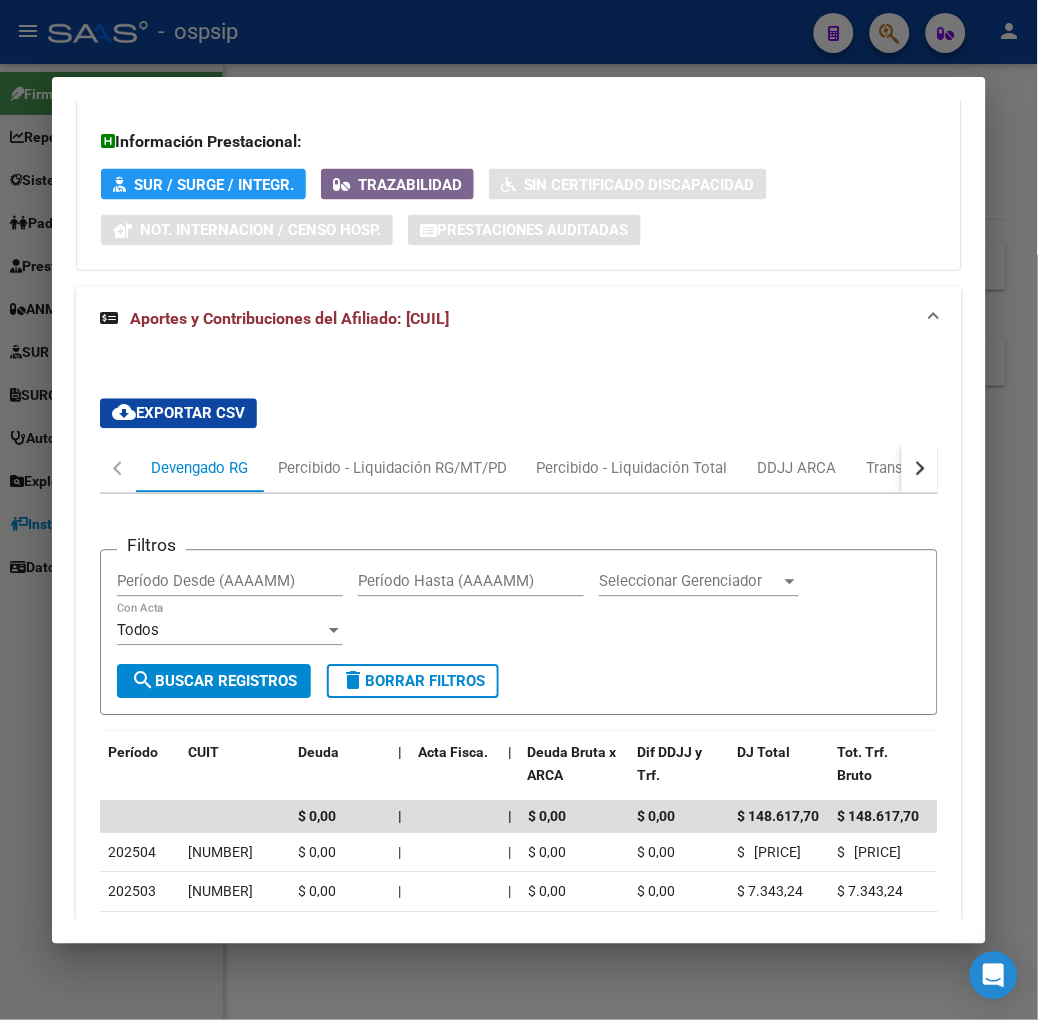 scroll, scrollTop: 516, scrollLeft: 0, axis: vertical 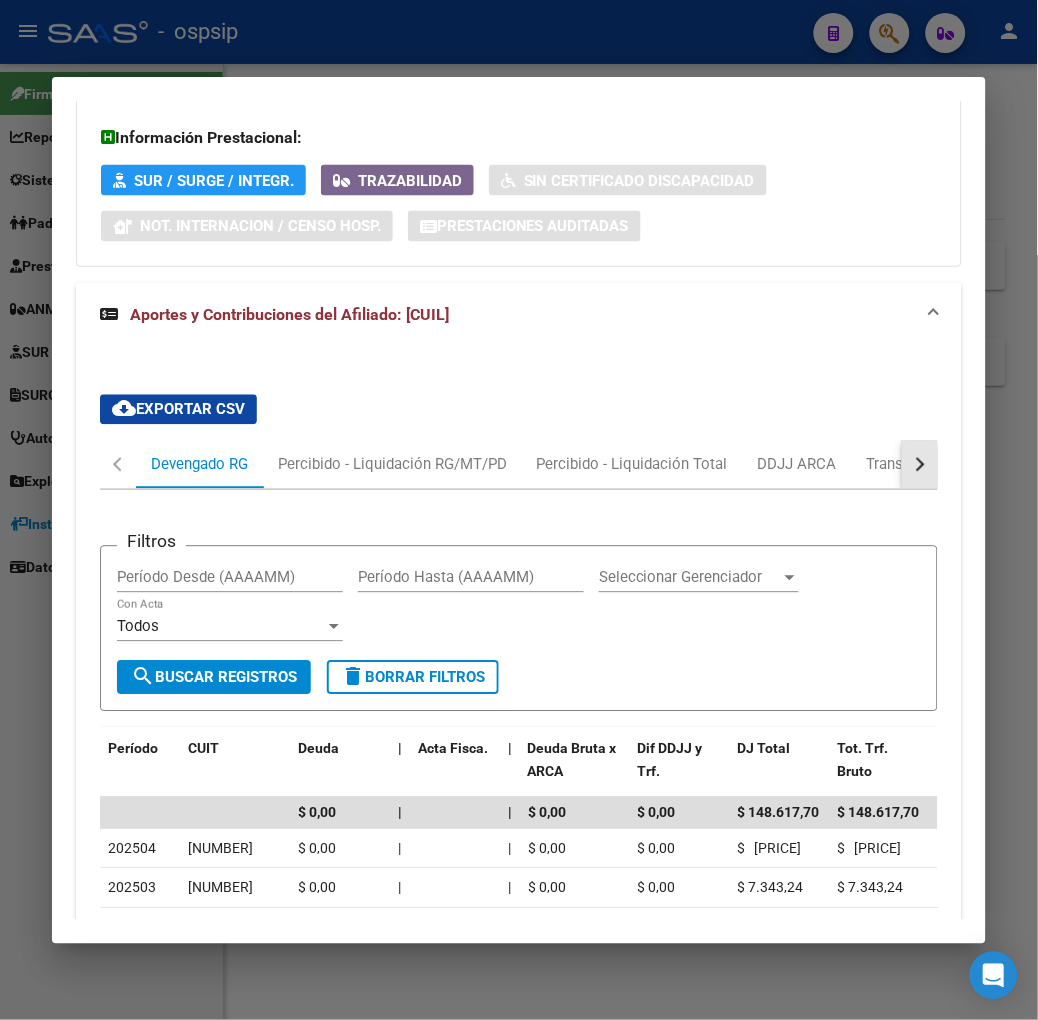 click at bounding box center (920, 465) 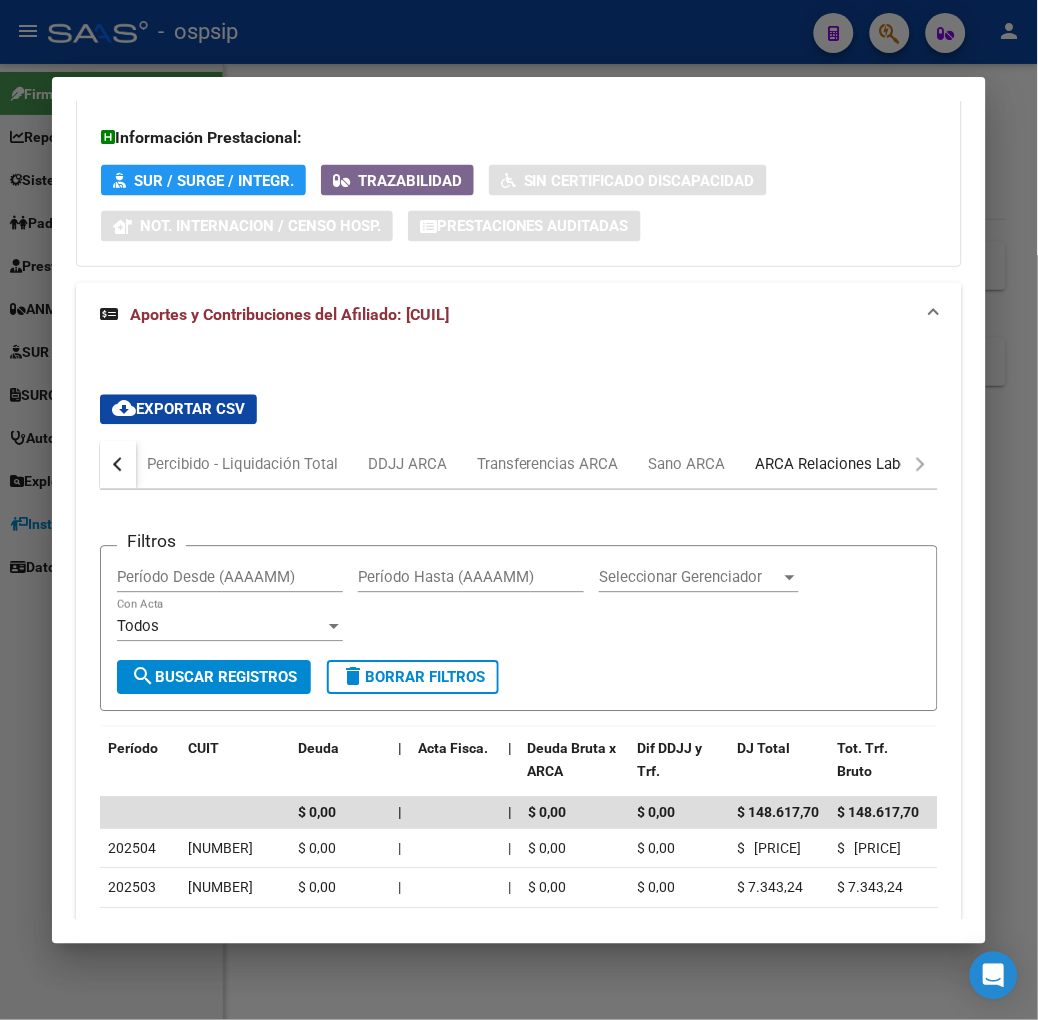 click on "ARCA Relaciones Laborales" at bounding box center [849, 465] 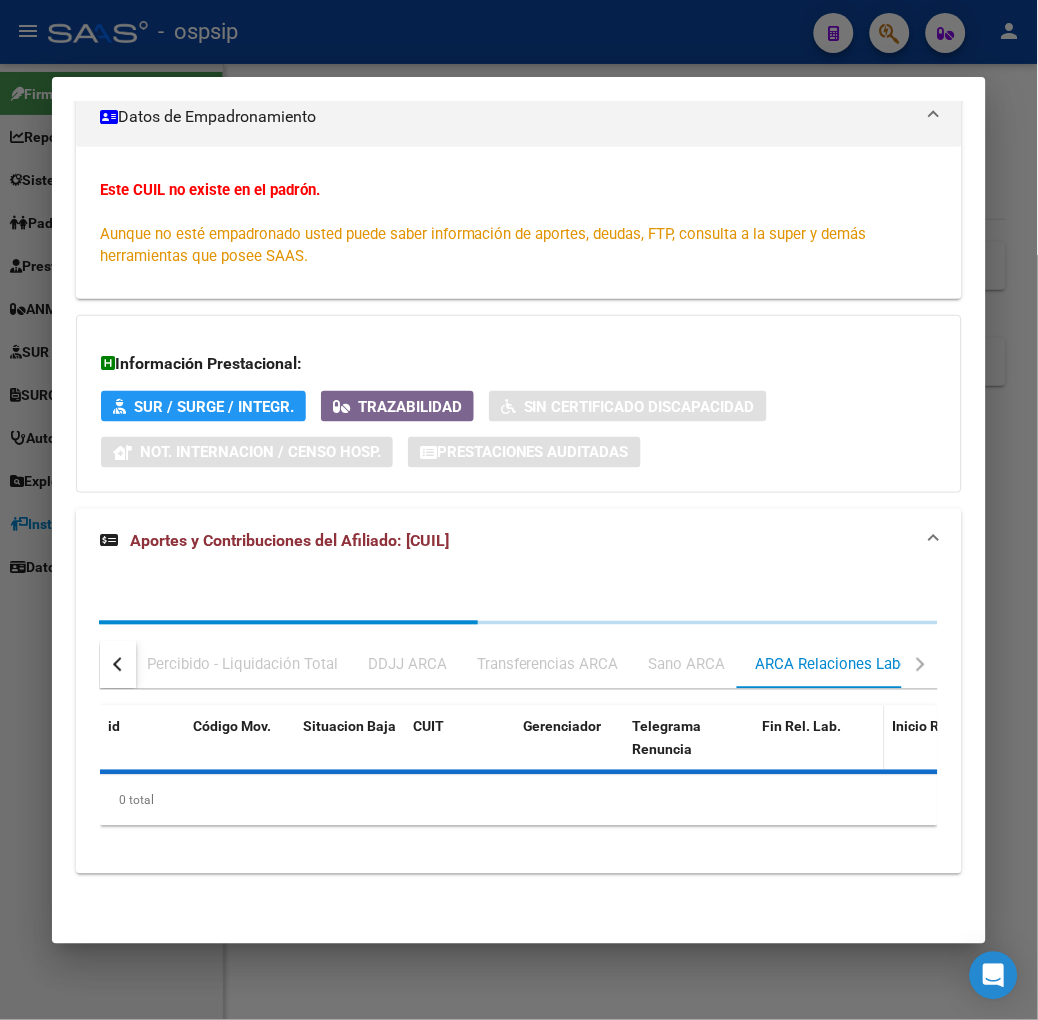 scroll, scrollTop: 516, scrollLeft: 0, axis: vertical 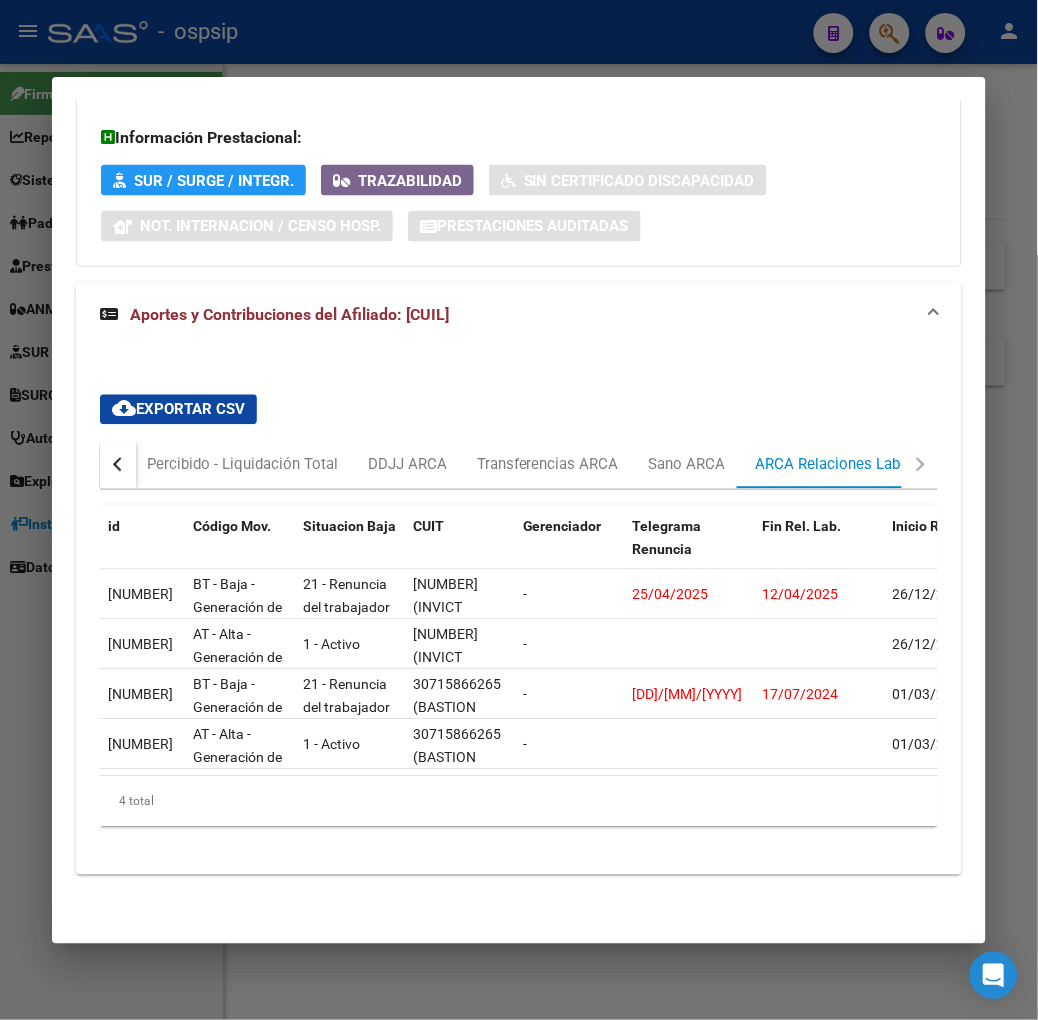 drag, startPoint x: 276, startPoint y: 800, endPoint x: 296, endPoint y: 800, distance: 20 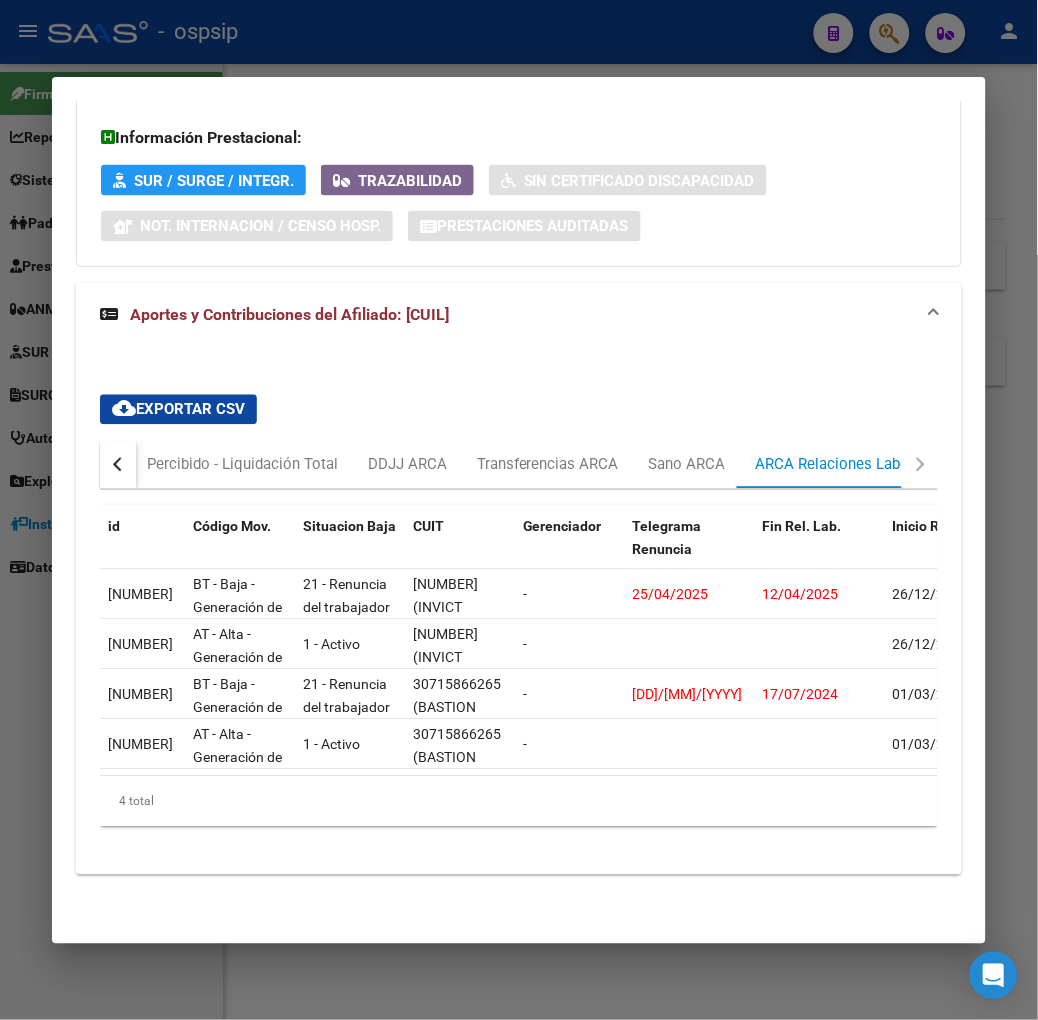 scroll, scrollTop: 0, scrollLeft: 0, axis: both 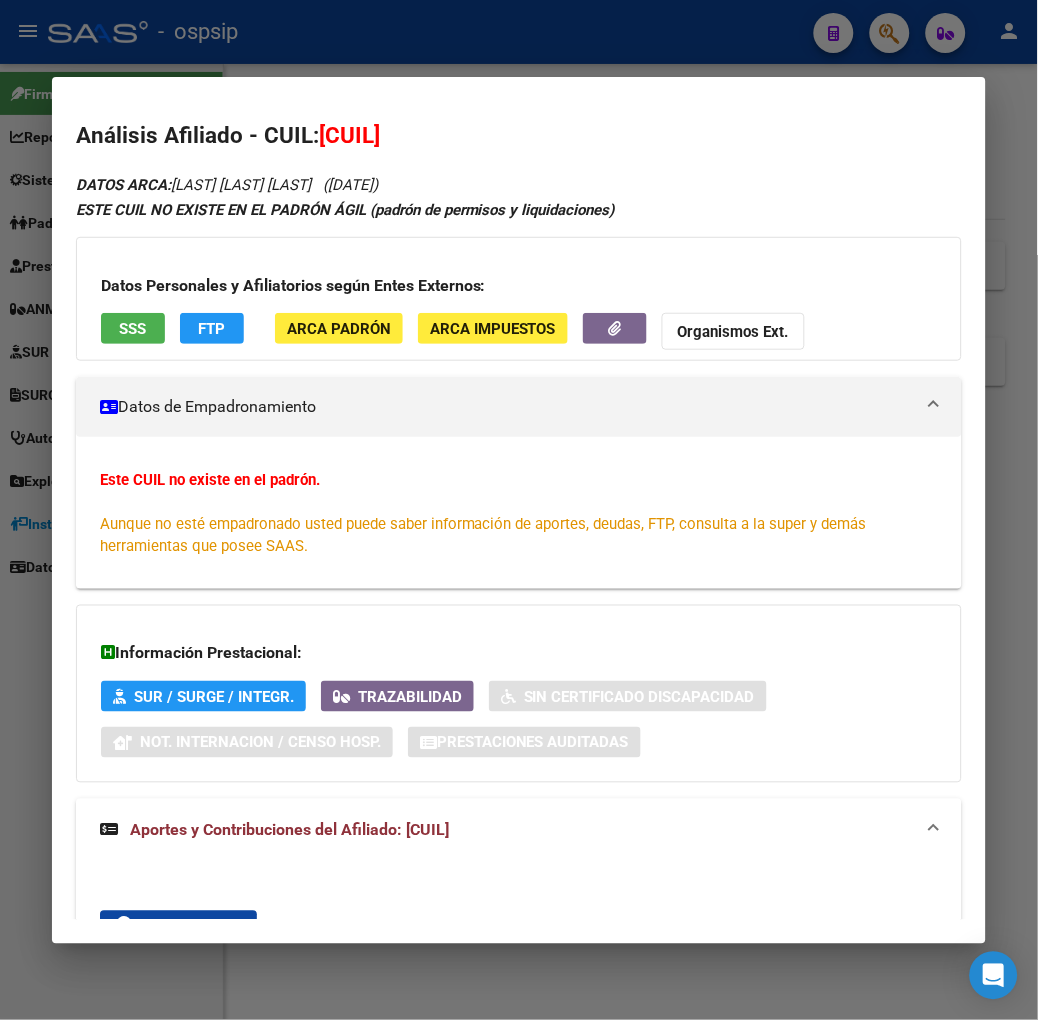 click on "Análisis Afiliado - CUIL: [NUMBER] DATOS ARCA: [LAST] [FIRST] [LAST]     ([MM]/[DD]/[YYYY])  ESTE CUIL NO EXISTE EN EL PADRÓN ÁGIL (padrón de permisos y liquidaciones) Datos Personales y Afiliatorios según Entes Externos: SSS FTP ARCA Padrón ARCA Impuestos Organismos Ext.    Datos de Empadronamiento  Este CUIL no existe en el padrón.  Aunque no esté empadronado usted puede saber información de aportes, deudas, FTP, consulta a la super y demás herramientas que posee SAAS.   Información Prestacional:       SUR / SURGE / INTEGR.    Trazabilidad    Sin Certificado Discapacidad    Not. Internacion / Censo Hosp.  Prestaciones Auditadas     Aportes y Contribuciones del Afiliado: [NUMBER] cloud_download  Exportar CSV  Devengado RG Percibido - Liquidación RG/MT/PD Percibido - Liquidación Total DDJJ ARCA Transferencias ARCA Sano ARCA ARCA Relaciones Laborales id Código Mov. Situacion Baja CUIT Gerenciador Telegrama Renuncia Fin Rel. Lab. Inicio Rel. Lab. Renumeracion Bruta Categoria Convenio" at bounding box center [519, 510] 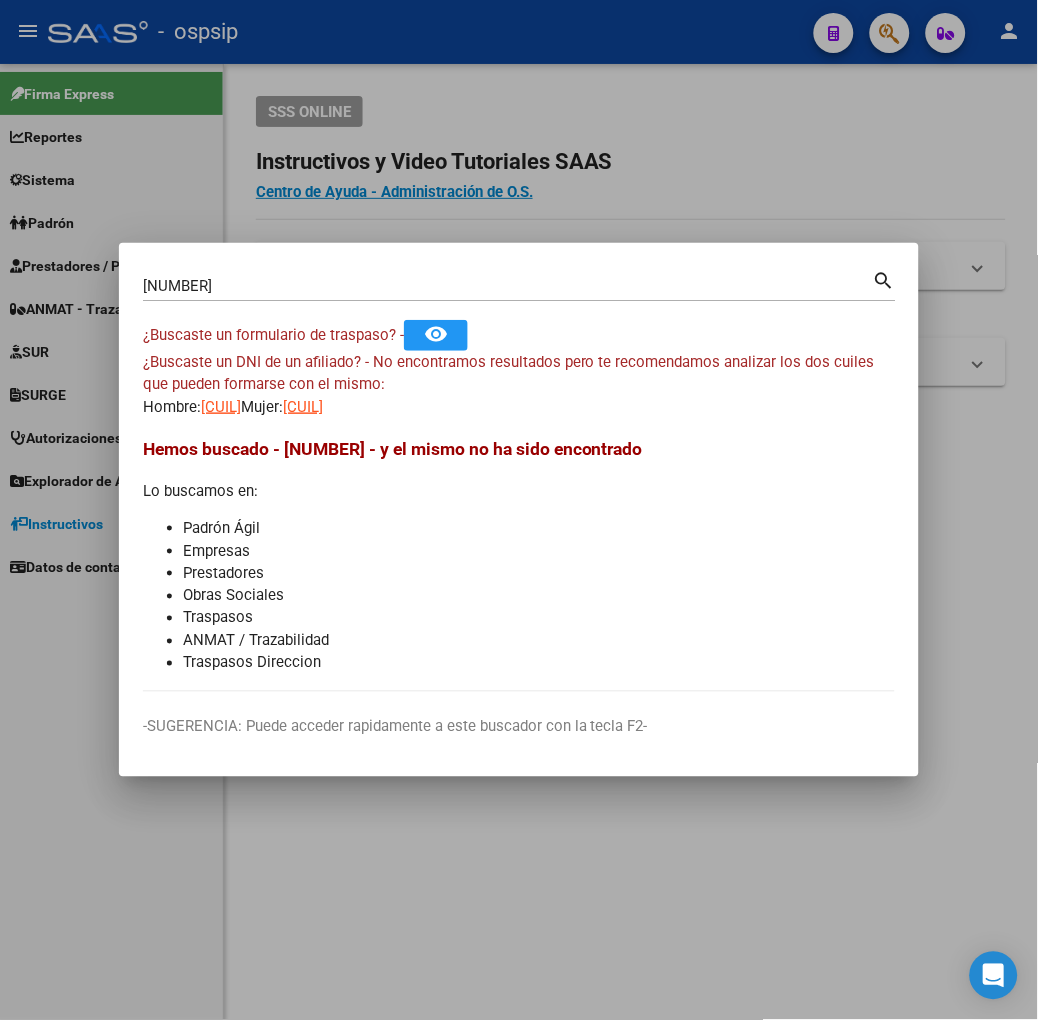 click on "[NUMBER] Buscar (apellido, dni, cuil, nro traspaso, cuit, obra social)" at bounding box center [508, 286] 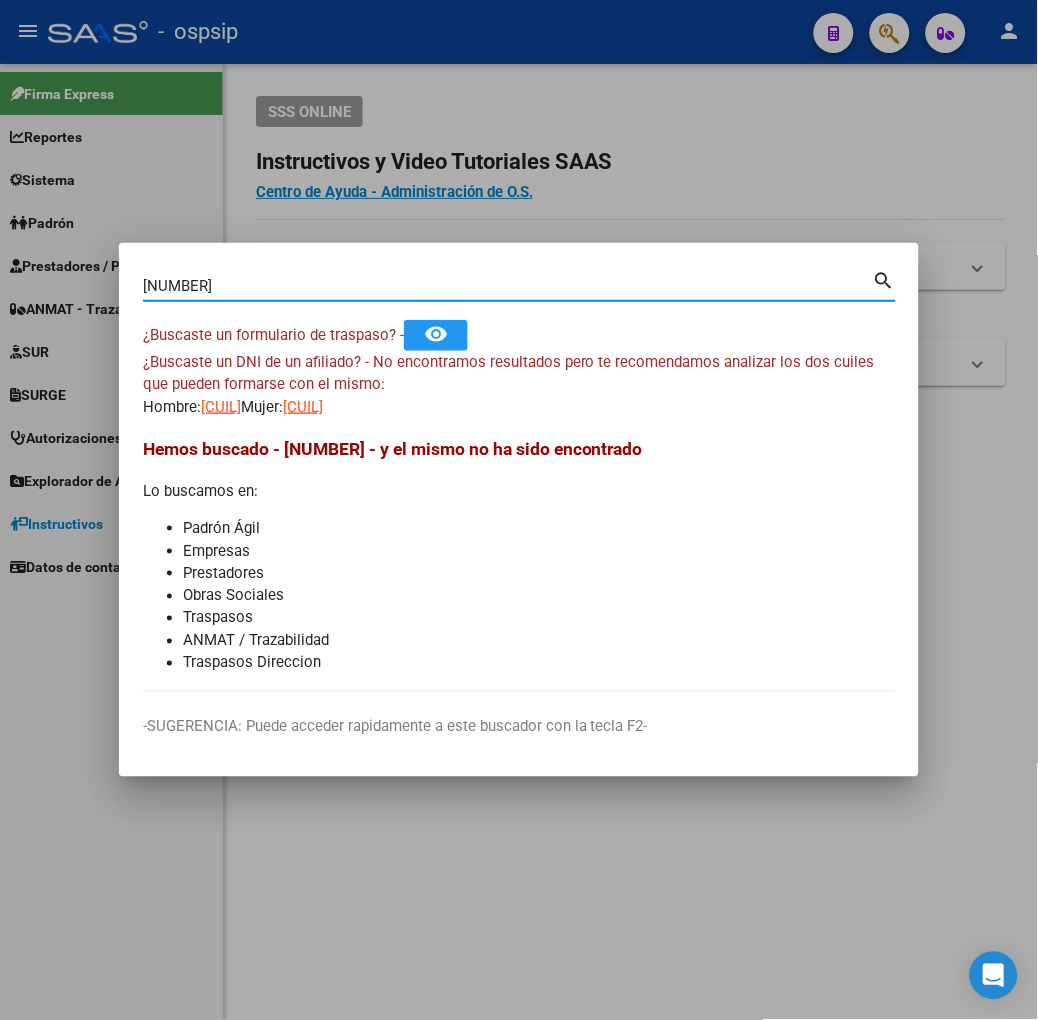 click on "[NUMBER]" at bounding box center [508, 286] 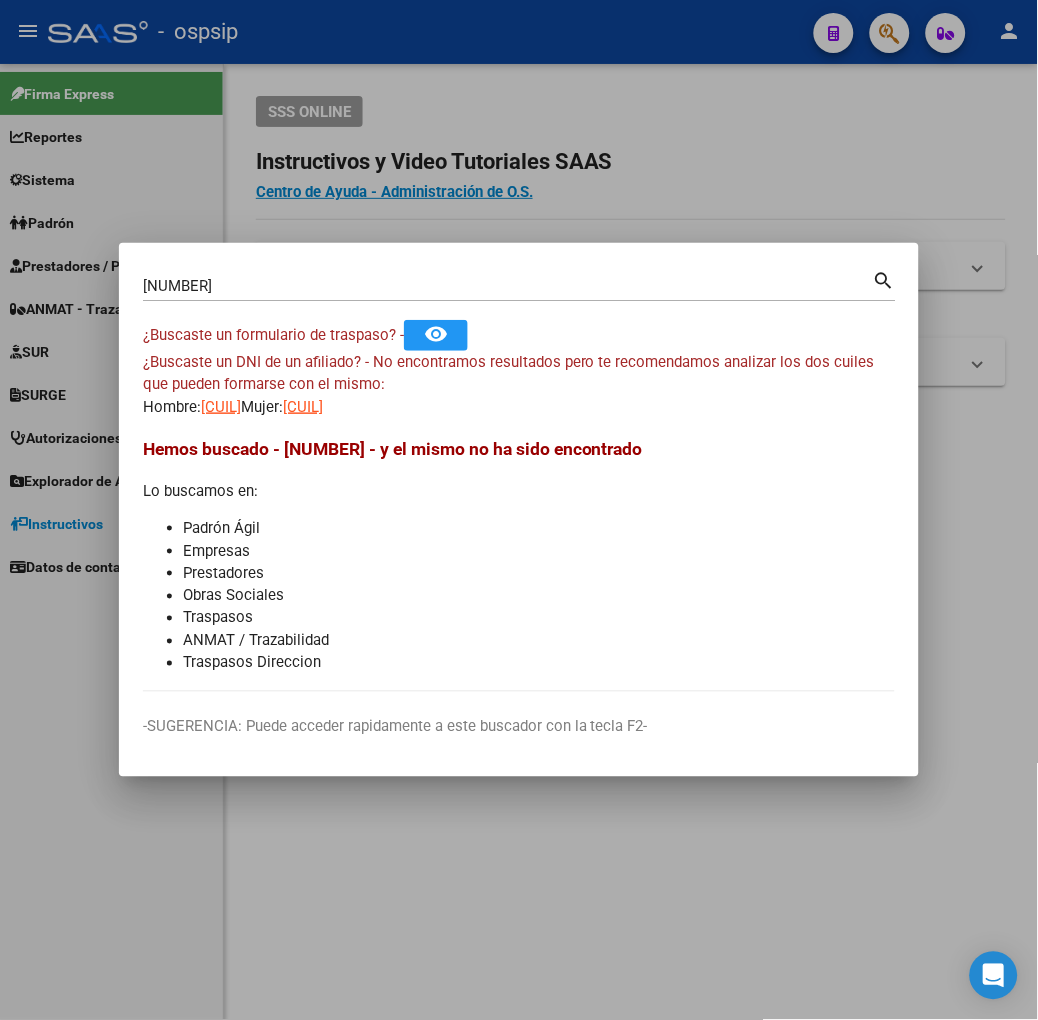 click on "[NUMBER] Buscar (apellido, dni, cuil, nro traspaso, cuit, obra social) search ¿Buscaste un formulario de traspaso? -   remove_red_eye ¿Buscaste un DNI de un afiliado? - No encontramos resultados pero te recomendamos analizar los dos cuiles que pueden formarse con el mismo:  Hombre:  [CUIL]     Mujer:  [CUIL] Hemos buscado - [NUMBER] - y el mismo no ha sido encontrado  Lo buscamos en:  Padrón Ágil Empresas Prestadores Obras Sociales Traspasos ANMAT / Trazabilidad Traspasos Direccion" at bounding box center (519, 479) 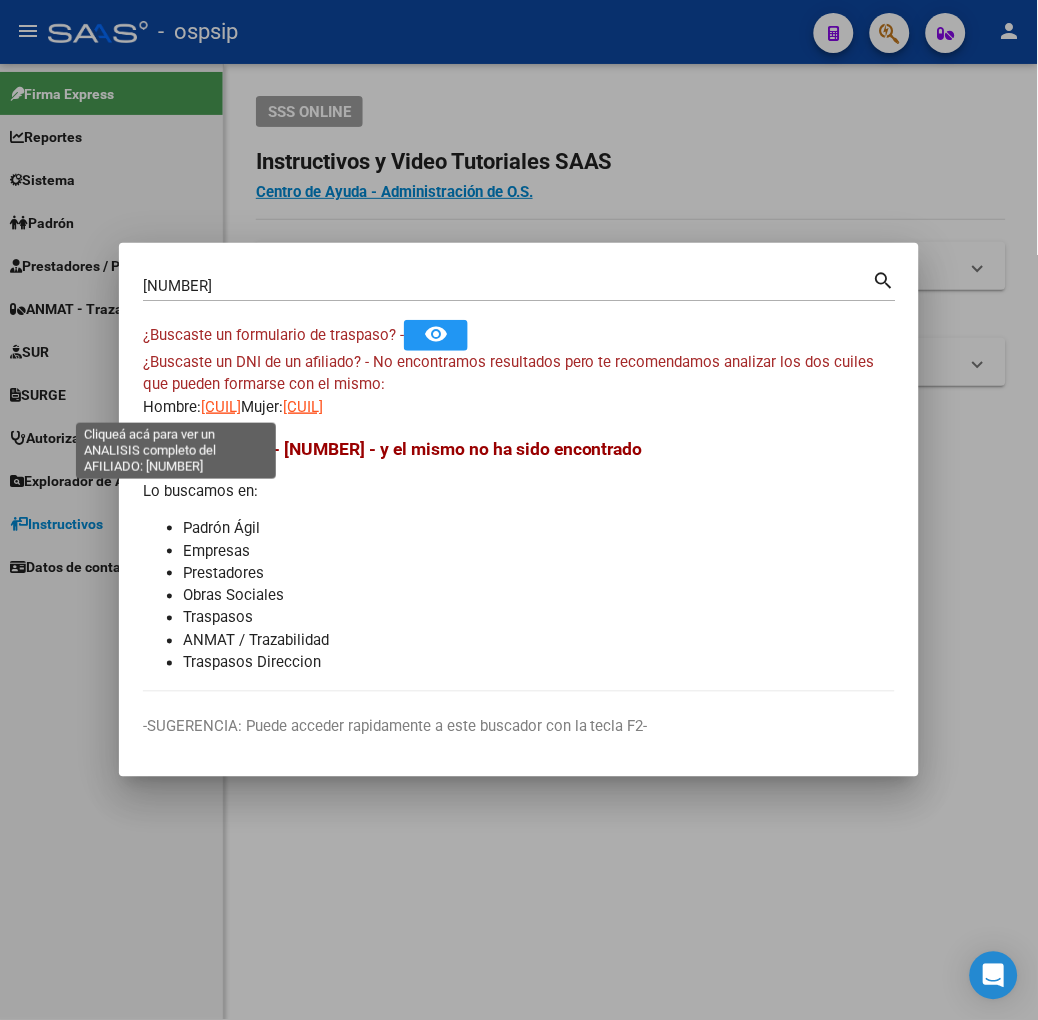 click on "[CUIL]" at bounding box center [221, 407] 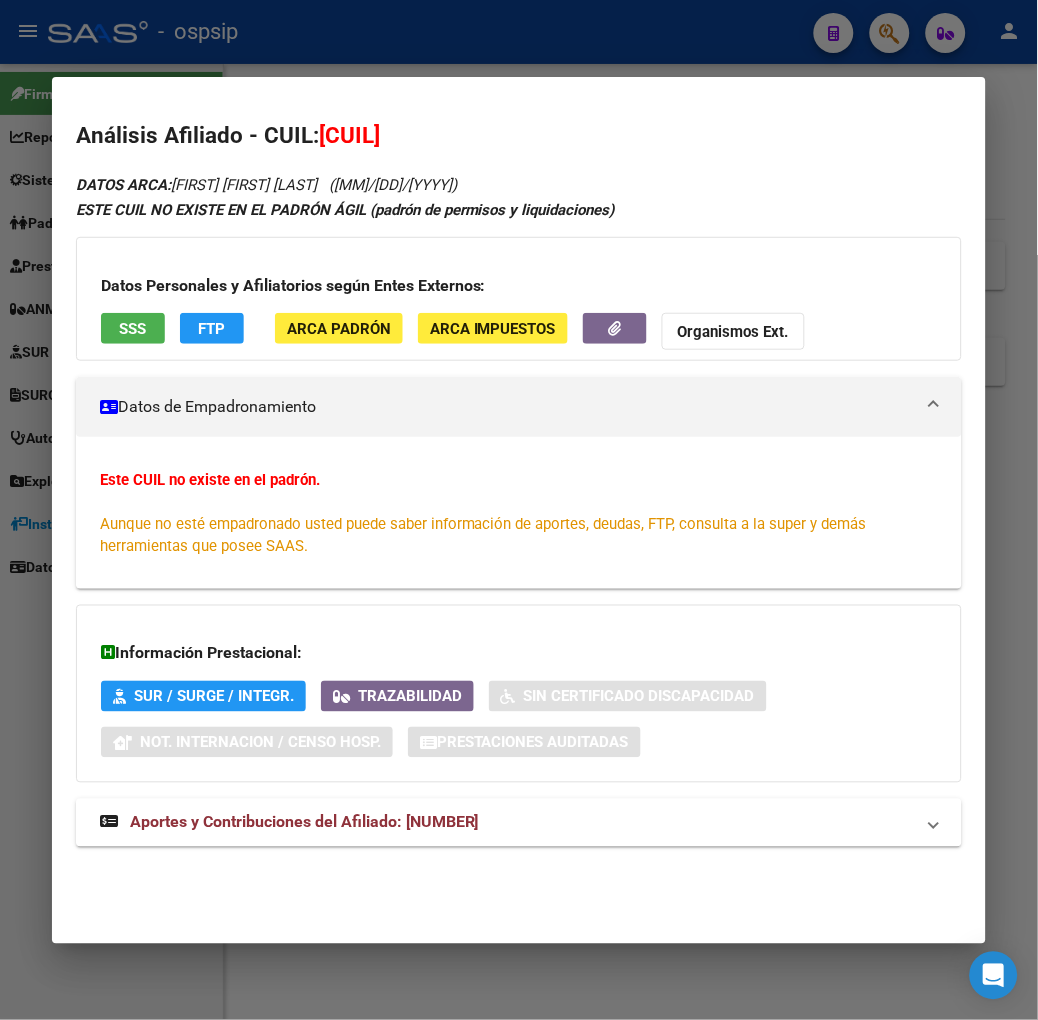 click on "SSS" at bounding box center (132, 329) 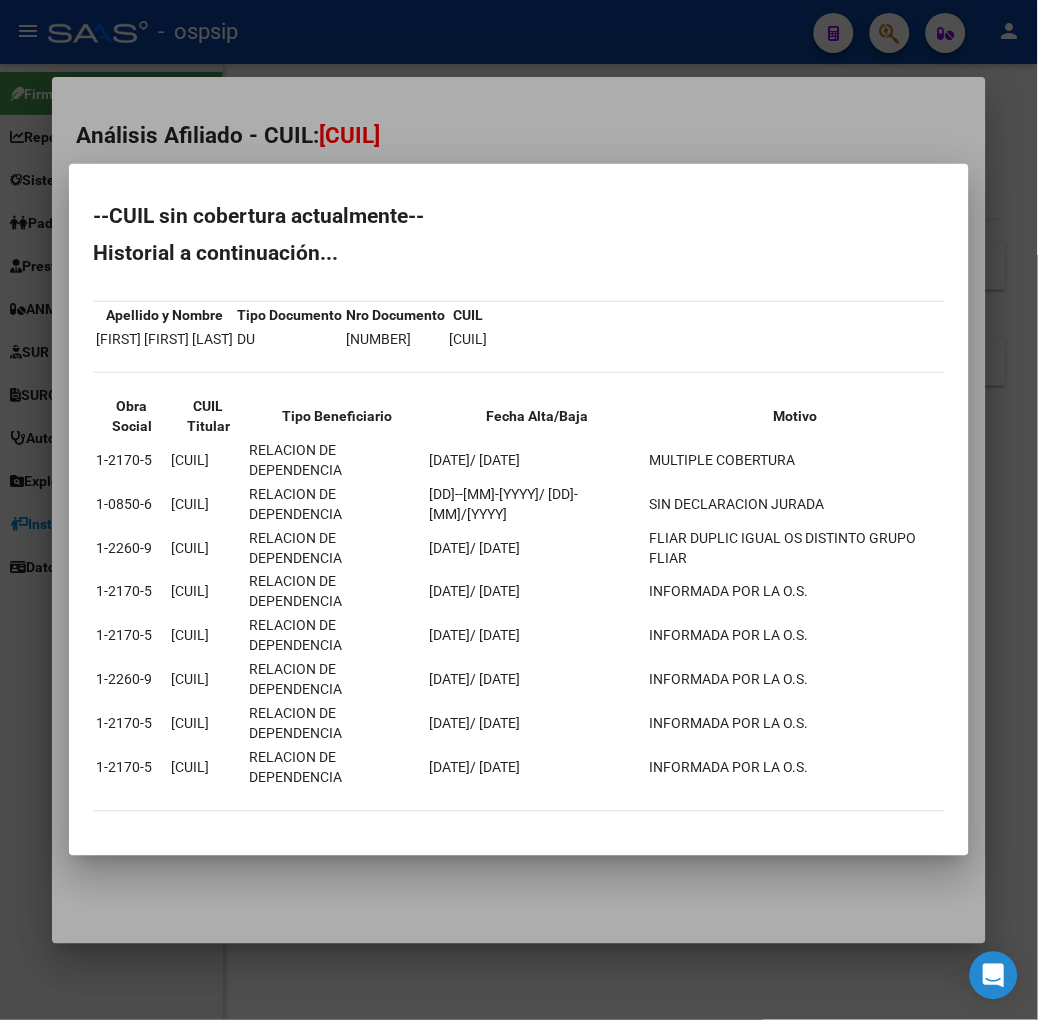 click at bounding box center (519, 510) 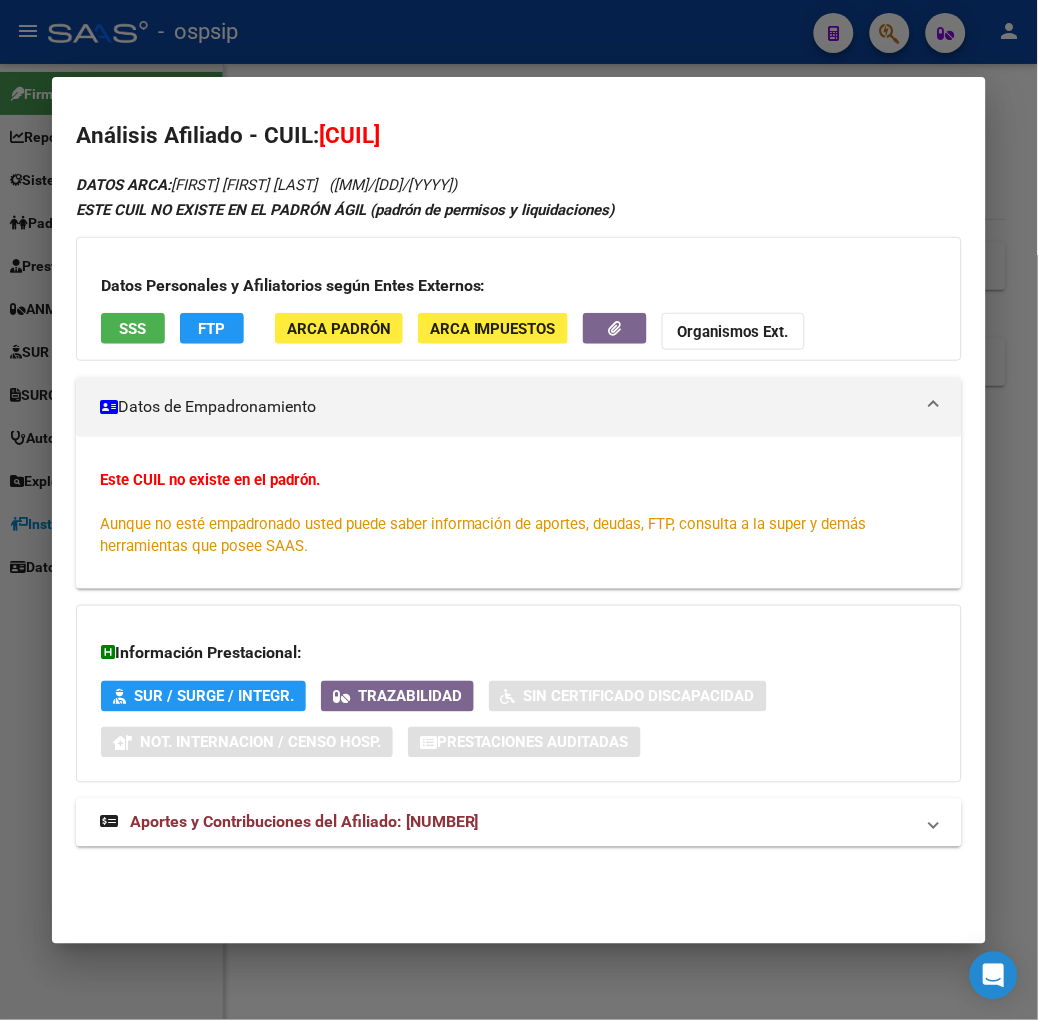 click on "Aportes y Contribuciones del Afiliado: [NUMBER]" at bounding box center (519, 823) 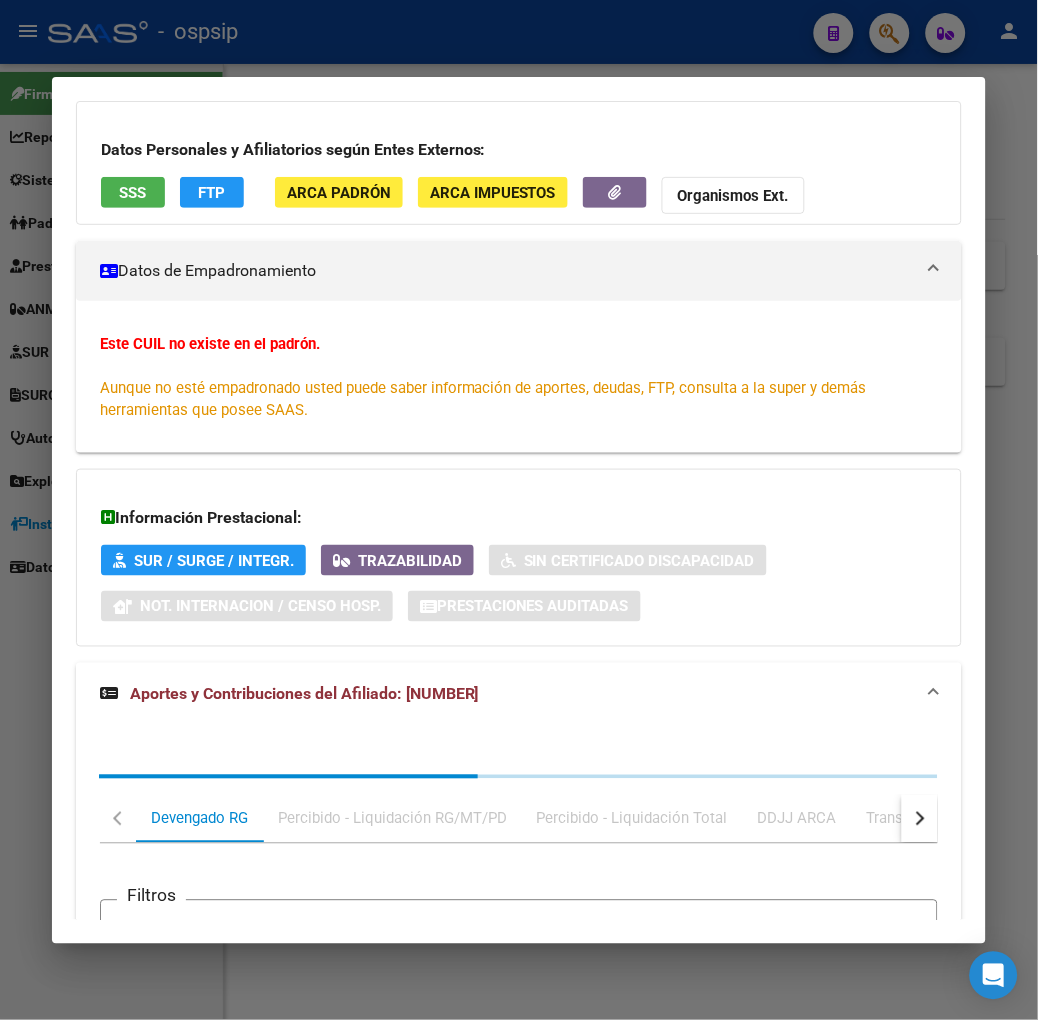 scroll, scrollTop: 516, scrollLeft: 0, axis: vertical 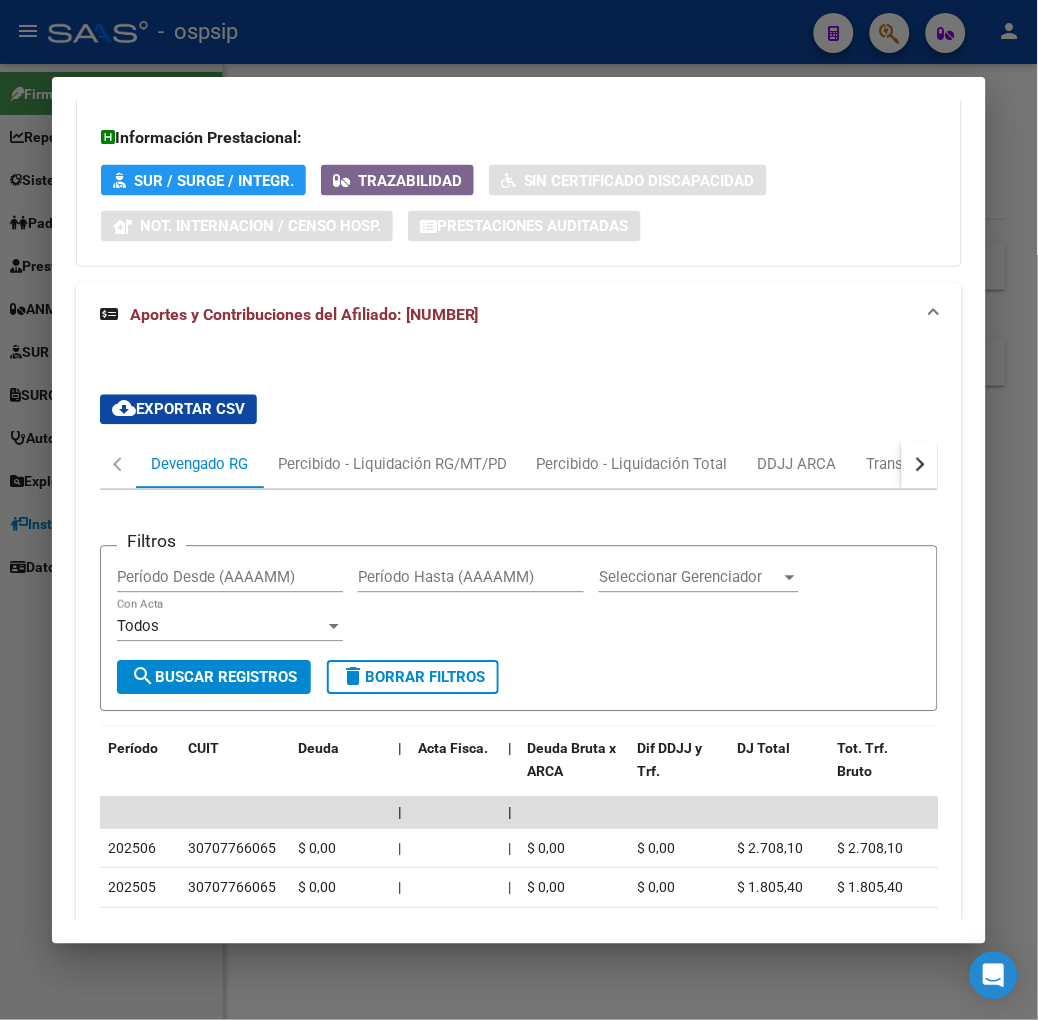 click at bounding box center (920, 465) 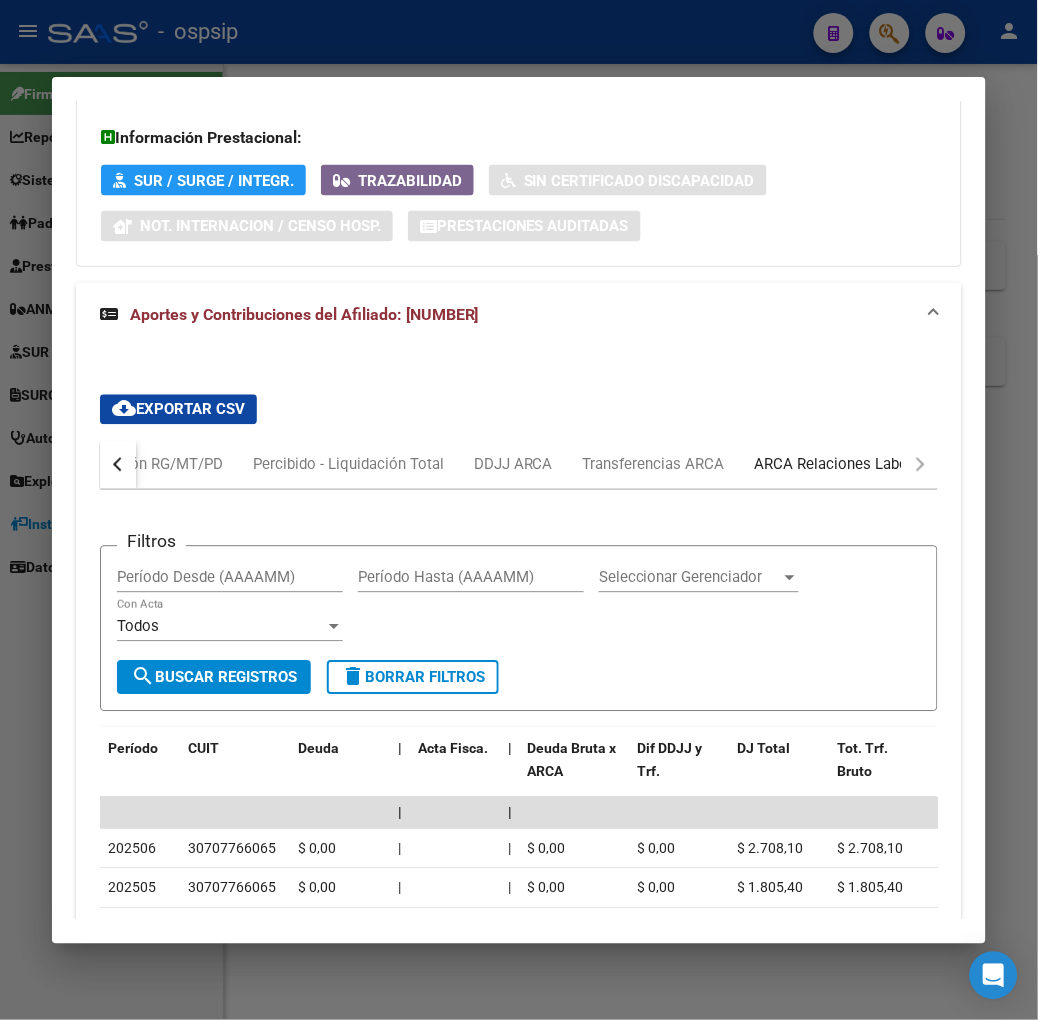 click on "ARCA Relaciones Laborales" at bounding box center (848, 465) 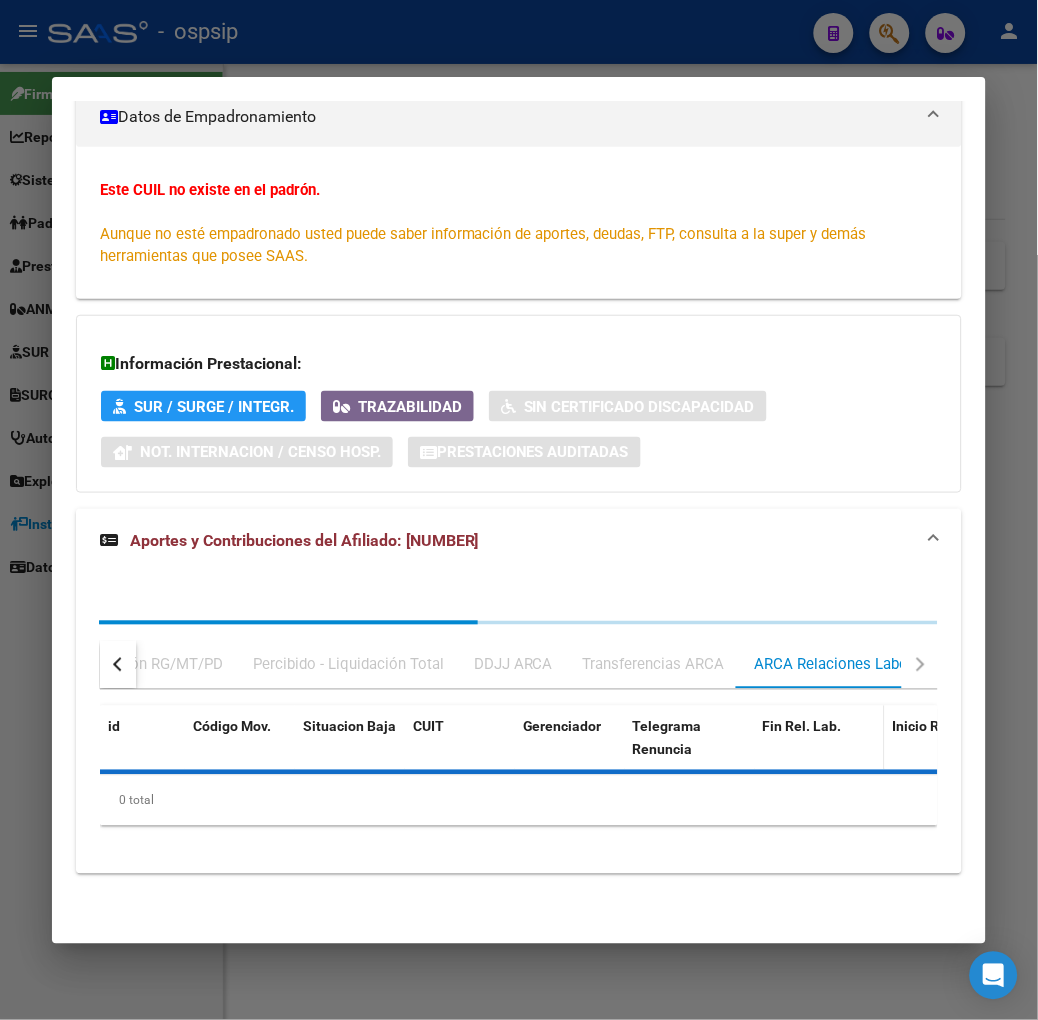scroll, scrollTop: 485, scrollLeft: 0, axis: vertical 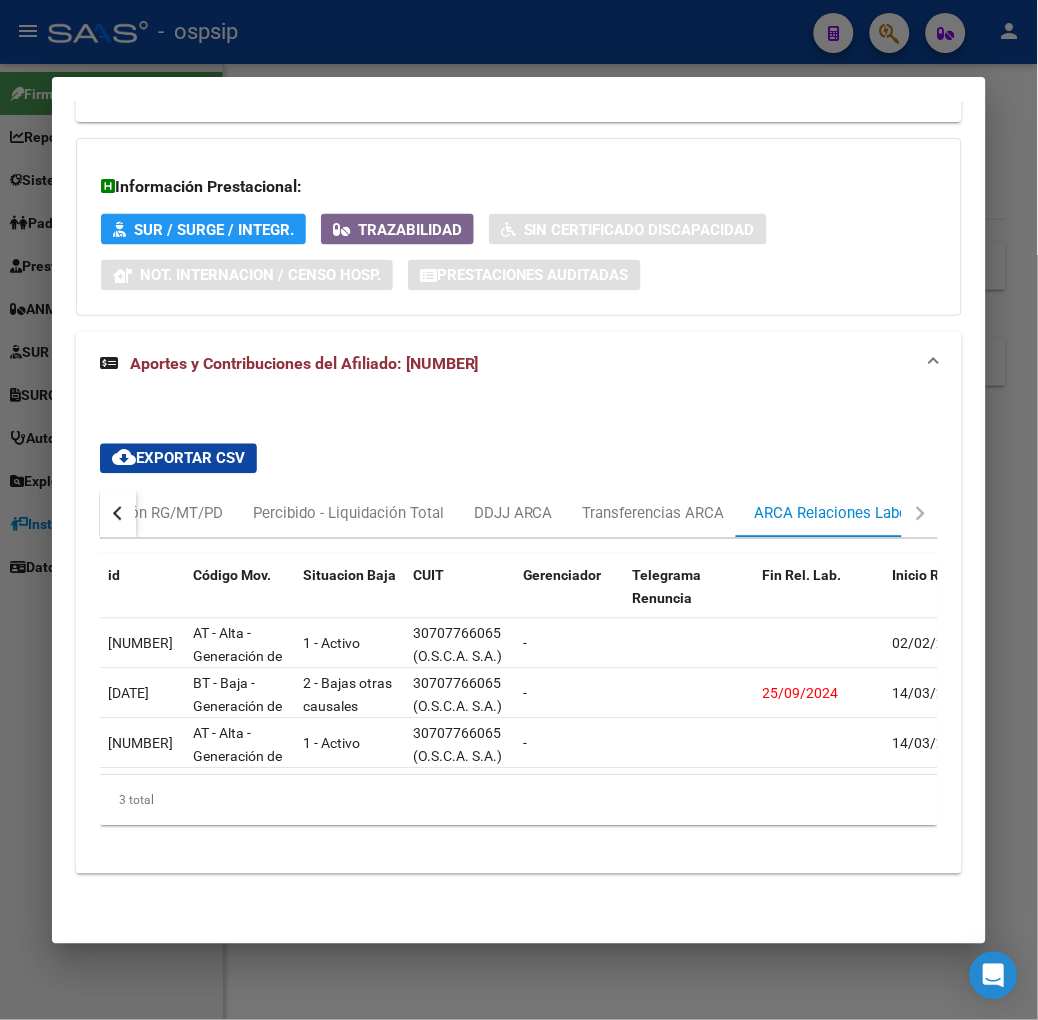 drag, startPoint x: 288, startPoint y: 775, endPoint x: 311, endPoint y: 772, distance: 23.194826 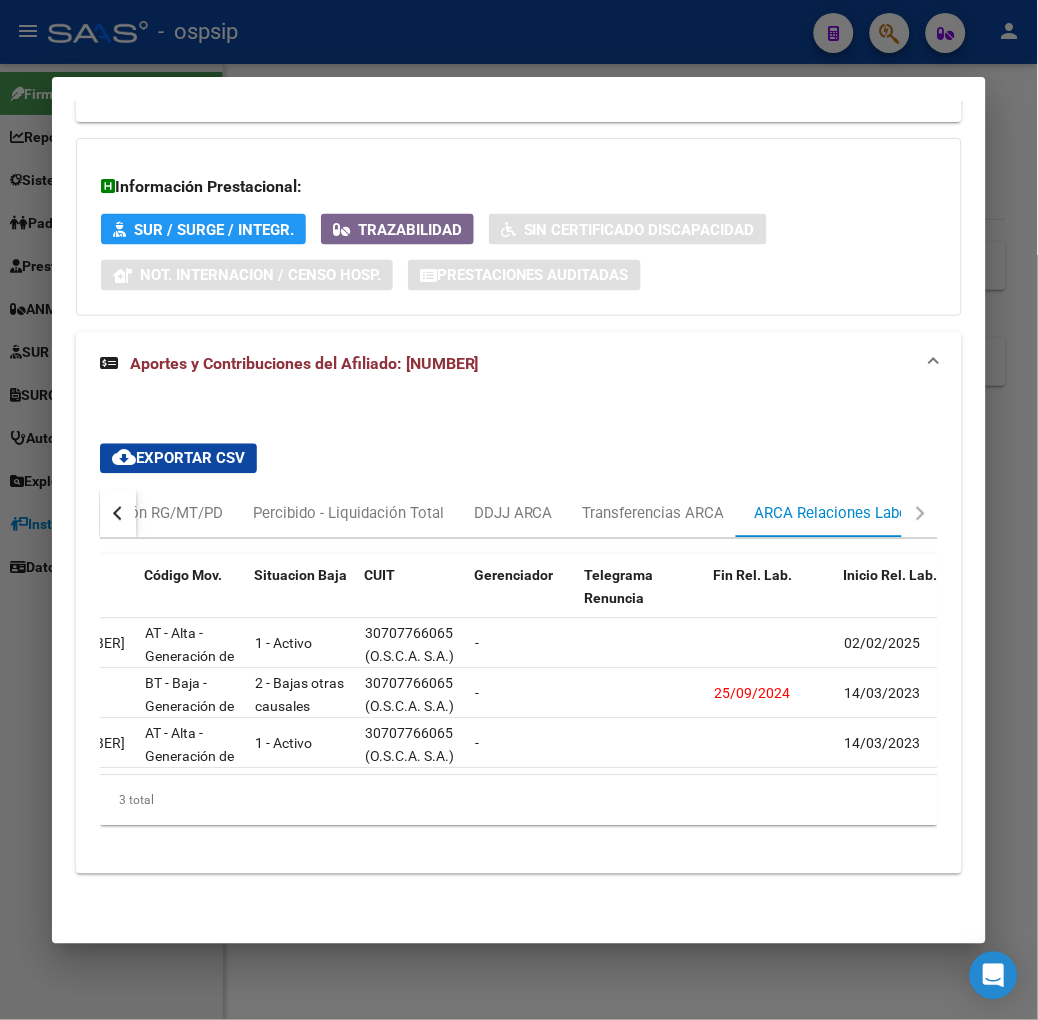 click on "id Código Mov. Situacion Baja CUIT Gerenciador Telegrama Renuncia Fin Rel. Lab. Inicio Rel. Lab. Renumeracion Bruta Categoria Convenio Actividad Puesto Modalidad Régimen Aportes Rectificación Clave Alta Clave Baja Fecha Clave Alta Fecha Clave Baja Formulario Agropecuario [CODE] AT - Alta - Generación de clave 1 - Activo [CUIT] (O.S.C.A. S.A.)  -  [DATE] [AMOUNT] [CODE] [CODE] [NUMBER] [NUMBER] [NUMBER] RE 0 [NUMBER]                      [DATE] [NUMBER] 0000000000 270220 BT - Baja - Generación de Clave 2 - Bajas otras causales [CUIT] (O.S.C.A. S.A.)  -  [DATE] [DATE] [AMOUNT] [CODE] [CODE] [NUMBER] [NUMBER] 01 RE 0 [NUMBER] [NUMBER] 99957620716980071318 15/03/2023 21/10/2024 0000000000 104110 AT - Alta - Generación de clave 1 - Activo [CUIT] (O.S.C.A. S.A.)  -  [DATE] [AMOUNT] [CODE] [CODE] [NUMBER] [NUMBER] 01 RE 0 [NUMBER]                      15/03/2023 0000000000  3 total   1" at bounding box center [519, 690] 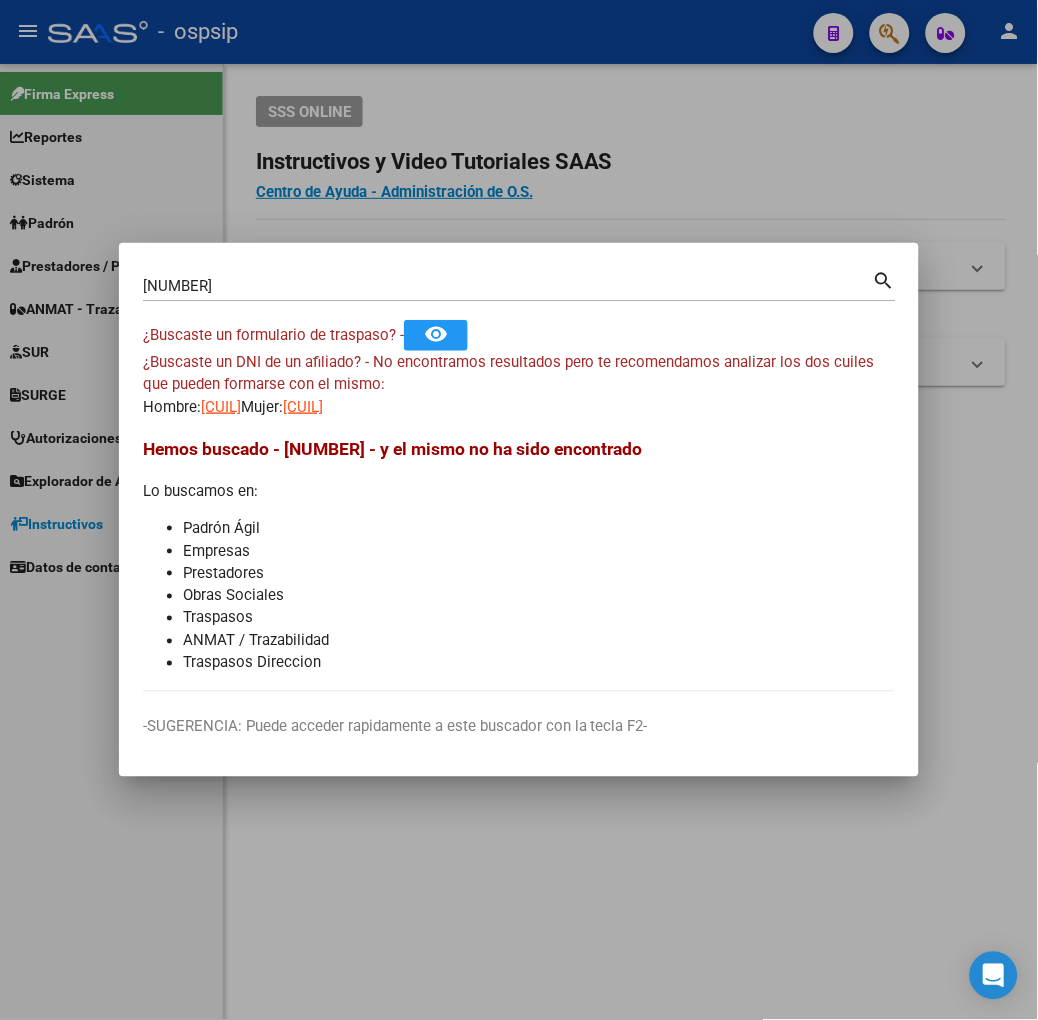 click on "[NUMBER]" at bounding box center (508, 286) 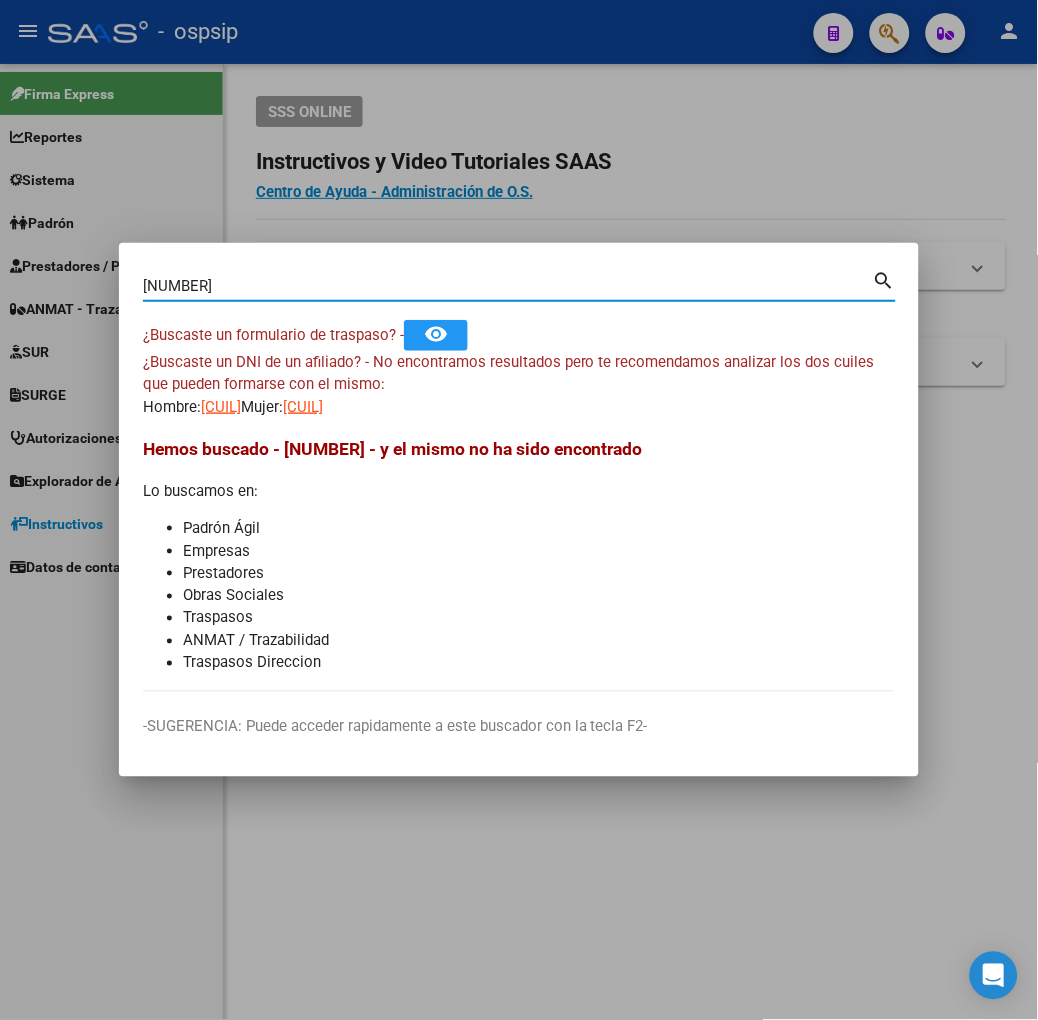 click on "[NUMBER]" at bounding box center (508, 286) 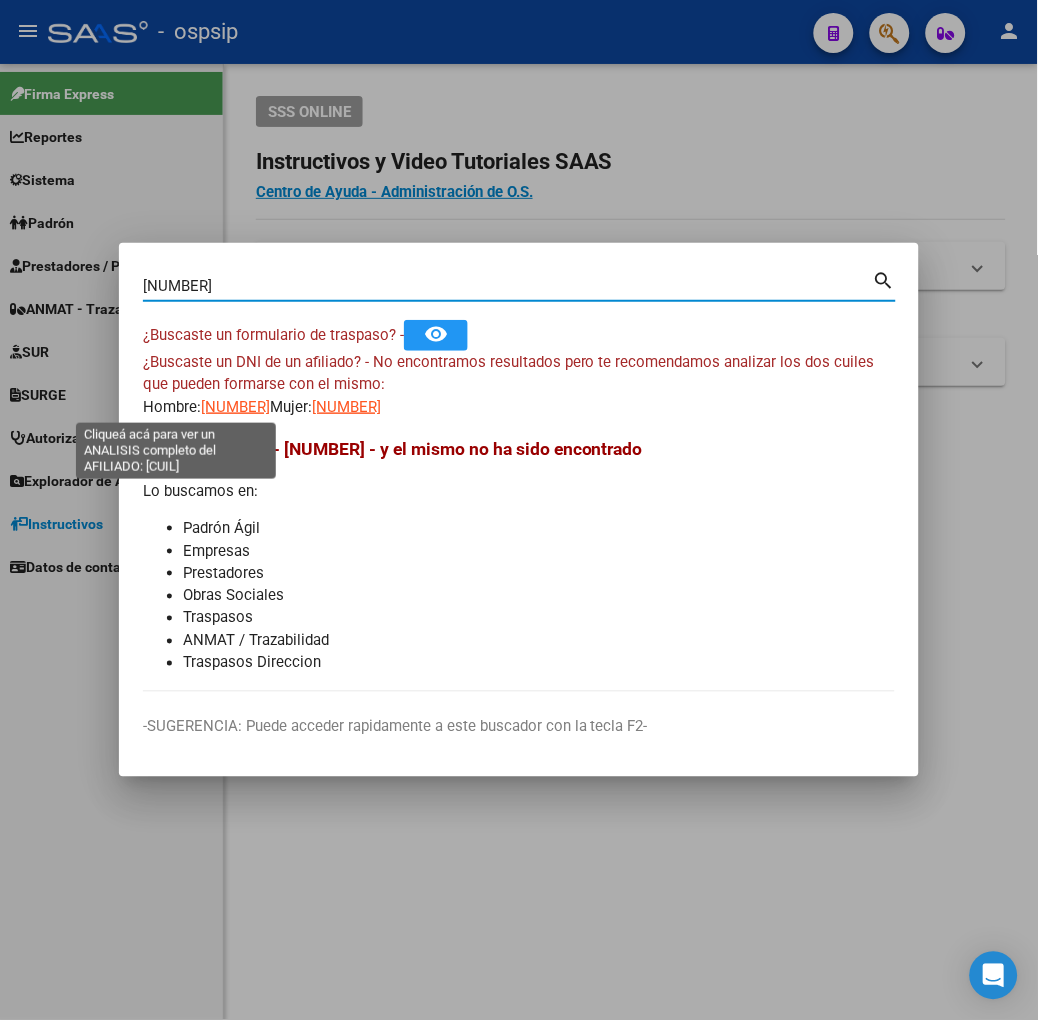 click on "[NUMBER]" at bounding box center [235, 407] 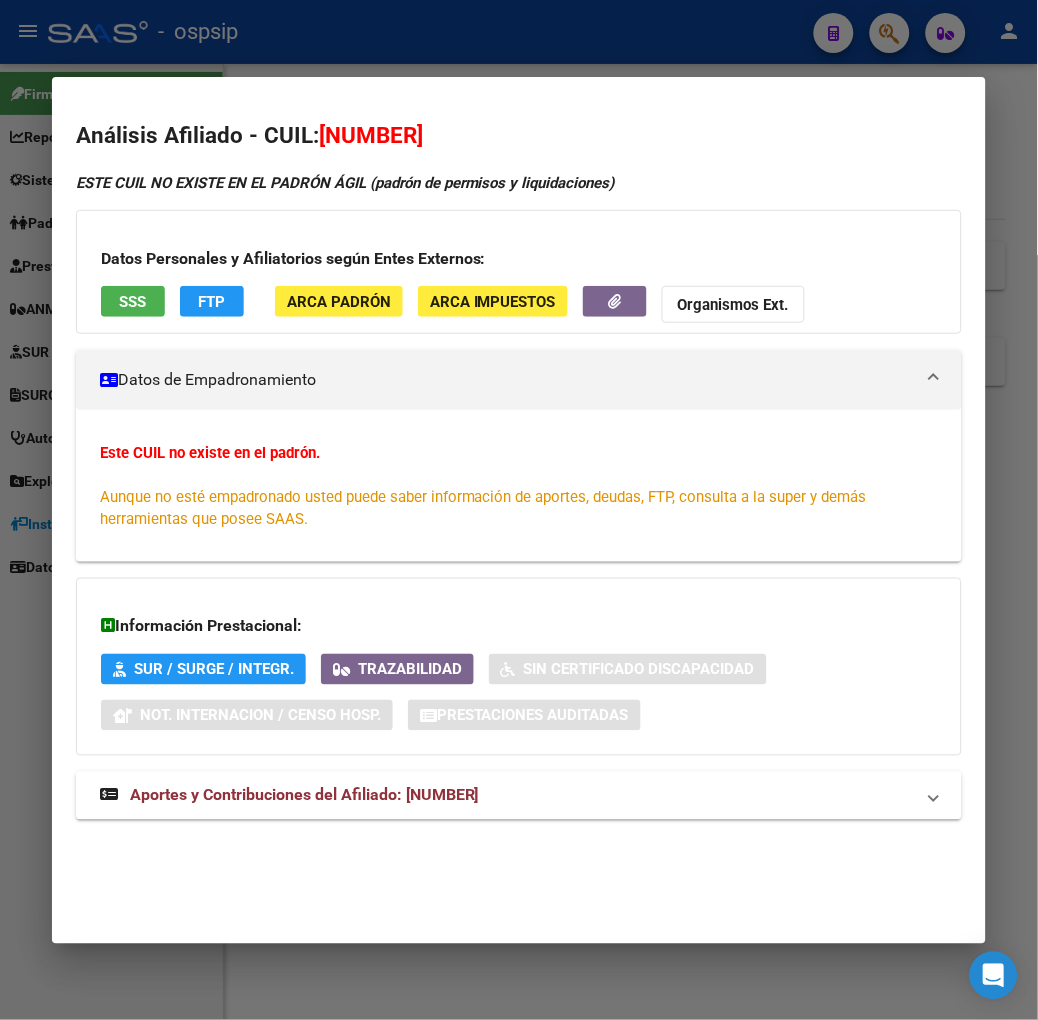 click on "SSS" at bounding box center (133, 301) 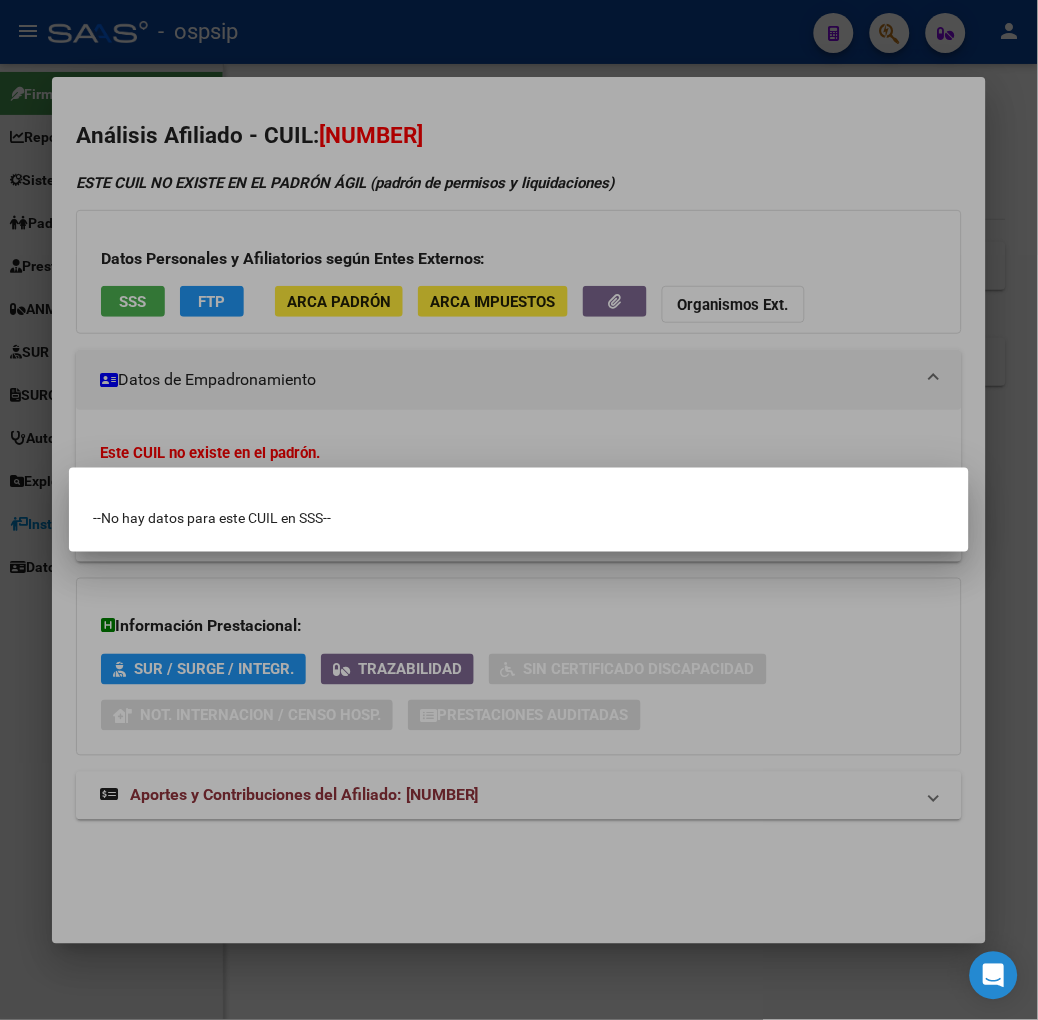 click at bounding box center (519, 510) 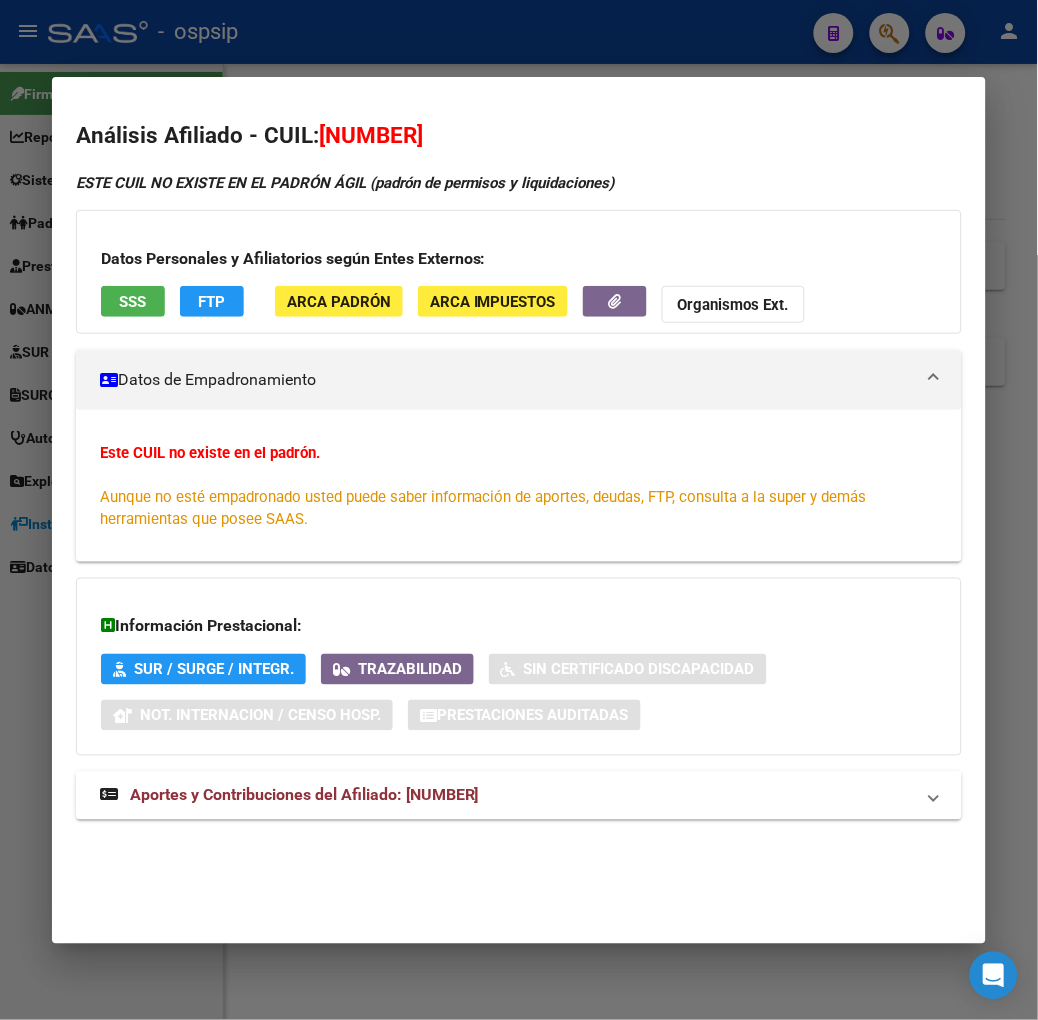 click on "Aportes y Contribuciones del Afiliado: [NUMBER]" at bounding box center (289, 796) 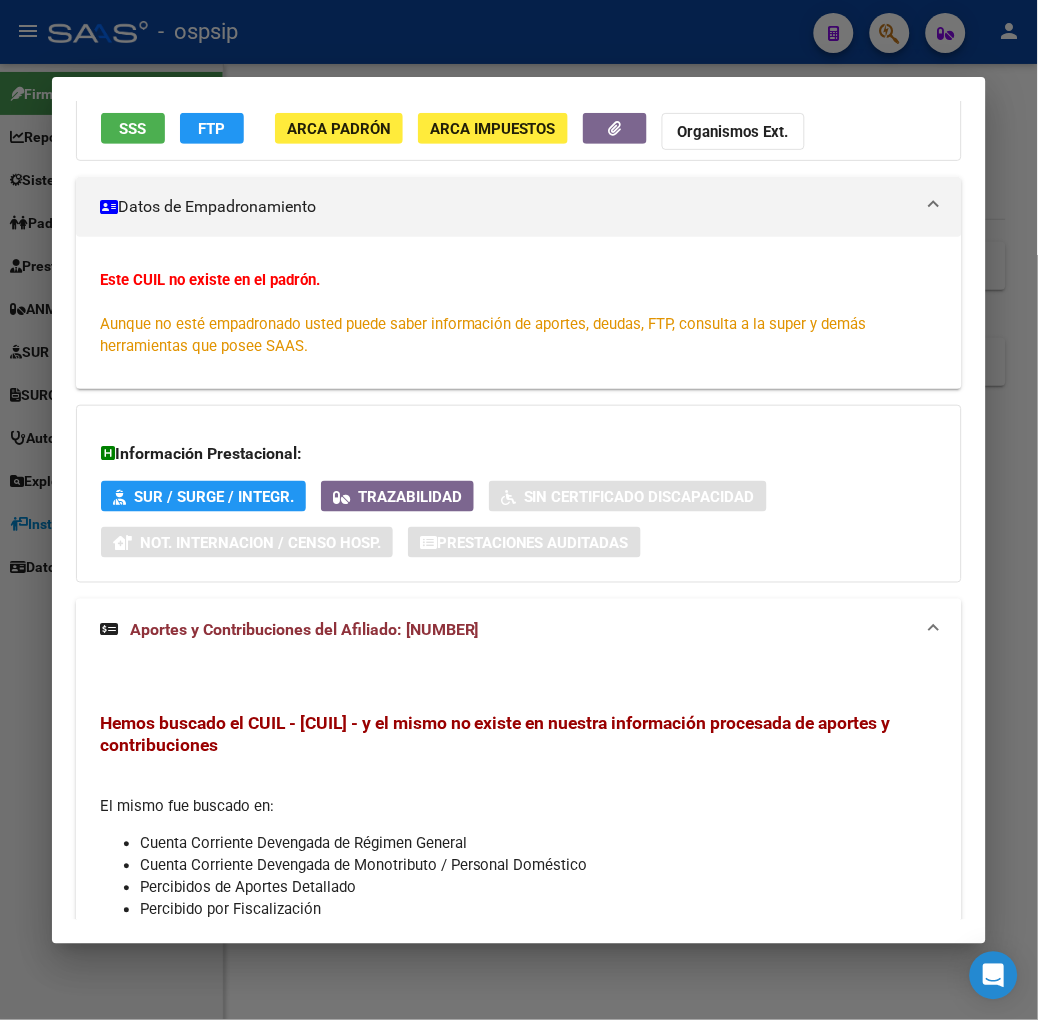 scroll, scrollTop: 0, scrollLeft: 0, axis: both 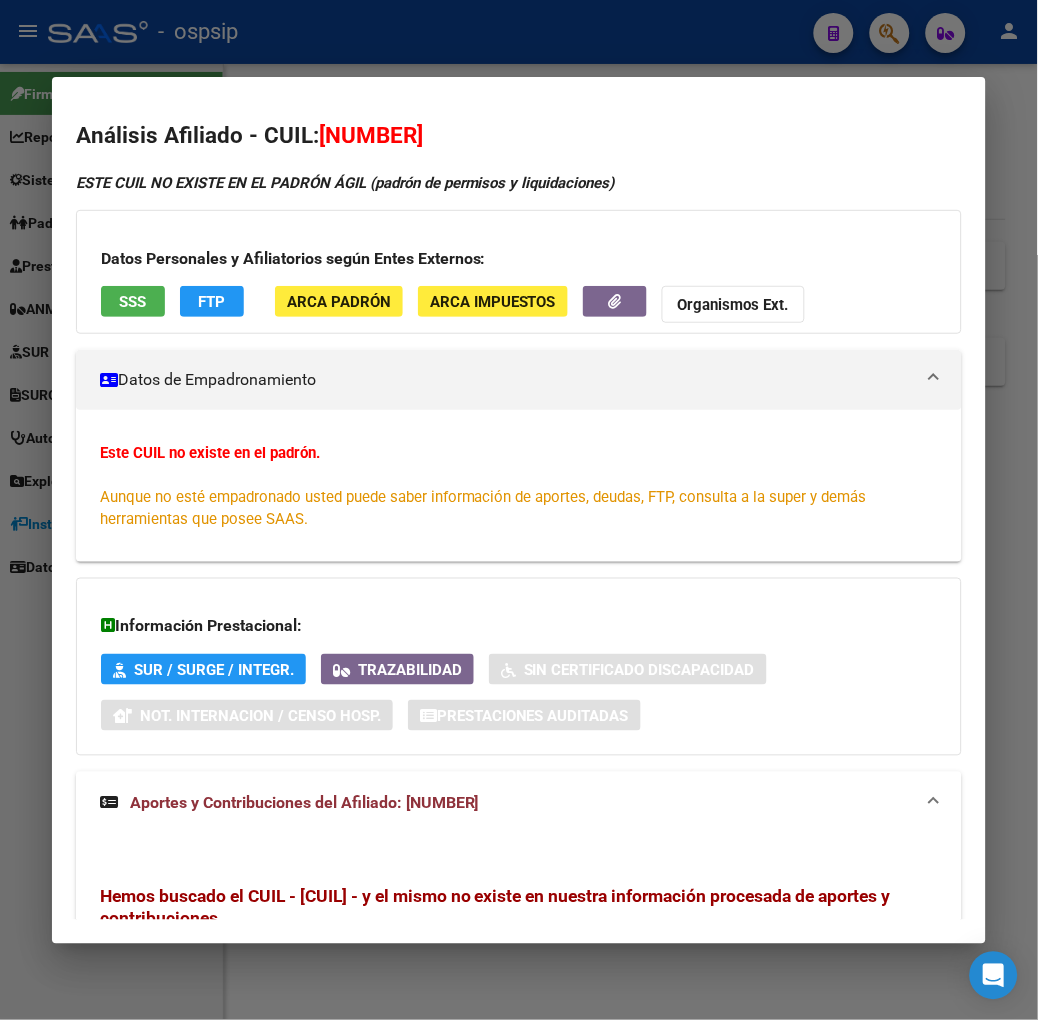 click at bounding box center [519, 510] 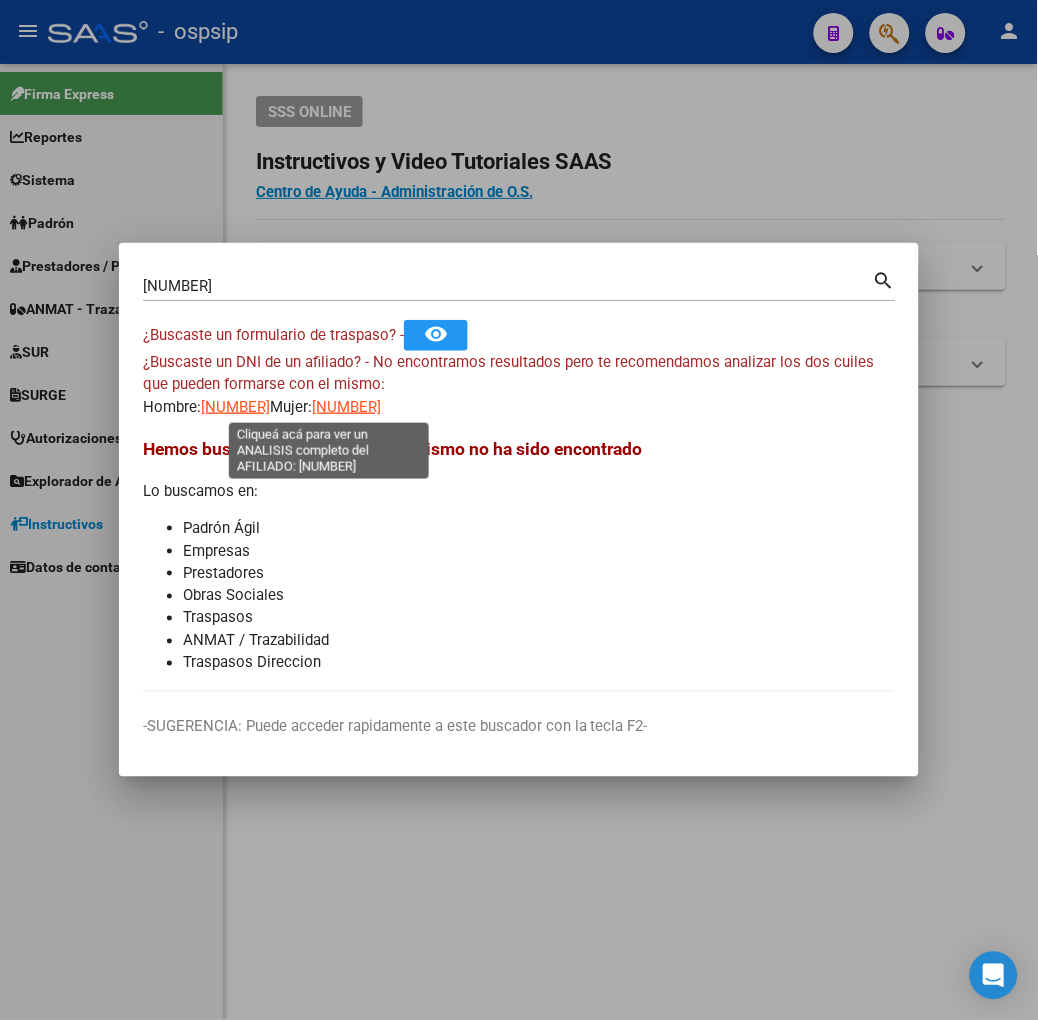 click on "[NUMBER]" at bounding box center (346, 407) 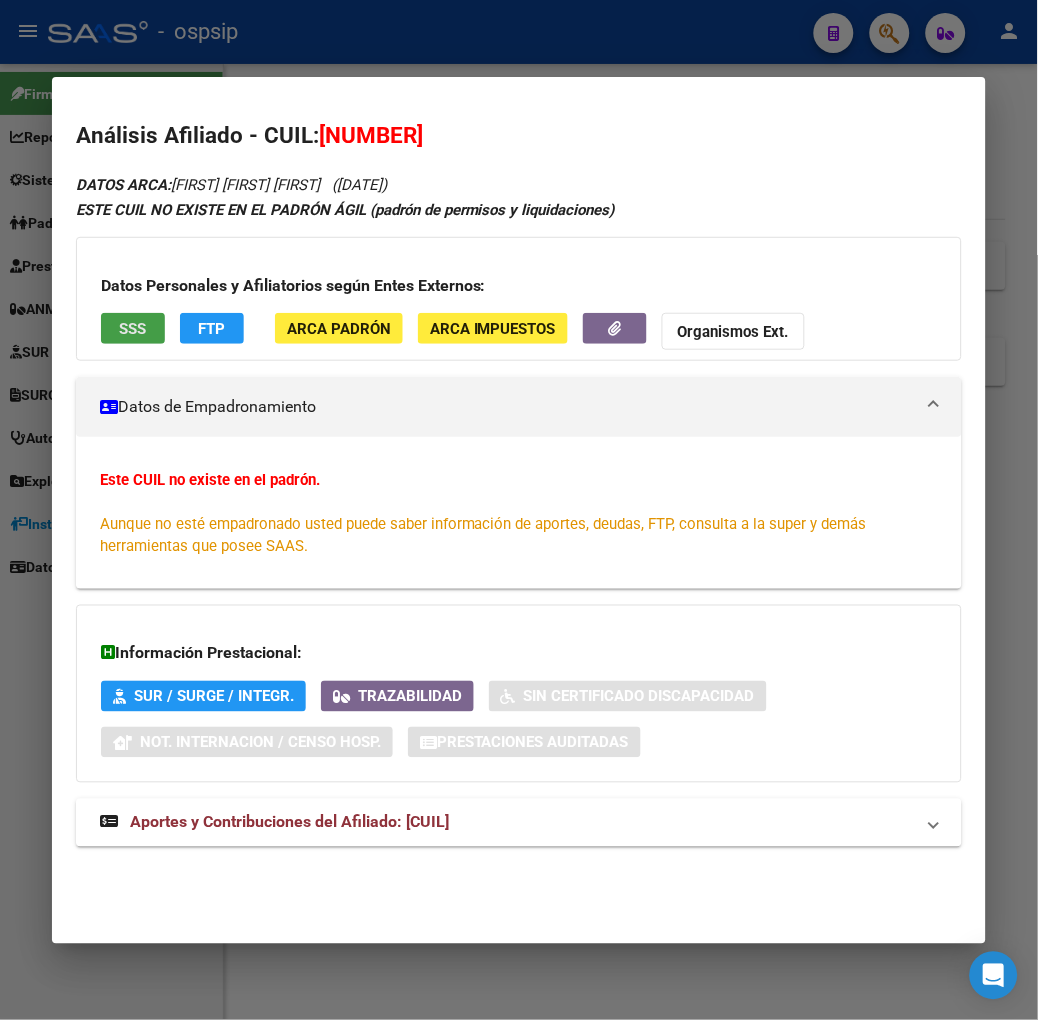click on "SSS" at bounding box center (133, 328) 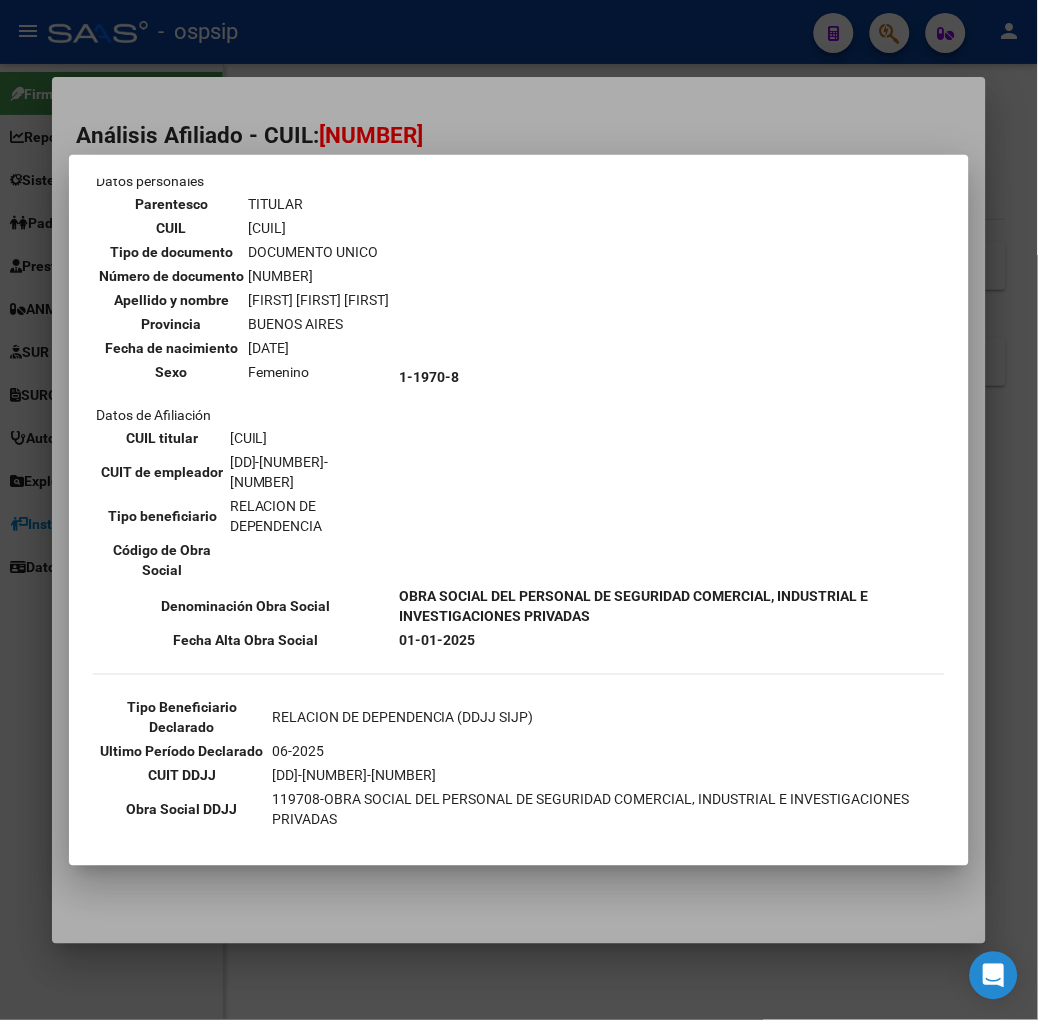 scroll, scrollTop: 111, scrollLeft: 0, axis: vertical 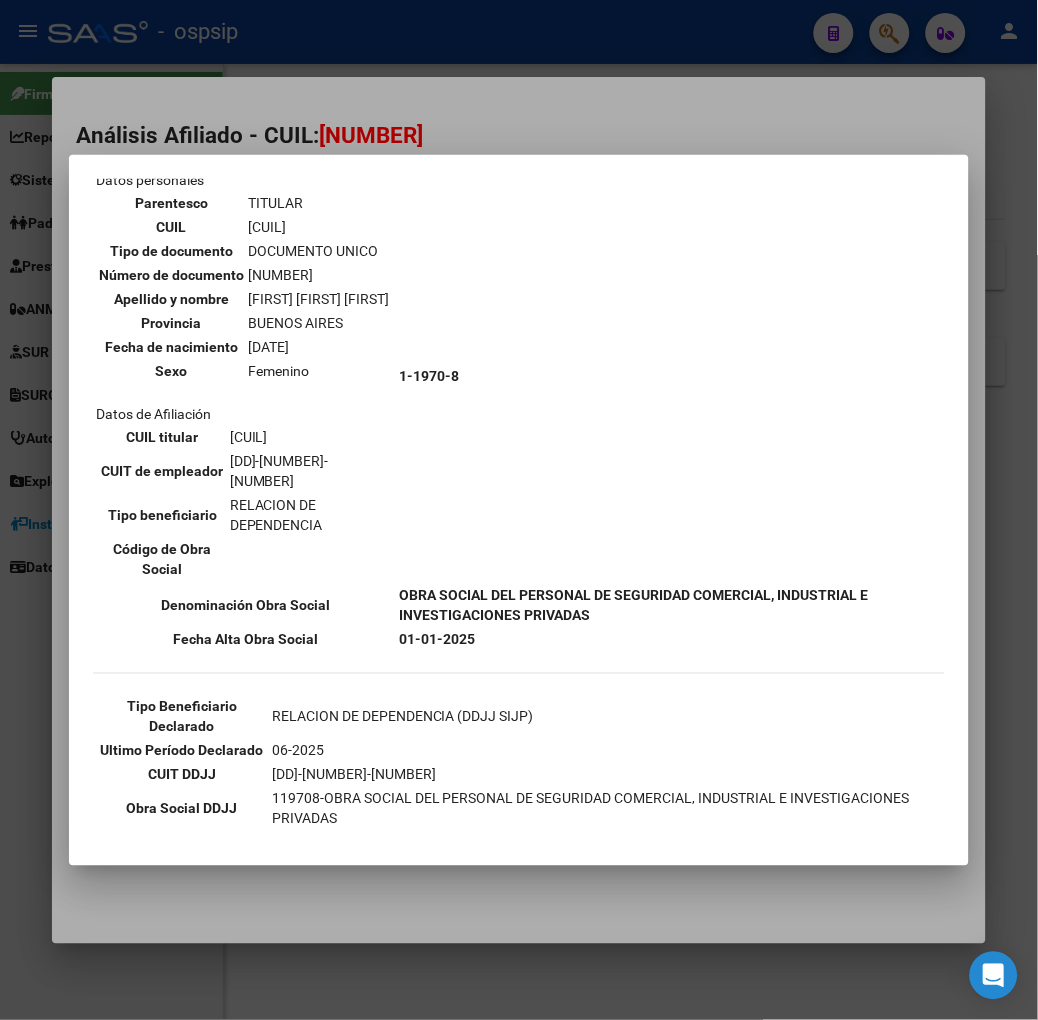 click on "--ACTIVO en Obra Social según consulta SSS--
DATOS DE AFILIACION VIGENTE
Datos personales
Parentesco
TITULAR
CUIL
[CUIL]
Tipo de documento
DOCUMENTO UNICO
Número de documento
[NUMBER]
Apellido y nombre
[LAST] [FIRST] [LAST]
Provincia
BUENOS AIRES
Fecha de nacimiento
[DATE]
Sexo
Femenino
Datos de Afiliación
CUIL titular
[CUIL]
CUIT de empleador
[CUIT]
Tipo beneficiario
RELACION DE DEPENDENCIA
Código de Obra Social
[CODE]
Denominación Obra Social
Fecha Alta Obra Social
[DATE]
Tipo Beneficiario Declarado
RELACION DE DEPENDENCIA (DDJJ SIJP)
Ultimo Período Declarado
[DATE]
CUIT DDJJ" at bounding box center (519, 510) 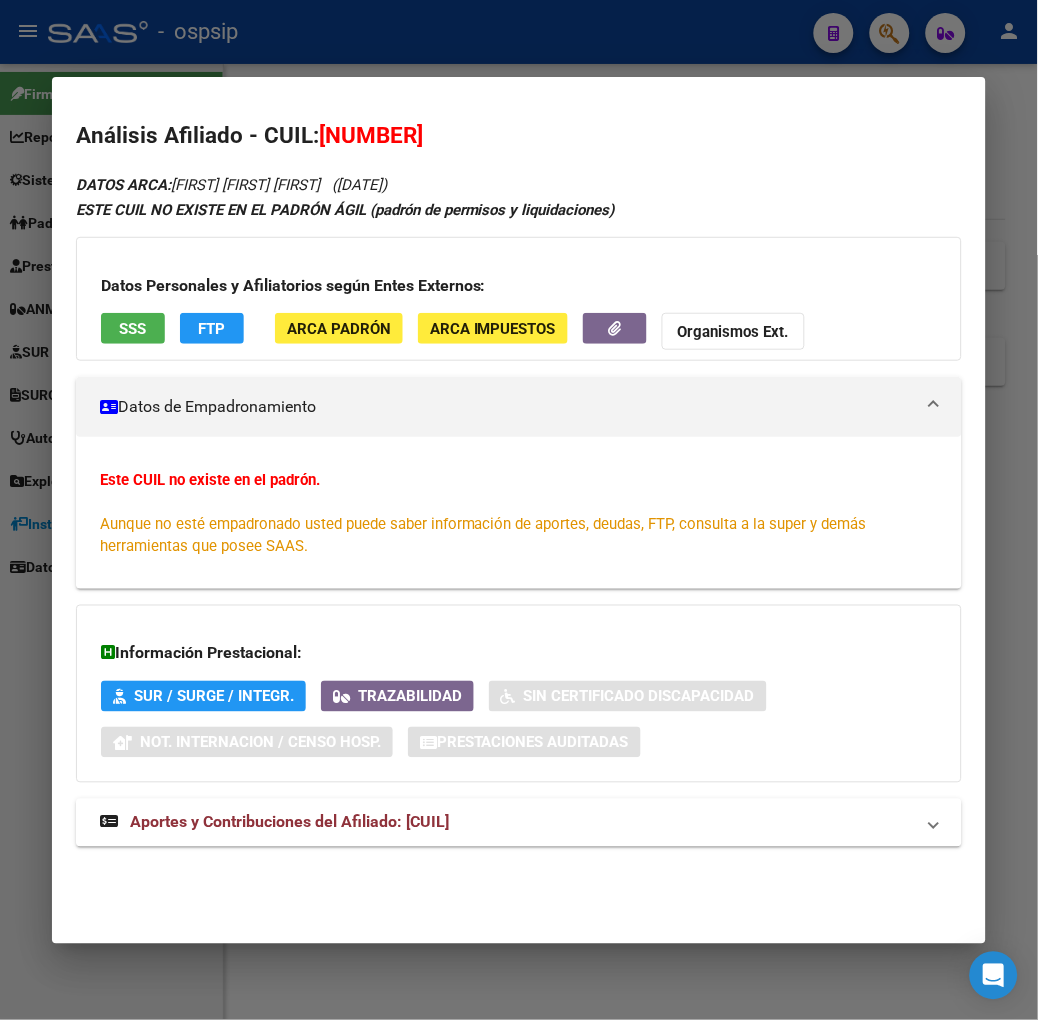 click at bounding box center [519, 510] 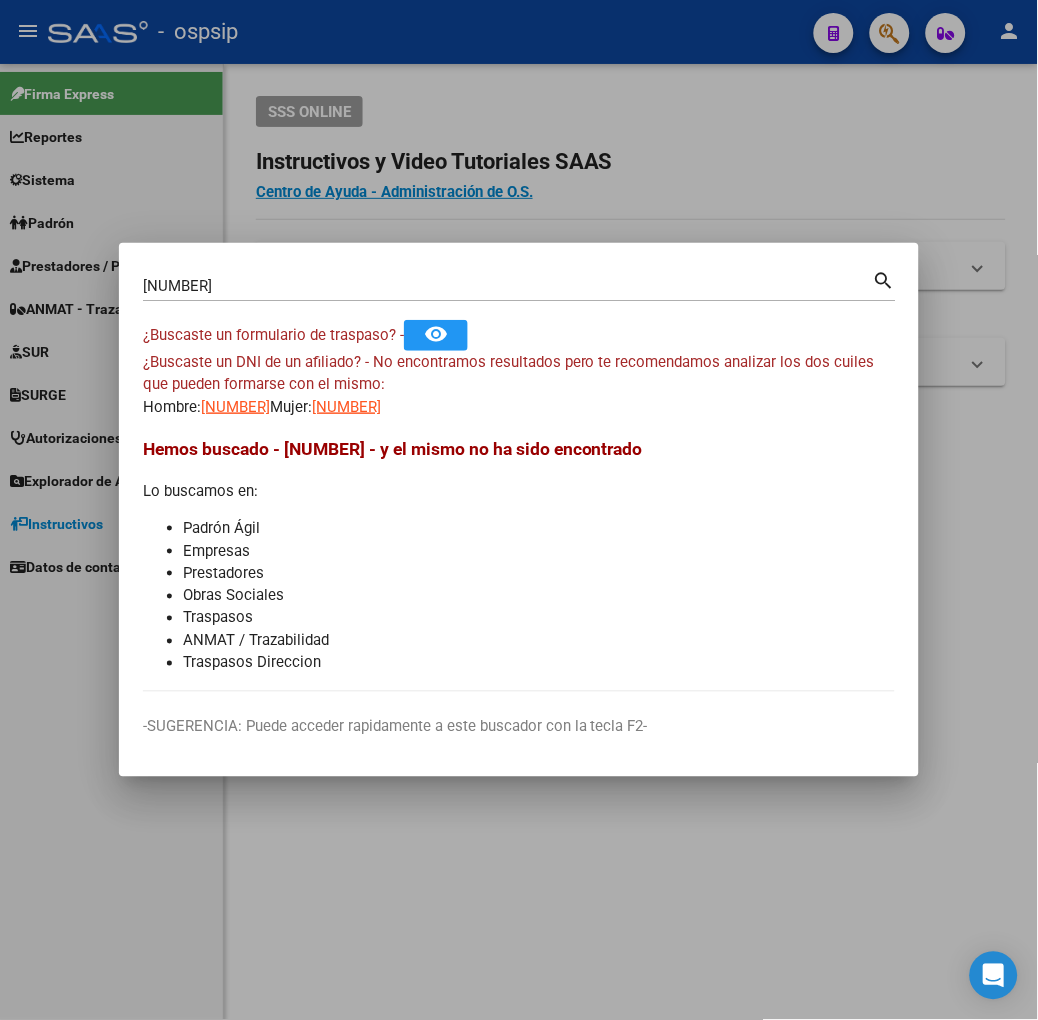 click on "[NUMBER]" at bounding box center [508, 286] 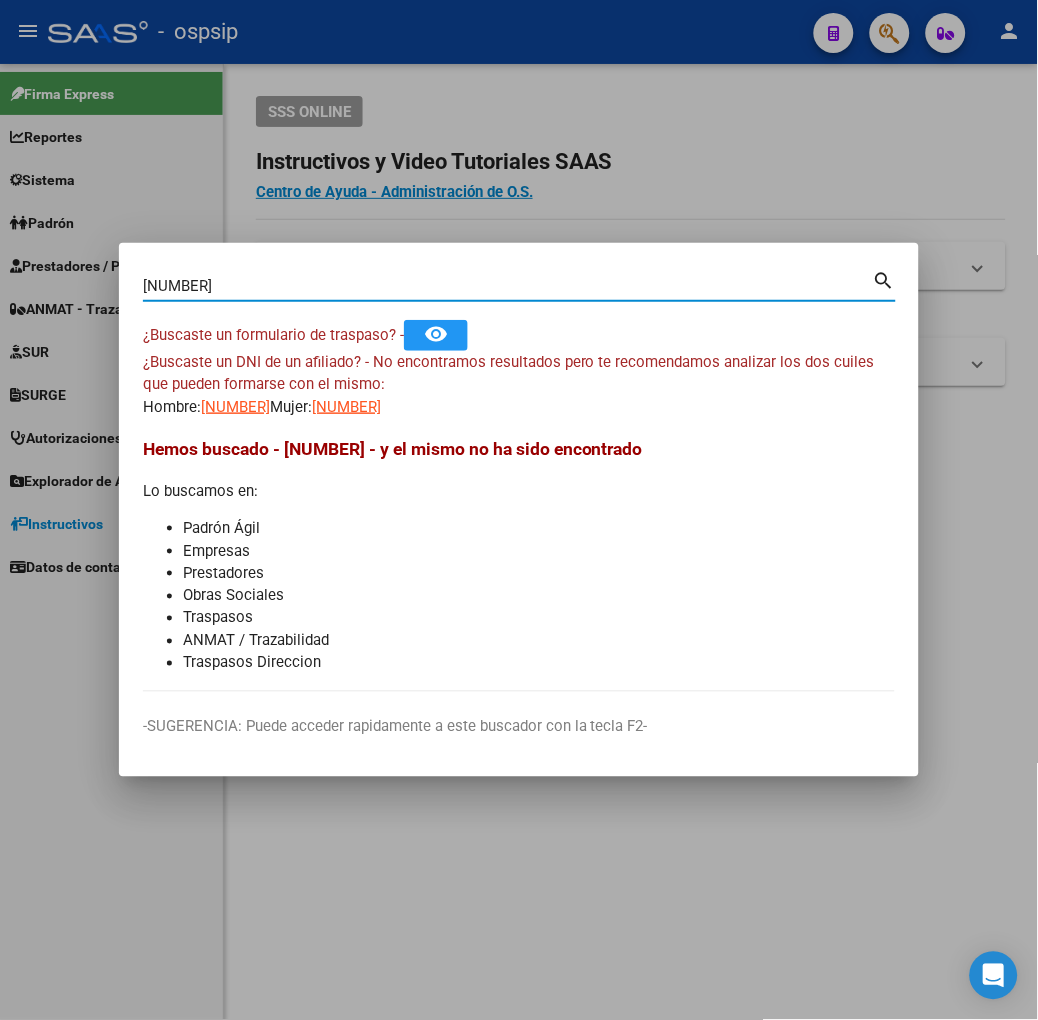 click on "[NUMBER]" at bounding box center [508, 286] 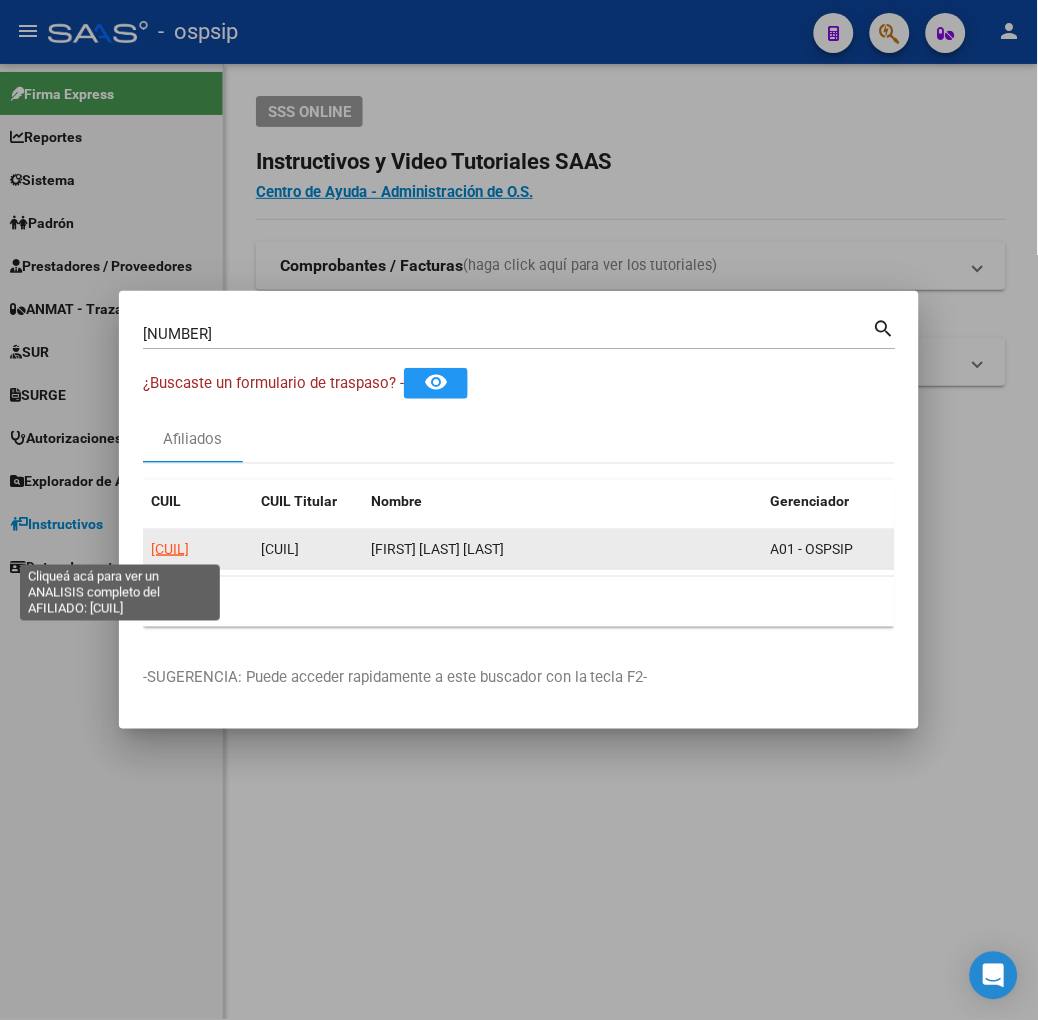click on "[CUIL]" 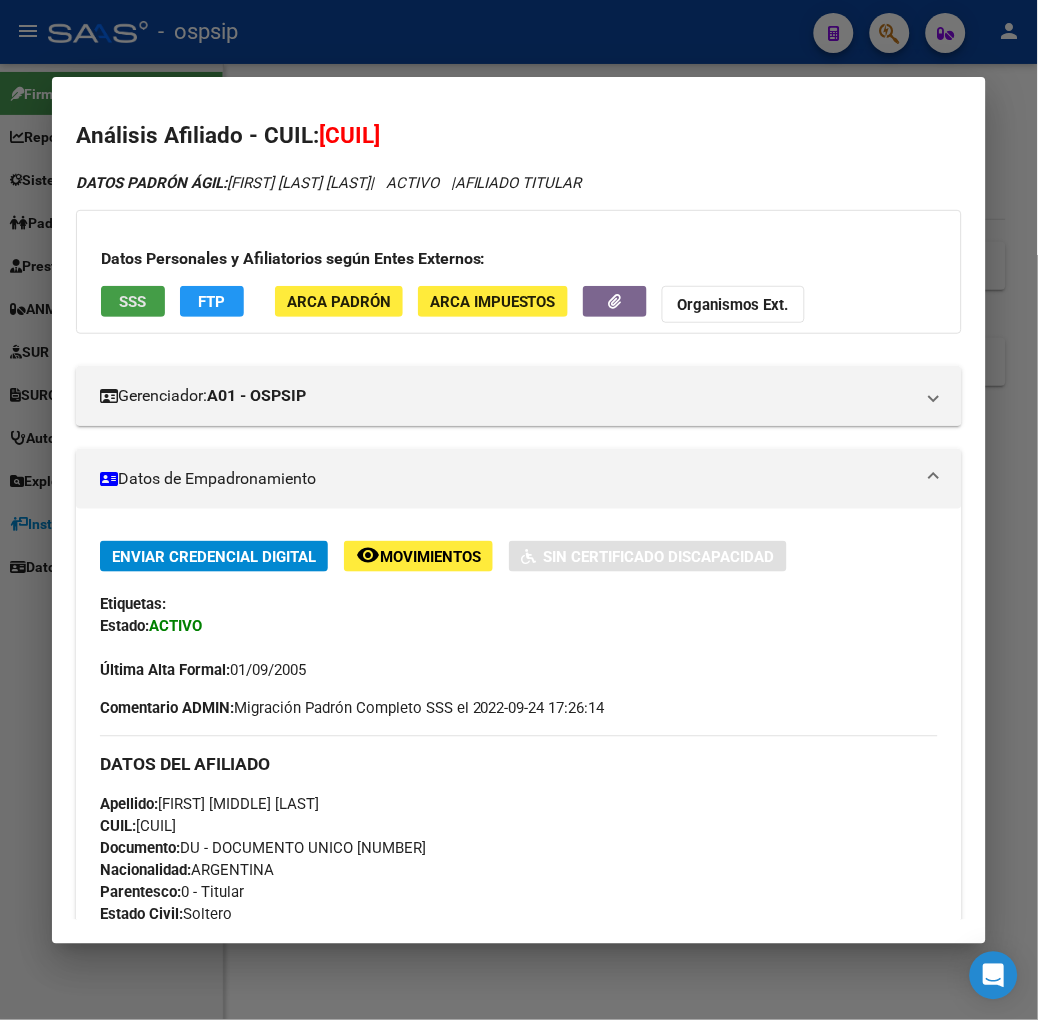 click on "SSS" at bounding box center (132, 302) 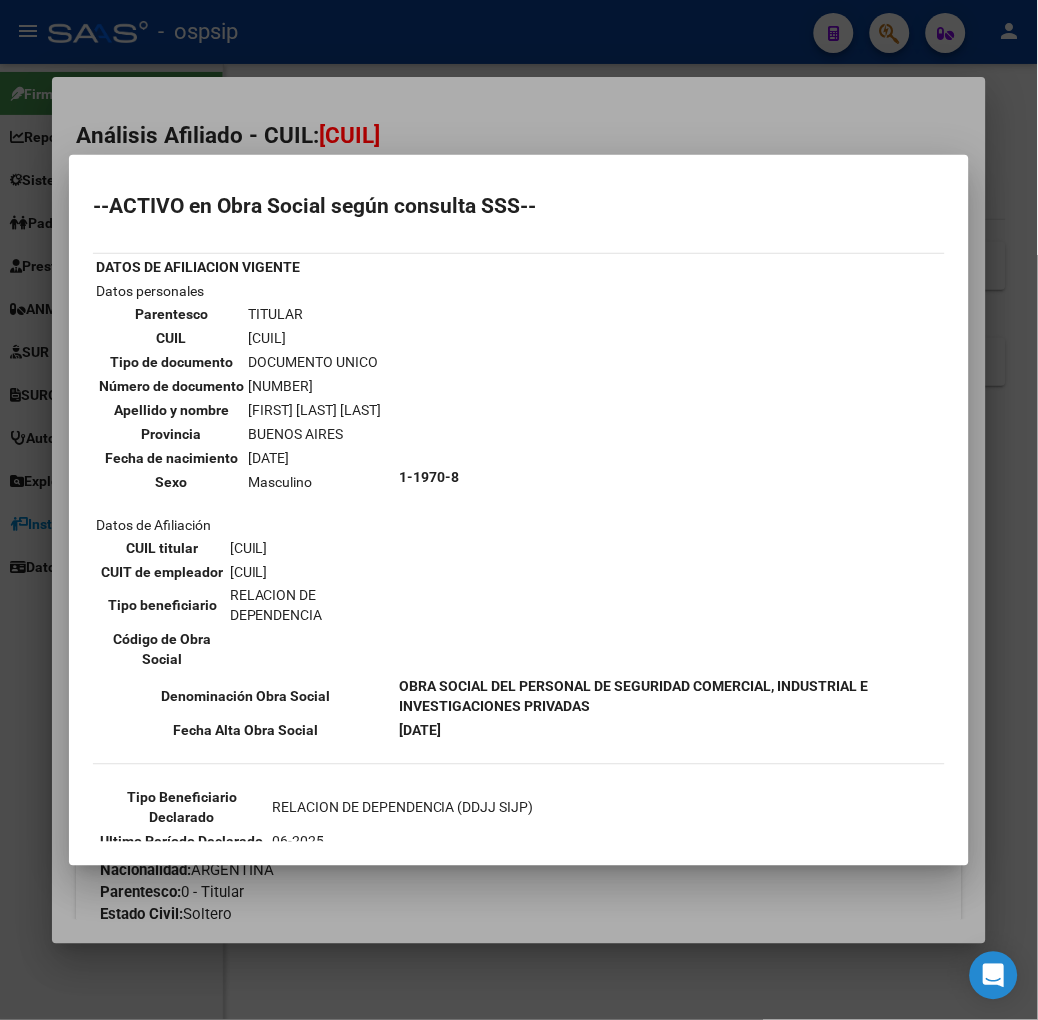click on "--ACTIVO en Obra Social según consulta SSS--
DATOS DE AFILIACION VIGENTE
Datos personales
Parentesco
TITULAR
CUIL
[NUMBER]
Tipo de documento
DOCUMENTO UNICO
Número de documento
[NUMBER]
Apellido y nombre
[LAST] [FIRST] [LAST]
Provincia
BUENOS AIRES
Fecha de nacimiento
[DD]/[MM]/[YYYY]
Sexo
Masculino
Datos de Afiliación
CUIL titular
[NUMBER]
CUIT de empleador
[NUMBER]
Tipo beneficiario
RELACION DE DEPENDENCIA
Código de Obra Social
1-1970-8
Denominación Obra Social
Fecha Alta Obra Social
[DD]/[MM]/[YYYY]
Tipo Beneficiario Declarado
RELACION DE DEPENDENCIA (DDJJ SIJP)
Ultimo Período Declarado
[MM]/[YYYY]
CUIT DDJJ" at bounding box center [519, 510] 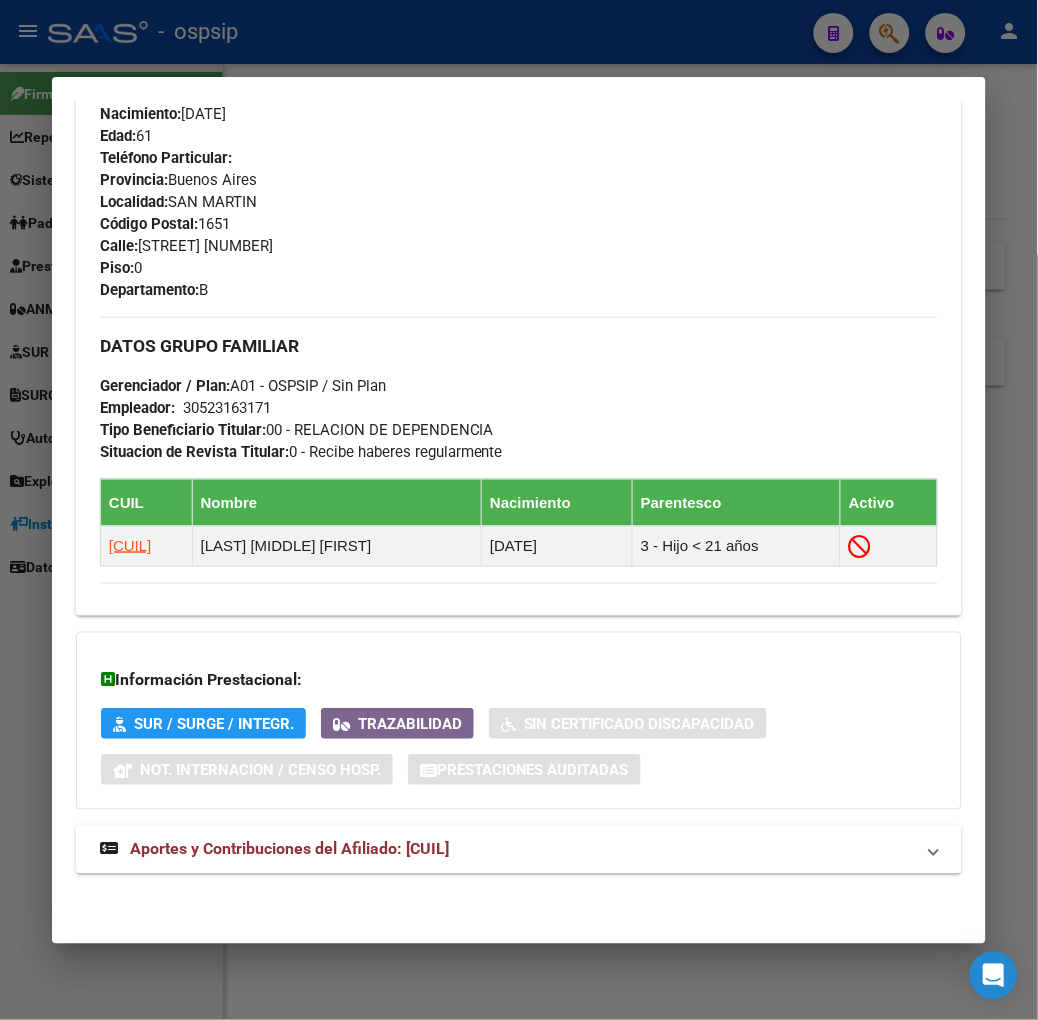 click on "Aportes y Contribuciones del Afiliado: [CUIL]" at bounding box center (519, 850) 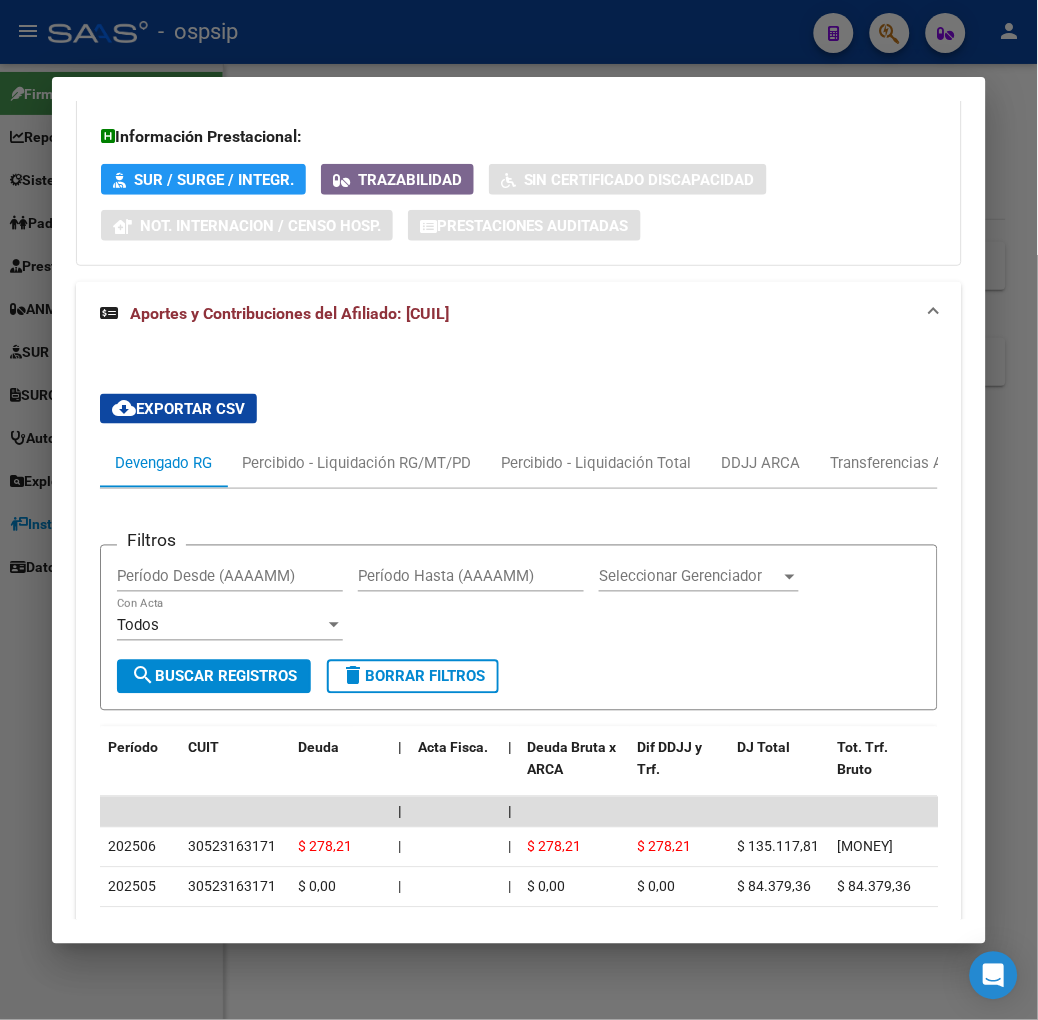 scroll, scrollTop: 1744, scrollLeft: 0, axis: vertical 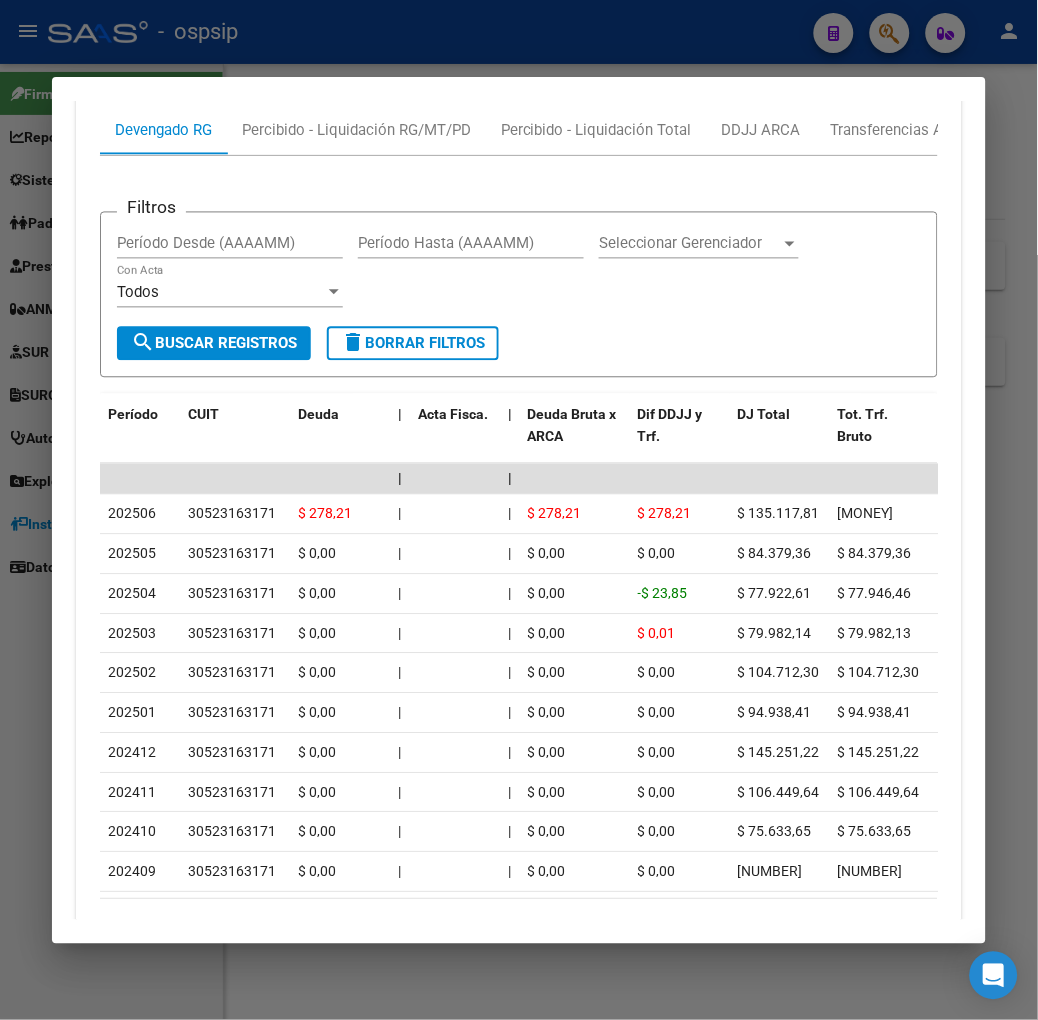 click at bounding box center [519, 510] 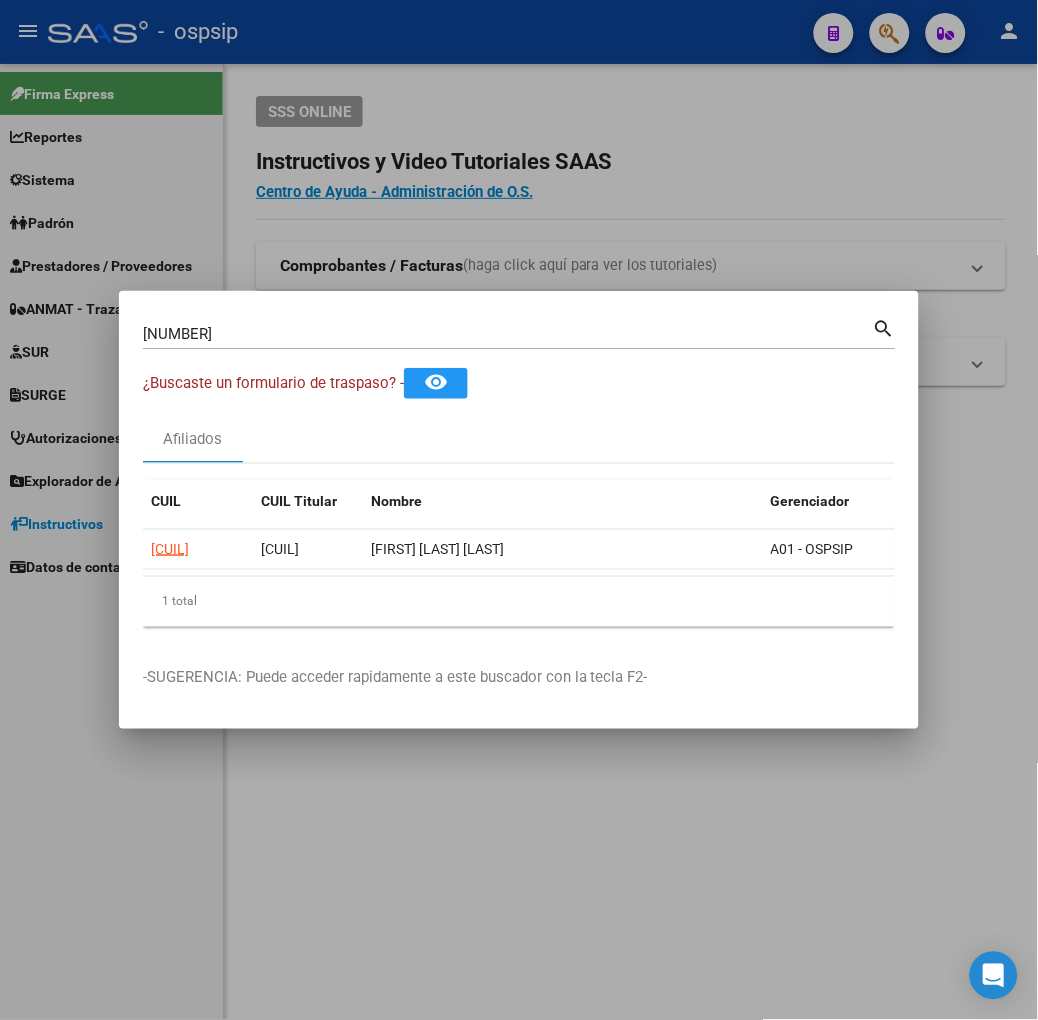 click on "[NUMBER] Buscar (apellido, dni, cuil, nro traspaso, cuit, obra social)" at bounding box center (508, 334) 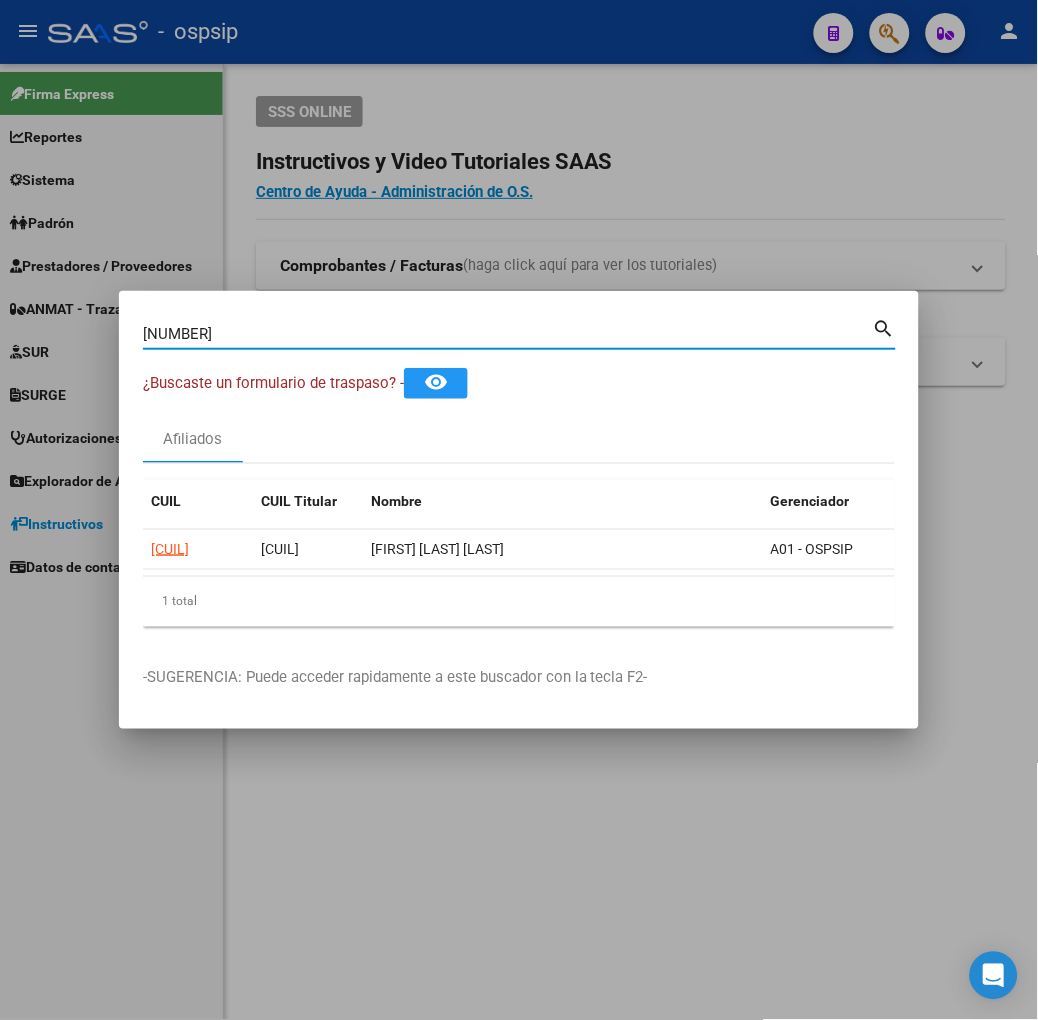 click on "[NUMBER]" at bounding box center [508, 334] 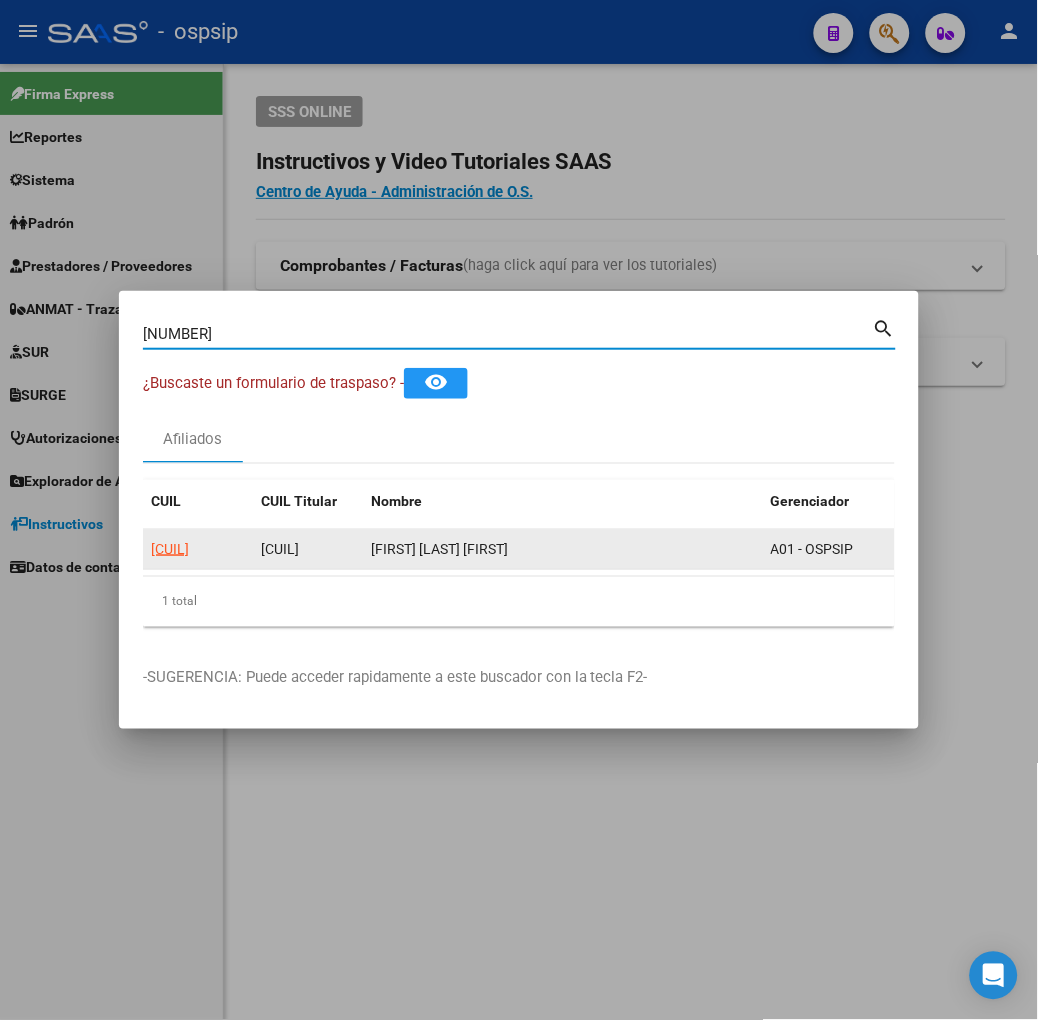 click on "[CUIL]" 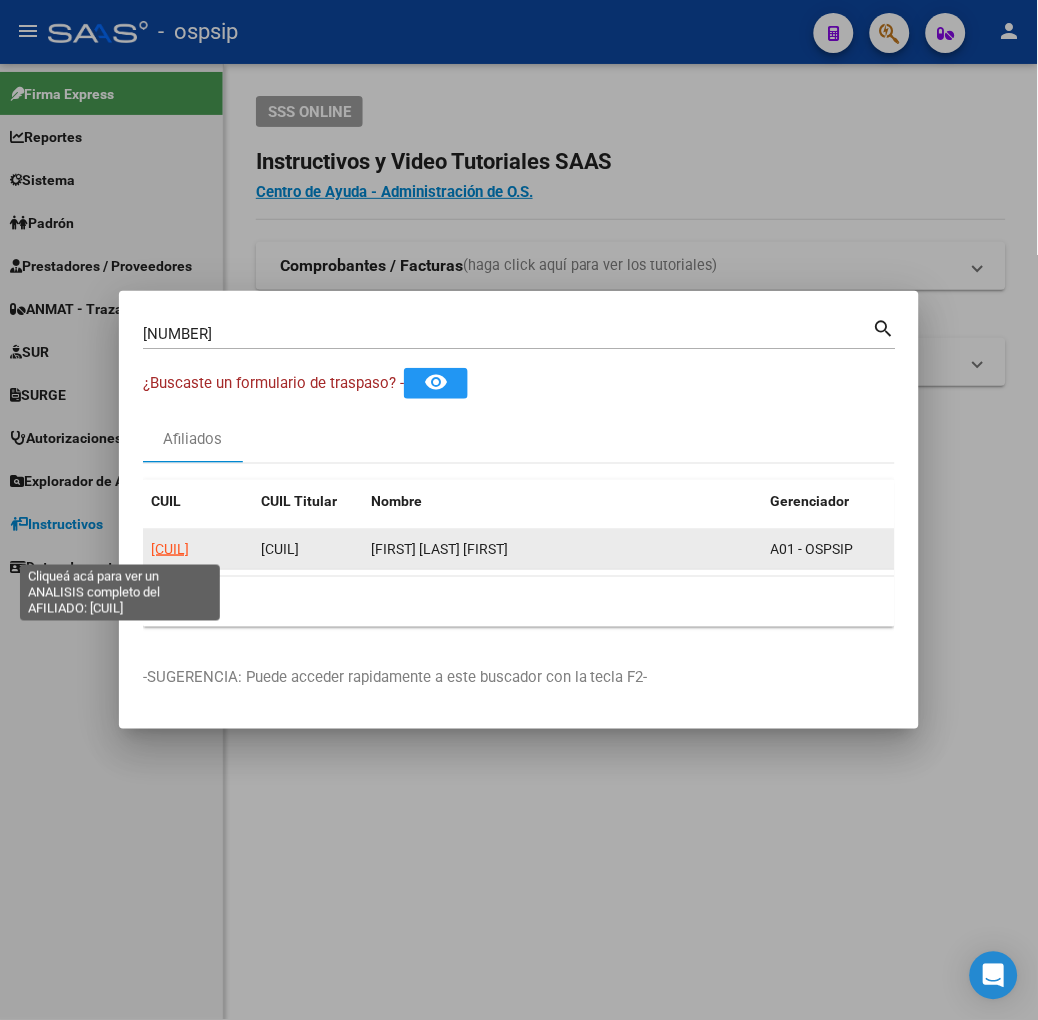 click on "[CUIL]" 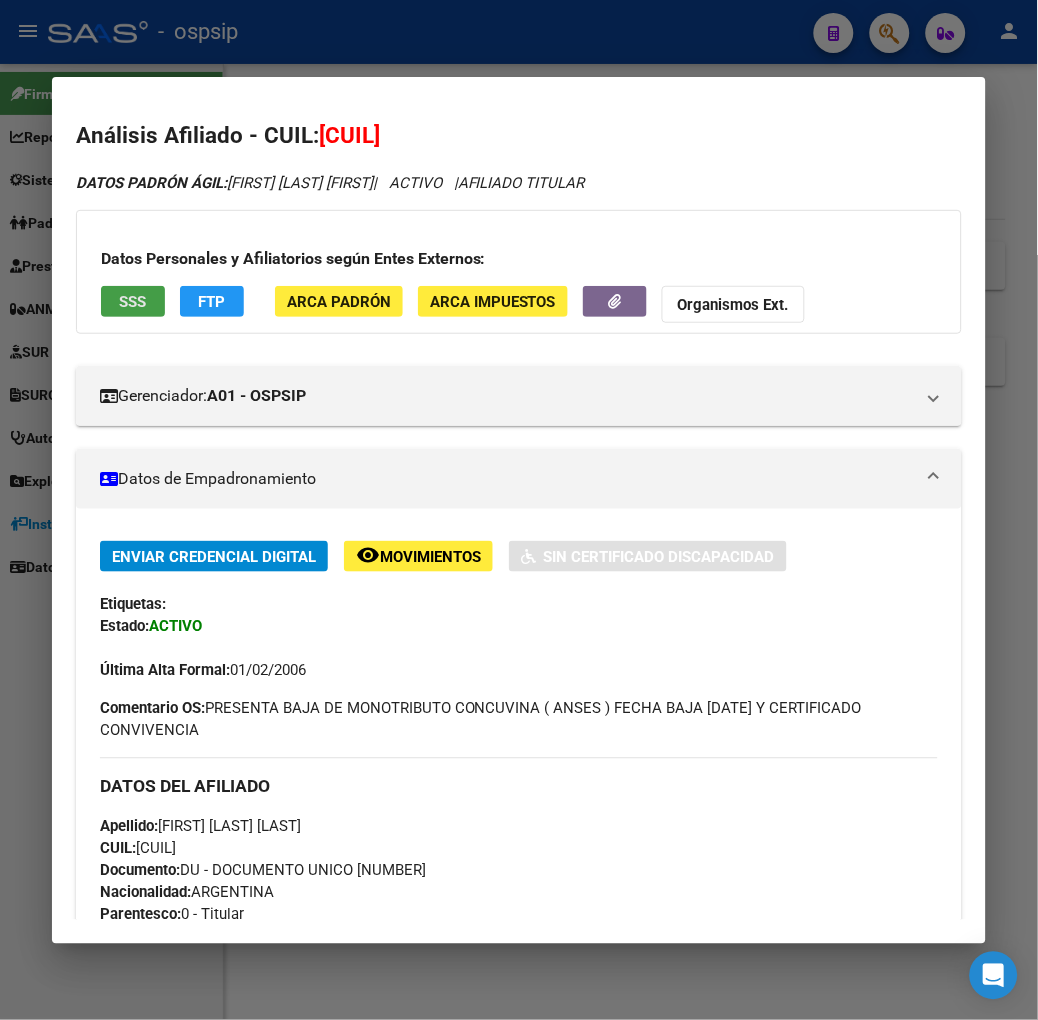 click on "SSS" at bounding box center [133, 301] 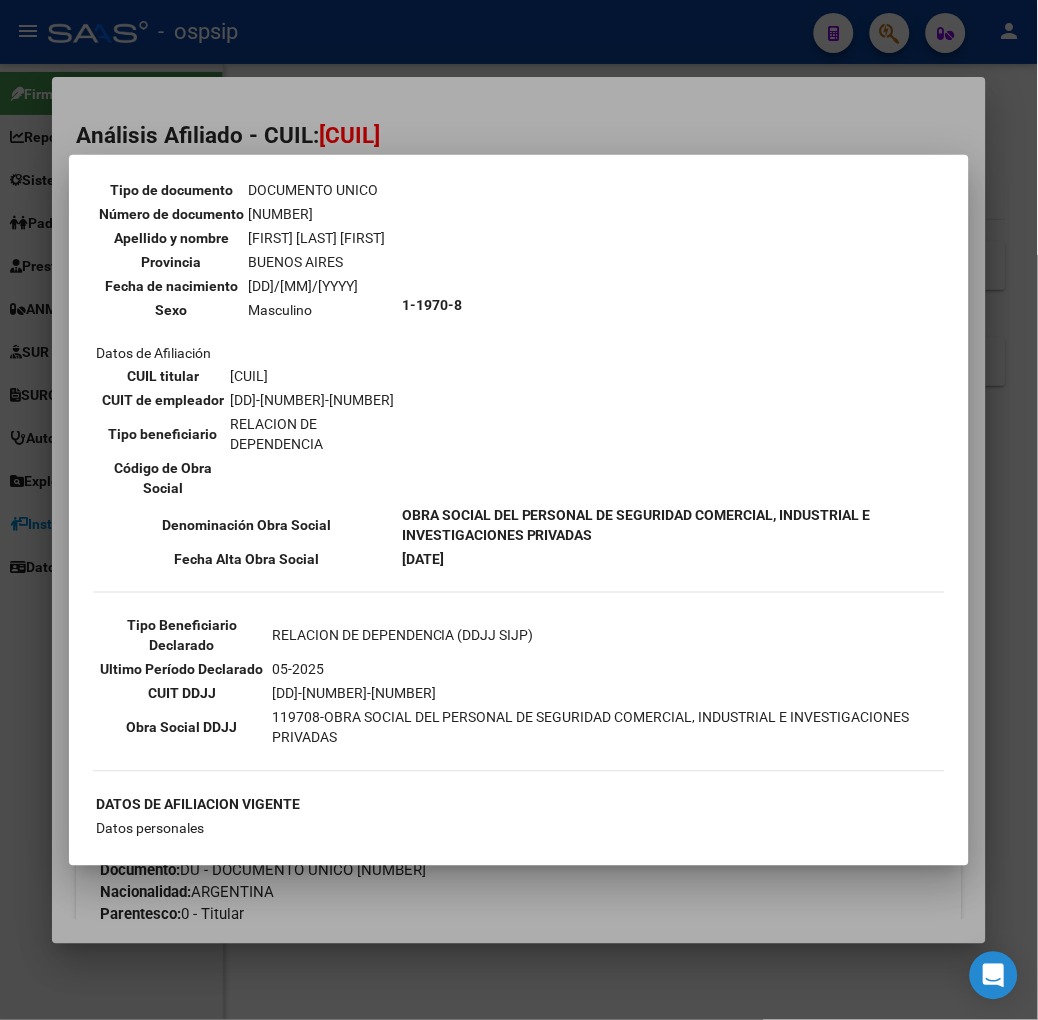 scroll, scrollTop: 333, scrollLeft: 0, axis: vertical 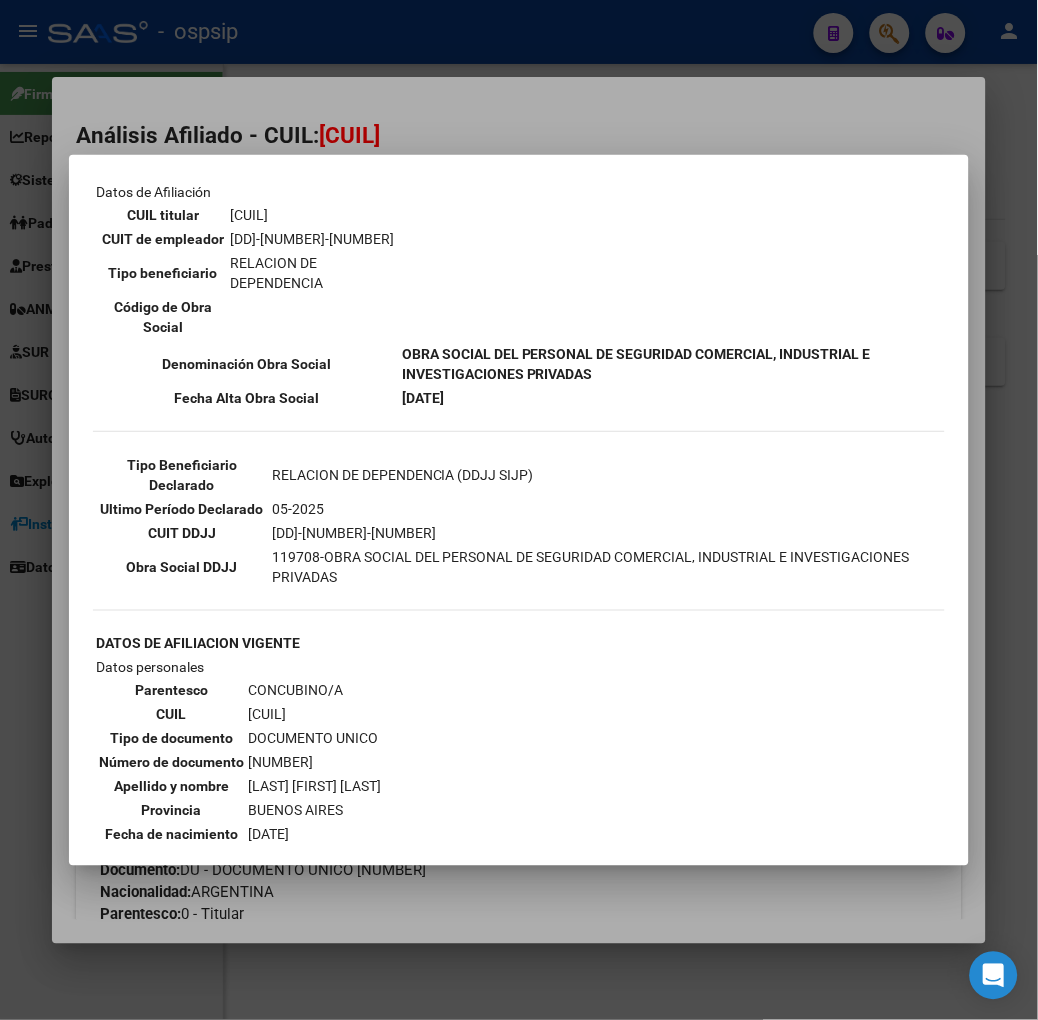 click at bounding box center [519, 510] 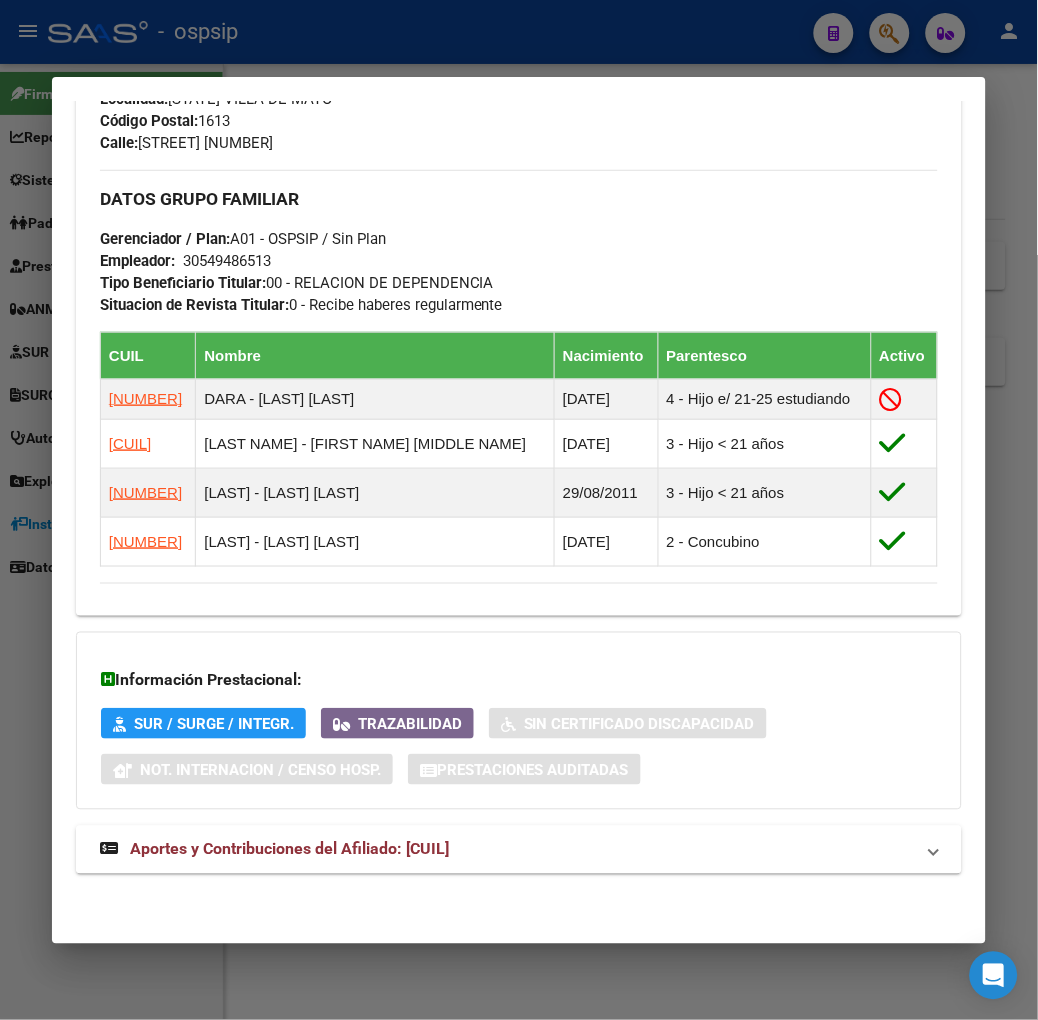click on "Aportes y Contribuciones del Afiliado: [CUIL]" at bounding box center [519, 850] 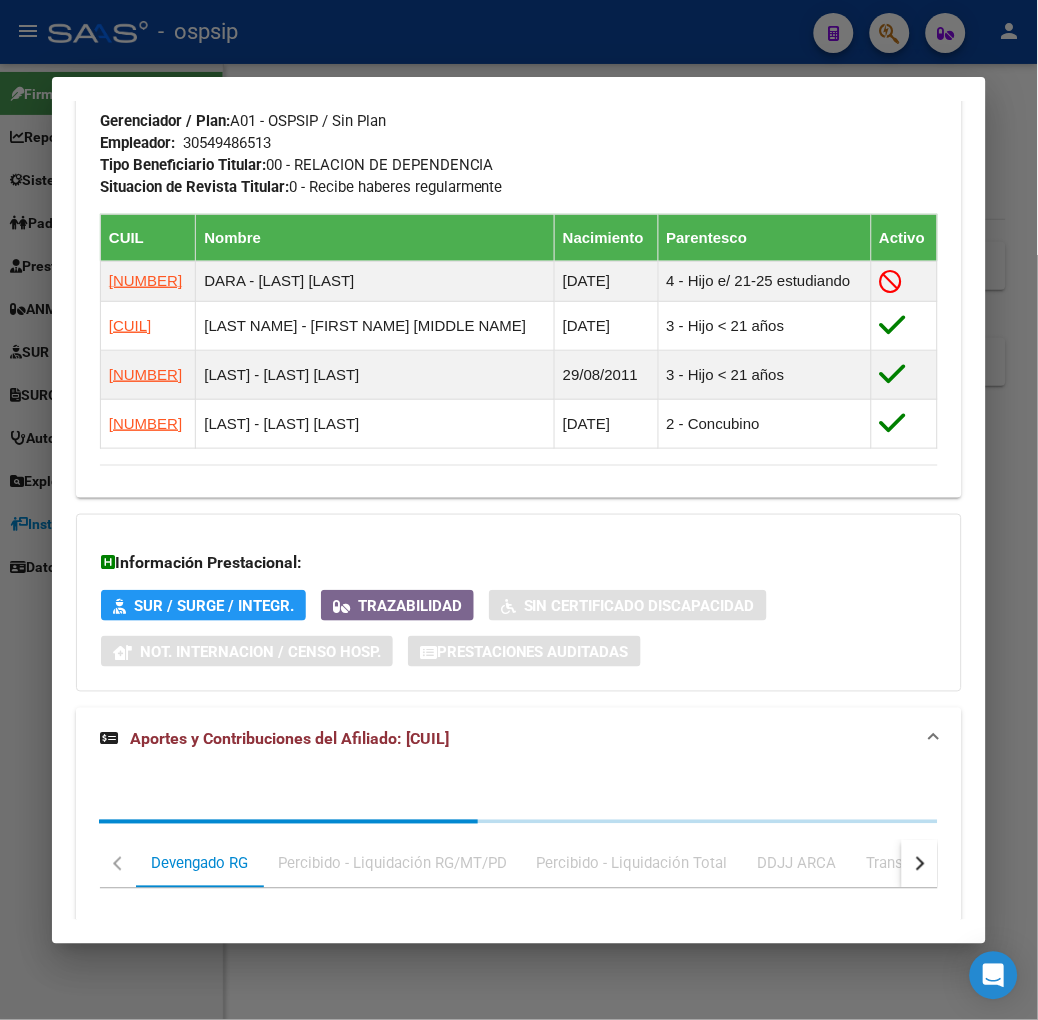 scroll, scrollTop: 1535, scrollLeft: 0, axis: vertical 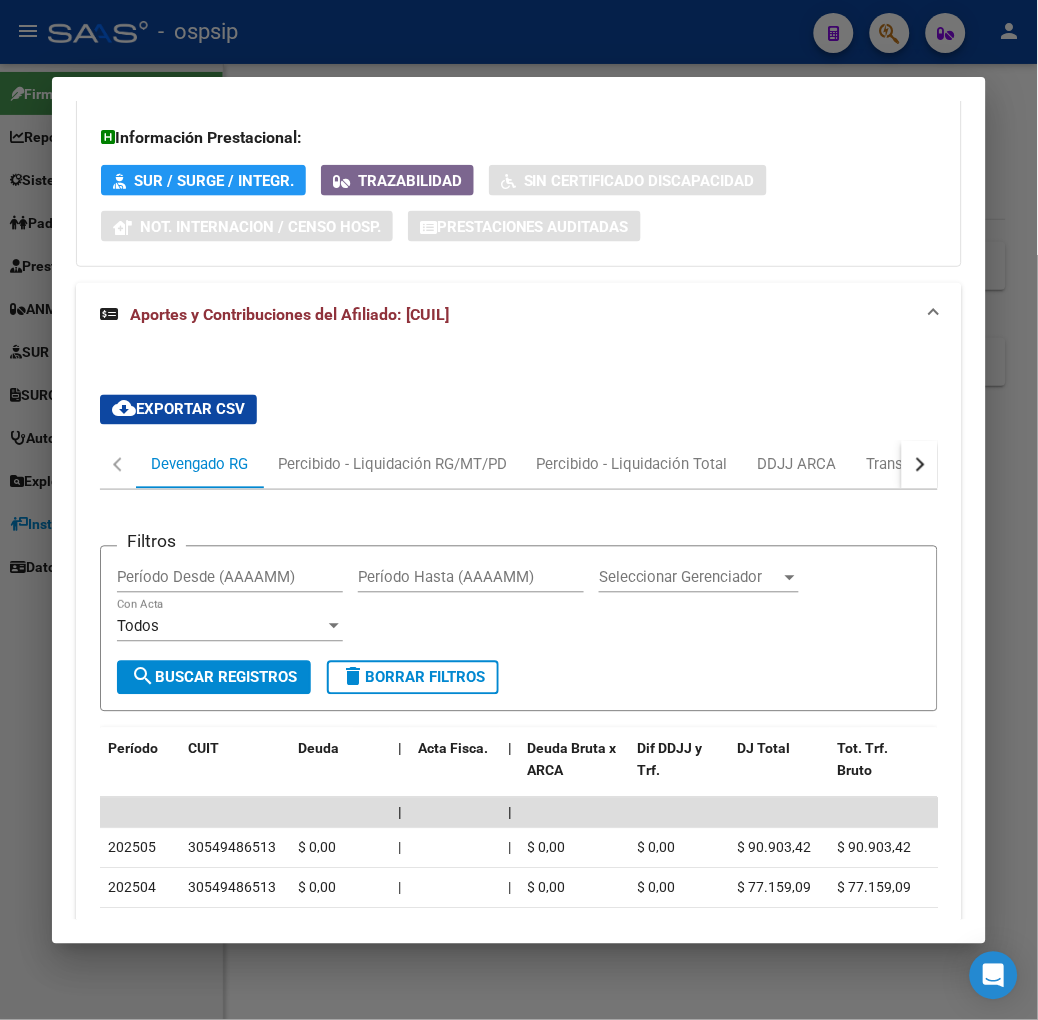 click at bounding box center (920, 465) 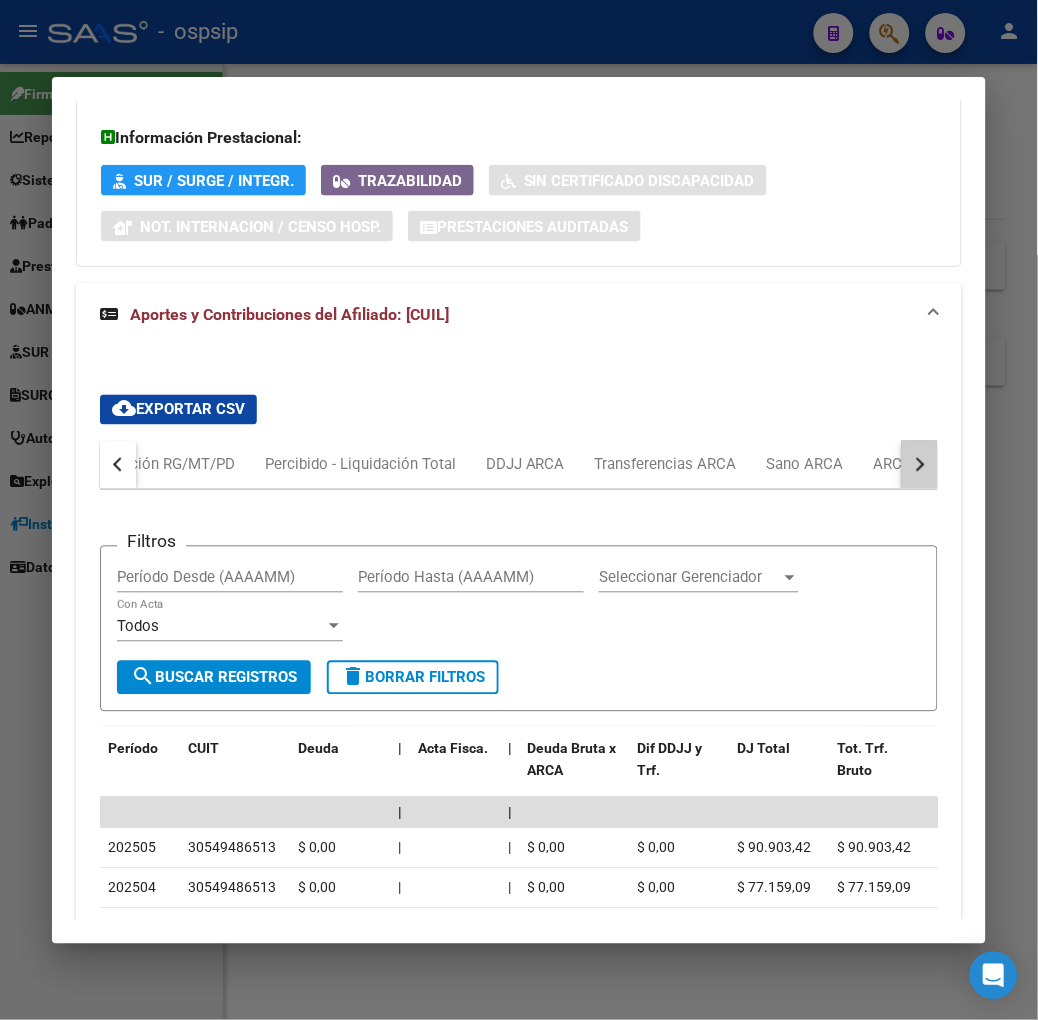 click at bounding box center (920, 465) 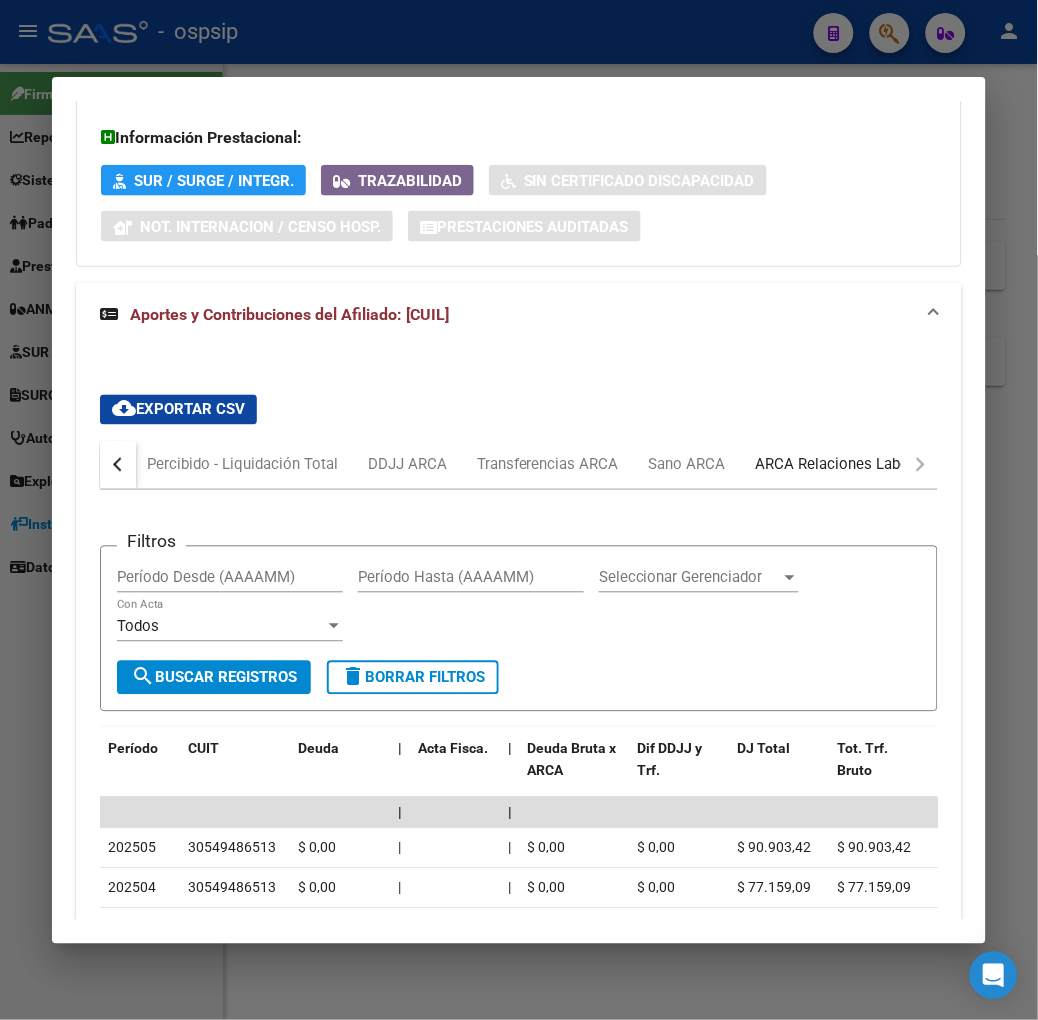 click on "ARCA Relaciones Laborales" at bounding box center (849, 465) 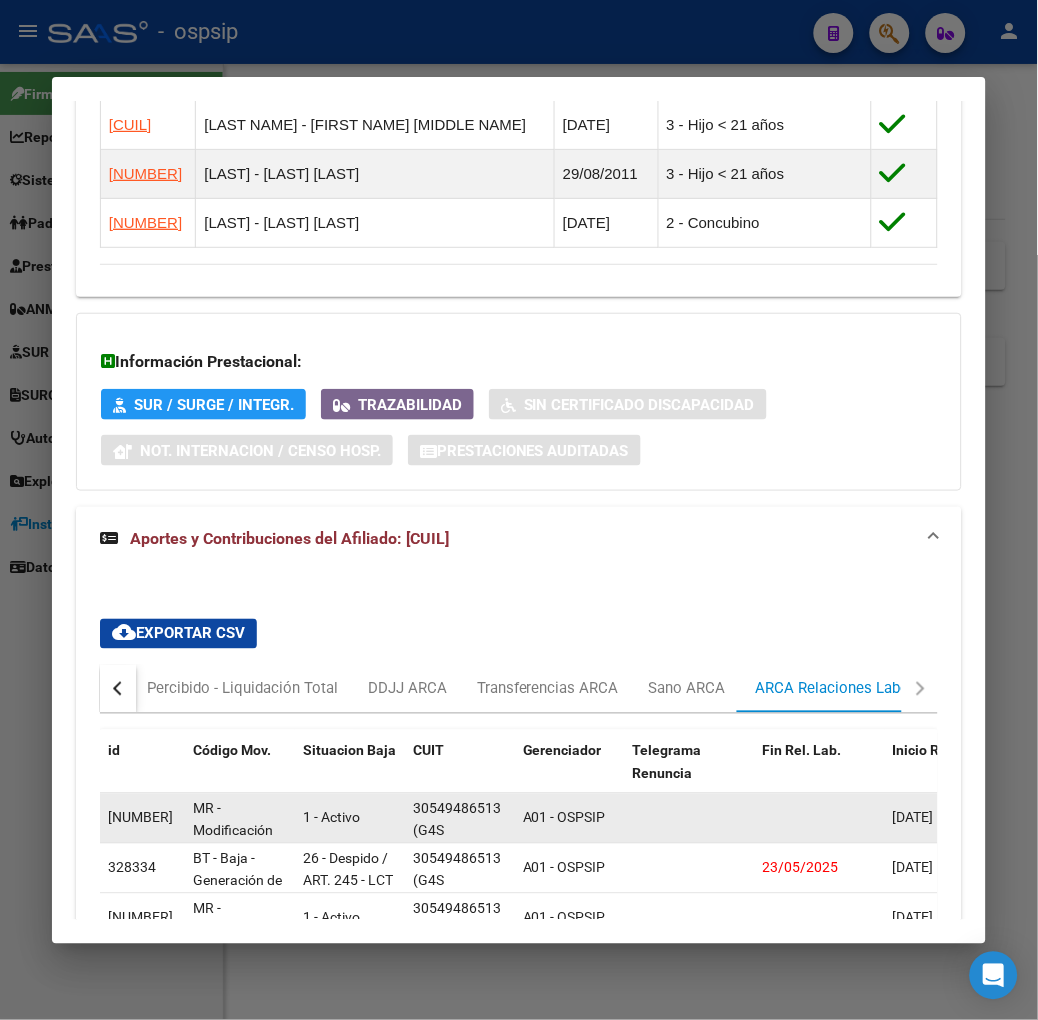 scroll, scrollTop: 1504, scrollLeft: 0, axis: vertical 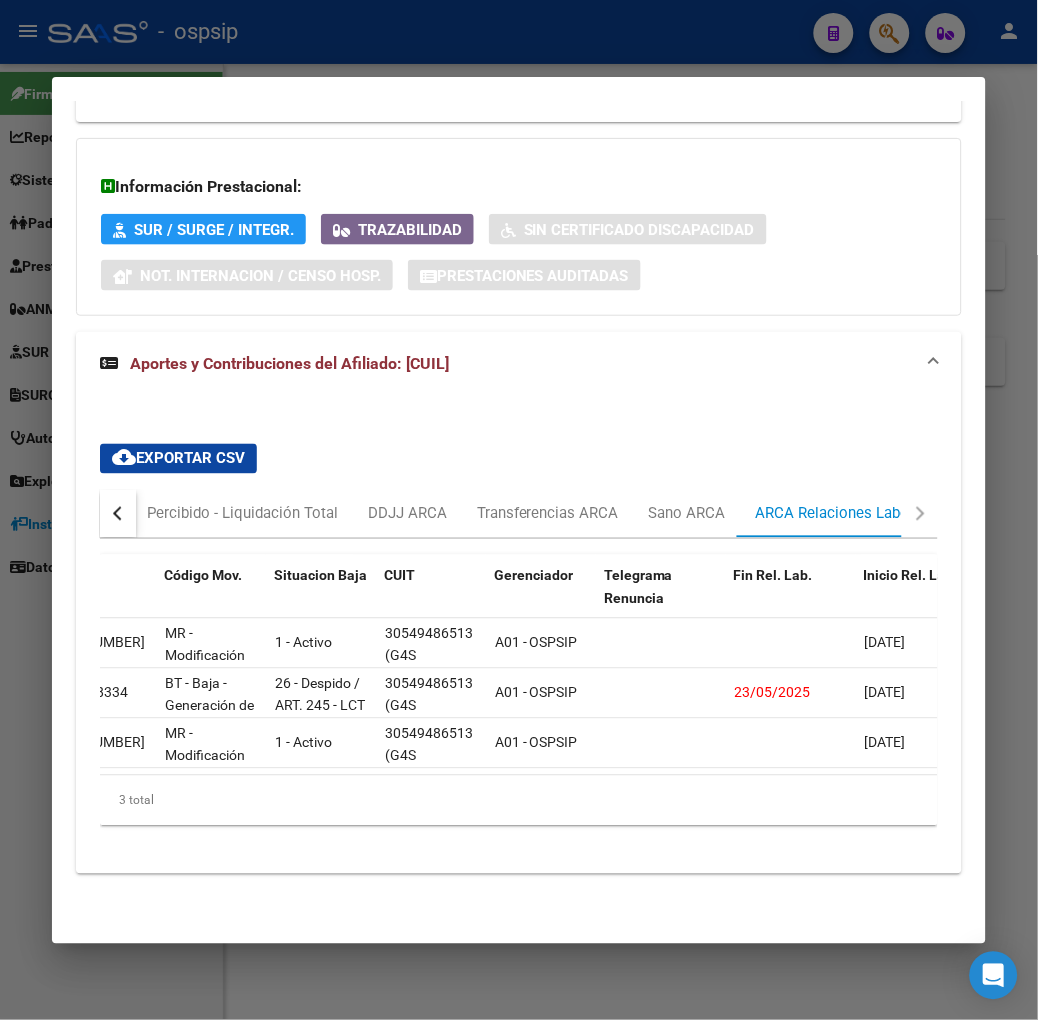 click at bounding box center [519, 510] 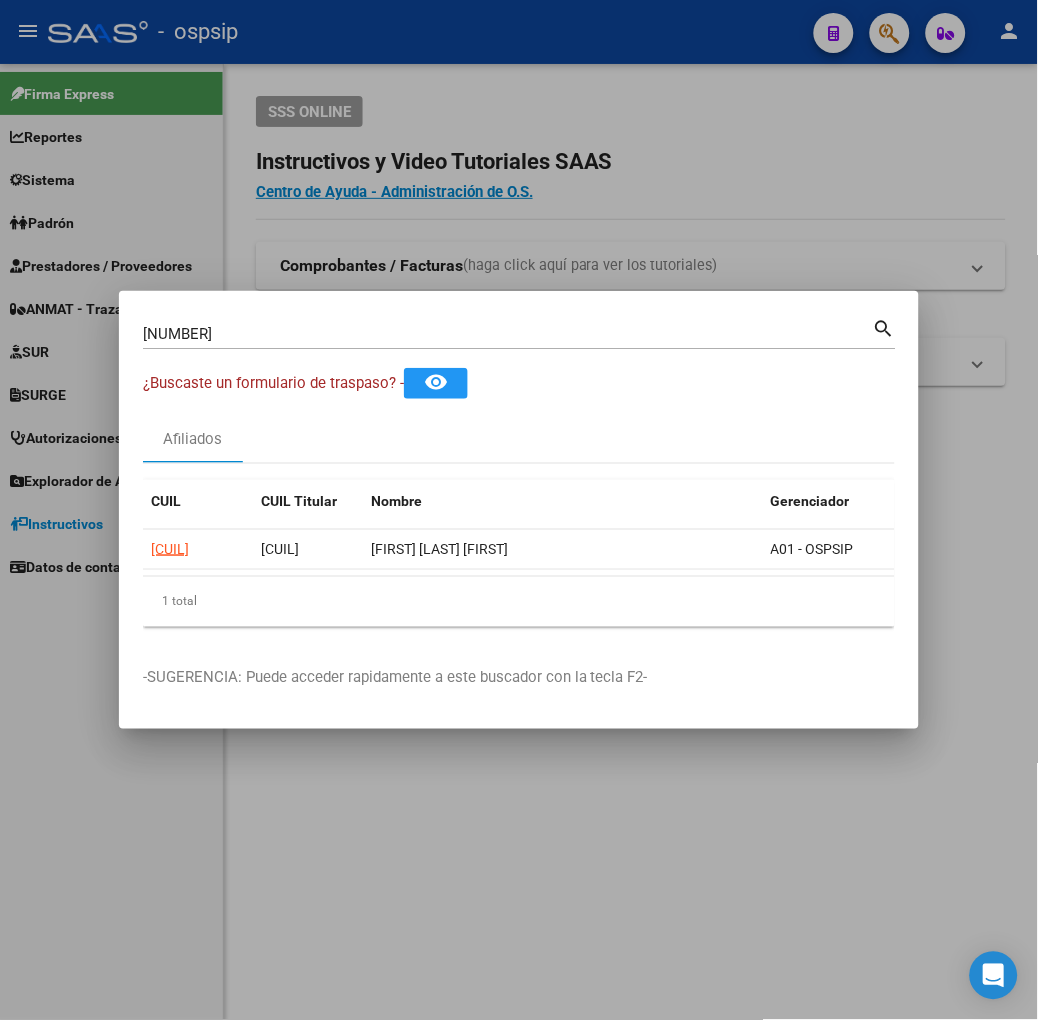 click on "[NUMBER] Buscar (apellido, dni, cuil, nro traspaso, cuit, obra social)" at bounding box center (508, 334) 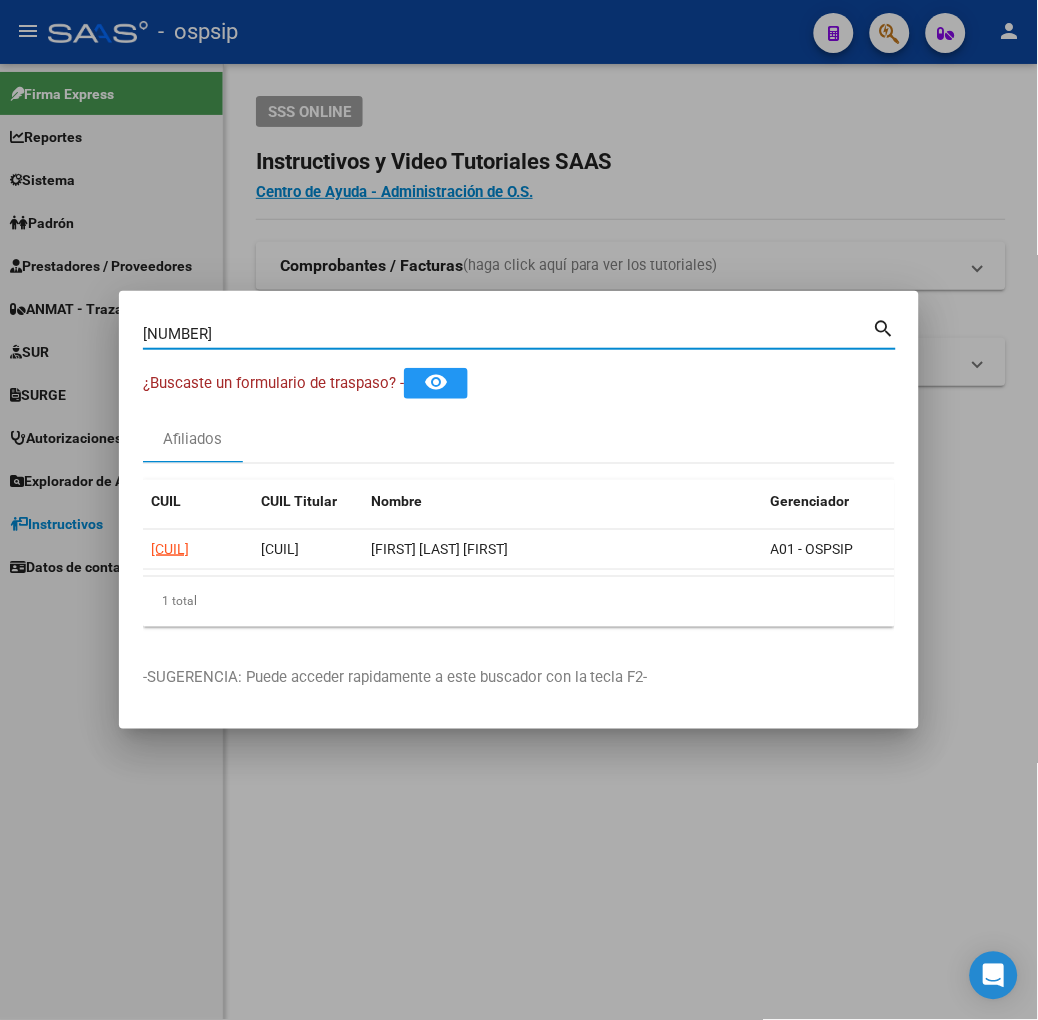 click on "[NUMBER]" at bounding box center [508, 334] 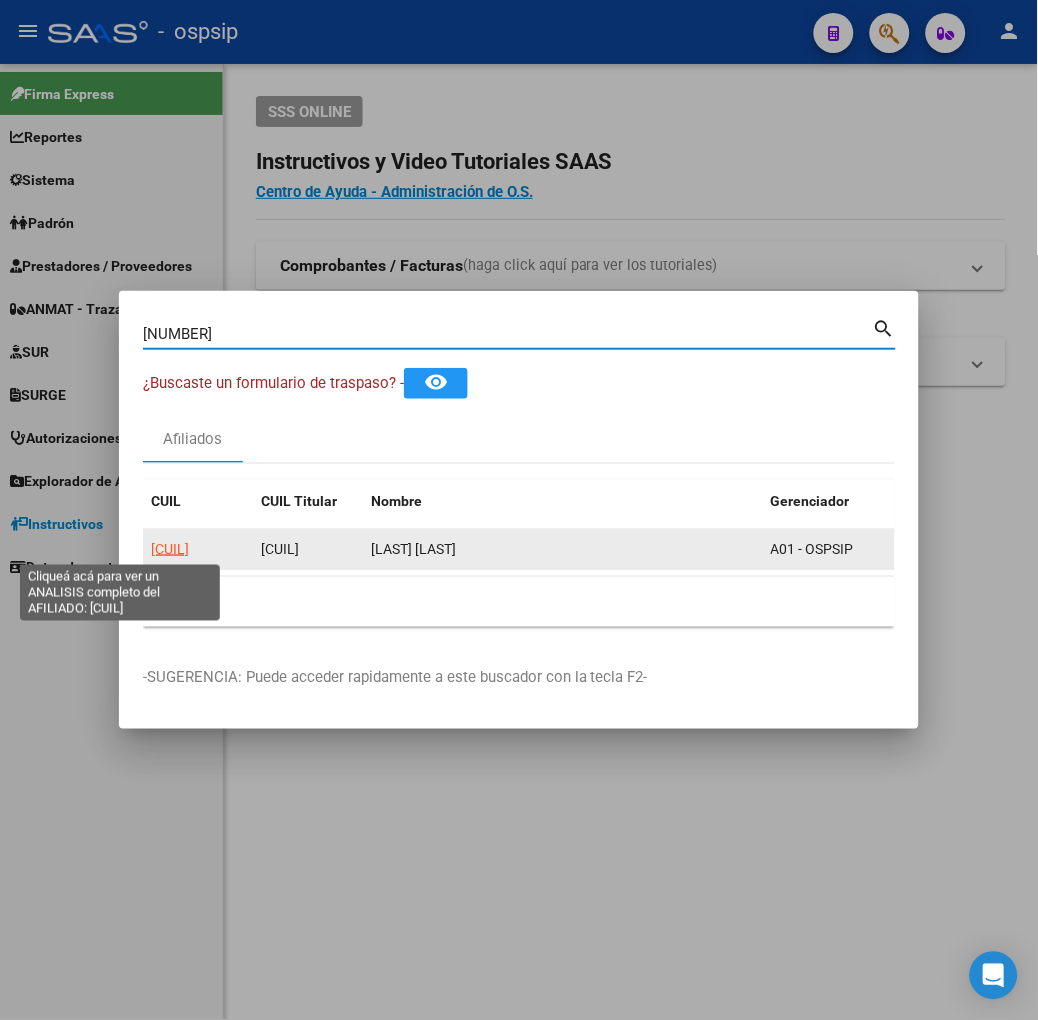click on "[CUIL]" 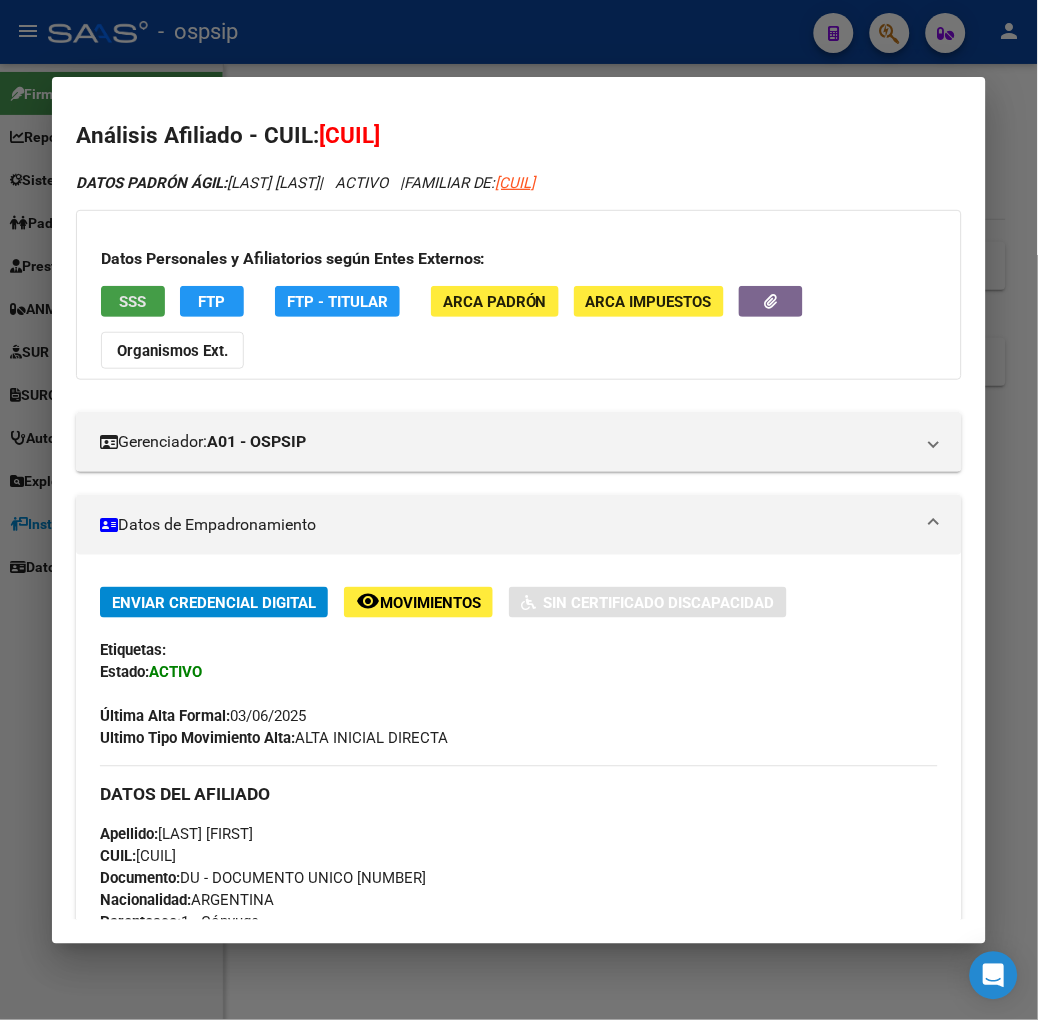 click on "SSS" at bounding box center (132, 302) 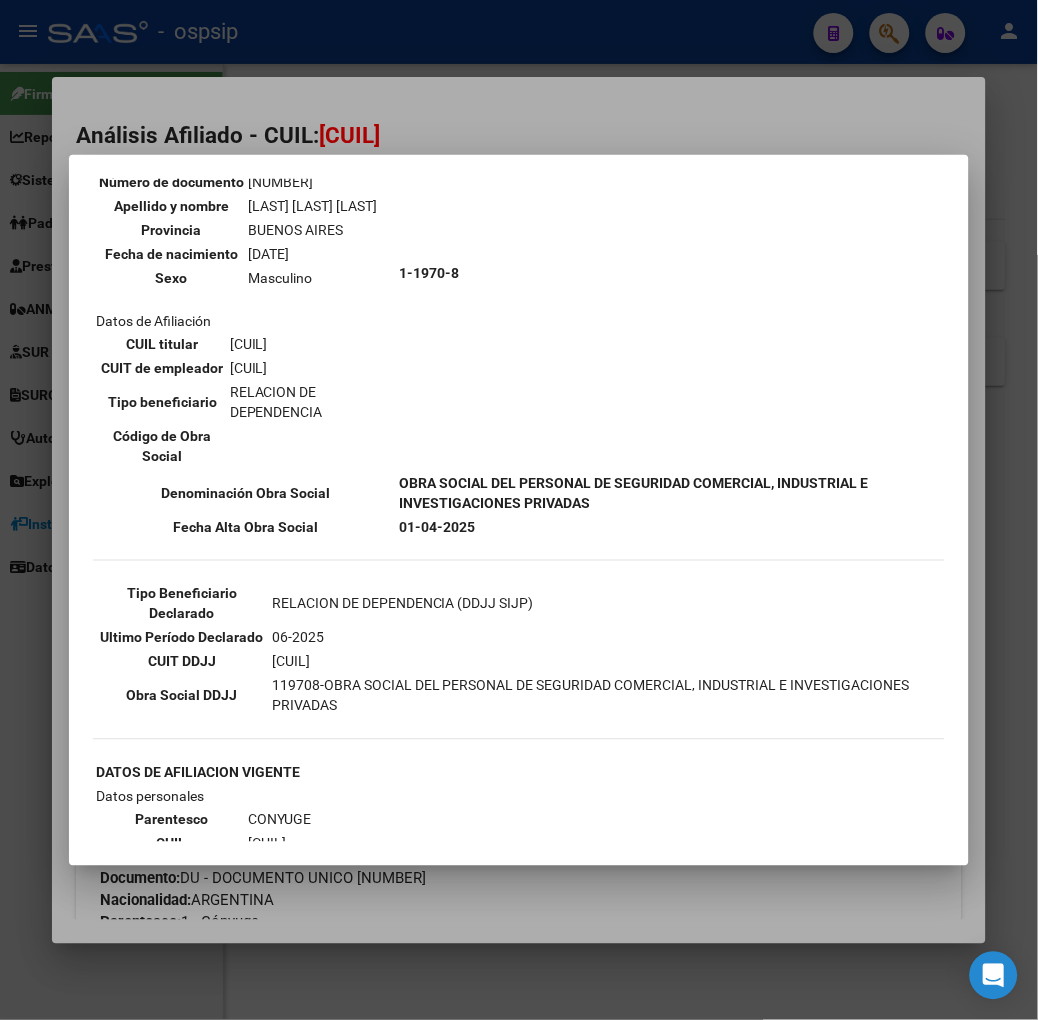 scroll, scrollTop: 444, scrollLeft: 0, axis: vertical 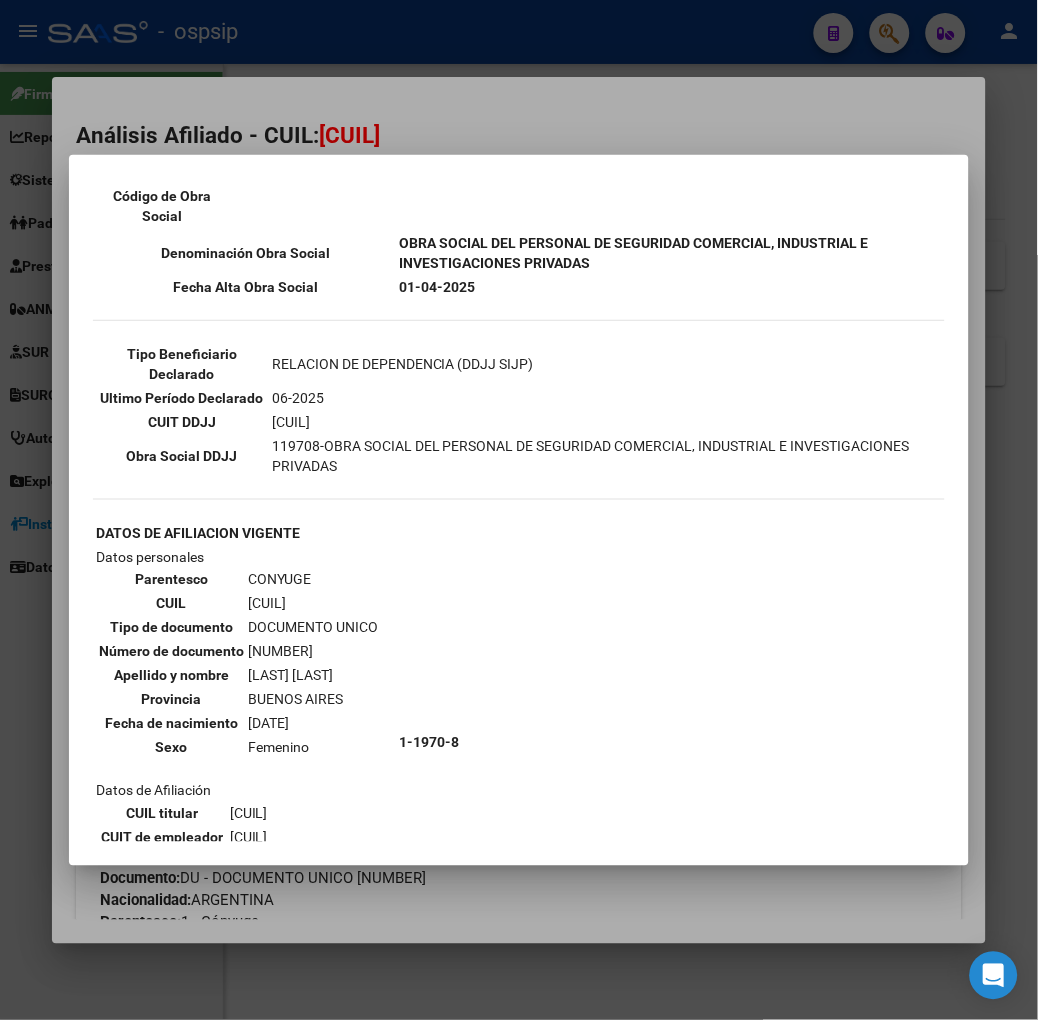 click at bounding box center (519, 510) 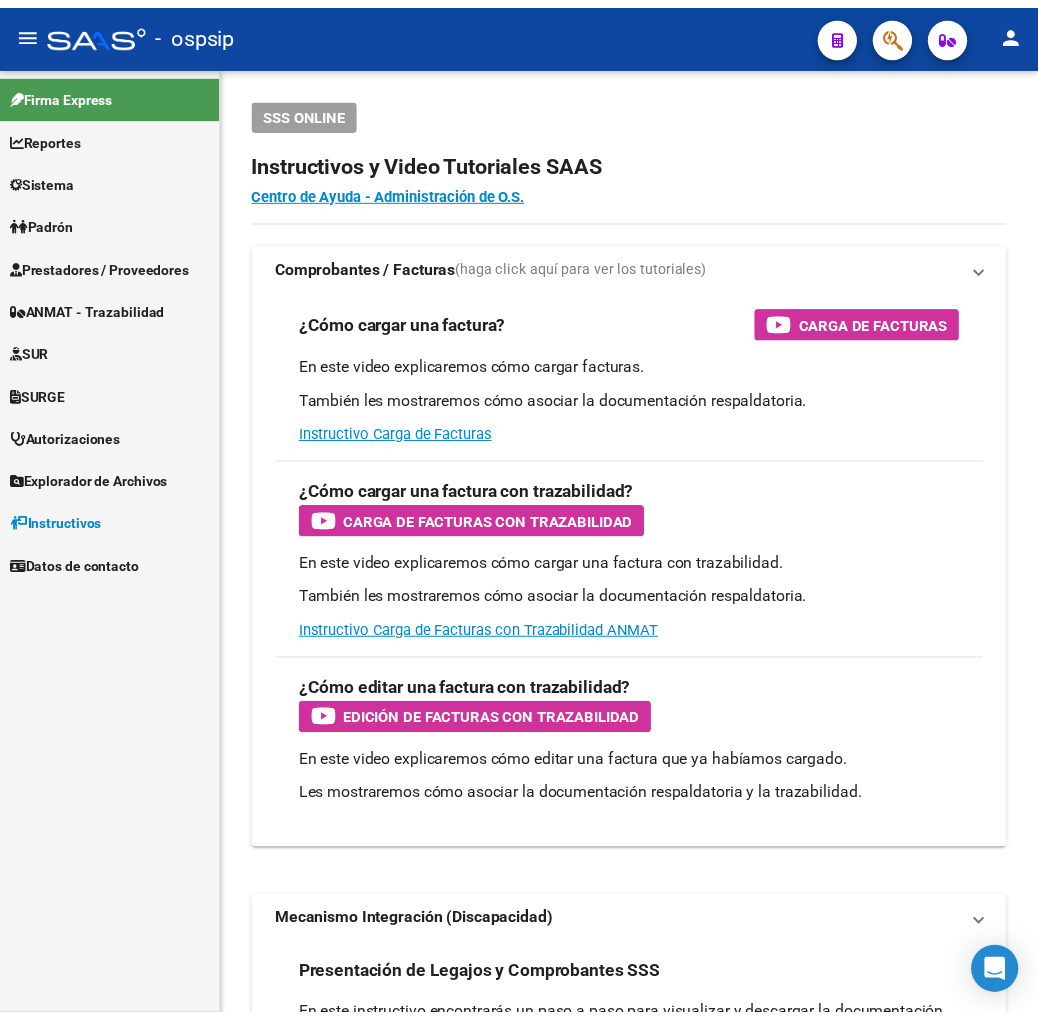 scroll, scrollTop: 0, scrollLeft: 0, axis: both 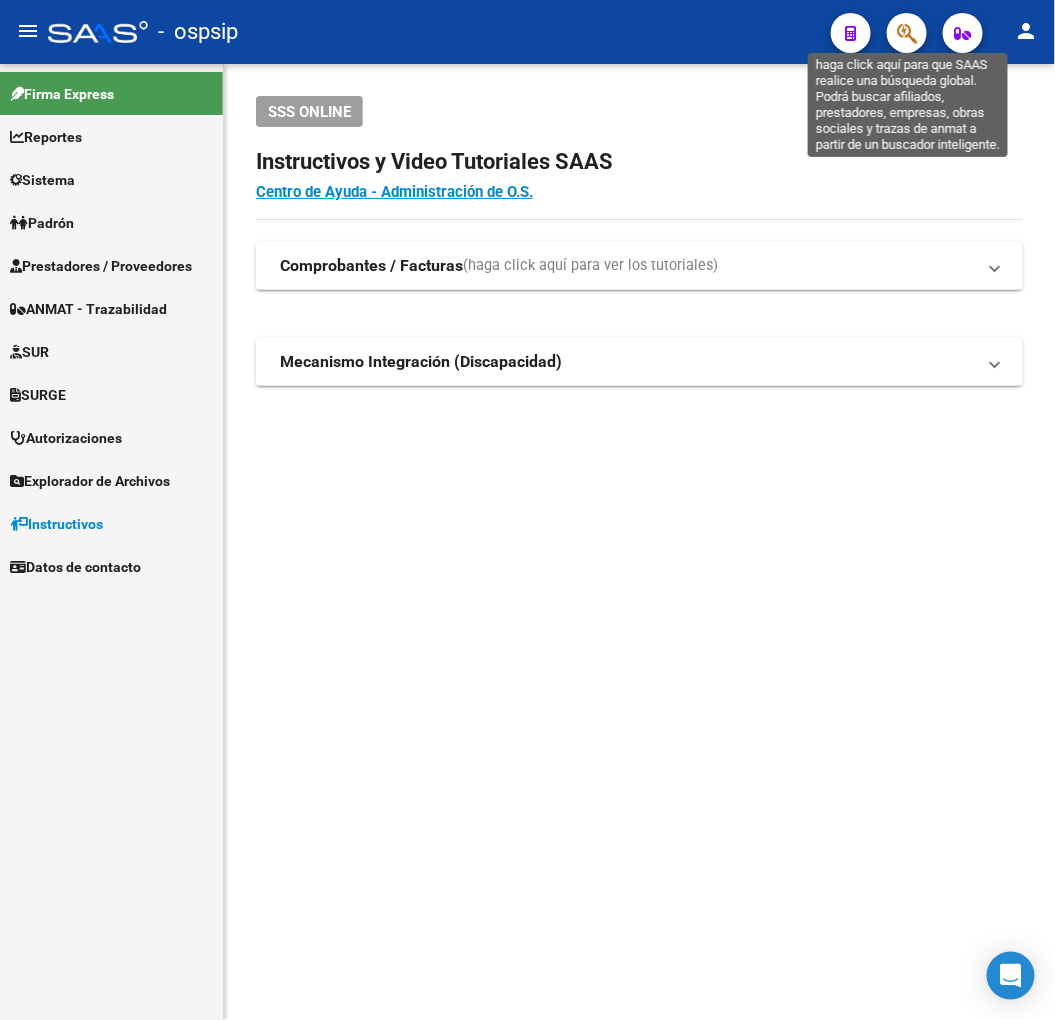 click 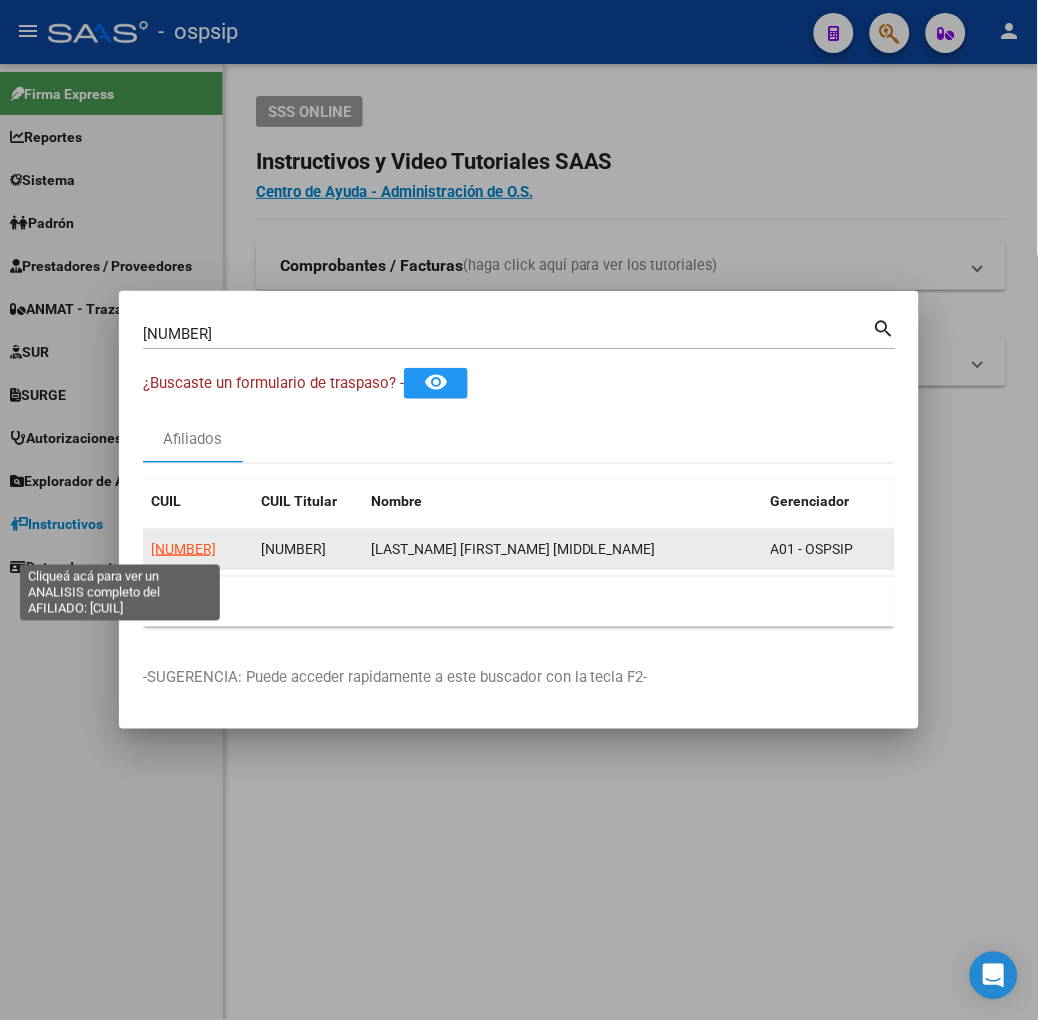 click on "[NUMBER]" 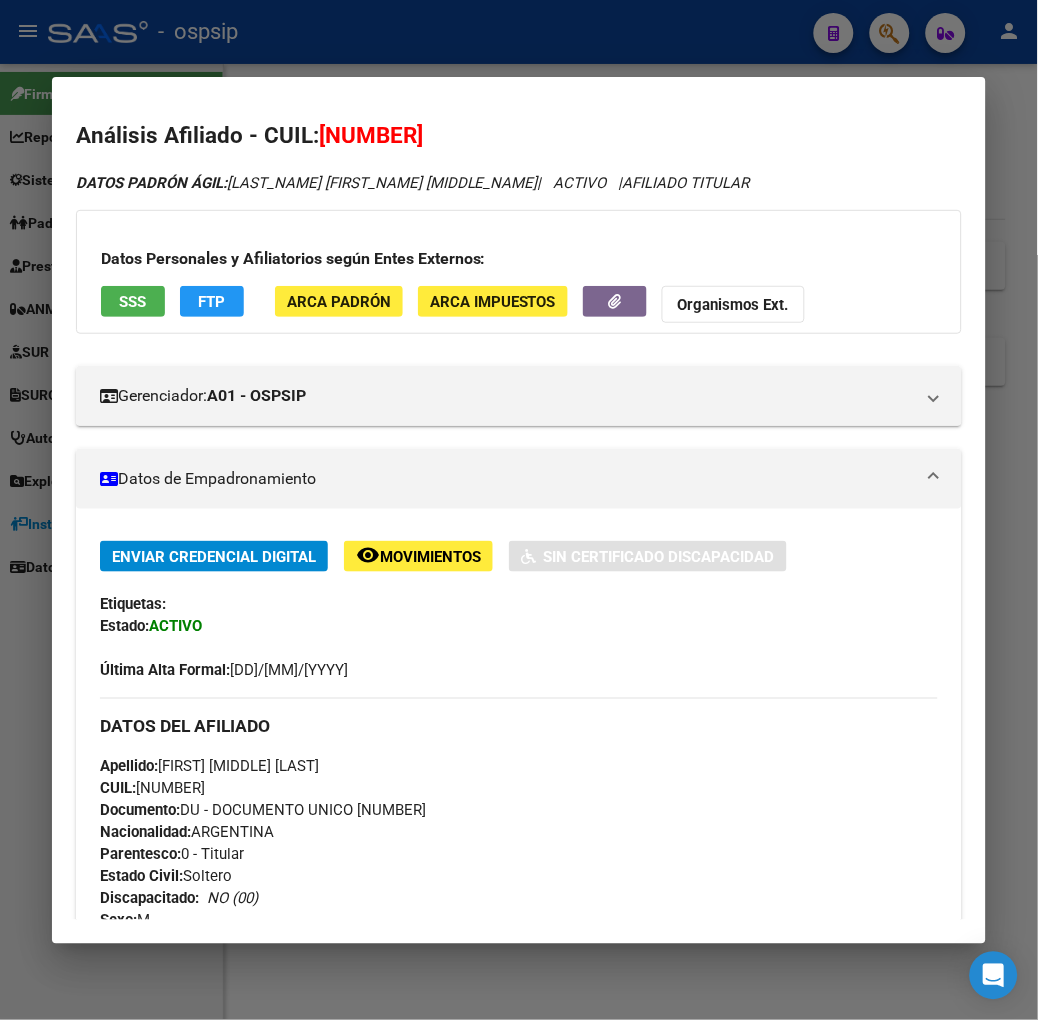 click on "SSS" at bounding box center [133, 301] 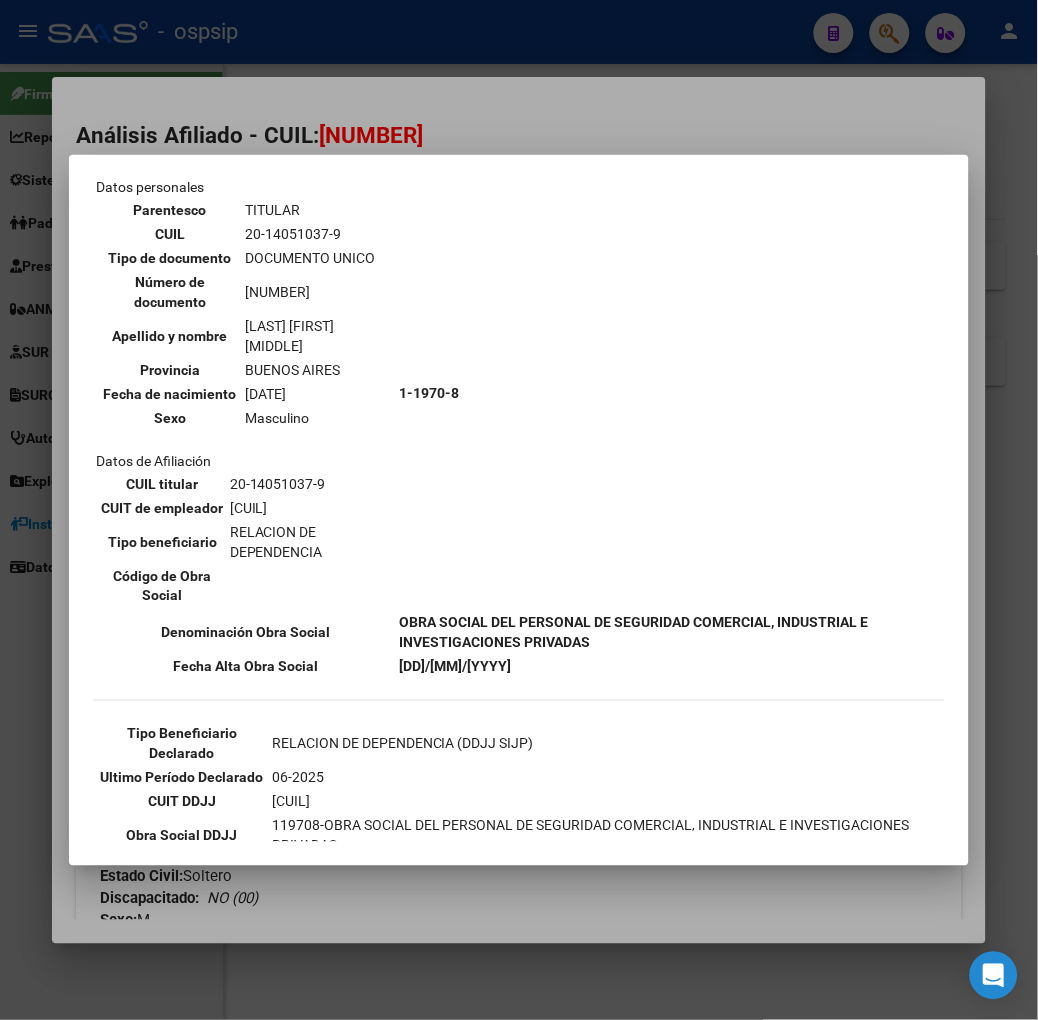 scroll, scrollTop: 222, scrollLeft: 0, axis: vertical 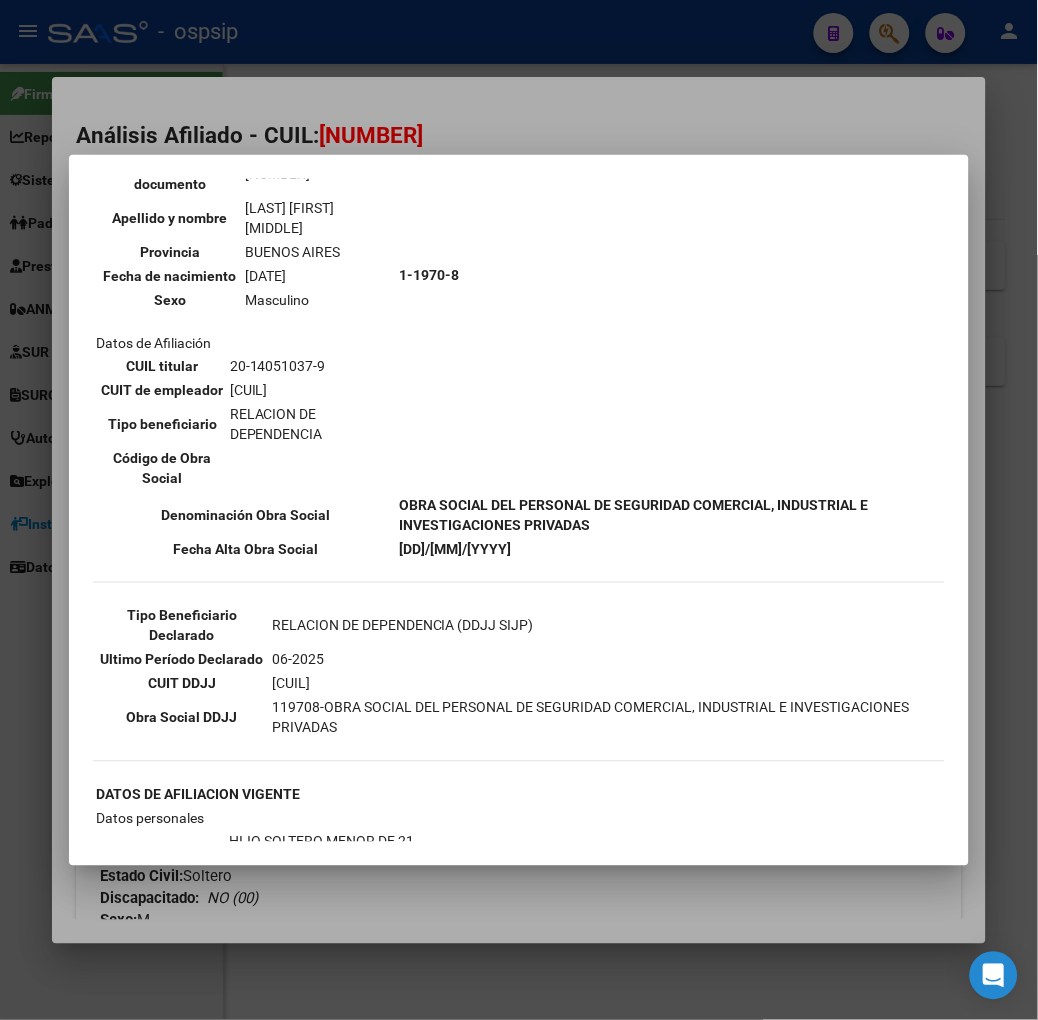 click at bounding box center [519, 510] 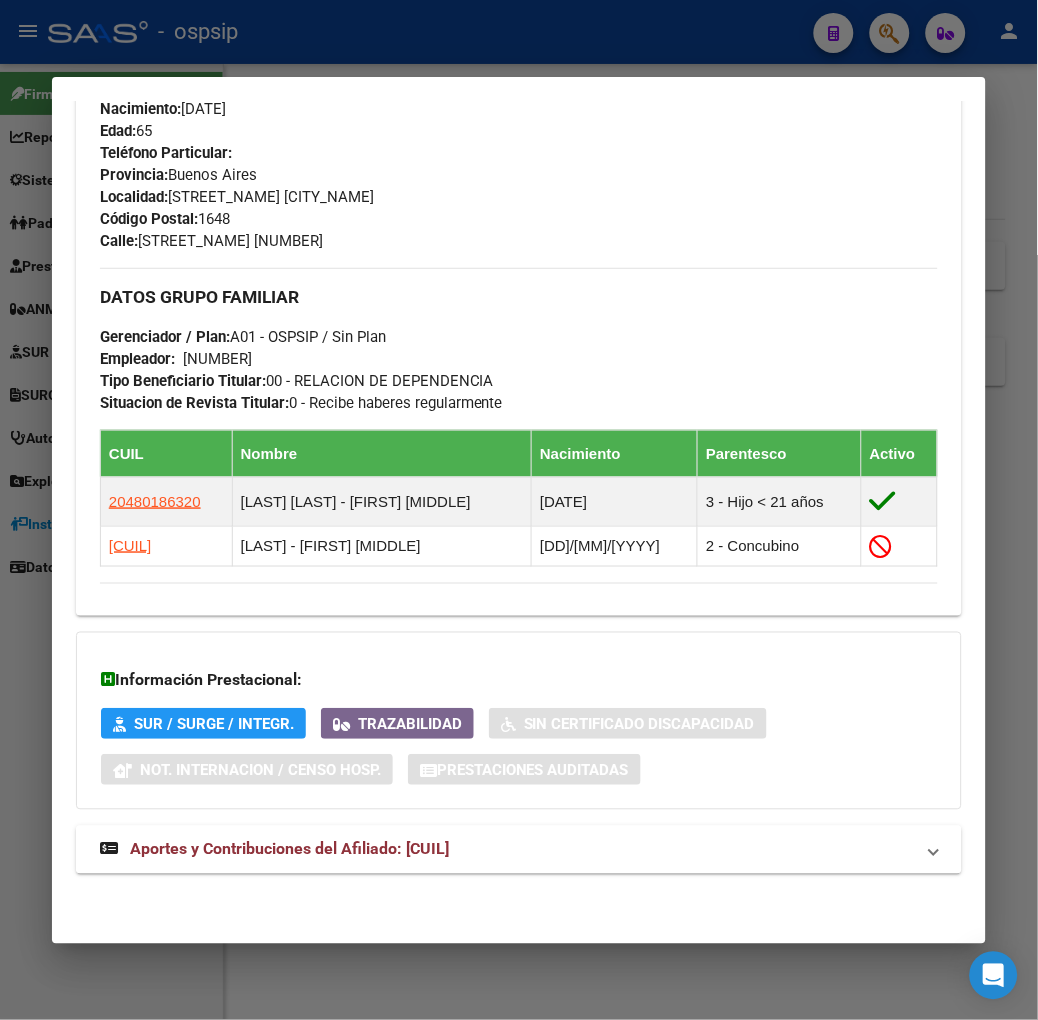 click on "Aportes y Contribuciones del Afiliado: 20140510379" at bounding box center [289, 849] 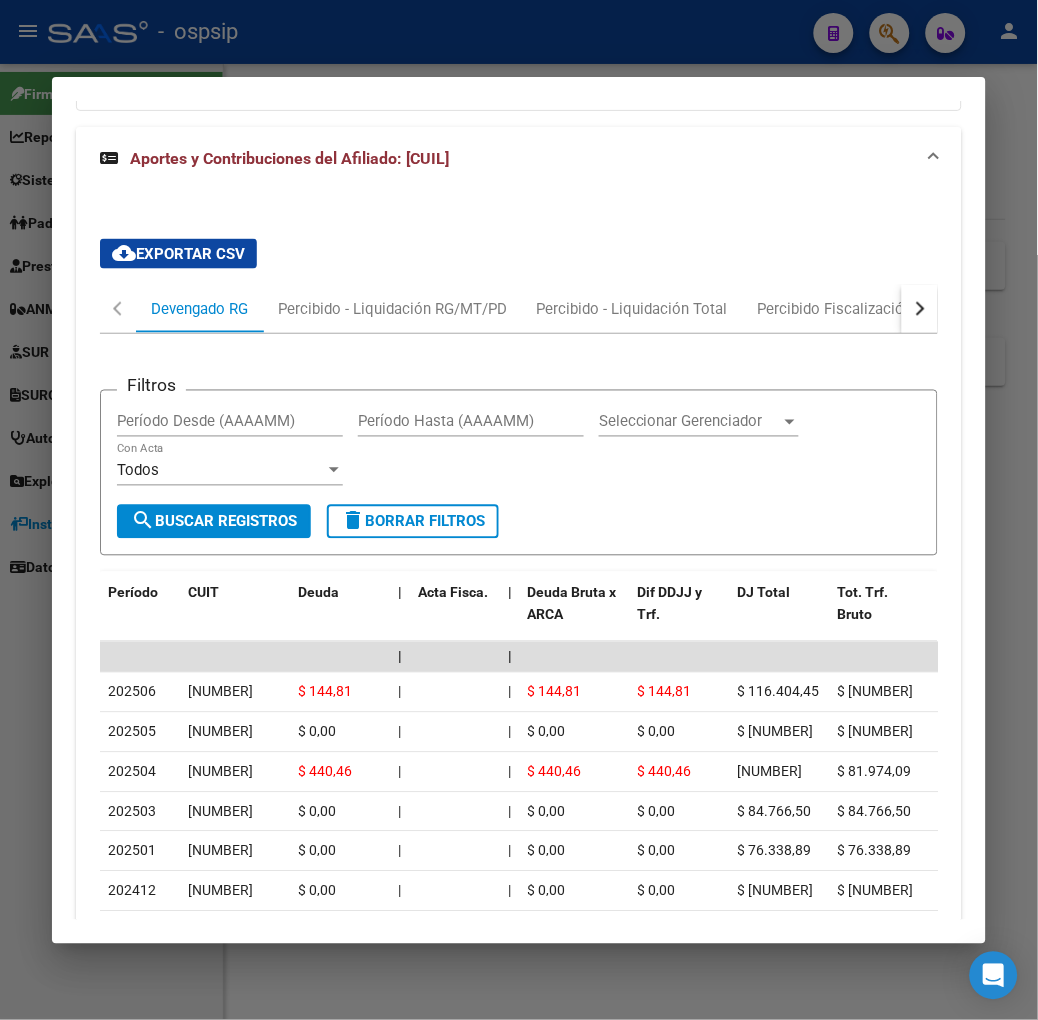 scroll, scrollTop: 1861, scrollLeft: 0, axis: vertical 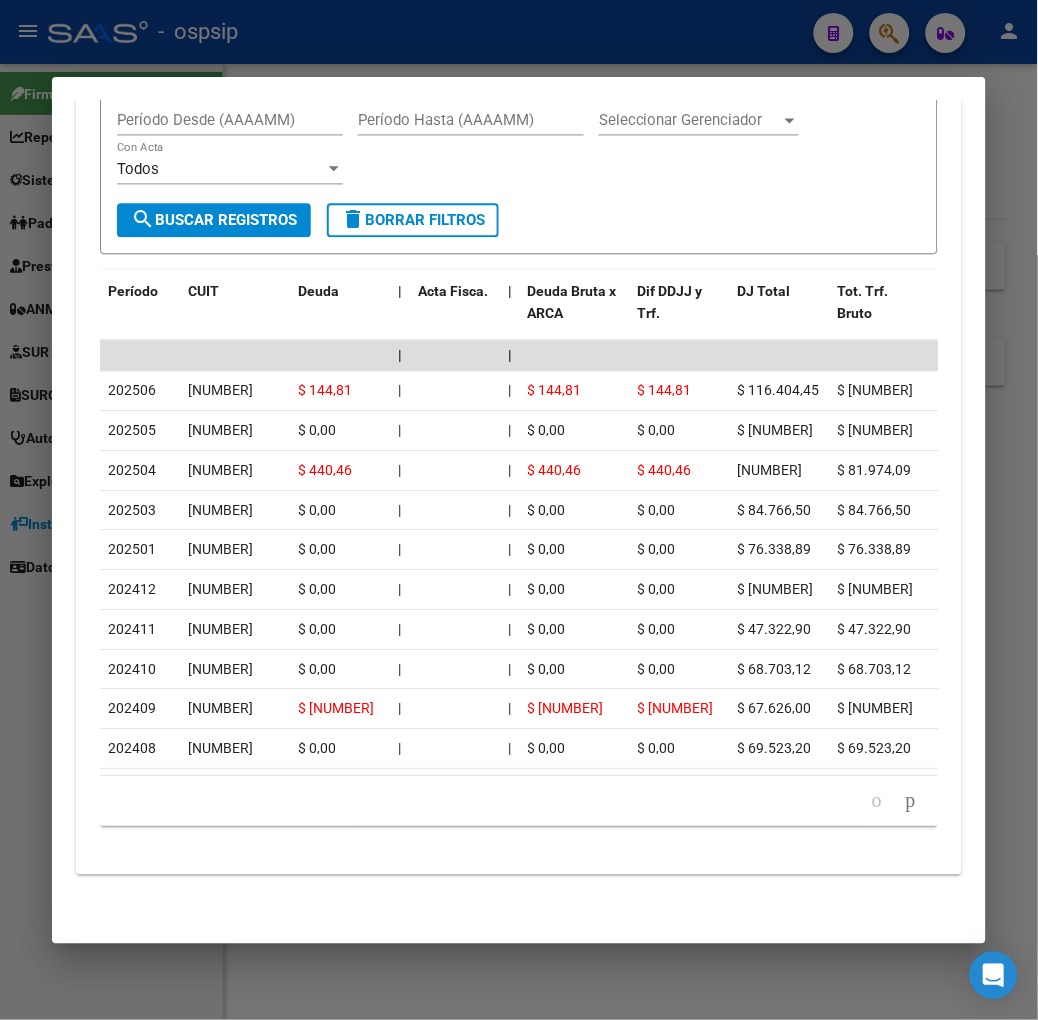 click at bounding box center [519, 510] 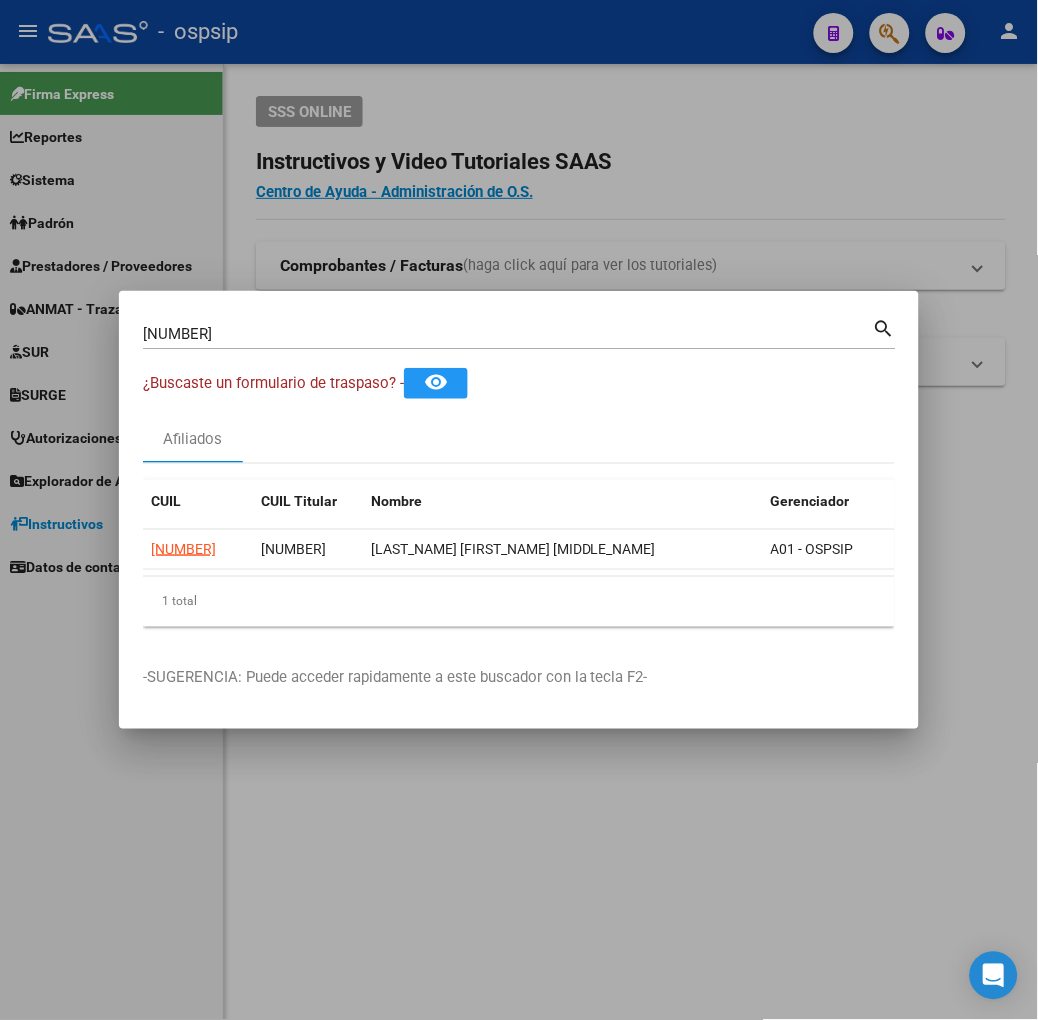 click on "14051037 Buscar (apellido, dni, cuil, nro traspaso, cuit, obra social) search" at bounding box center [519, 341] 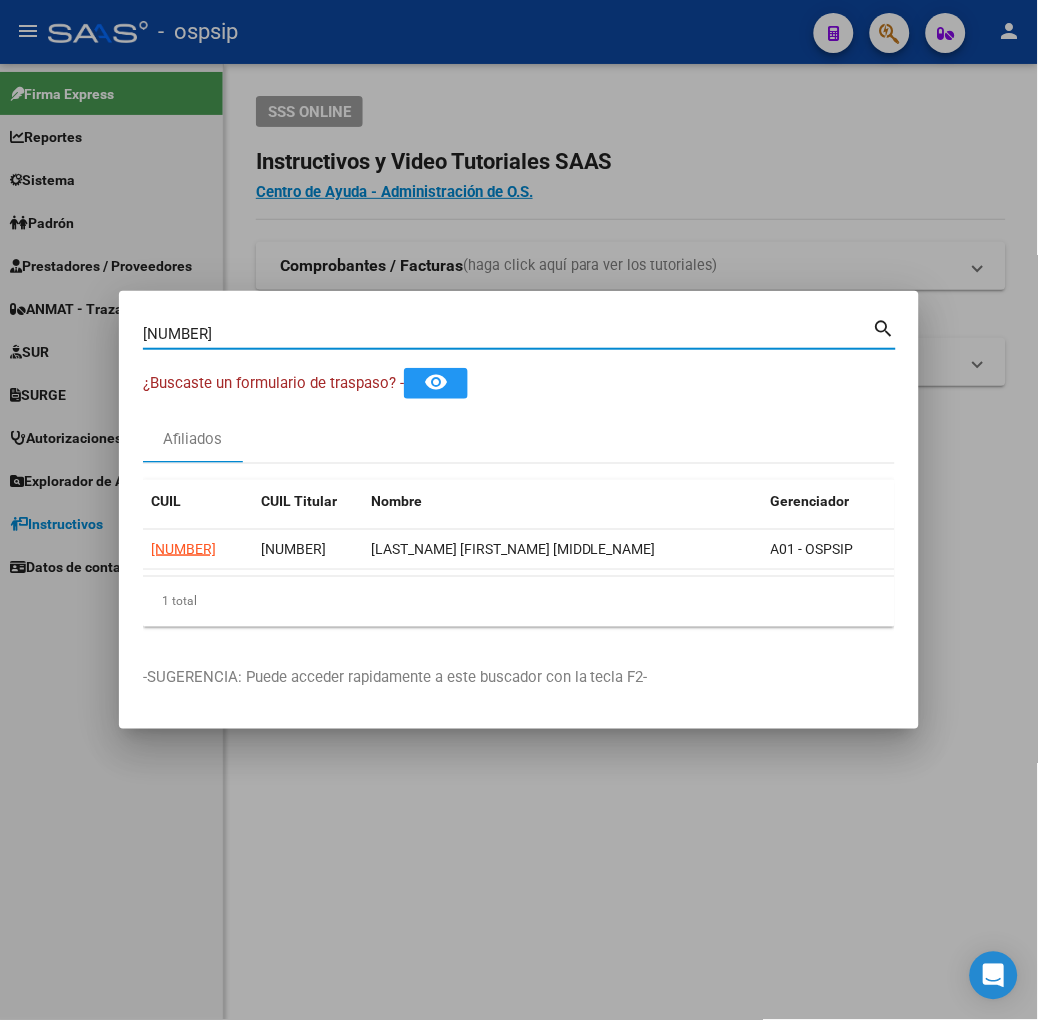 click on "14051037" at bounding box center [508, 334] 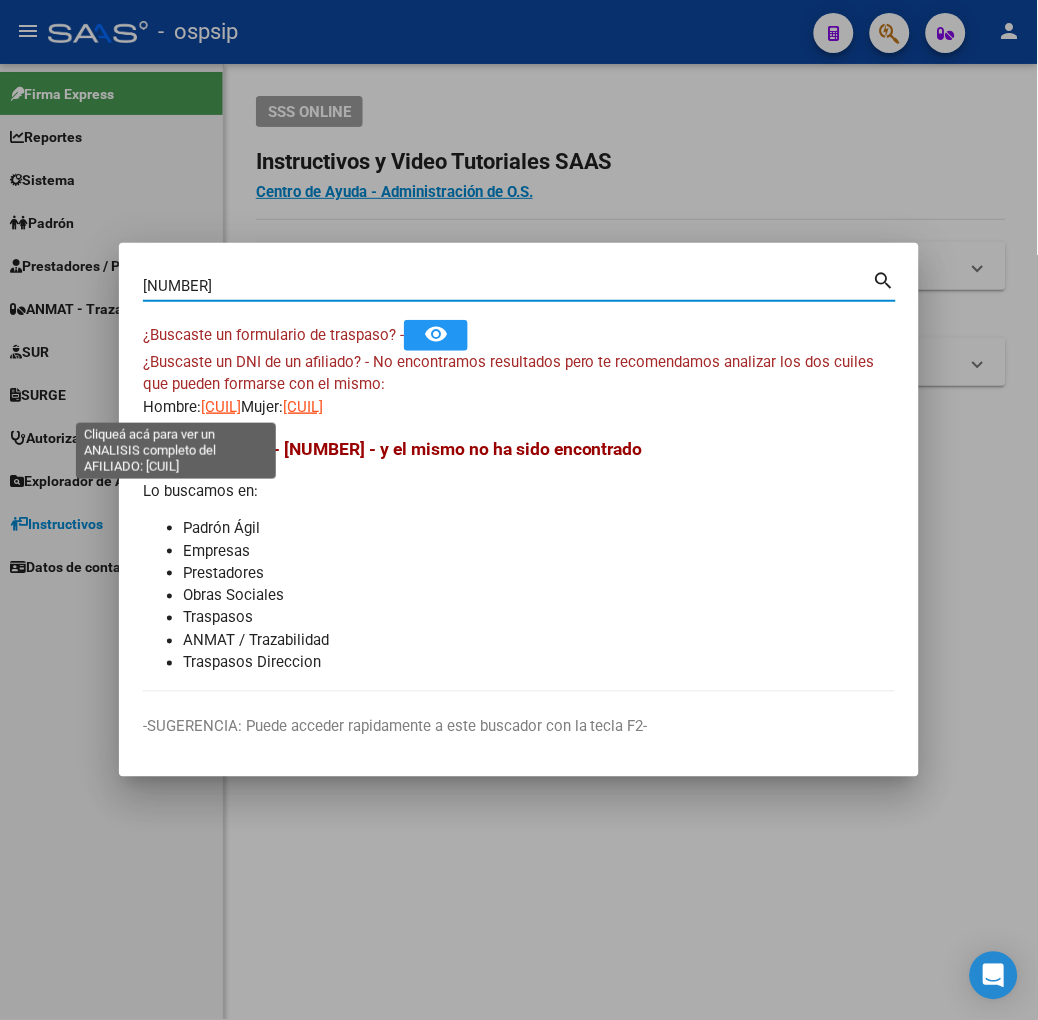 click on "20379843728" at bounding box center [221, 407] 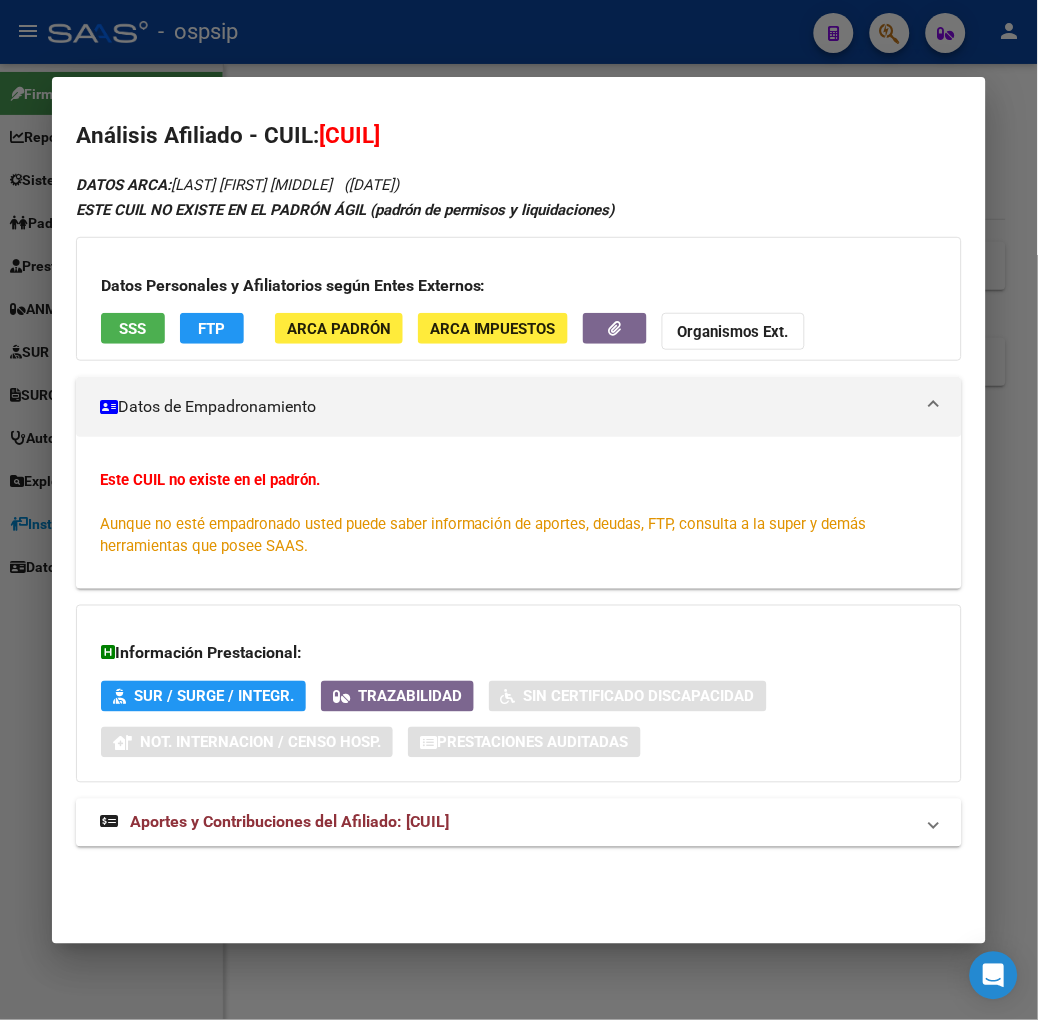 click on "Datos Personales y Afiliatorios según Entes Externos: SSS FTP ARCA Padrón ARCA Impuestos Organismos Ext." at bounding box center [519, 299] 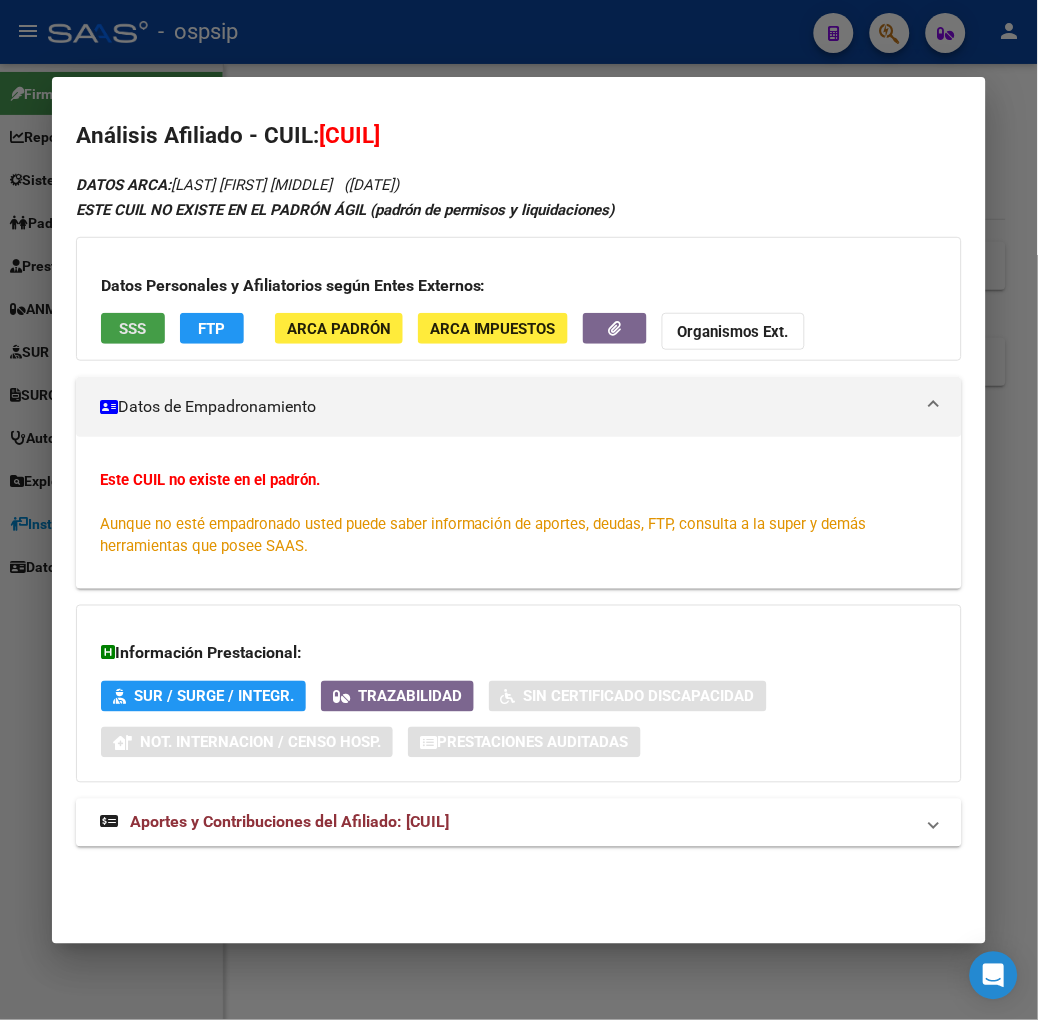click on "SSS" at bounding box center [133, 328] 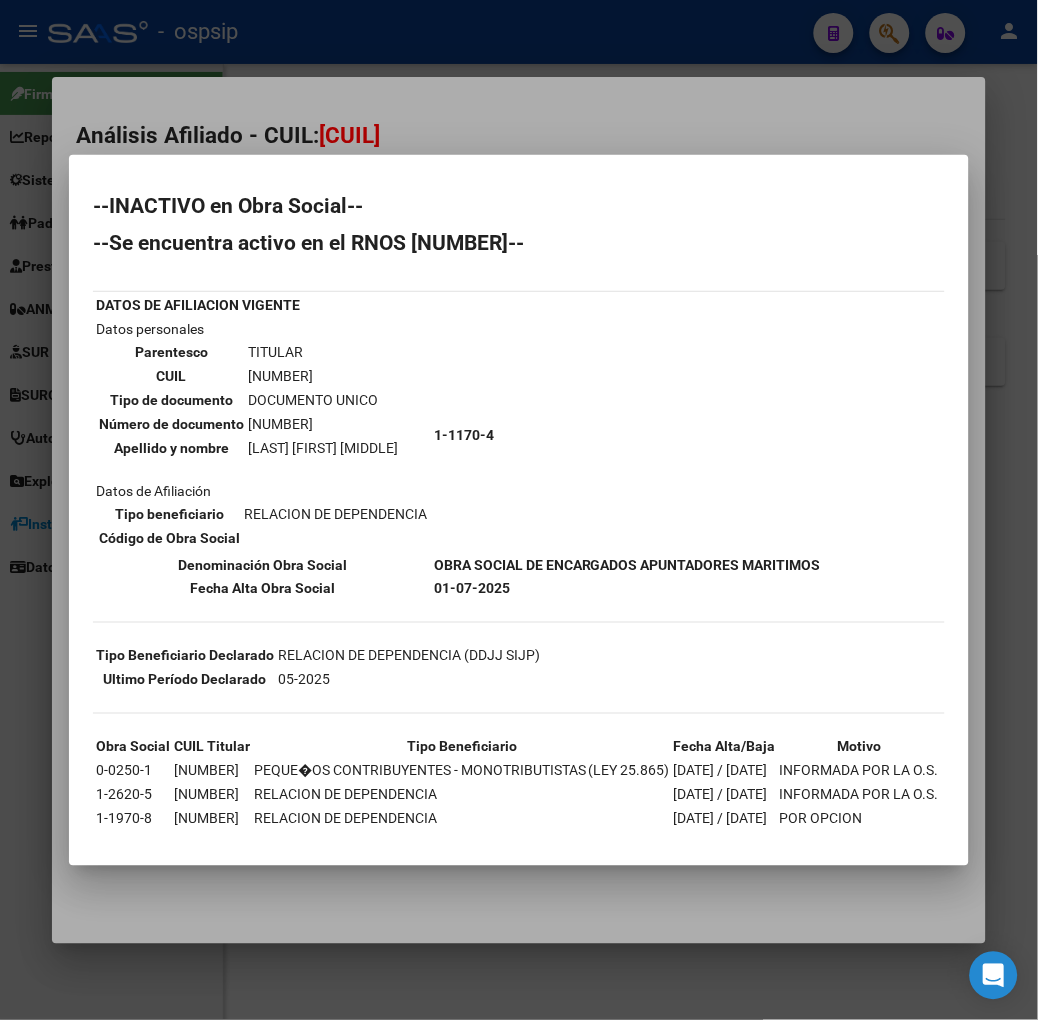 click at bounding box center (519, 510) 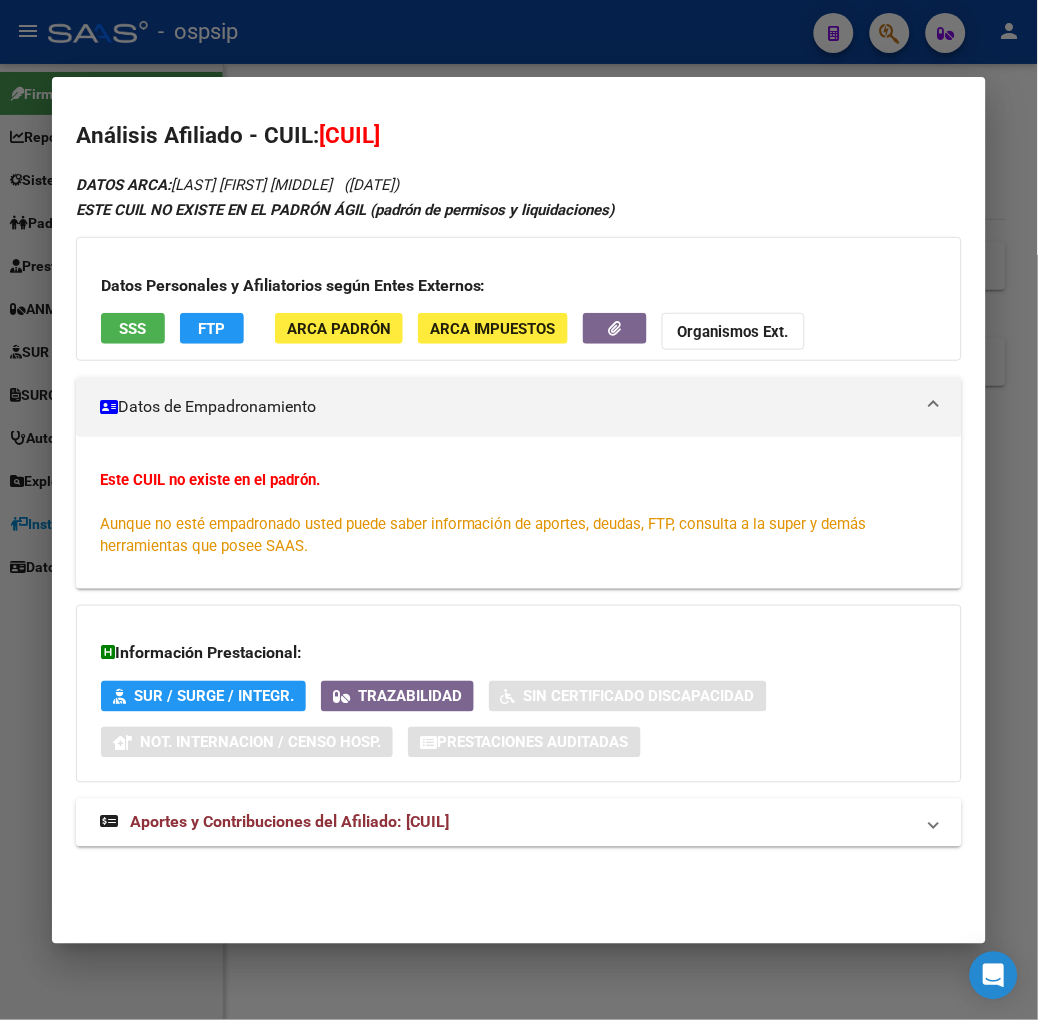 click at bounding box center [519, 510] 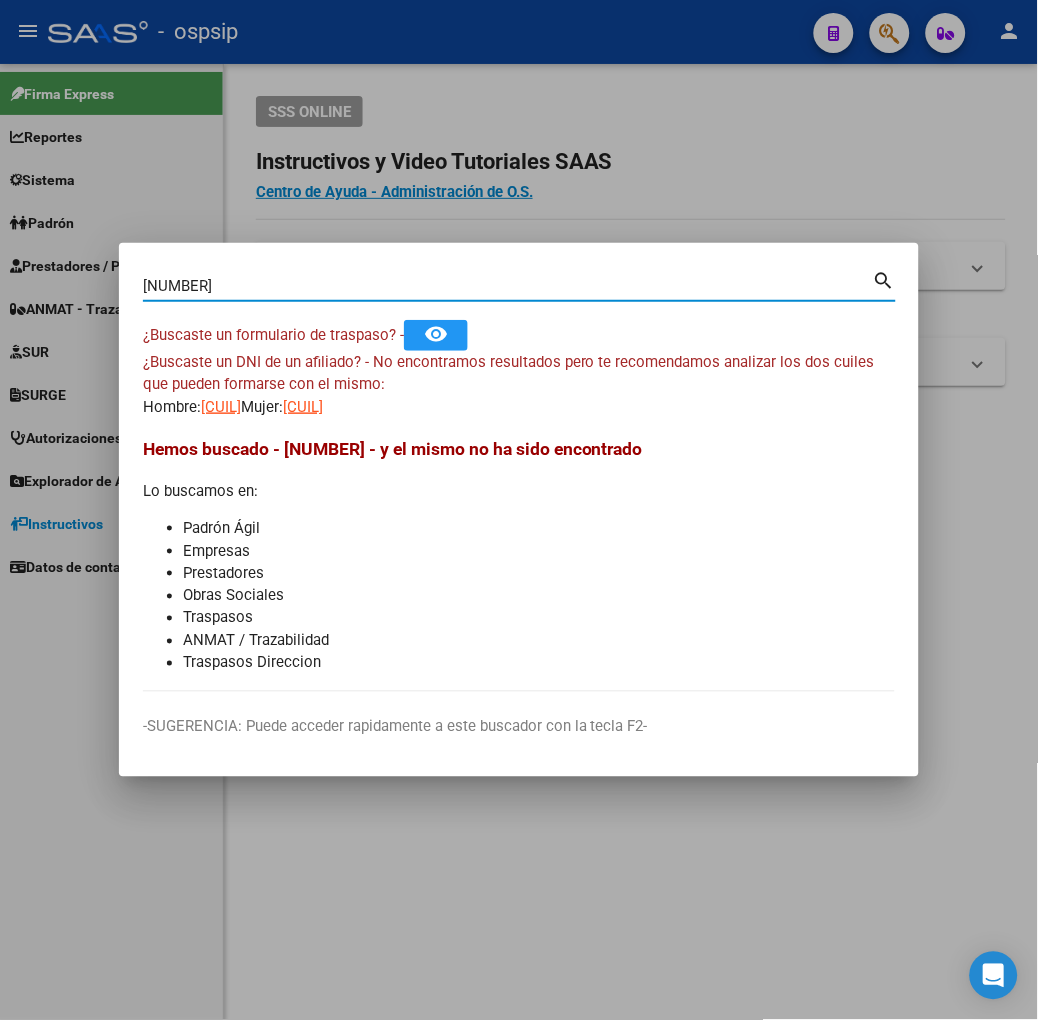click on "37984372" at bounding box center [508, 286] 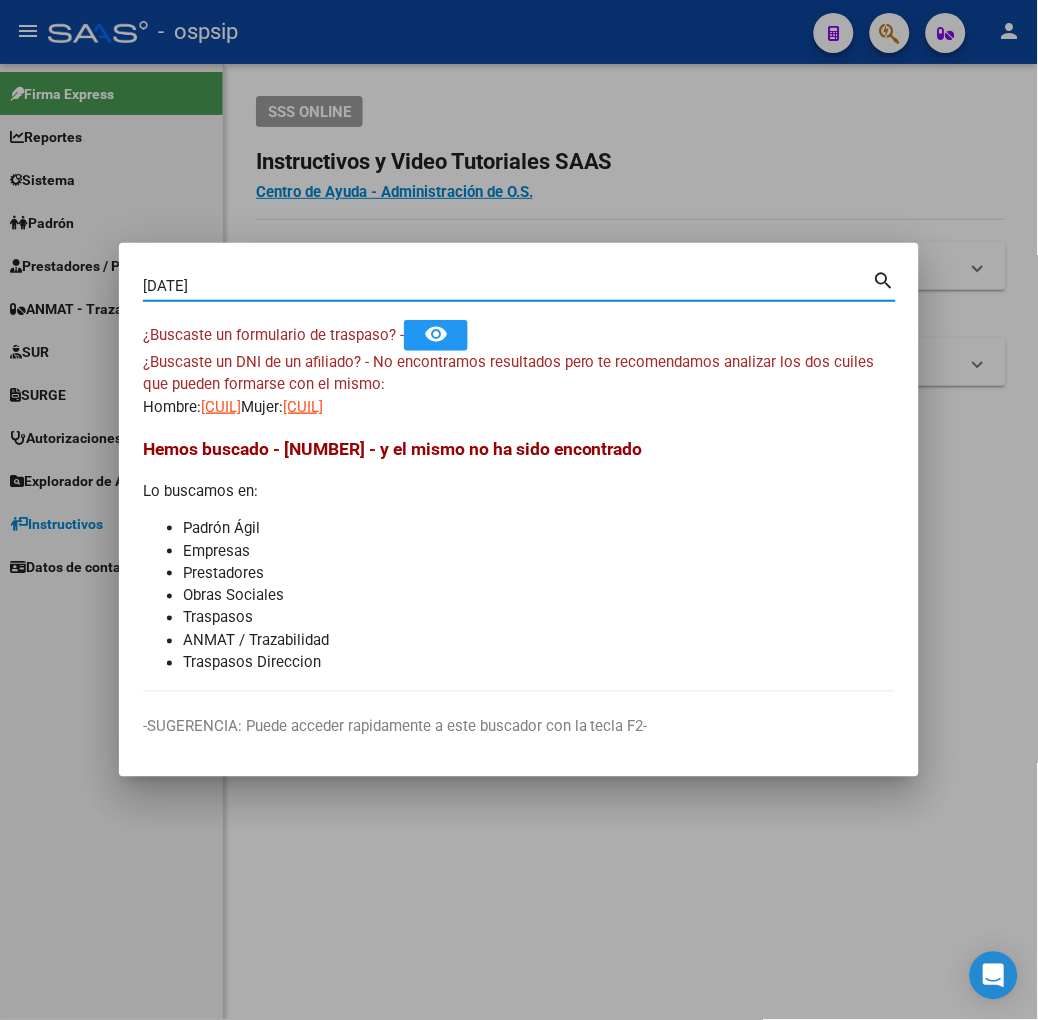 type on "40489135" 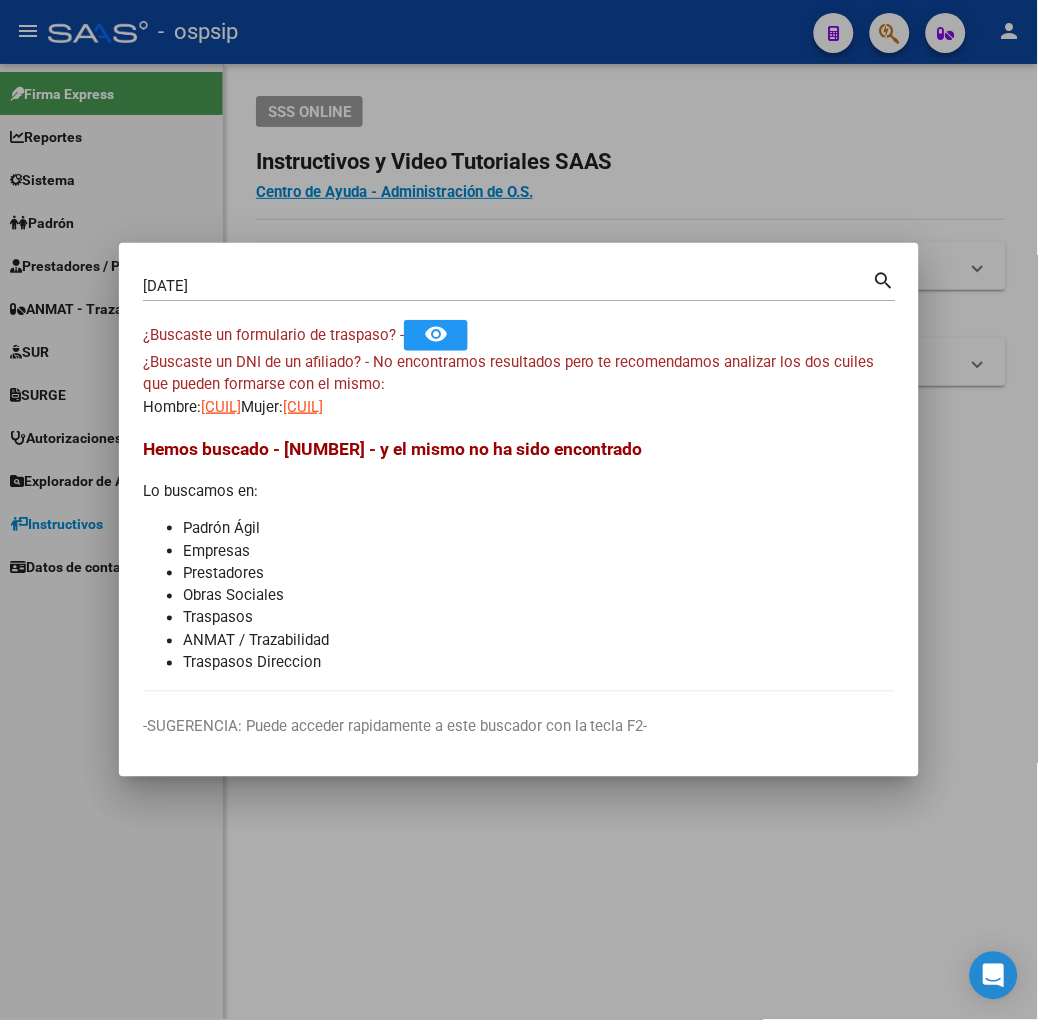 click on "23404891359" at bounding box center [221, 407] 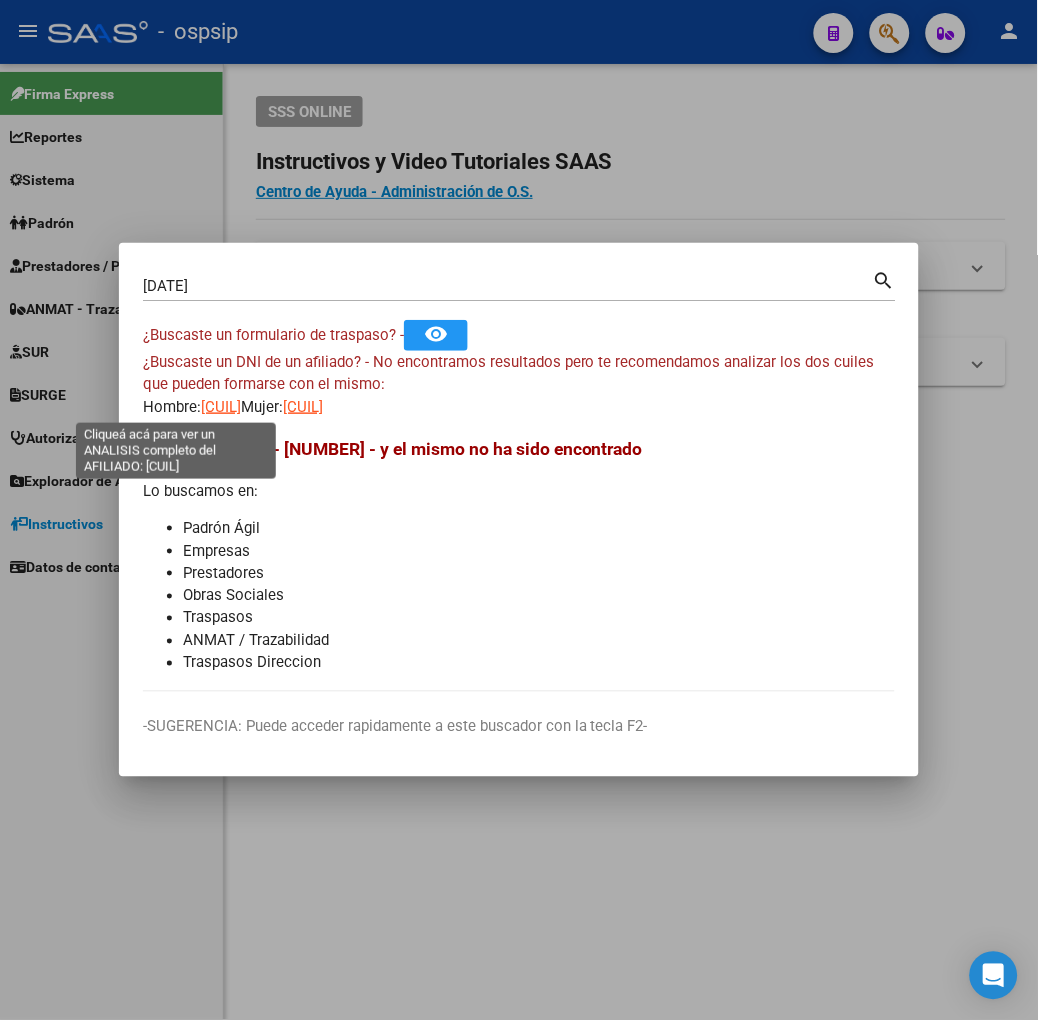 click on "23404891359" at bounding box center (221, 407) 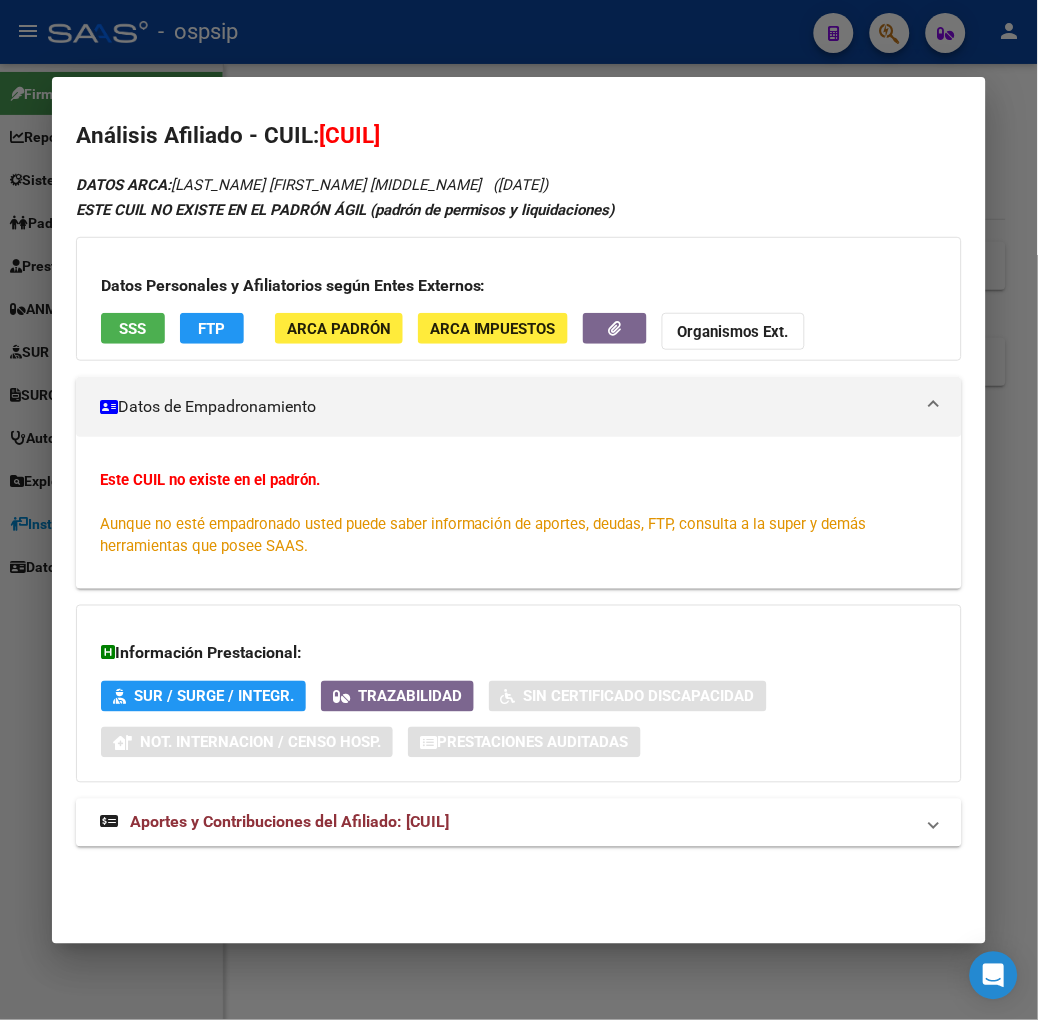 click on "SSS" at bounding box center (132, 329) 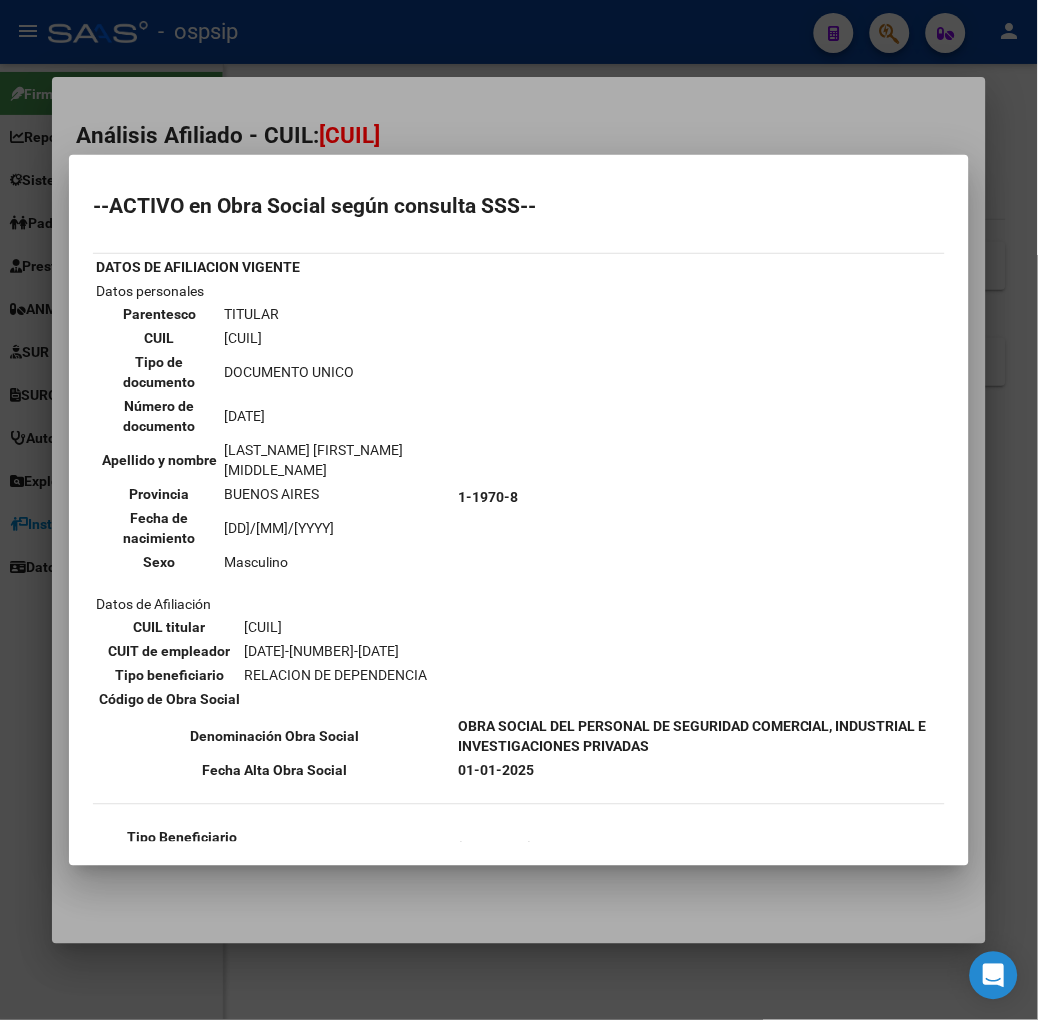 scroll, scrollTop: 111, scrollLeft: 0, axis: vertical 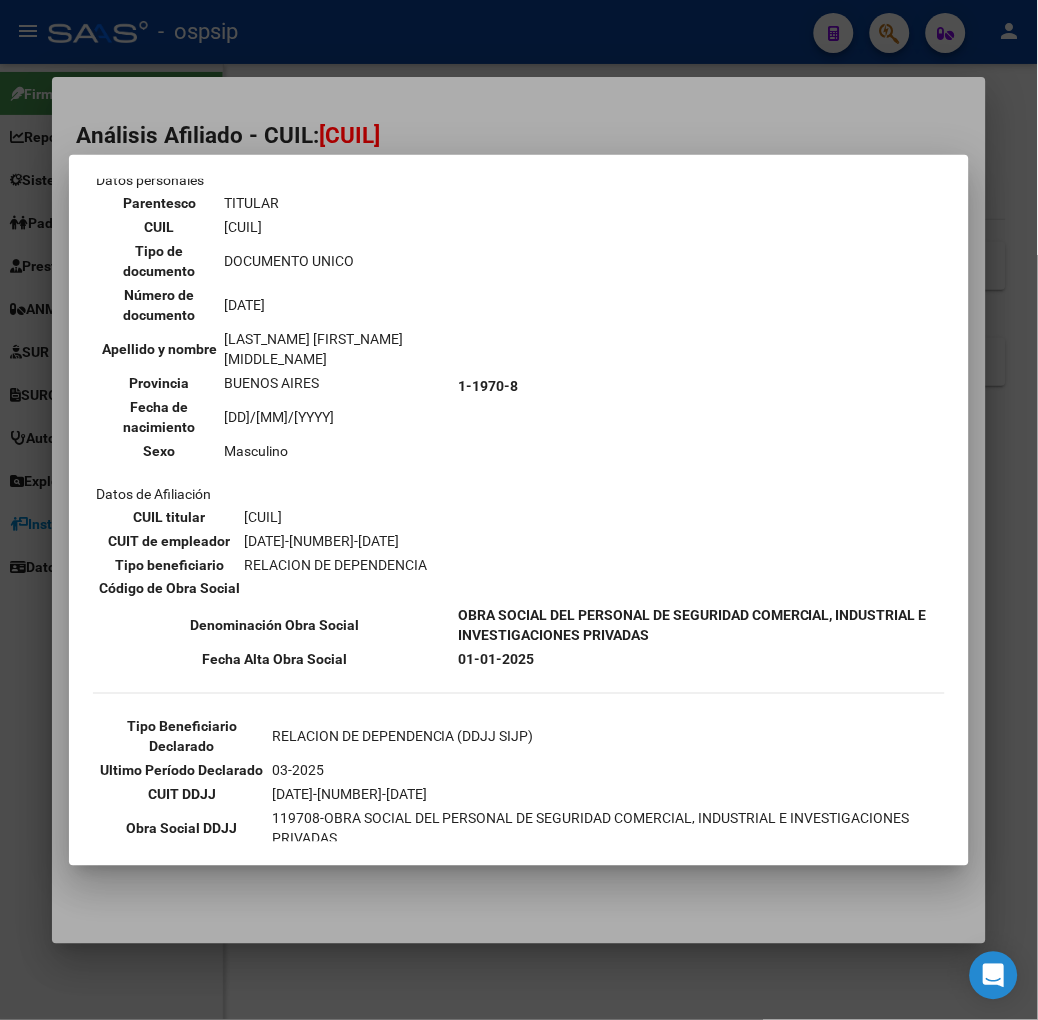 click at bounding box center (519, 510) 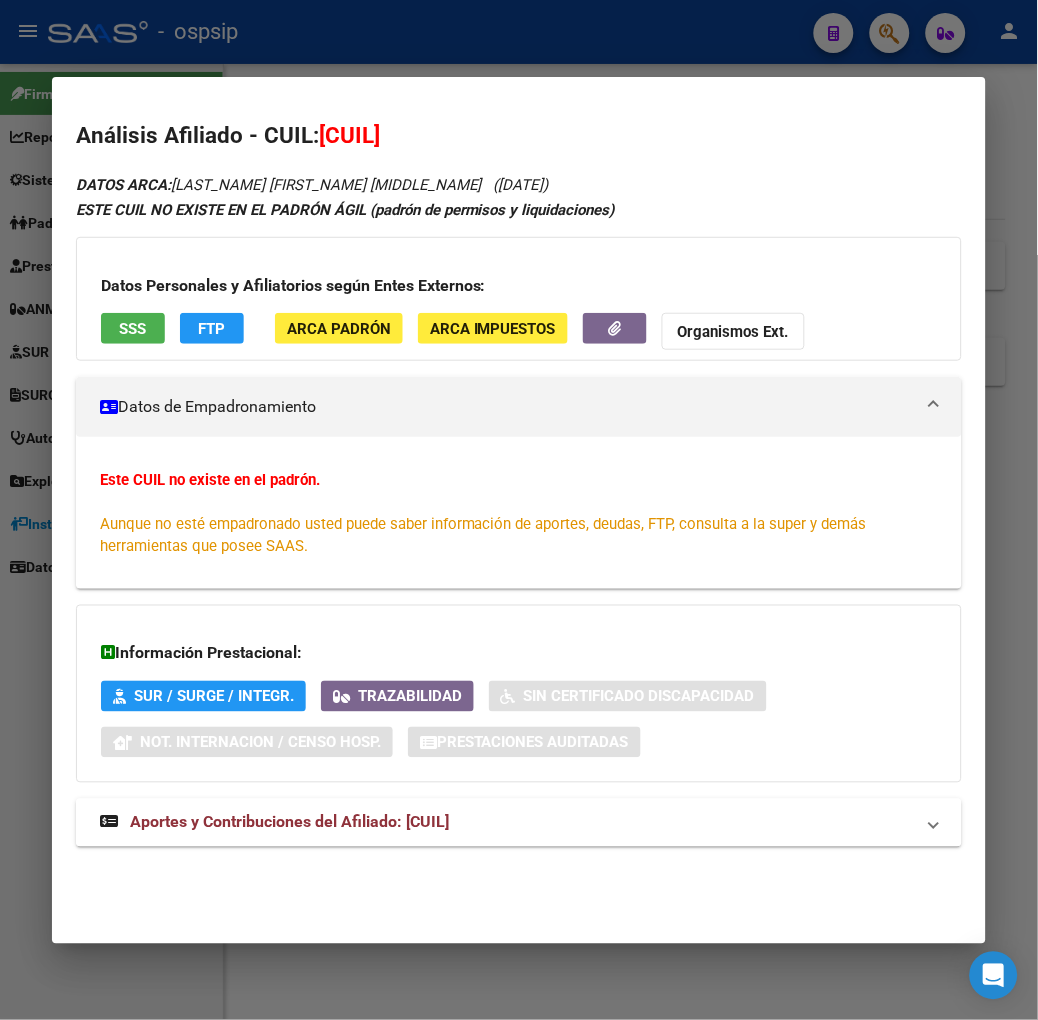 click on "Aportes y Contribuciones del Afiliado: 23404891359" at bounding box center [289, 822] 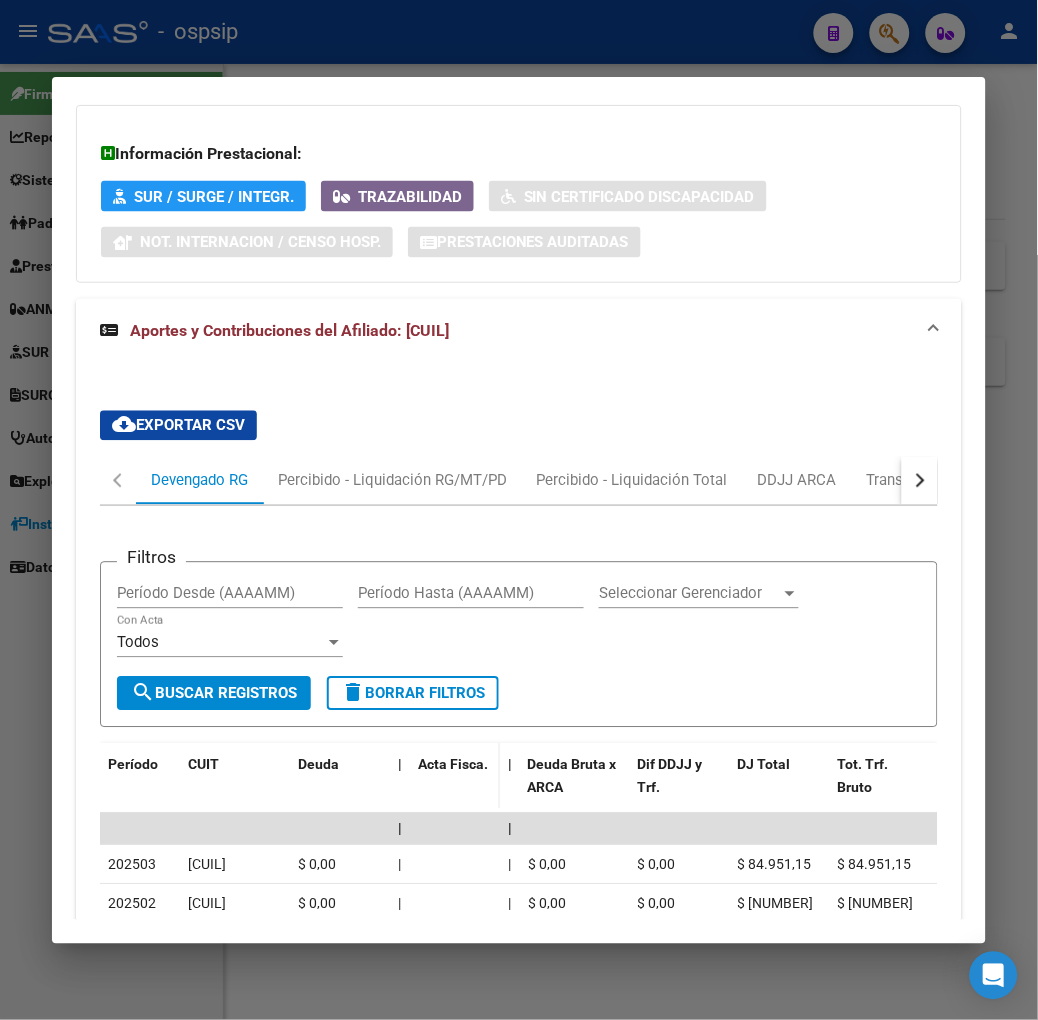 scroll, scrollTop: 754, scrollLeft: 0, axis: vertical 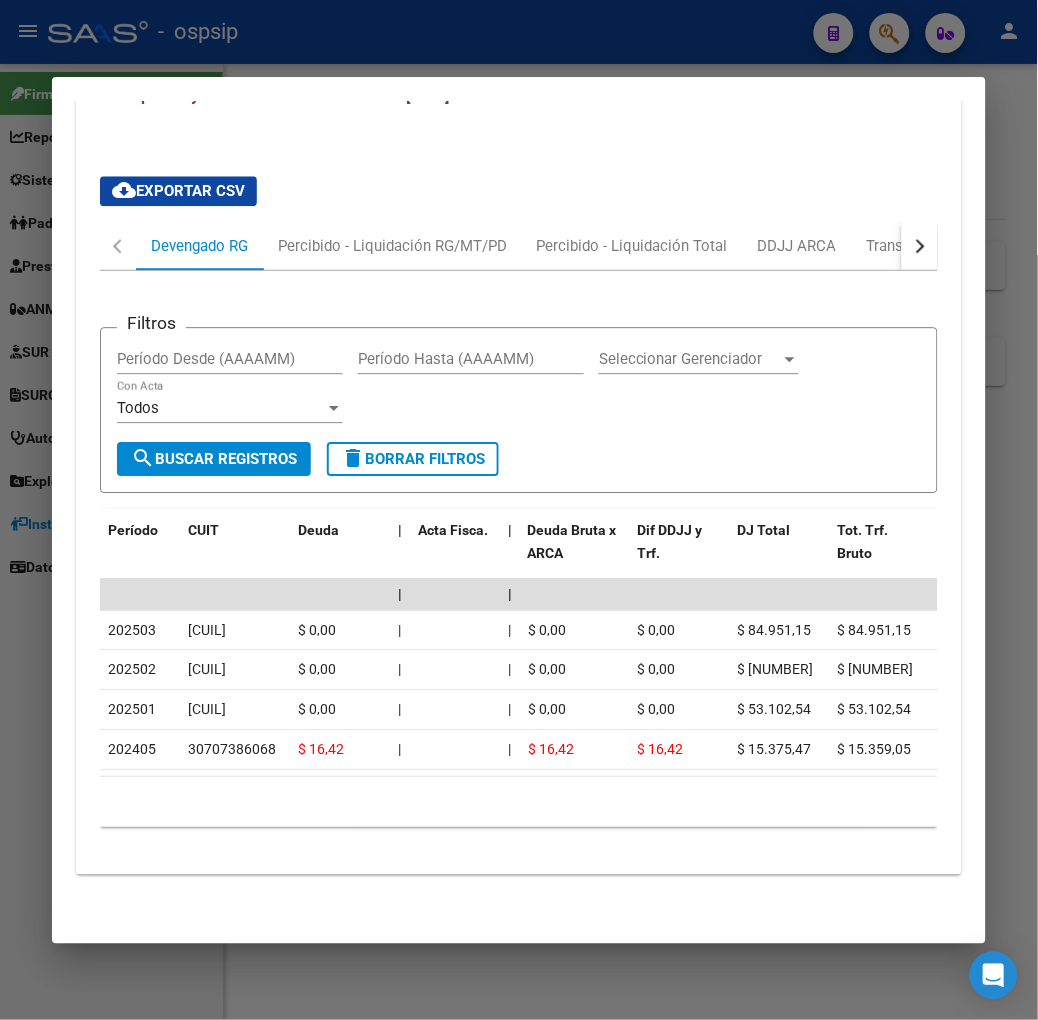 click at bounding box center [920, 246] 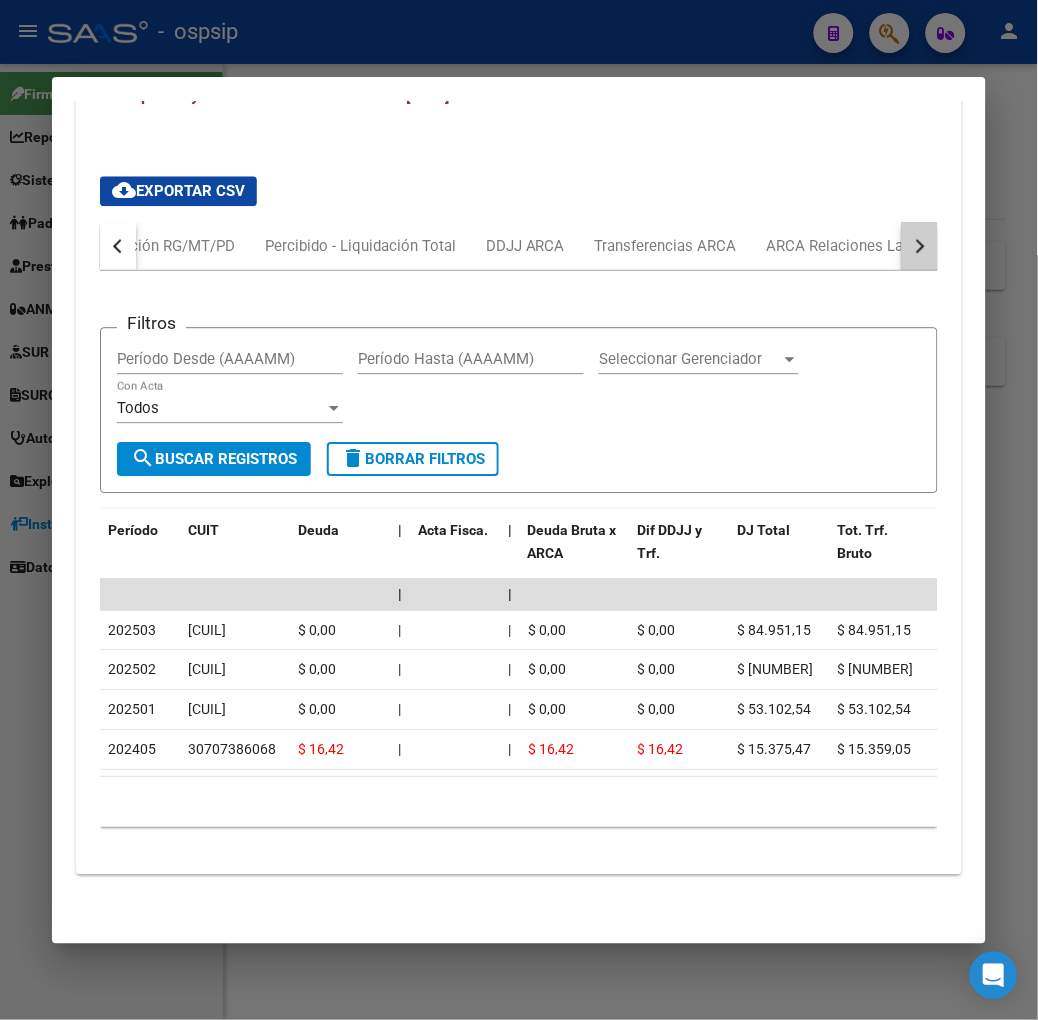 click at bounding box center (920, 246) 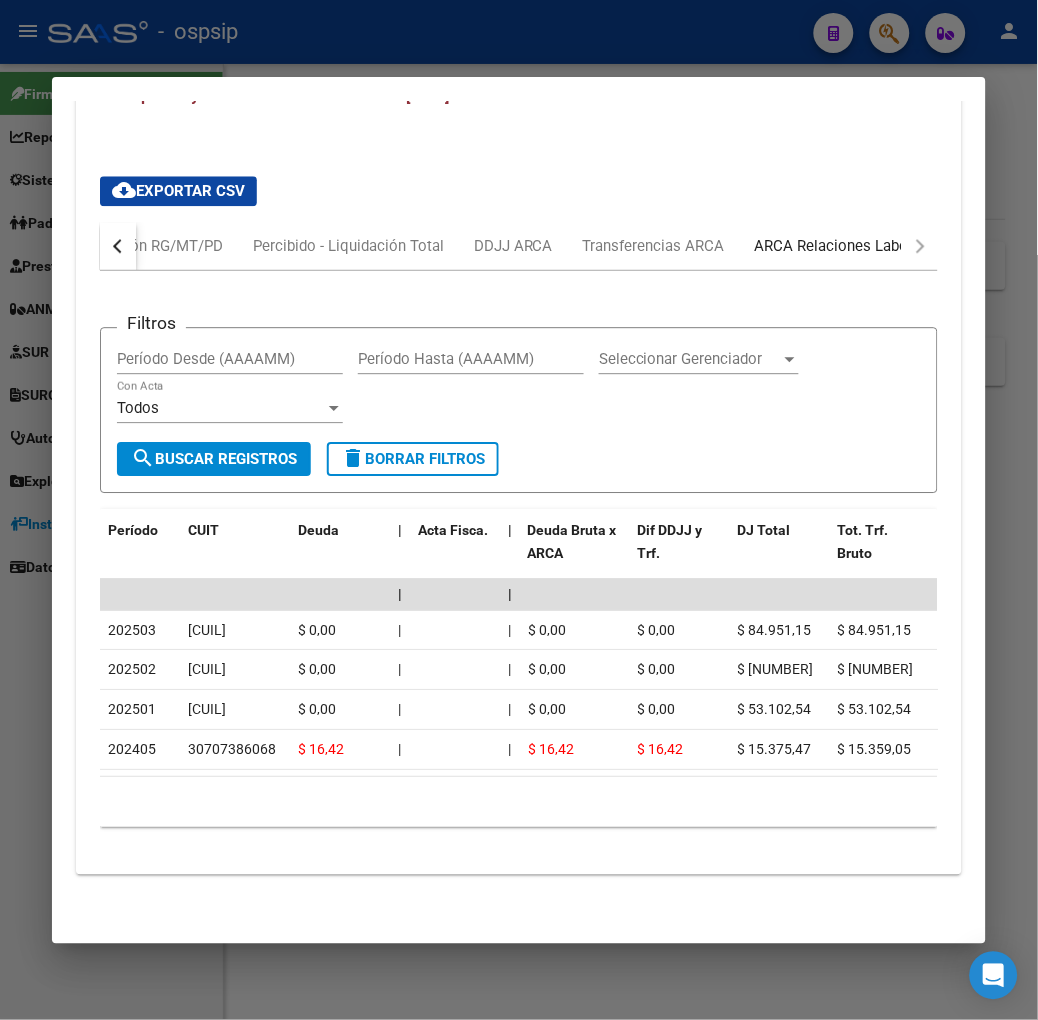 click on "ARCA Relaciones Laborales" at bounding box center [848, 246] 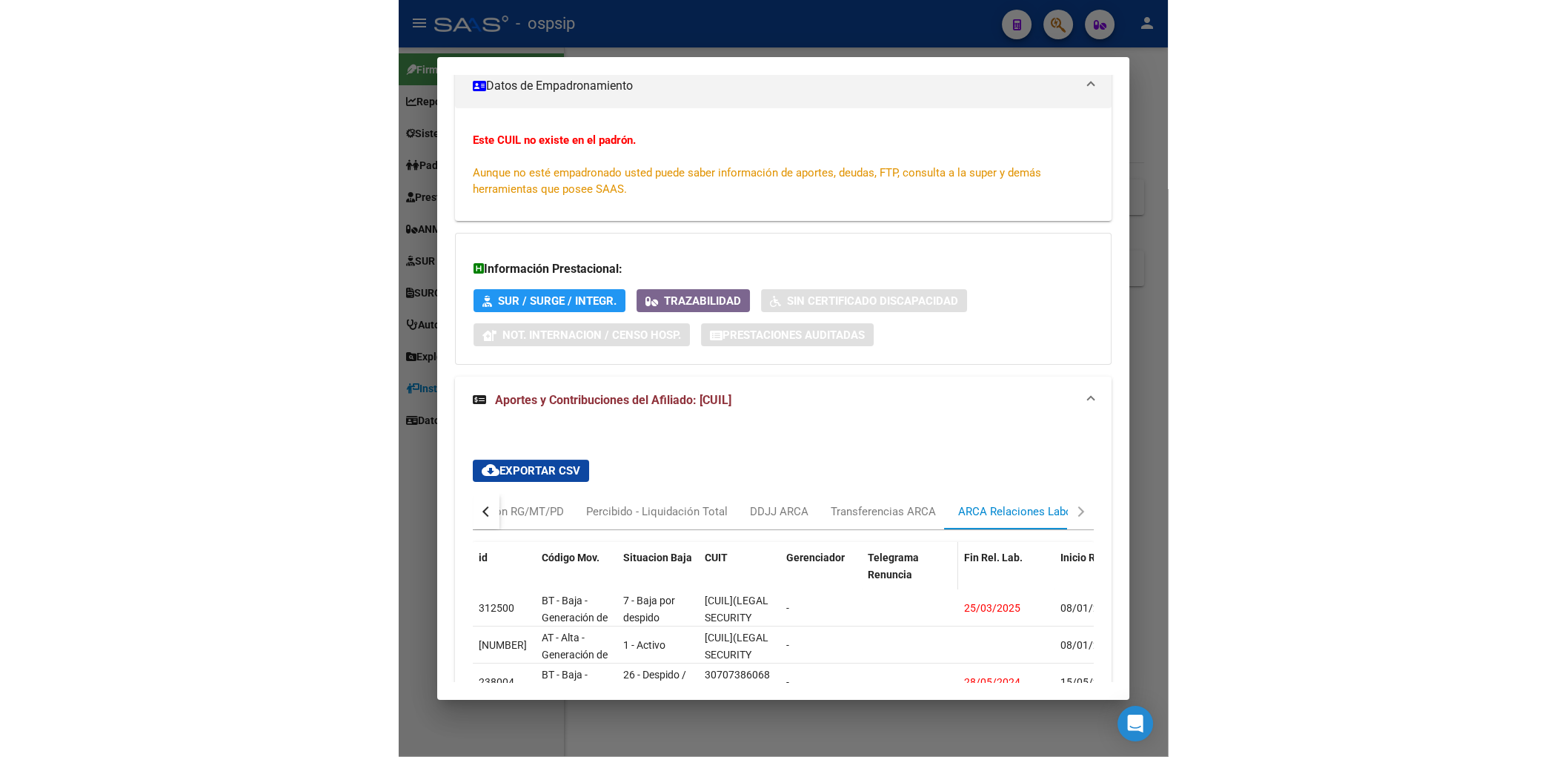 scroll, scrollTop: 397, scrollLeft: 0, axis: vertical 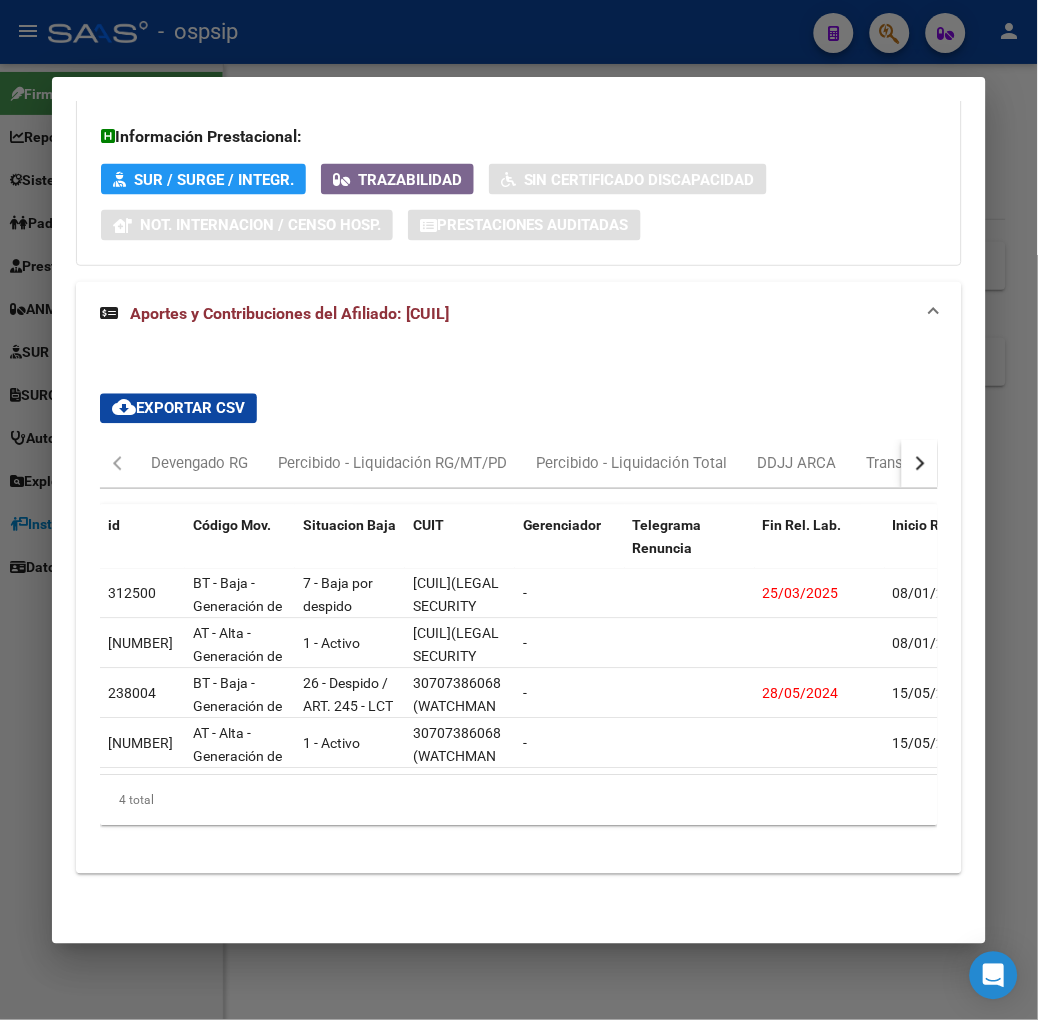 click at bounding box center [519, 510] 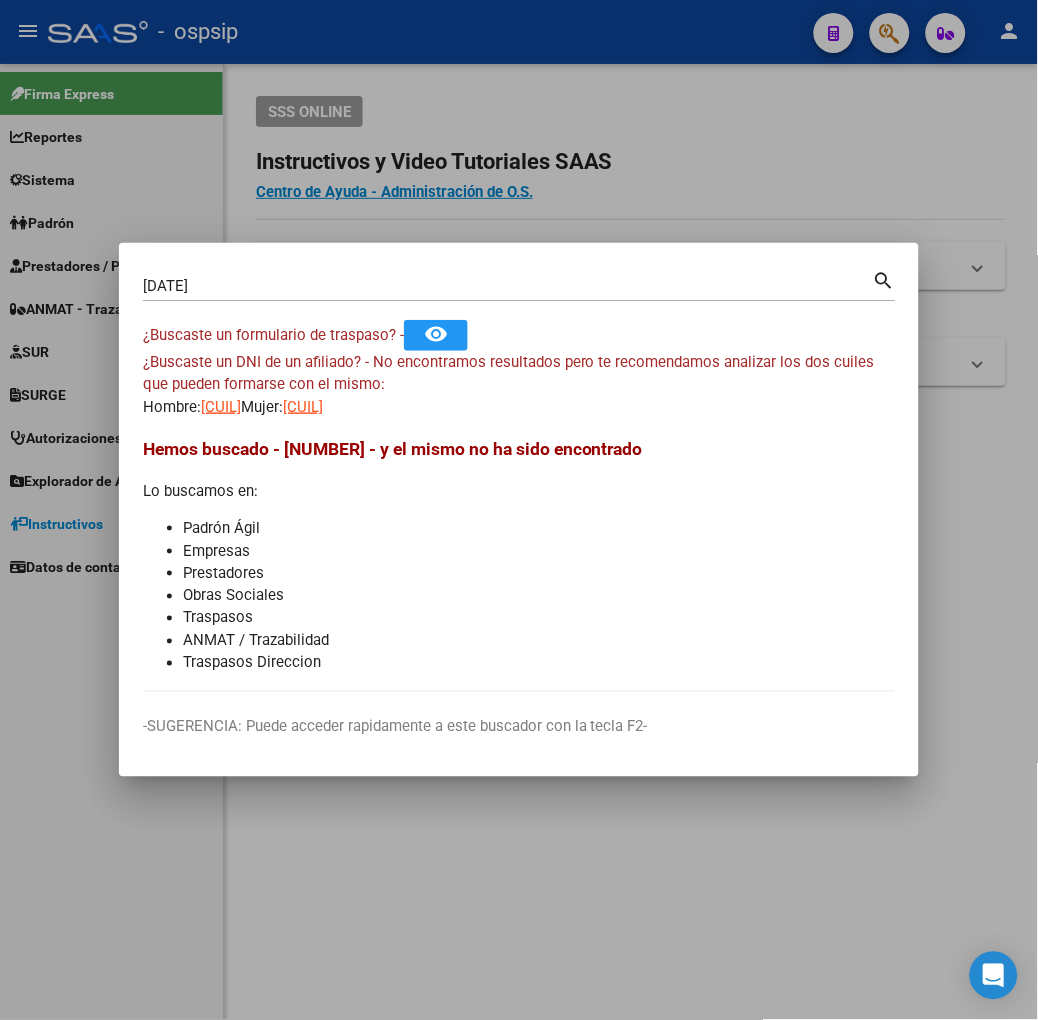 click on "40489135 Buscar (apellido, dni, cuil, nro traspaso, cuit, obra social)" at bounding box center (508, 286) 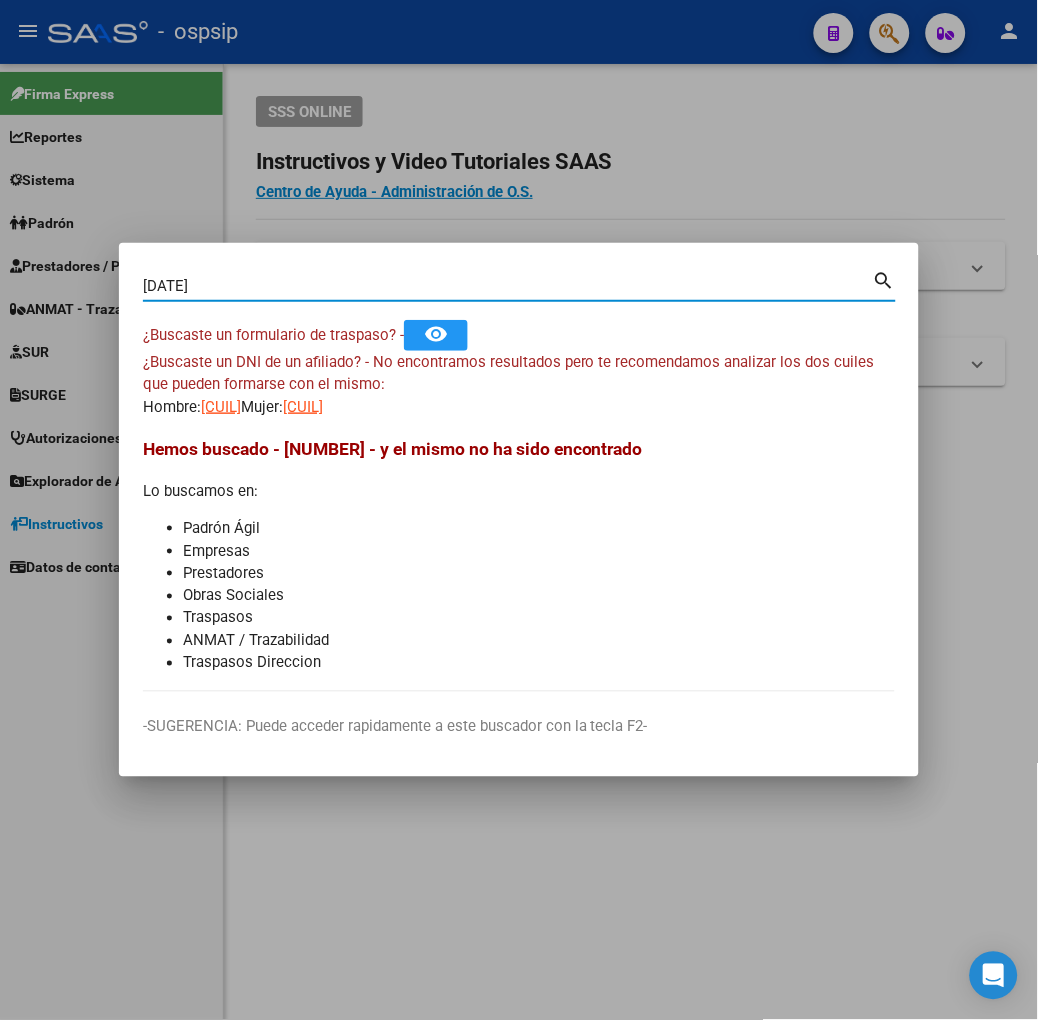 click on "40489135" at bounding box center (508, 286) 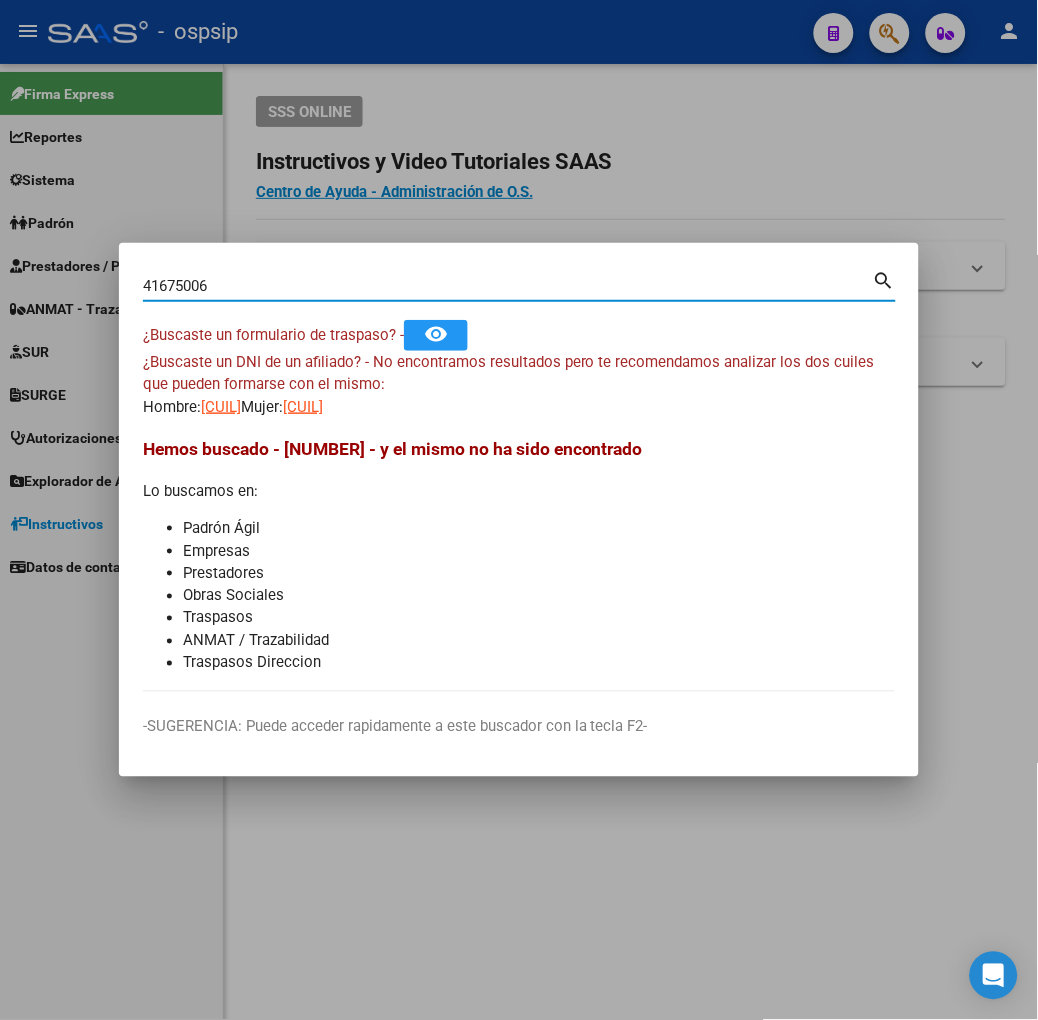 type on "[NUMBER]" 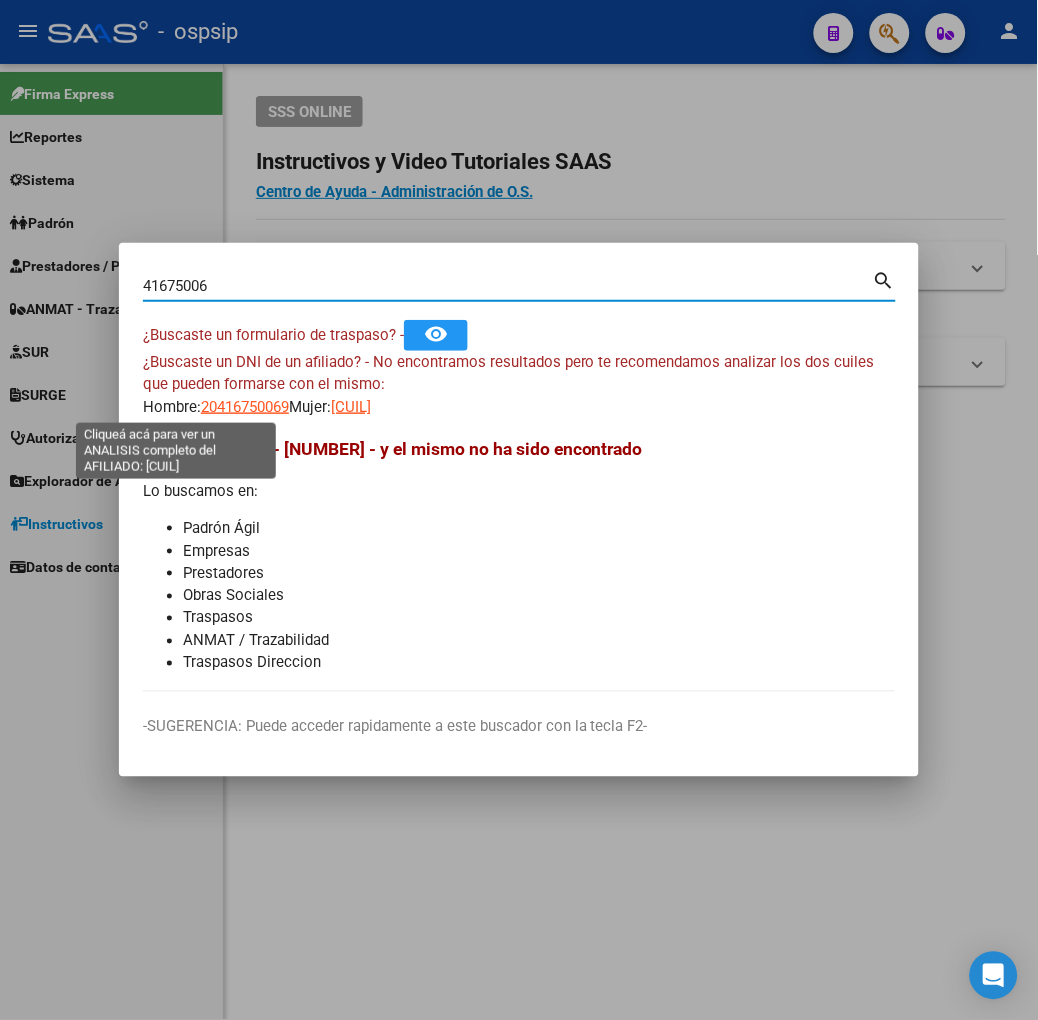 click on "[NUMBER]" at bounding box center (245, 407) 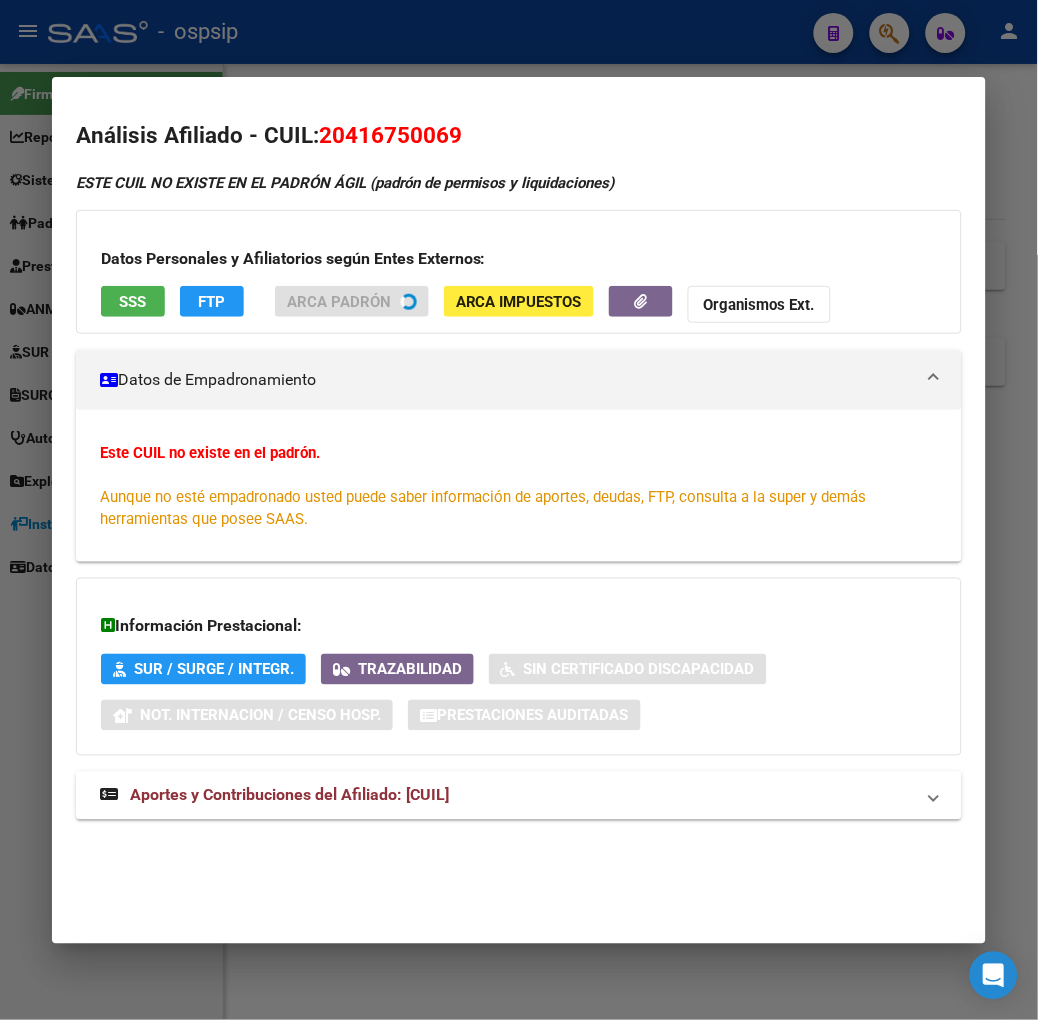 click at bounding box center (519, 510) 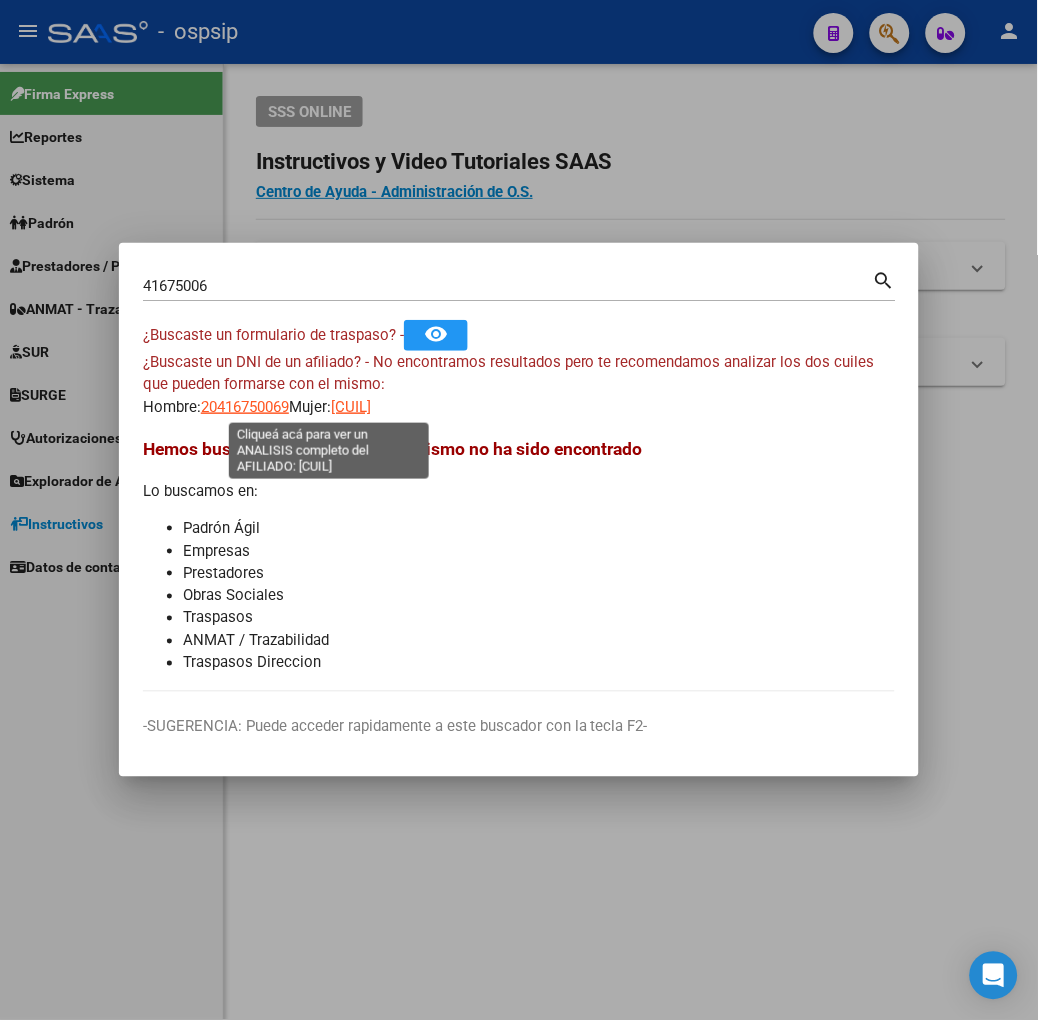 click on "[NUMBER]" at bounding box center [351, 407] 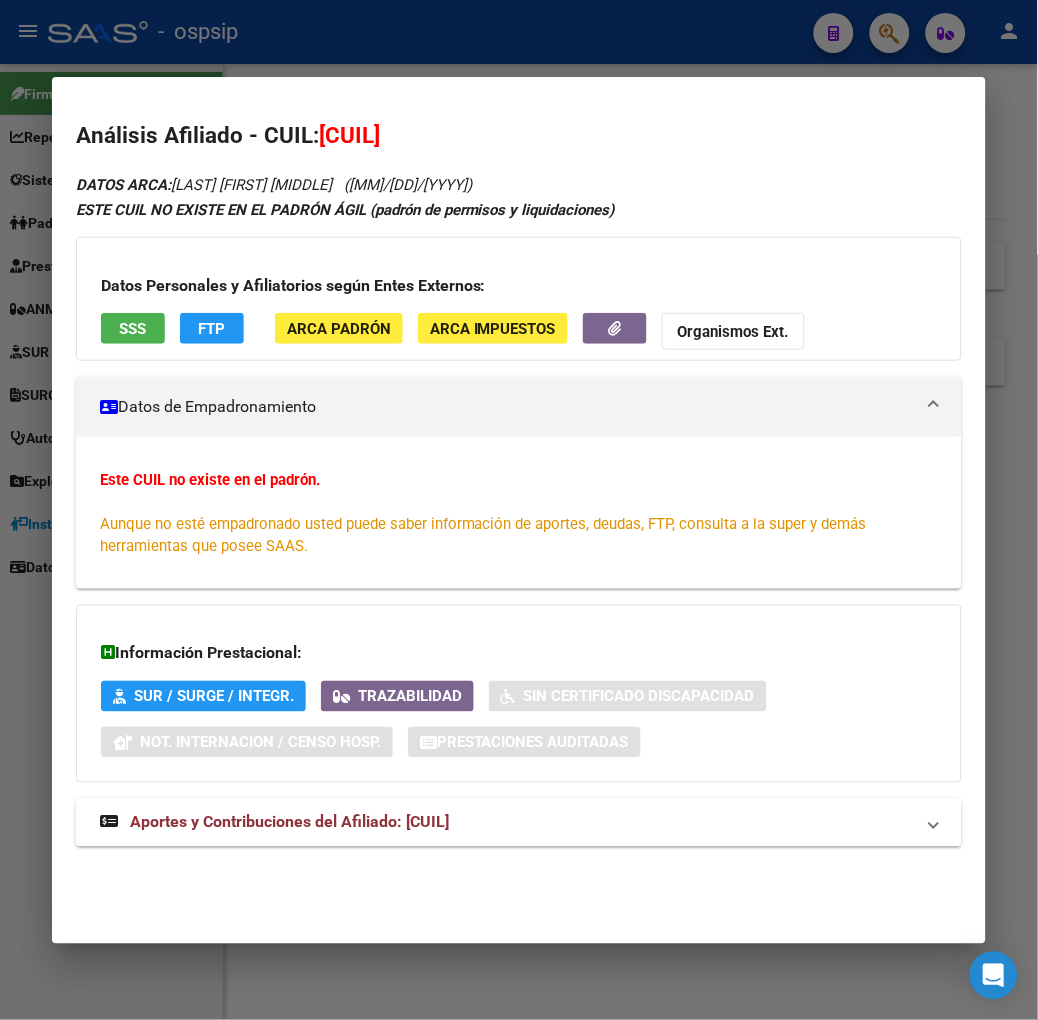 click on "SSS" at bounding box center [132, 329] 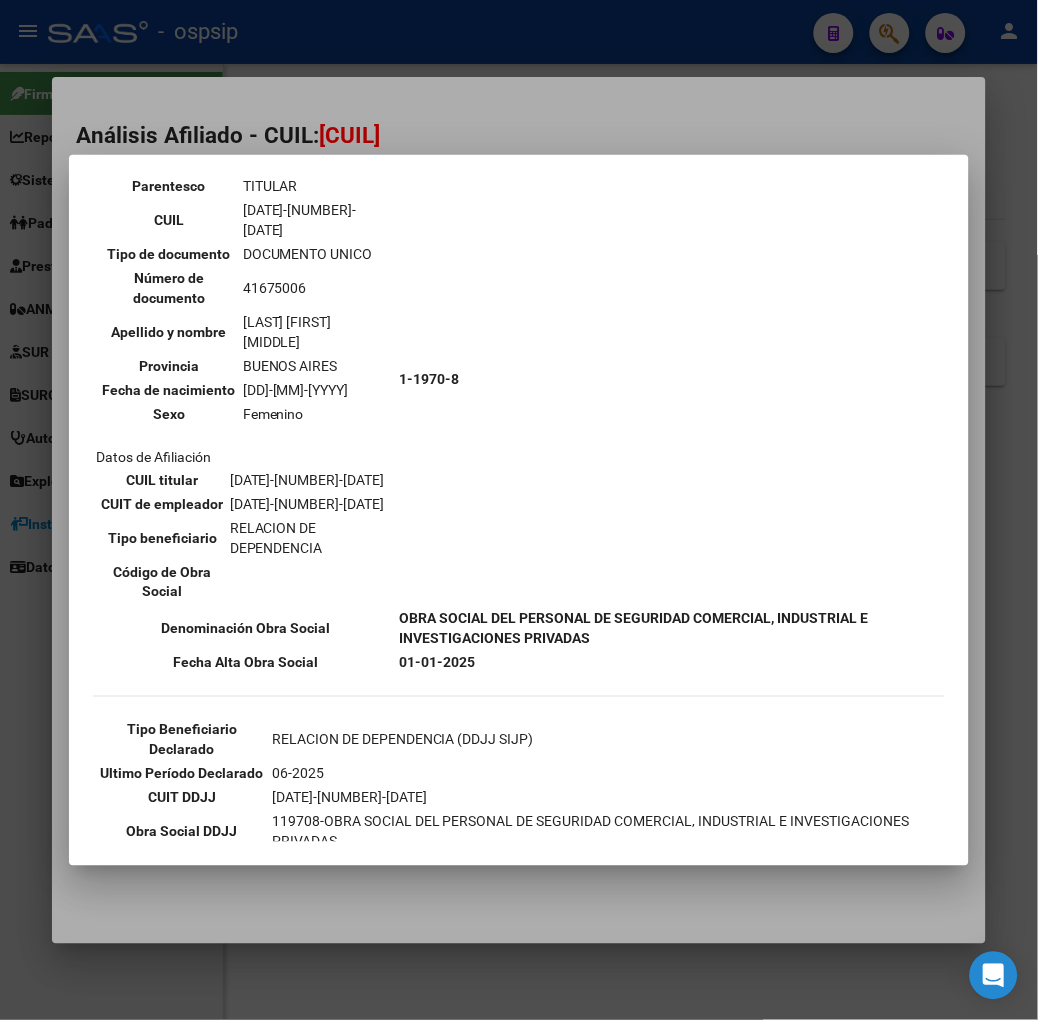 scroll, scrollTop: 222, scrollLeft: 0, axis: vertical 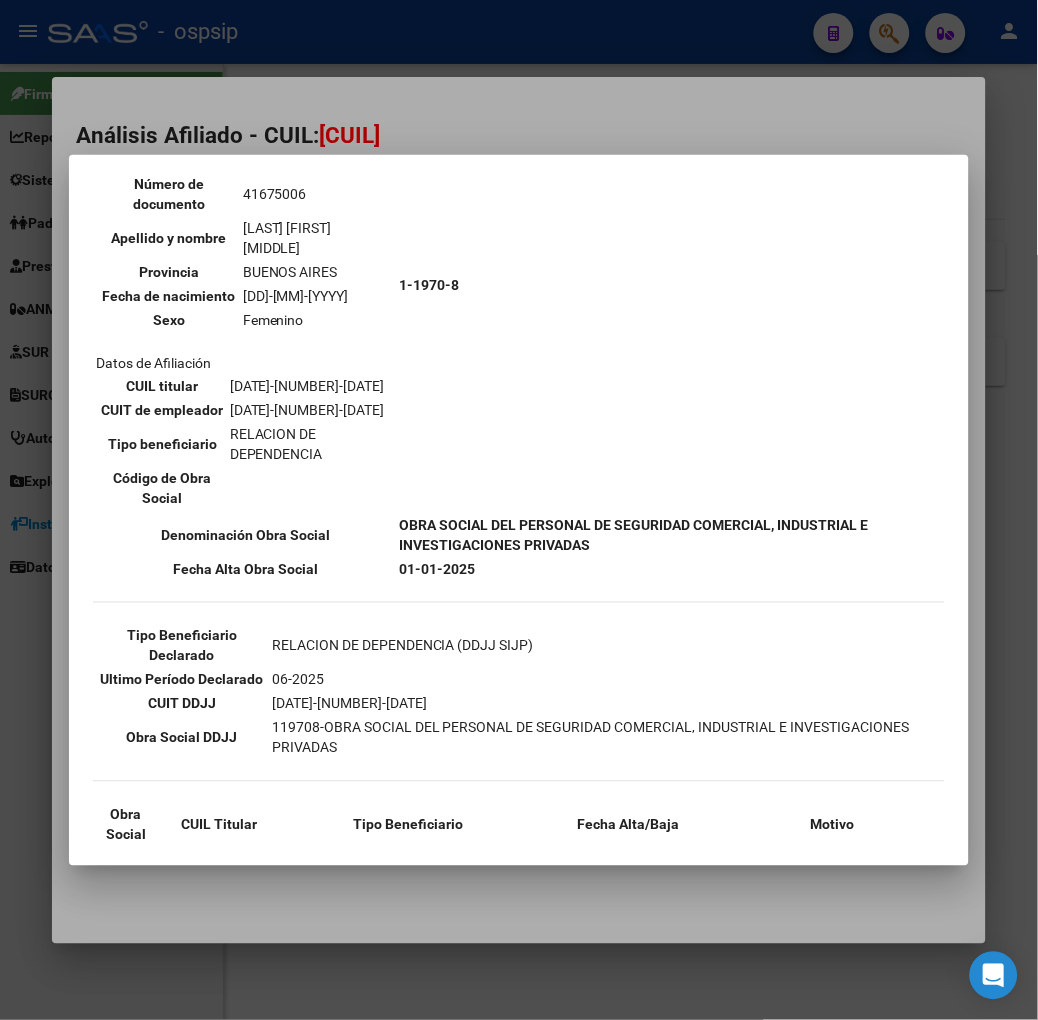 click at bounding box center (519, 510) 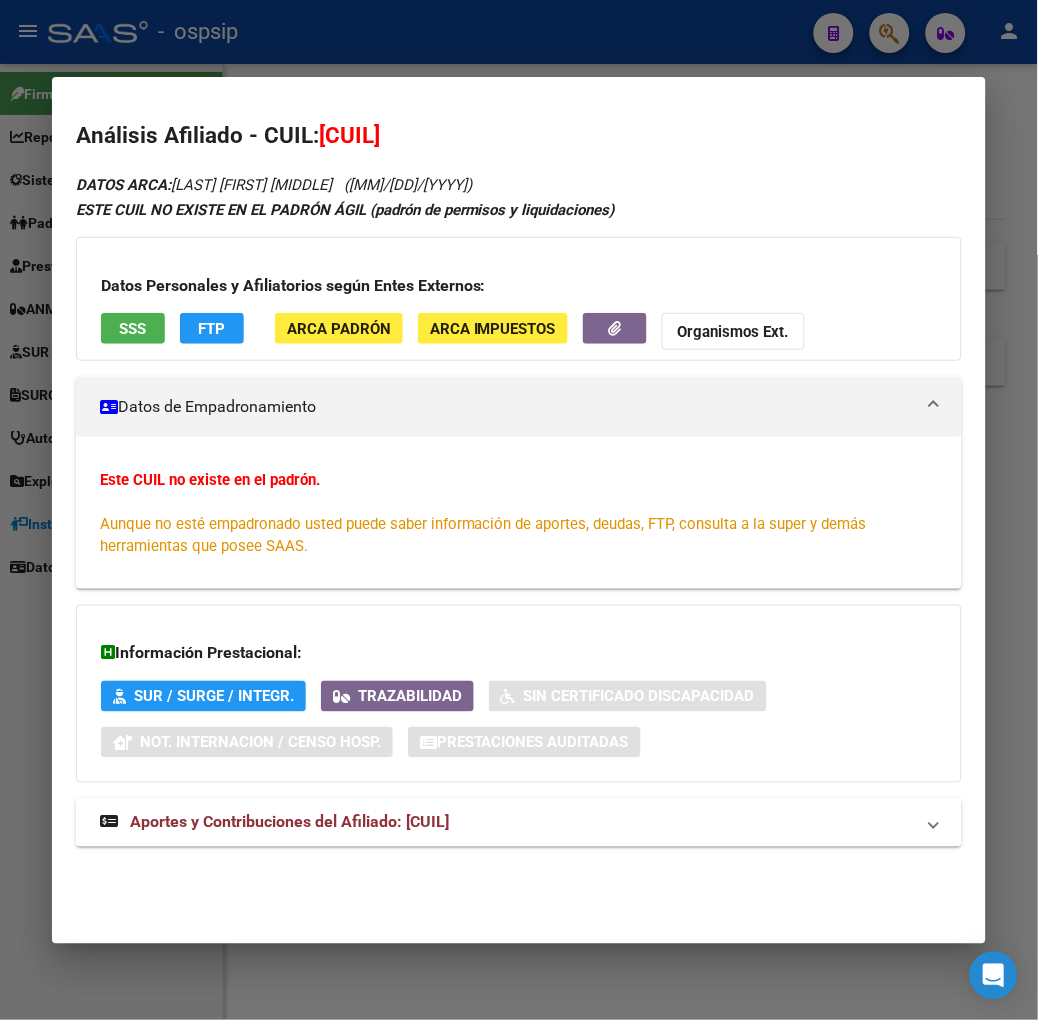 click on "Aportes y Contribuciones del Afiliado: [CUIL]" at bounding box center [289, 822] 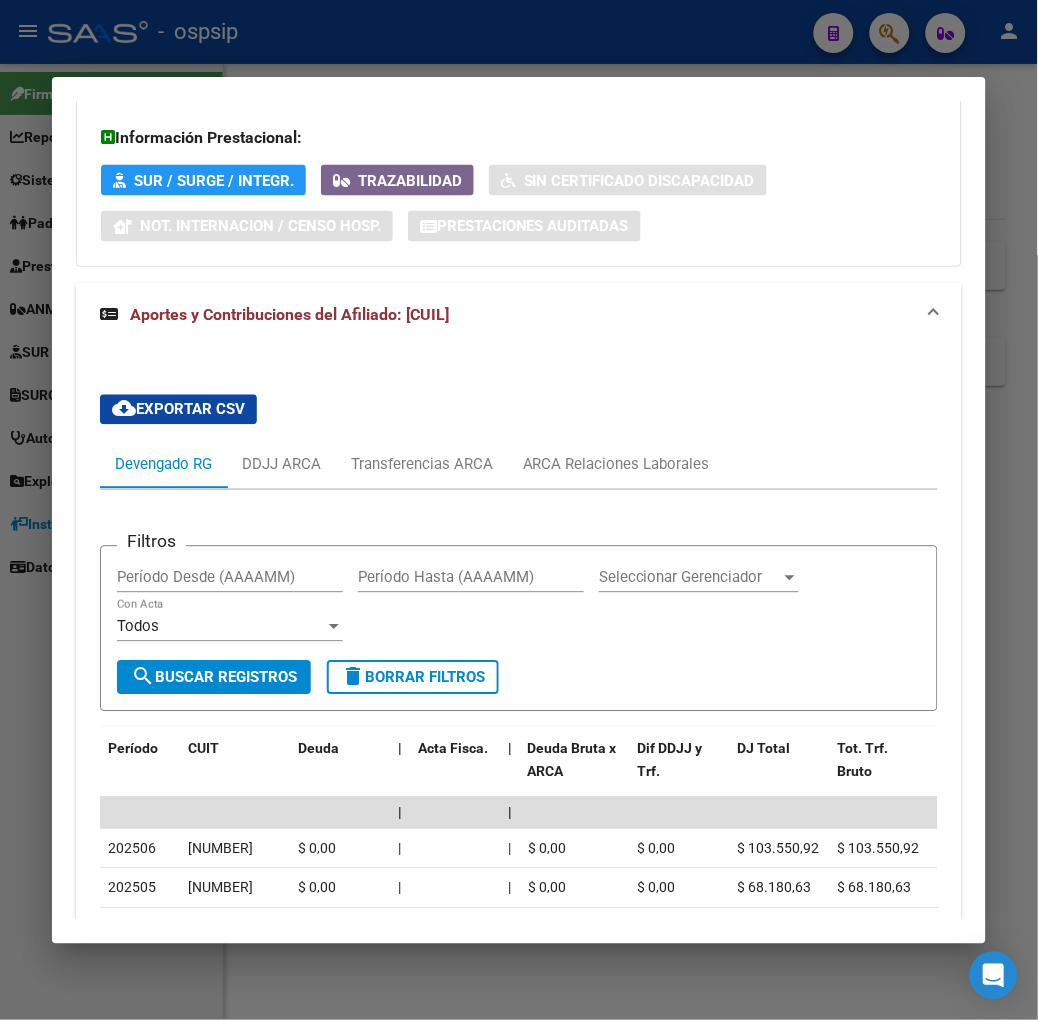 scroll, scrollTop: 627, scrollLeft: 0, axis: vertical 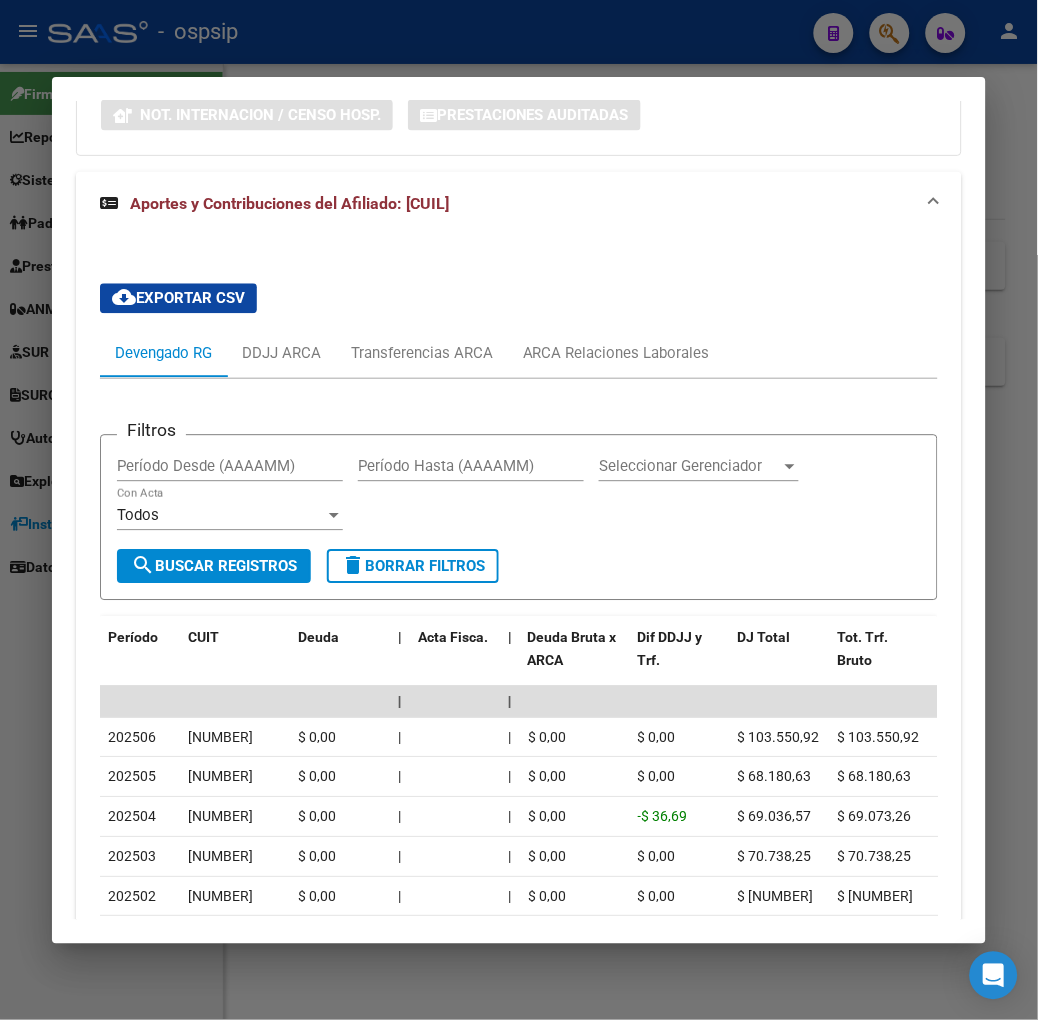 click at bounding box center (519, 510) 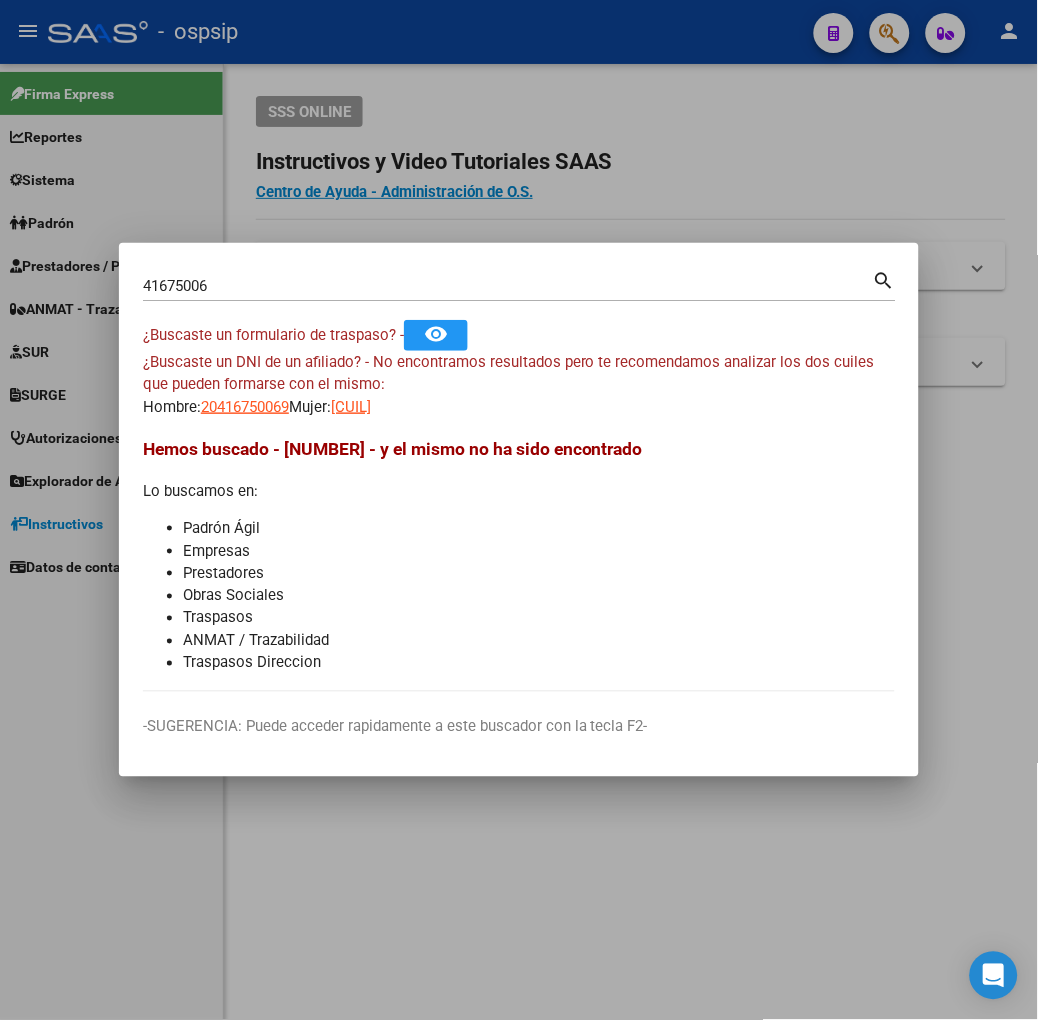 click on "[NUMBER]" at bounding box center (508, 286) 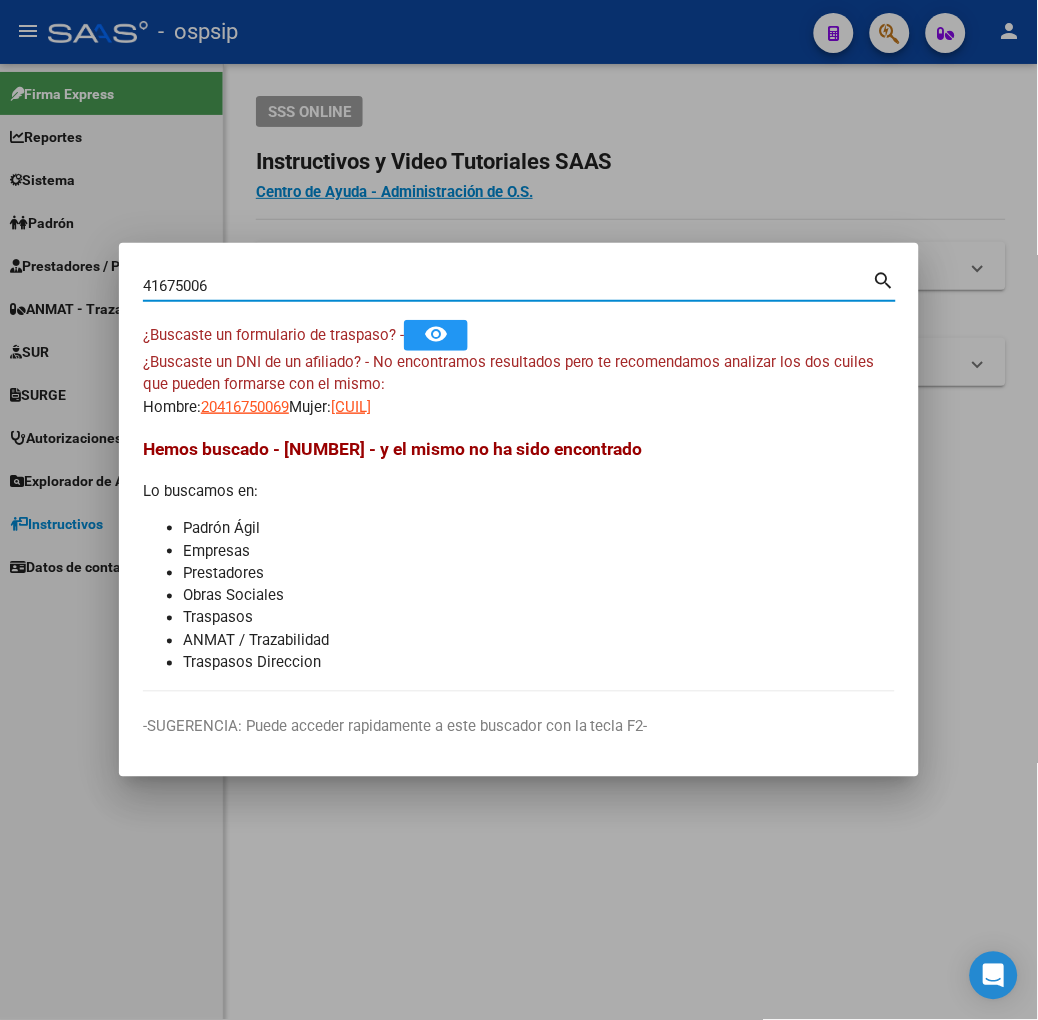 click on "[NUMBER]" at bounding box center (508, 286) 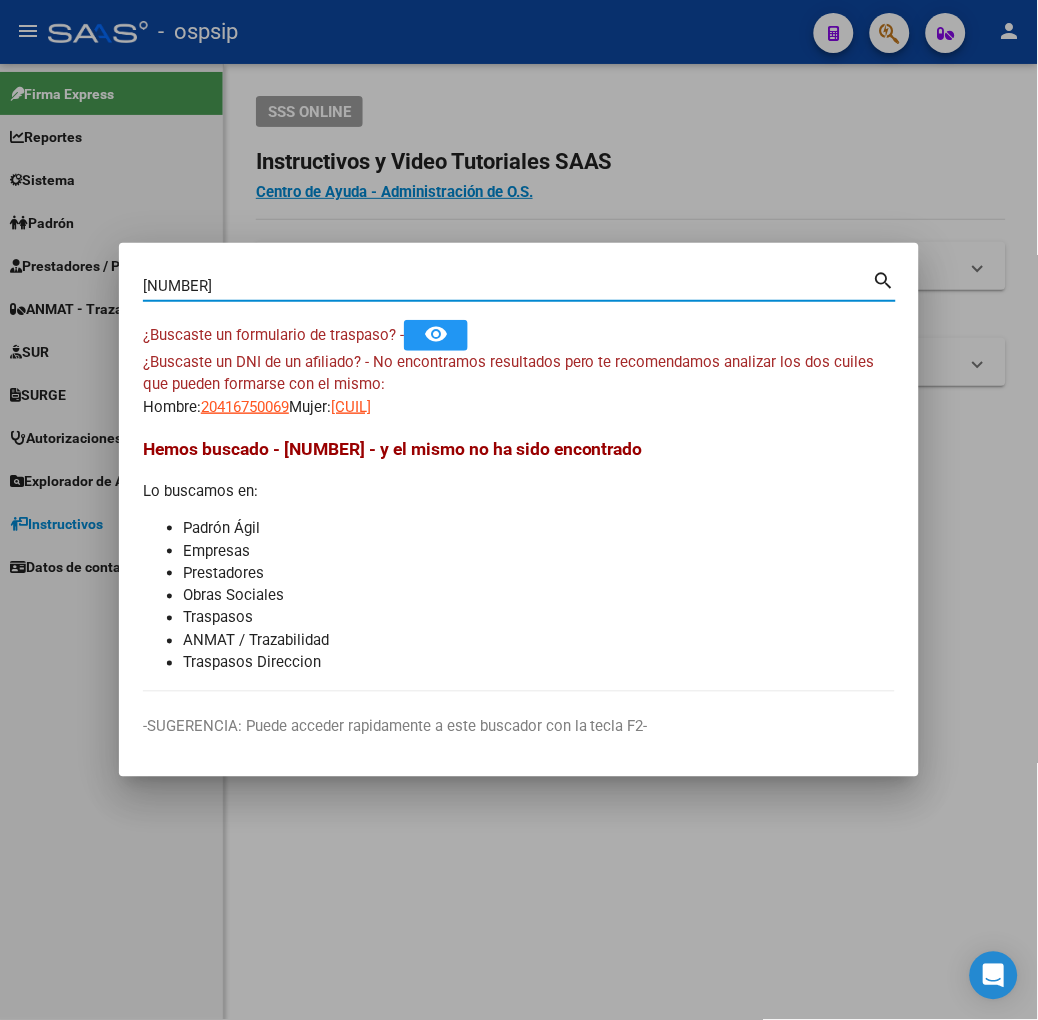type on "23056485" 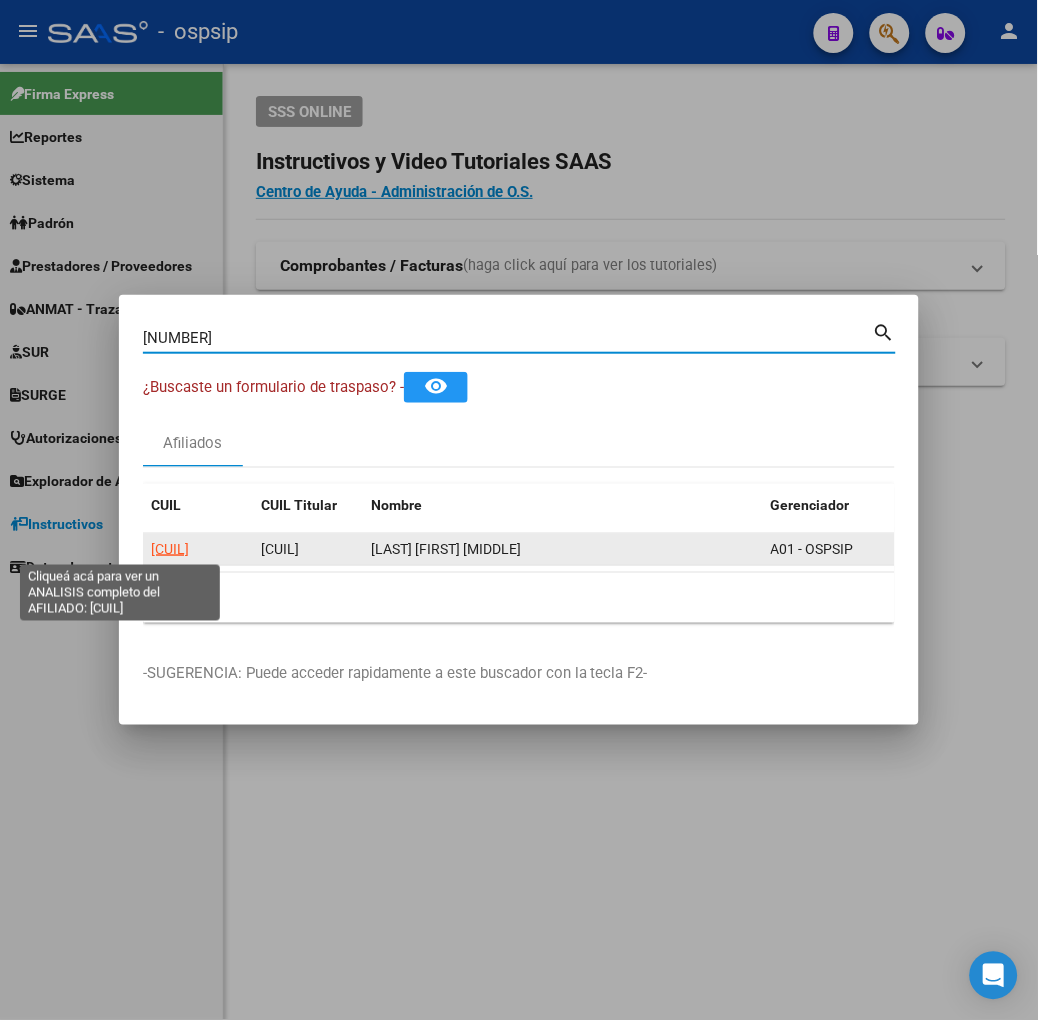 click on "27230564855" 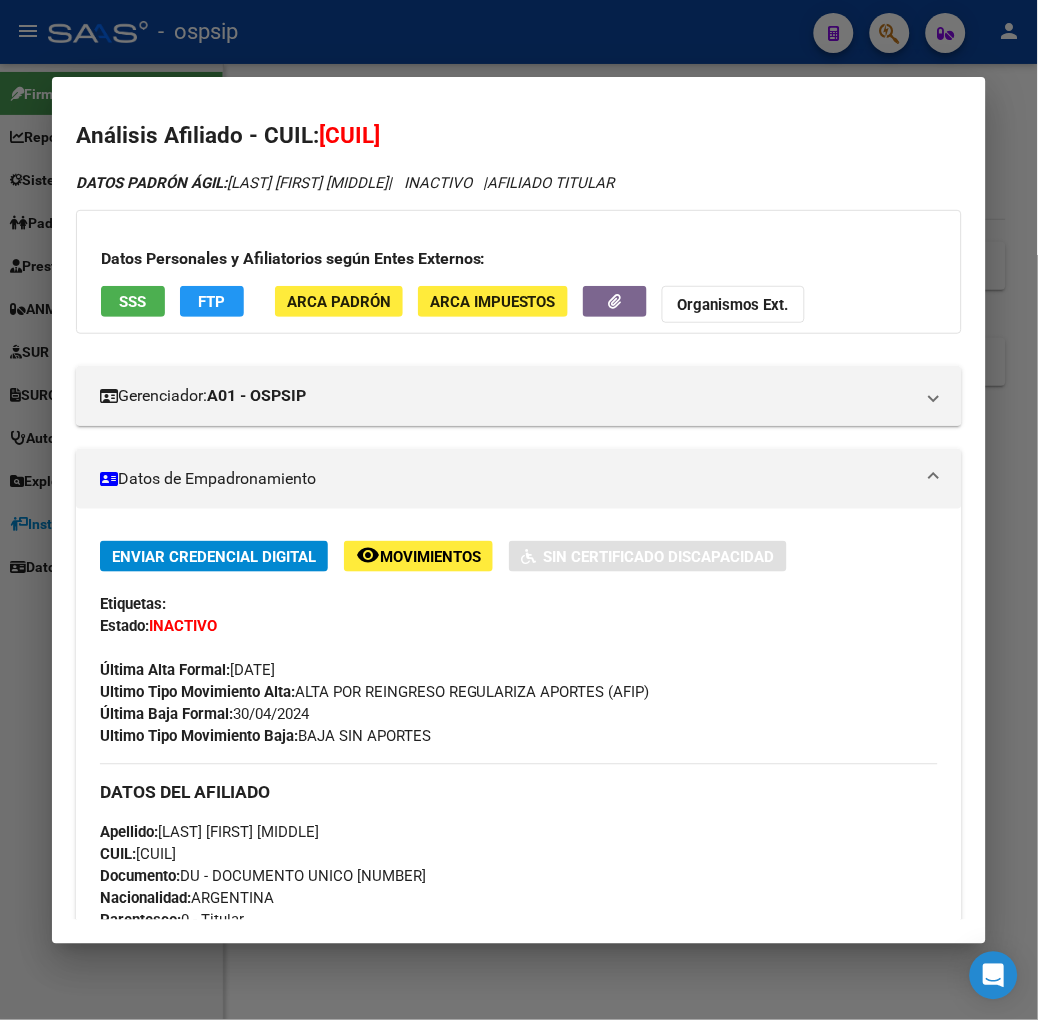 click on "SSS" at bounding box center (132, 302) 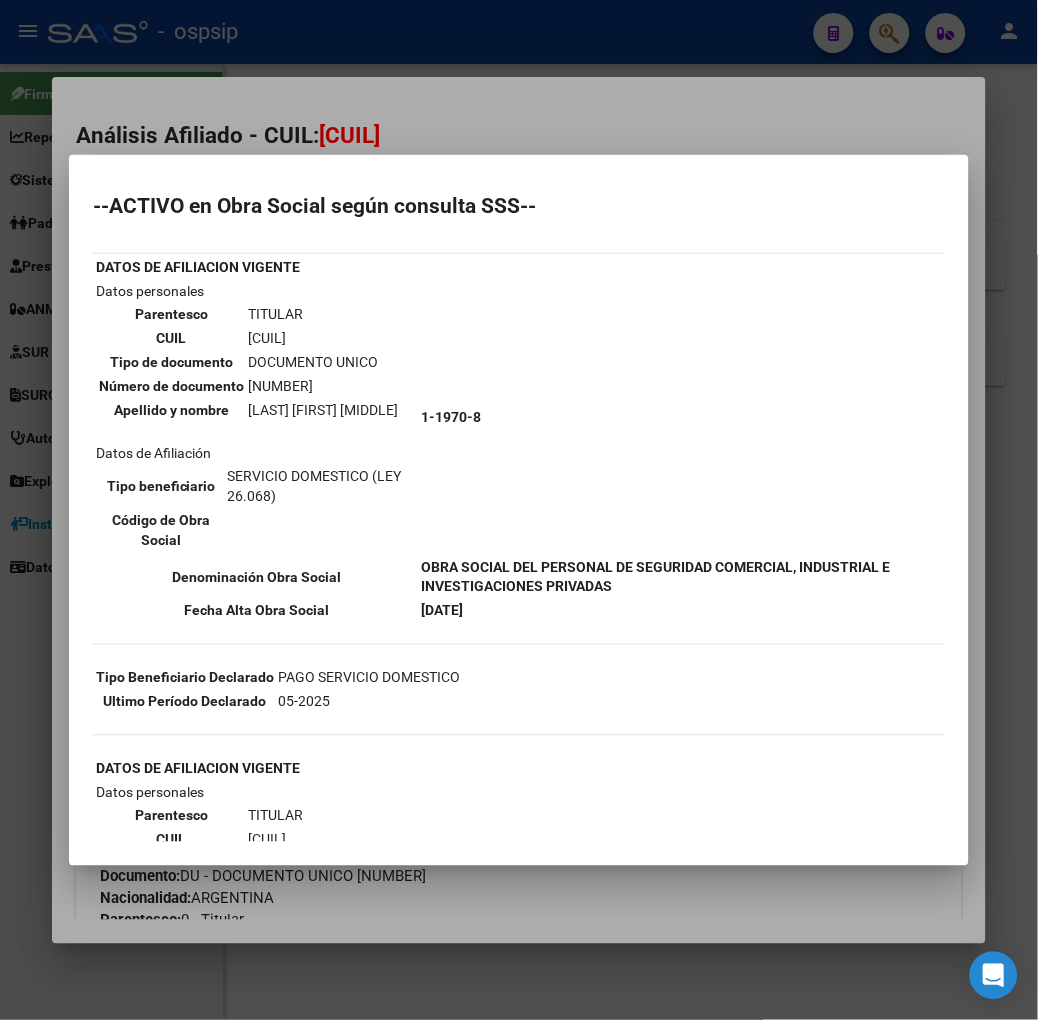 click at bounding box center (519, 510) 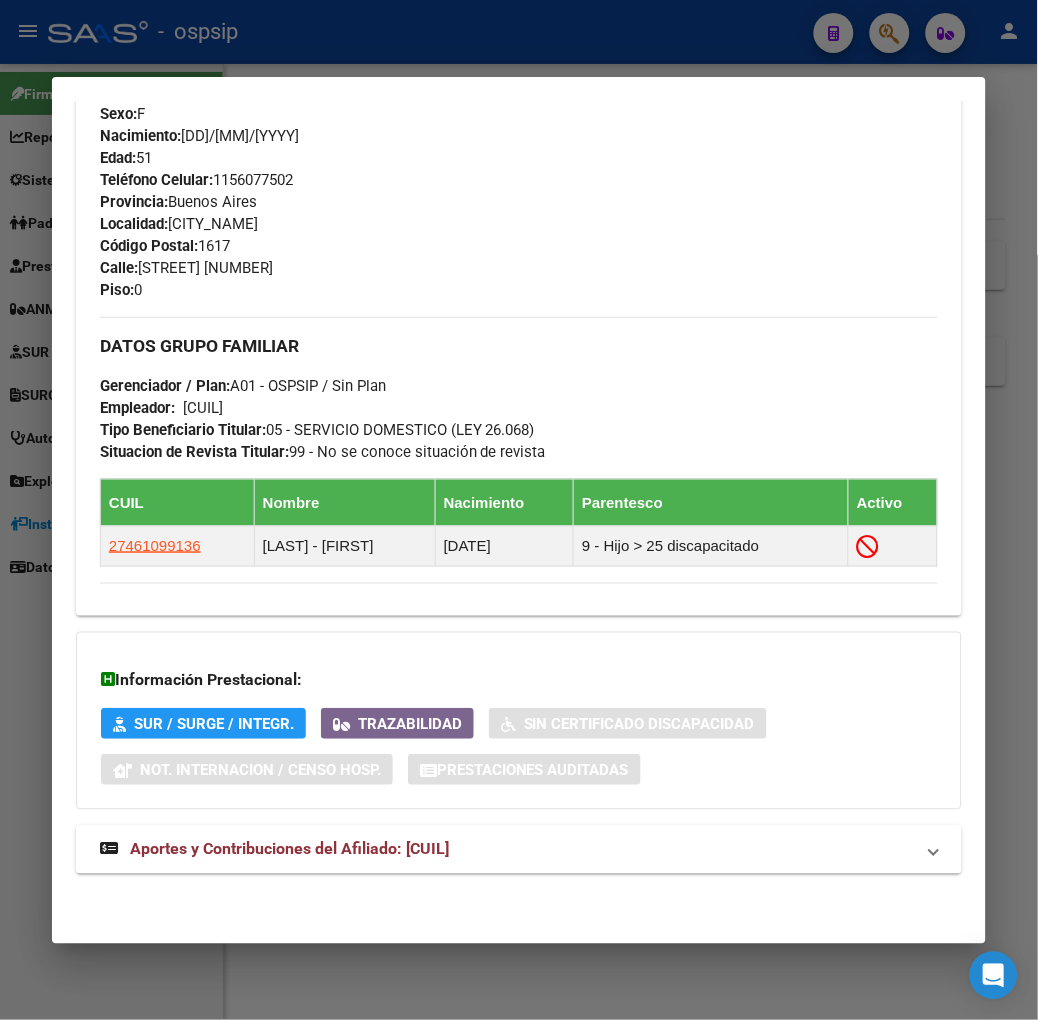click on "Aportes y Contribuciones del Afiliado: 27230564855" at bounding box center [519, 850] 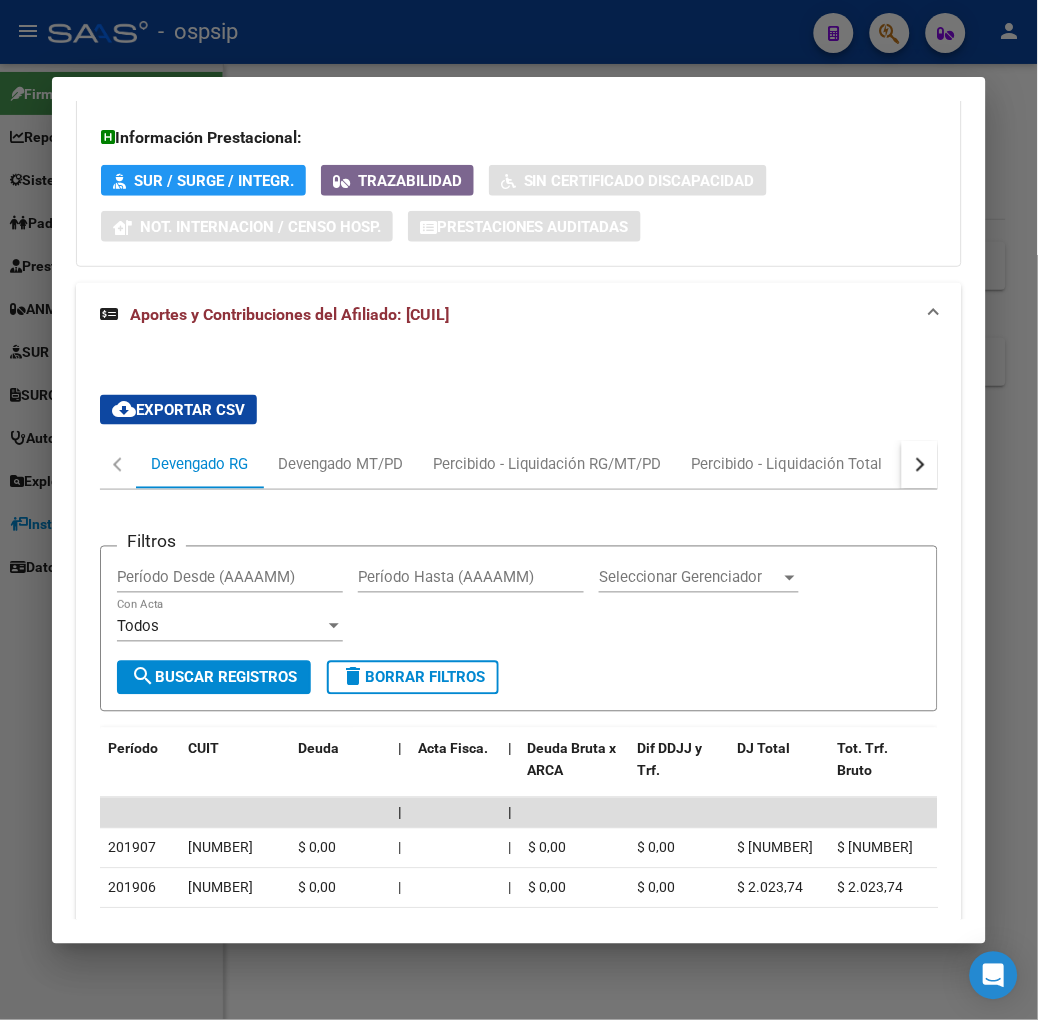 scroll, scrollTop: 1818, scrollLeft: 0, axis: vertical 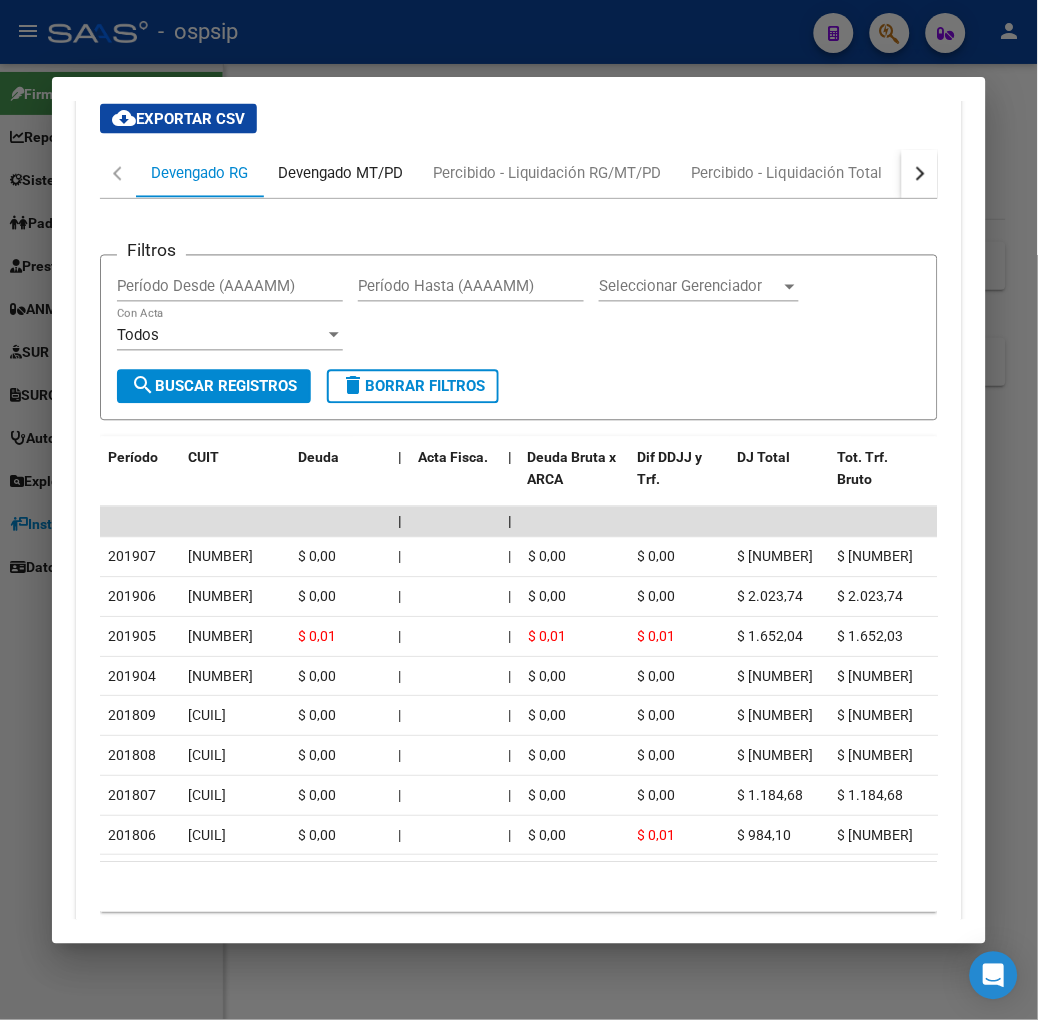 click on "Devengado MT/PD" at bounding box center (340, 174) 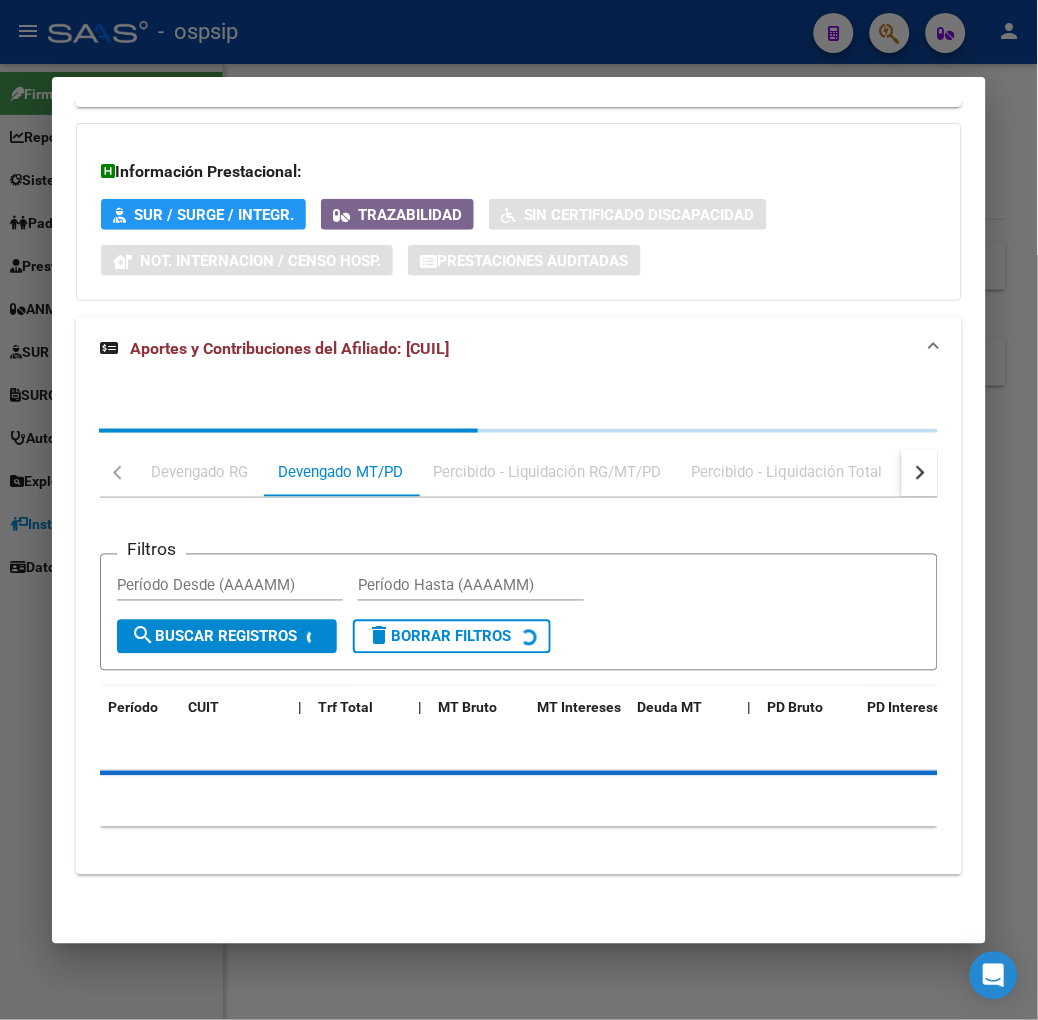 scroll, scrollTop: 1470, scrollLeft: 0, axis: vertical 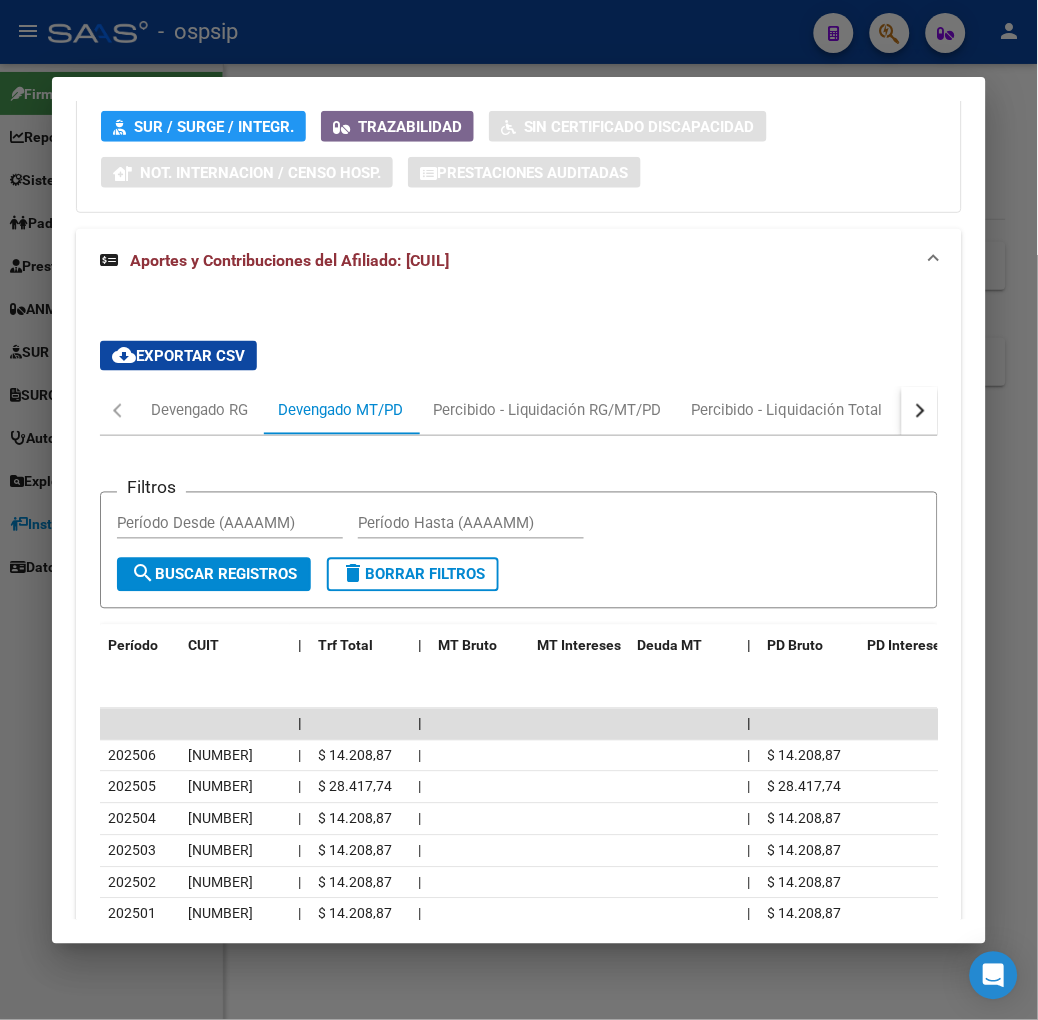 click at bounding box center (519, 510) 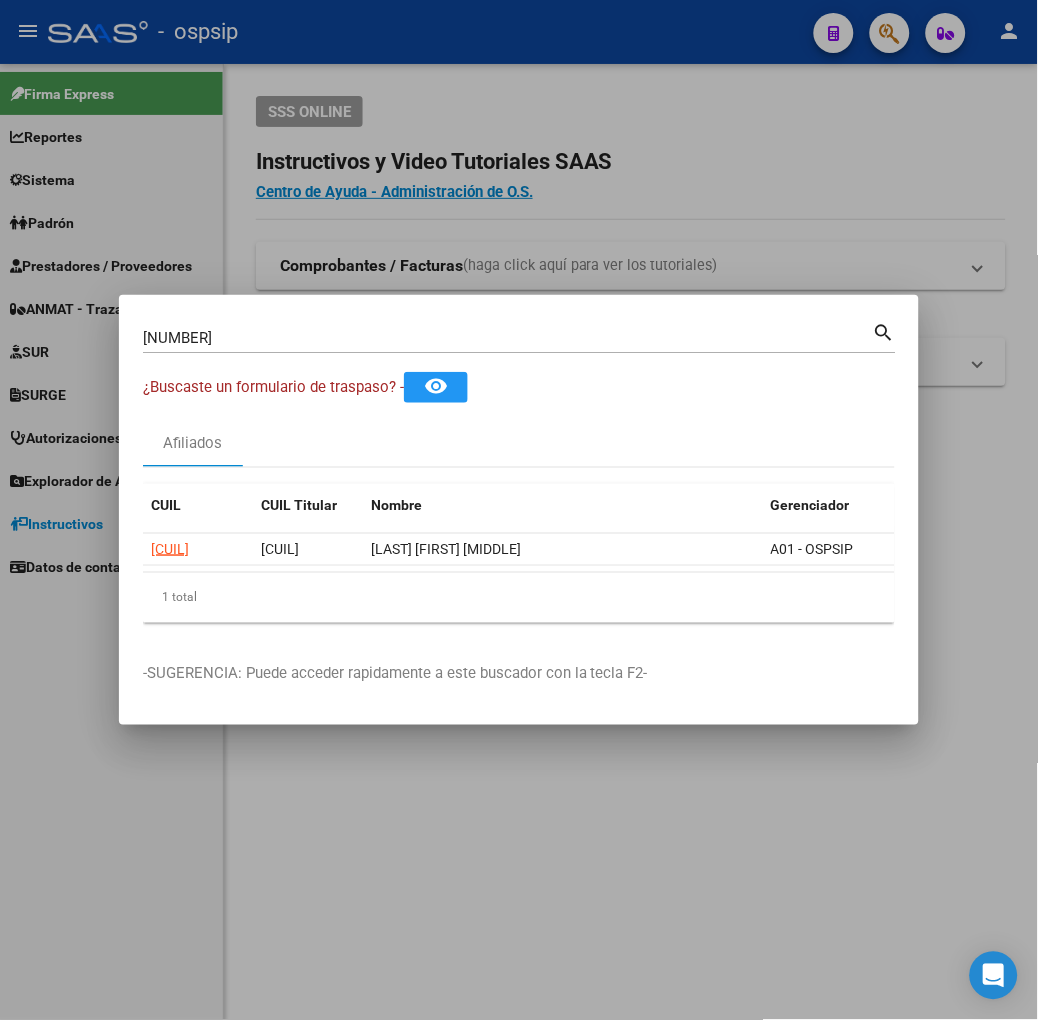 click on "23056485 Buscar (apellido, dni, cuil, nro traspaso, cuit, obra social) search" at bounding box center (519, 336) 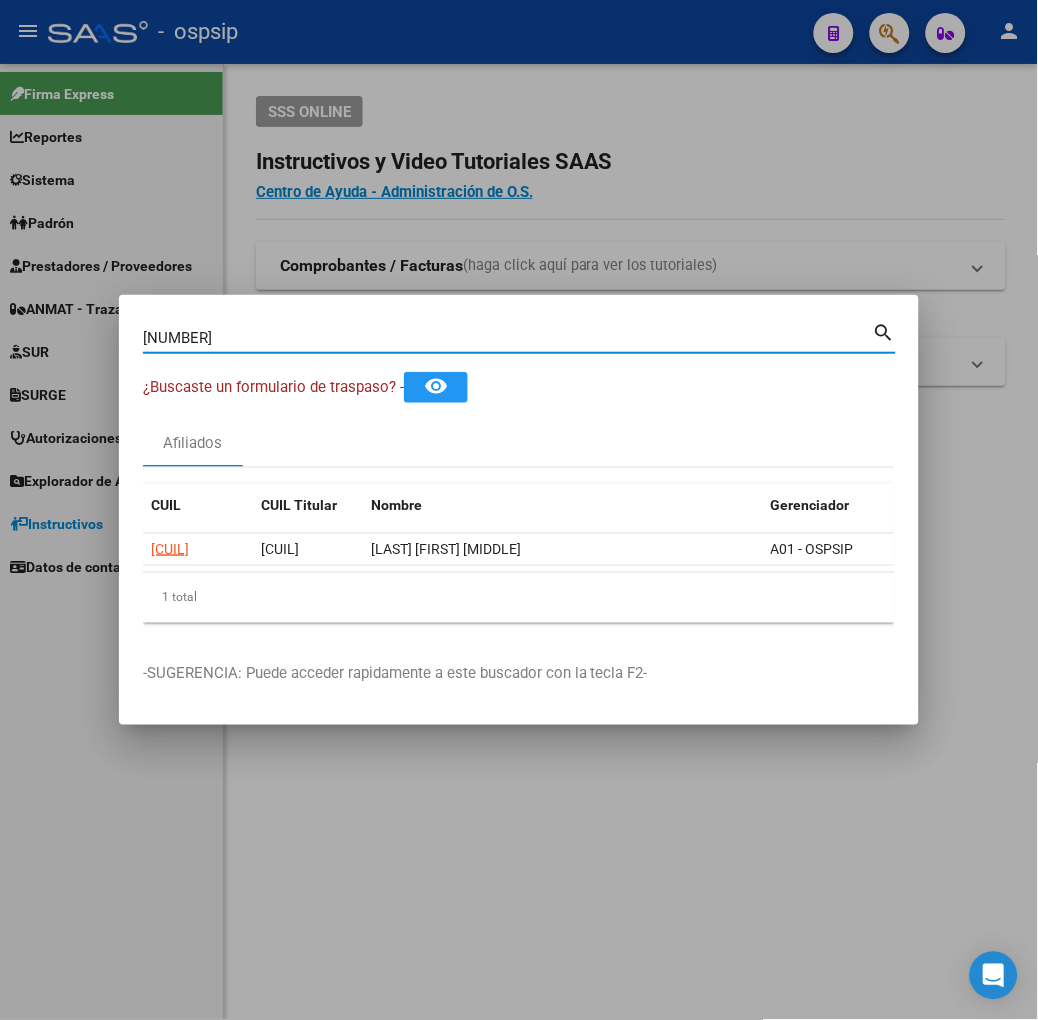 click on "23056485" at bounding box center (508, 338) 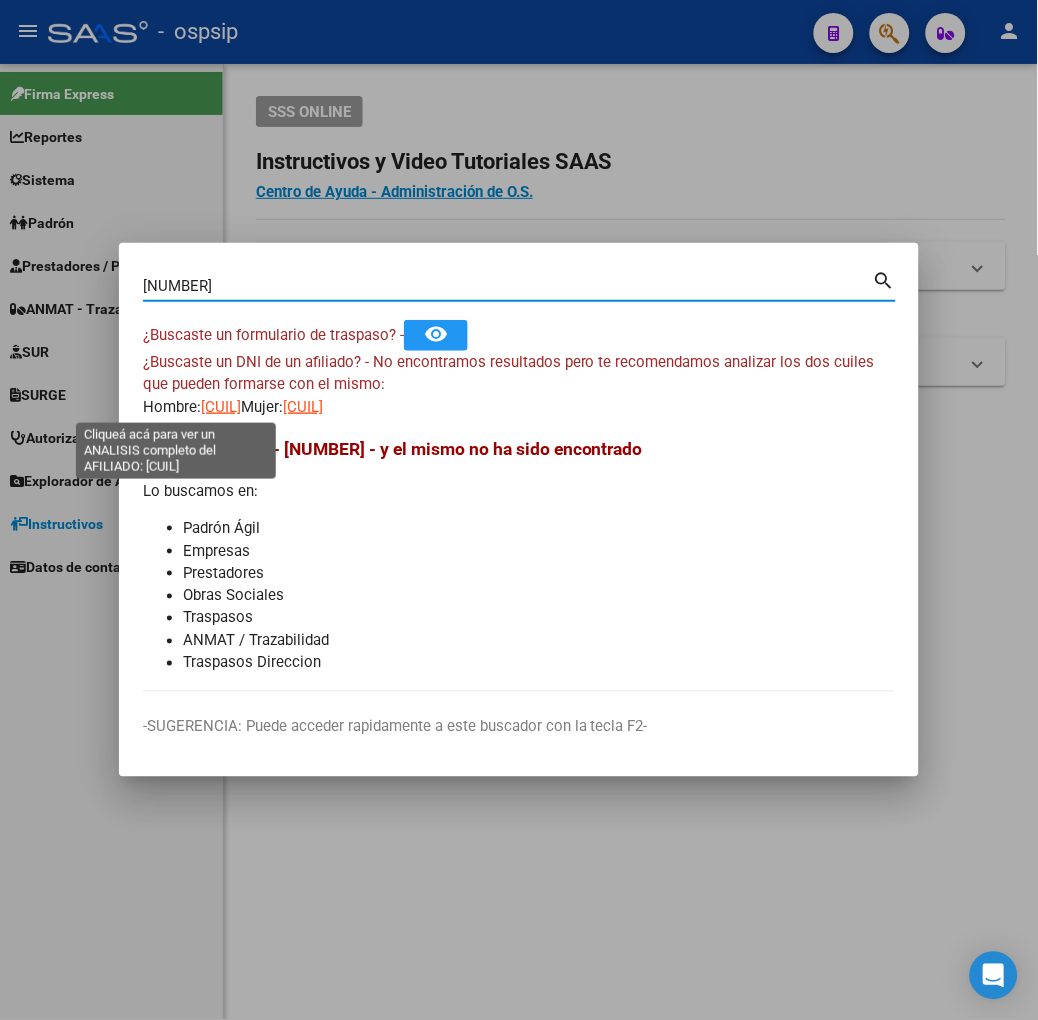 click on "23342237509" at bounding box center [221, 407] 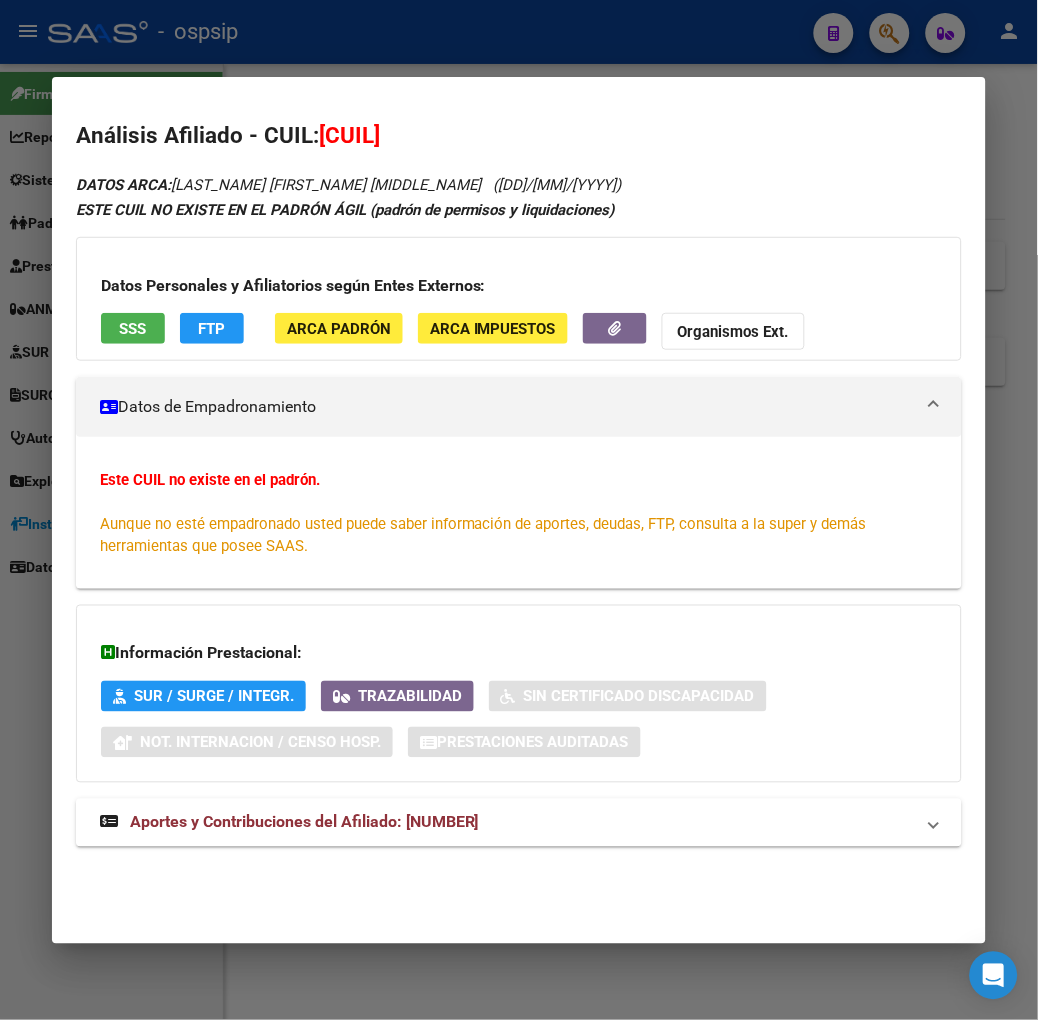click on "SSS" at bounding box center (132, 329) 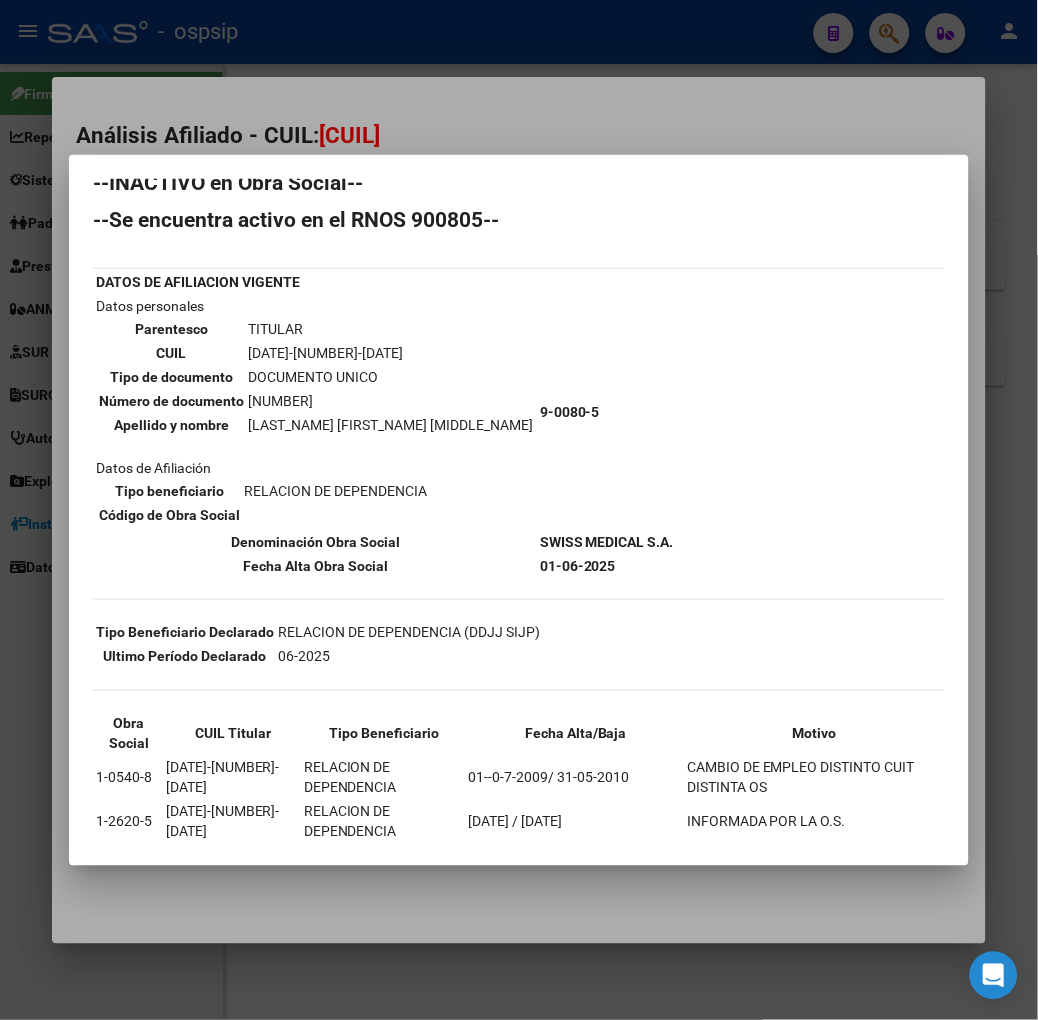 scroll, scrollTop: 34, scrollLeft: 0, axis: vertical 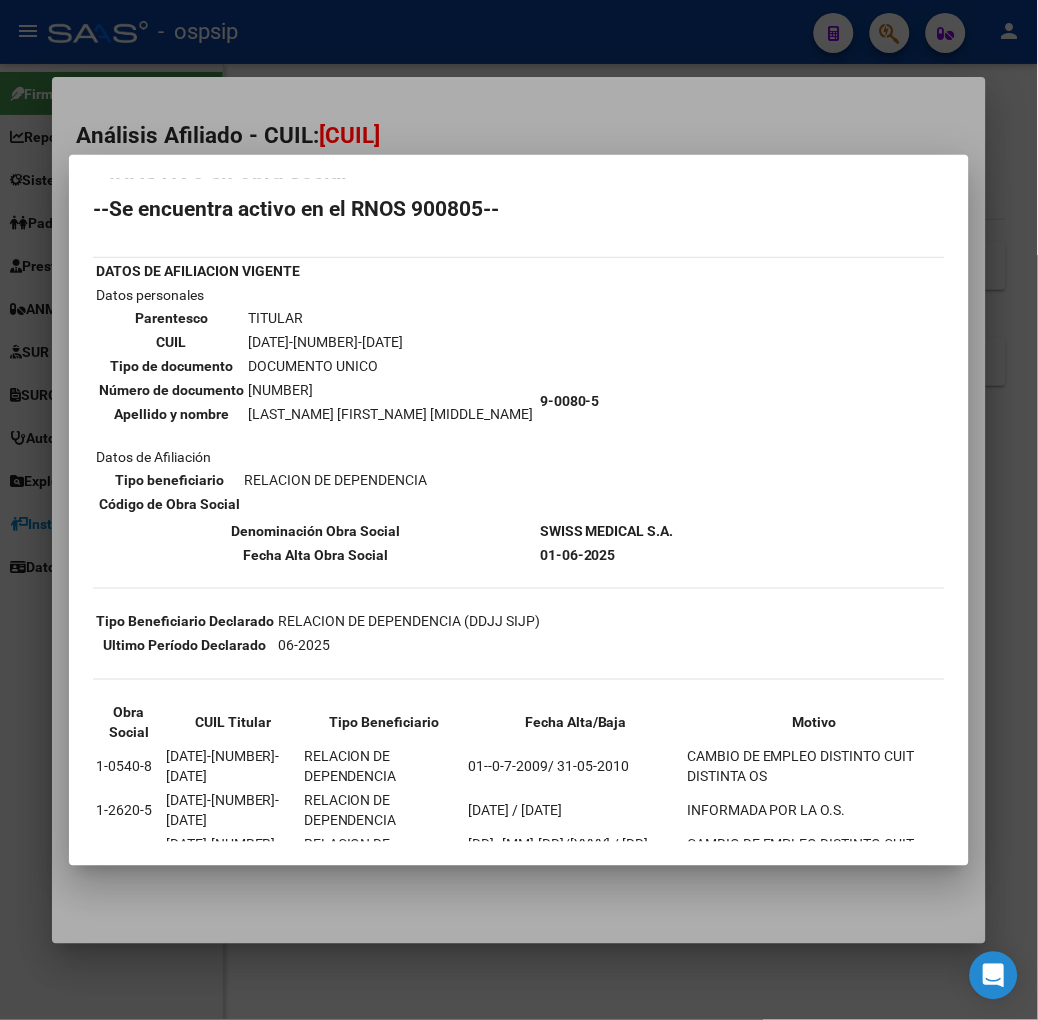 click at bounding box center [519, 510] 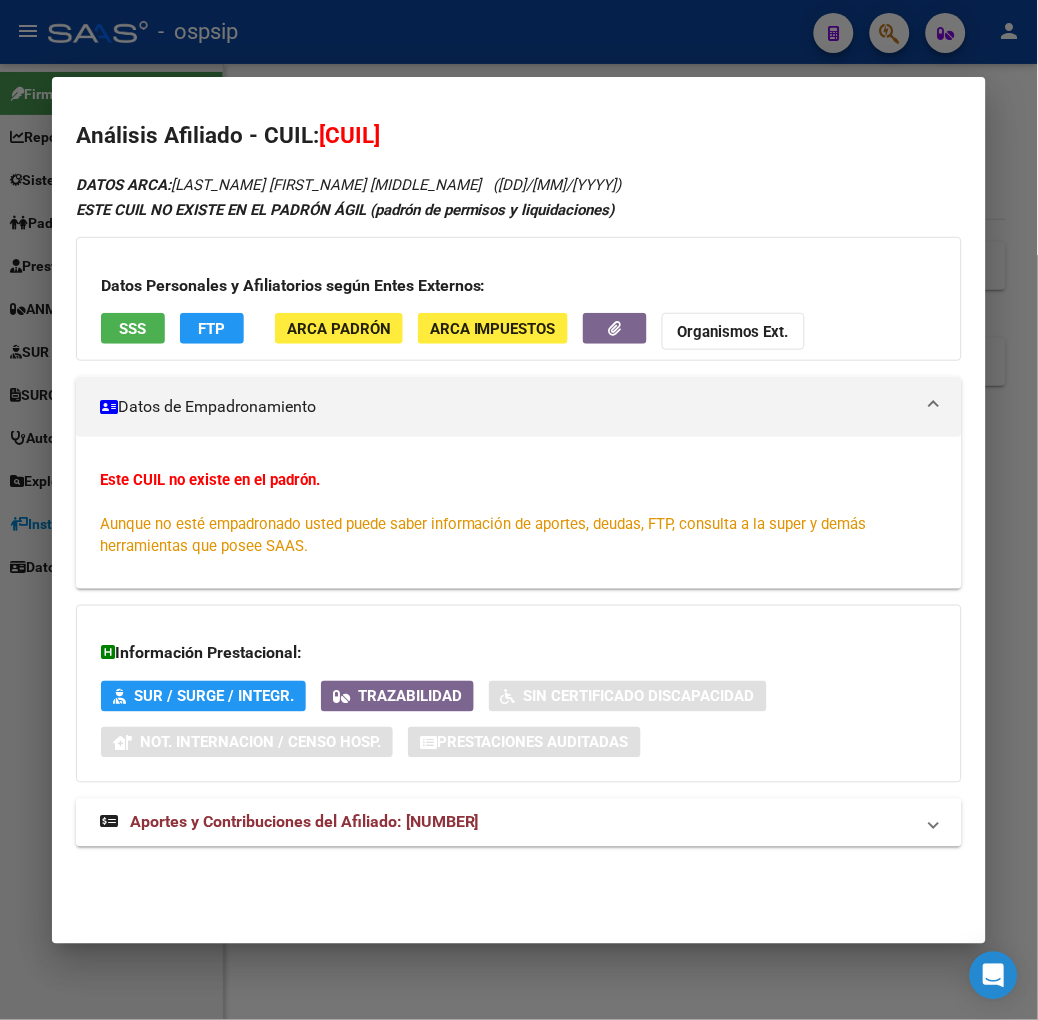 click at bounding box center (519, 510) 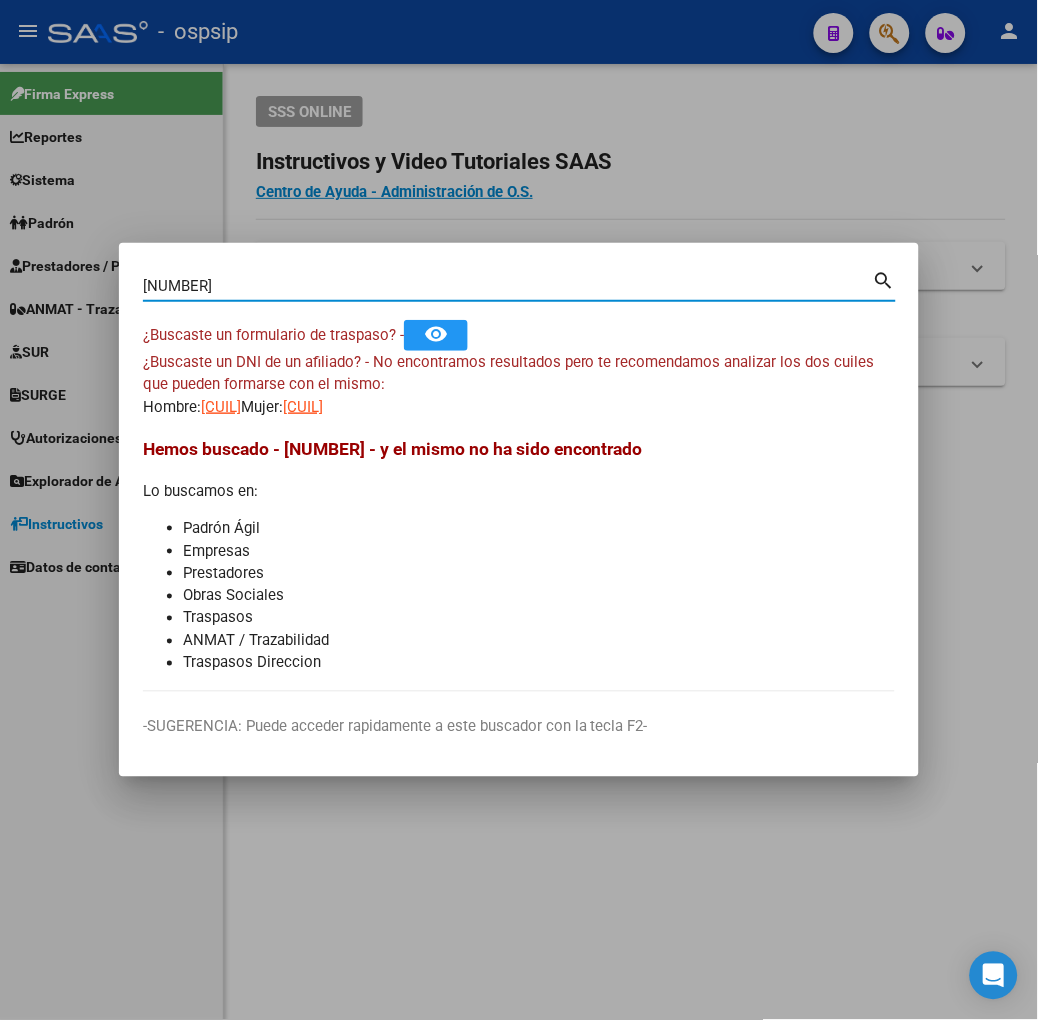 click on "34223750" at bounding box center [508, 286] 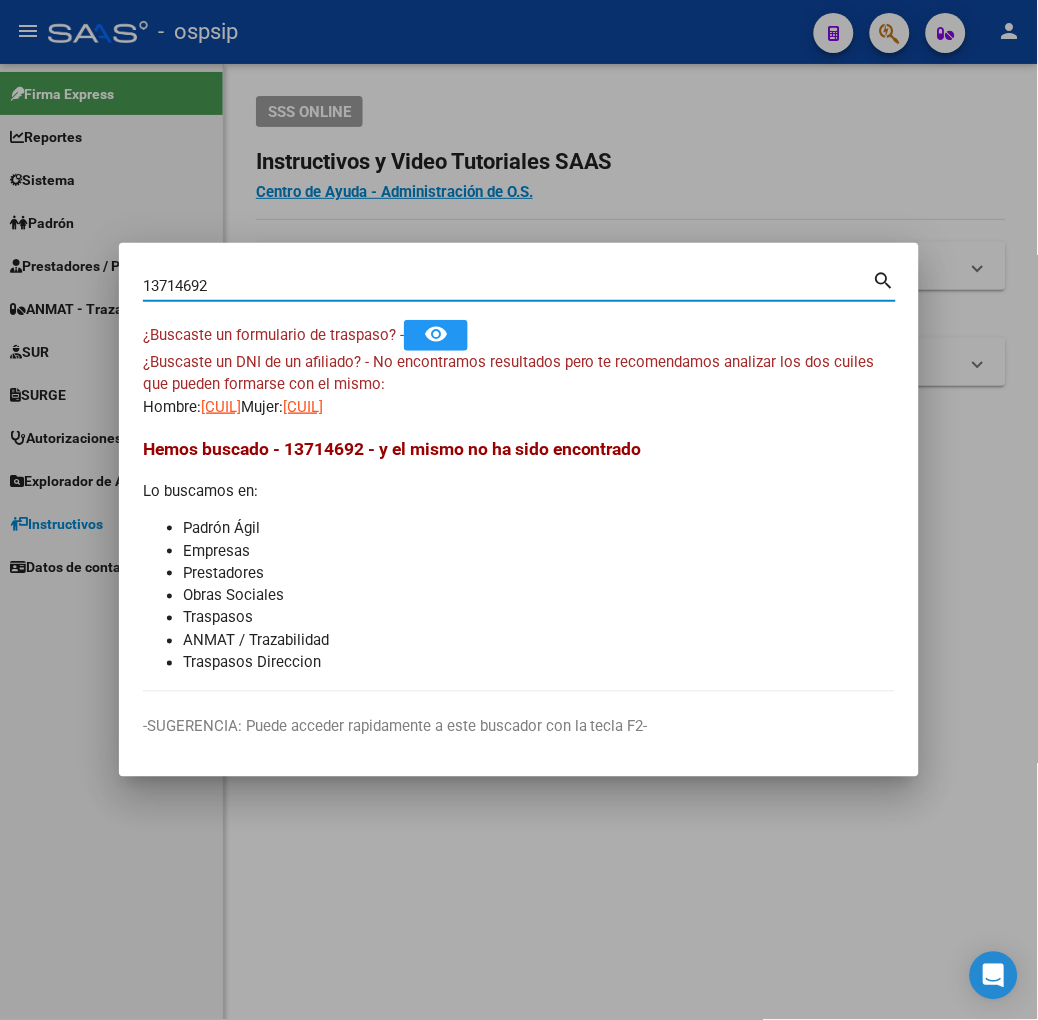 type on "13714692" 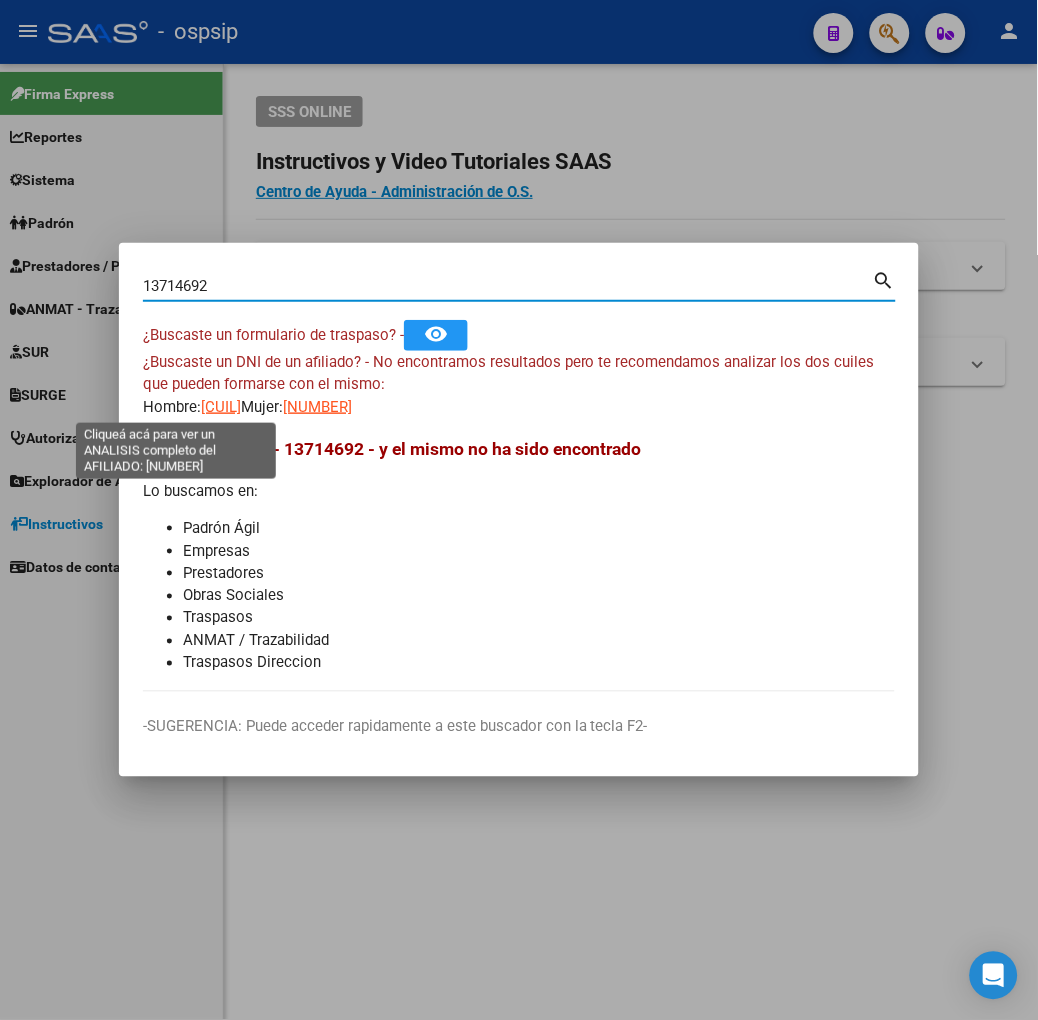 click on "20137146925" at bounding box center [221, 407] 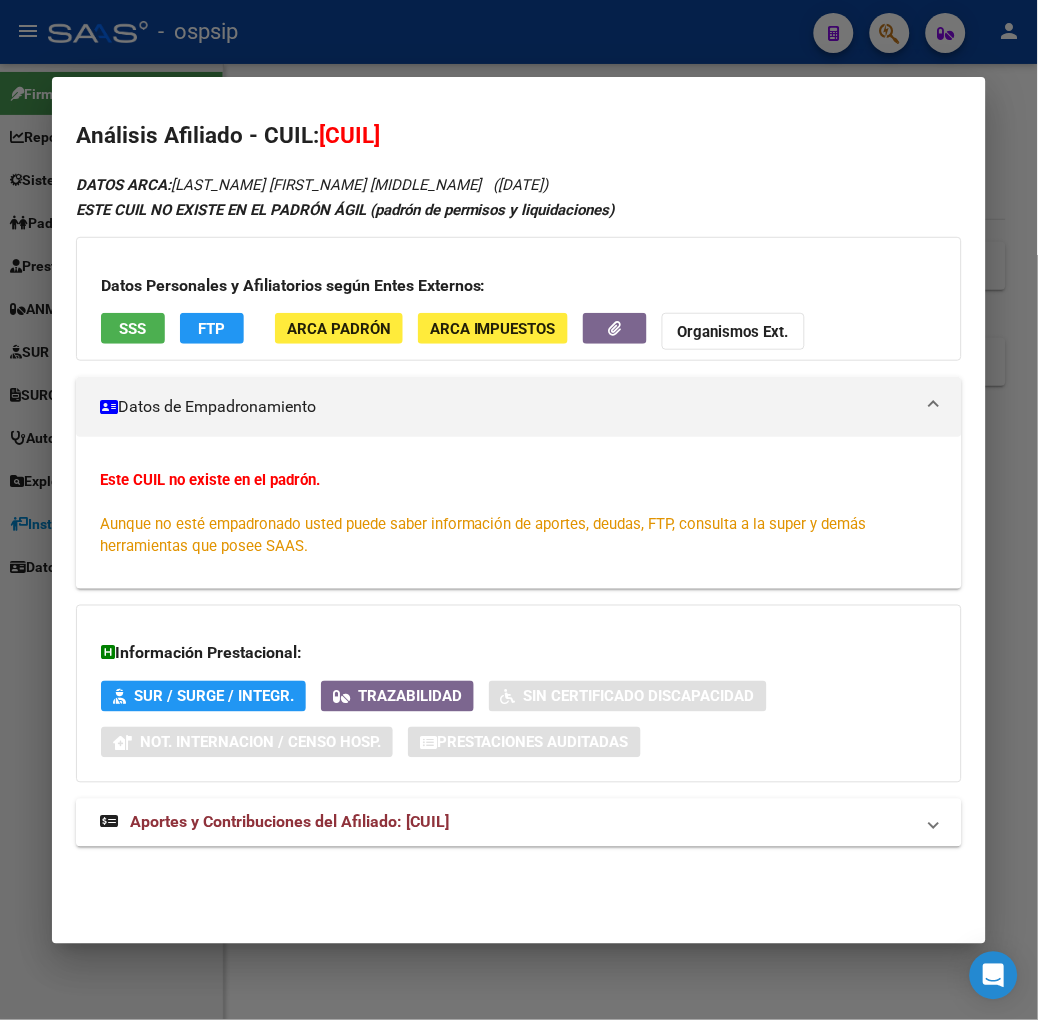 click on "SSS" at bounding box center [132, 329] 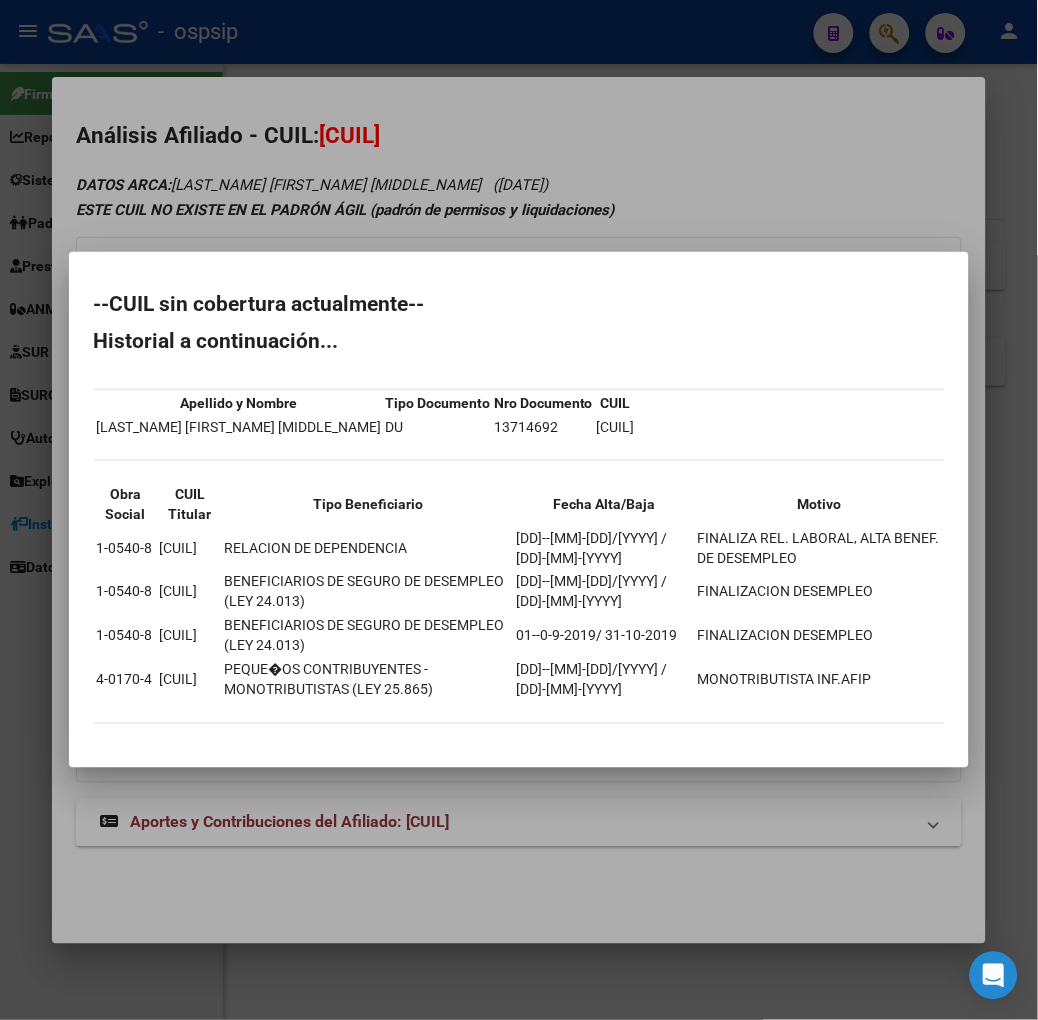 click at bounding box center (519, 510) 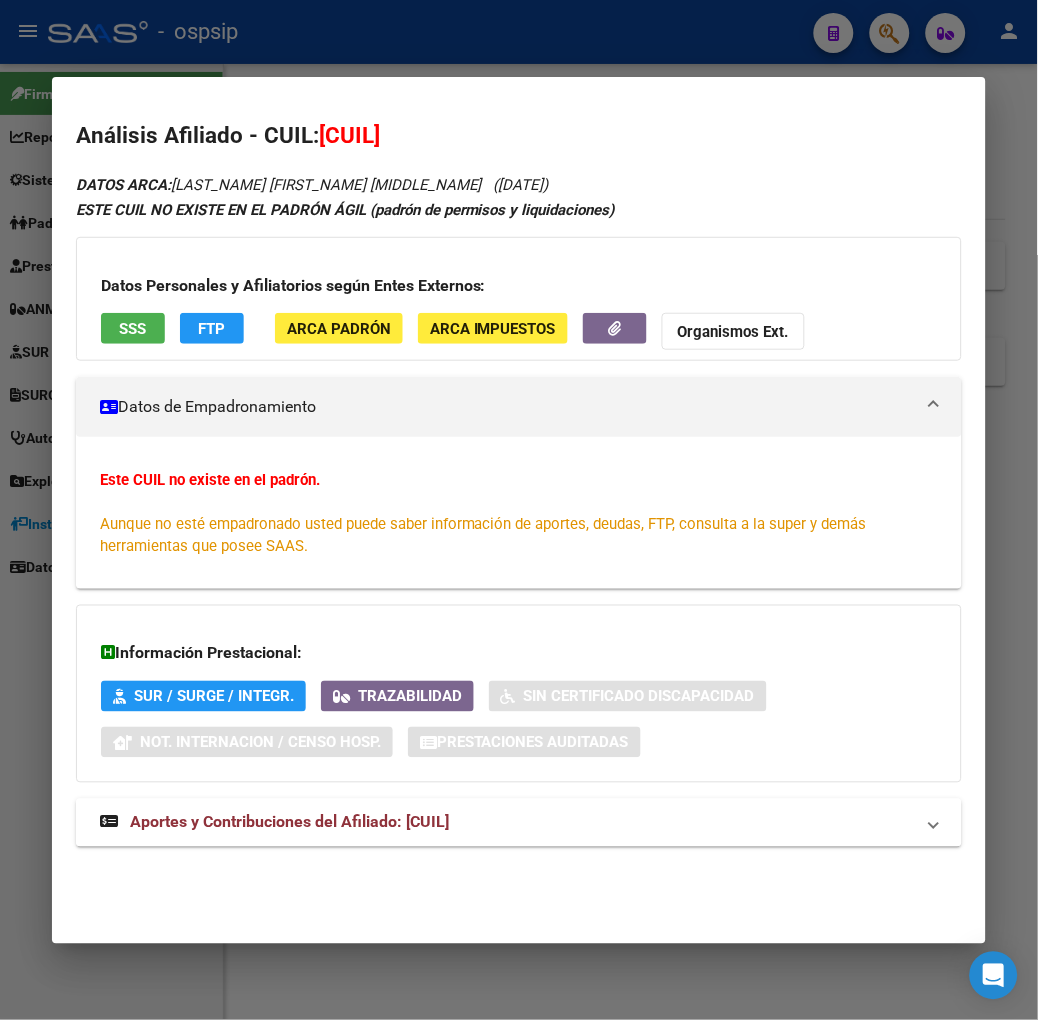 click on "Aportes y Contribuciones del Afiliado: 20137146925" at bounding box center (519, 823) 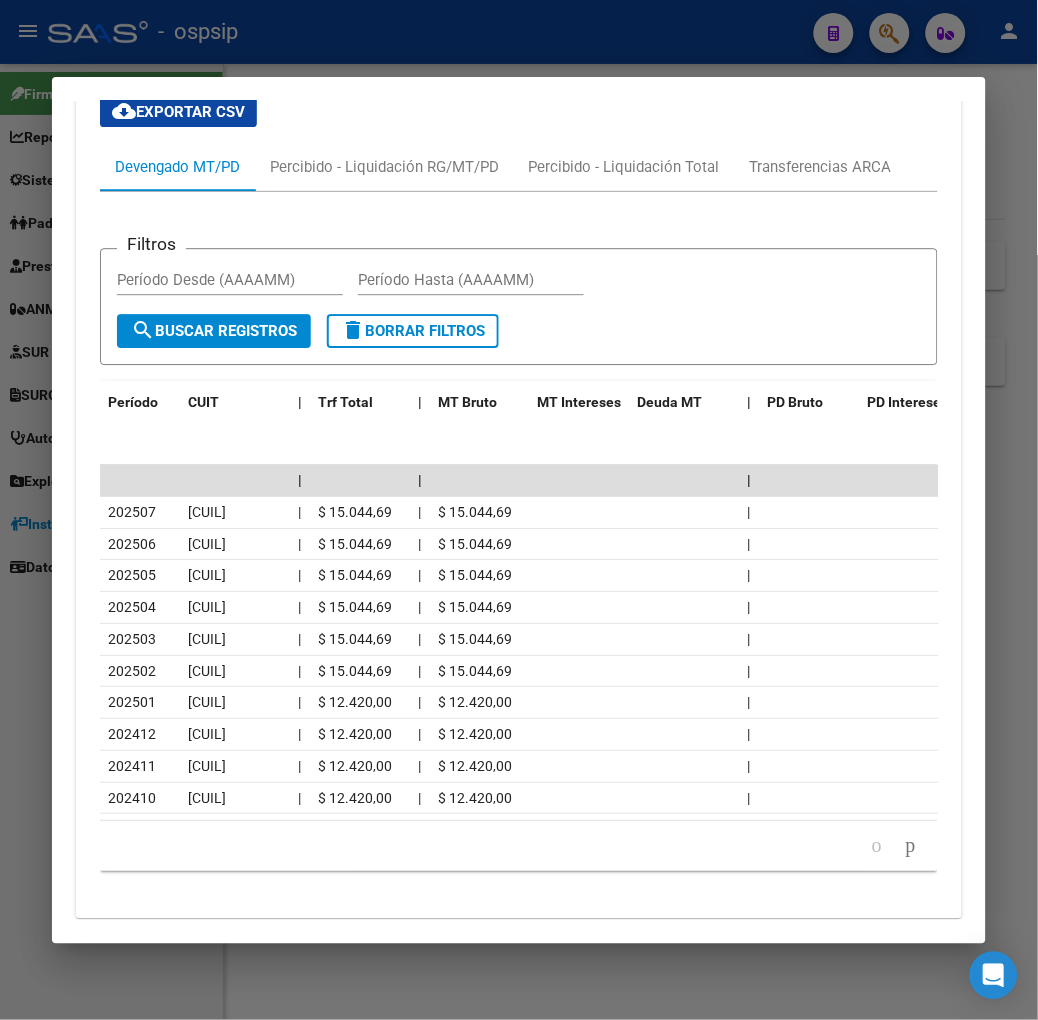scroll, scrollTop: 703, scrollLeft: 0, axis: vertical 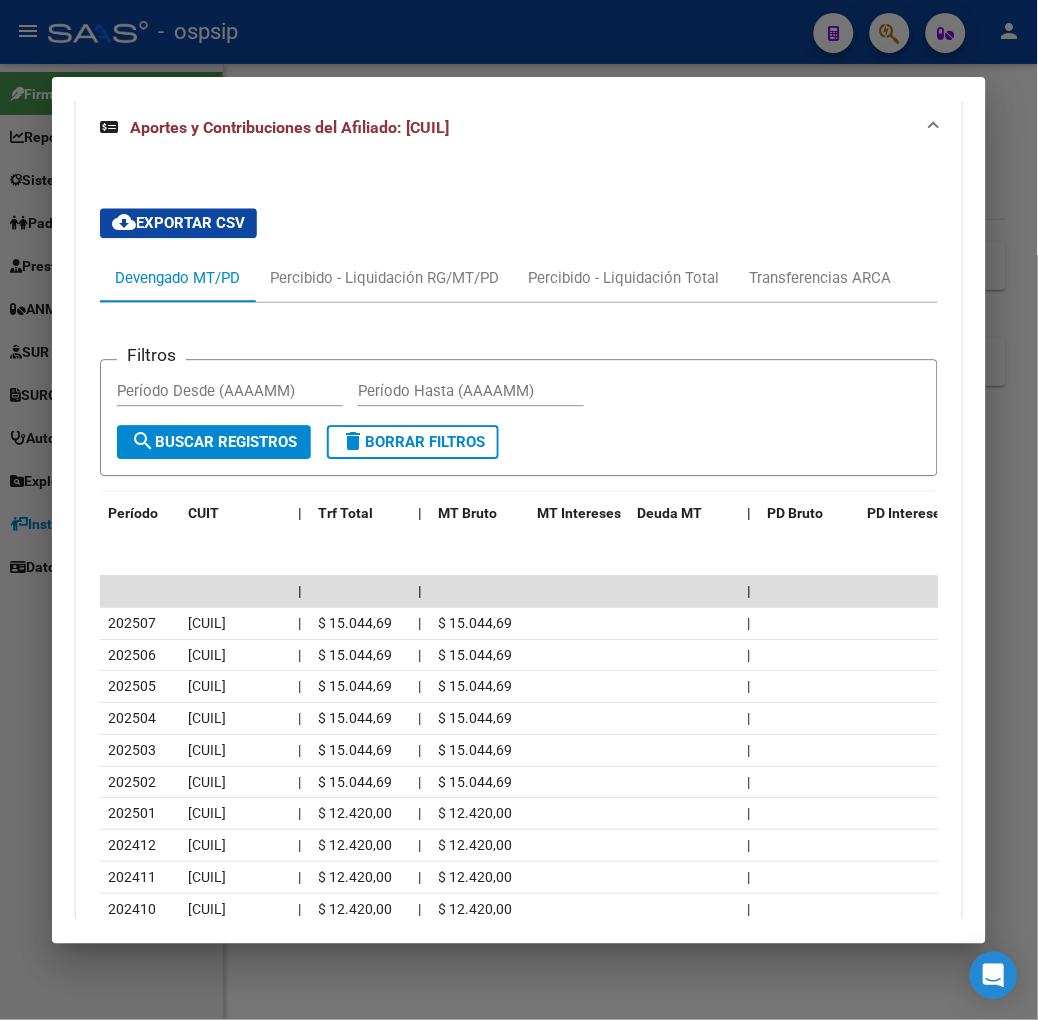 click on "Análisis Afiliado - CUIL:  20137146925 DATOS ARCA:  ARAOZ LUIS ALBERTO       (06/02/1960)  ESTE CUIL NO EXISTE EN EL PADRÓN ÁGIL (padrón de permisos y liquidaciones) Datos Personales y Afiliatorios según Entes Externos: SSS FTP ARCA Padrón ARCA Impuestos Organismos Ext.    Datos de Empadronamiento  Este CUIL no existe en el padrón.  Aunque no esté empadronado usted puede saber información de aportes, deudas, FTP, consulta a la super y demás herramientas que posee SAAS.   Información Prestacional:       SUR / SURGE / INTEGR.    Trazabilidad    Sin Certificado Discapacidad    Not. Internacion / Censo Hosp.  Prestaciones Auditadas     Aportes y Contribuciones del Afiliado: 20137146925 cloud_download  Exportar CSV  Devengado MT/PD Percibido - Liquidación RG/MT/PD Percibido - Liquidación Total Transferencias ARCA Filtros Período Desde (AAAAMM) Período Hasta (AAAAMM) search  Buscar Registros  delete  Borrar Filtros  Período CUIT | Trf Total | MT Bruto MT Intereses Deuda MT | PD Bruto | | |" at bounding box center [519, 510] 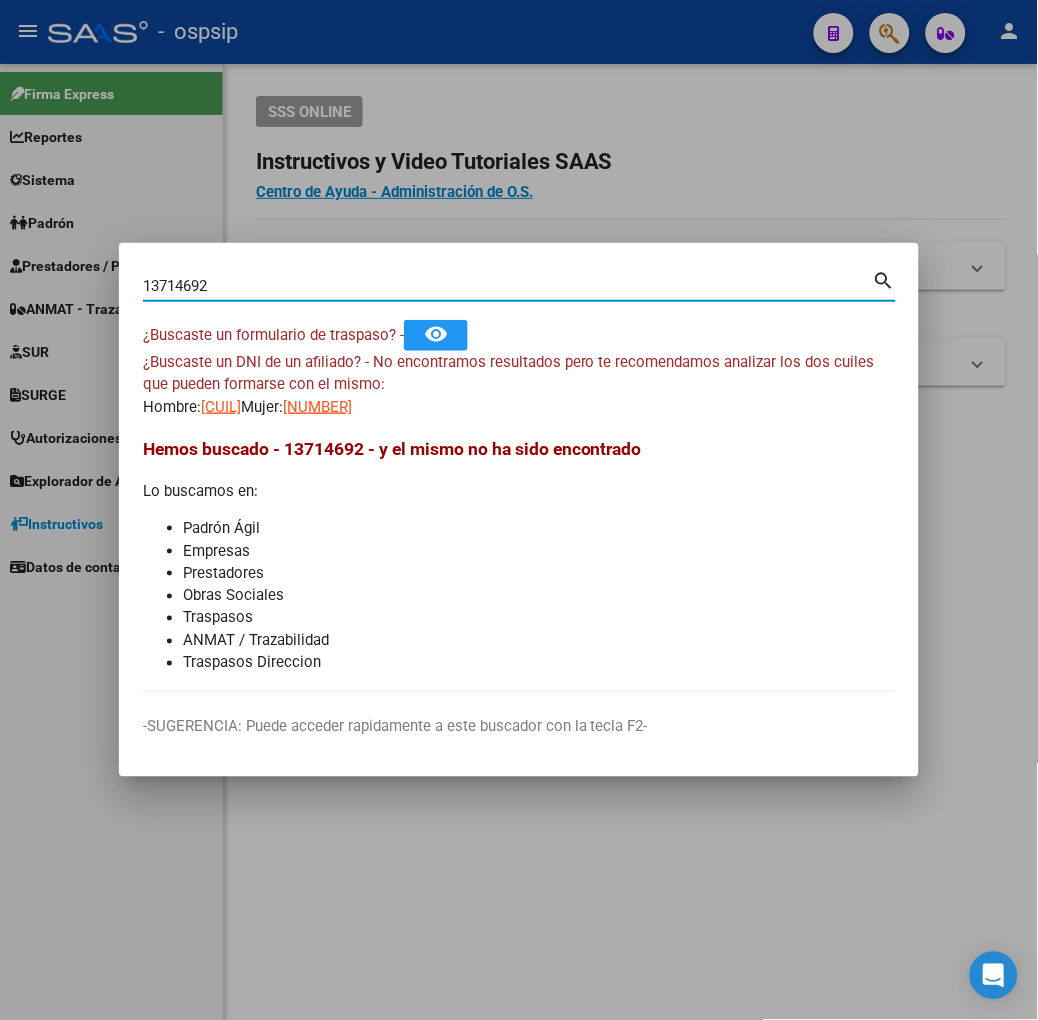 click on "13714692" at bounding box center (508, 286) 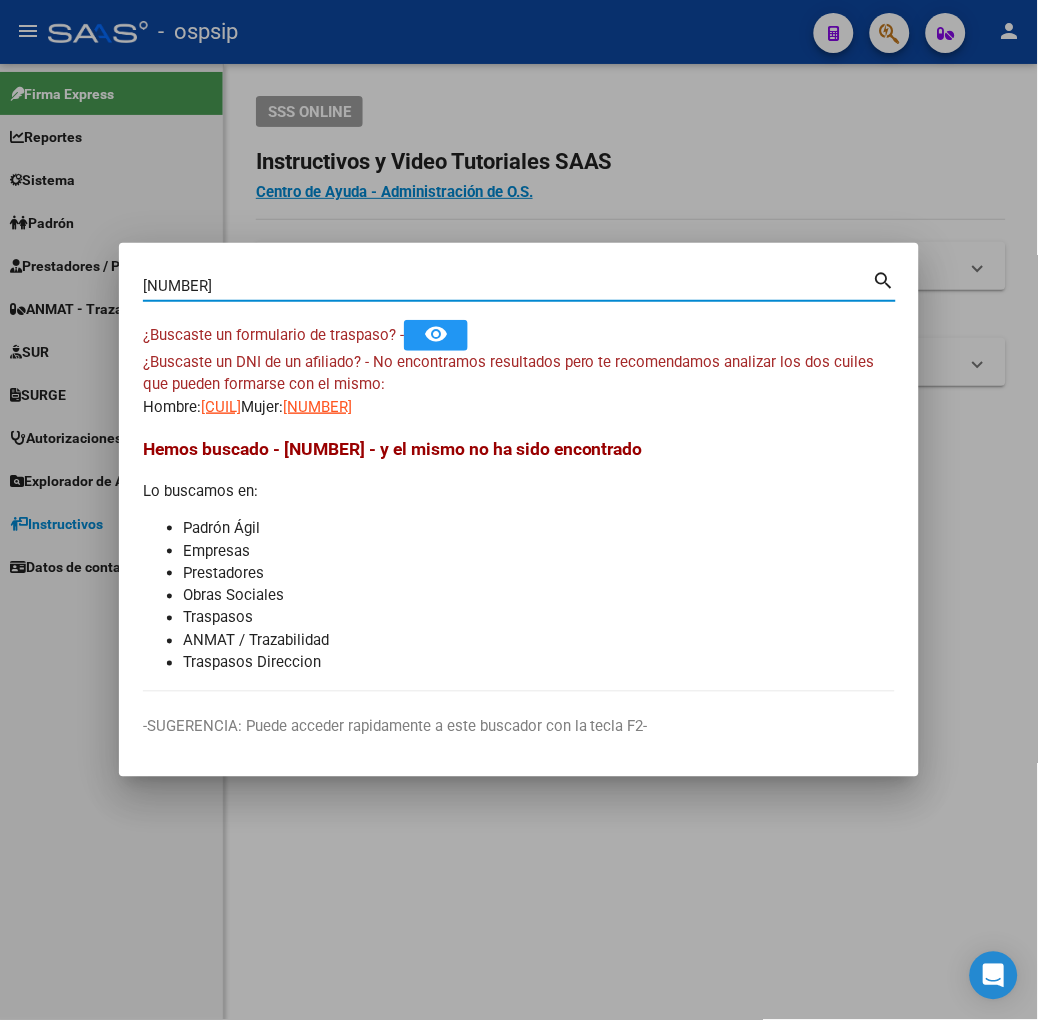 type on "95293422" 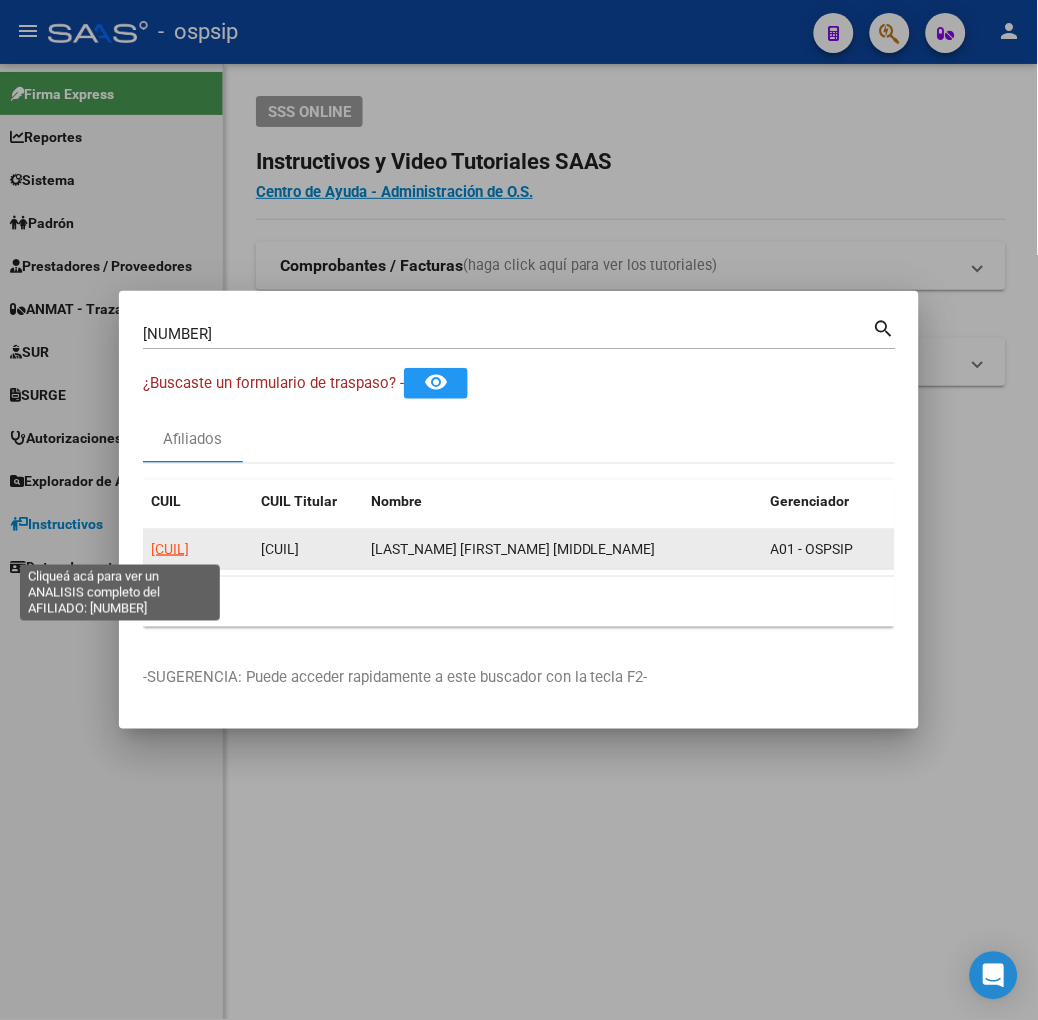 click on "20952934229" 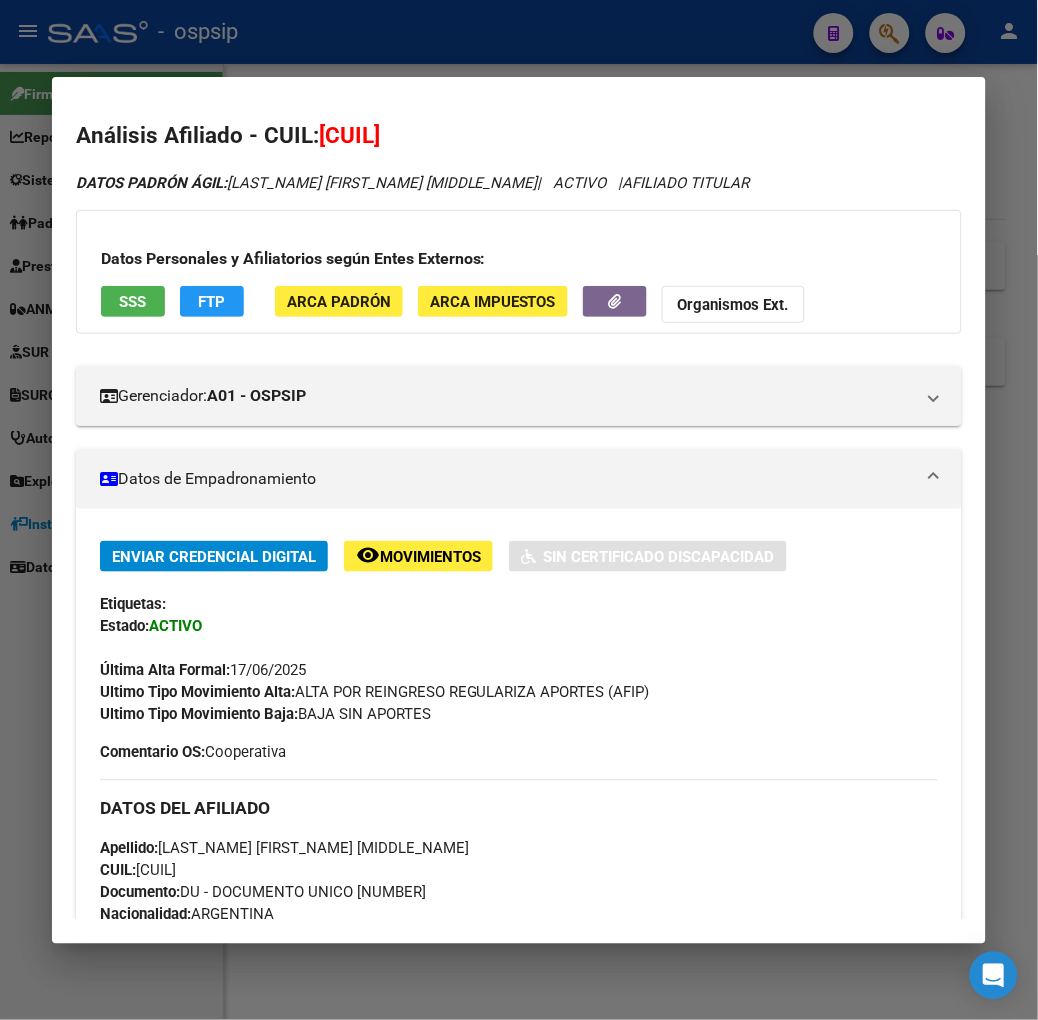click on "SSS" at bounding box center [132, 302] 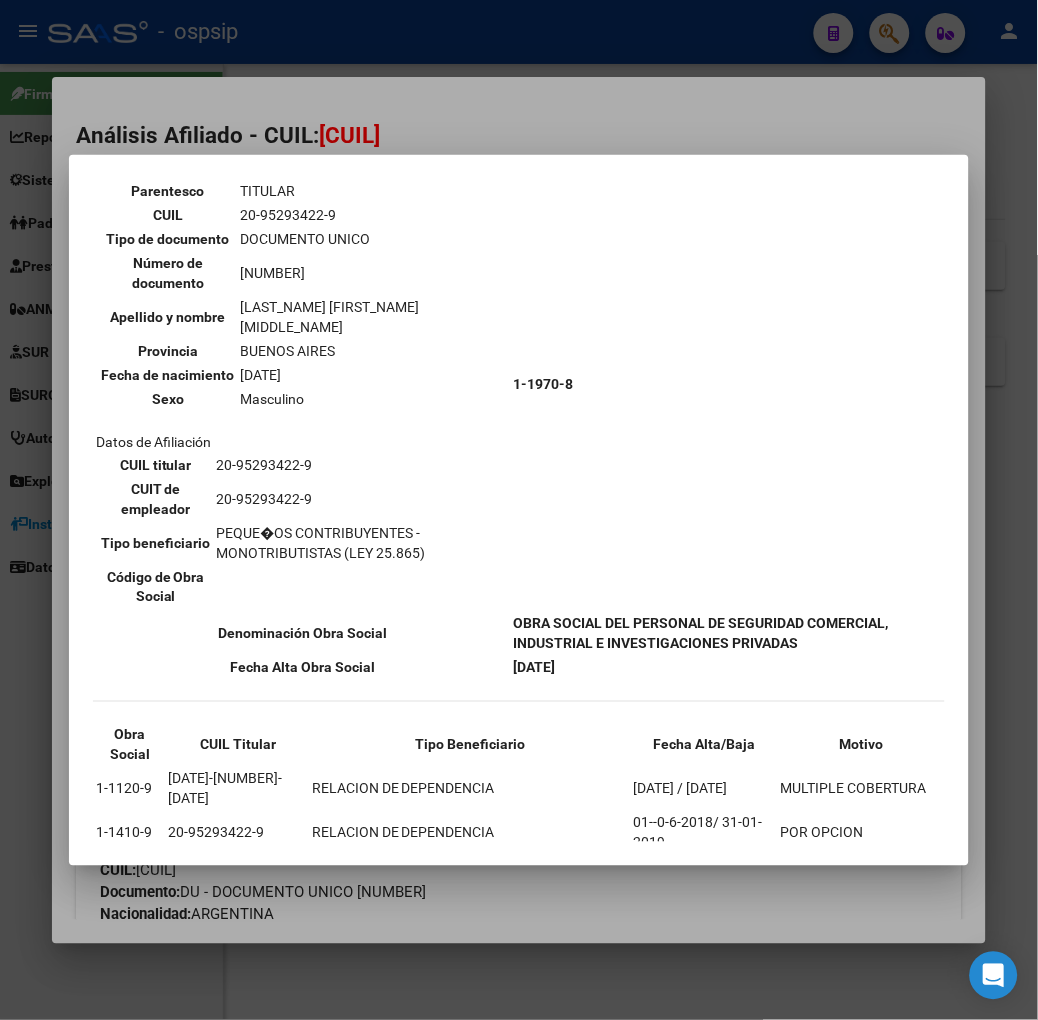 scroll, scrollTop: 127, scrollLeft: 0, axis: vertical 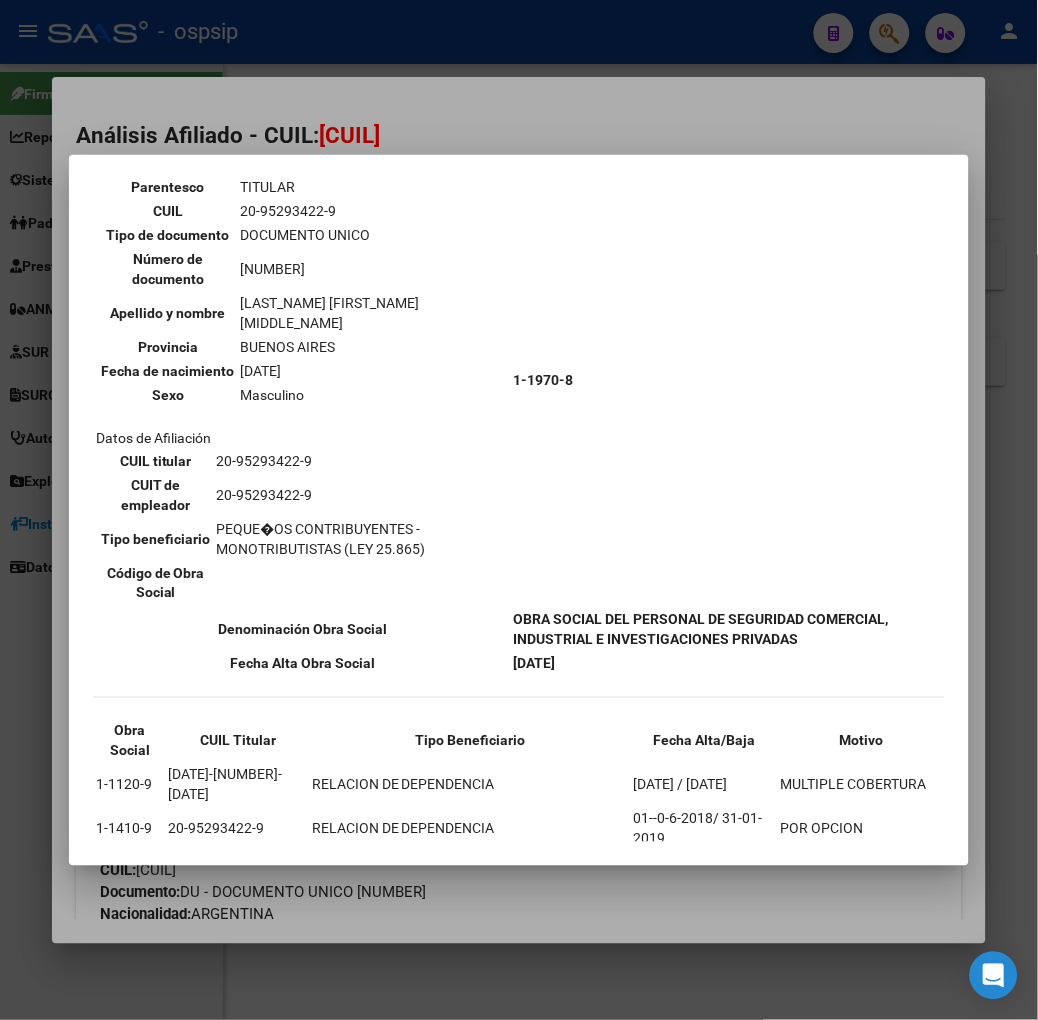 click at bounding box center [519, 510] 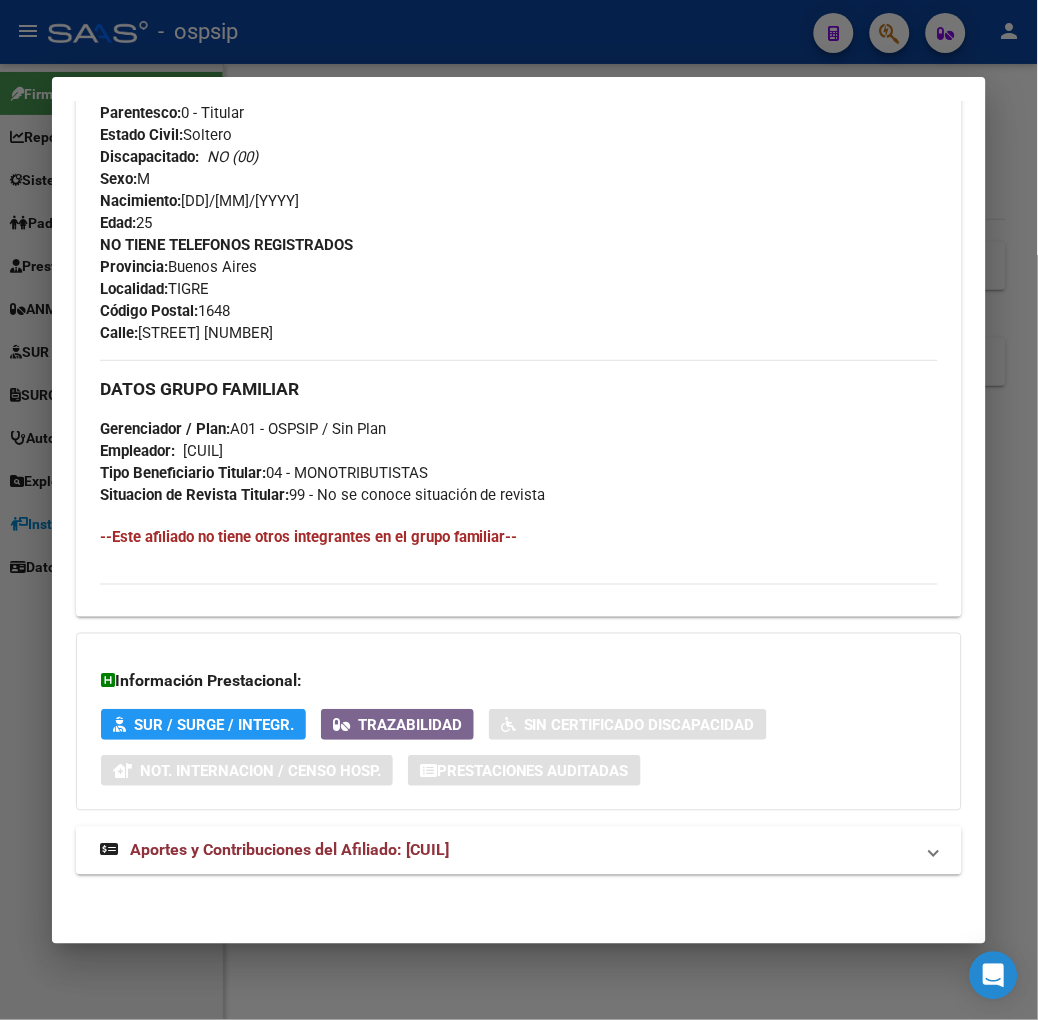 click on "Aportes y Contribuciones del Afiliado: 20952934229" at bounding box center [289, 850] 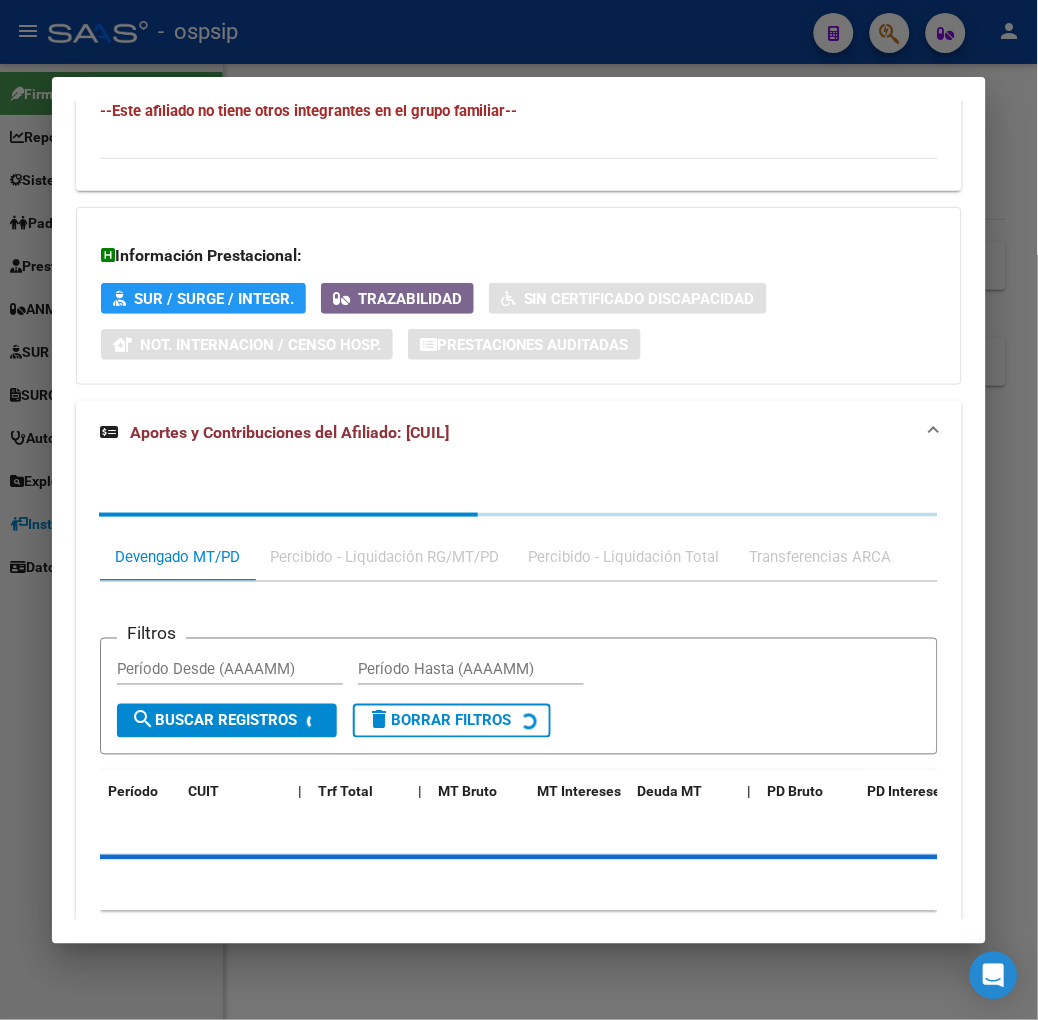 scroll, scrollTop: 1333, scrollLeft: 0, axis: vertical 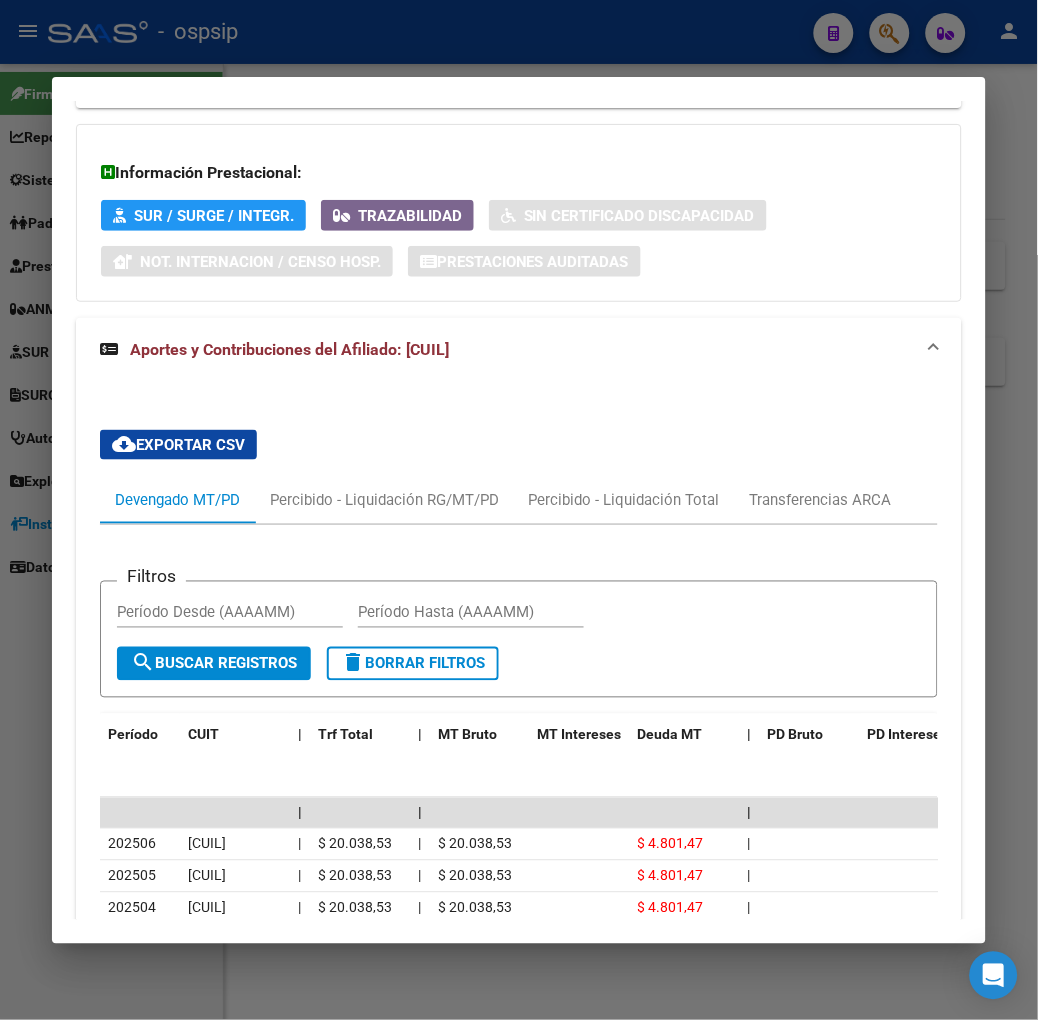 click at bounding box center [519, 510] 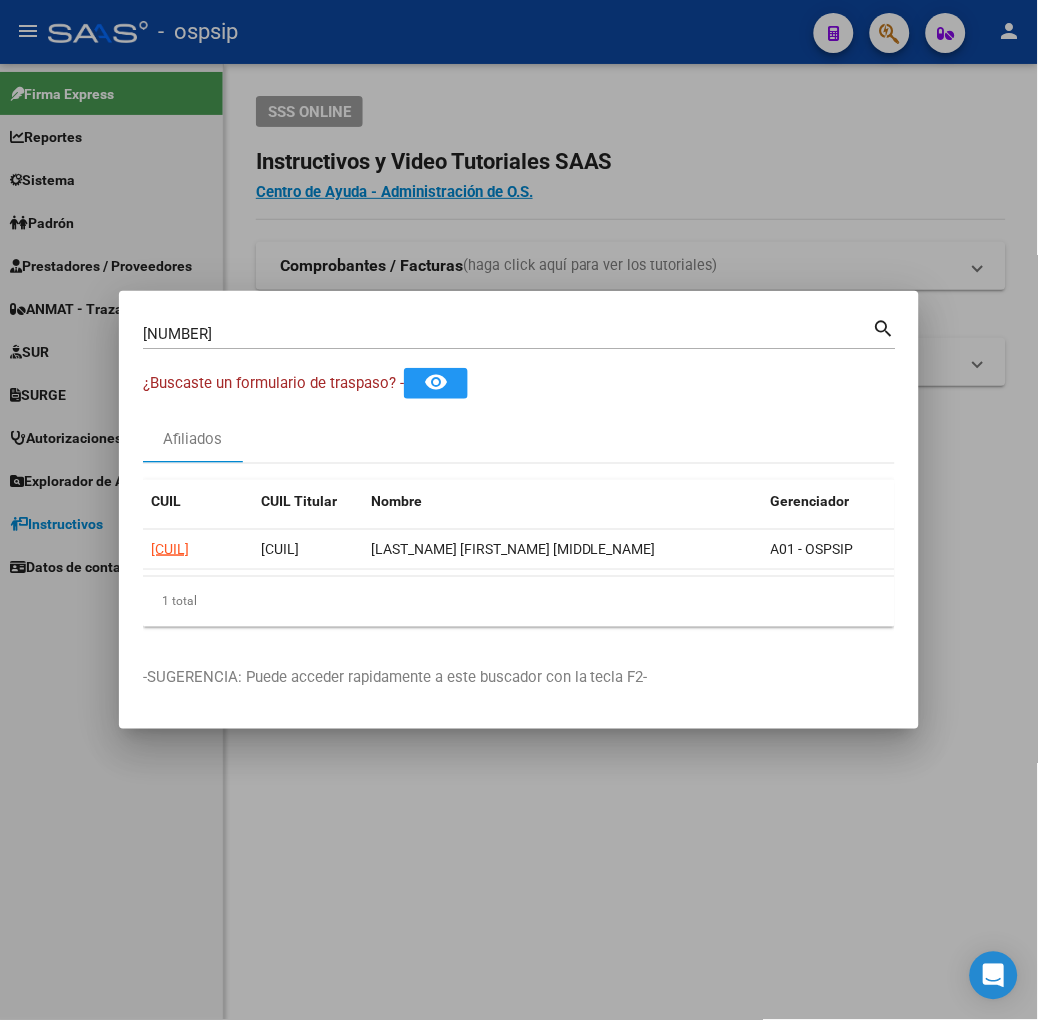 click on "95293422" at bounding box center [508, 334] 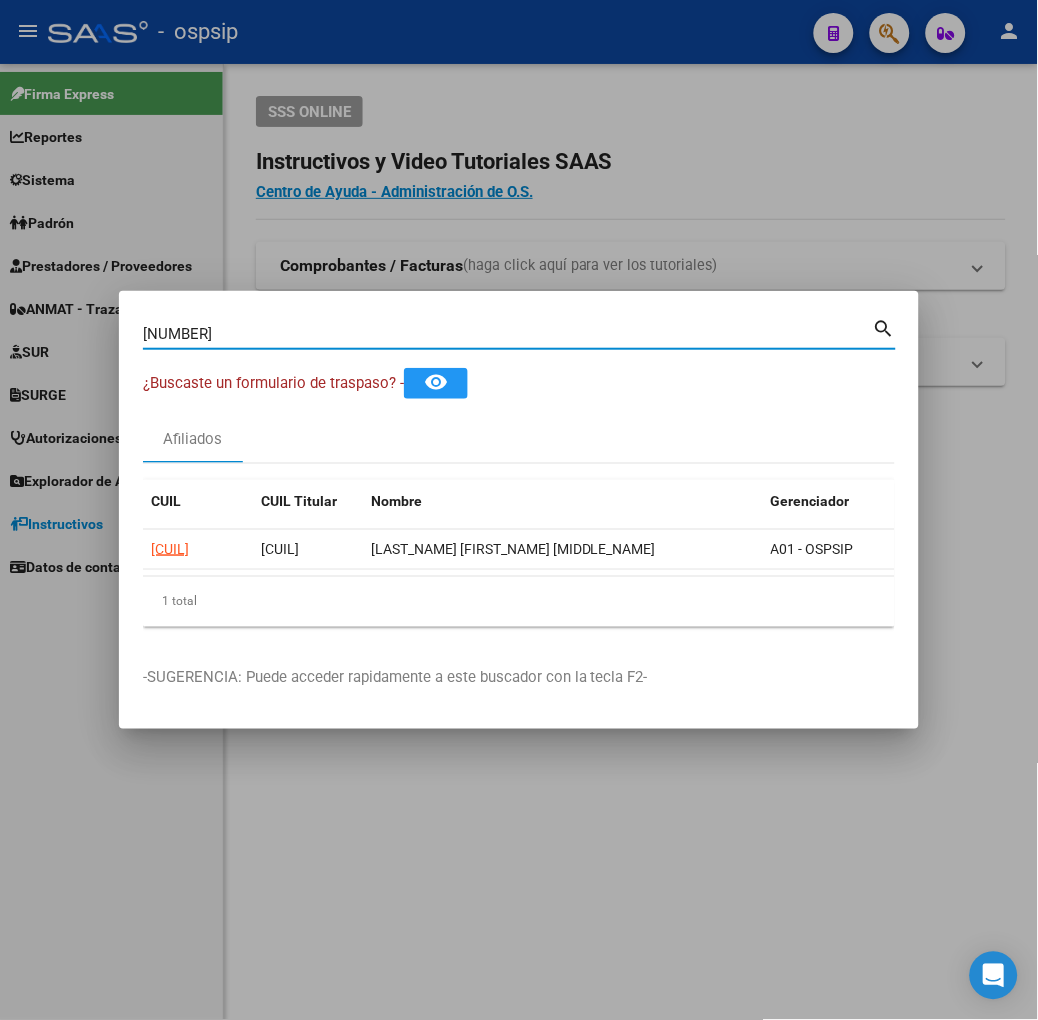 click on "95293422" at bounding box center (508, 334) 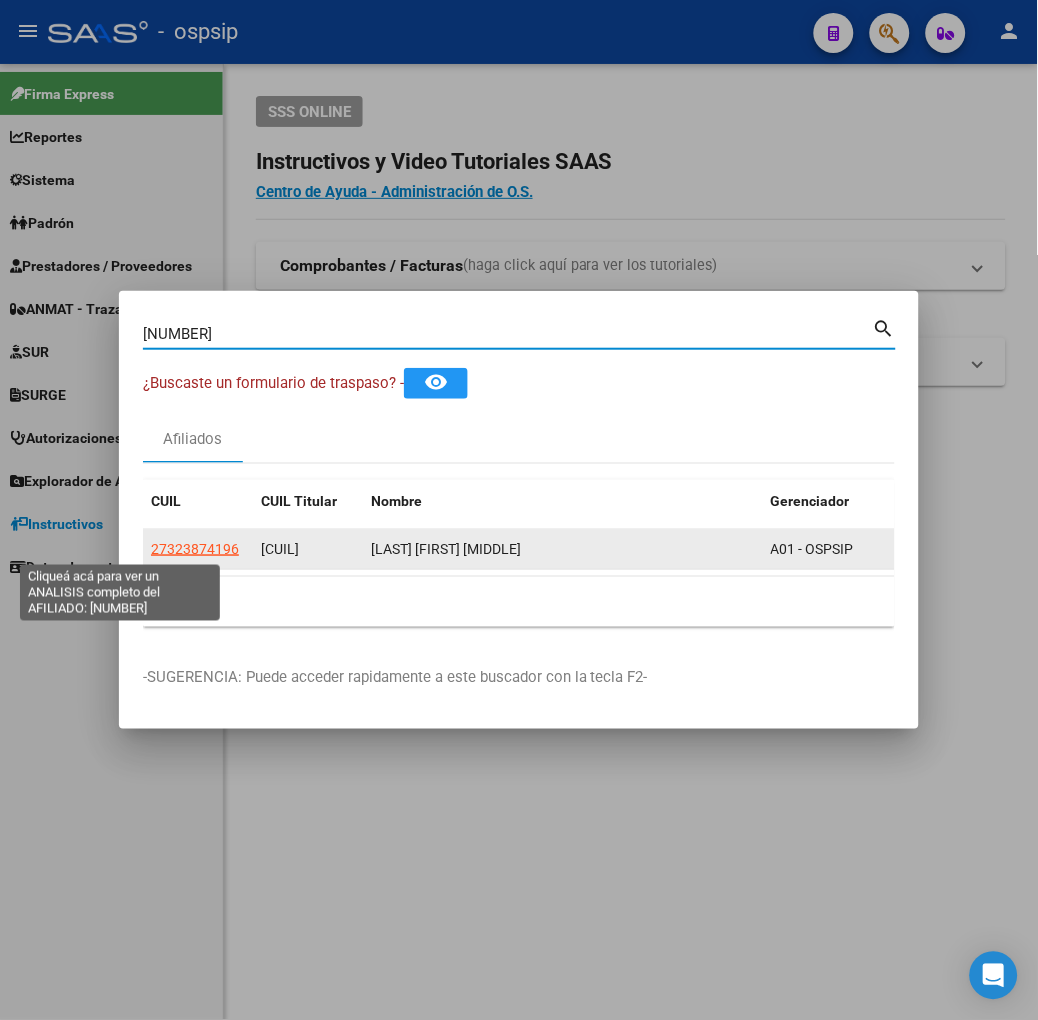 click on "27323874196" 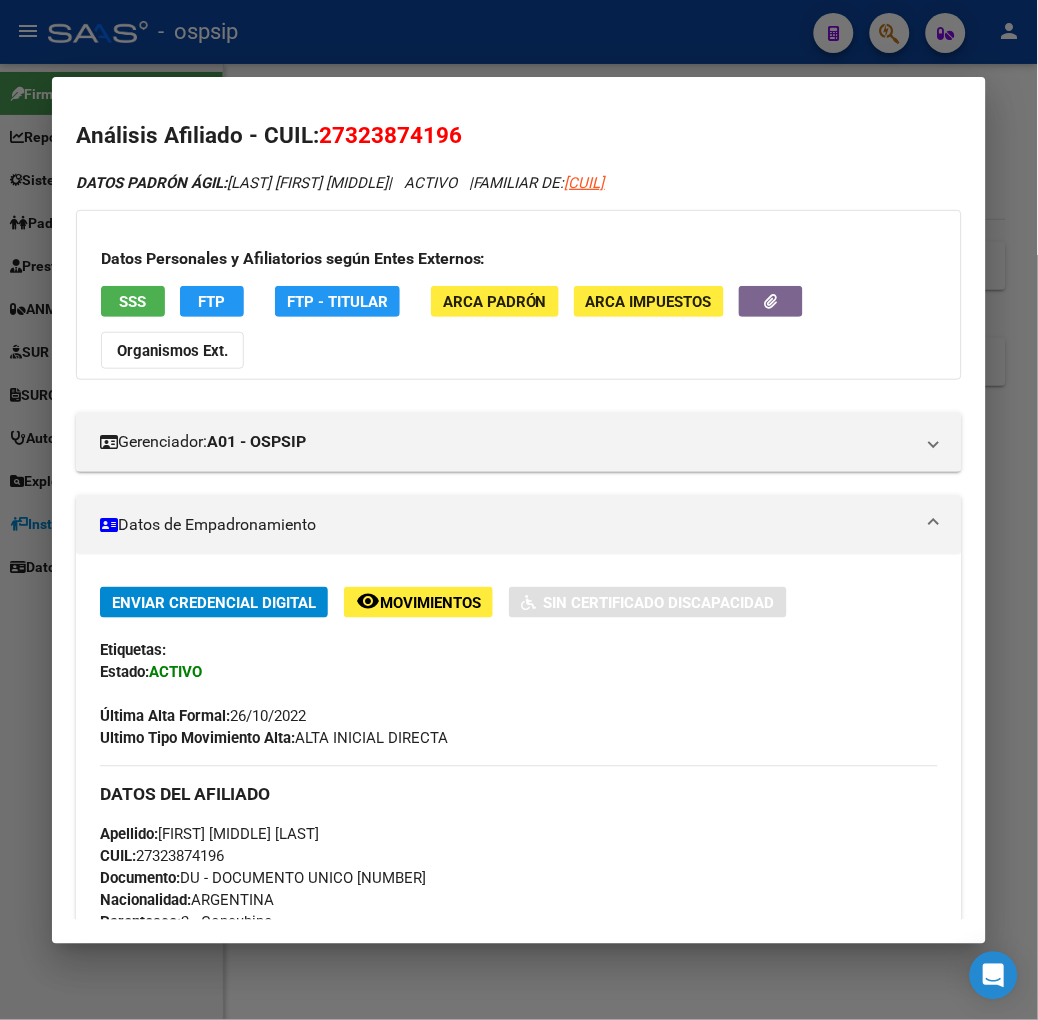 click on "SSS" at bounding box center [133, 301] 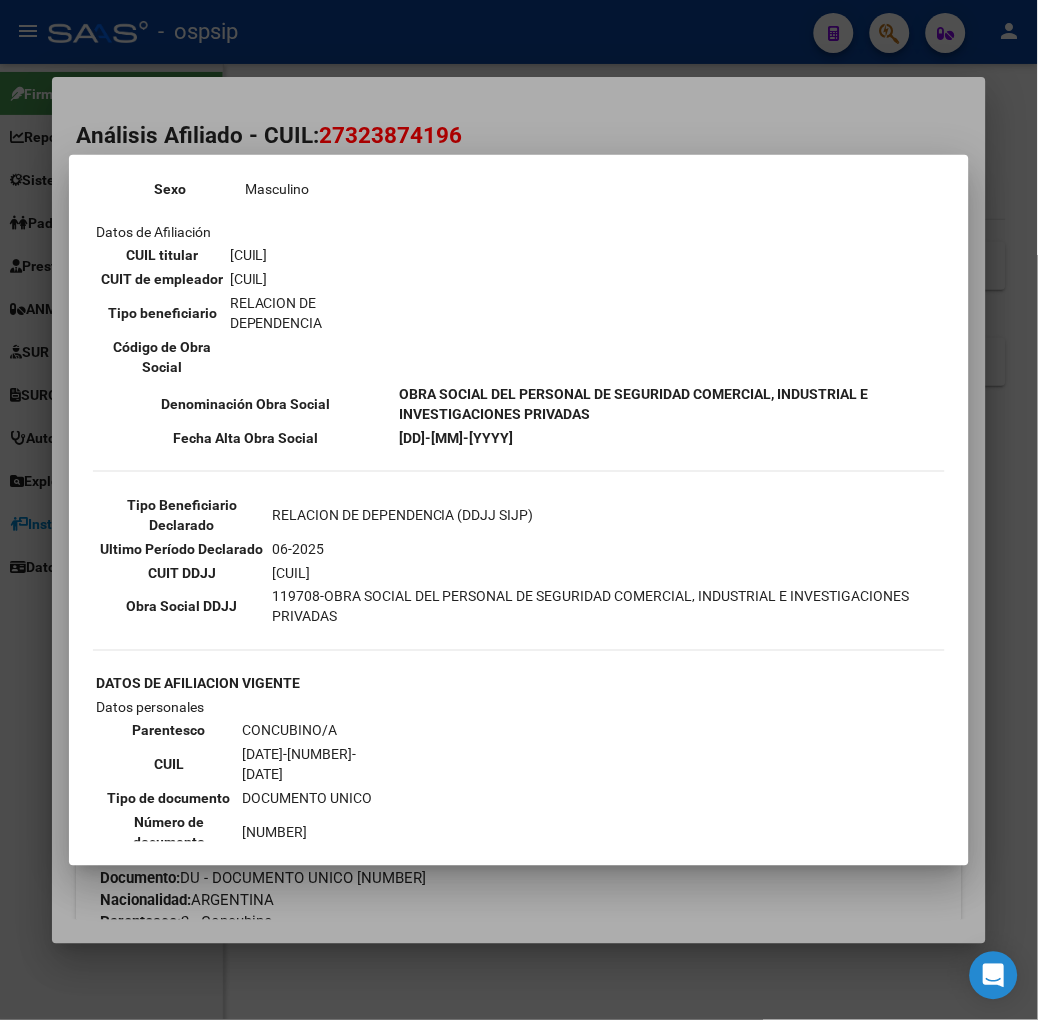 scroll, scrollTop: 222, scrollLeft: 0, axis: vertical 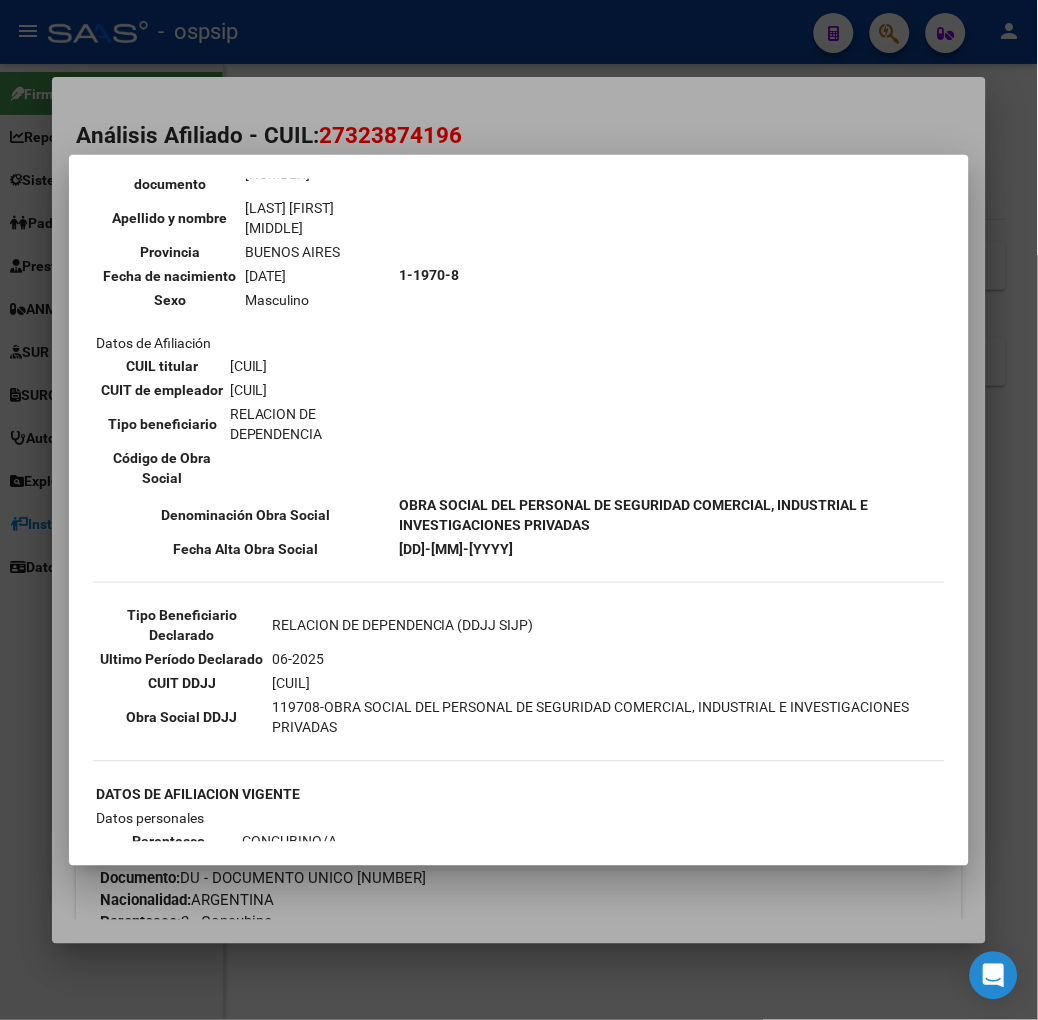 click at bounding box center [519, 510] 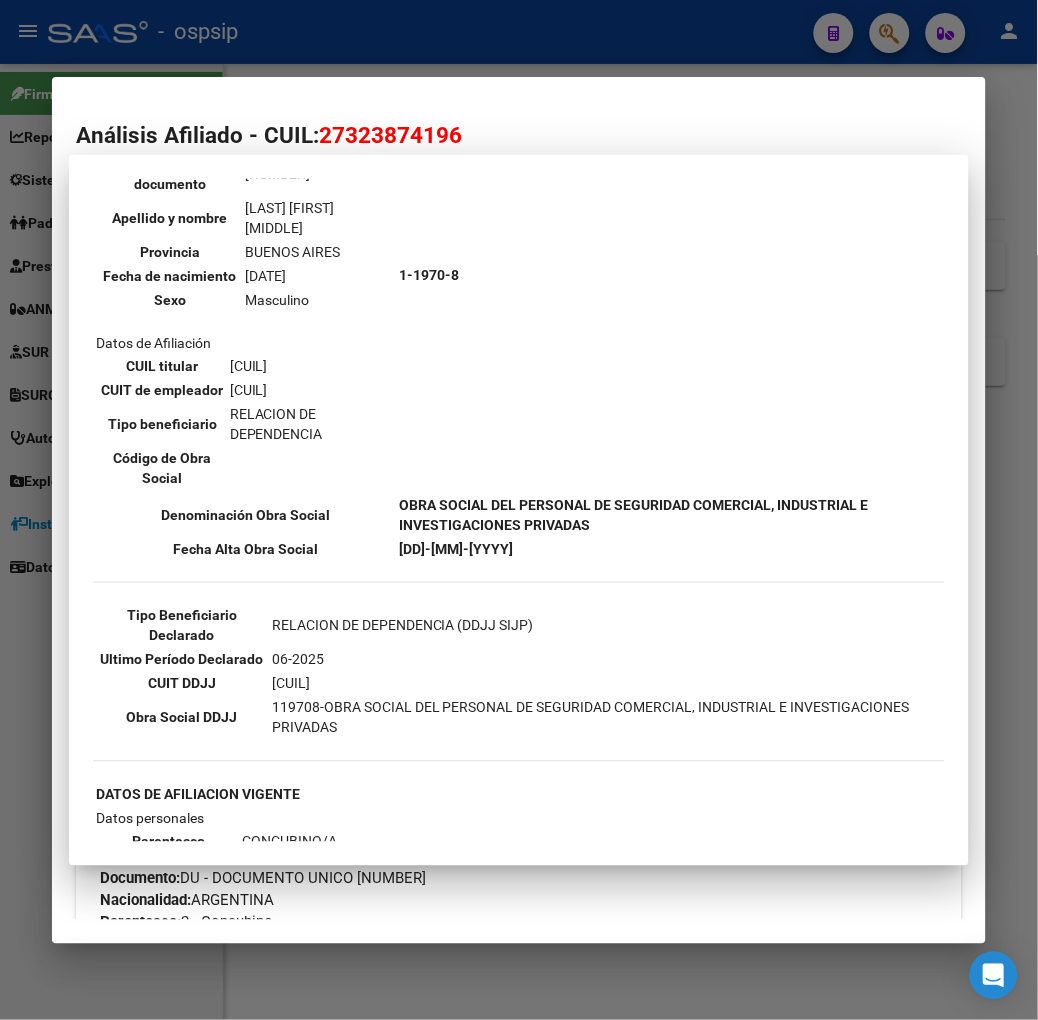 click on "Análisis Afiliado - CUIL:  27323874196 DATOS PADRÓN ÁGIL:  FERAUT MARIANA BEATRIZ     |   ACTIVO   |     FAMILIAR DE:  20368302024 Datos Personales y Afiliatorios según Entes Externos: SSS FTP  FTP - Titular ARCA Padrón ARCA Impuestos Organismos Ext.    Gerenciador:      A01 - OSPSIP Atención telefónica: Atención emergencias: Otros Datos Útiles:    Datos de Empadronamiento  Enviar Credencial Digital remove_red_eye Movimientos    Sin Certificado Discapacidad Etiquetas: Estado: ACTIVO Última Alta Formal:  26/10/2022 Ultimo Tipo Movimiento Alta:  ALTA INICIAL DIRECTA DATOS DEL AFILIADO Apellido:  MARIANA BEATRIZ FERAUT CUIL:  27323874196 Documento:  DU - DOCUMENTO UNICO 32387419  Nacionalidad:  ARGENTINA Parentesco:  2 - Concubino Estado Civil:  Convivencia Discapacitado:    NO (00) Sexo:  F Nacimiento:  02/09/1986 Edad:  38  Nro Afiliado:  32387419 NO TIENE TELEFONOS REGISTRADOS Provincia:  Buenos Aires Localidad:  INGENIERO MASCH Código Postal:  1623 Calle:  MARTIN CORONADO 1154 Empleador:" at bounding box center [519, 510] 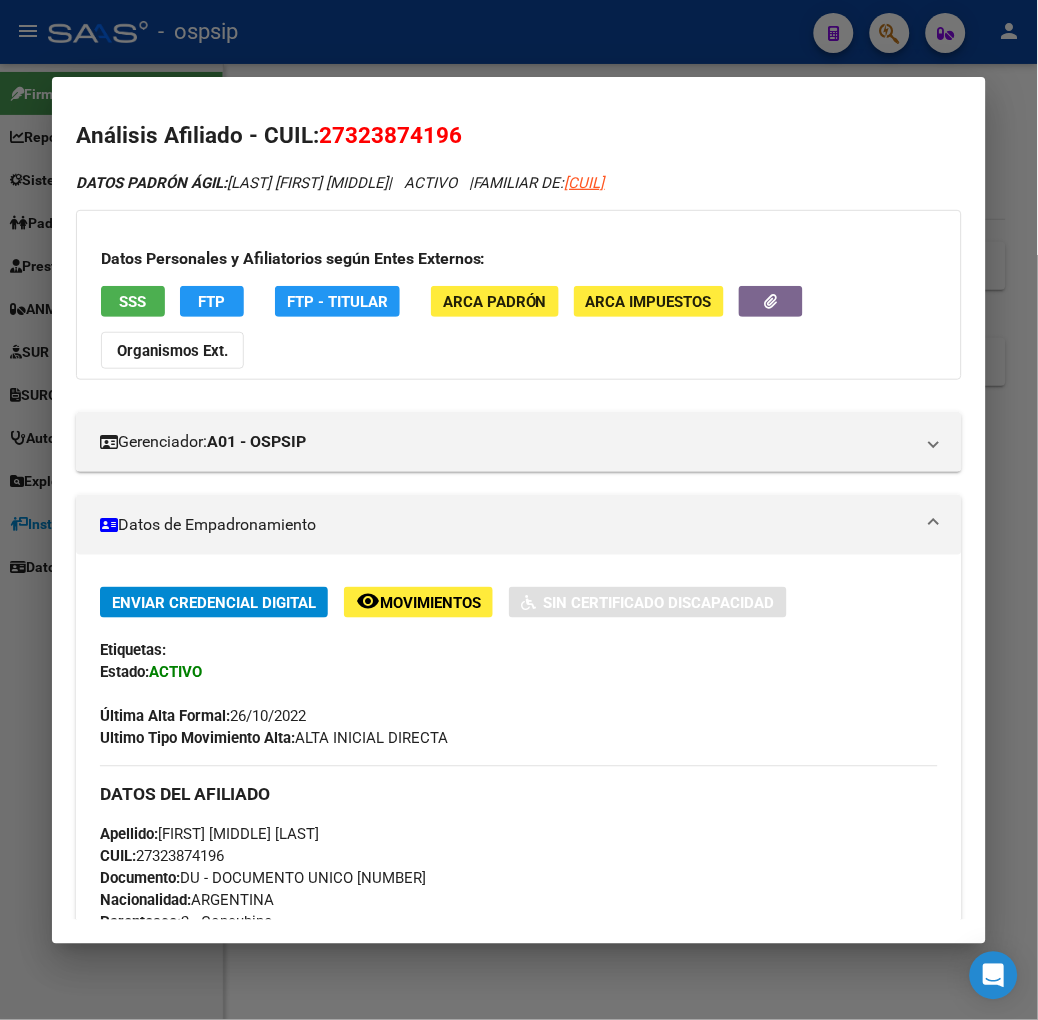 click at bounding box center (519, 510) 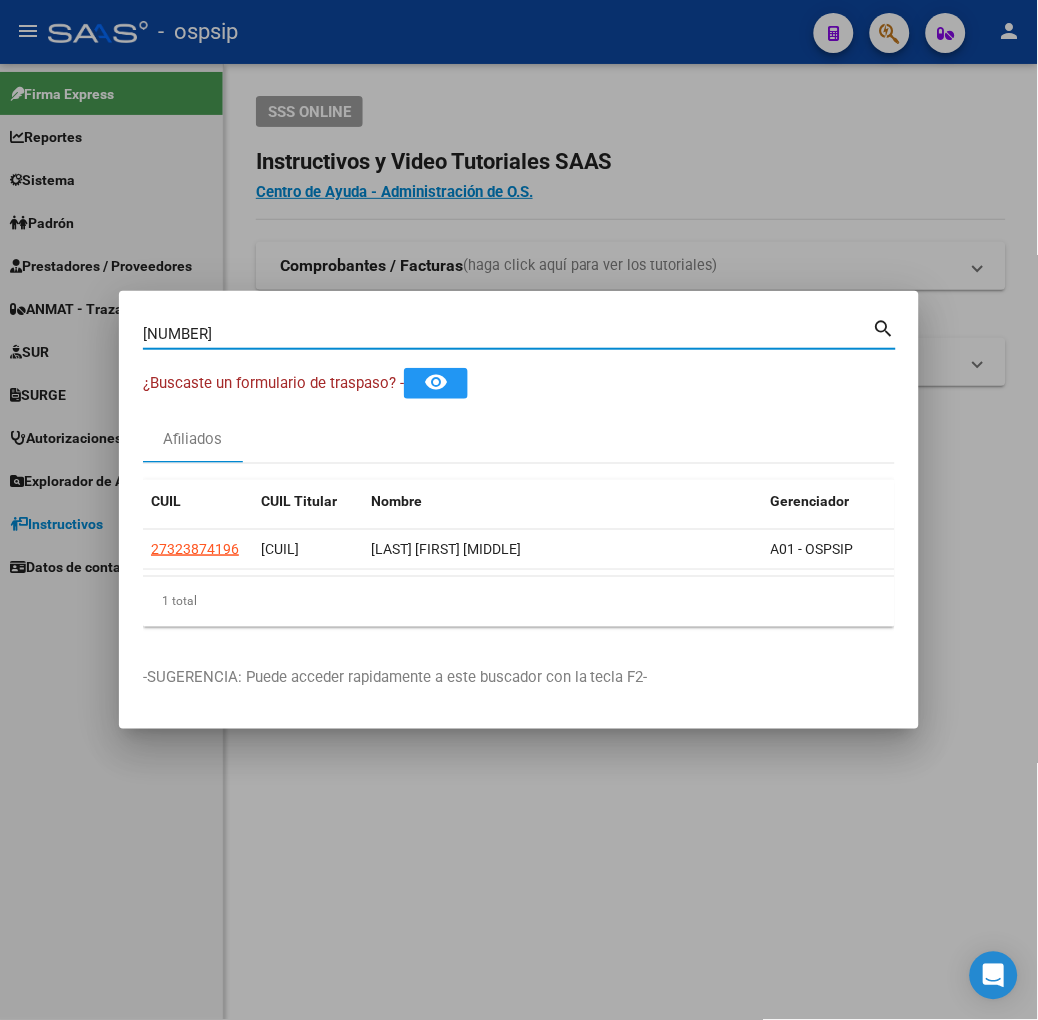 click on "32387419" at bounding box center [508, 334] 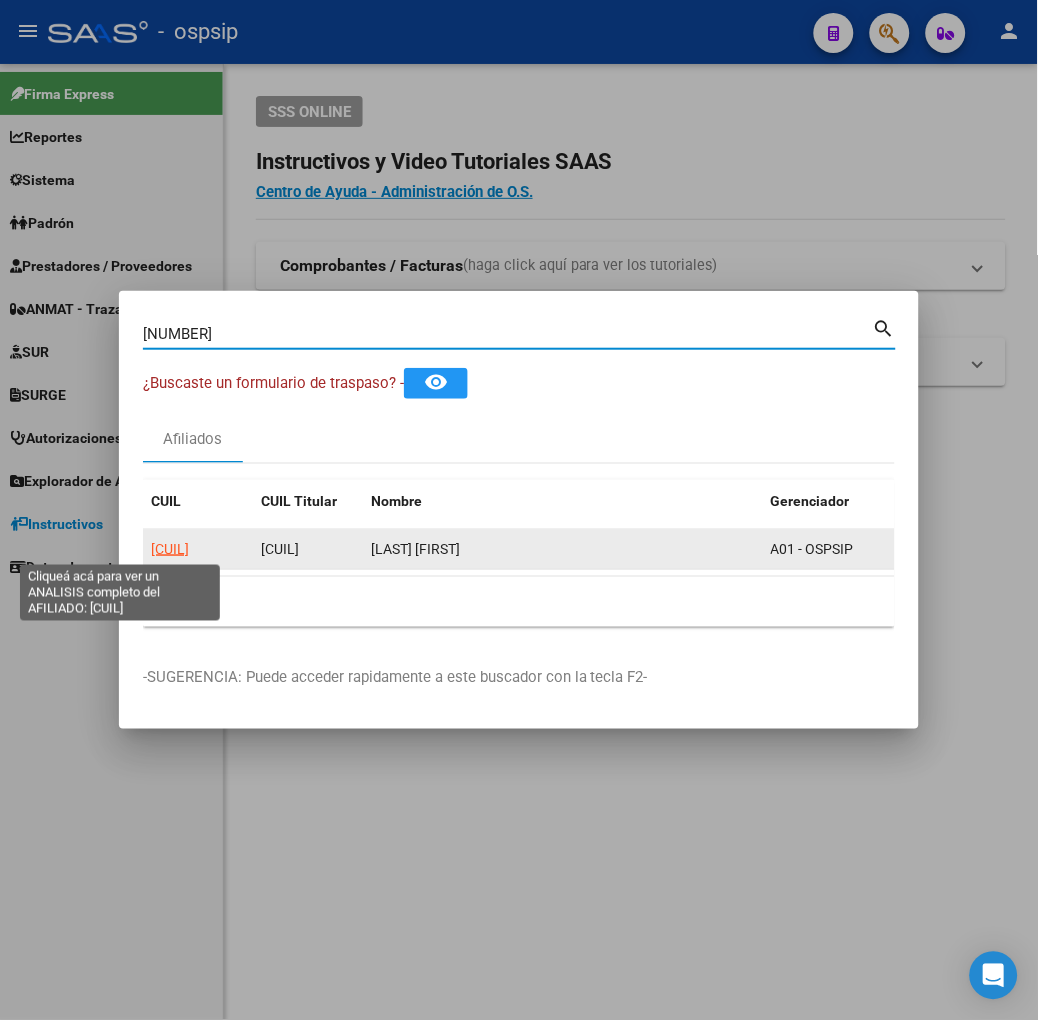 click on "[CUIL]" 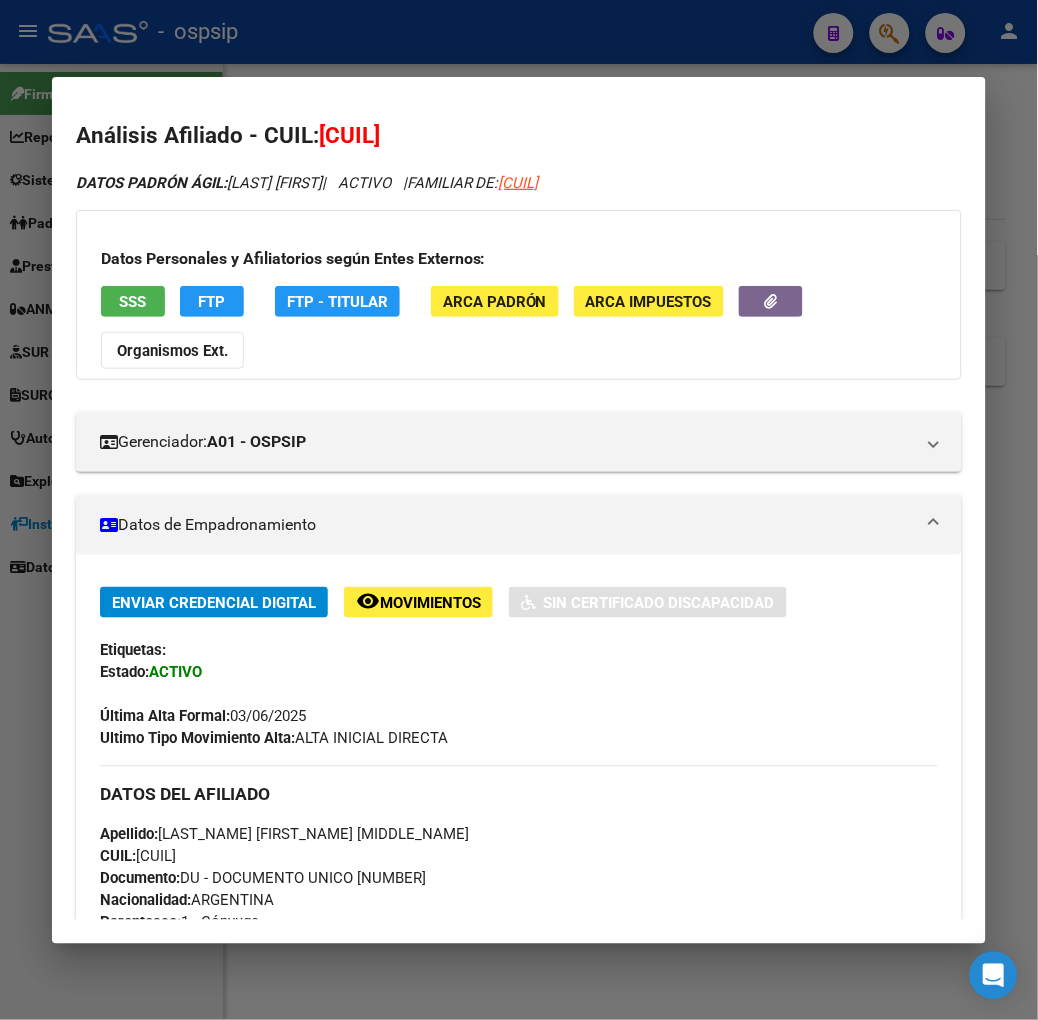 click on "SSS" at bounding box center [133, 301] 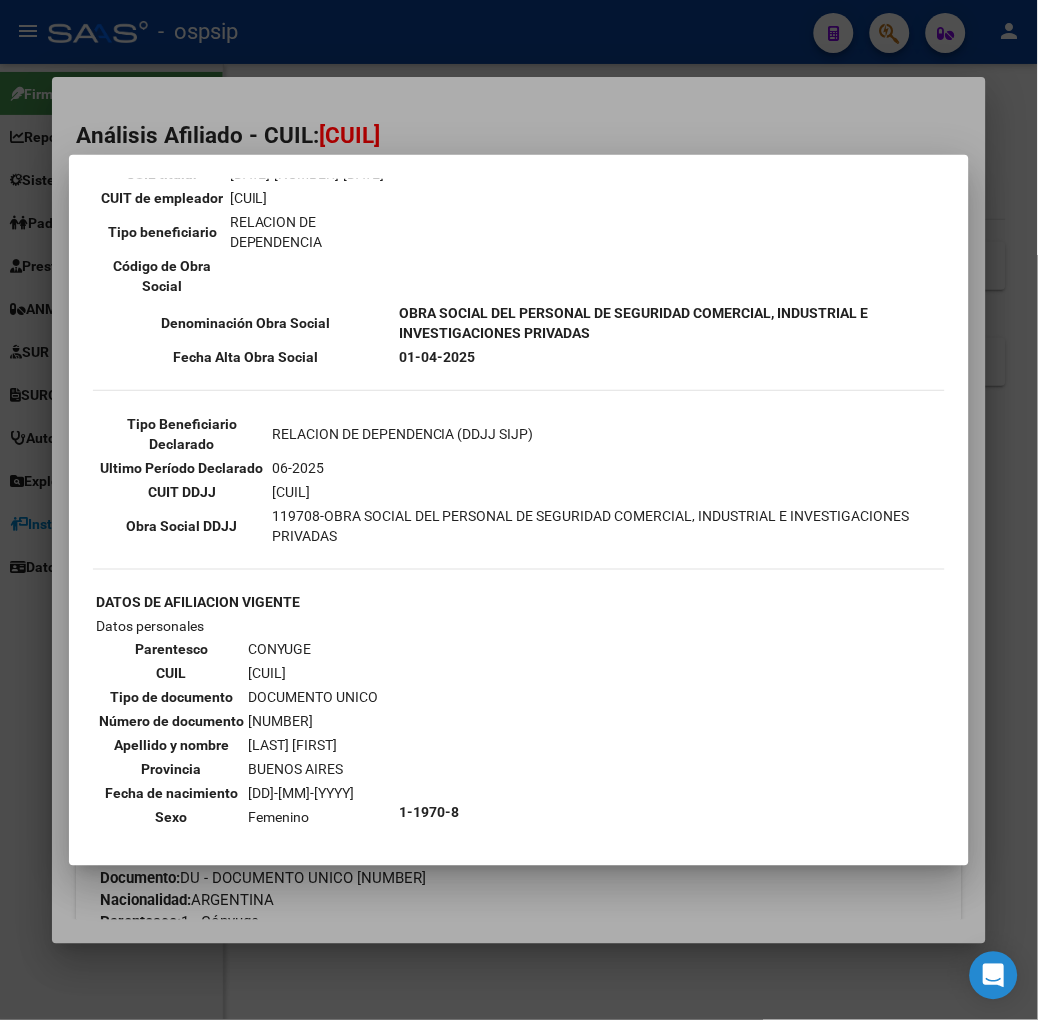 scroll, scrollTop: 444, scrollLeft: 0, axis: vertical 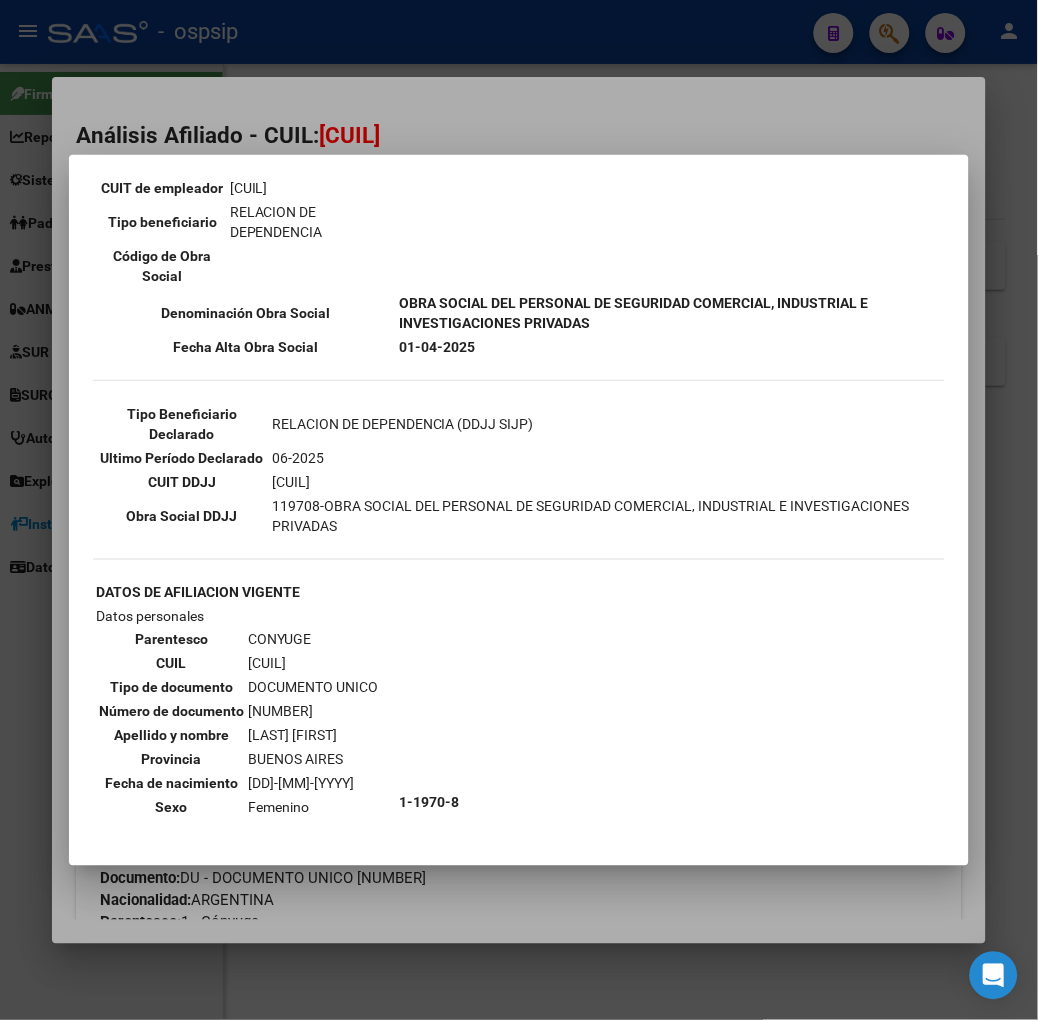 click at bounding box center [519, 510] 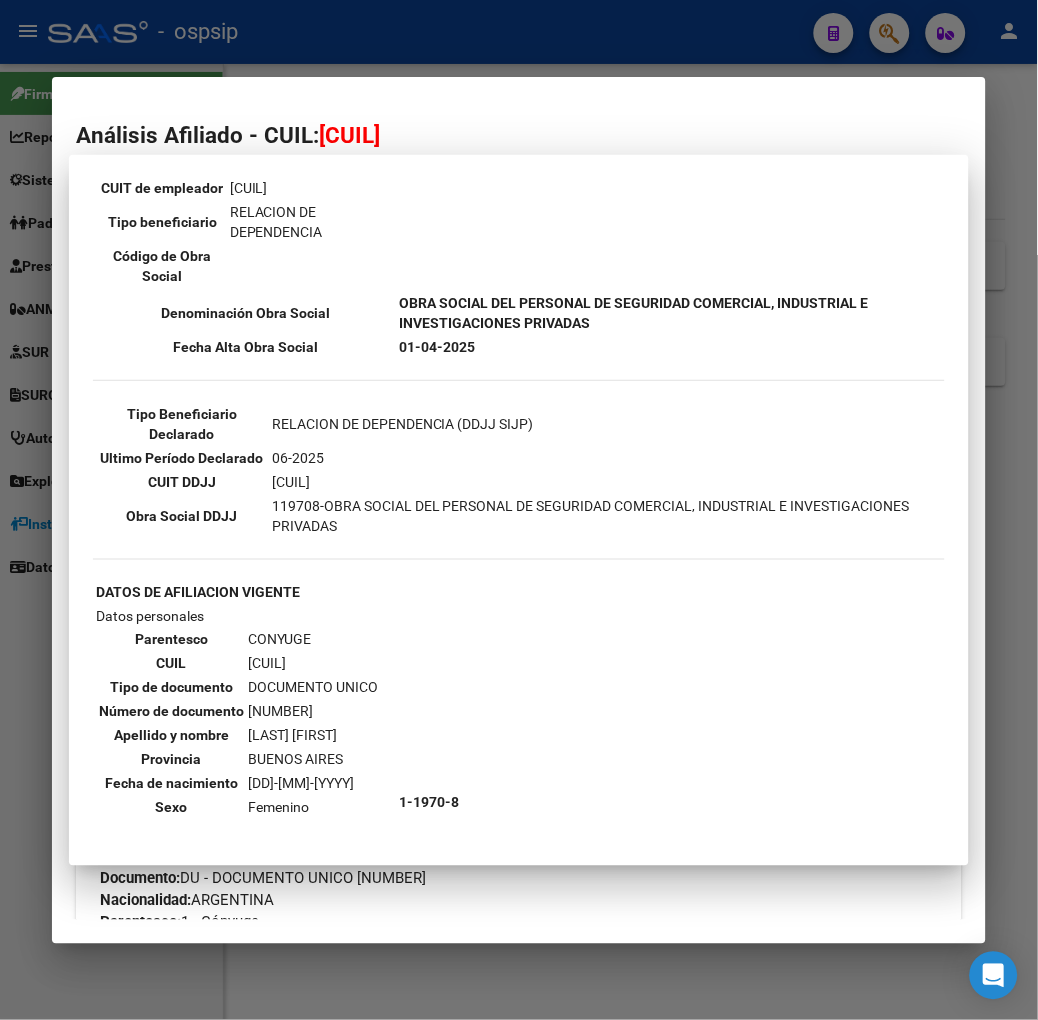 click at bounding box center [519, 510] 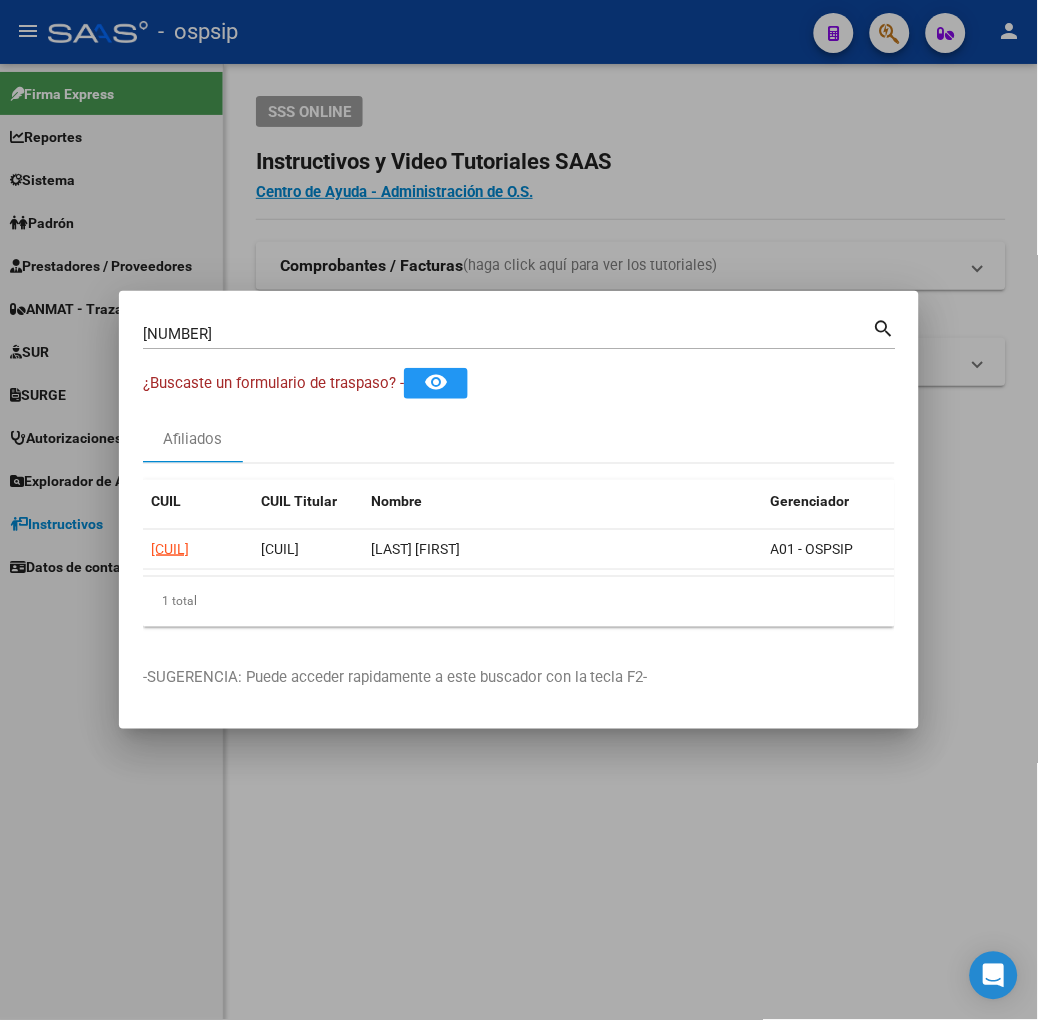 click on "[NUMBER]" at bounding box center [508, 334] 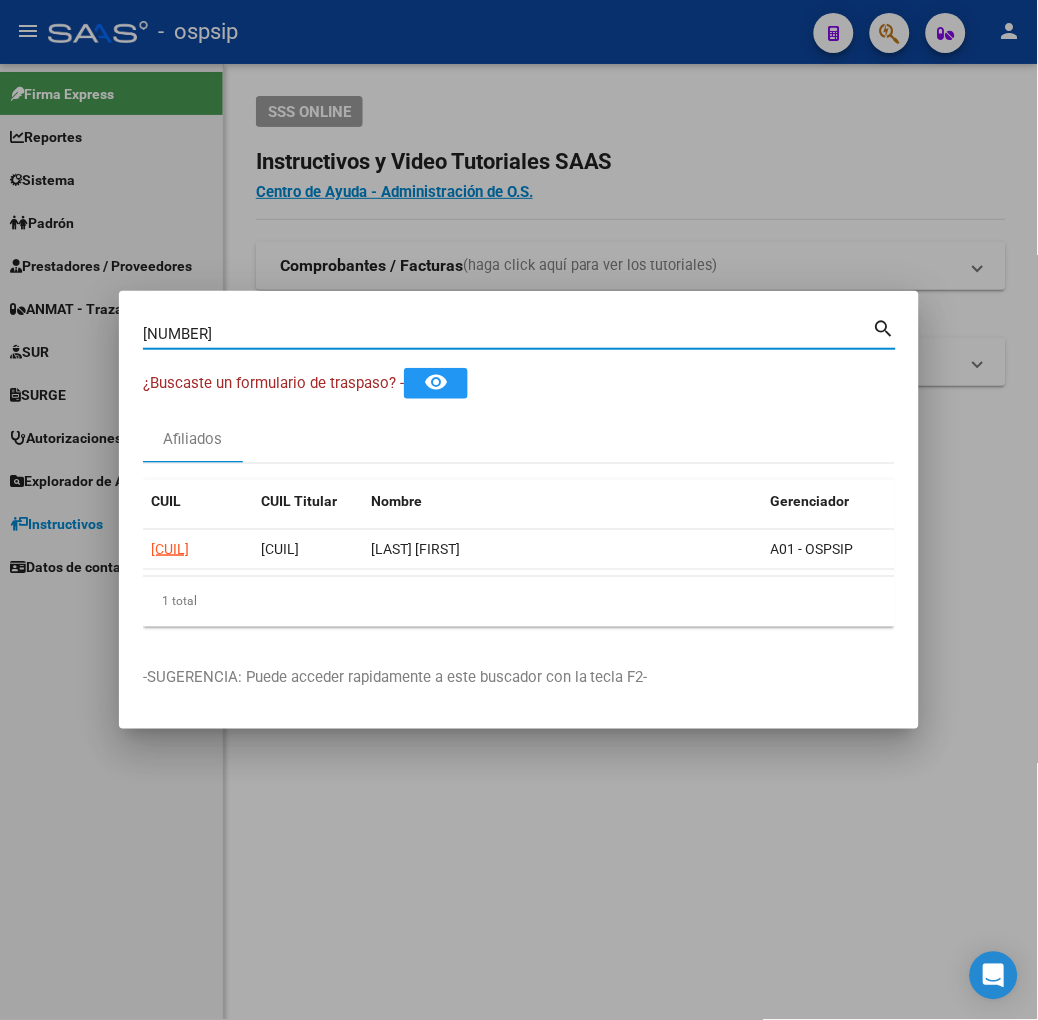 click on "[NUMBER]" at bounding box center (508, 334) 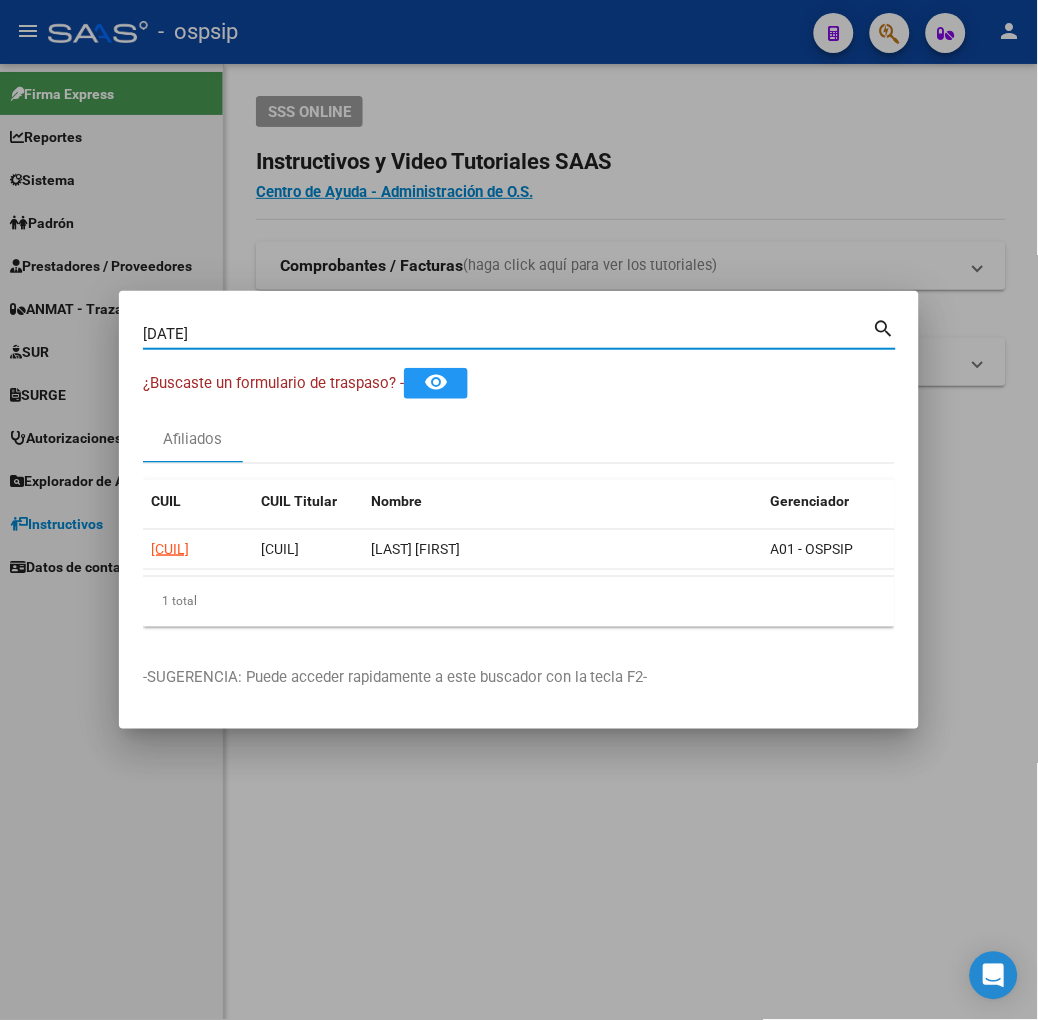 type on "30818871" 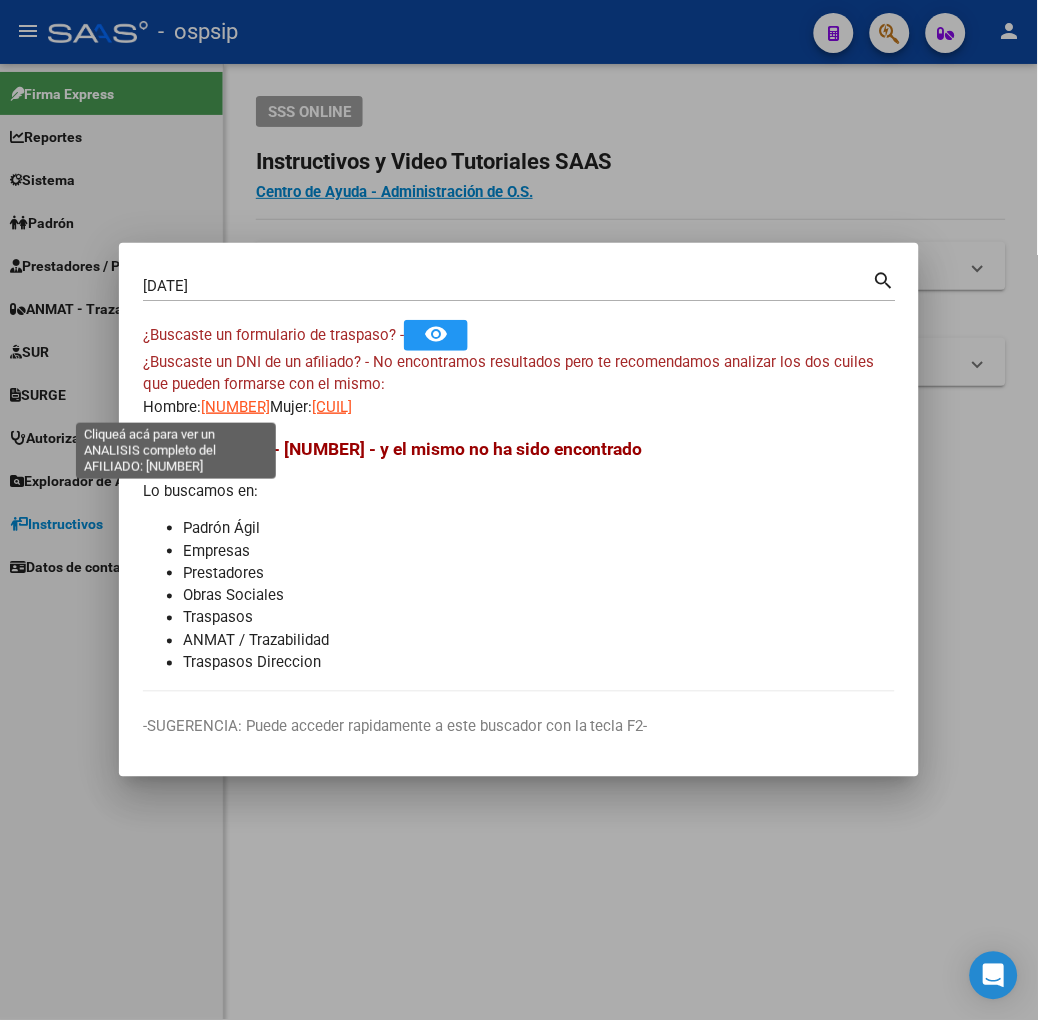 click on "20308188710" at bounding box center (235, 407) 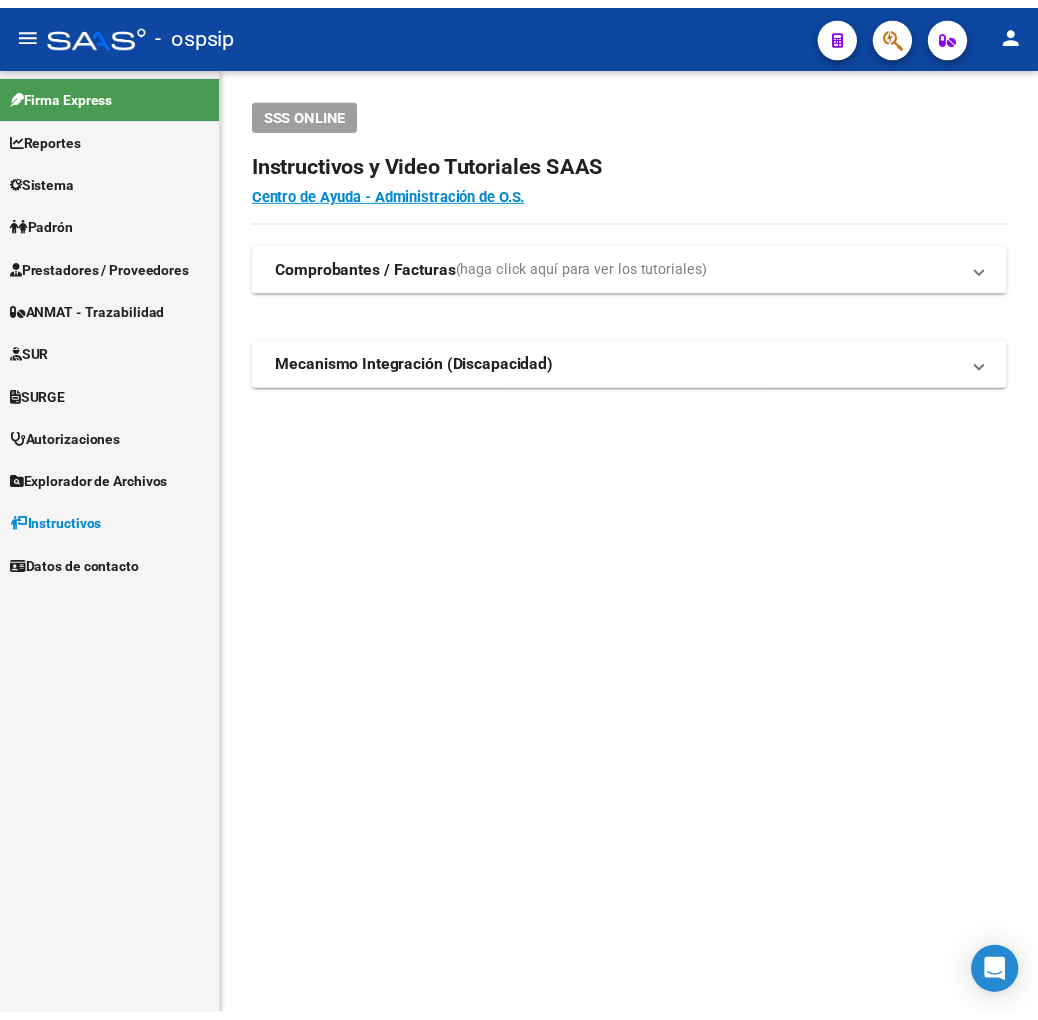 scroll, scrollTop: 0, scrollLeft: 0, axis: both 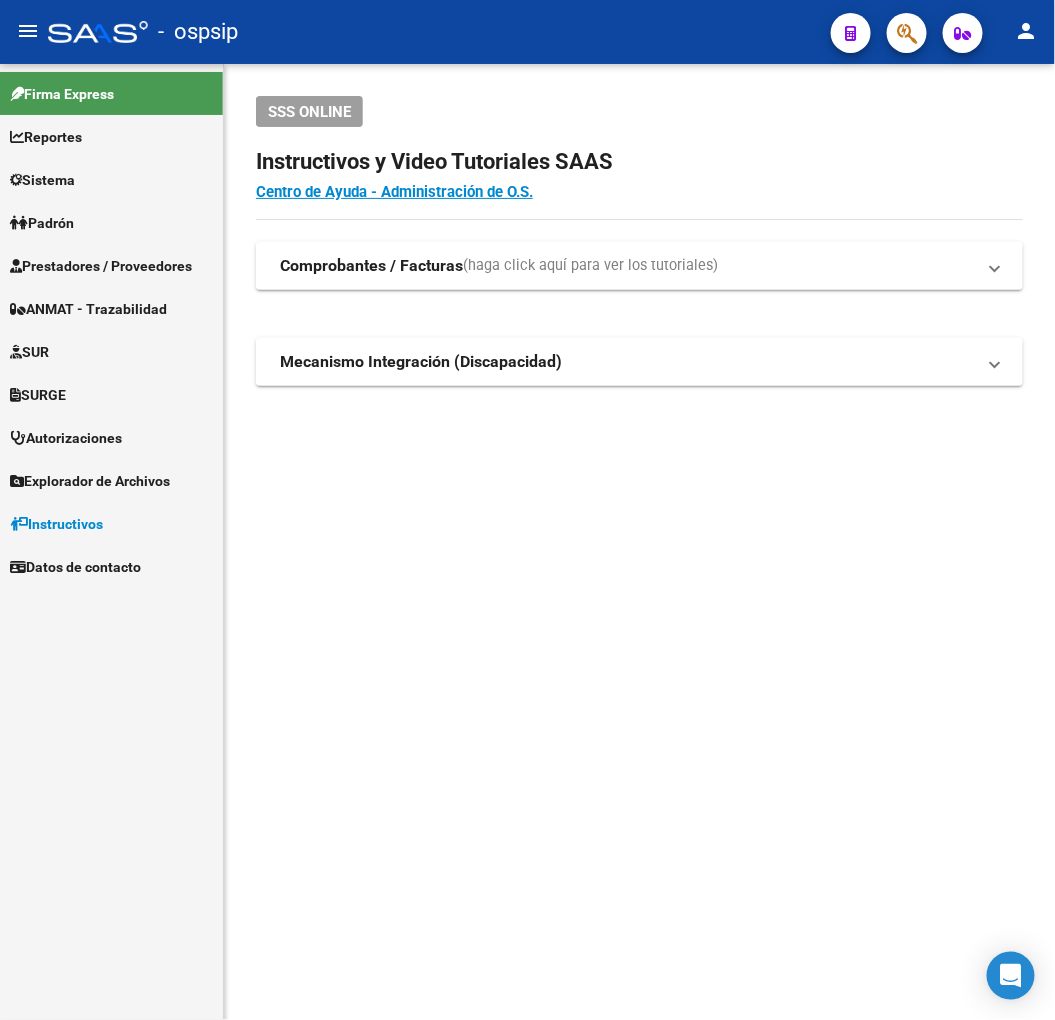 click on "menu -   ospsip  person" 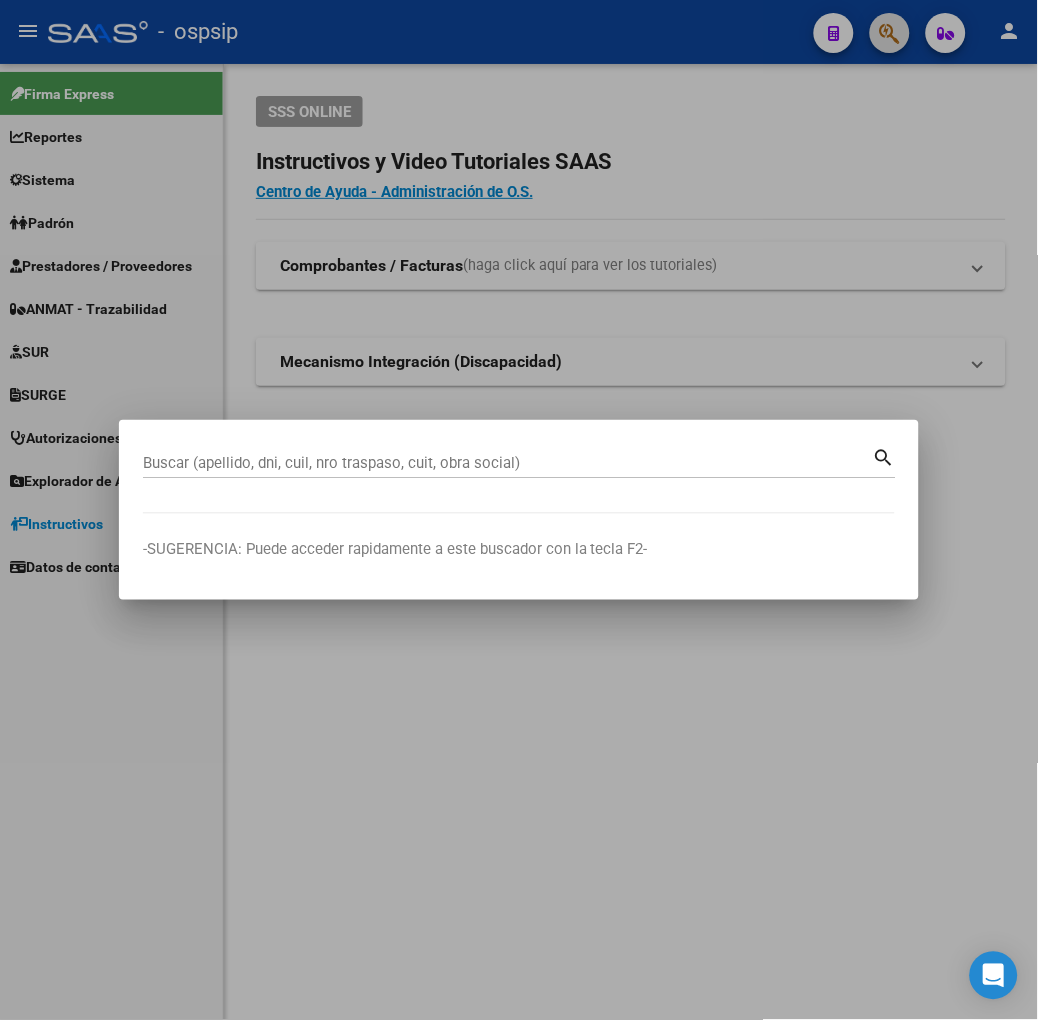 type 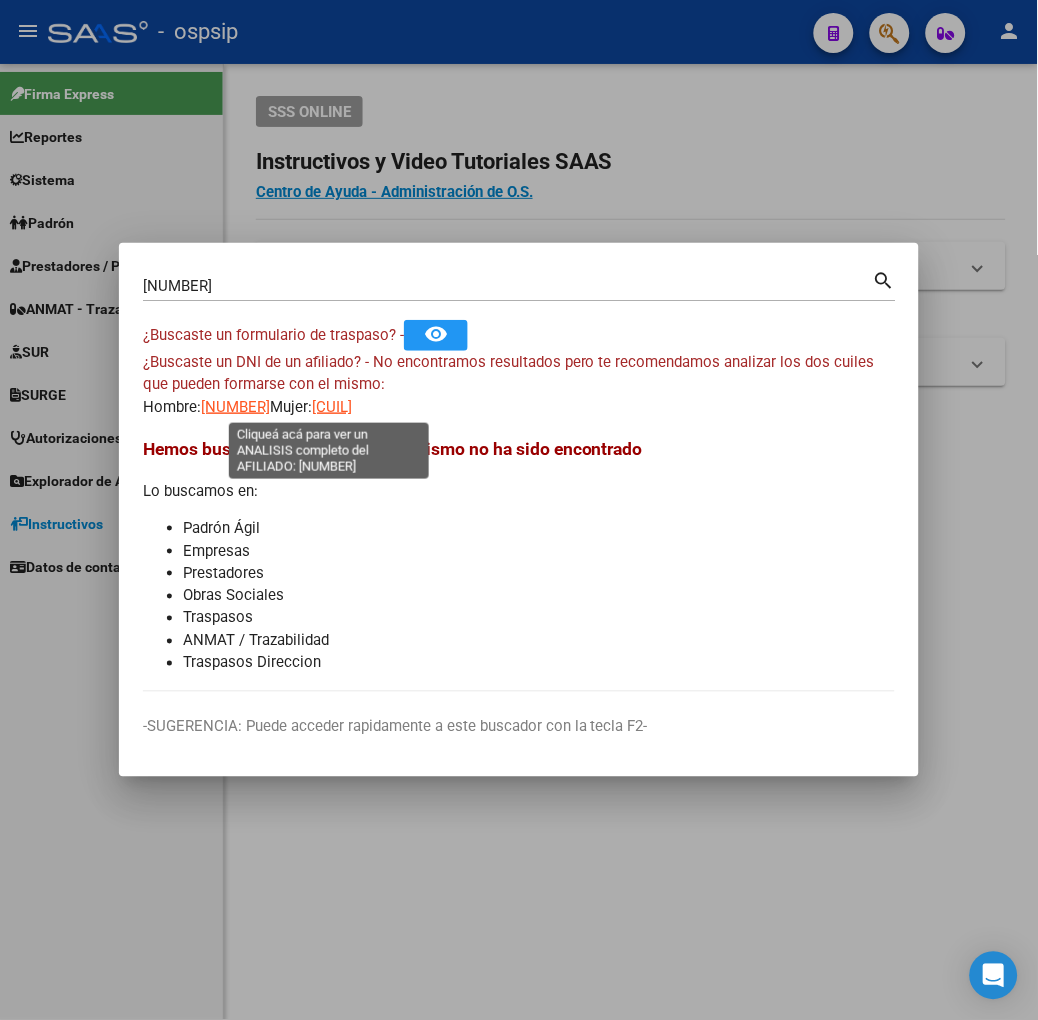 click on "[CUIL]" at bounding box center [332, 407] 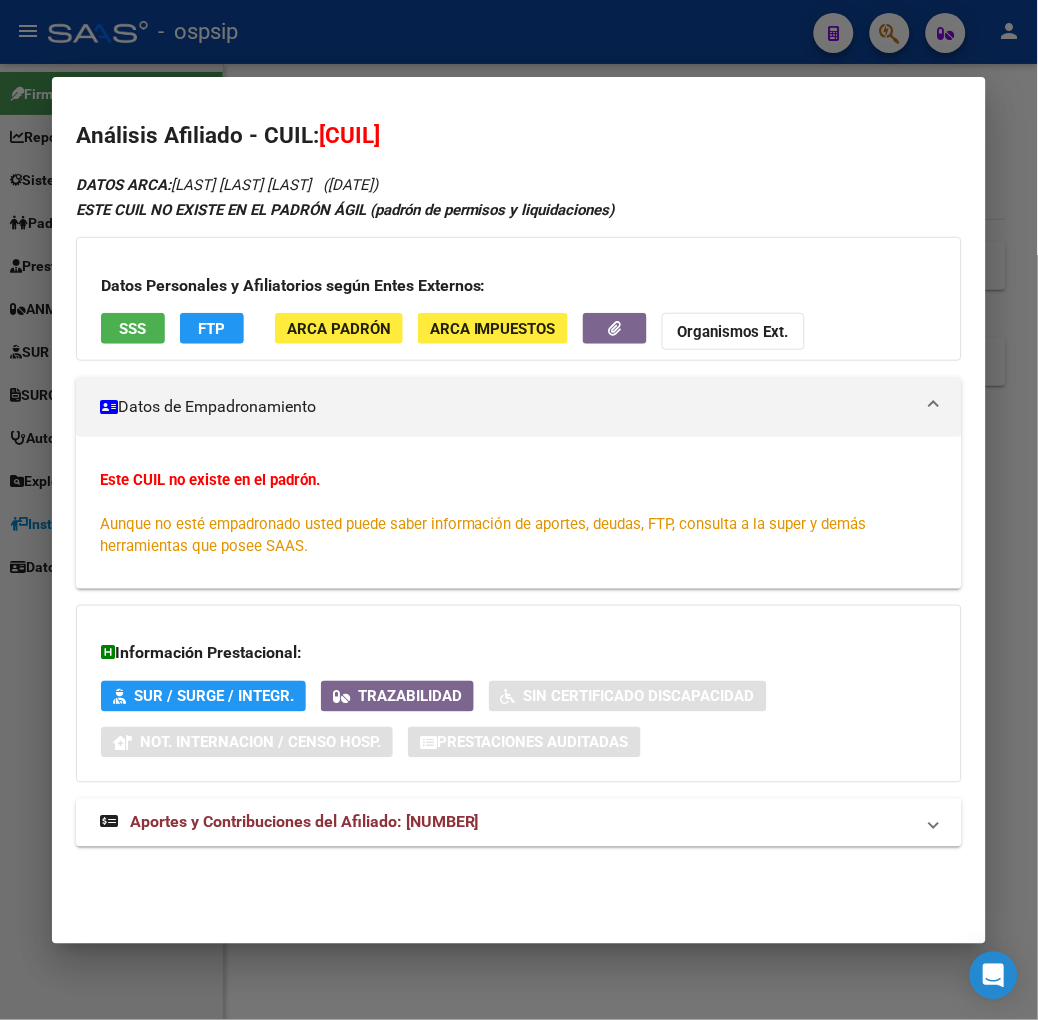 click on "Datos Personales y Afiliatorios según Entes Externos:" at bounding box center (519, 286) 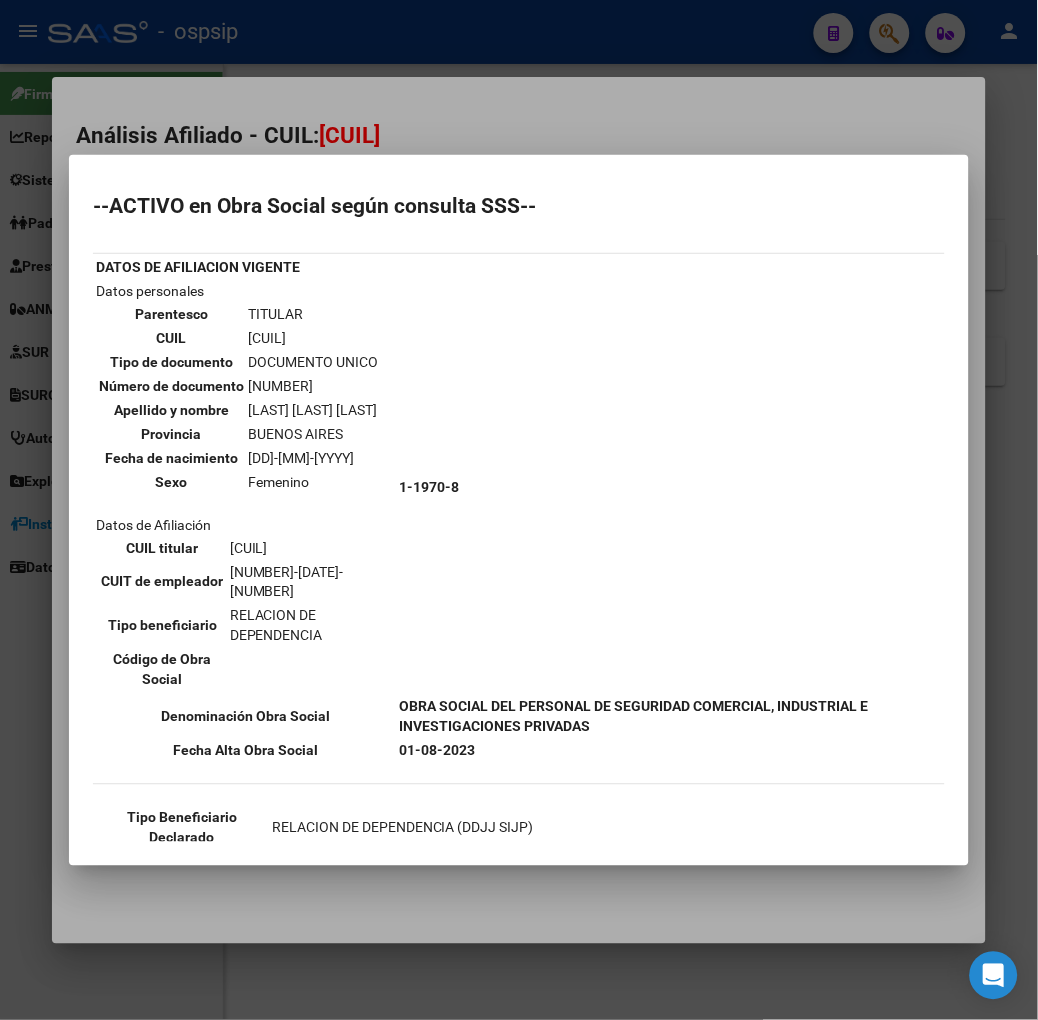 scroll, scrollTop: 111, scrollLeft: 0, axis: vertical 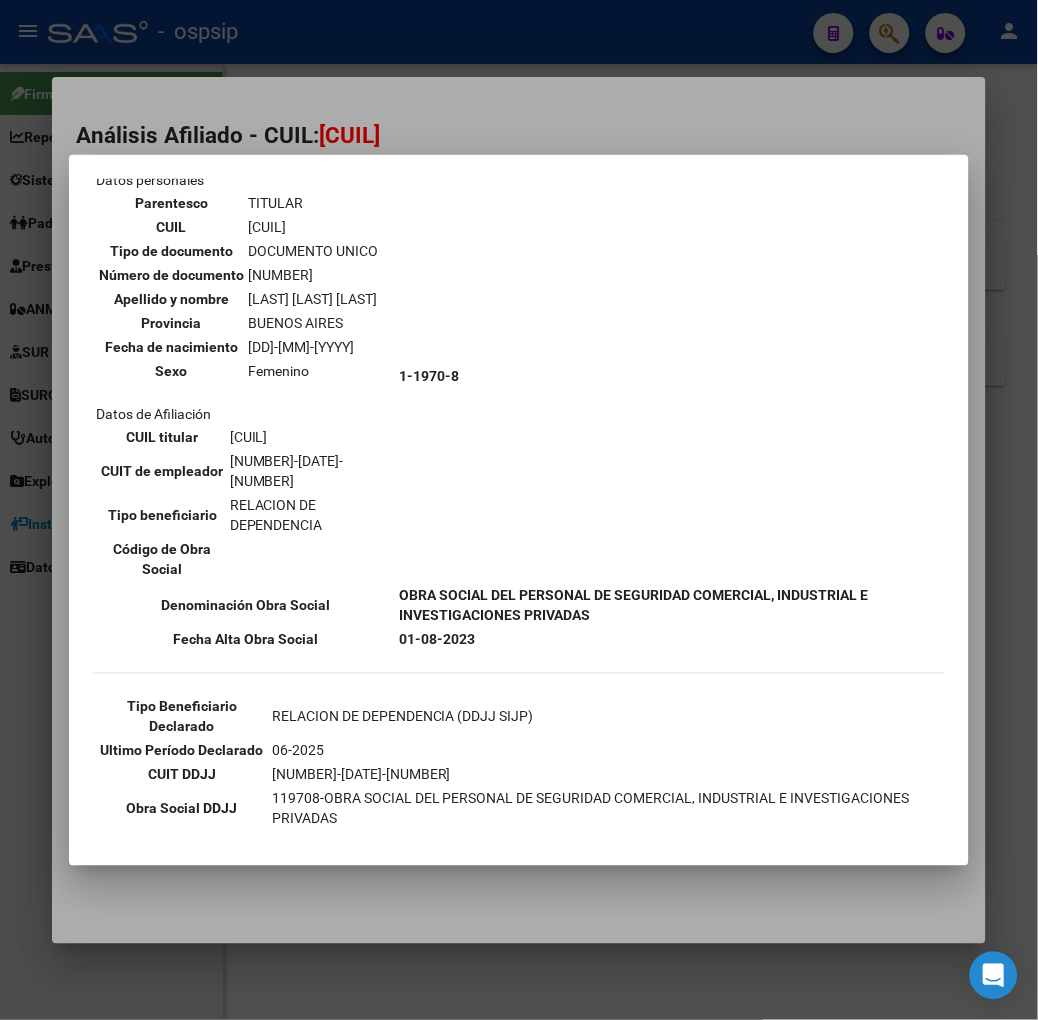 click at bounding box center [519, 510] 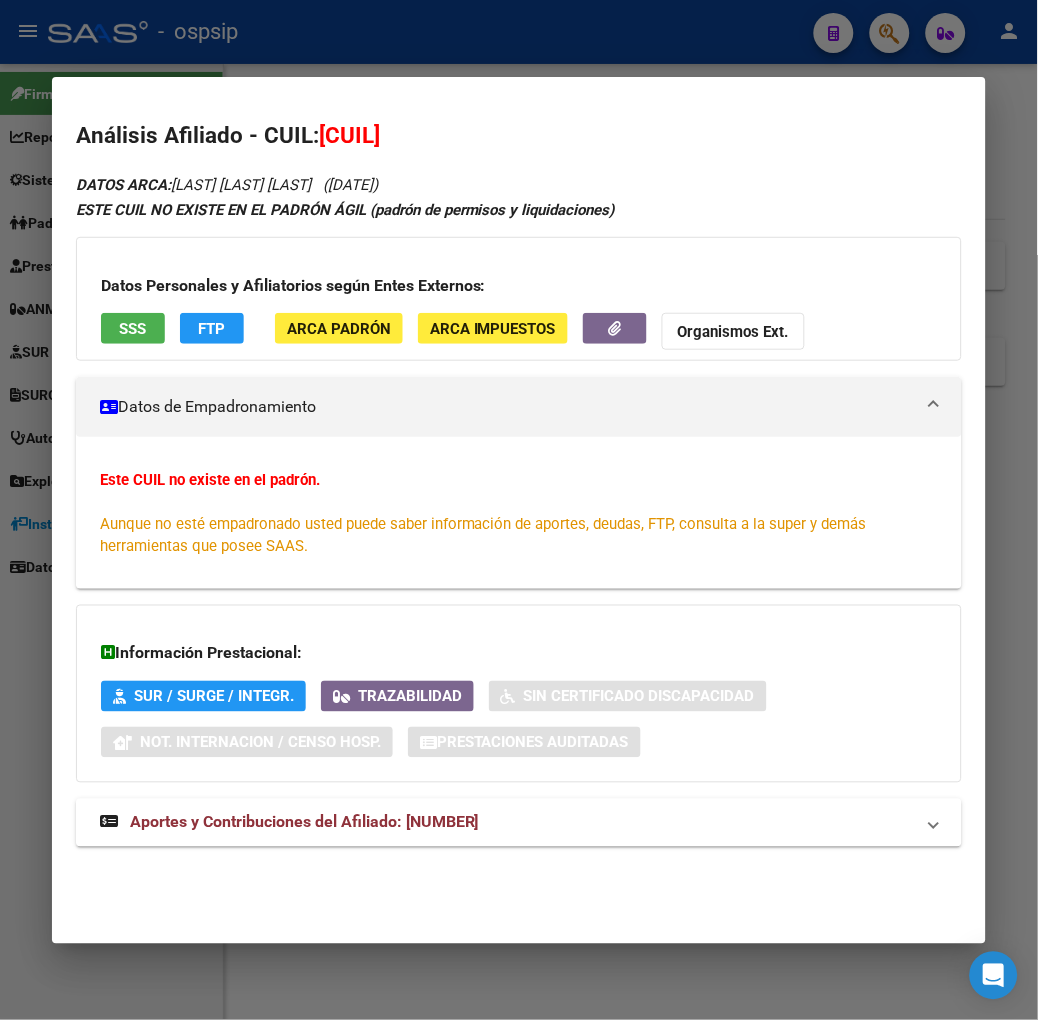 click at bounding box center (519, 510) 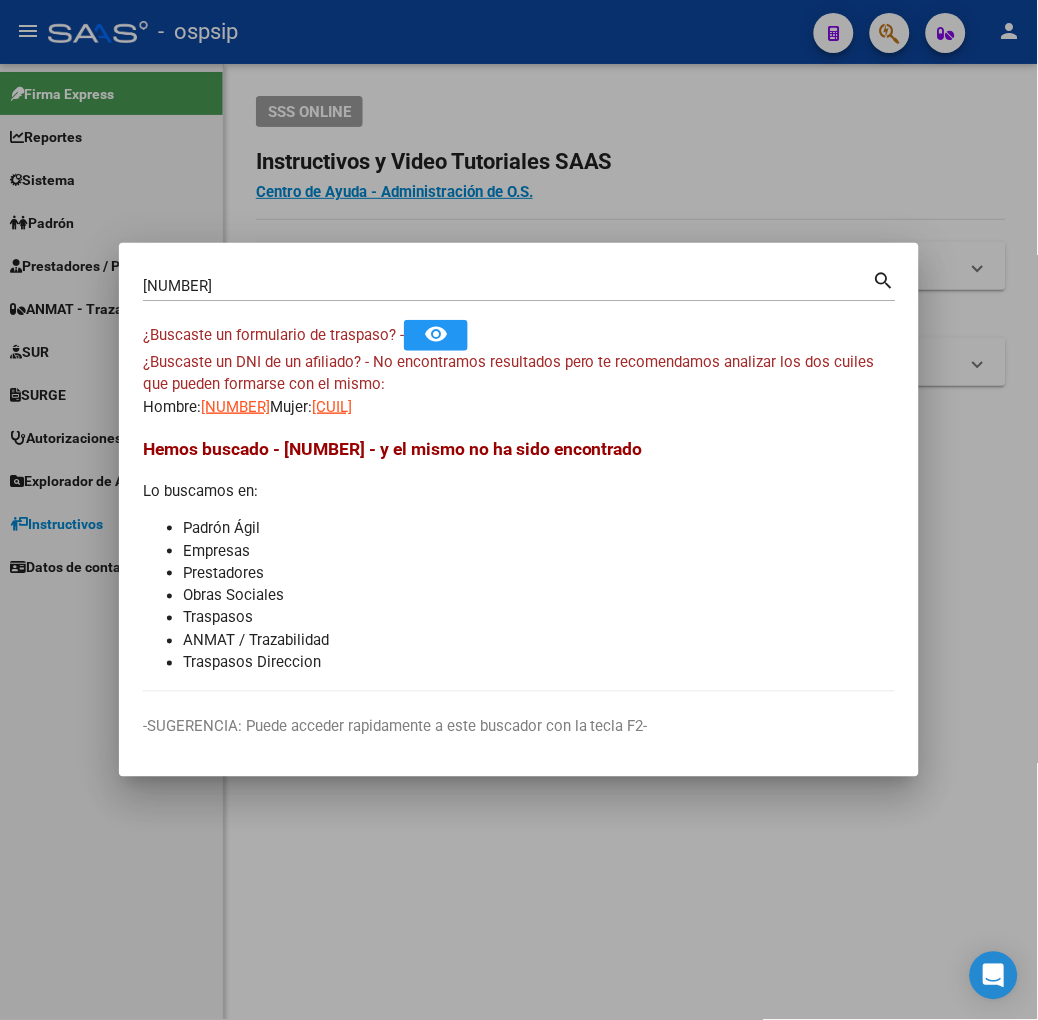 click on "30818871" at bounding box center (508, 286) 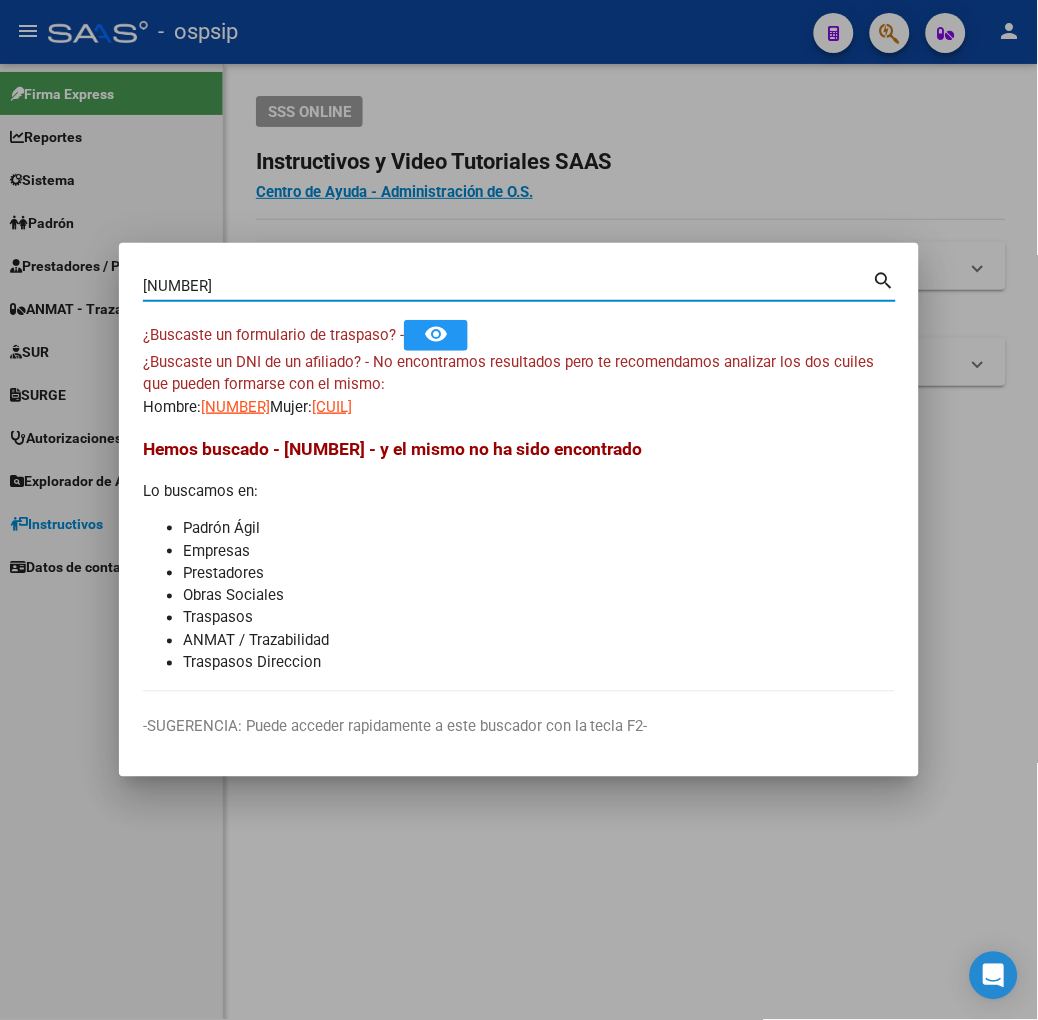 click on "30818871" at bounding box center [508, 286] 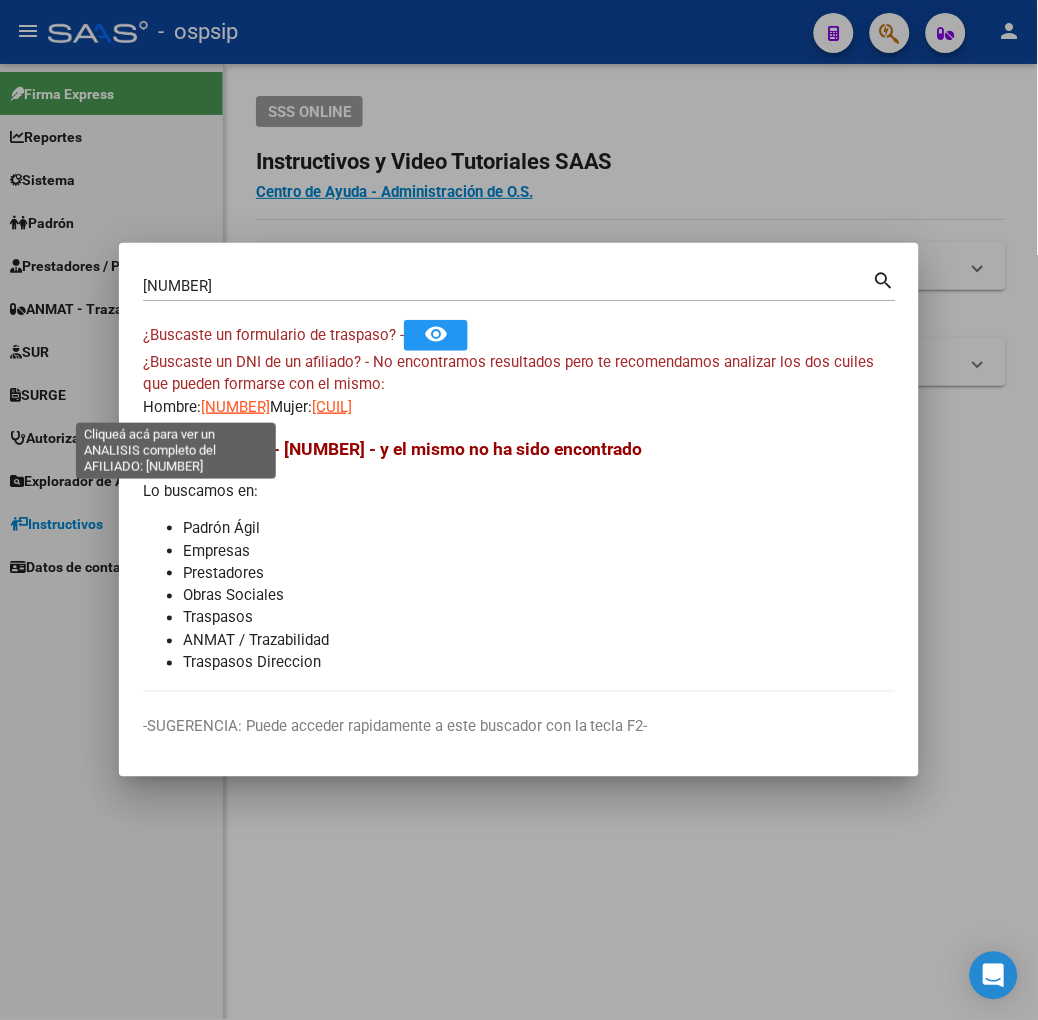 click on "23404891359" at bounding box center [235, 407] 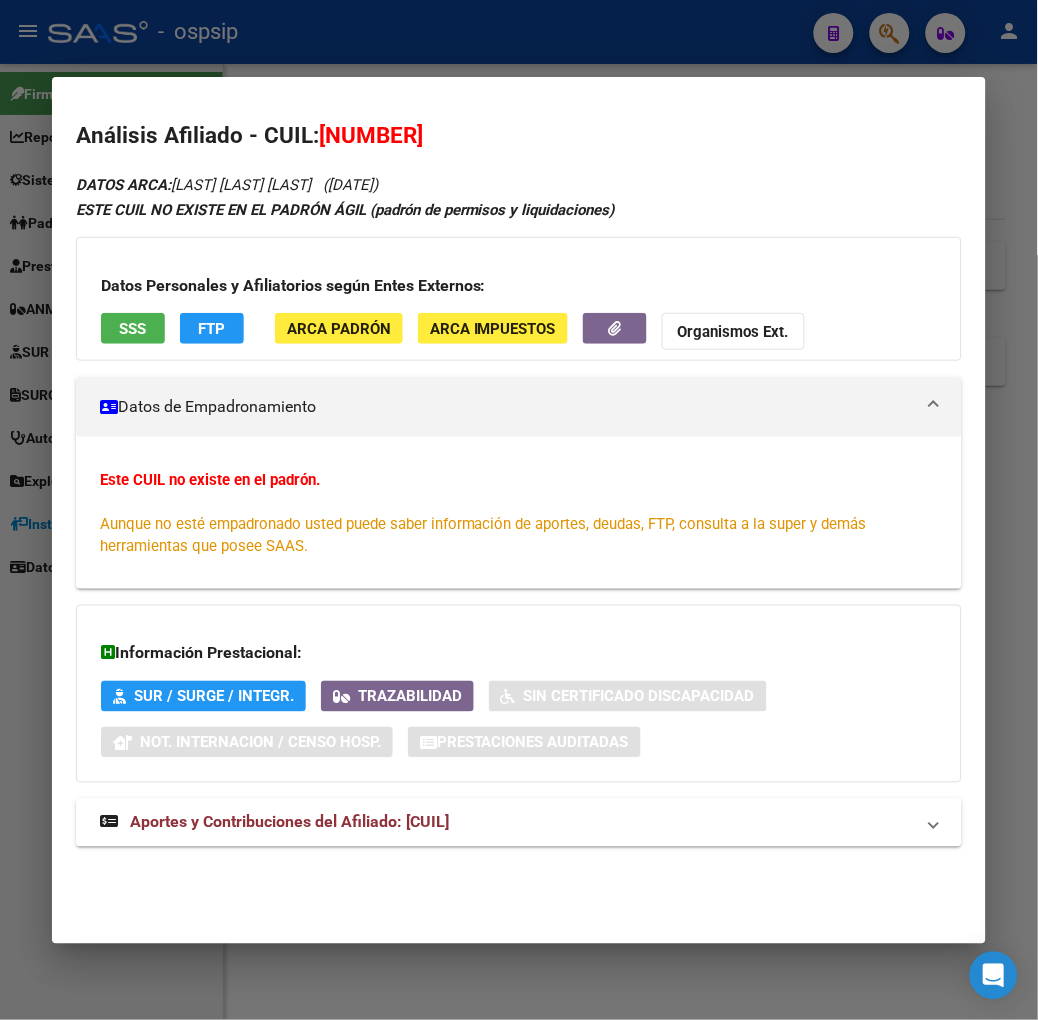click on "SSS" at bounding box center (132, 329) 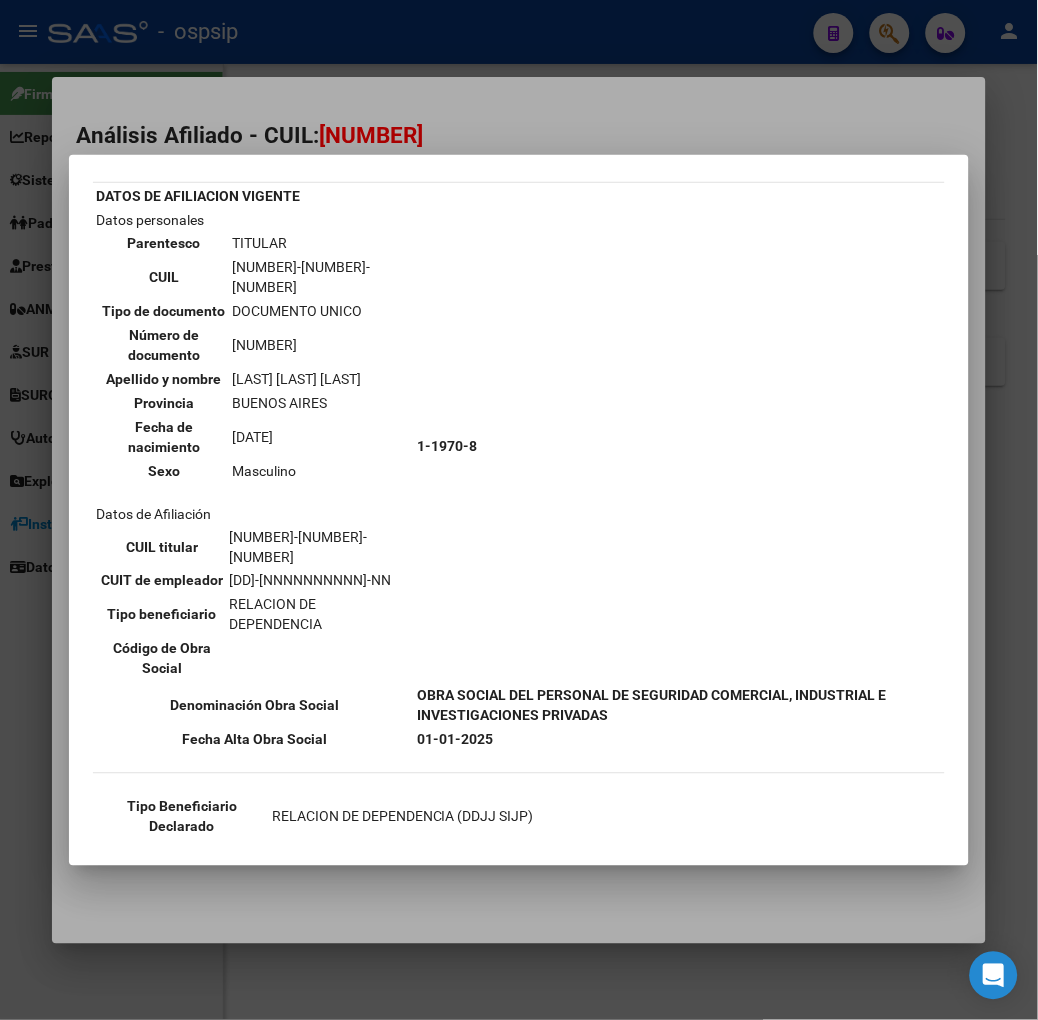 scroll, scrollTop: 218, scrollLeft: 0, axis: vertical 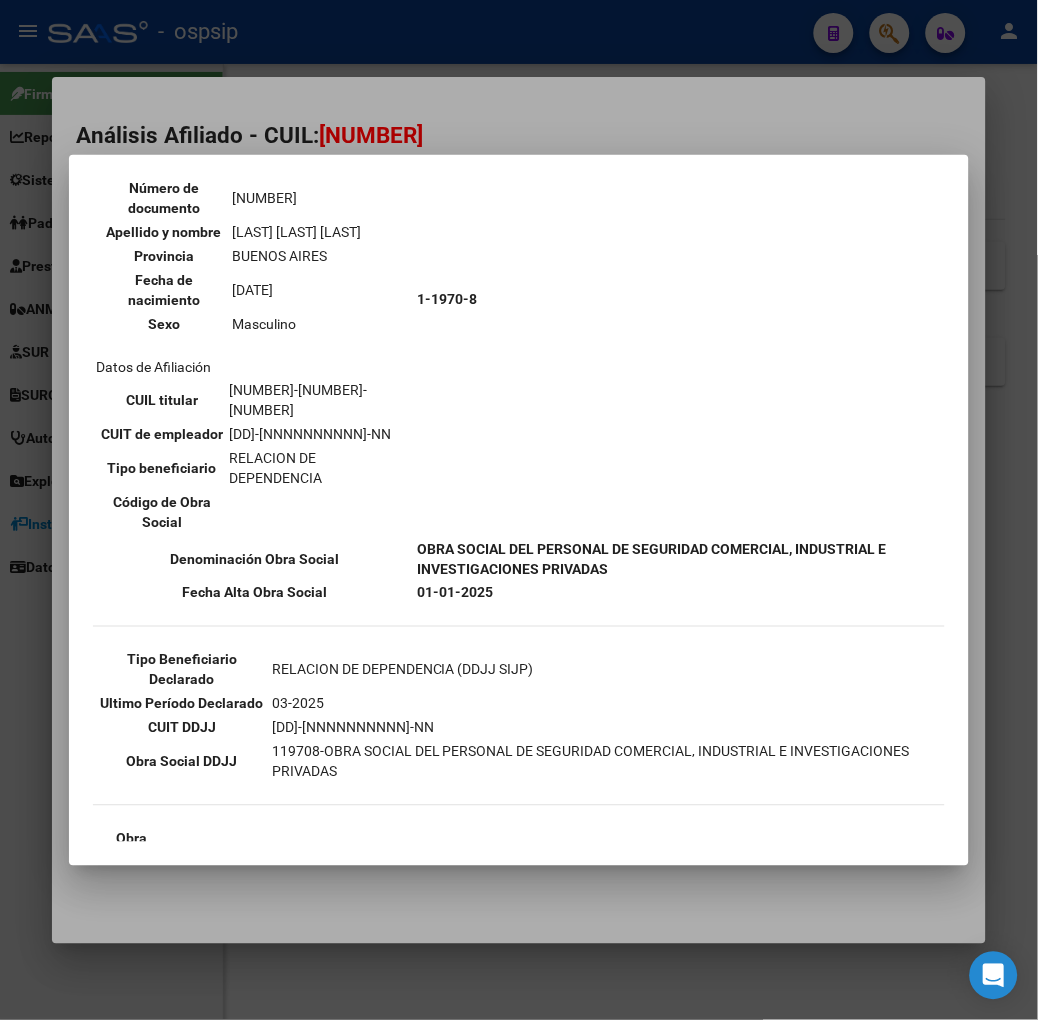 click at bounding box center (519, 510) 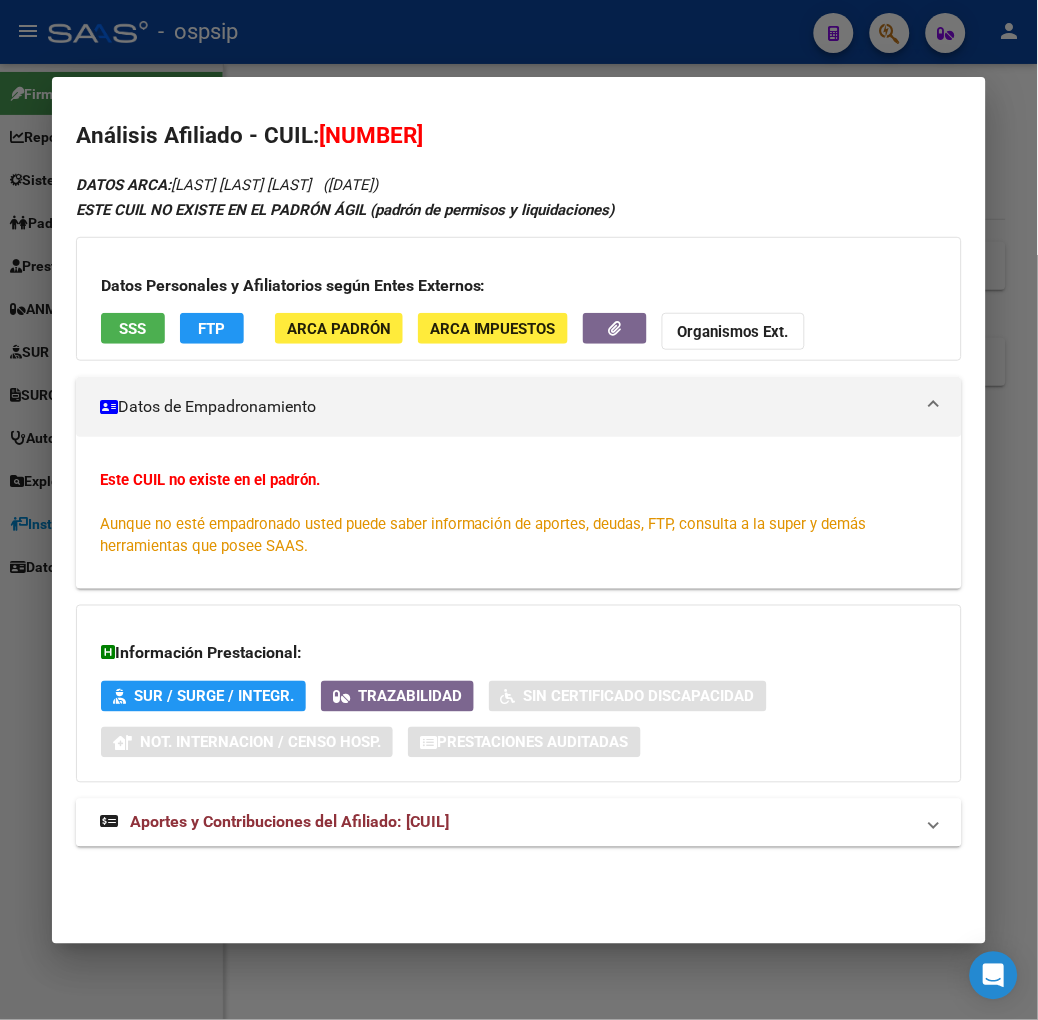 click on "Aportes y Contribuciones del Afiliado: 23404891359" at bounding box center [289, 822] 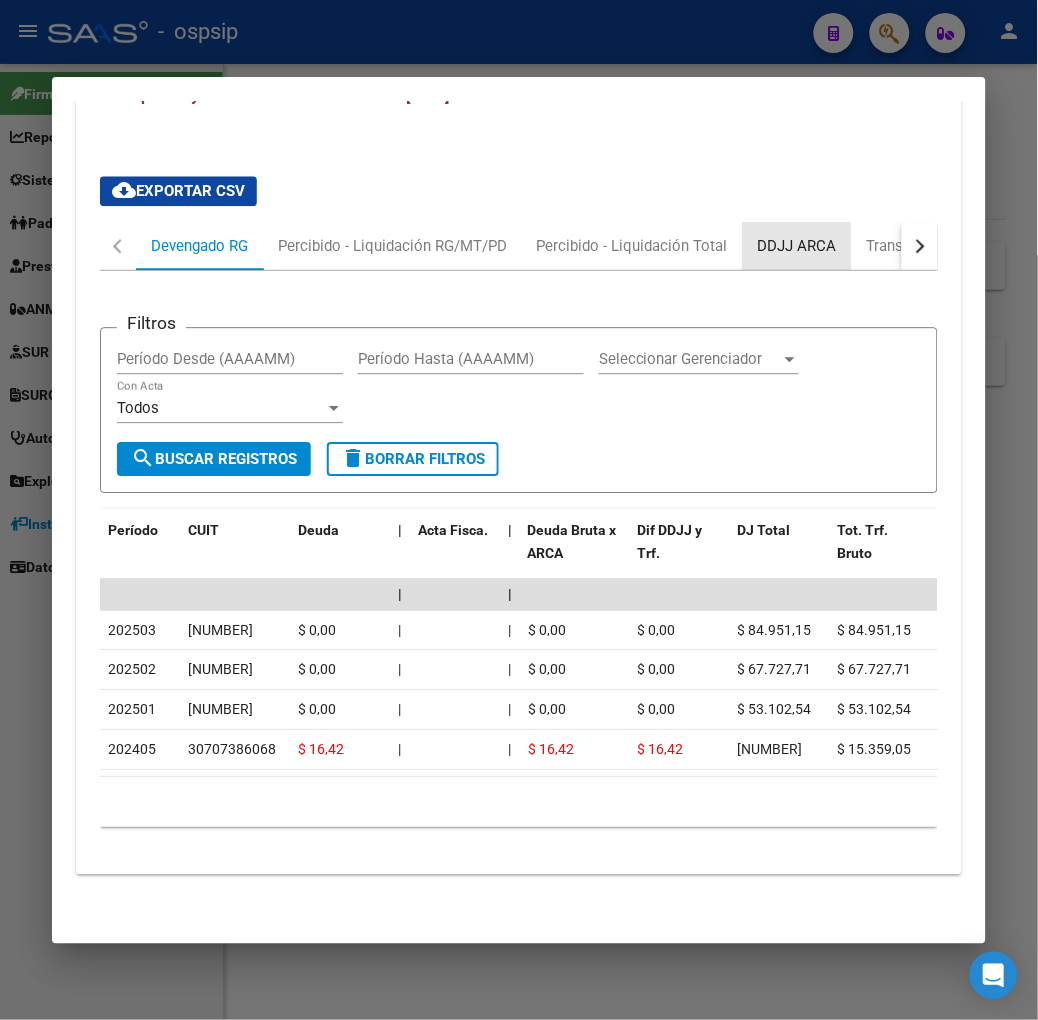 click on "DDJJ ARCA" at bounding box center [797, 246] 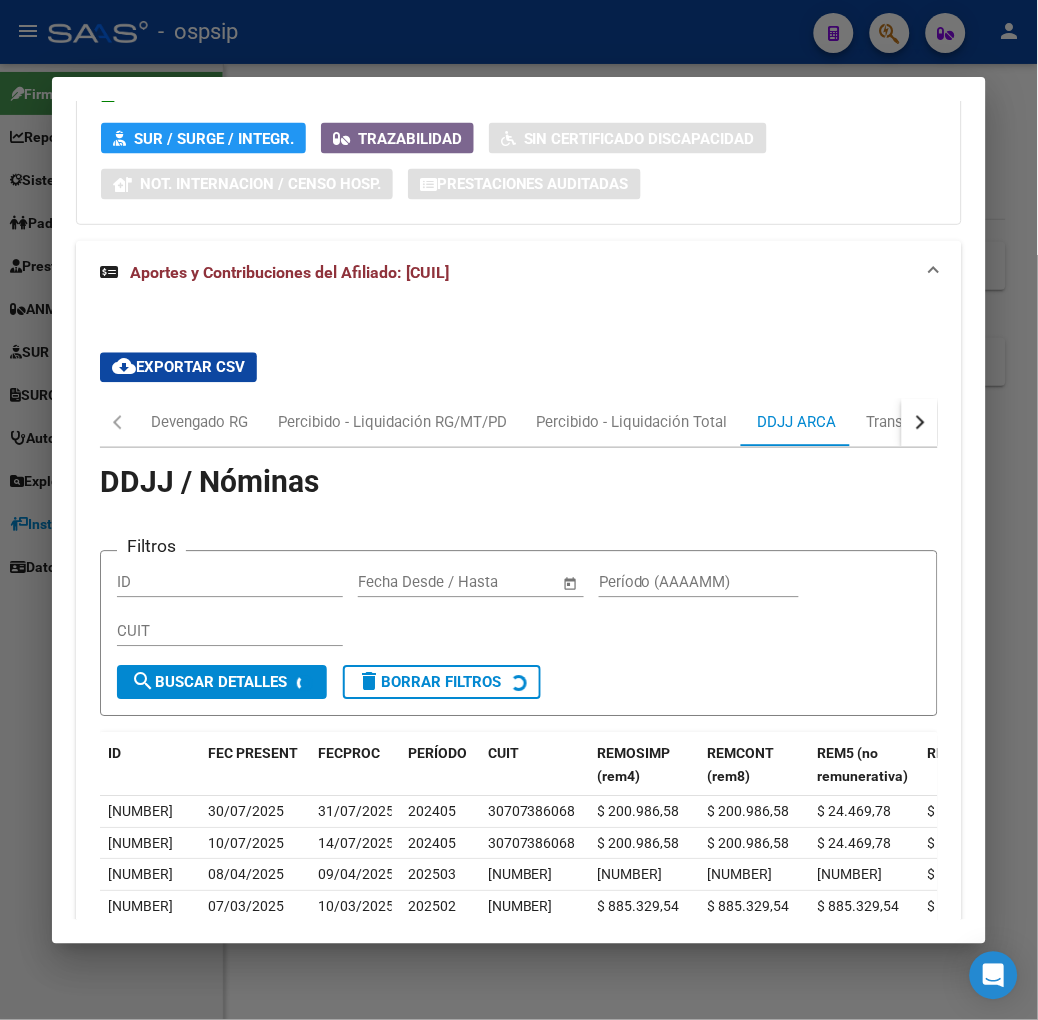 scroll, scrollTop: 754, scrollLeft: 0, axis: vertical 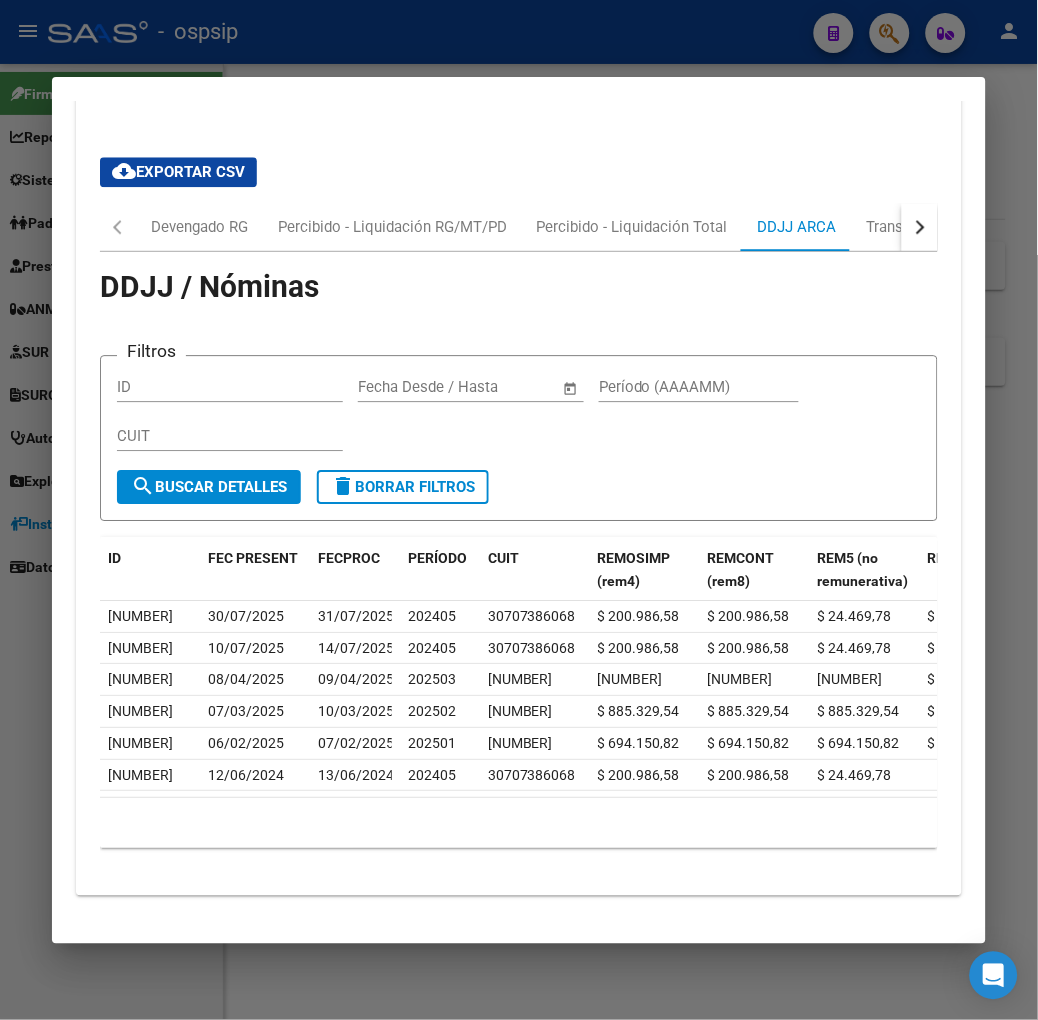 click at bounding box center [920, 227] 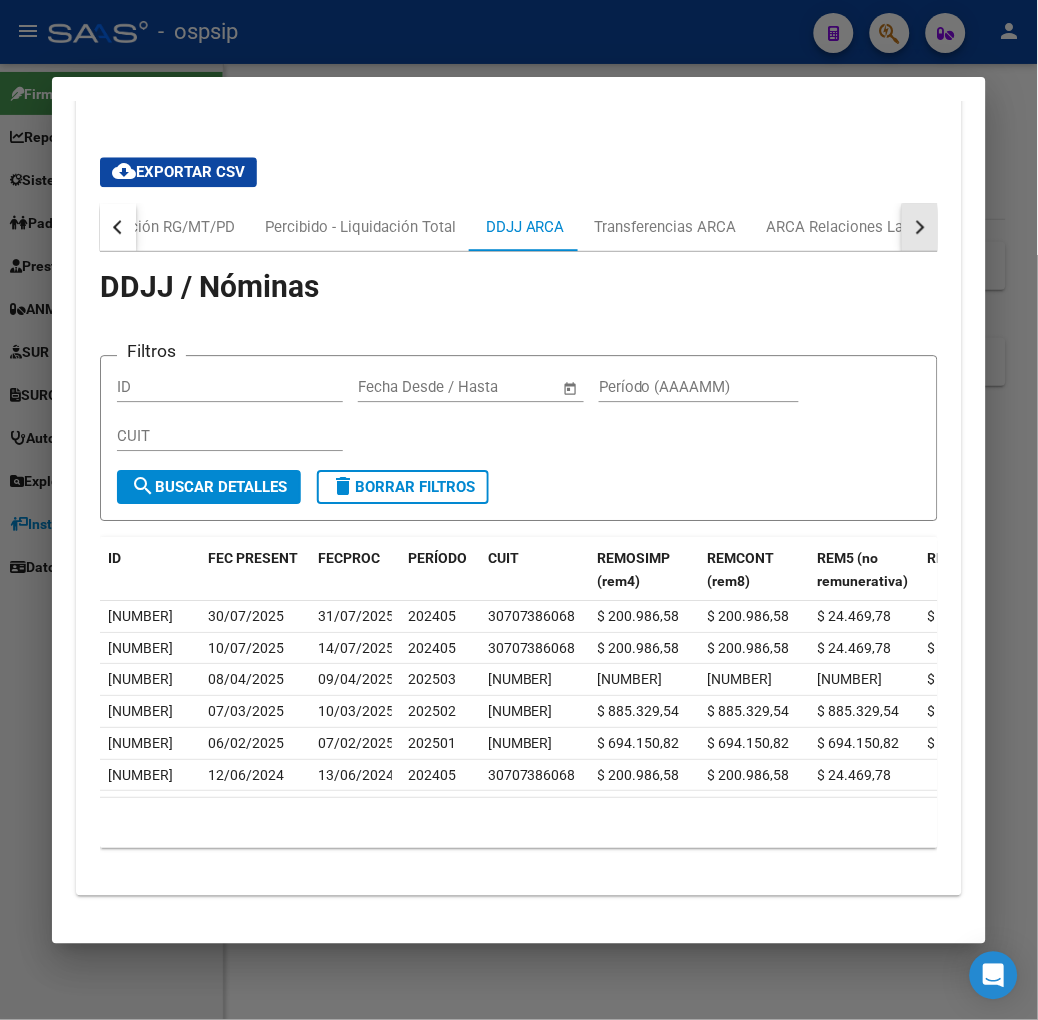 click at bounding box center (920, 227) 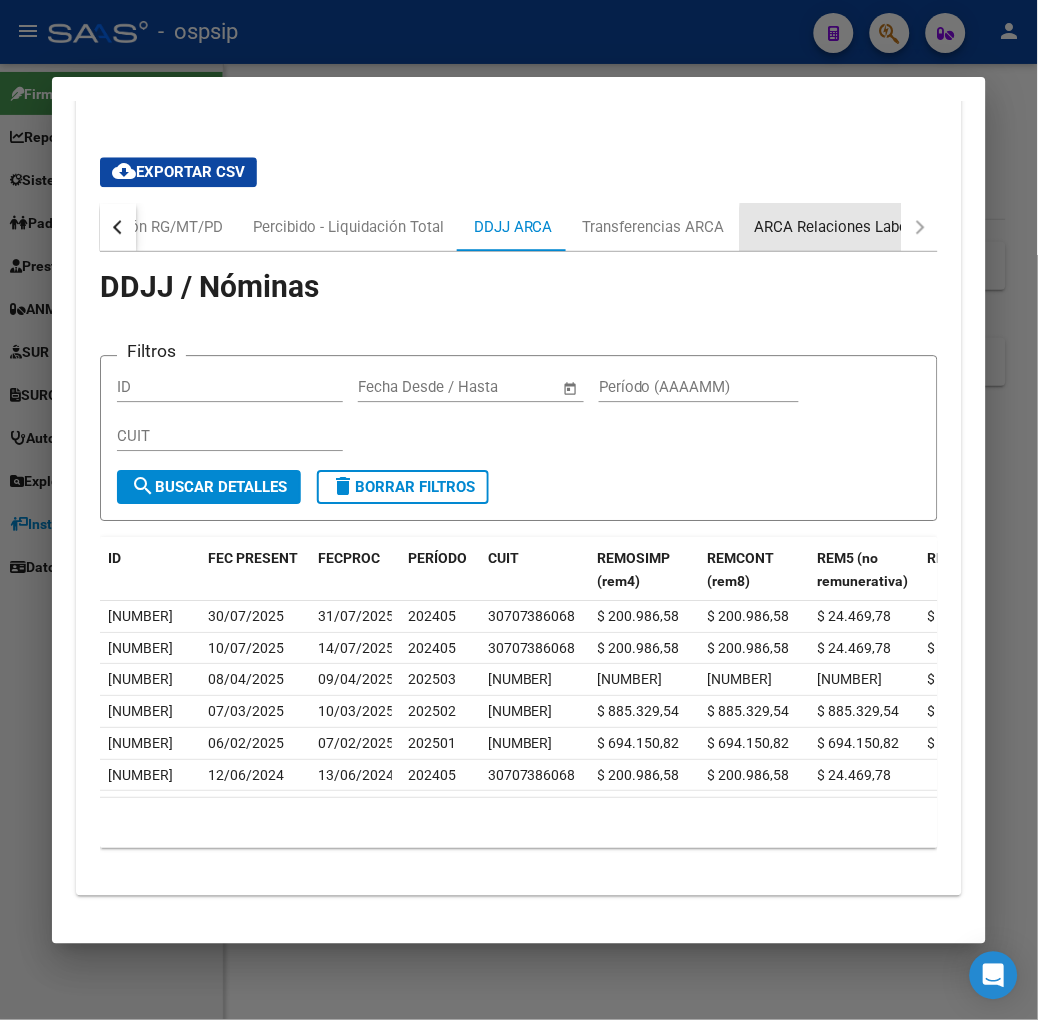 click on "ARCA Relaciones Laborales" at bounding box center [848, 227] 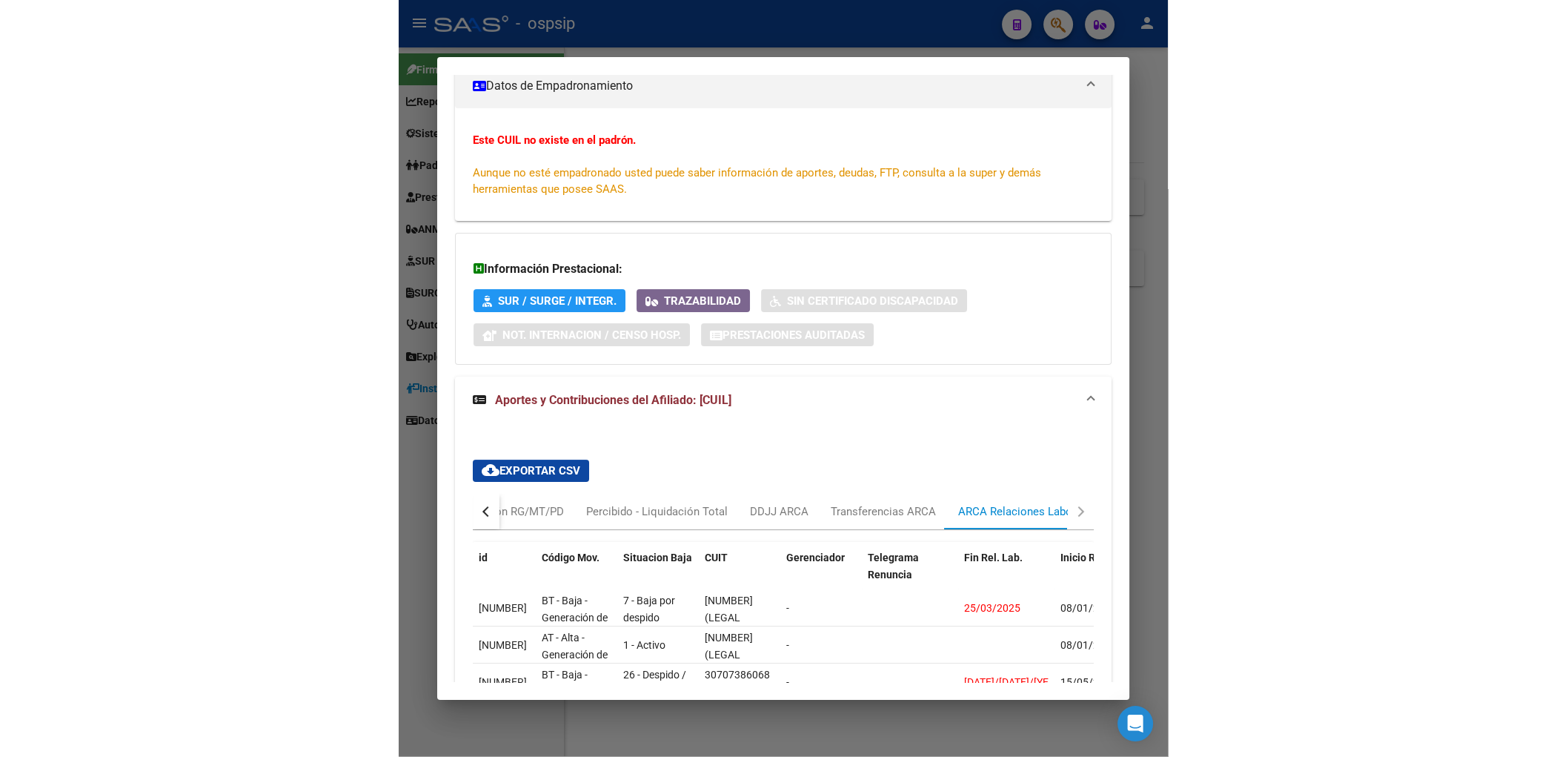 scroll, scrollTop: 397, scrollLeft: 0, axis: vertical 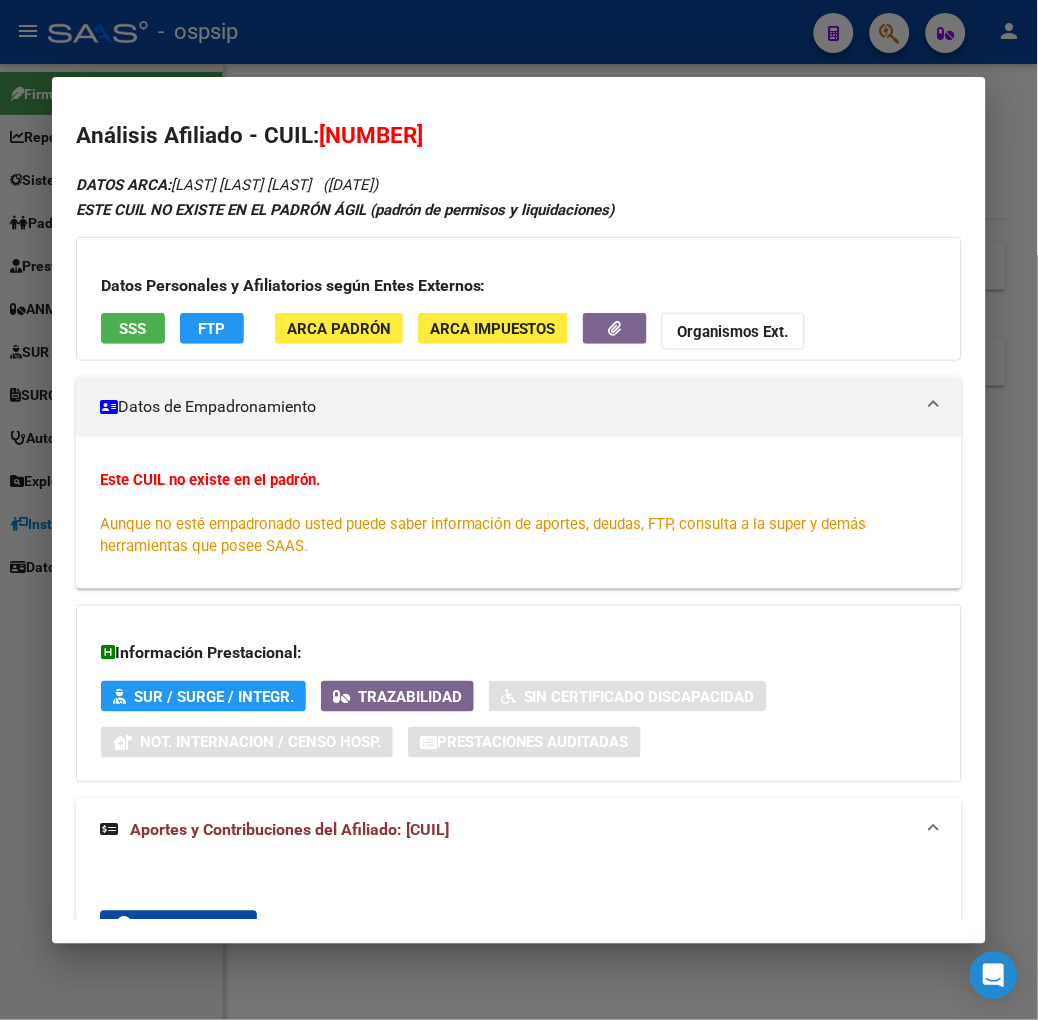 click at bounding box center [519, 510] 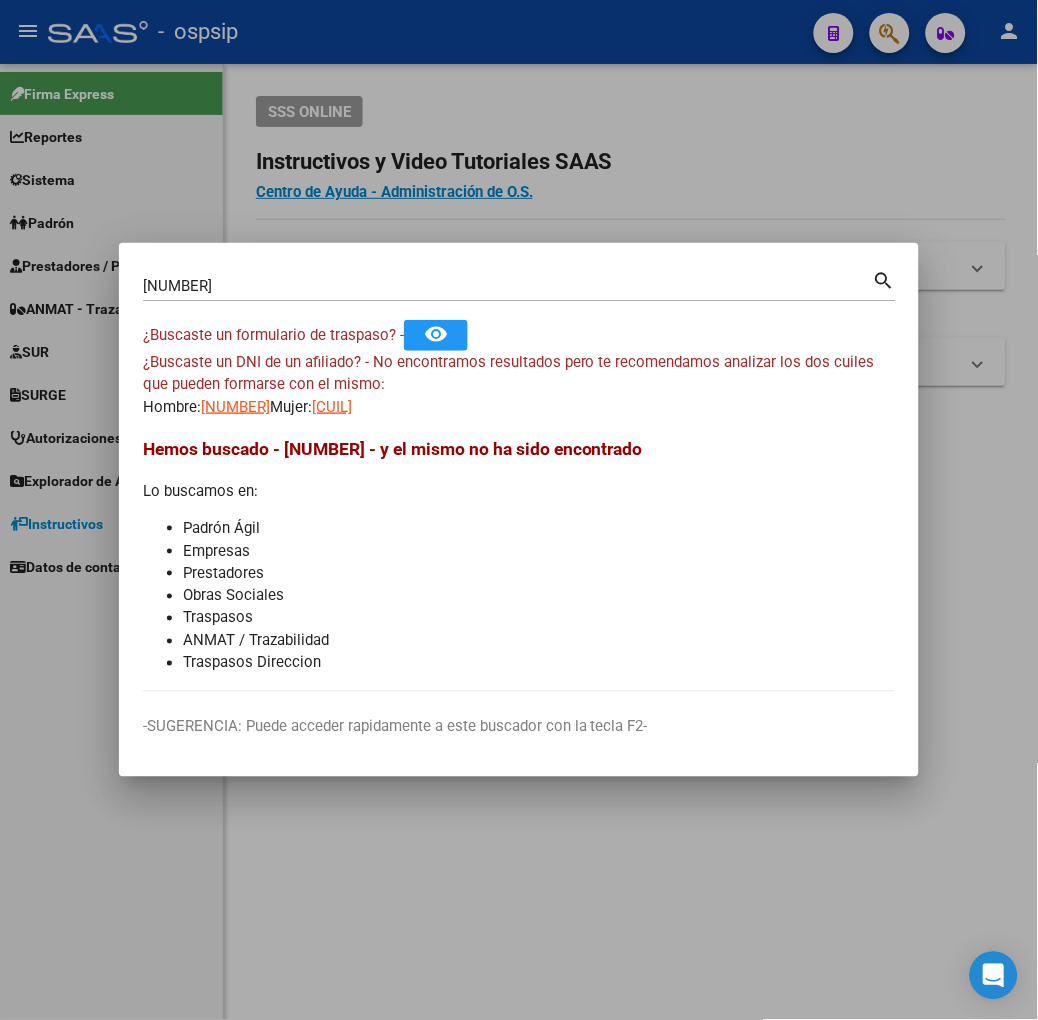 click on "40489135" at bounding box center [508, 286] 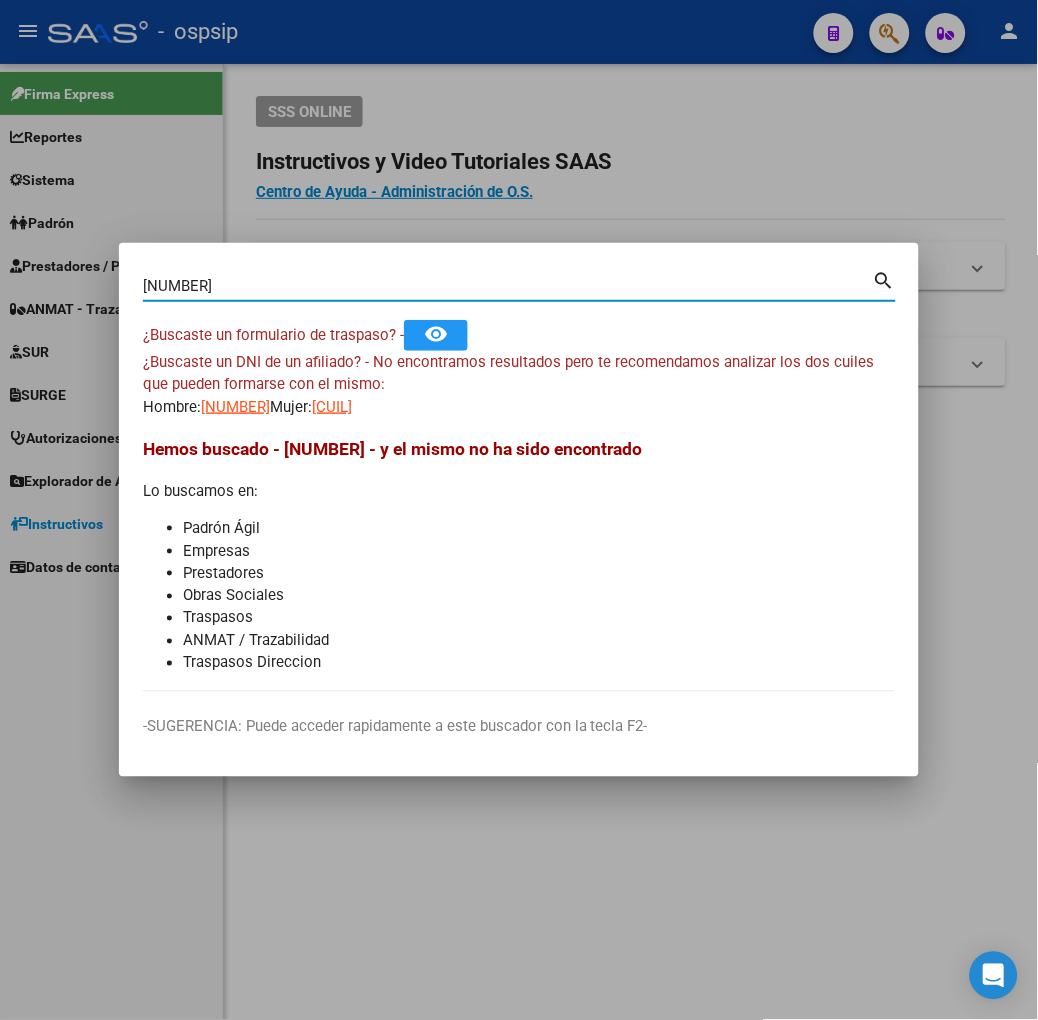 click on "40489135" at bounding box center (508, 286) 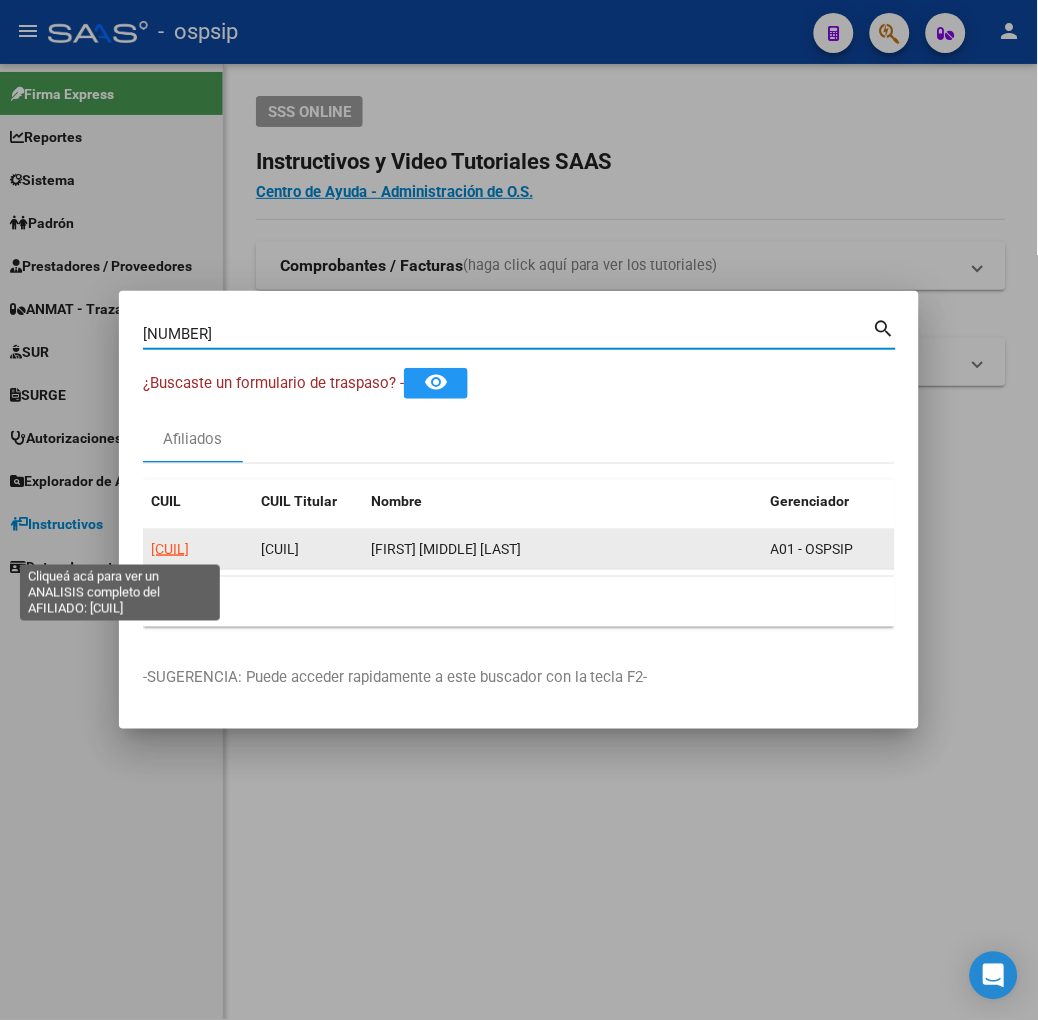 click on "27464369975" 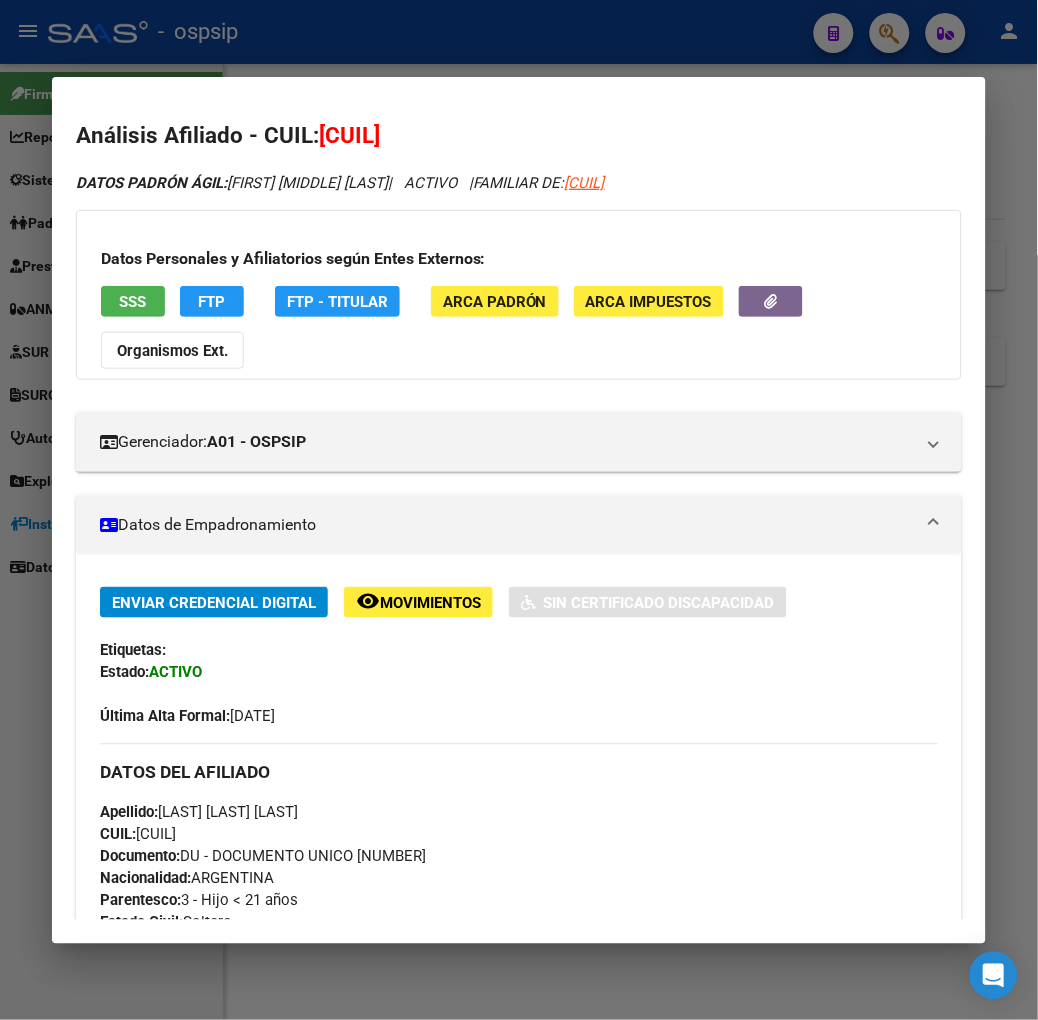 click on "Datos Personales y Afiliatorios según Entes Externos: SSS FTP  FTP - Titular ARCA Padrón ARCA Impuestos Organismos Ext." at bounding box center [519, 295] 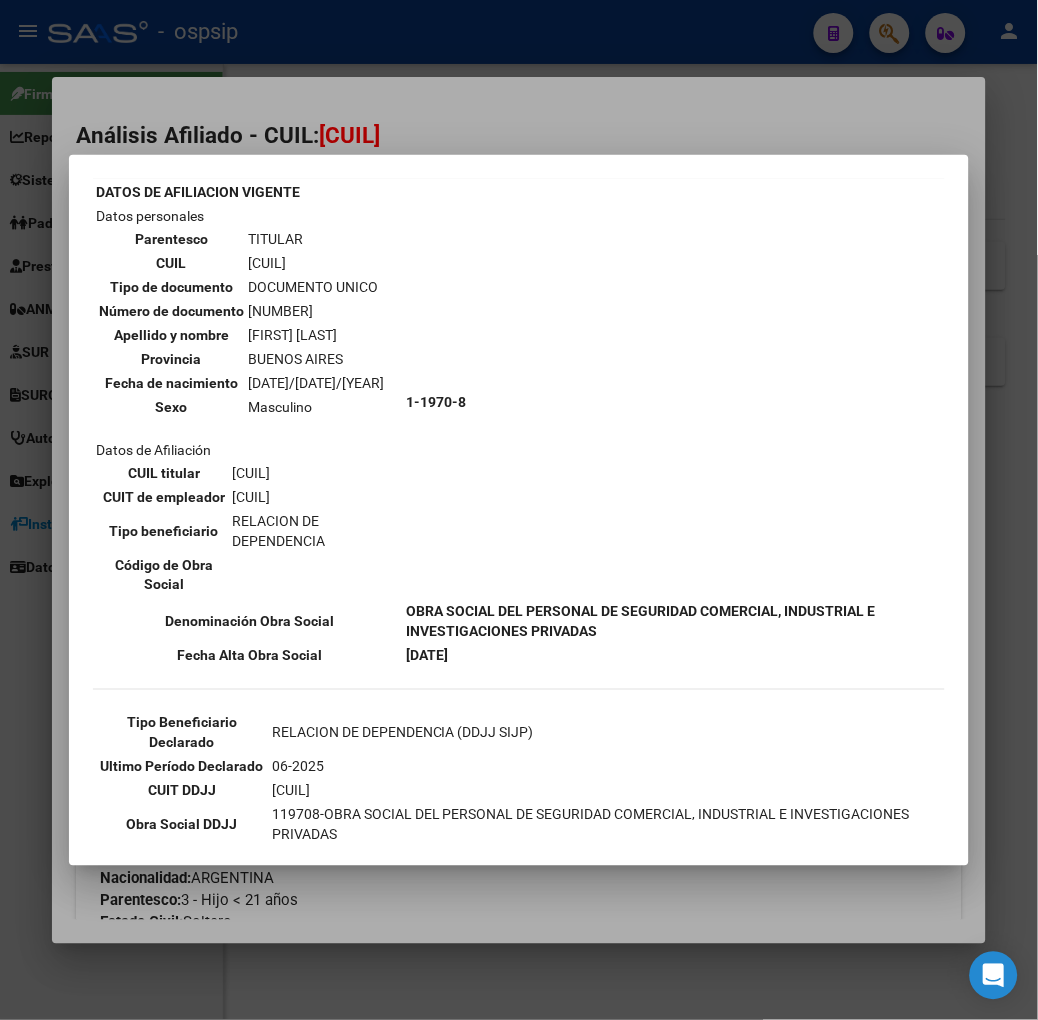 scroll, scrollTop: 111, scrollLeft: 0, axis: vertical 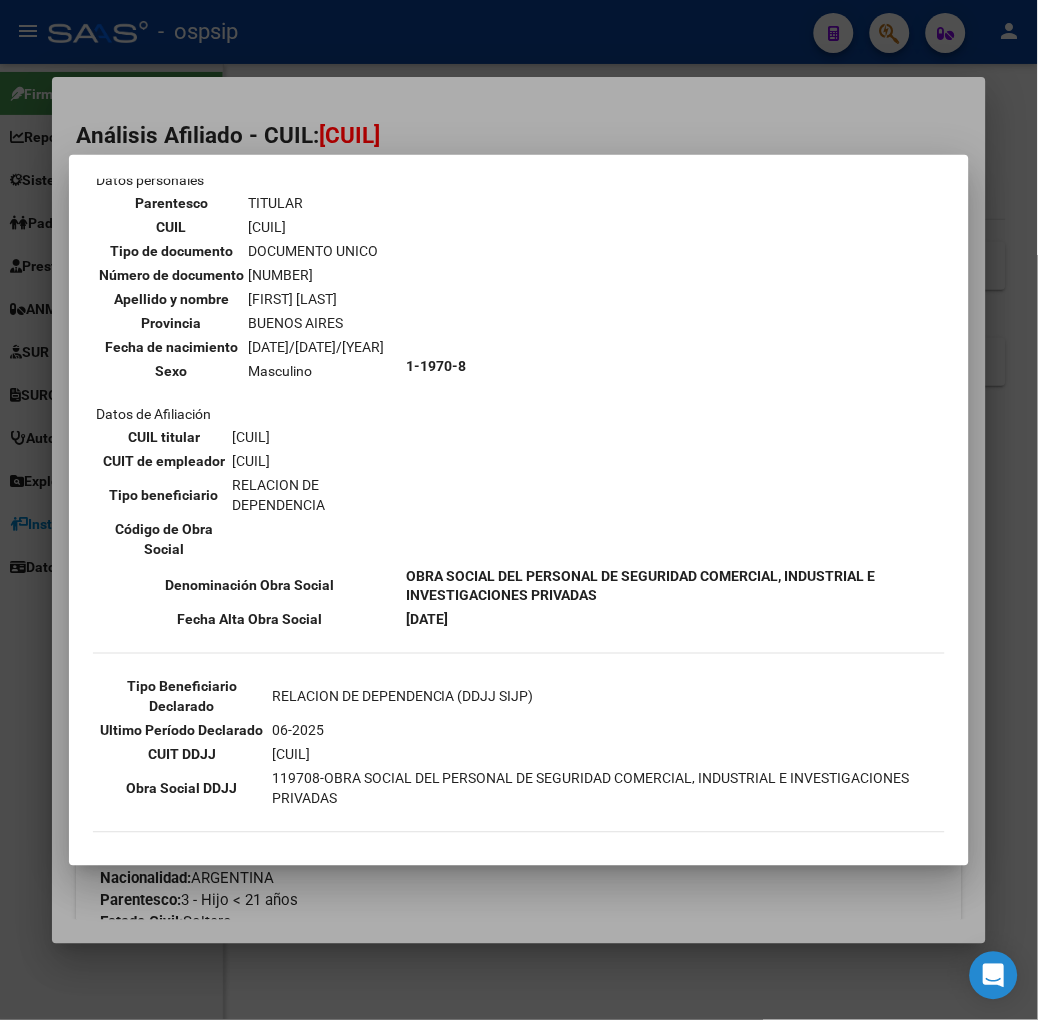 click at bounding box center [519, 510] 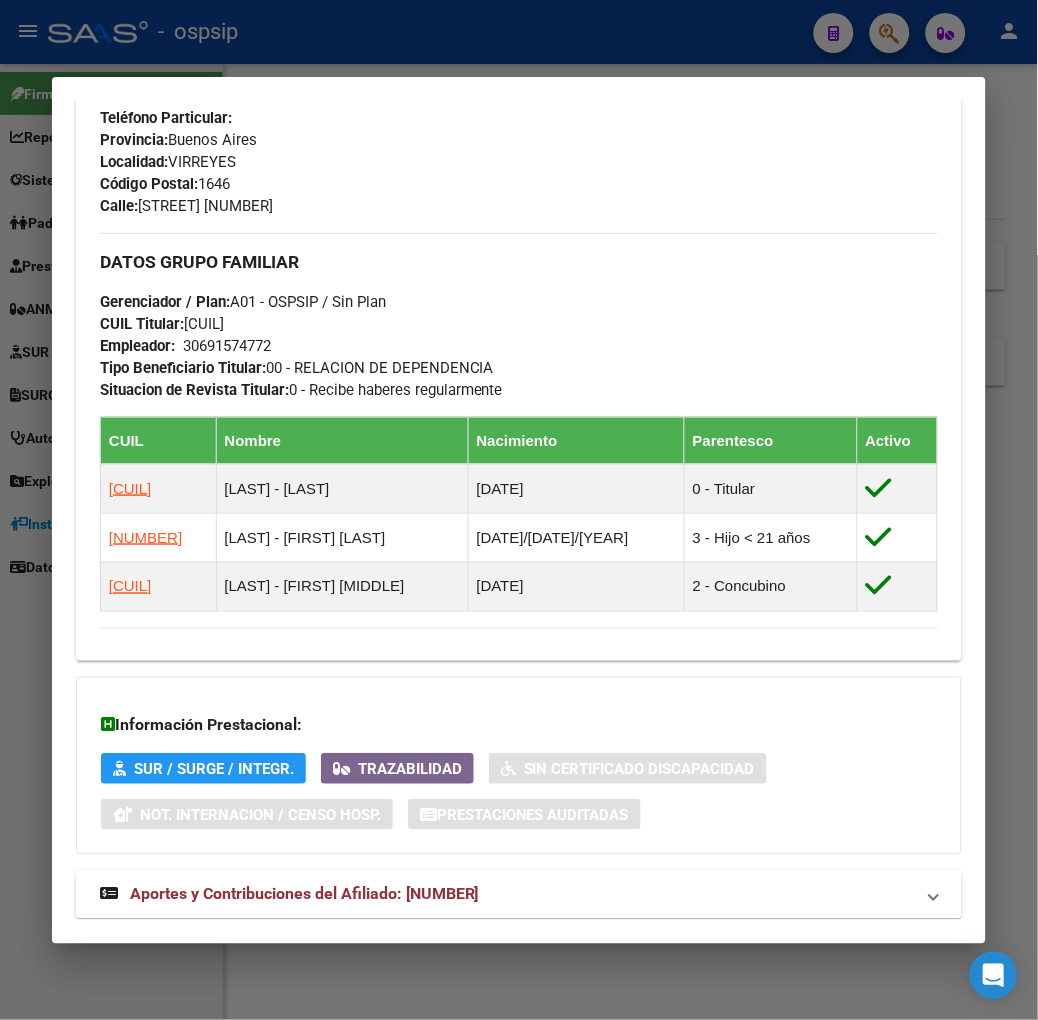 scroll, scrollTop: 962, scrollLeft: 0, axis: vertical 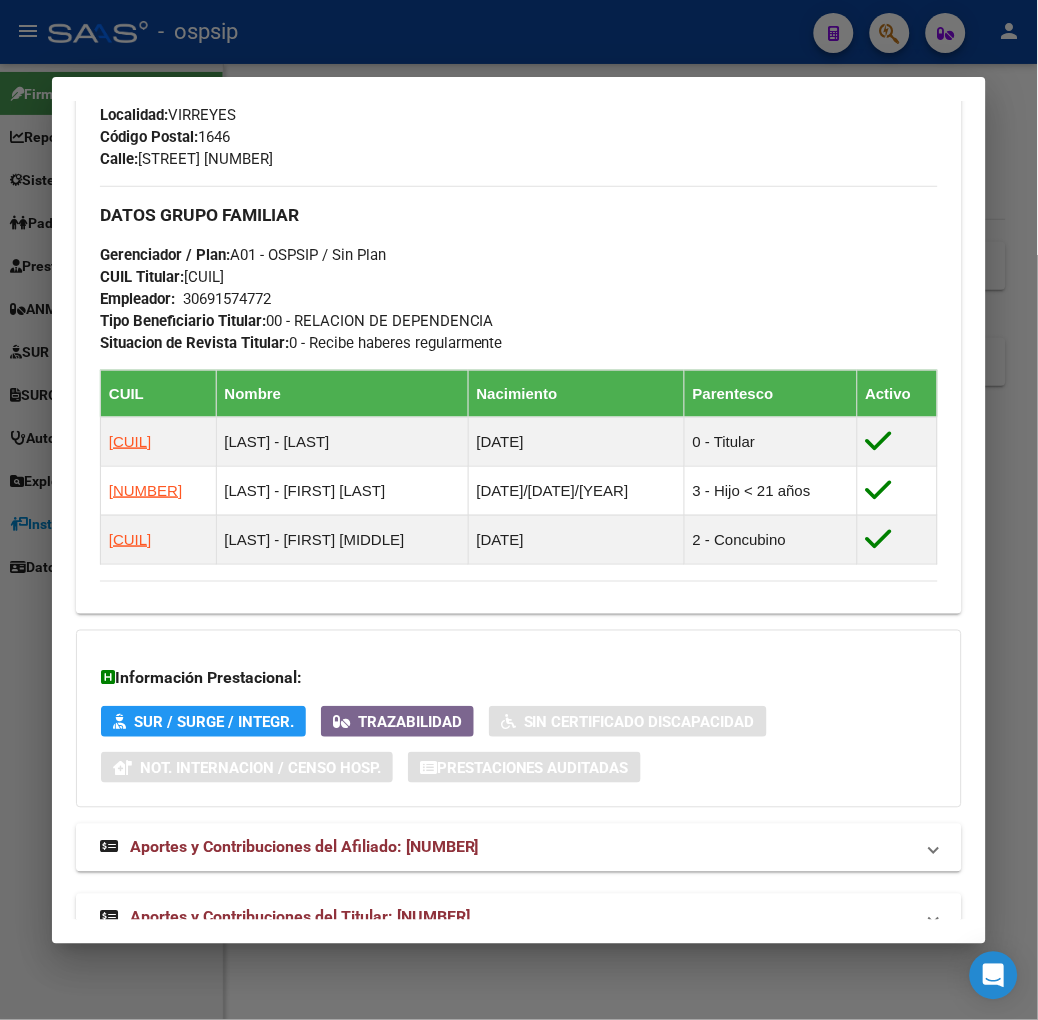 click on "DATOS PADRÓN ÁGIL:  RIVAS MILAGROS VALENTINA     |   ACTIVO   |     FAMILIAR DE:  20124647607 Datos Personales y Afiliatorios según Entes Externos: SSS FTP  FTP - Titular ARCA Padrón ARCA Impuestos Organismos Ext.    Gerenciador:      A01 - OSPSIP Atención telefónica: Atención emergencias: Otros Datos Útiles:    Datos de Empadronamiento  Enviar Credencial Digital remove_red_eye Movimientos    Sin Certificado Discapacidad Etiquetas: Estado: ACTIVO Última Alta Formal:  11/06/2008 DATOS DEL AFILIADO Apellido:  MILAGROS VALENTINA RIVAS CUIL:  27464369975 Documento:  DU - DOCUMENTO UNICO 46436997  Nacionalidad:  ARGENTINA Parentesco:  3 - Hijo < 21 años Estado Civil:  Soltero Discapacitado:    NO (00) Sexo:  F Nacimiento:  27/02/2005 Edad:  20  Teléfono Particular:                       Provincia:  Buenos Aires Localidad:  VIRREYES Código Postal:  1646 Calle:  CARLOS CASARES 203 DATOS GRUPO FAMILIAR Gerenciador / Plan:  A01 - OSPSIP / Sin Plan CUIL Titular:  20124647607  Empleador:    CUIL" at bounding box center (519, 76) 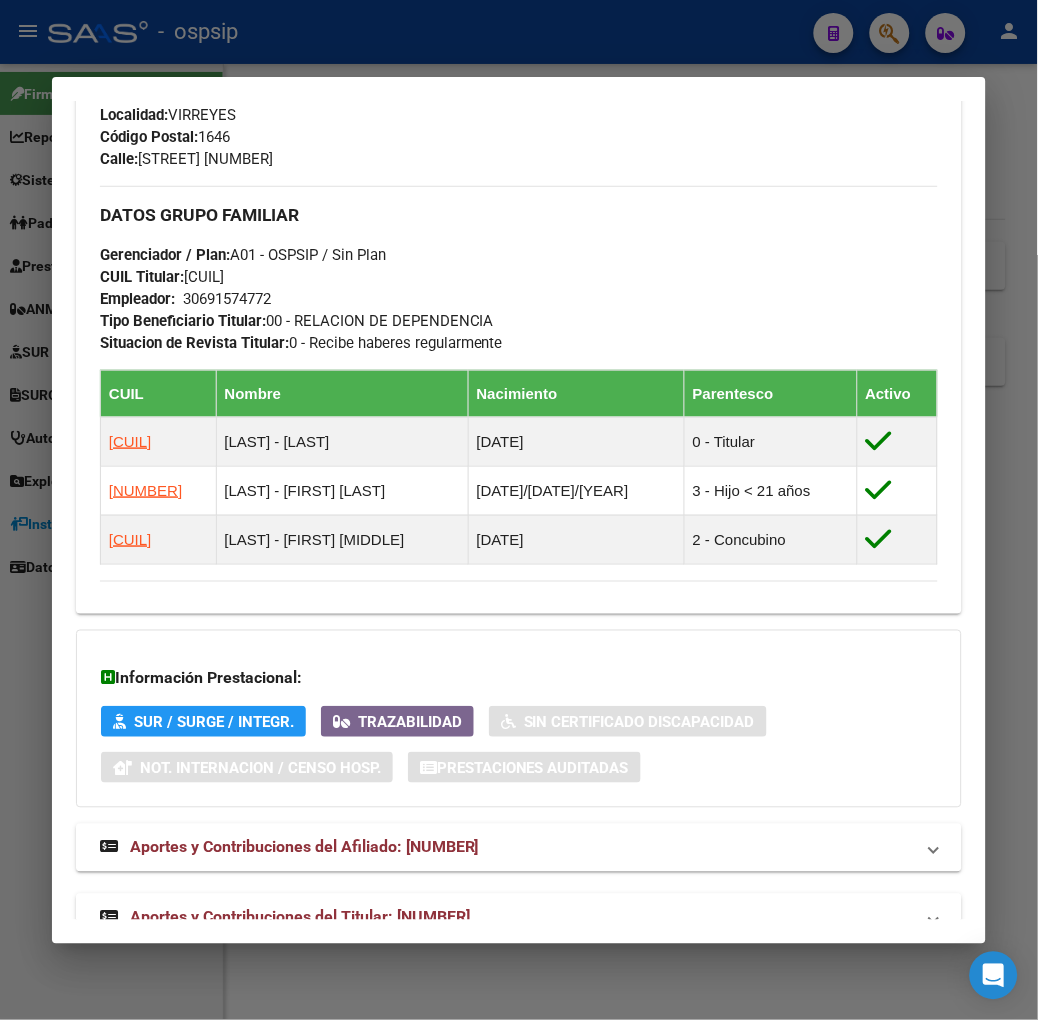 click on "Aportes y Contribuciones del Titular: 20124647607" at bounding box center [285, 918] 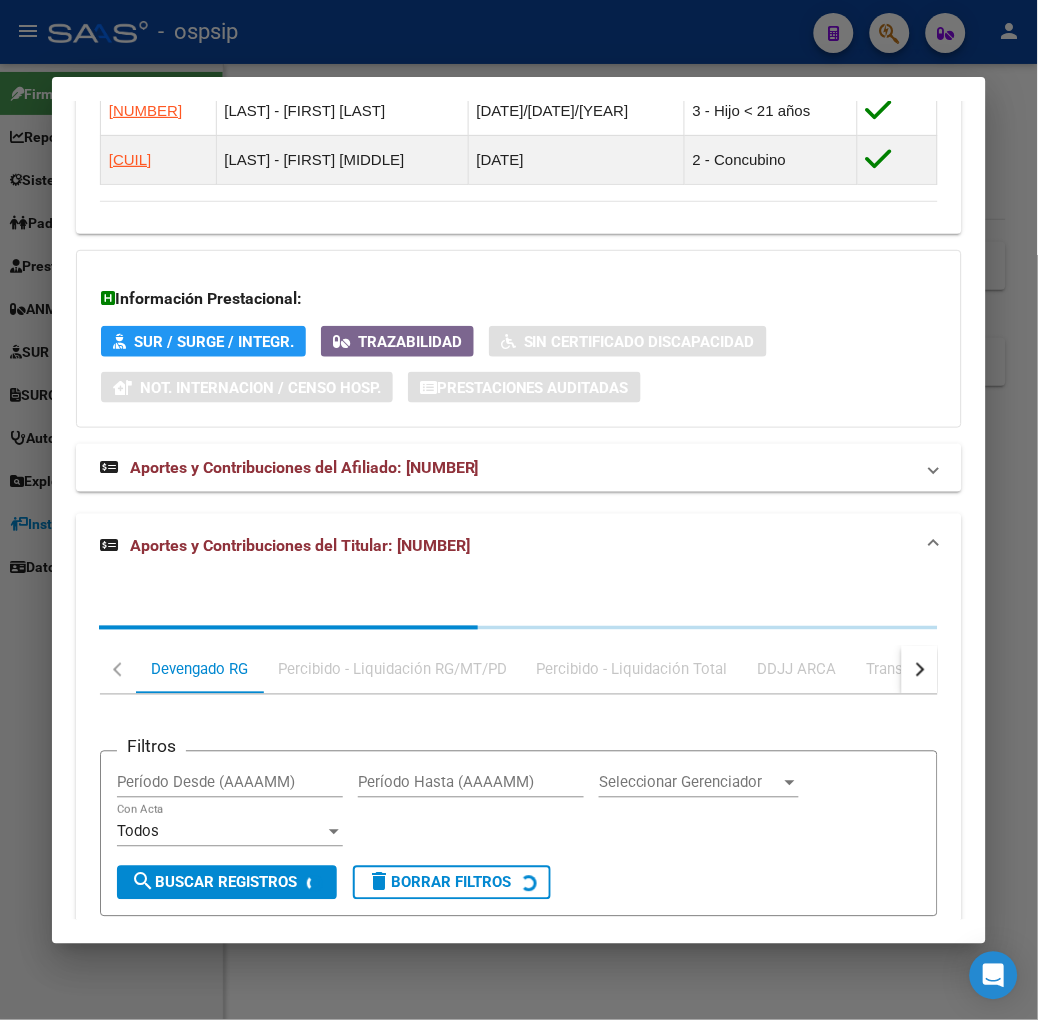 scroll, scrollTop: 1505, scrollLeft: 0, axis: vertical 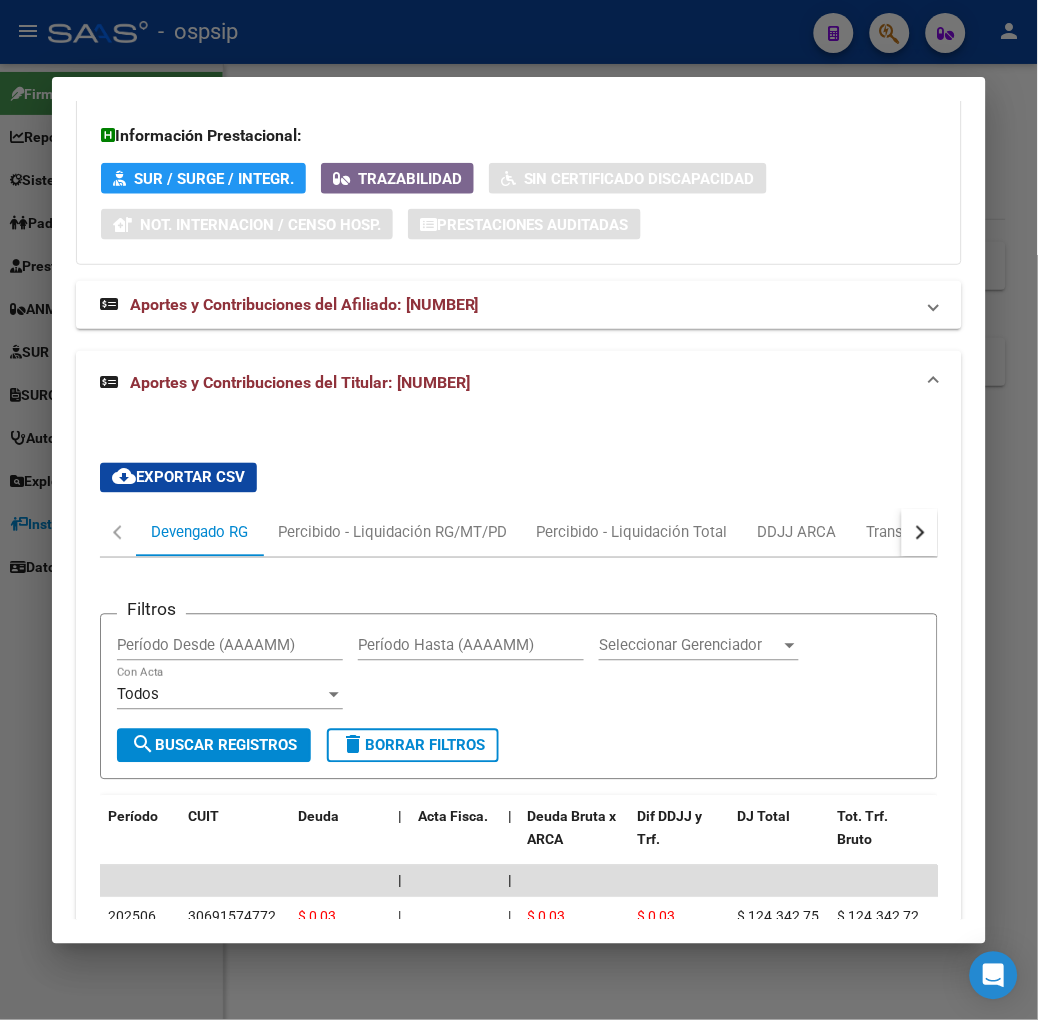click on "Análisis Afiliado - CUIL:  27464369975 DATOS PADRÓN ÁGIL:  RIVAS MILAGROS VALENTINA     |   ACTIVO   |     FAMILIAR DE:  20124647607 Datos Personales y Afiliatorios según Entes Externos: SSS FTP  FTP - Titular ARCA Padrón ARCA Impuestos Organismos Ext.    Gerenciador:      A01 - OSPSIP Atención telefónica: Atención emergencias: Otros Datos Útiles:    Datos de Empadronamiento  Enviar Credencial Digital remove_red_eye Movimientos    Sin Certificado Discapacidad Etiquetas: Estado: ACTIVO Última Alta Formal:  11/06/2008 DATOS DEL AFILIADO Apellido:  MILAGROS VALENTINA RIVAS CUIL:  27464369975 Documento:  DU - DOCUMENTO UNICO 46436997  Nacionalidad:  ARGENTINA Parentesco:  3 - Hijo < 21 años Estado Civil:  Soltero Discapacitado:    NO (00) Sexo:  F Nacimiento:  27/02/2005 Edad:  20  Teléfono Particular:                       Provincia:  Buenos Aires Localidad:  VIRREYES Código Postal:  1646 Calle:  CARLOS CASARES 203 DATOS GRUPO FAMILIAR Gerenciador / Plan:  A01 - OSPSIP / Sin Plan    CUIL" at bounding box center (519, 510) 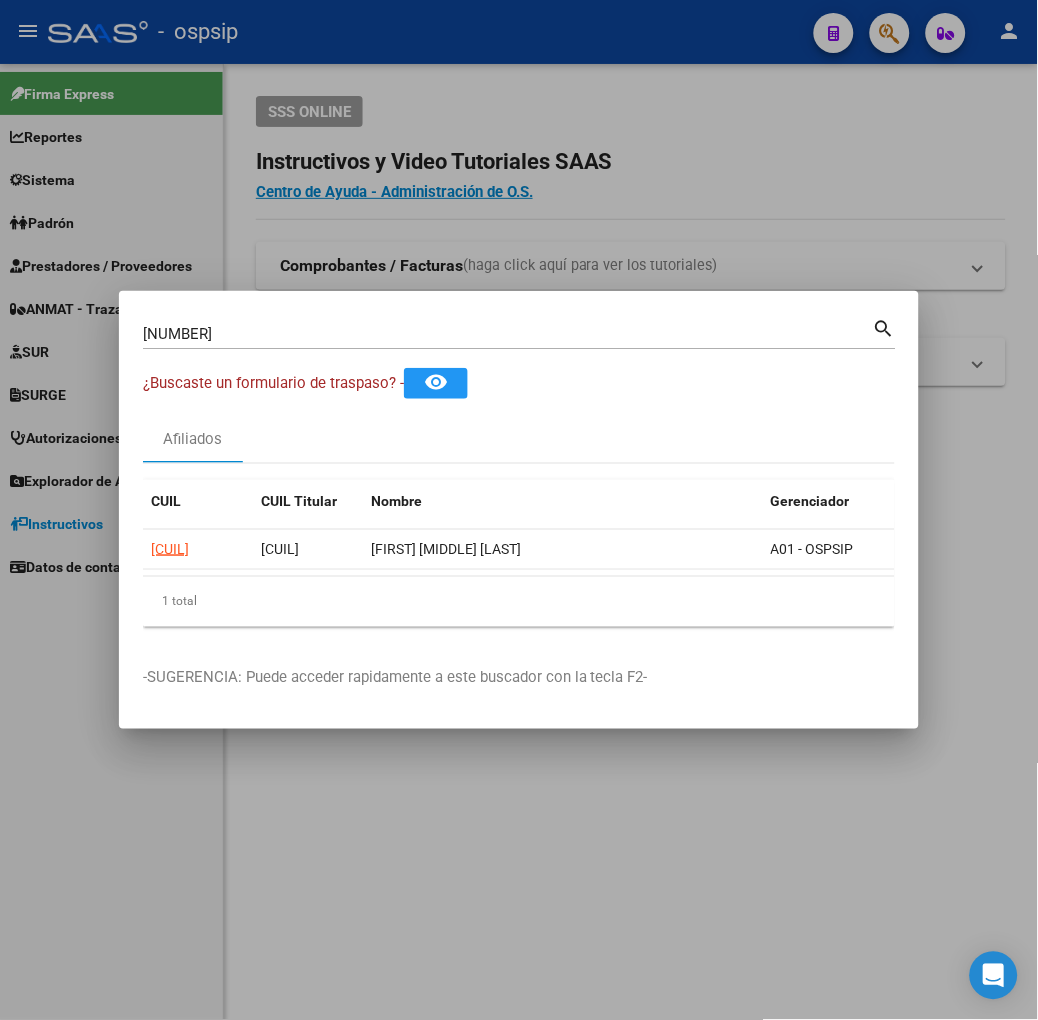 click on "46436997" at bounding box center (508, 334) 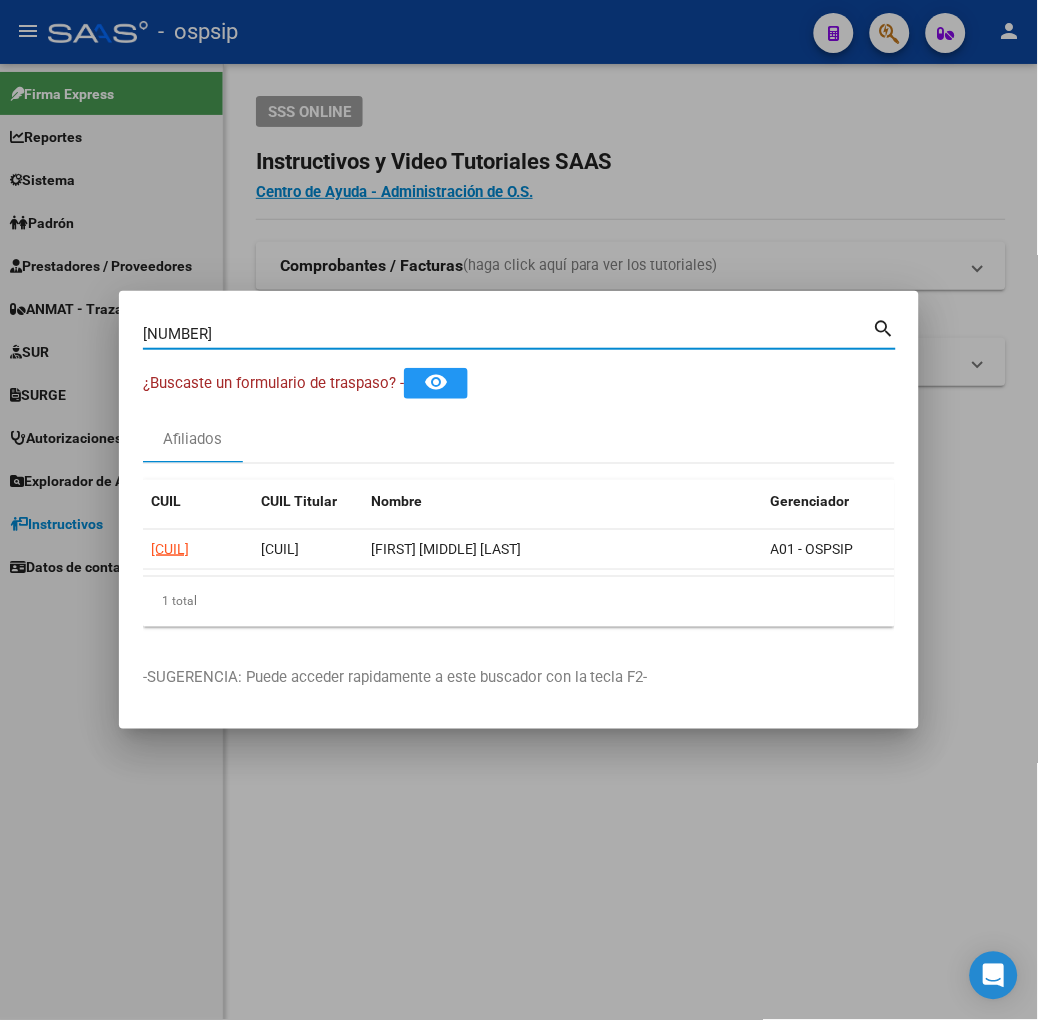 click on "46436997" at bounding box center [508, 334] 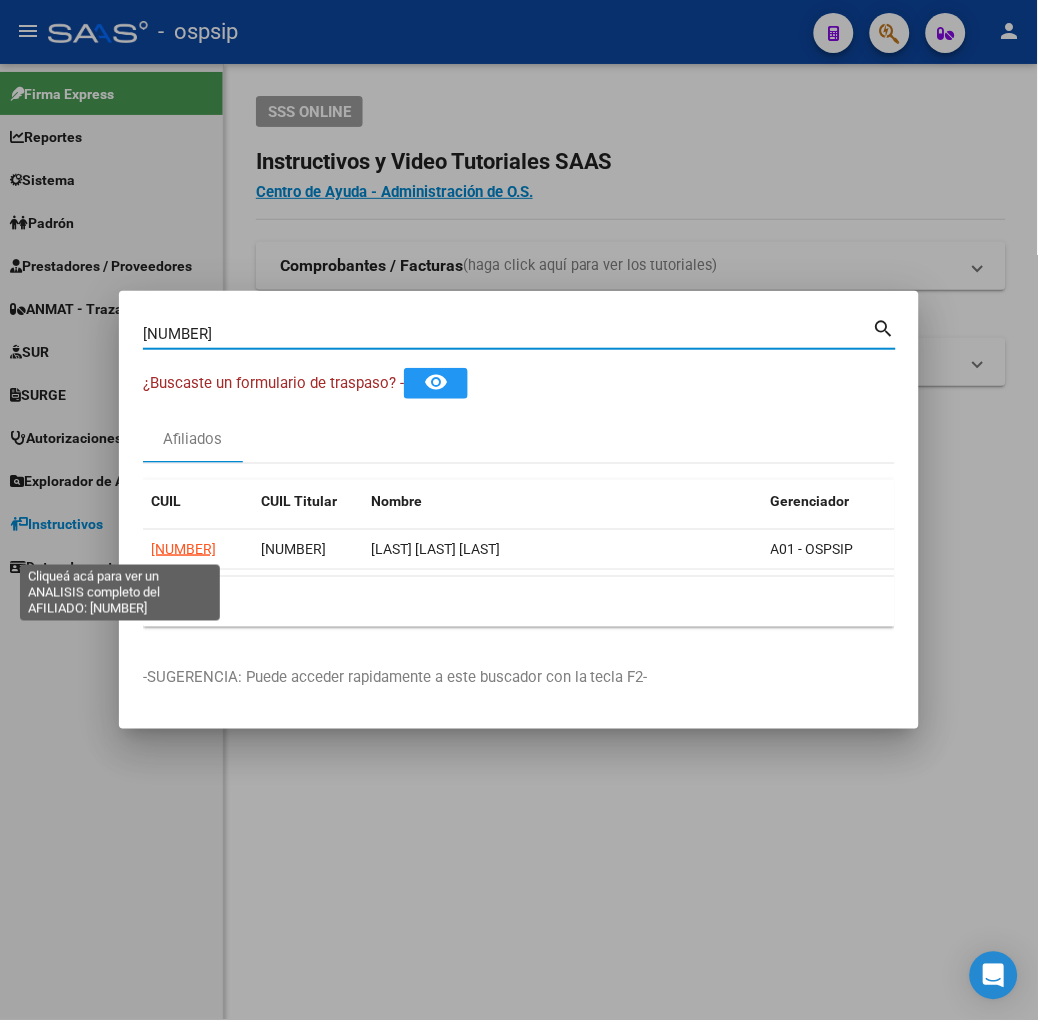 click on "20168963352" 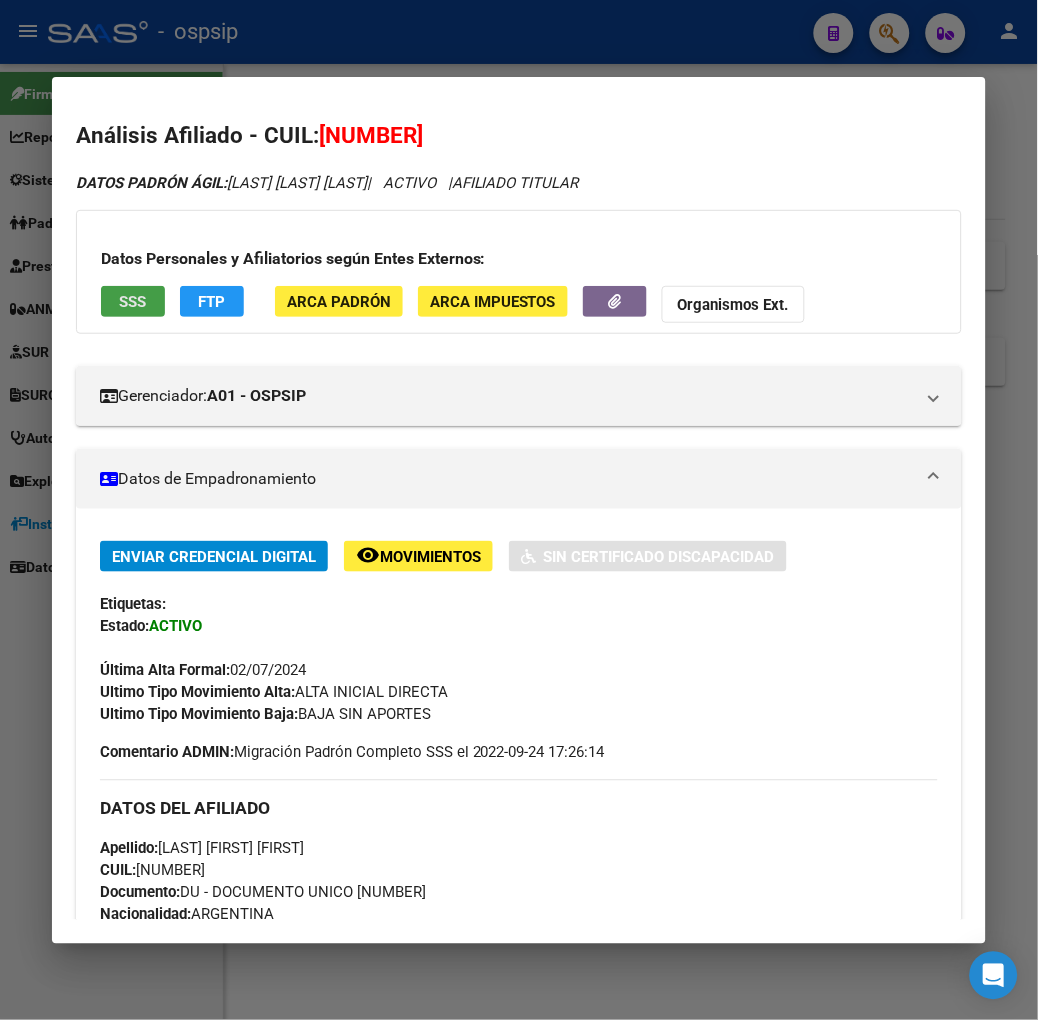 click on "SSS" at bounding box center [132, 302] 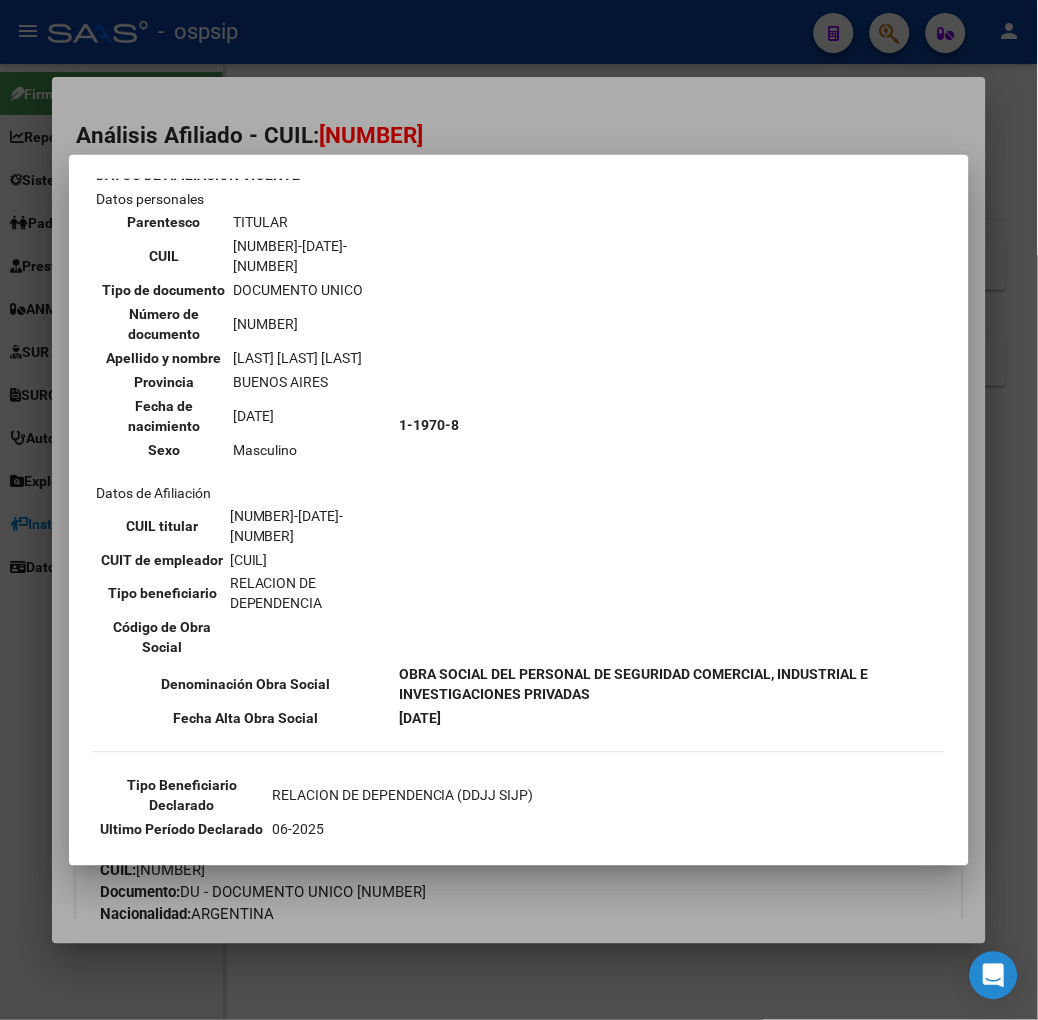 scroll, scrollTop: 333, scrollLeft: 0, axis: vertical 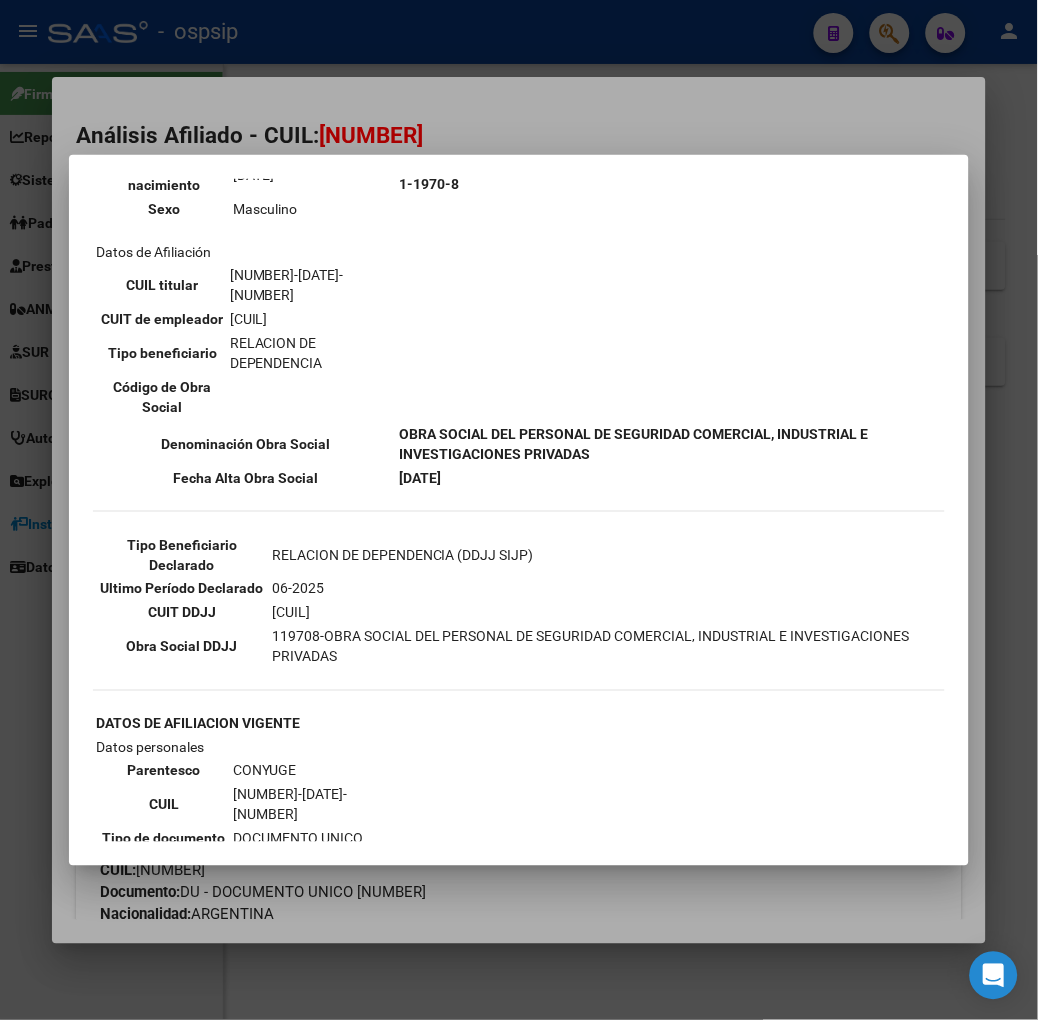 click at bounding box center [519, 510] 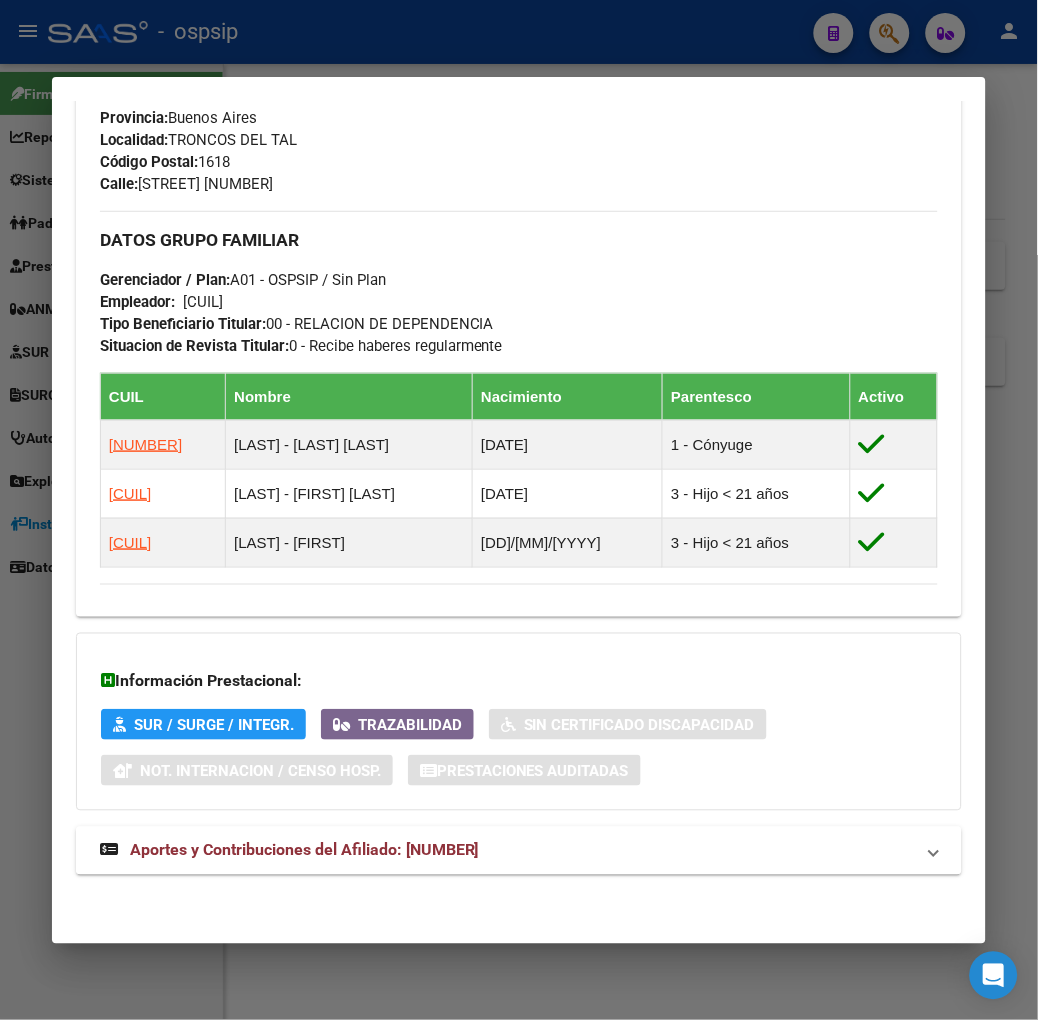click on "Aportes y Contribuciones del Afiliado: 20168963352" at bounding box center [304, 850] 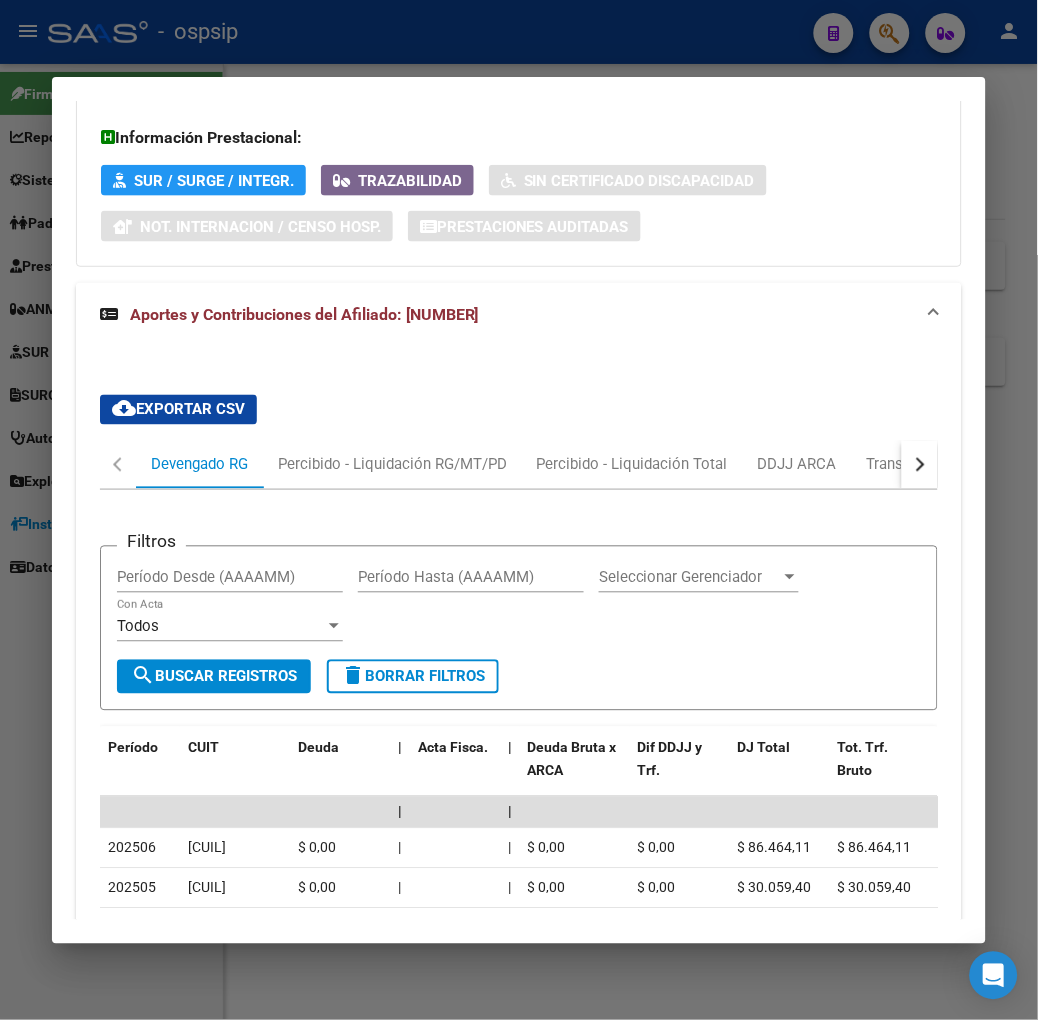 scroll, scrollTop: 1851, scrollLeft: 0, axis: vertical 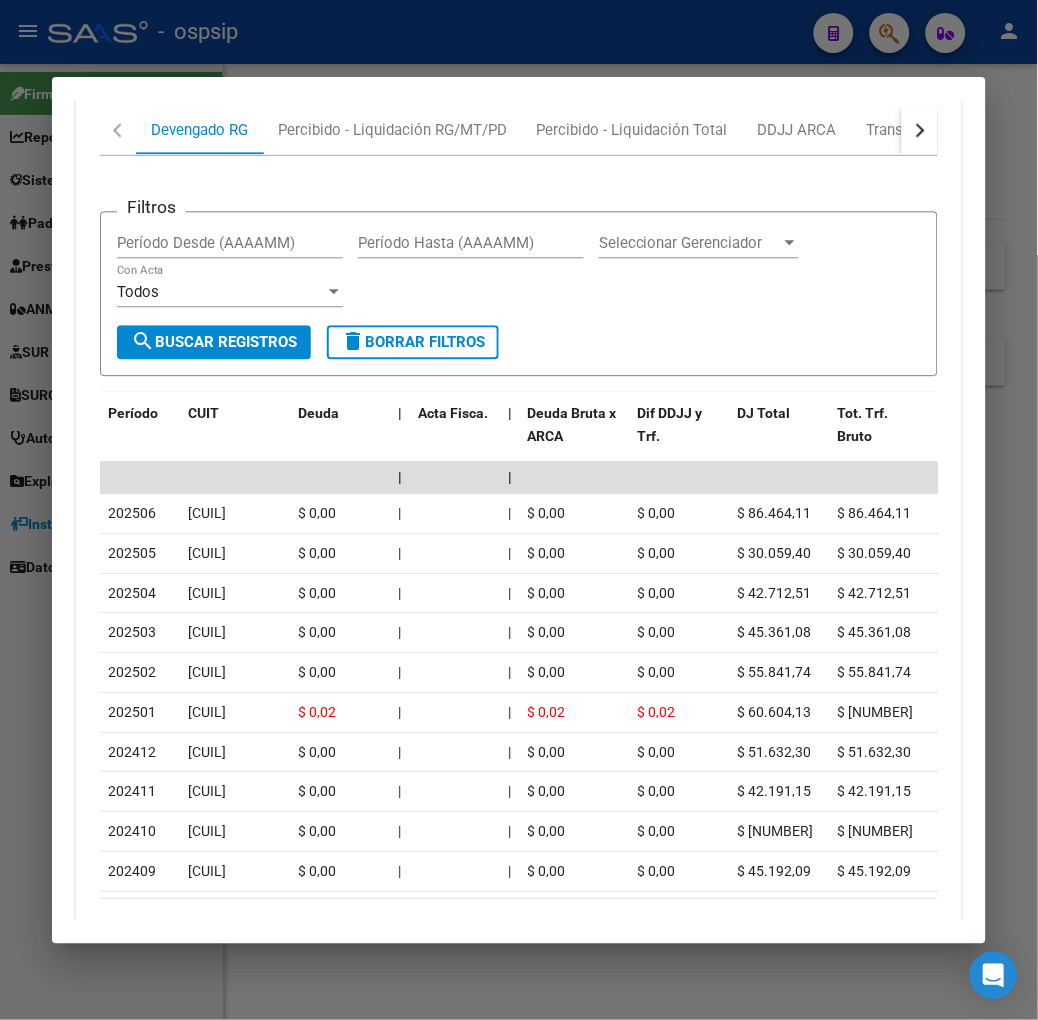 click at bounding box center (519, 510) 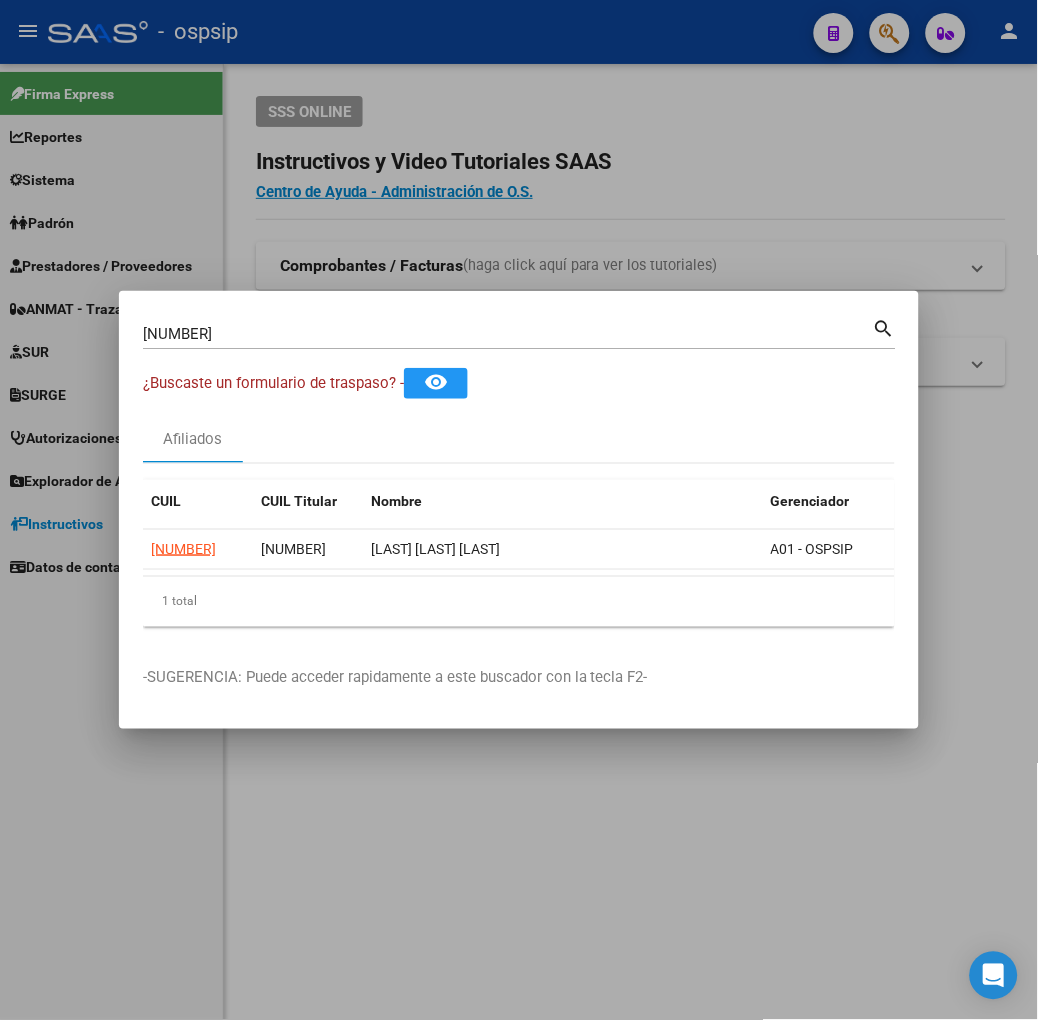 click on "16896335" at bounding box center [508, 334] 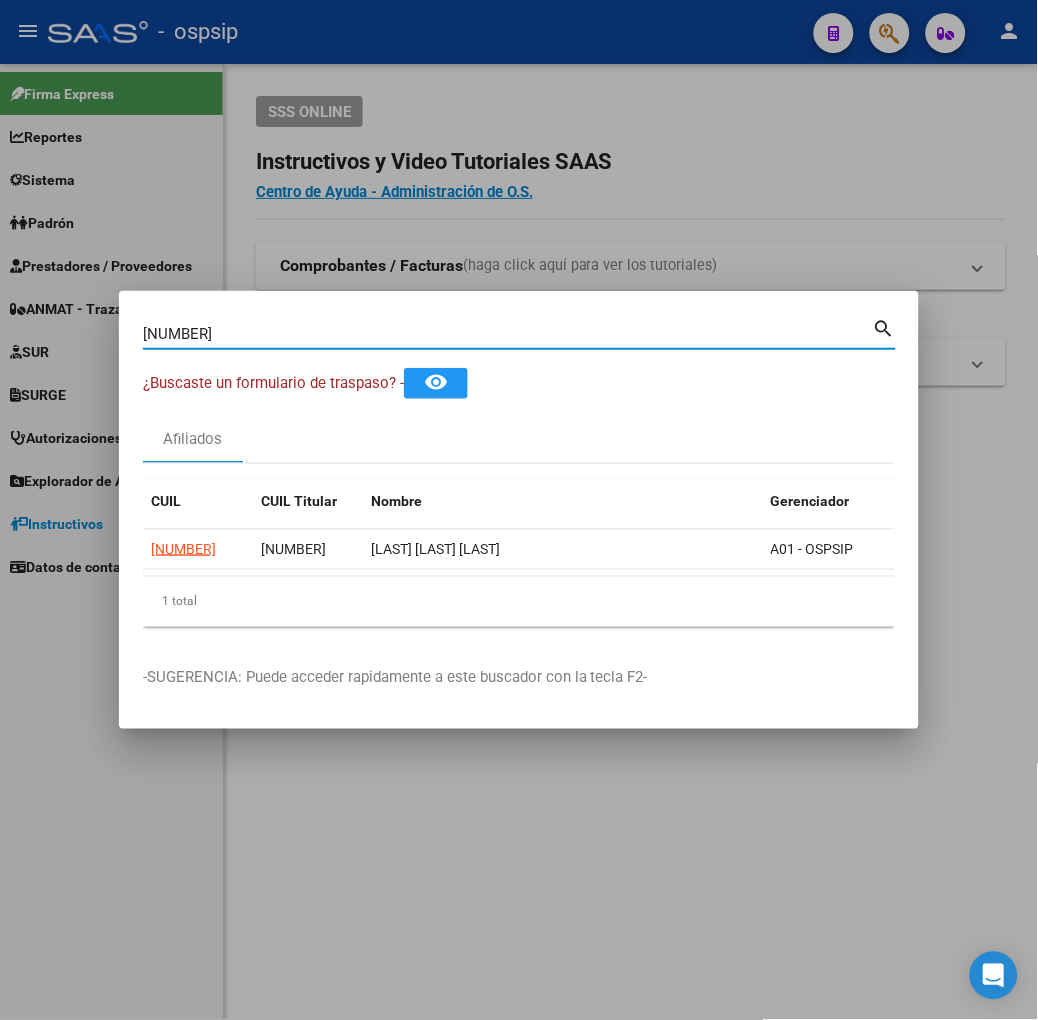 click on "16896335" at bounding box center [508, 334] 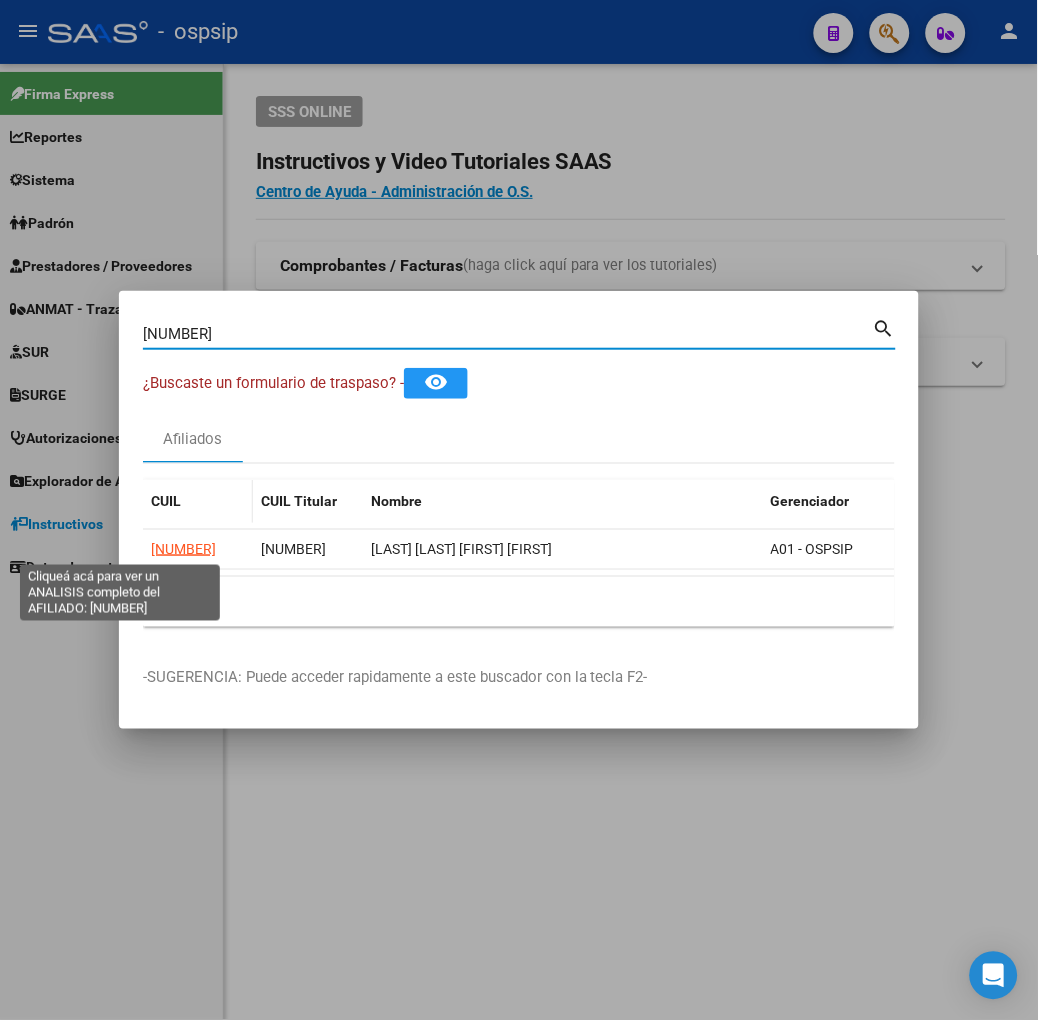 click on "20277278759" 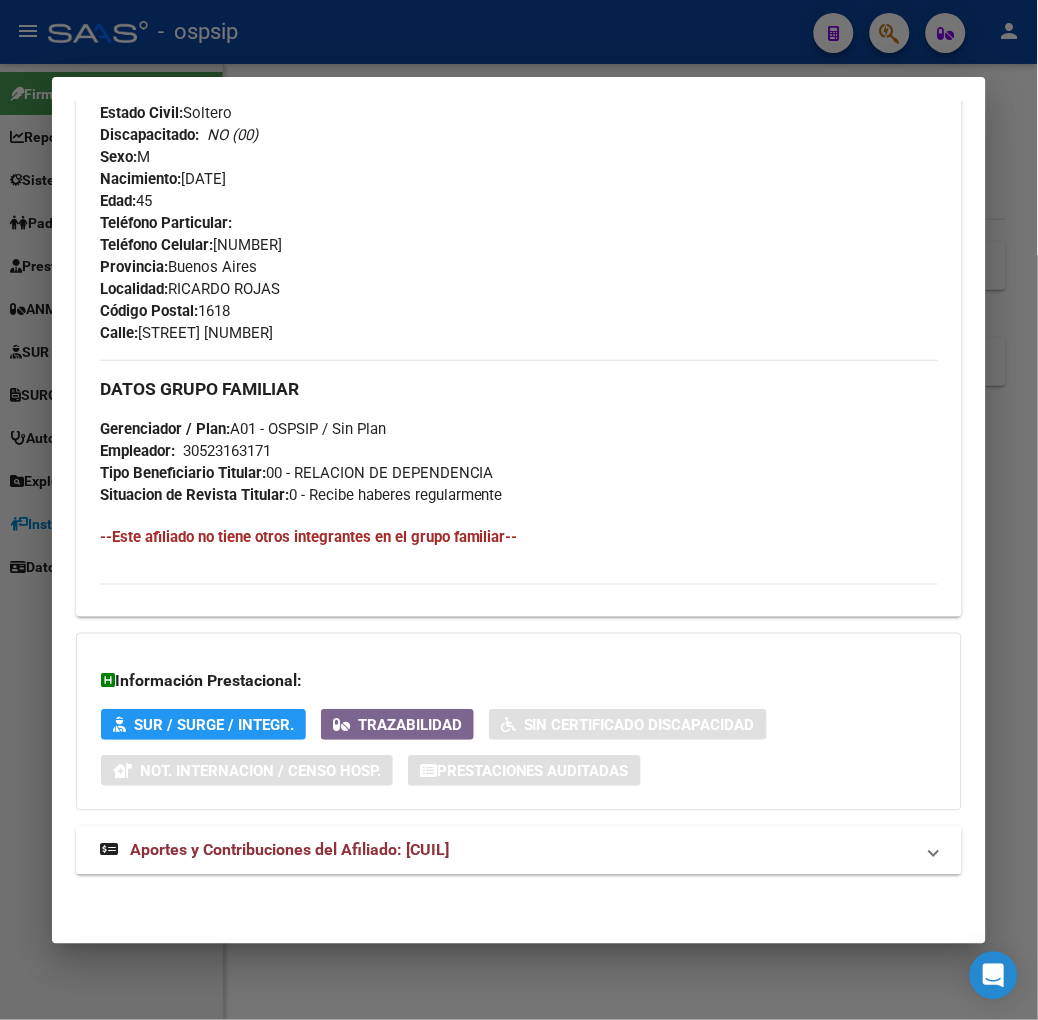 click on "Aportes y Contribuciones del Afiliado: 20277278759" at bounding box center [289, 850] 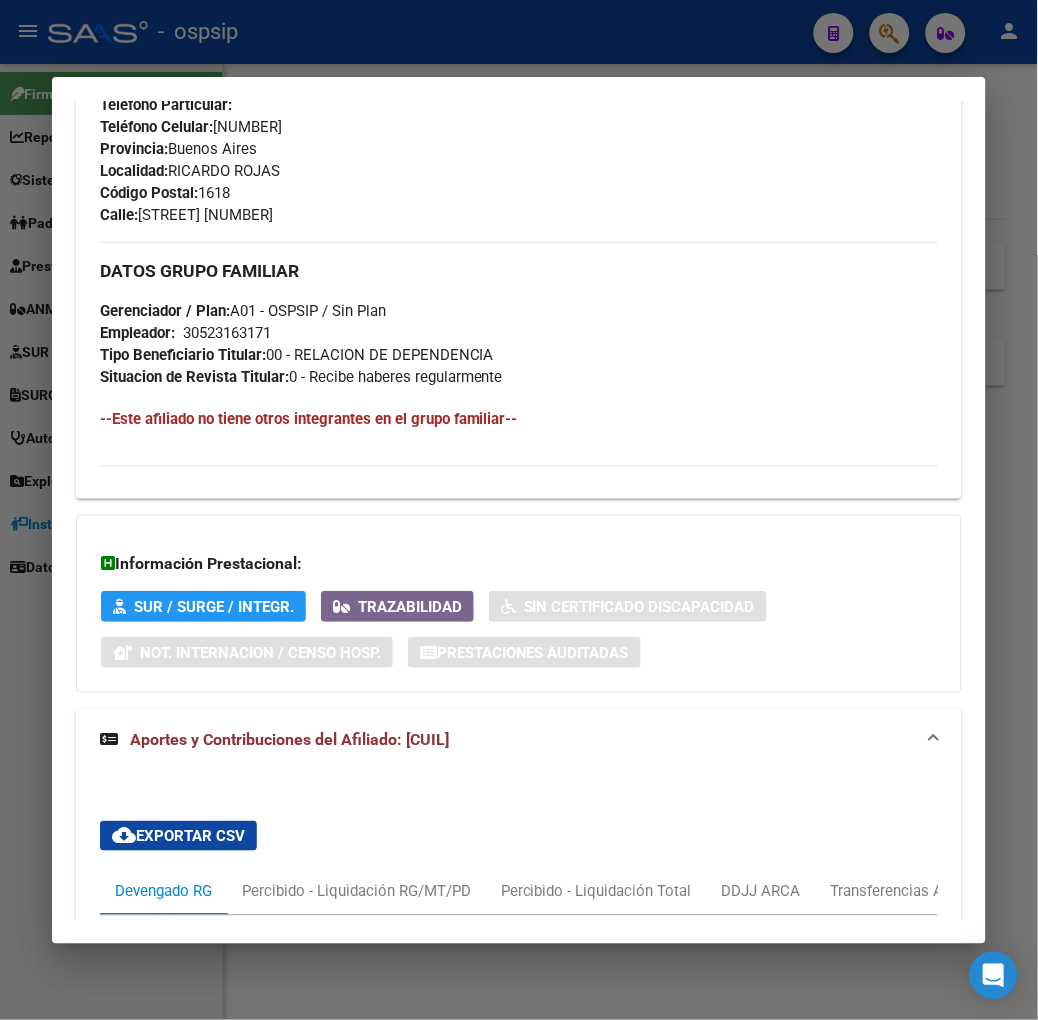 scroll, scrollTop: 1586, scrollLeft: 0, axis: vertical 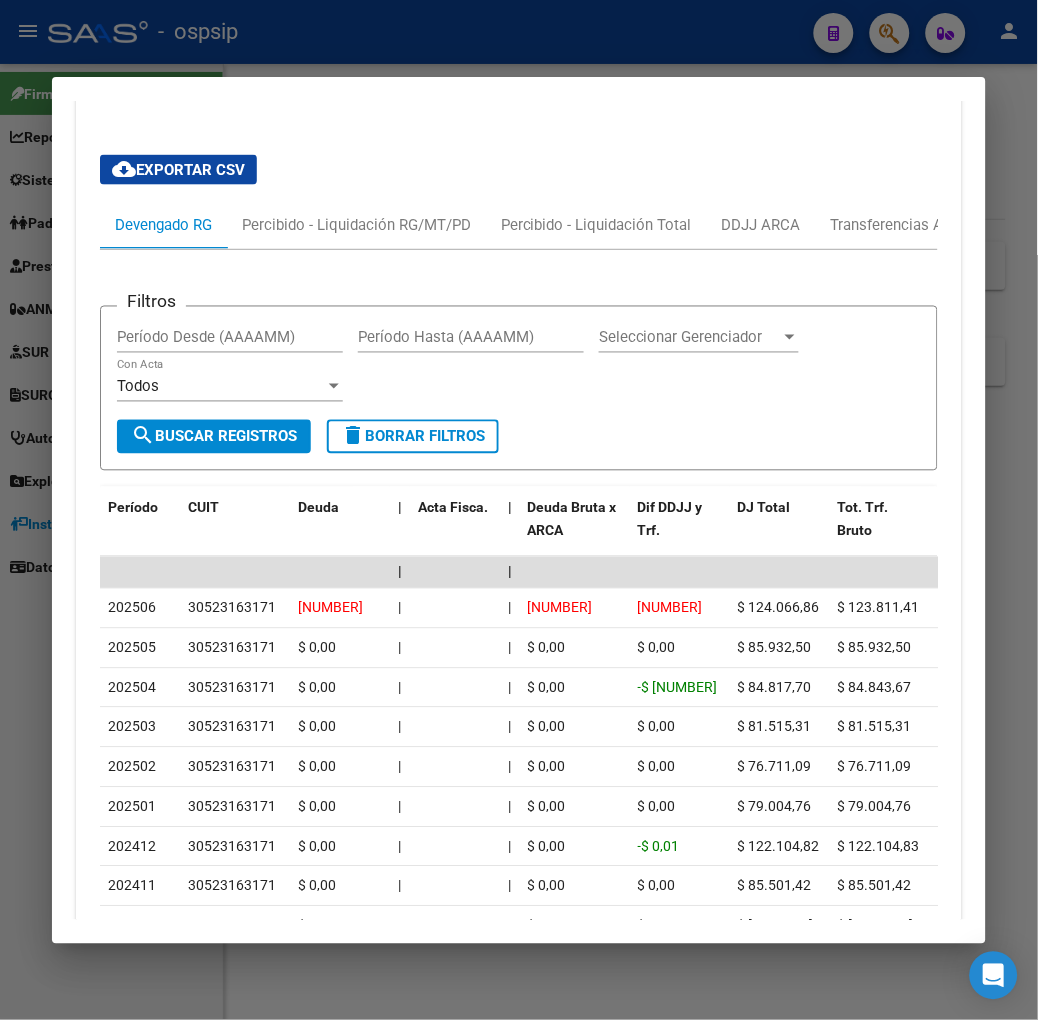 click at bounding box center (519, 510) 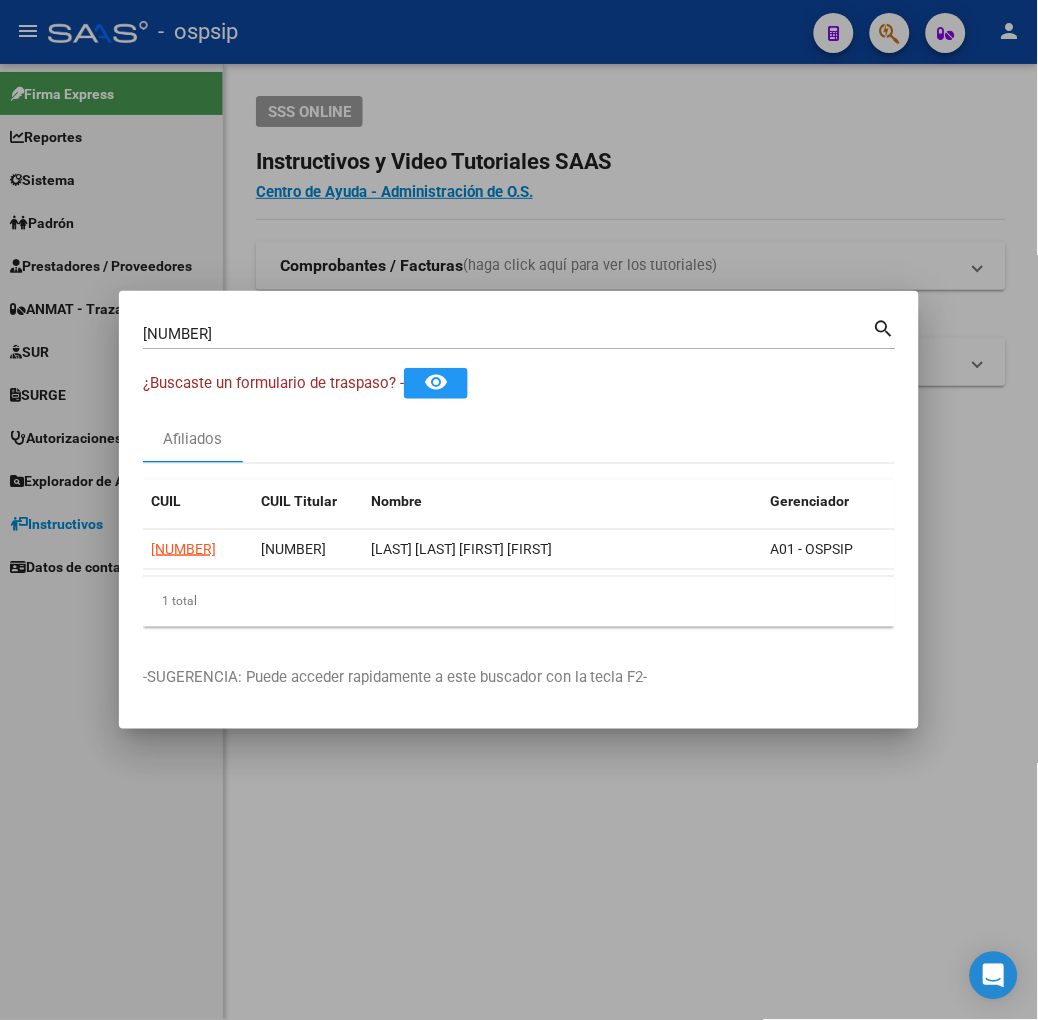 click on "27727875" at bounding box center (508, 334) 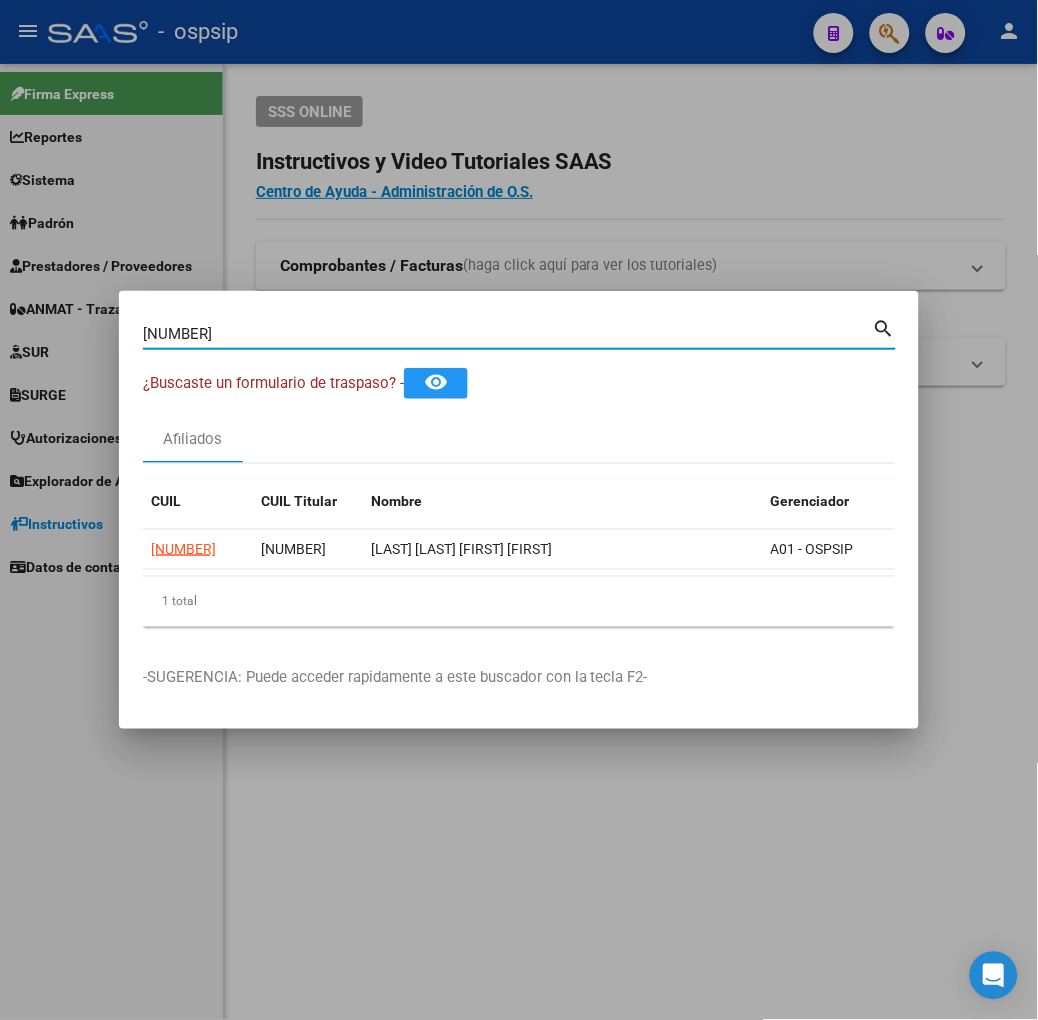 click on "27727875" at bounding box center (508, 334) 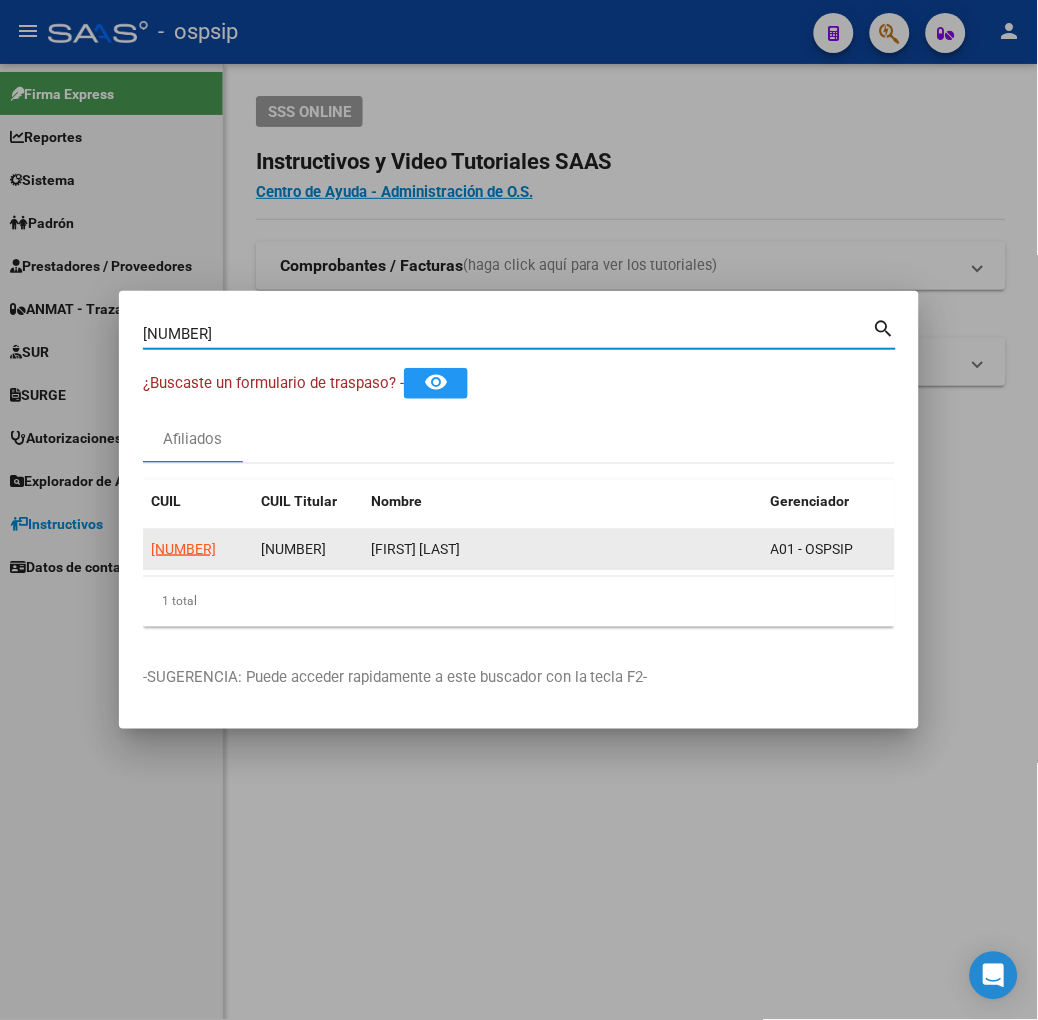 click on "20330357844" 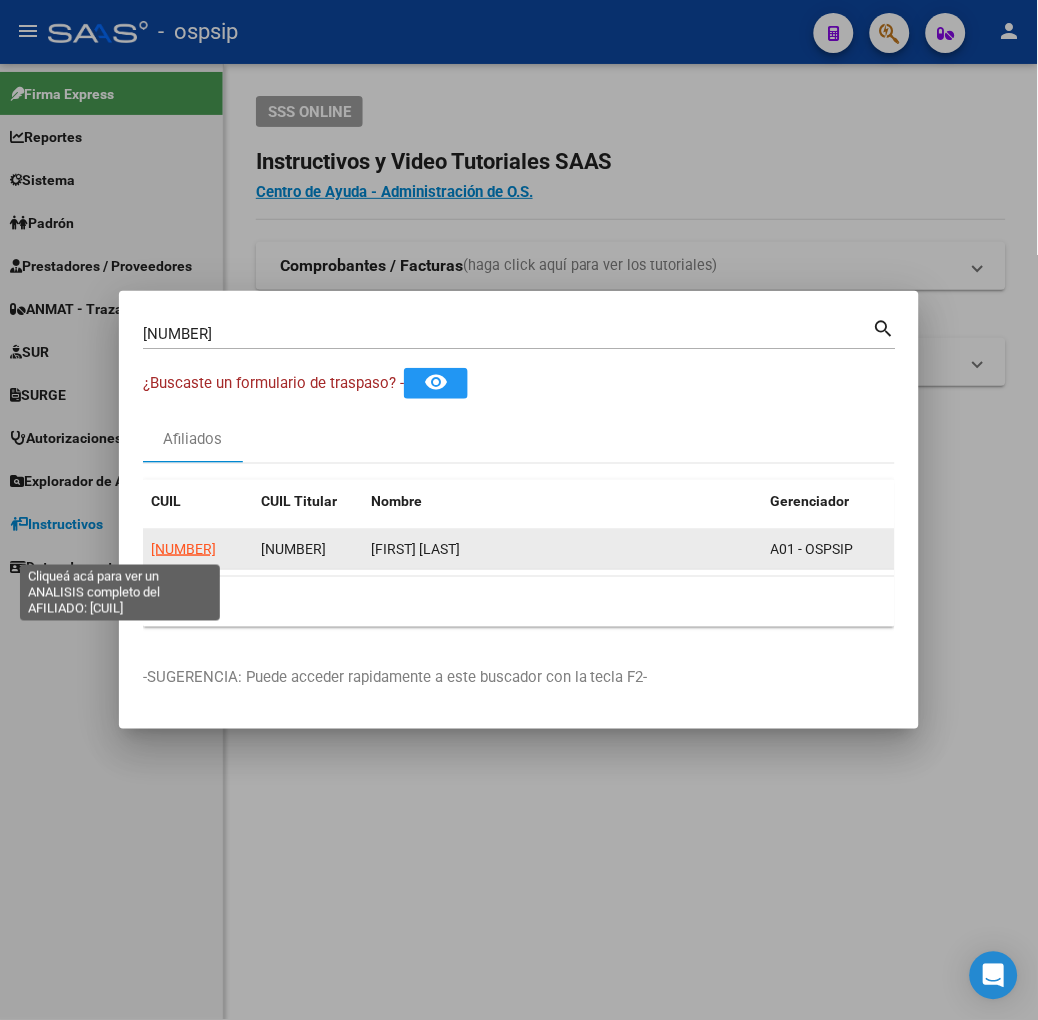 click on "20330357844" 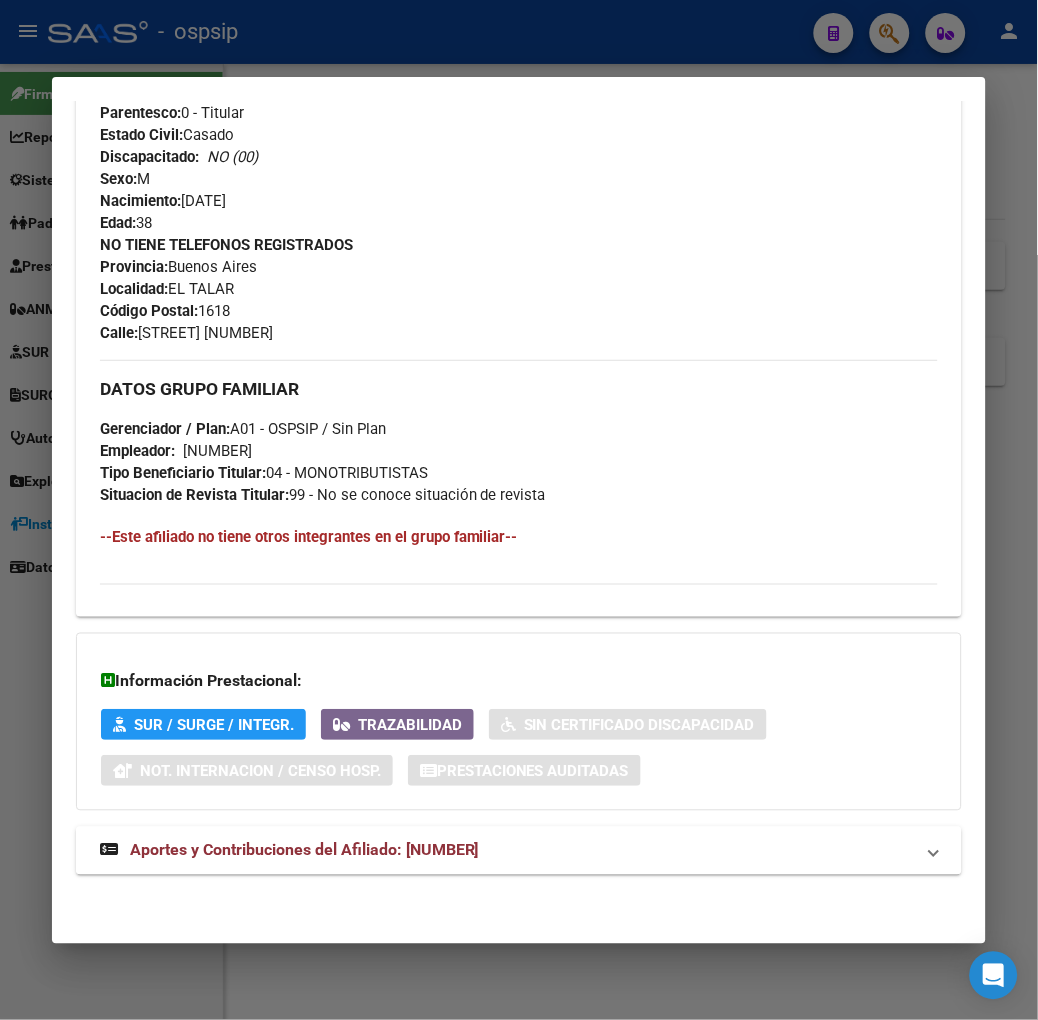 click on "Aportes y Contribuciones del Afiliado: 20330357844" at bounding box center [304, 850] 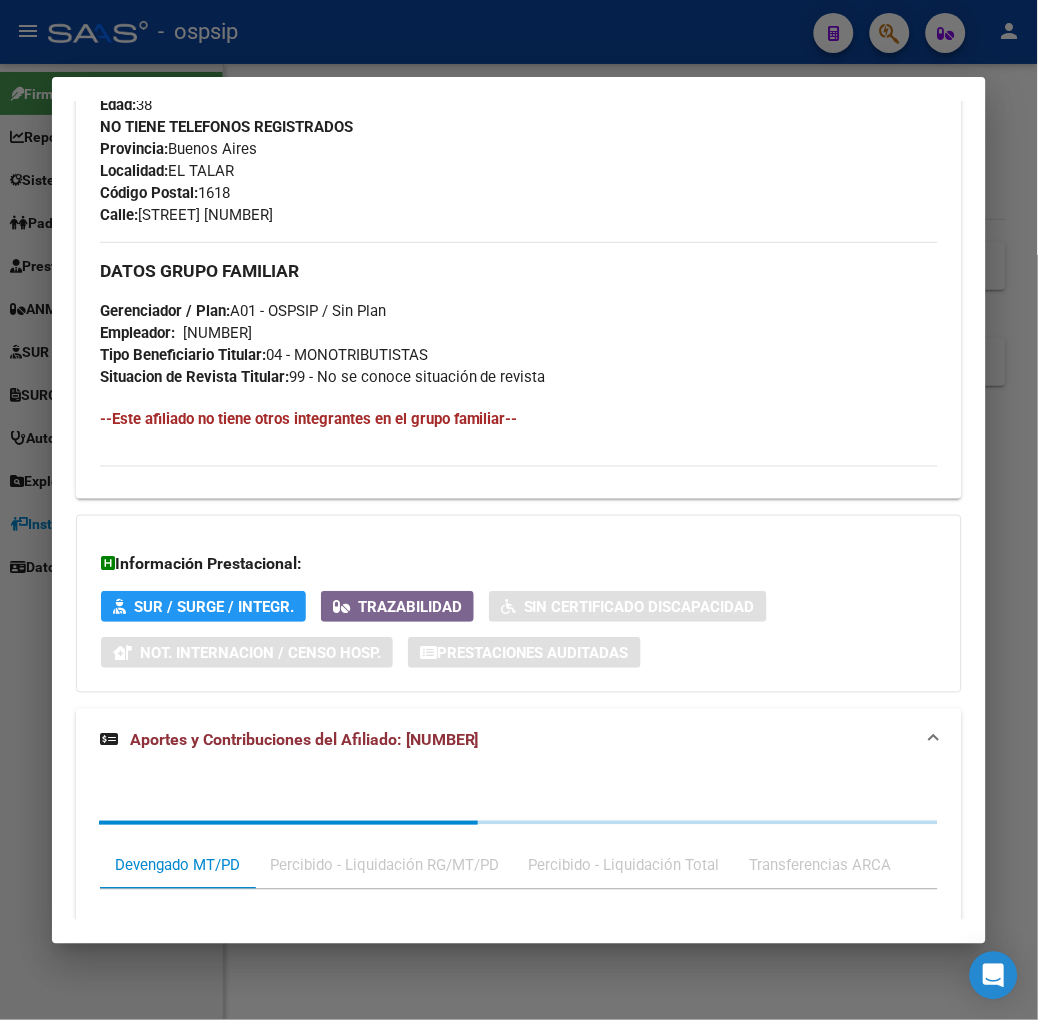 scroll, scrollTop: 1273, scrollLeft: 0, axis: vertical 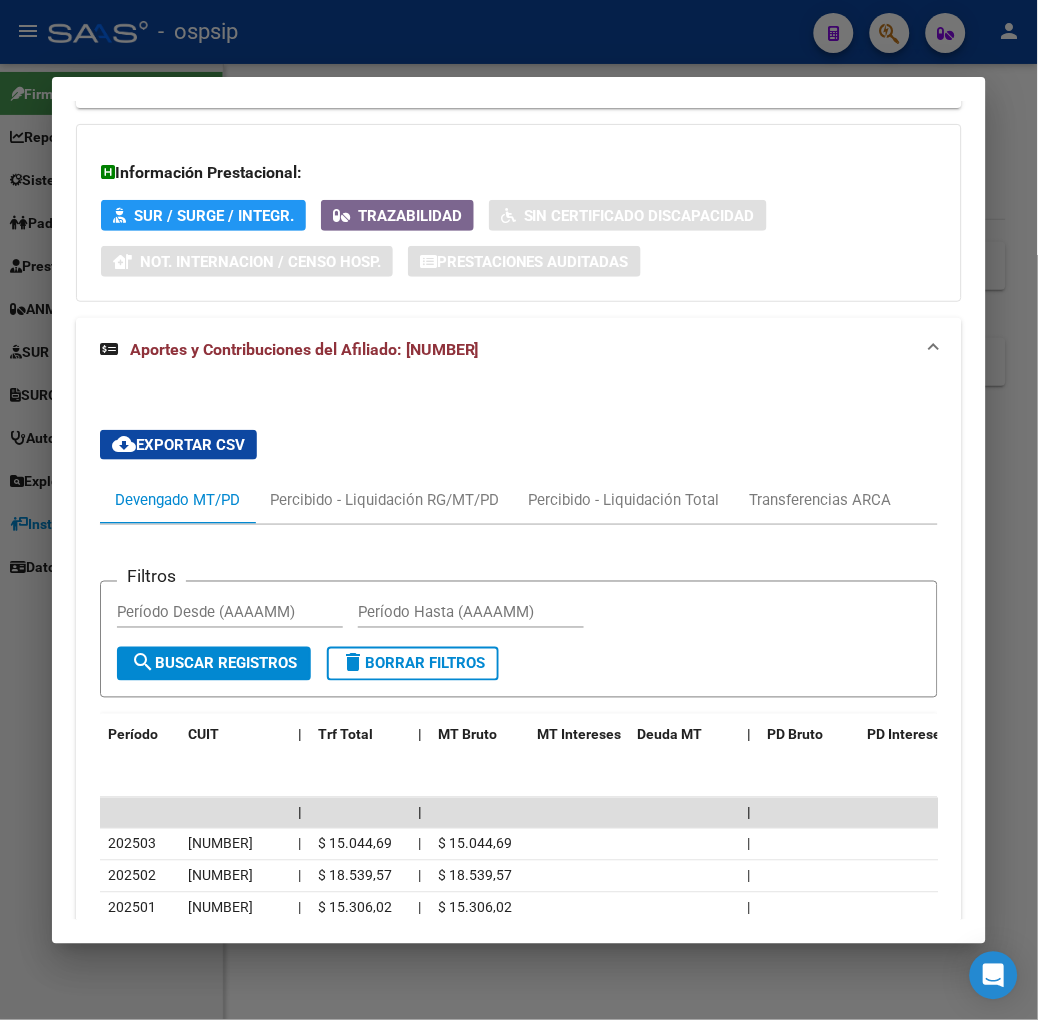 click at bounding box center [519, 510] 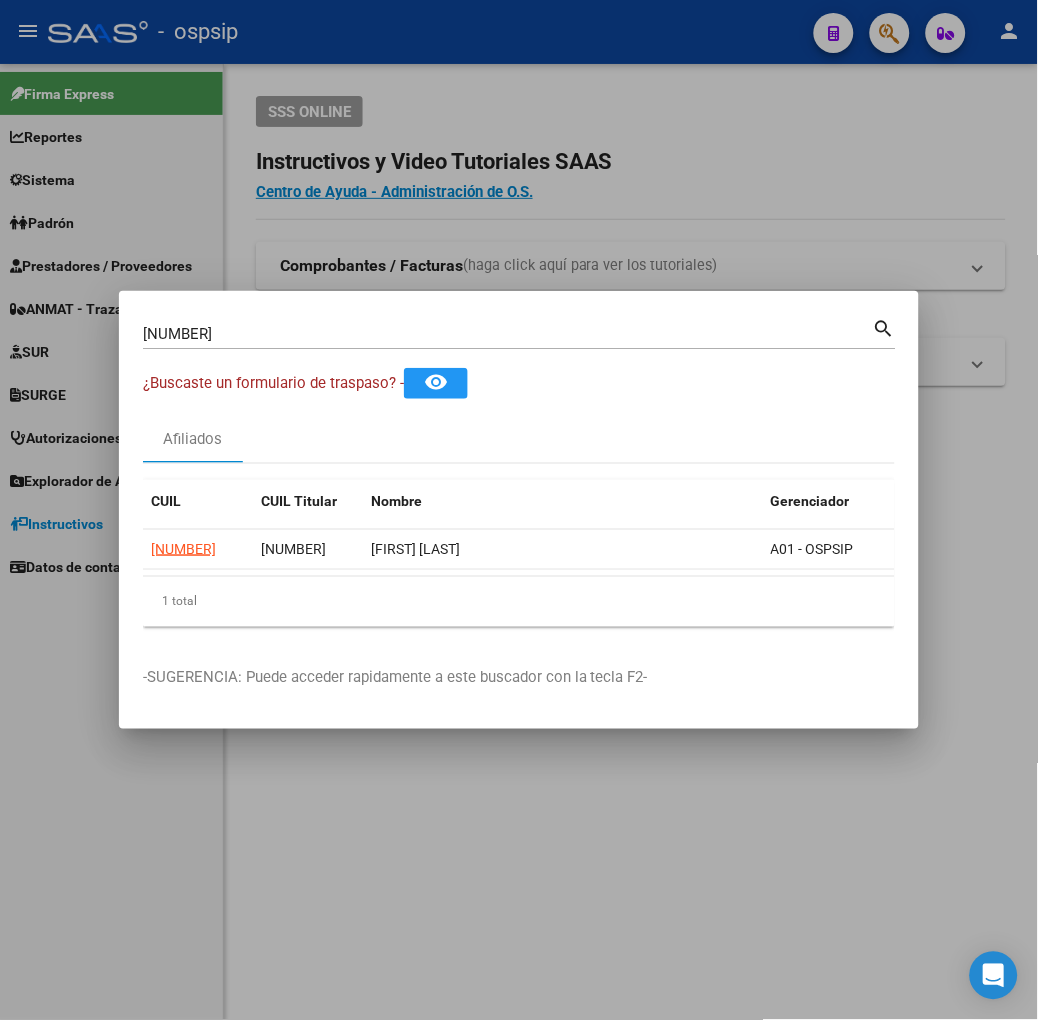 click on "33035784" at bounding box center (508, 334) 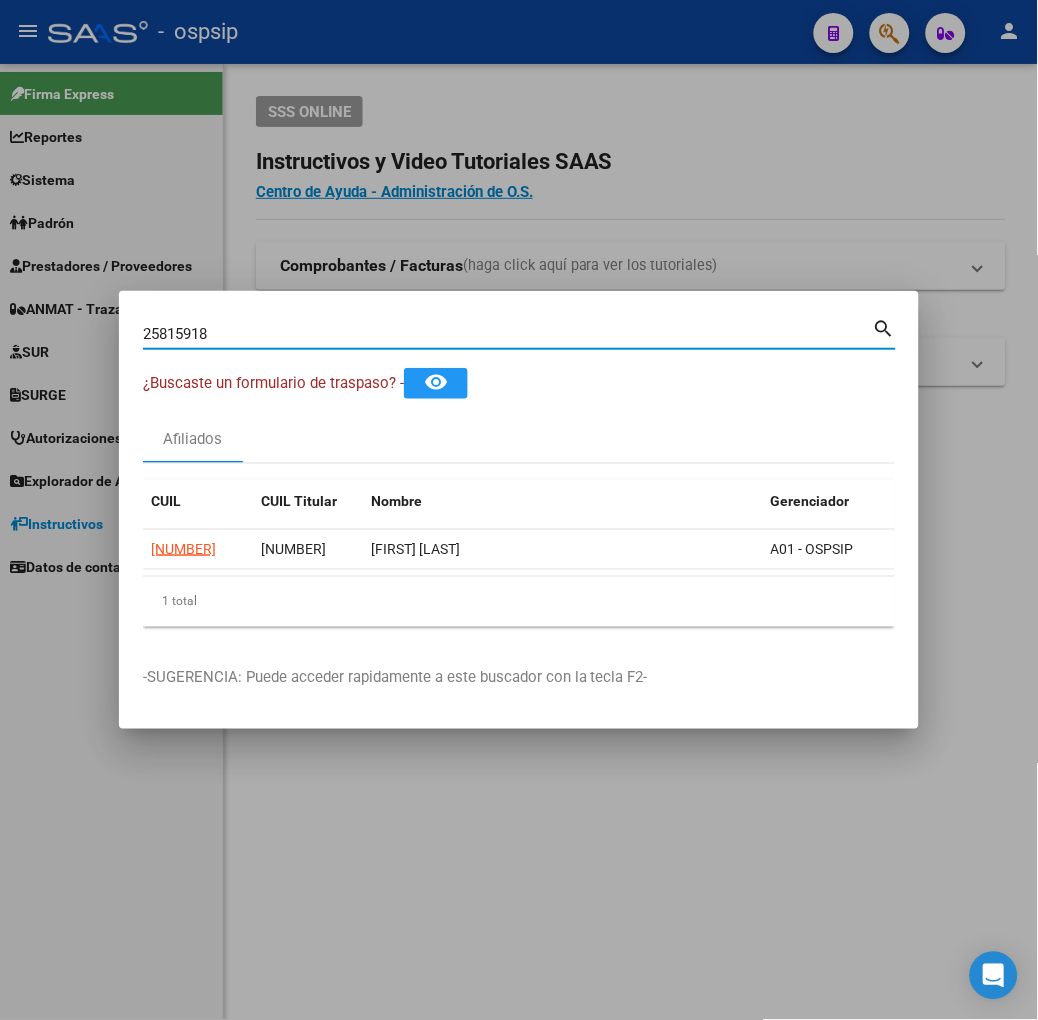 type on "25815918" 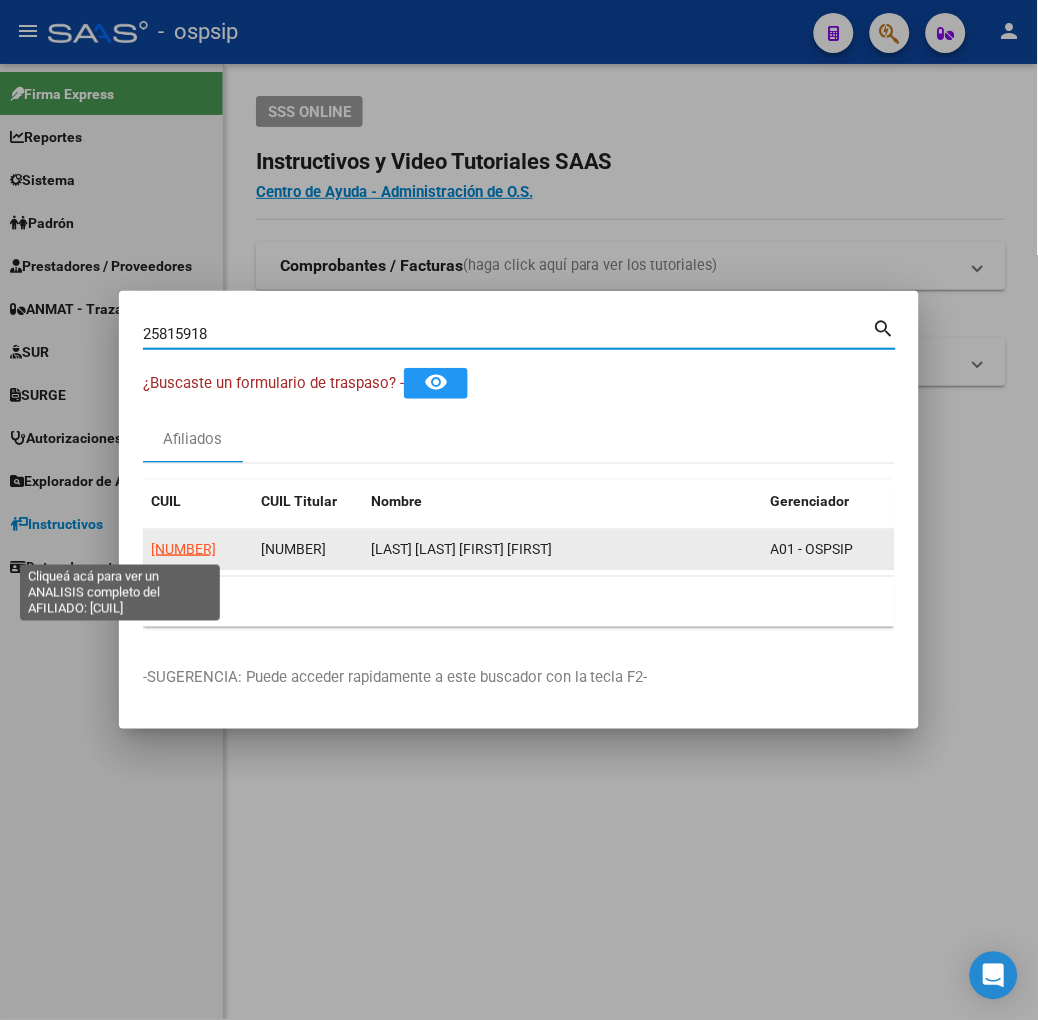 click on "20258159188" 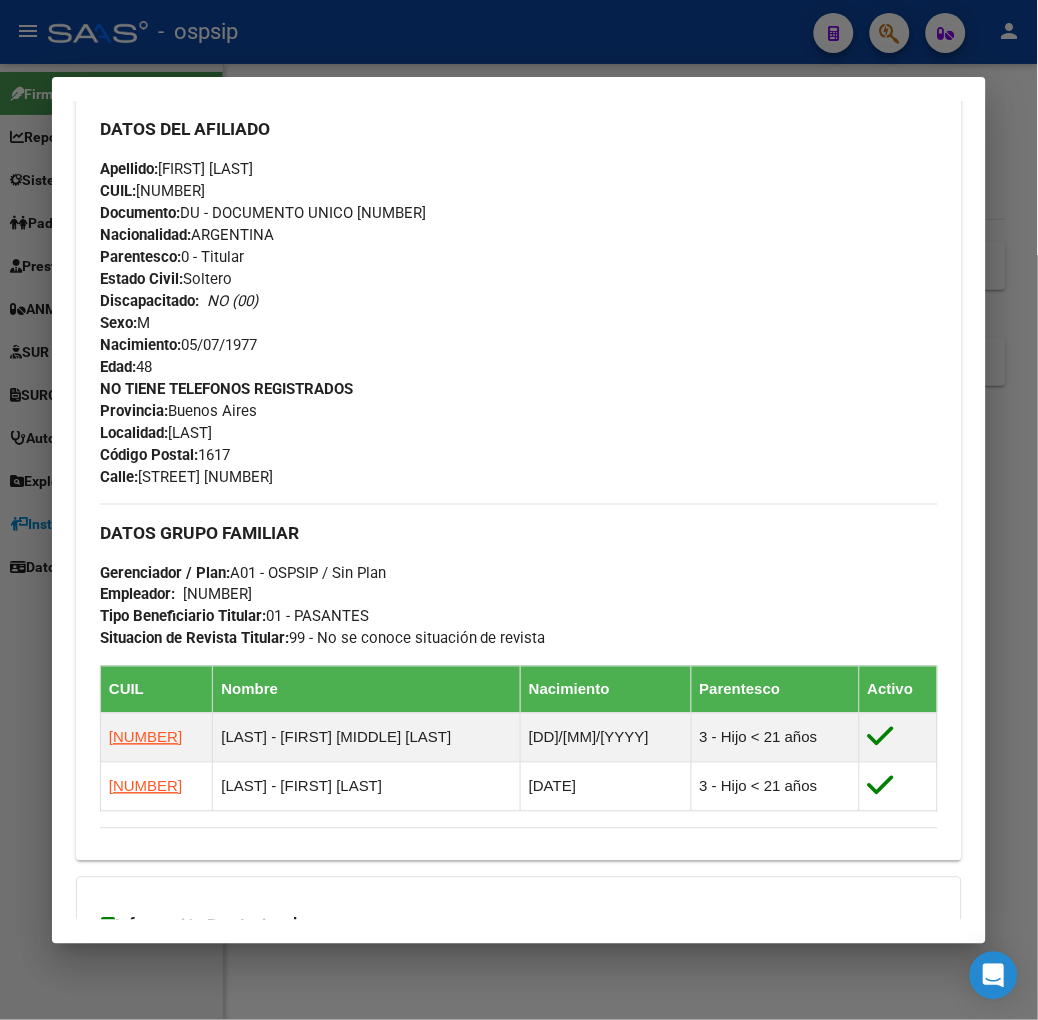 scroll, scrollTop: 843, scrollLeft: 0, axis: vertical 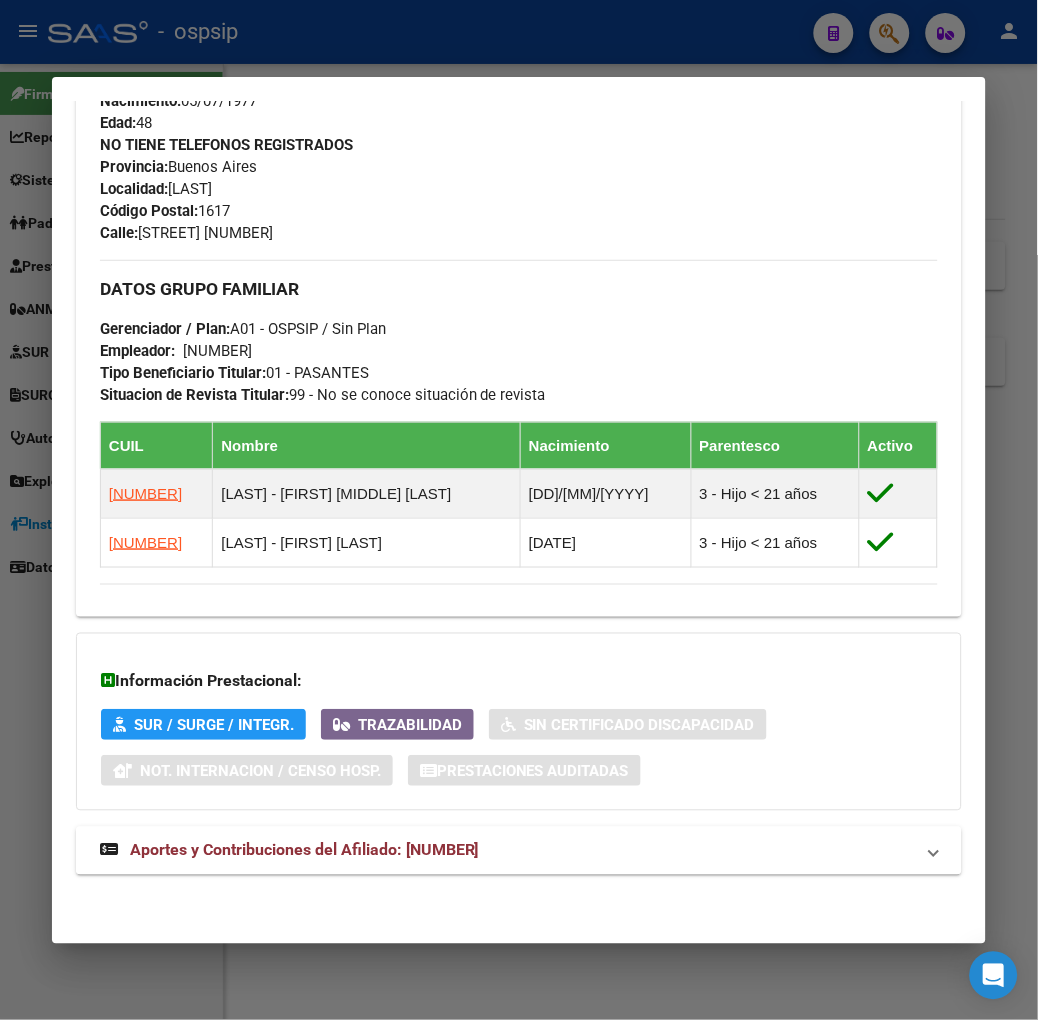 click on "Aportes y Contribuciones del Afiliado: 20258159188" at bounding box center (304, 850) 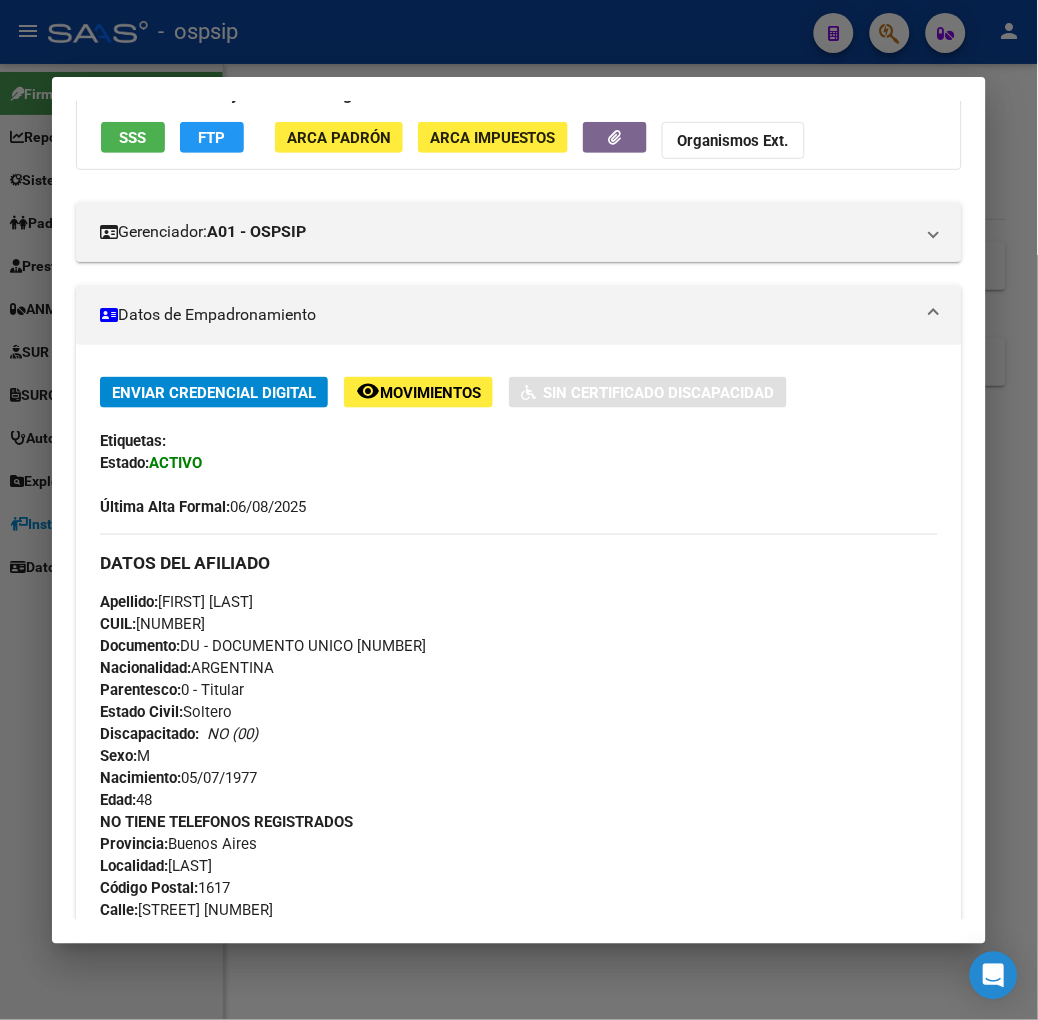 scroll, scrollTop: 0, scrollLeft: 0, axis: both 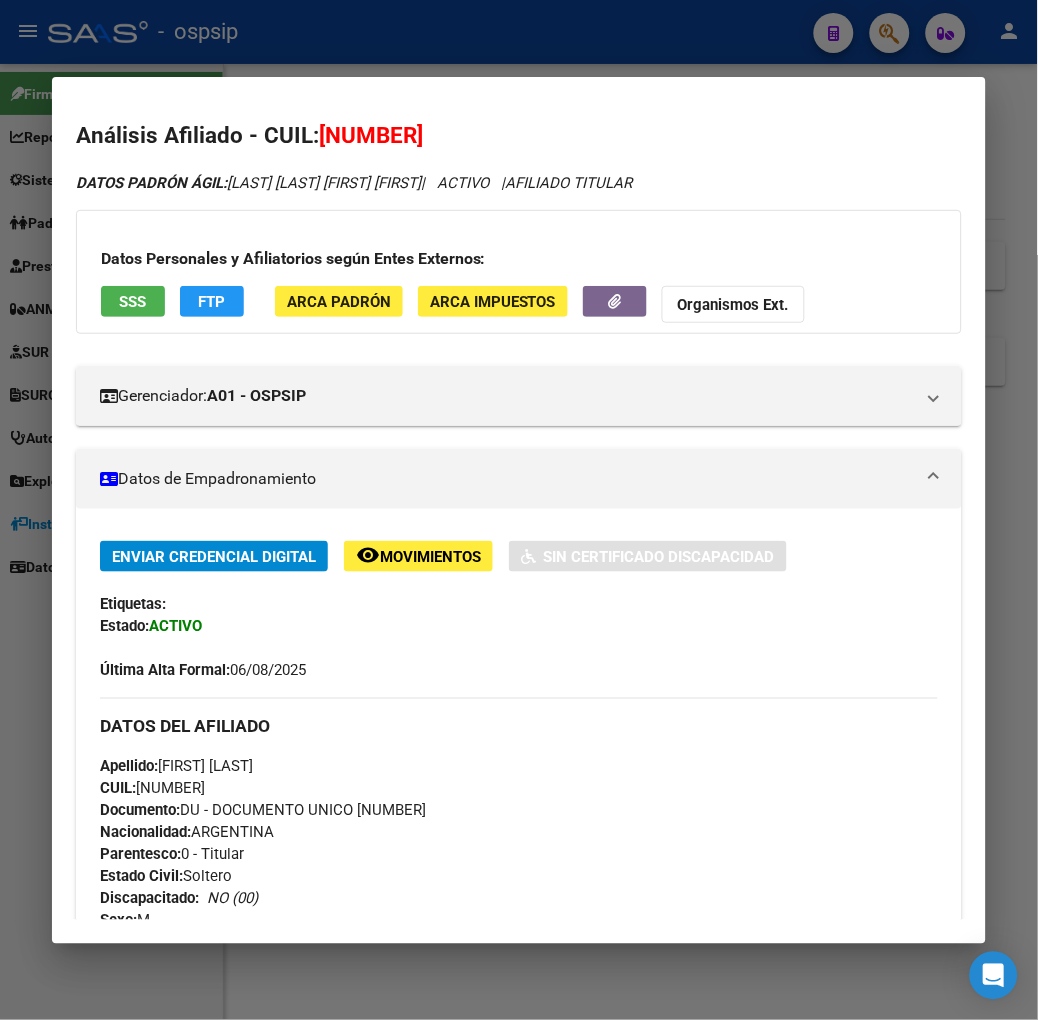 click on "Datos Personales y Afiliatorios según Entes Externos: SSS FTP ARCA Padrón ARCA Impuestos Organismos Ext." at bounding box center [519, 272] 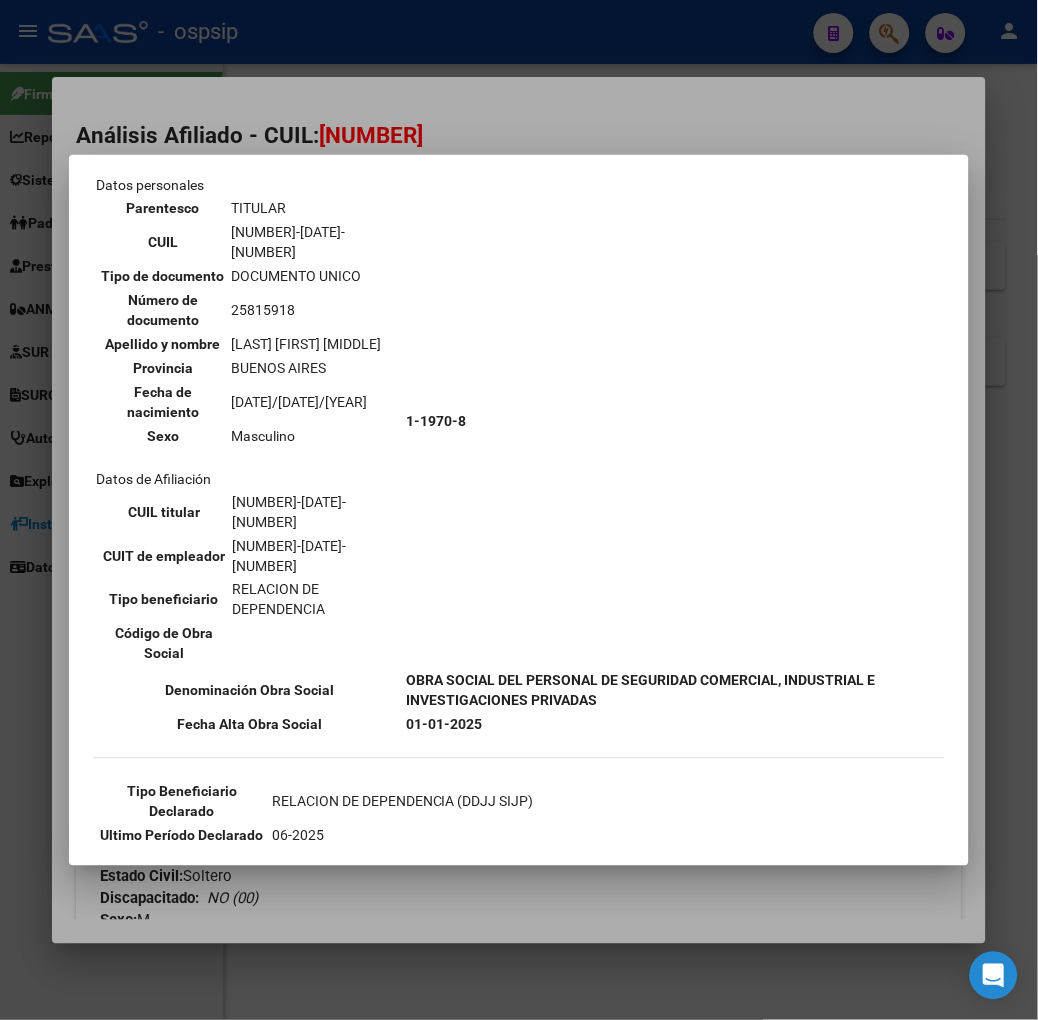 scroll, scrollTop: 264, scrollLeft: 0, axis: vertical 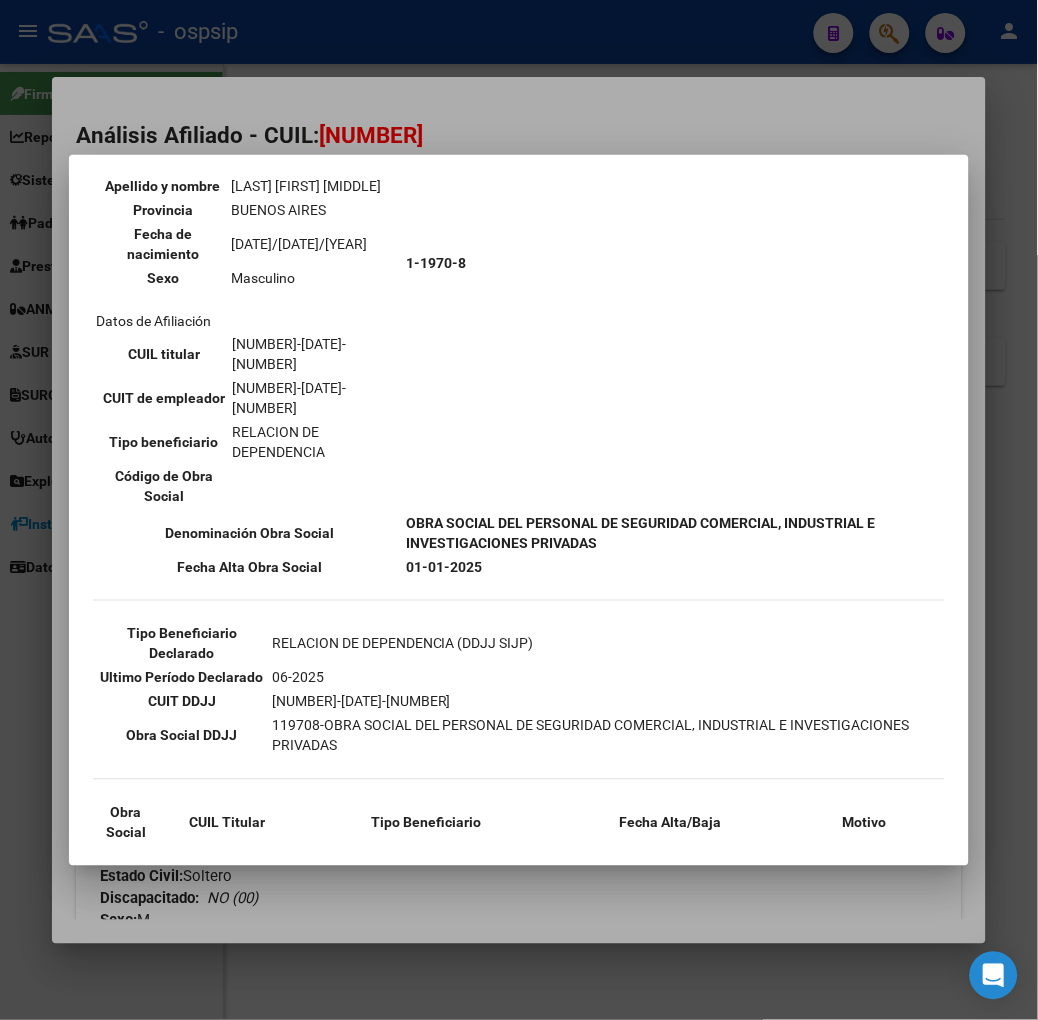 click at bounding box center [519, 510] 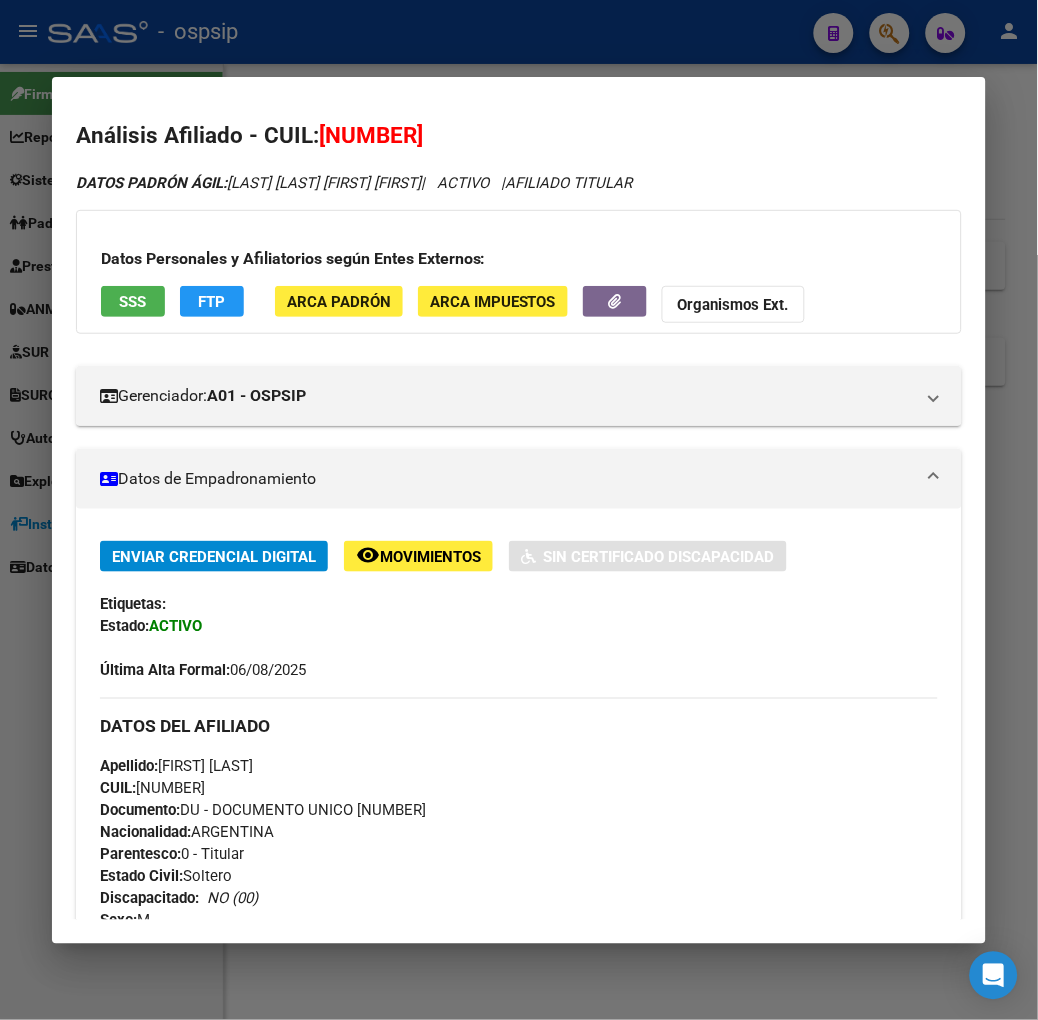 click at bounding box center (519, 510) 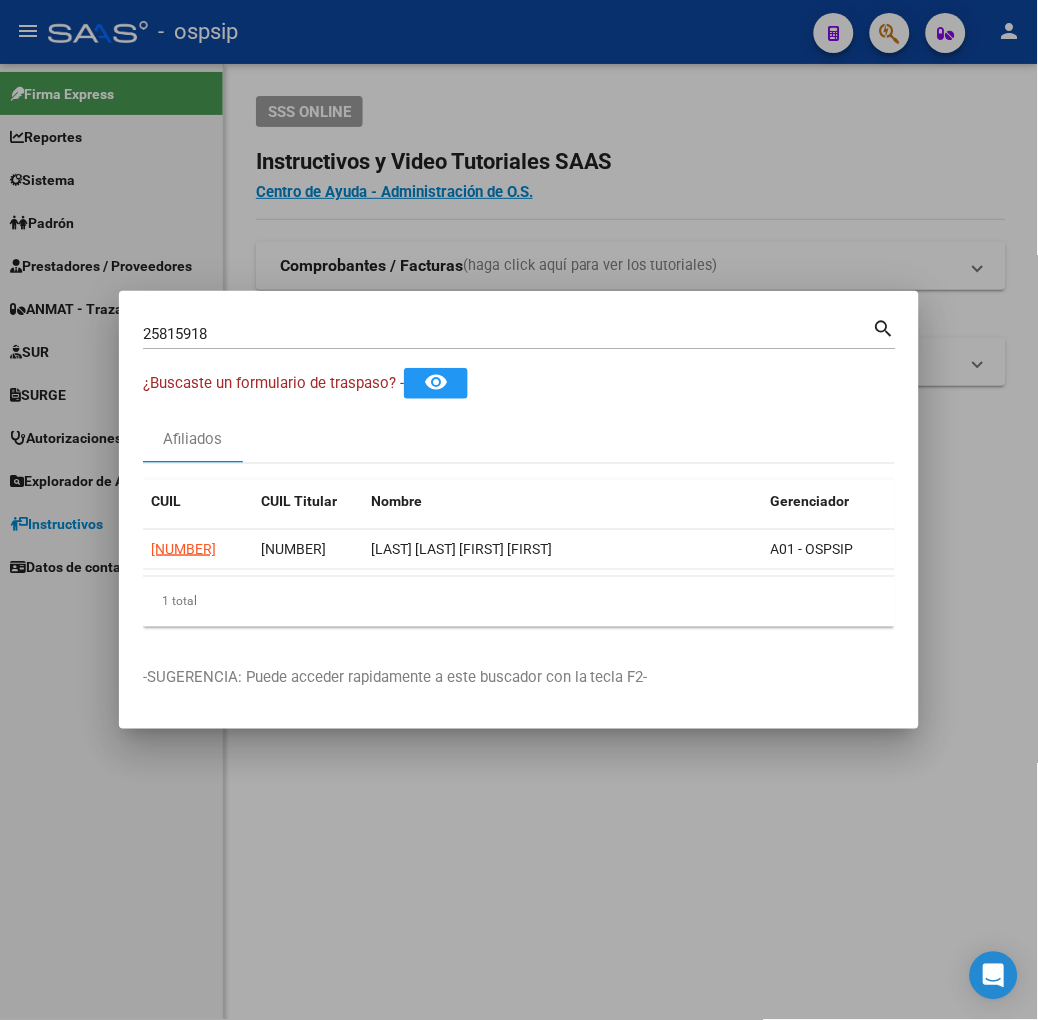 click on "25815918 Buscar (apellido, dni, cuil, nro traspaso, cuit, obra social) search" at bounding box center [519, 341] 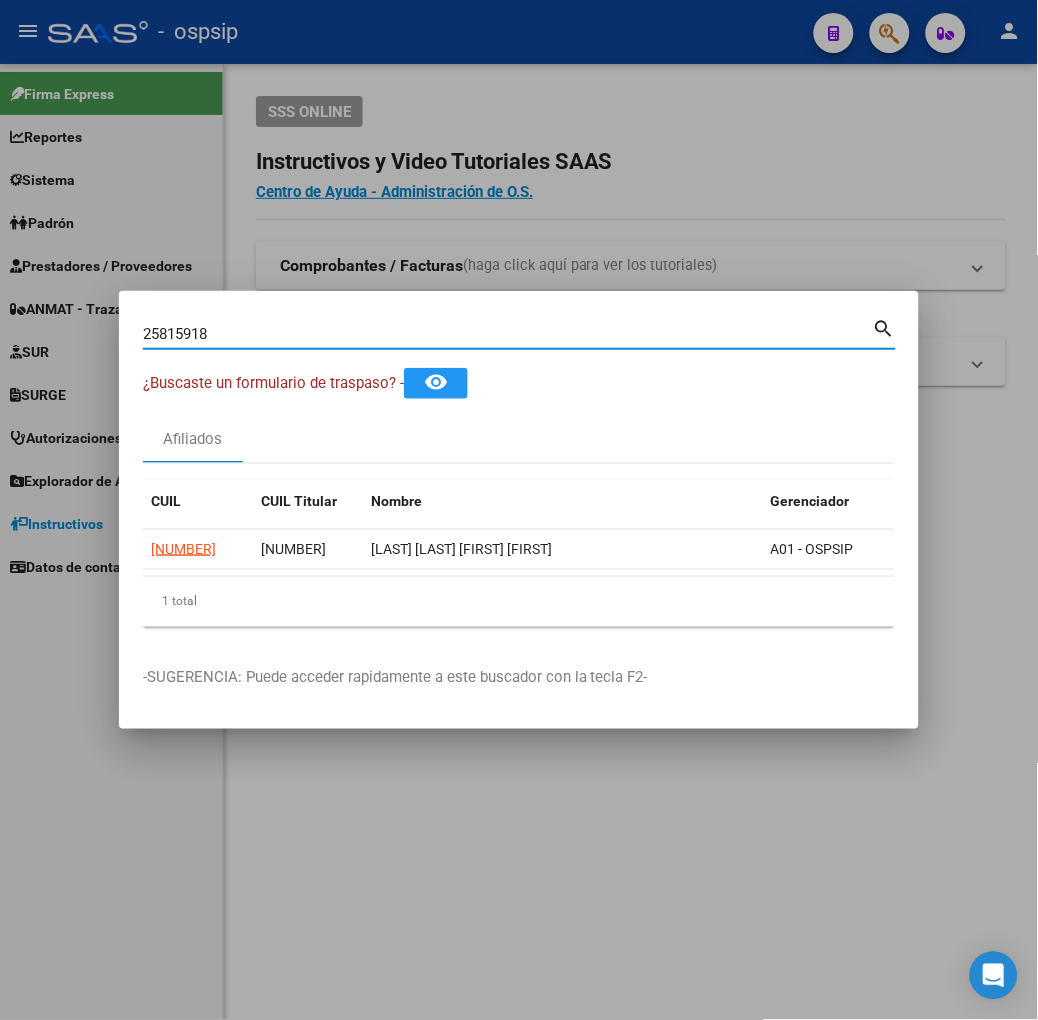 click on "25815918" at bounding box center [508, 334] 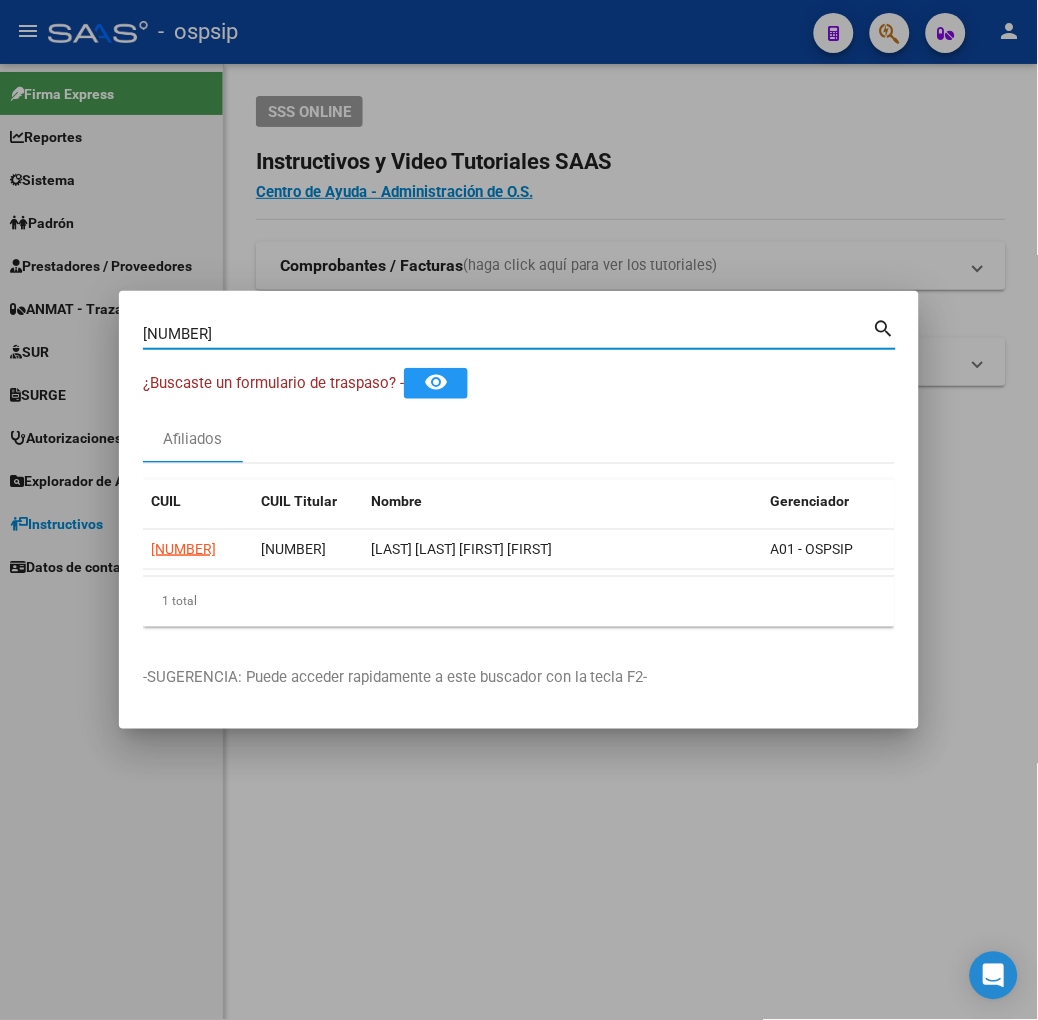 type on "48360635" 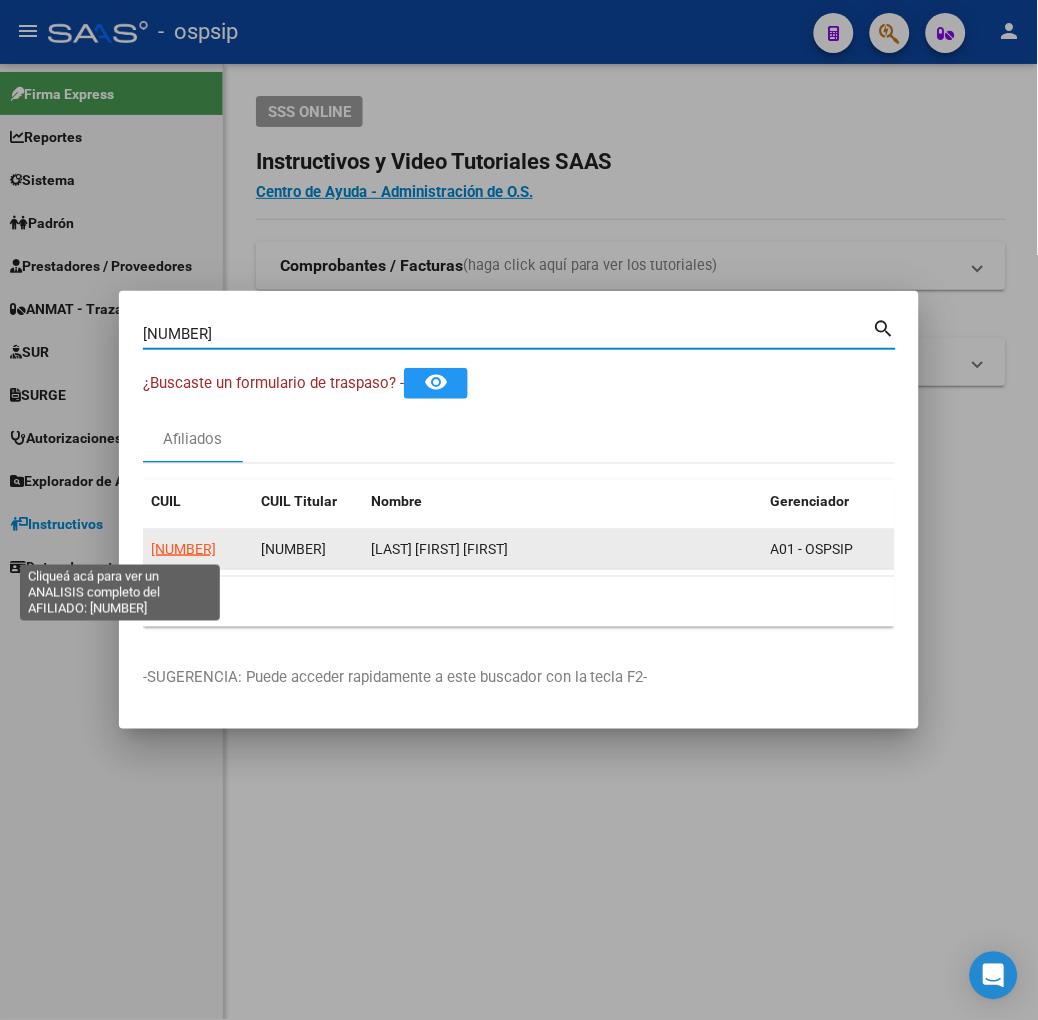 click on "20483606355" 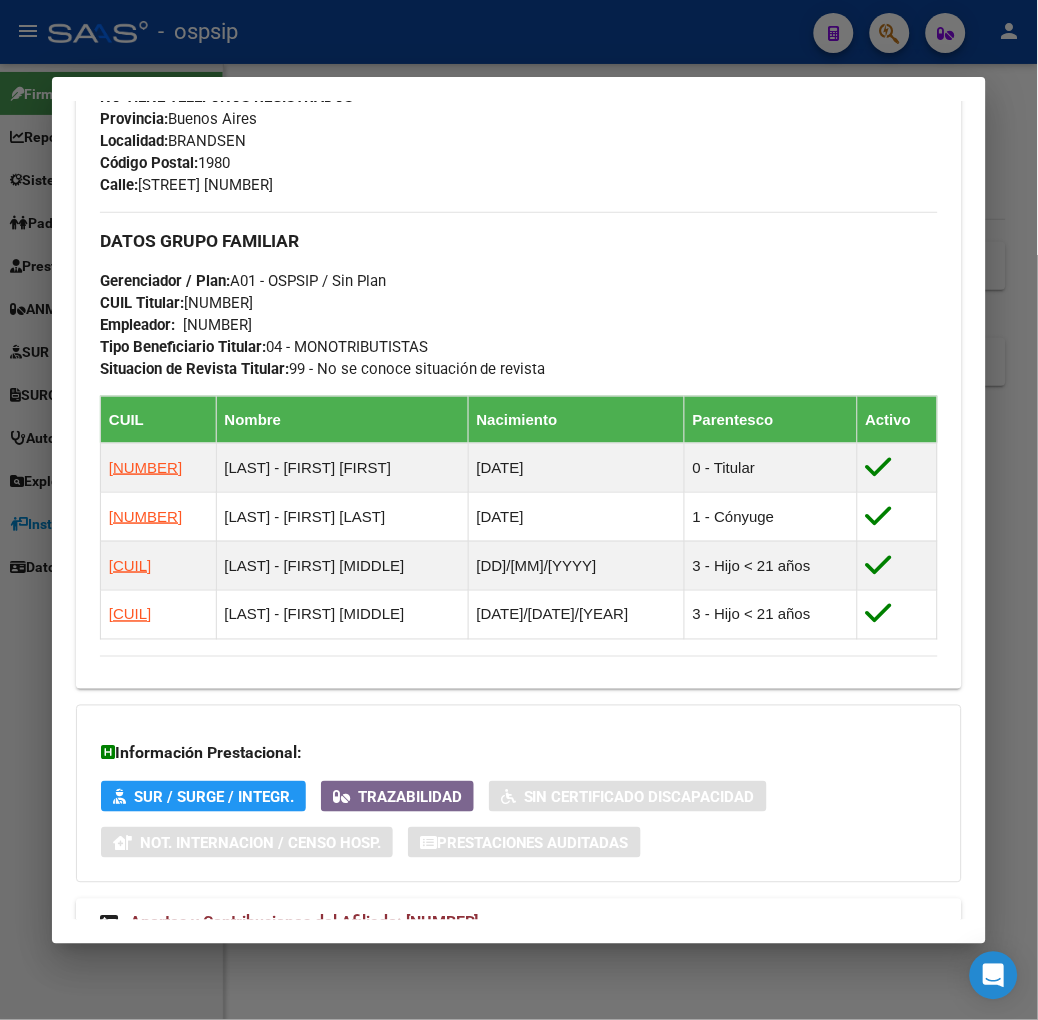 scroll, scrollTop: 1071, scrollLeft: 0, axis: vertical 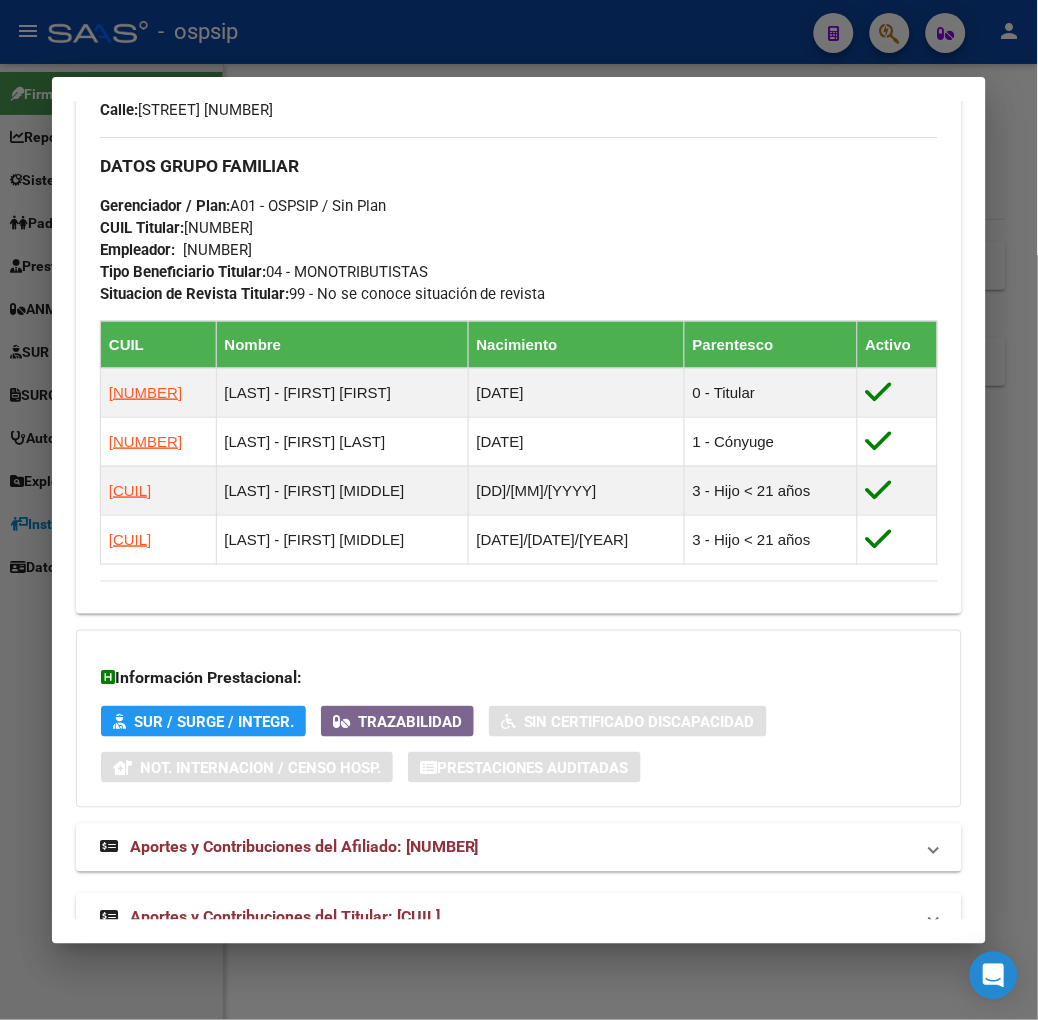 click on "Aportes y Contribuciones del Titular: 20320949018" at bounding box center [285, 917] 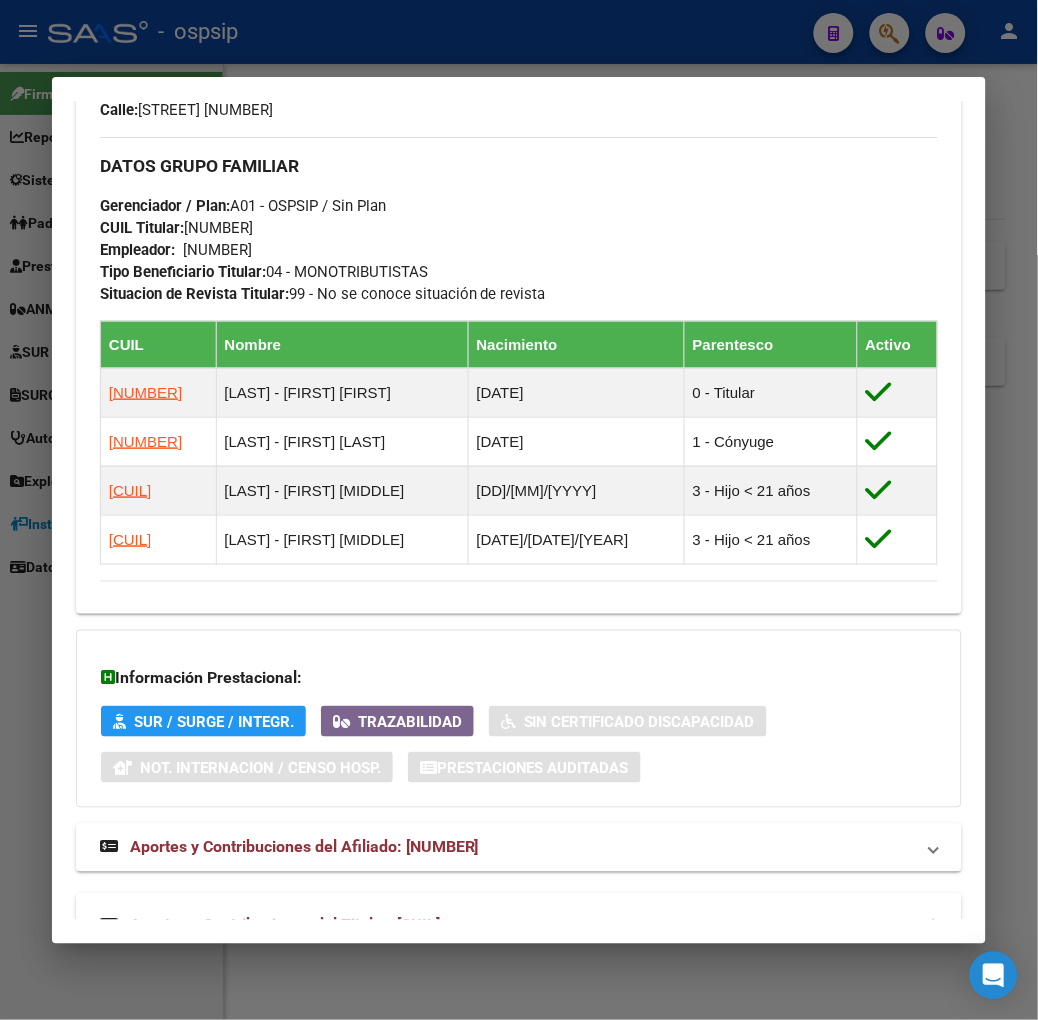 scroll, scrollTop: 1580, scrollLeft: 0, axis: vertical 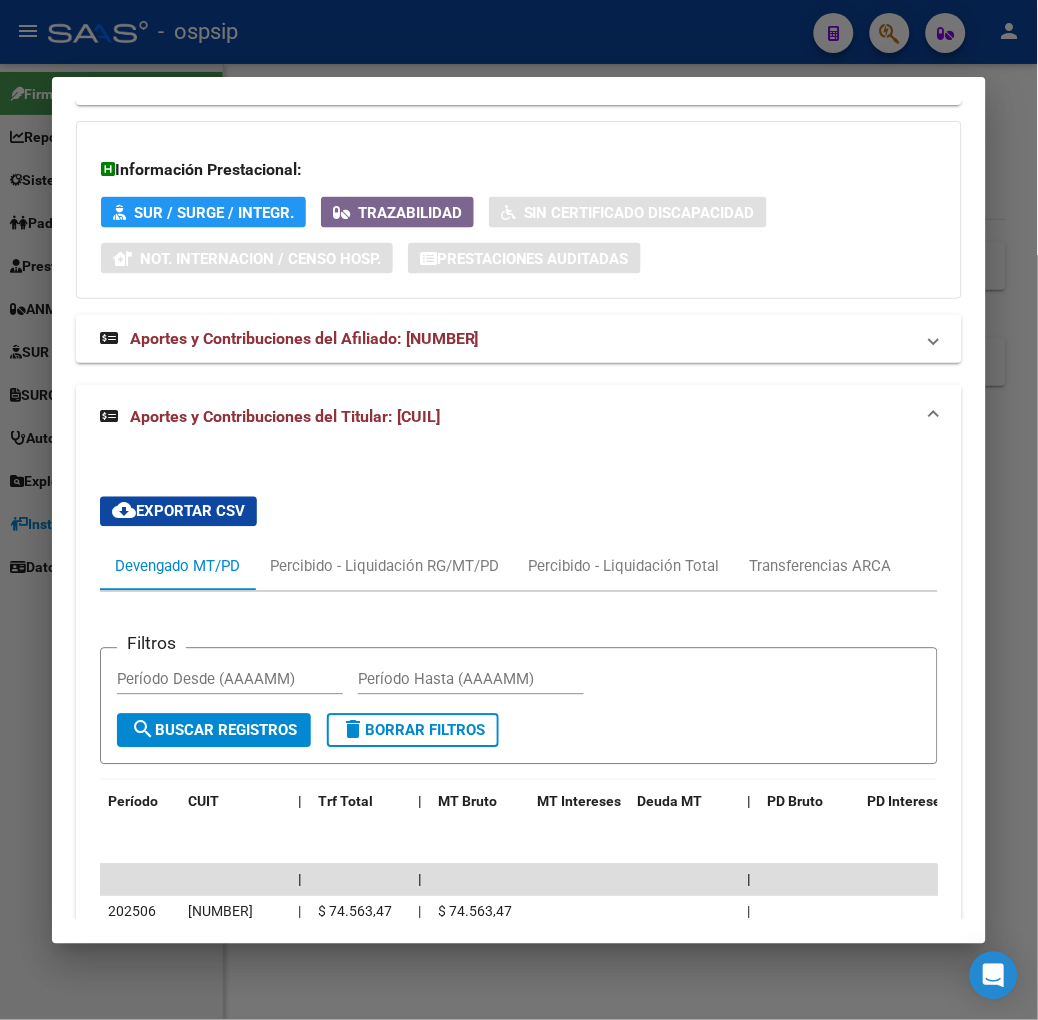 click at bounding box center (519, 510) 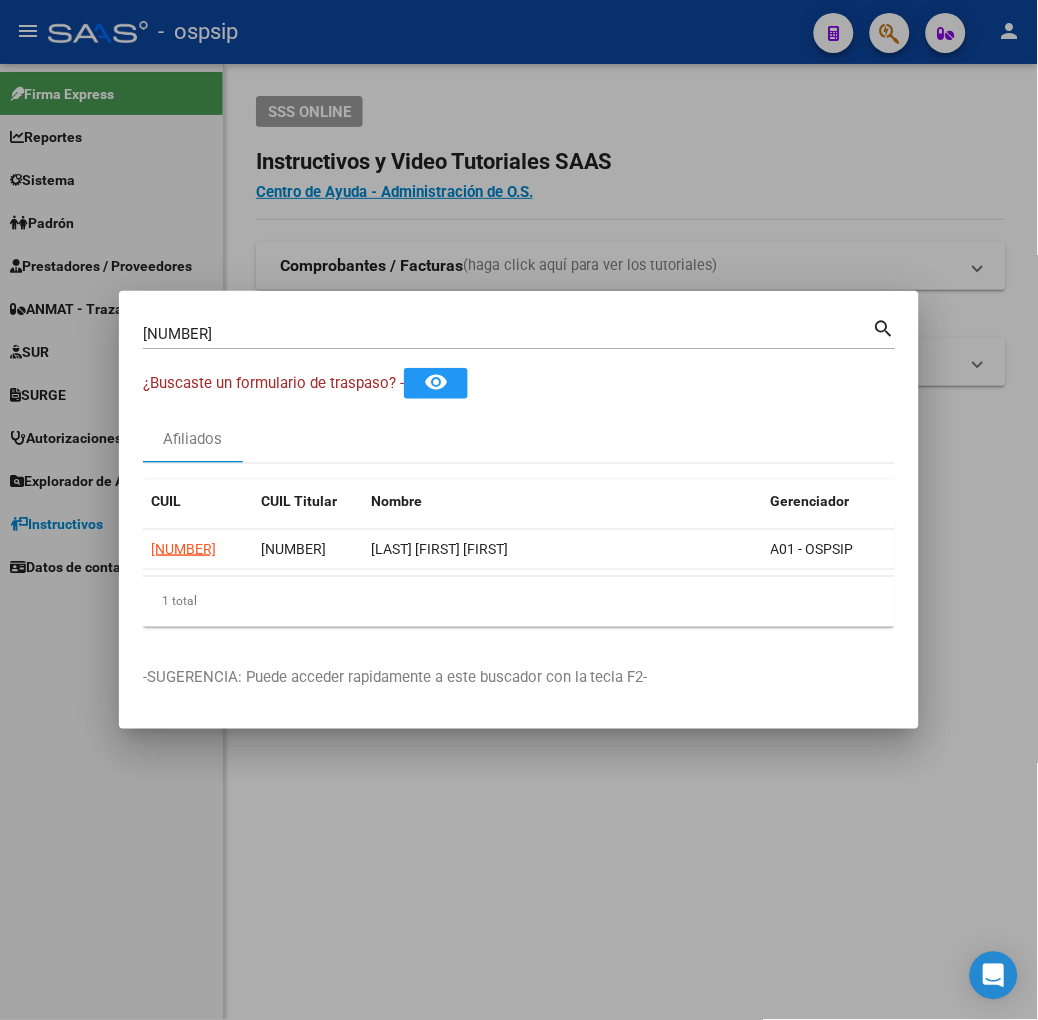 click on "48360635" at bounding box center [508, 334] 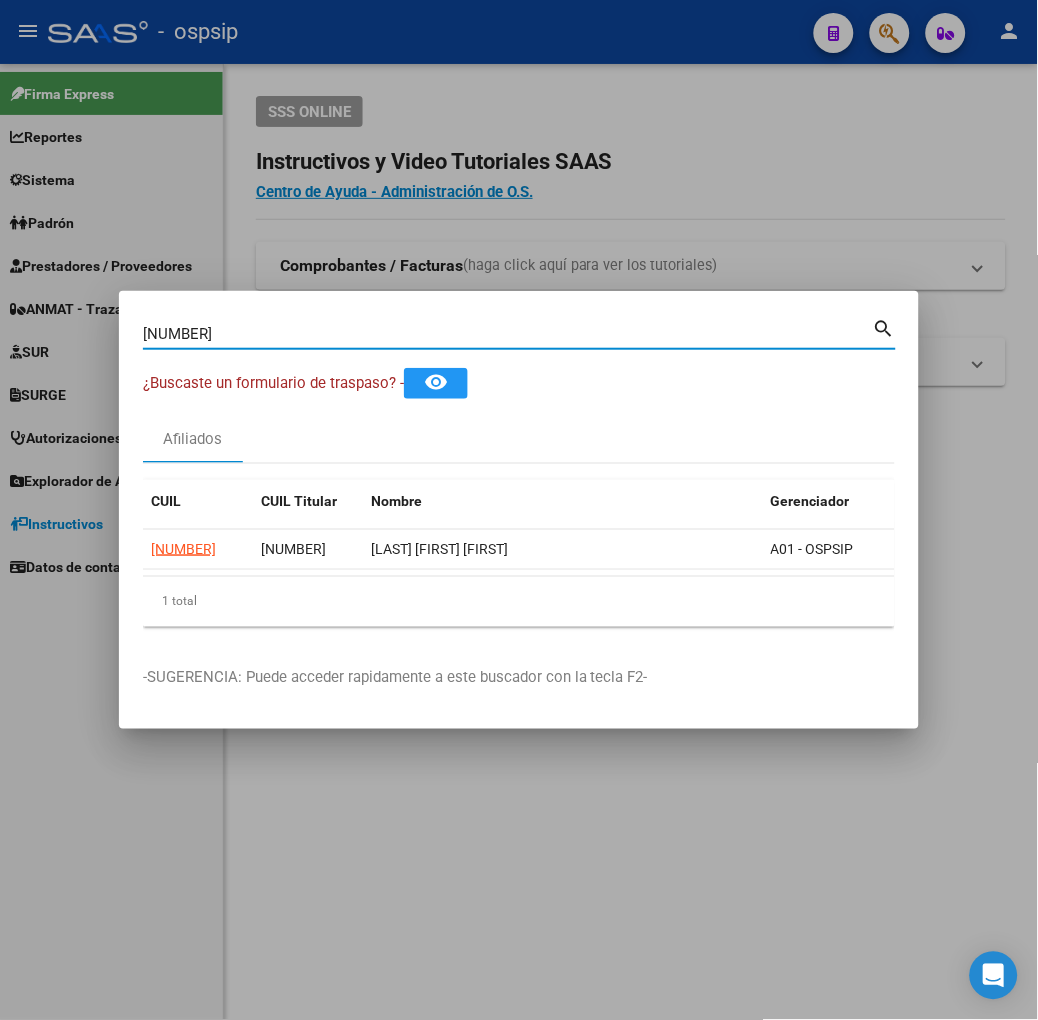 type on "42830265" 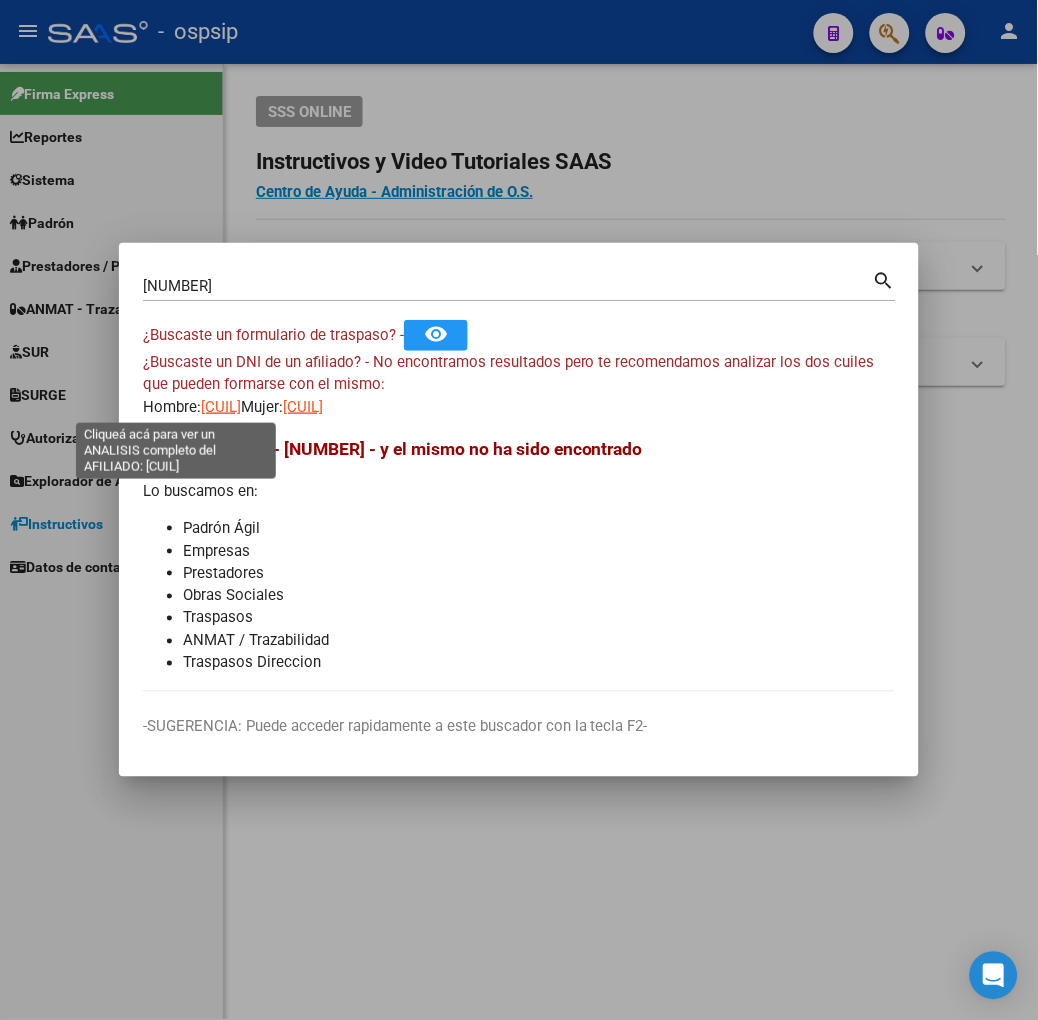 click on "20428302657" at bounding box center (221, 407) 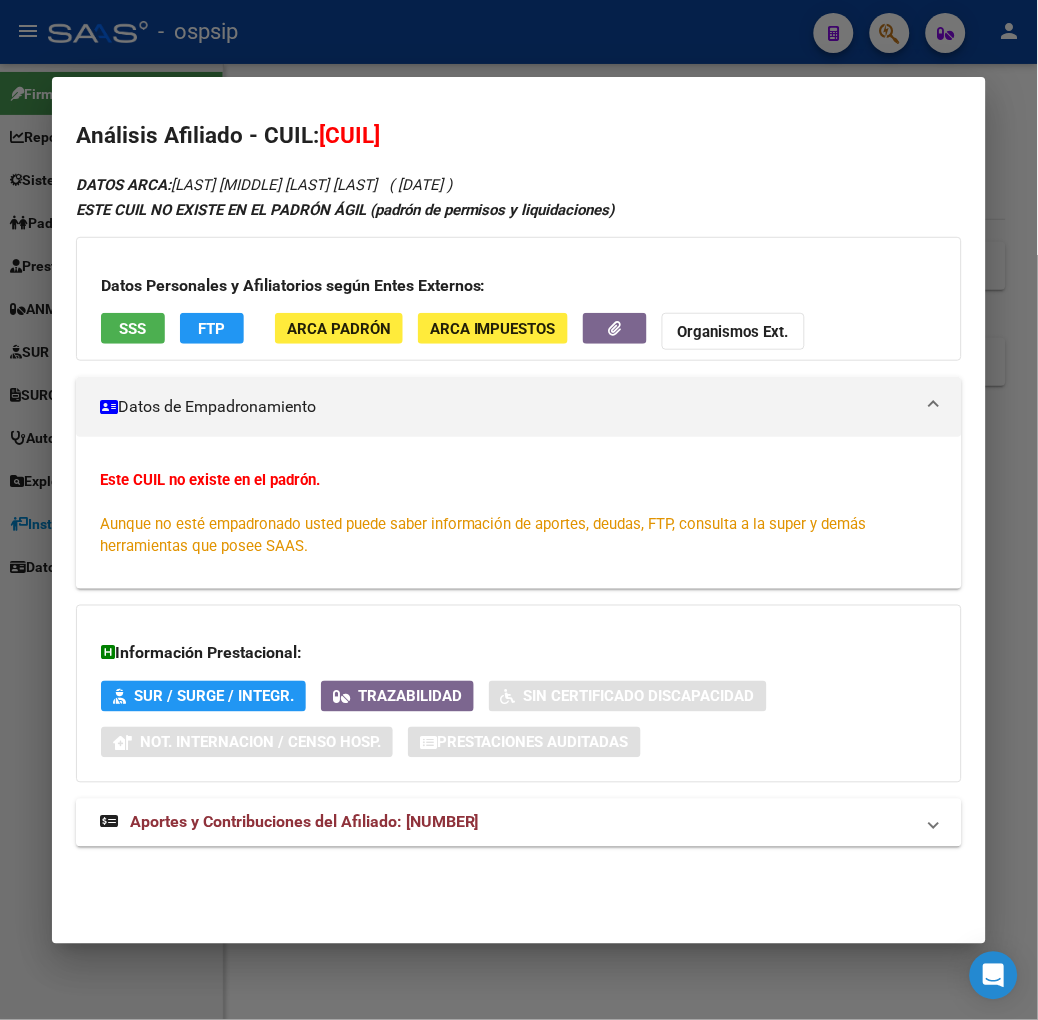 click on "DATOS ARCA:  OMER GABRIEL MOHAMED OSMAR       (04/09/2000)  ESTE CUIL NO EXISTE EN EL PADRÓN ÁGIL (padrón de permisos y liquidaciones) Datos Personales y Afiliatorios según Entes Externos: SSS FTP ARCA Padrón ARCA Impuestos Organismos Ext.    Datos de Empadronamiento  Este CUIL no existe en el padrón.  Aunque no esté empadronado usted puede saber información de aportes, deudas, FTP, consulta a la super y demás herramientas que posee SAAS.   Información Prestacional:       SUR / SURGE / INTEGR.    Trazabilidad    Sin Certificado Discapacidad    Not. Internacion / Censo Hosp.  Prestaciones Auditadas     Aportes y Contribuciones del Afiliado: 20428302657 Hemos buscado el CUIL - 20428302657 - y el mismo no existe en nuestra información procesada de aportes y contribuciones  El mismo fue buscado en:  Cuenta Corriente Devengada de Régimen General Cuenta Corriente Devengada de Monotributo / Personal Doméstico Percibidos de Aportes Detallado Percibido por Fiscalización Percibido Total" at bounding box center (519, 521) 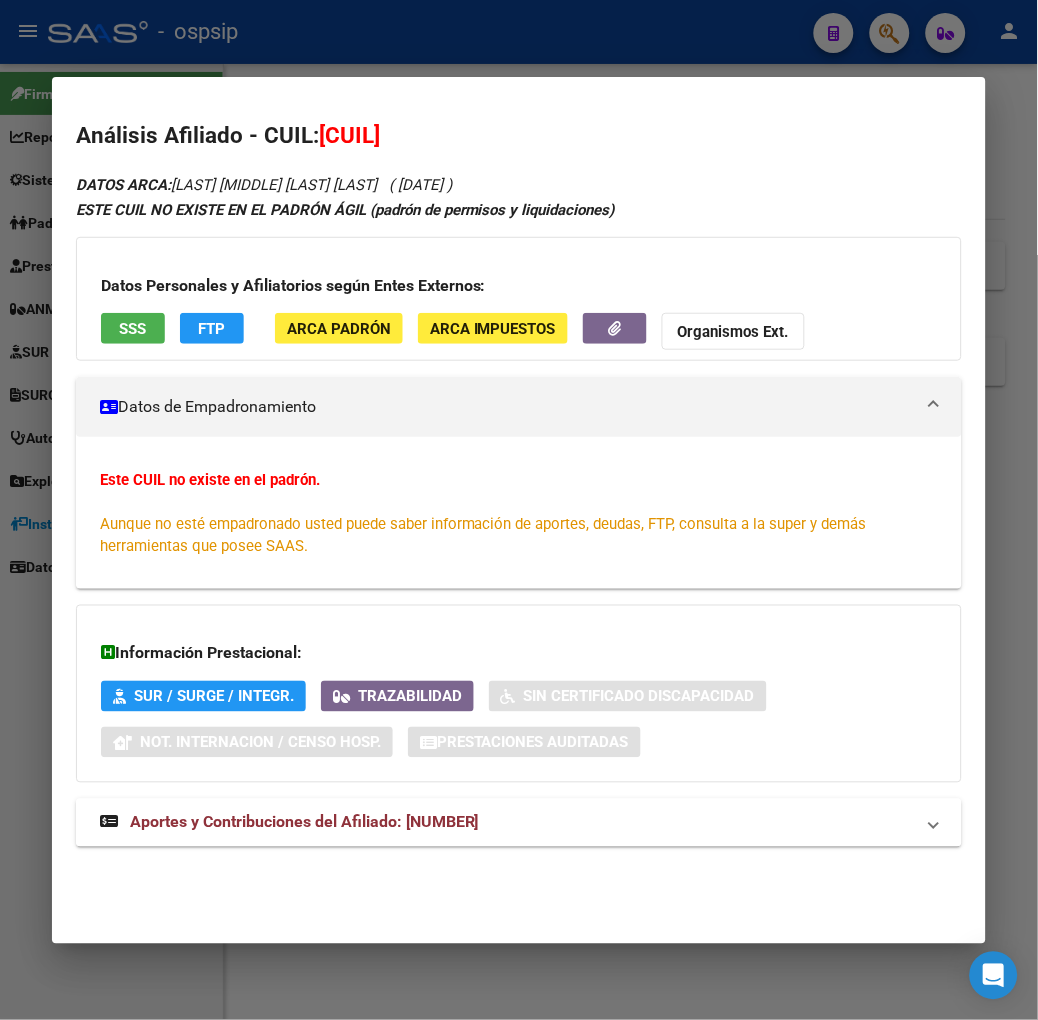 click on "Aportes y Contribuciones del Afiliado: 20428302657" at bounding box center (304, 822) 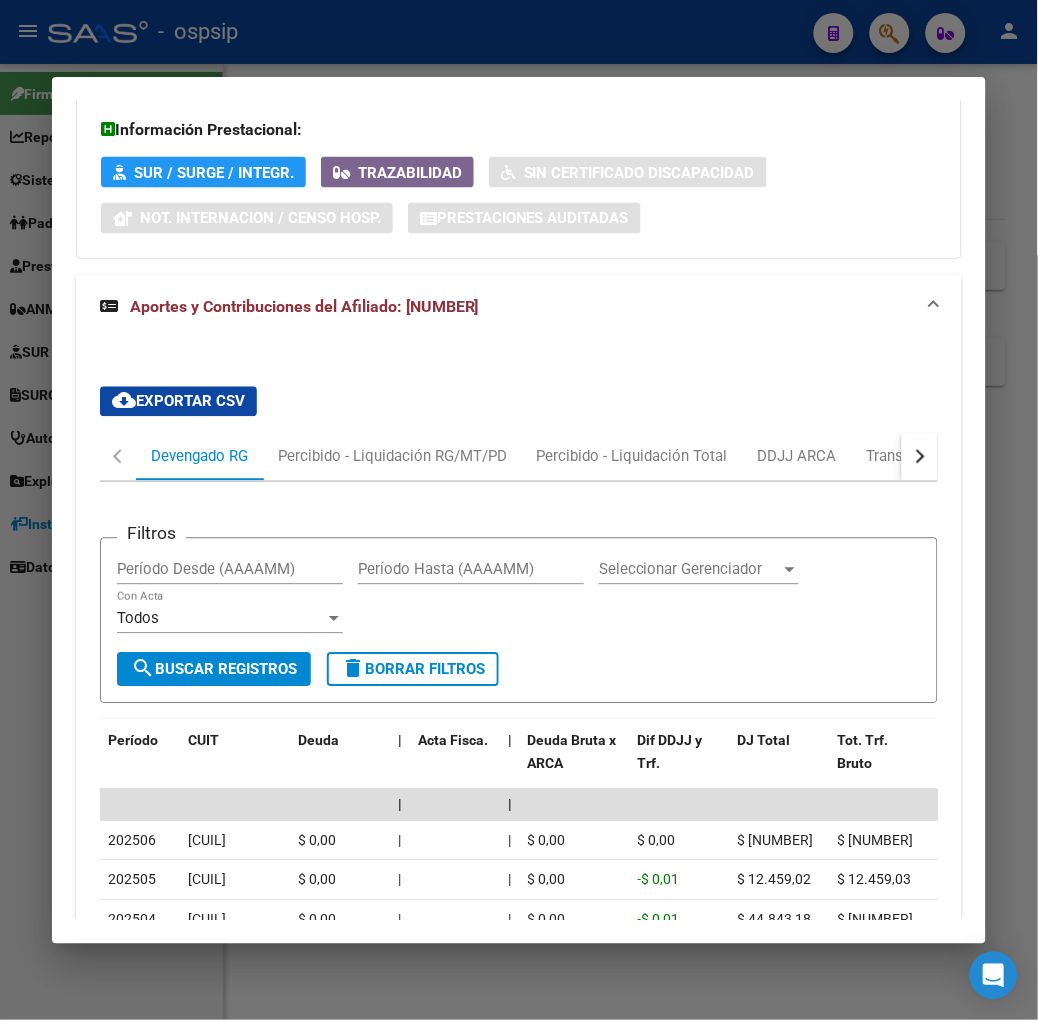 scroll, scrollTop: 332, scrollLeft: 0, axis: vertical 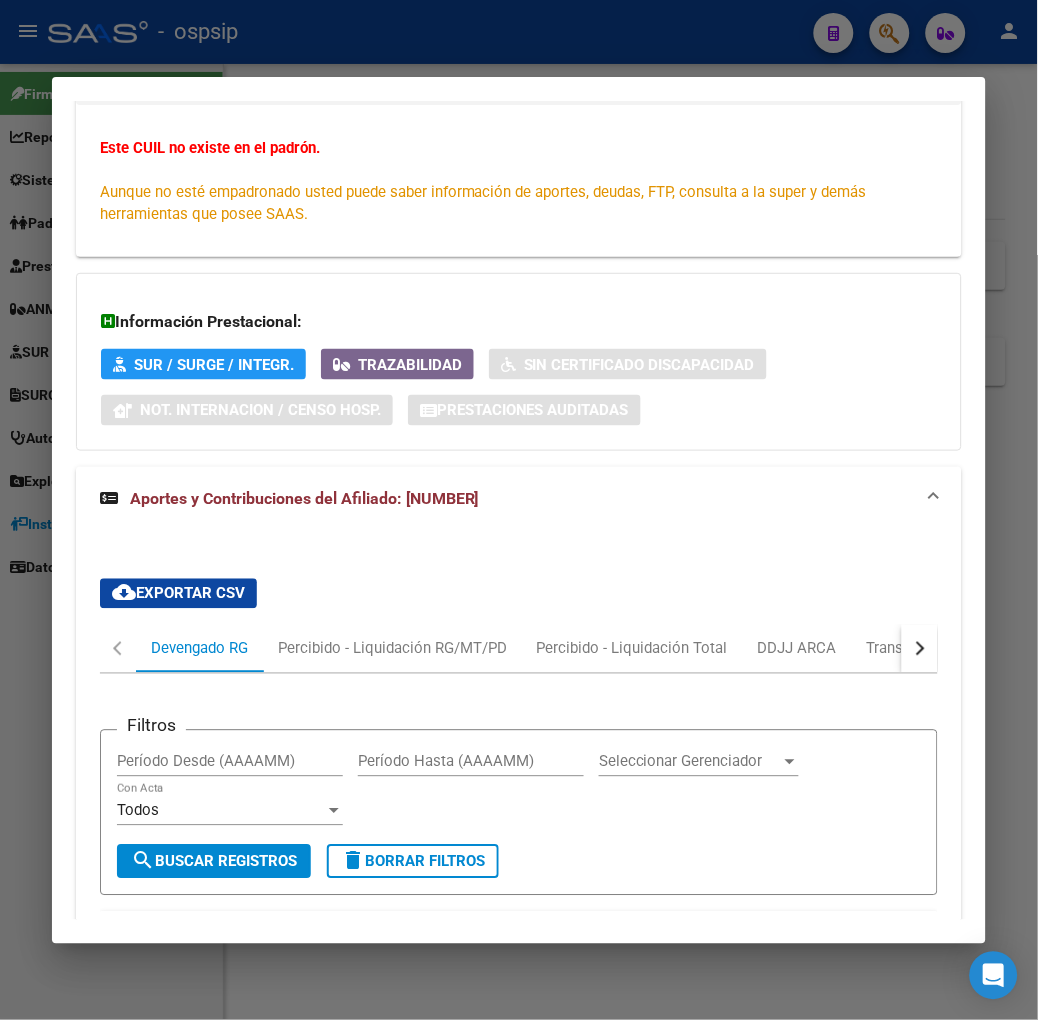 click at bounding box center [519, 510] 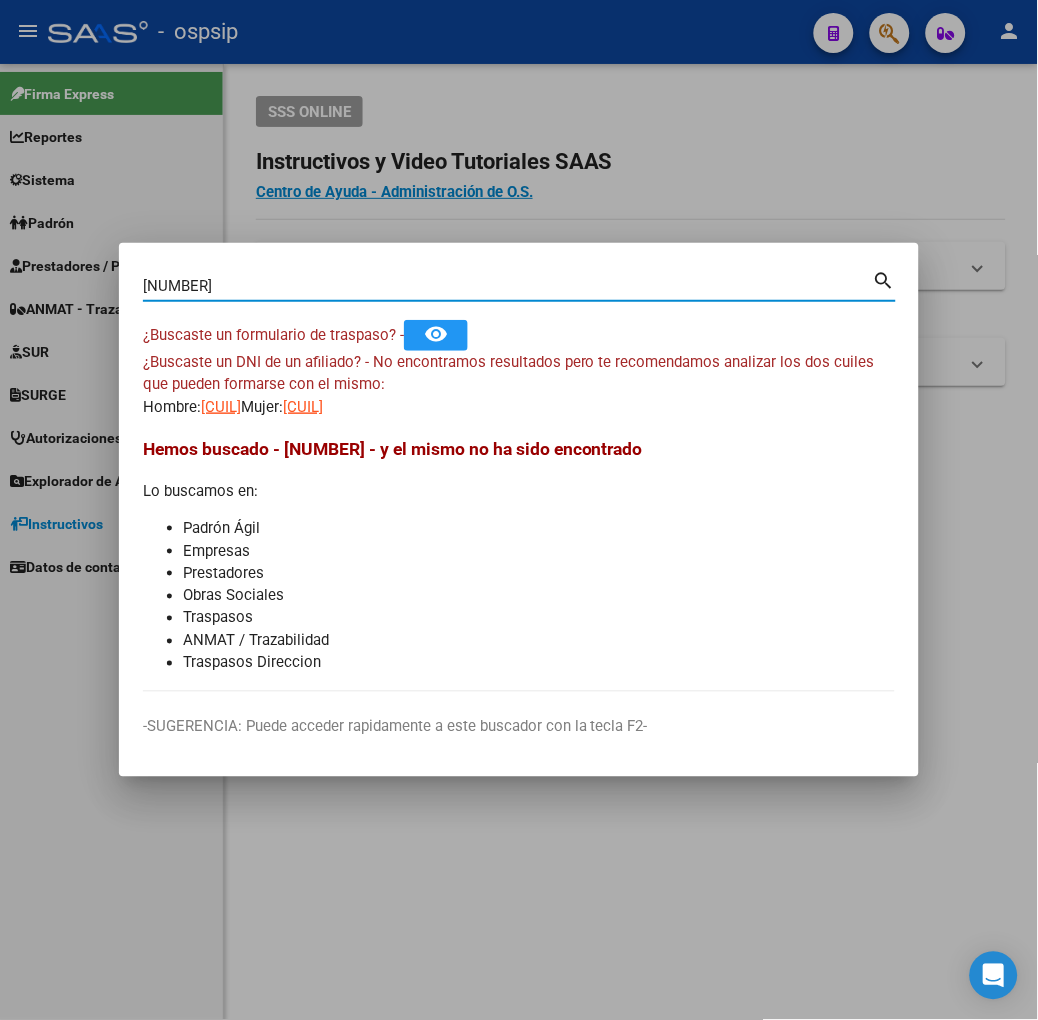 click on "42830265" at bounding box center [508, 286] 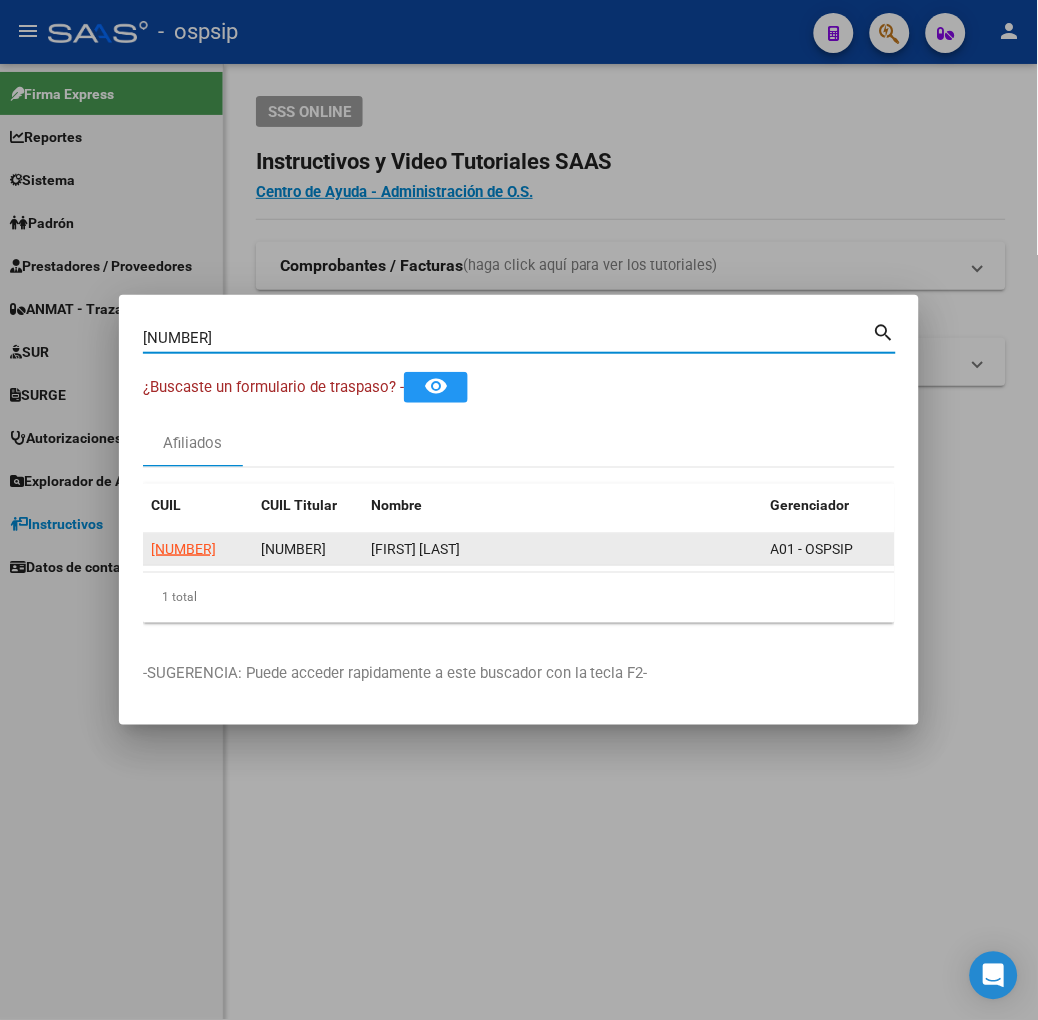 click on "20376733026" 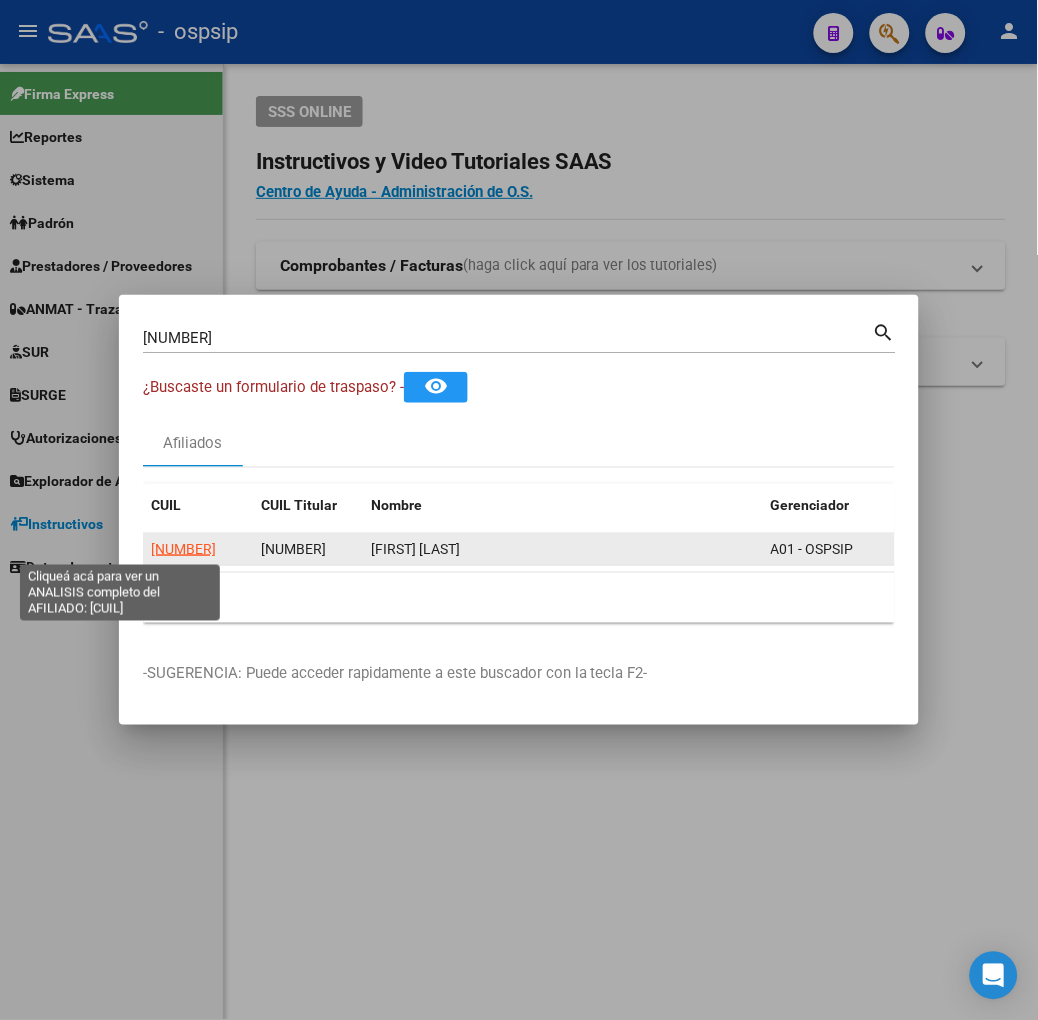 click on "20376733026" 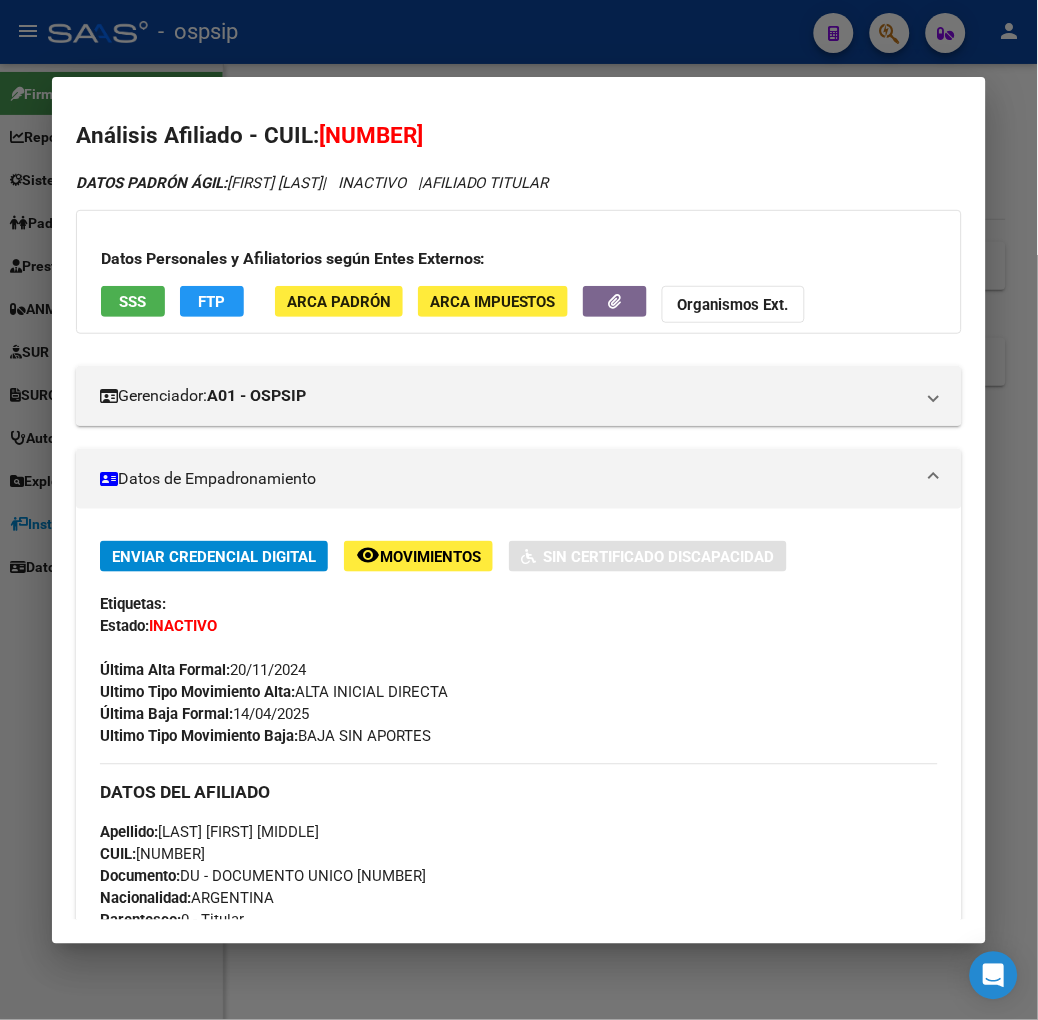 click on "SSS" at bounding box center (133, 301) 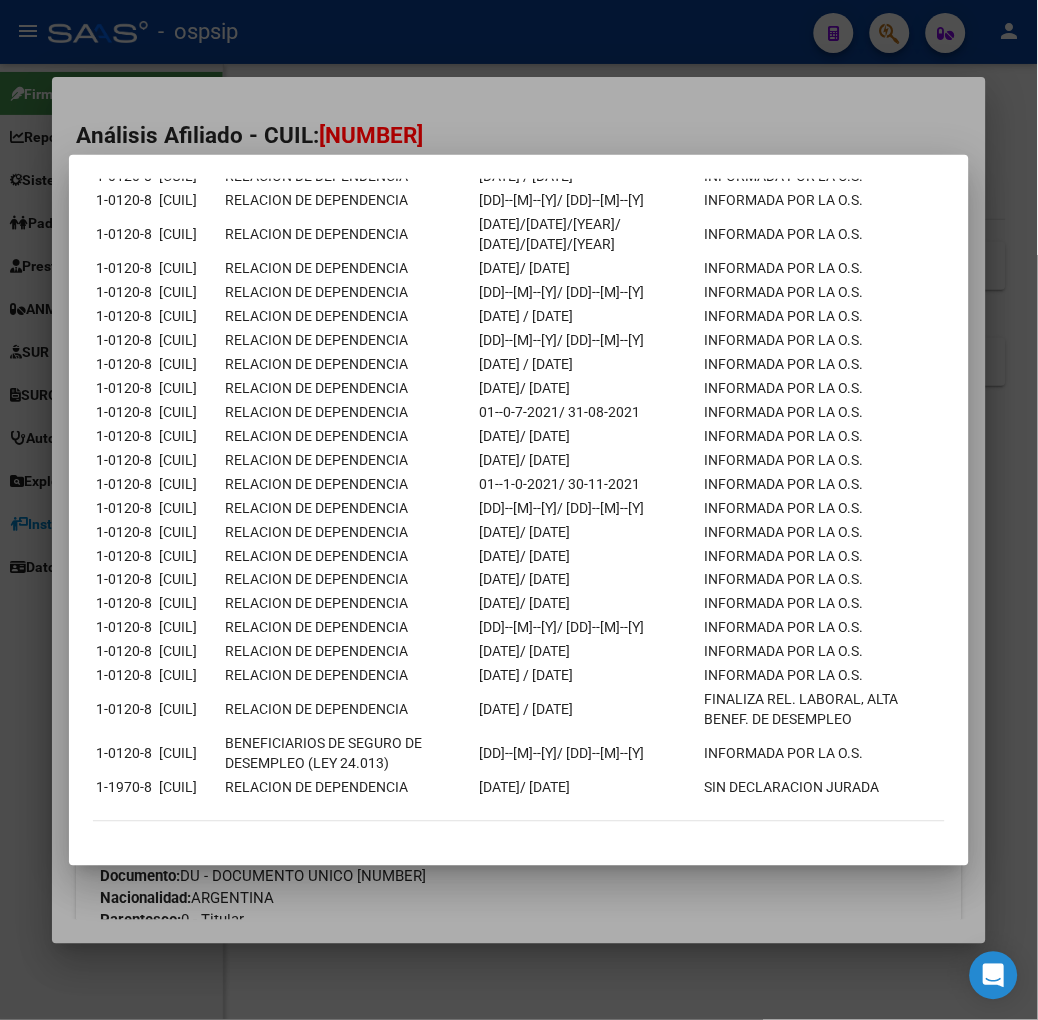 scroll, scrollTop: 1692, scrollLeft: 0, axis: vertical 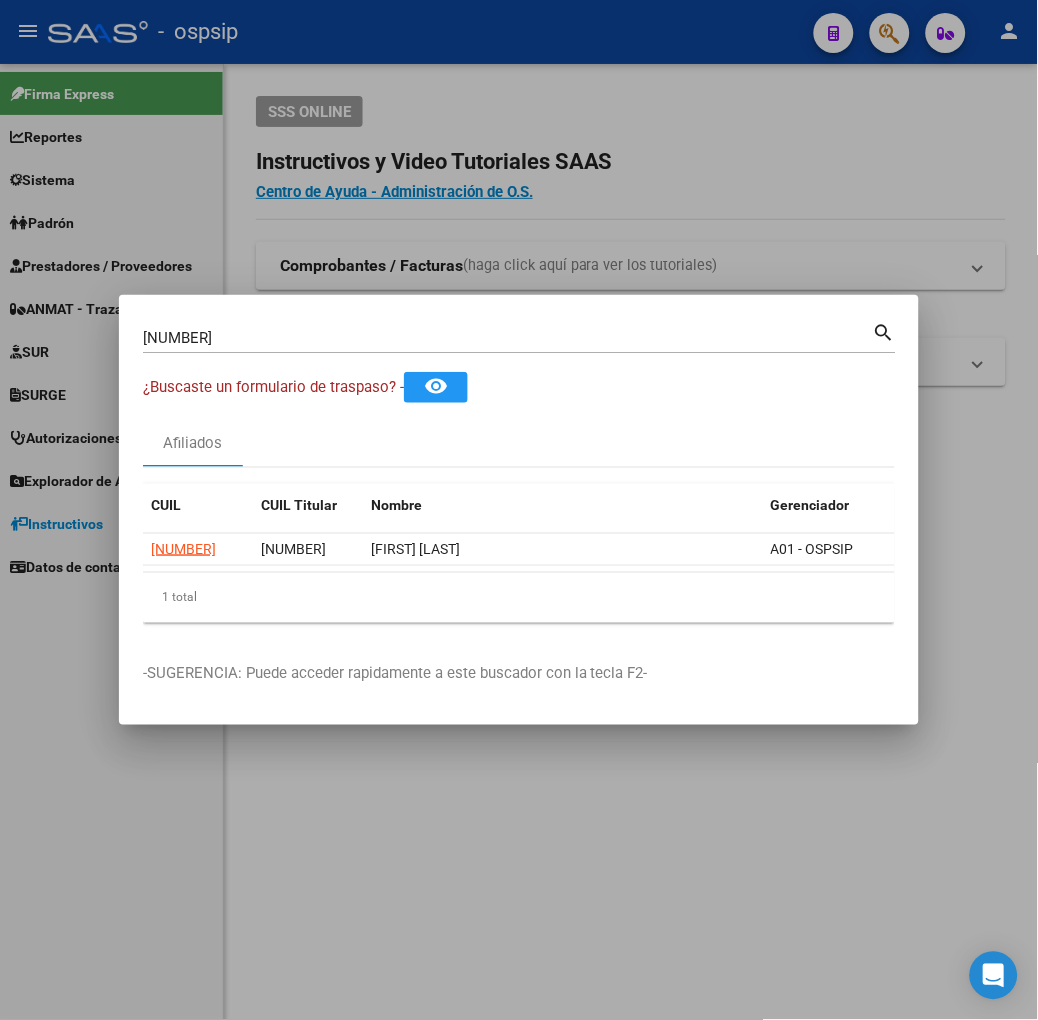 click on "37673302" at bounding box center [508, 338] 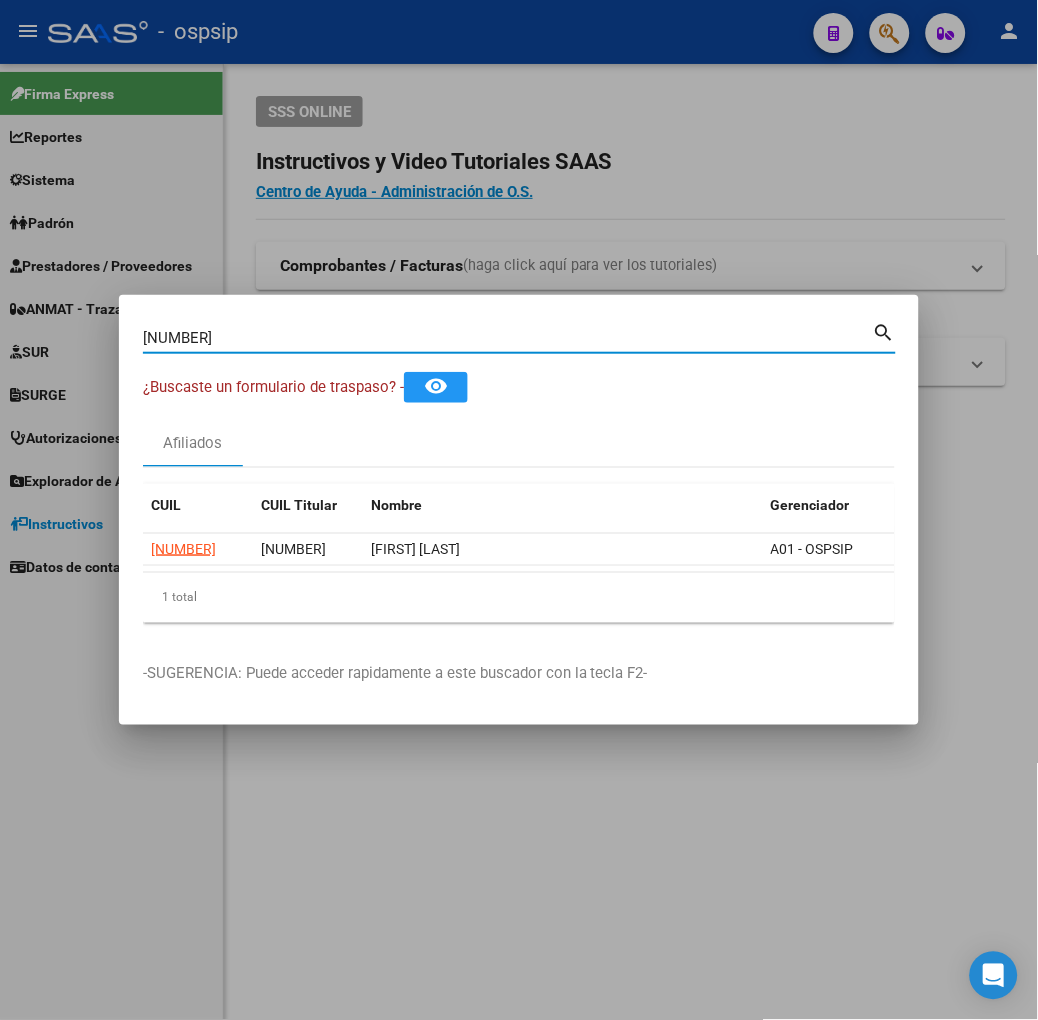 type on "42830265" 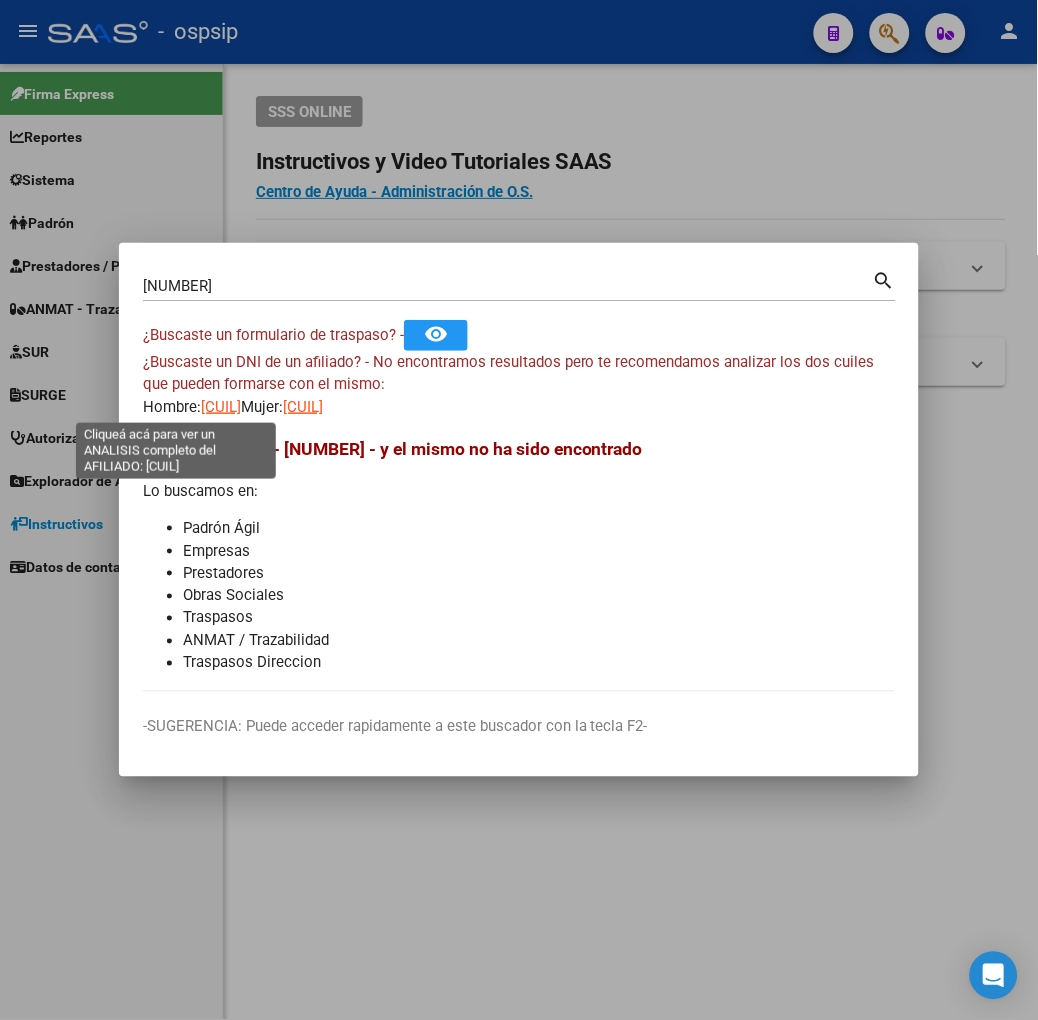 click on "20428302657" at bounding box center (221, 407) 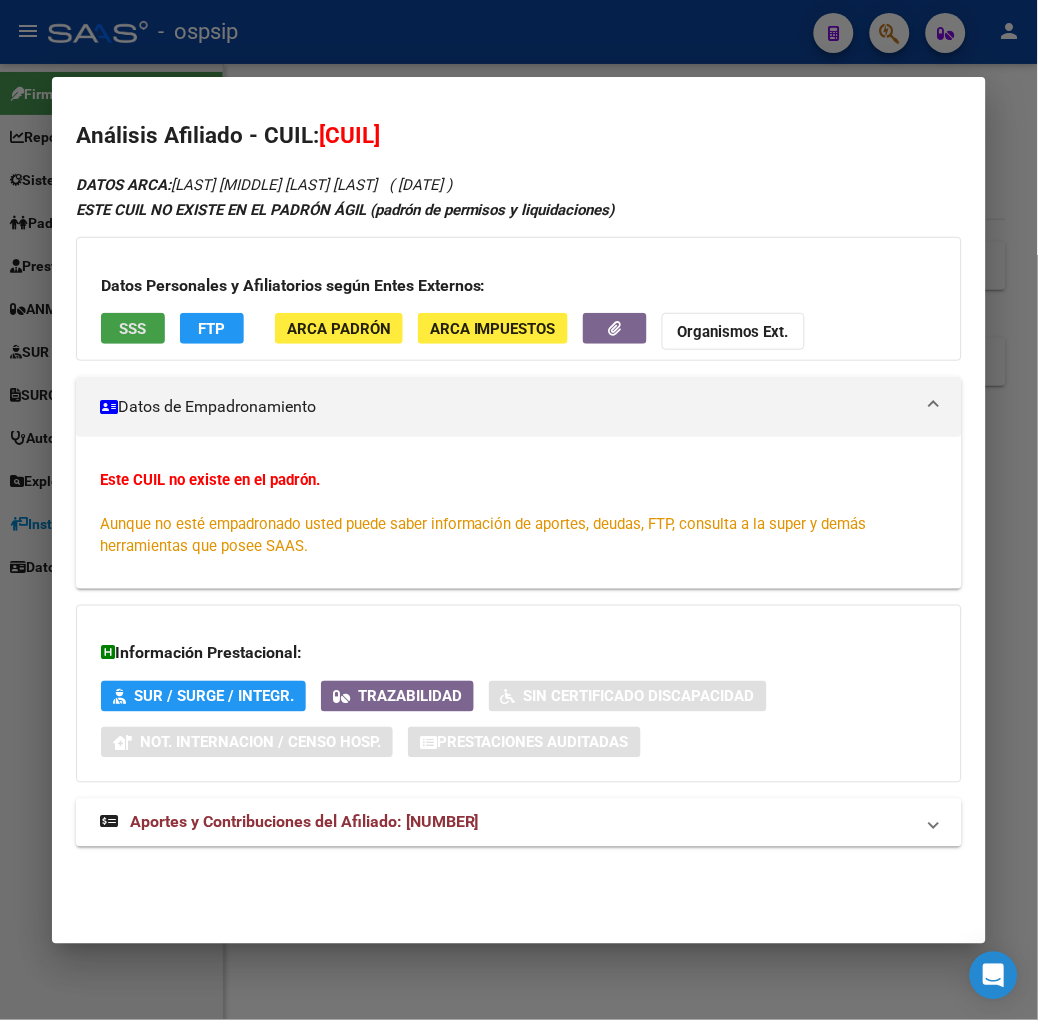 click on "SSS" at bounding box center [132, 329] 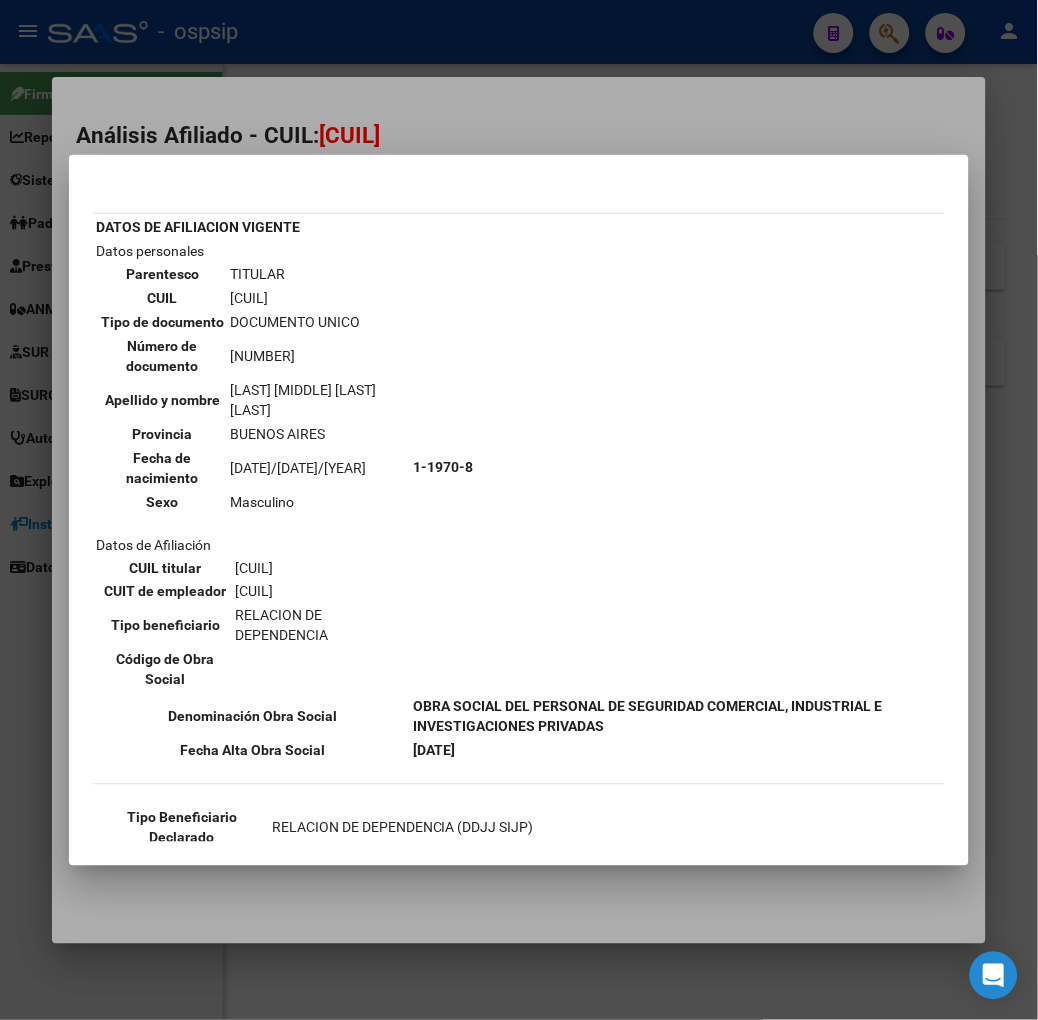 scroll, scrollTop: 61, scrollLeft: 0, axis: vertical 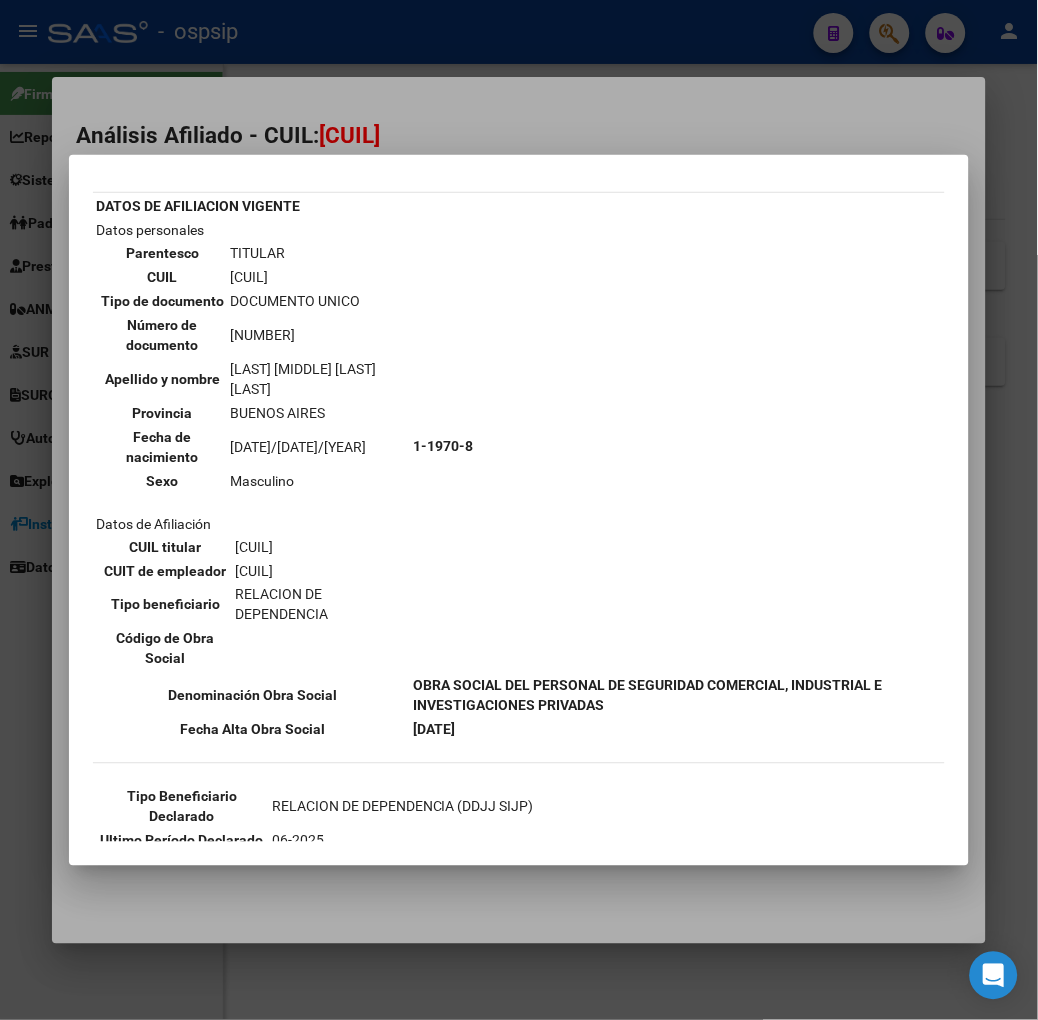 click on "--ACTIVO en Obra Social según consulta SSS--
DATOS DE AFILIACION VIGENTE
Datos personales
Parentesco
TITULAR
CUIL
20-42830265-7
Tipo de documento
DOCUMENTO UNICO
Número de documento
42830265
Apellido y nombre
OMER GABRIEL MOHAMED OSMAR
Provincia
BUENOS AIRES
Fecha de nacimiento
04-09-2000
Sexo
Masculino
Datos de Afiliación
CUIL titular
20-42830265-7
CUIT de empleador
30-71086697-6
Tipo beneficiario
RELACION DE DEPENDENCIA
Código de Obra Social
1-1970-8
Denominación Obra Social
Fecha Alta Obra Social
01-07-2024
Tipo Beneficiario Declarado
RELACION DE DEPENDENCIA (DDJJ SIJP)
Ultimo Período Declarado
06-2025
CUIT DDJJ" at bounding box center (519, 510) 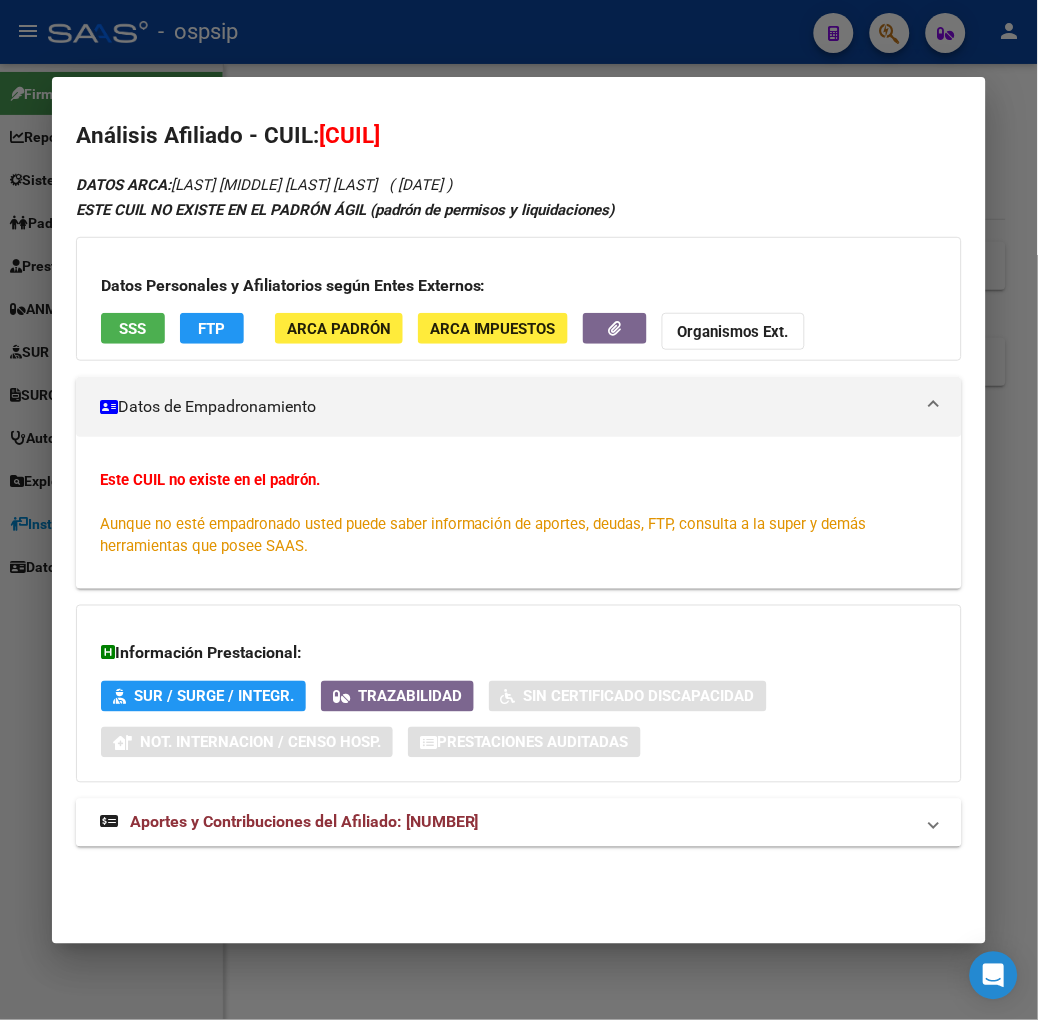 click on "Aportes y Contribuciones del Afiliado: 20428302657" at bounding box center (519, 823) 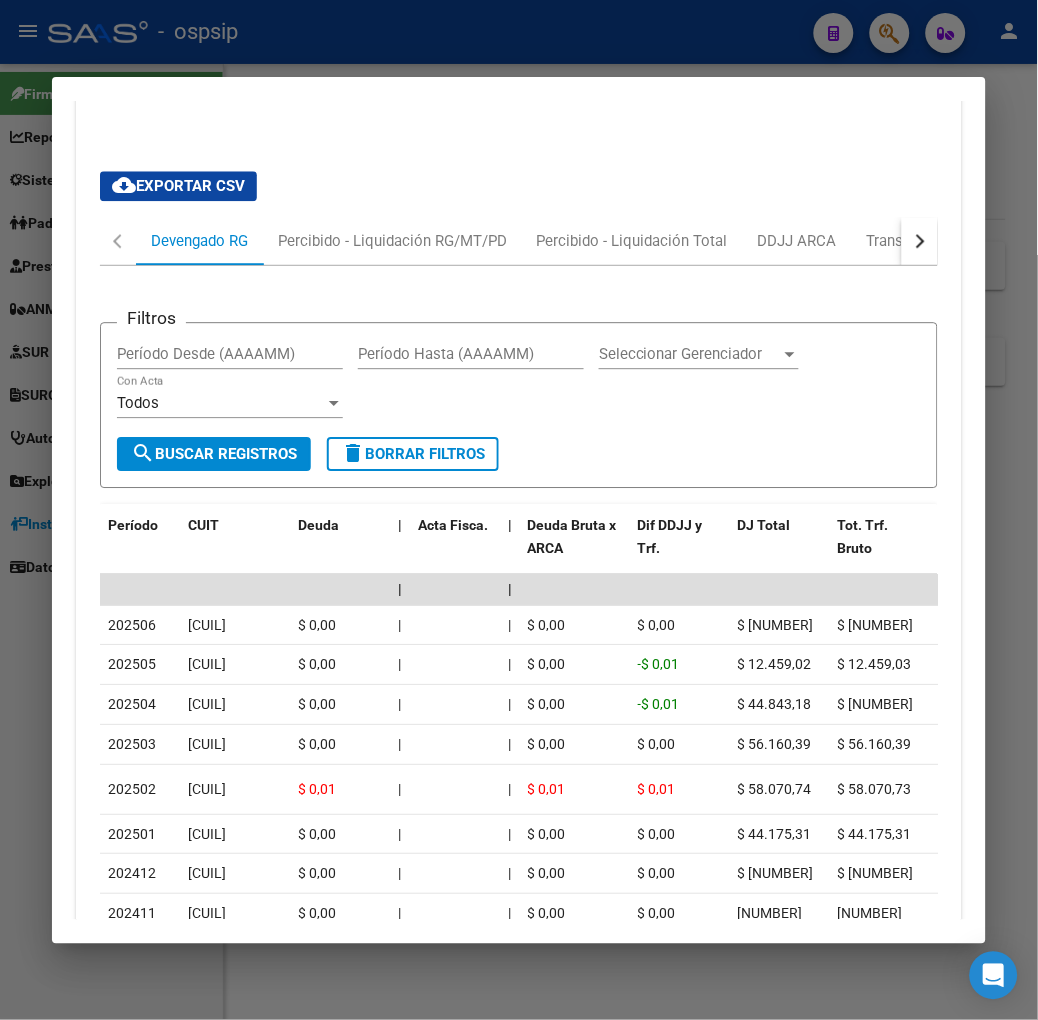 scroll, scrollTop: 867, scrollLeft: 0, axis: vertical 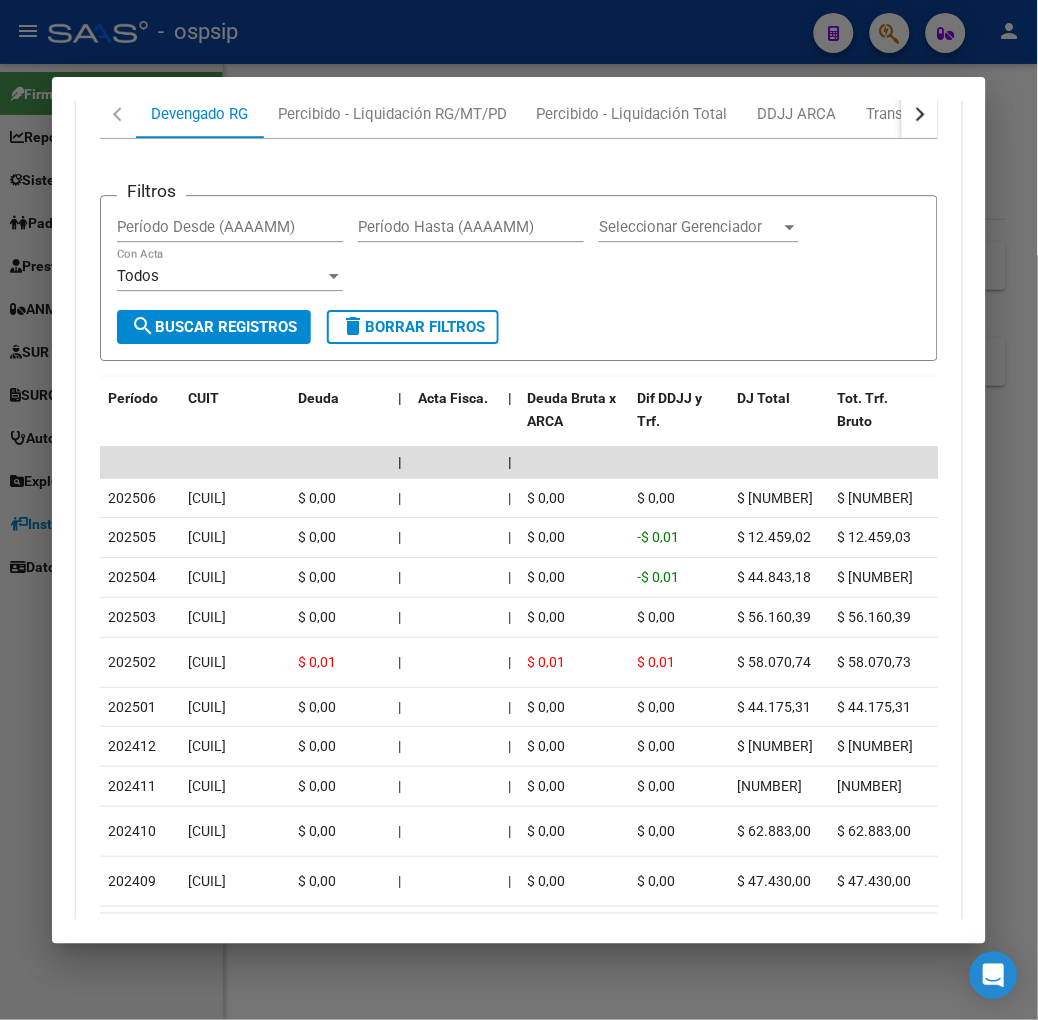 click on "Análisis Afiliado - CUIL:  20428302657 DATOS ARCA:  OMER GABRIEL MOHAMED OSMAR       (04/09/2000)  ESTE CUIL NO EXISTE EN EL PADRÓN ÁGIL (padrón de permisos y liquidaciones) Datos Personales y Afiliatorios según Entes Externos: SSS FTP ARCA Padrón ARCA Impuestos Organismos Ext.    Datos de Empadronamiento  Este CUIL no existe en el padrón.  Aunque no esté empadronado usted puede saber información de aportes, deudas, FTP, consulta a la super y demás herramientas que posee SAAS.   Información Prestacional:       SUR / SURGE / INTEGR.    Trazabilidad    Sin Certificado Discapacidad    Not. Internacion / Censo Hosp.  Prestaciones Auditadas     Aportes y Contribuciones del Afiliado: 20428302657 cloud_download  Exportar CSV  Devengado RG Percibido - Liquidación RG/MT/PD Percibido - Liquidación Total DDJJ ARCA Transferencias ARCA ARCA Relaciones Laborales Filtros Período Desde (AAAAMM) Período Hasta (AAAAMM) Seleccionar Gerenciador Seleccionar Gerenciador Todos Con Acta search delete CUIT |" at bounding box center [519, 510] 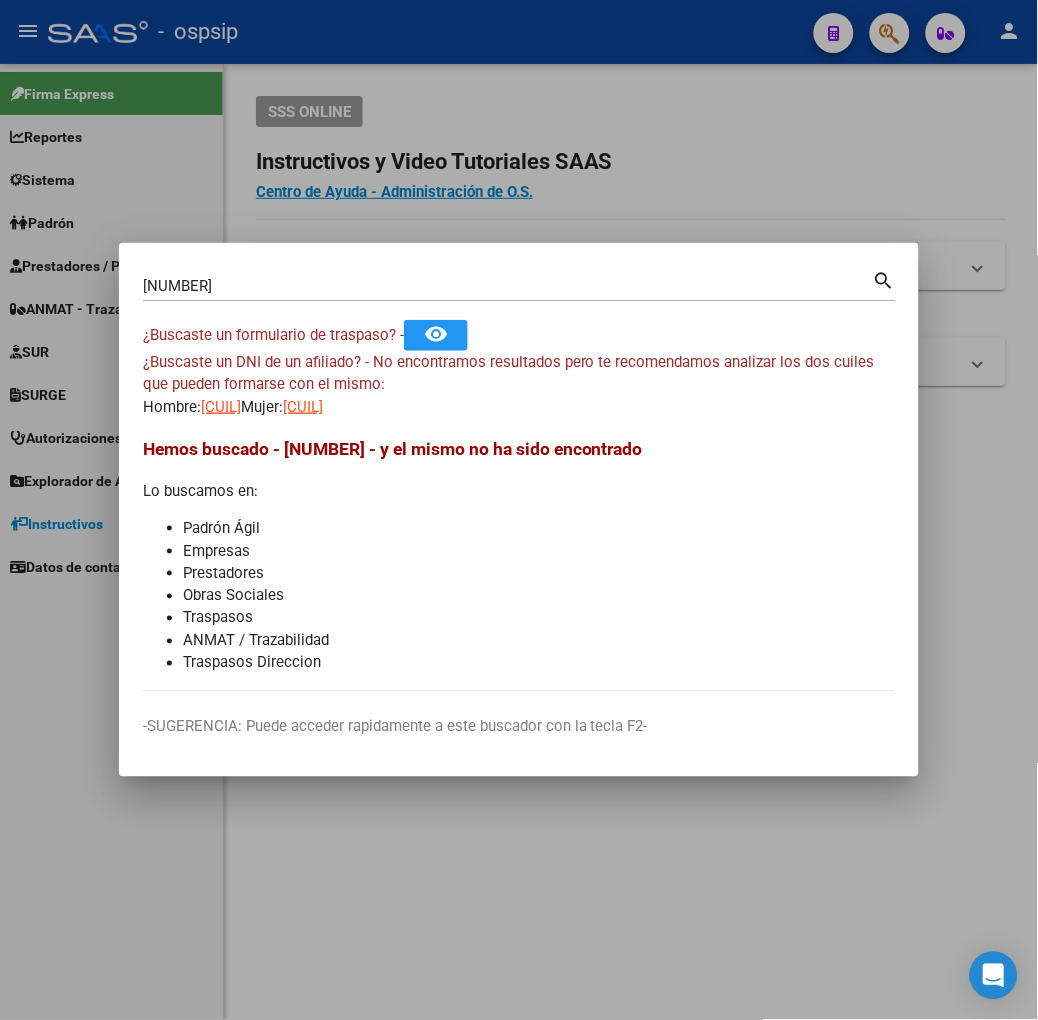 click on "42830265" at bounding box center (508, 286) 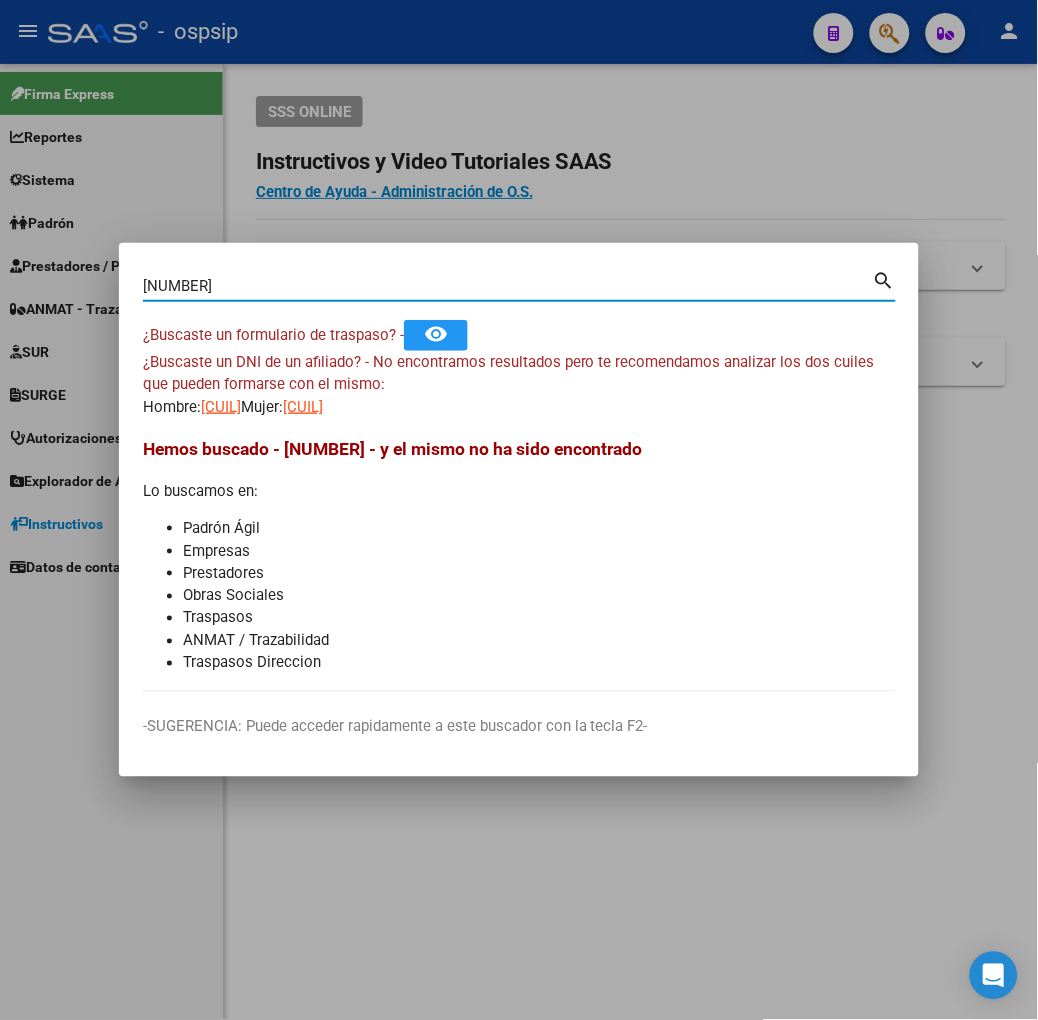 click on "42830265" at bounding box center (508, 286) 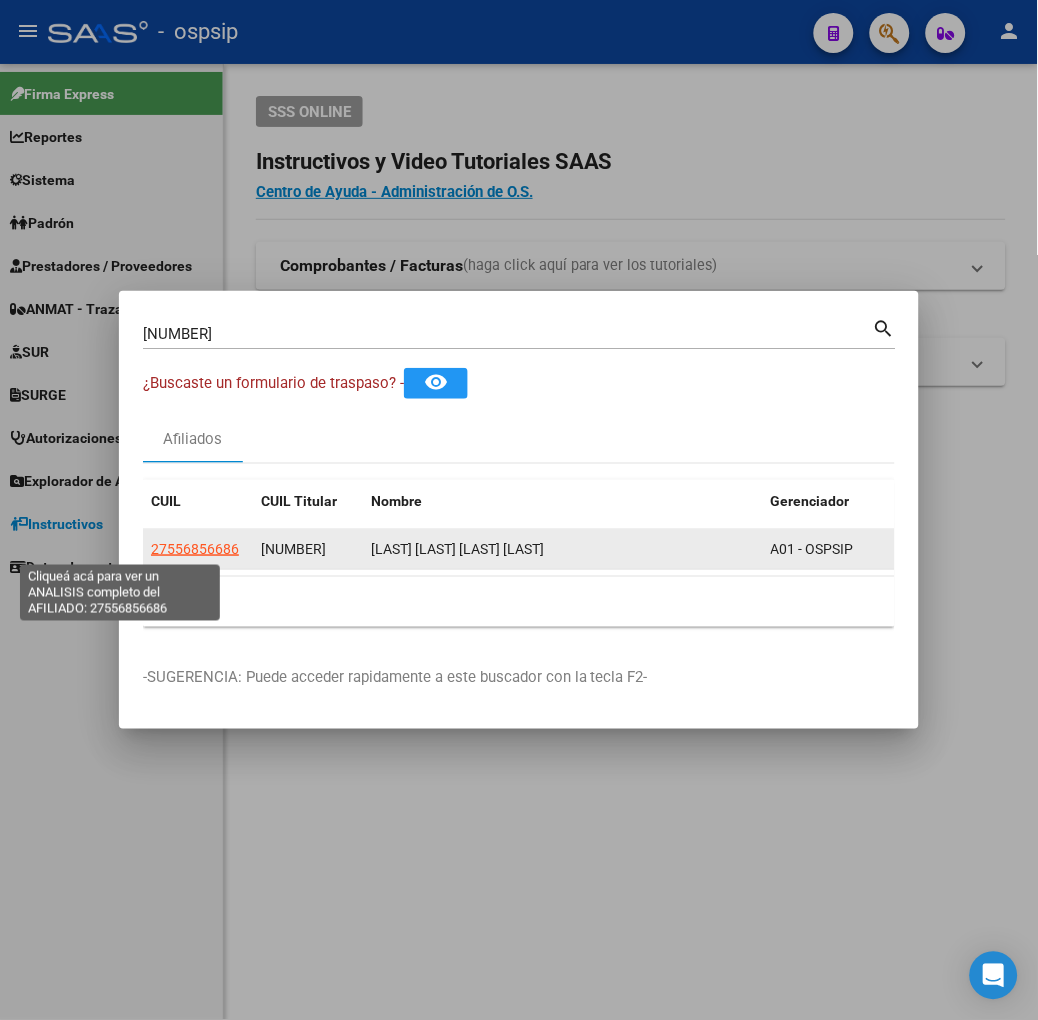 click on "27556856686" 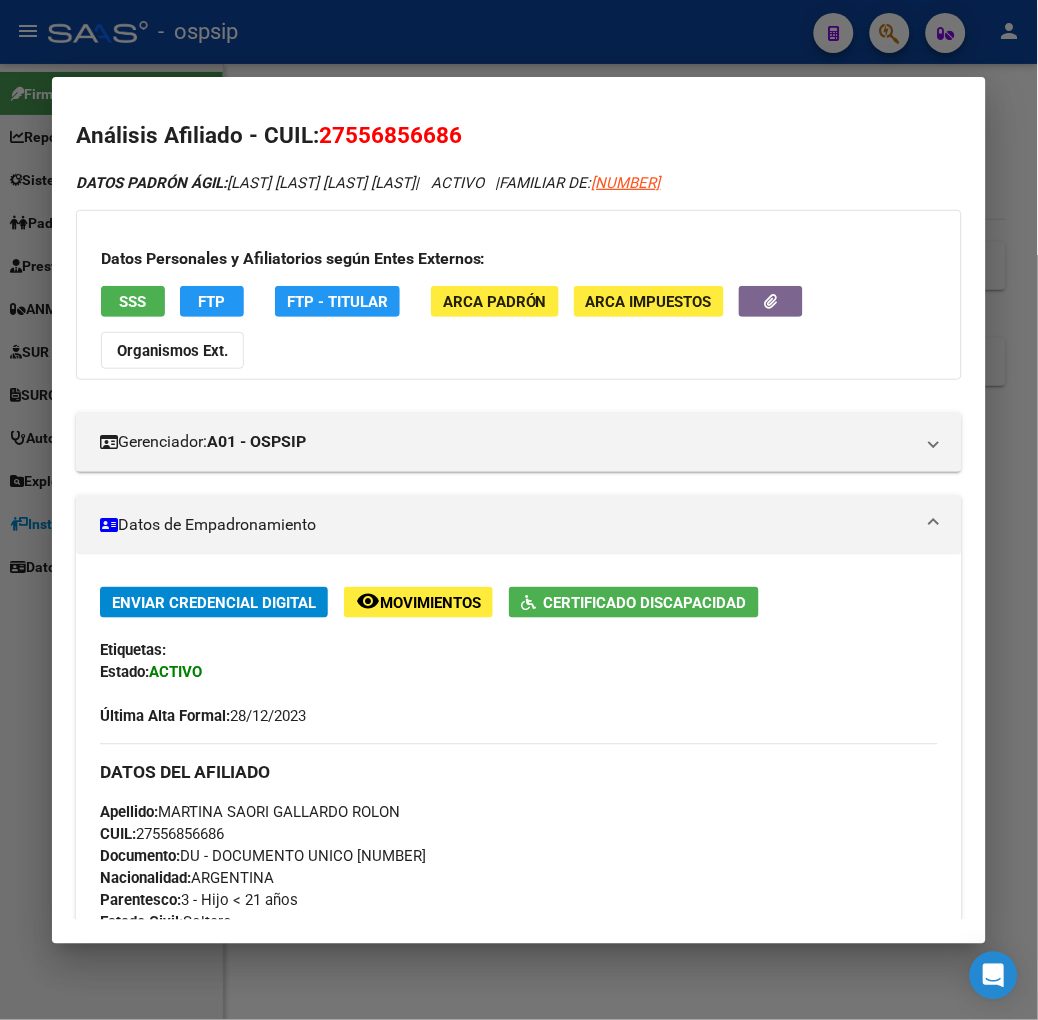 click at bounding box center [519, 510] 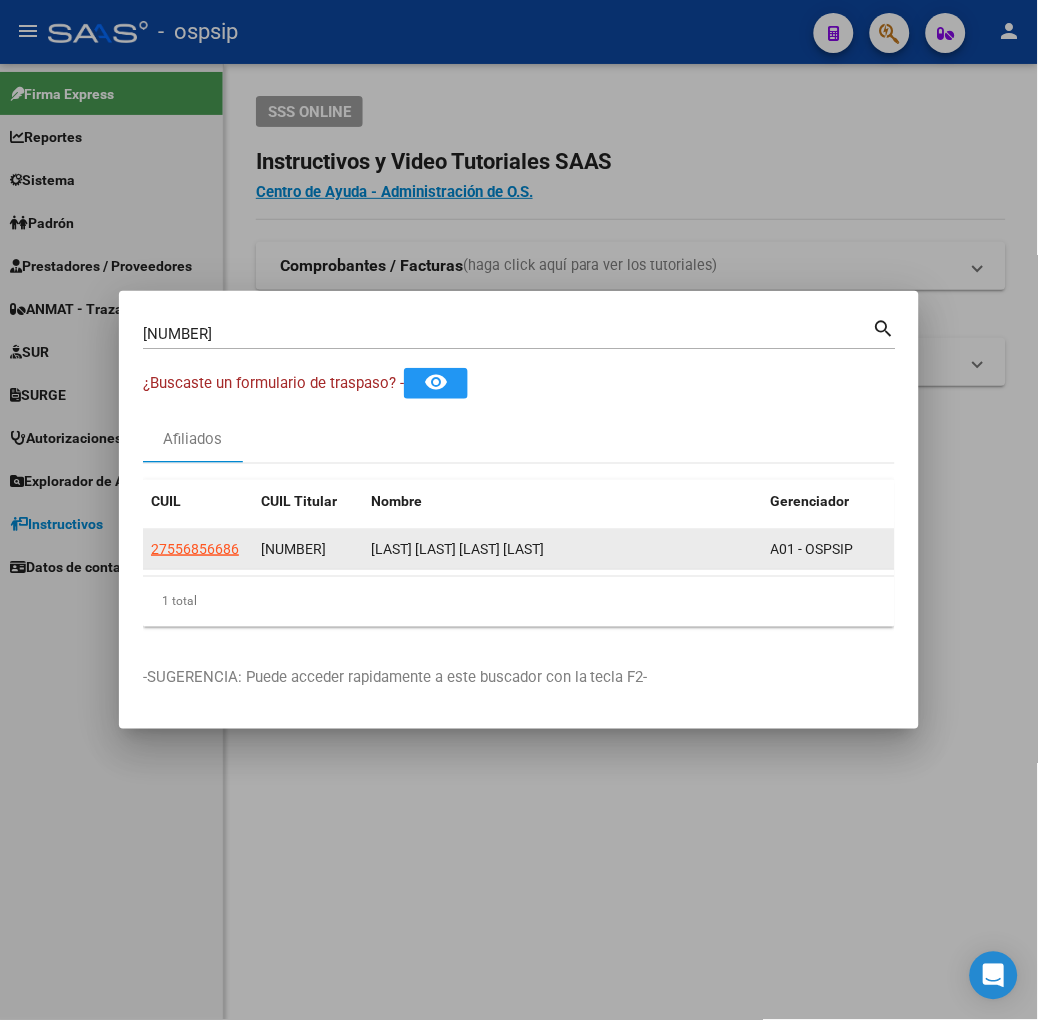 click on "27556856686" 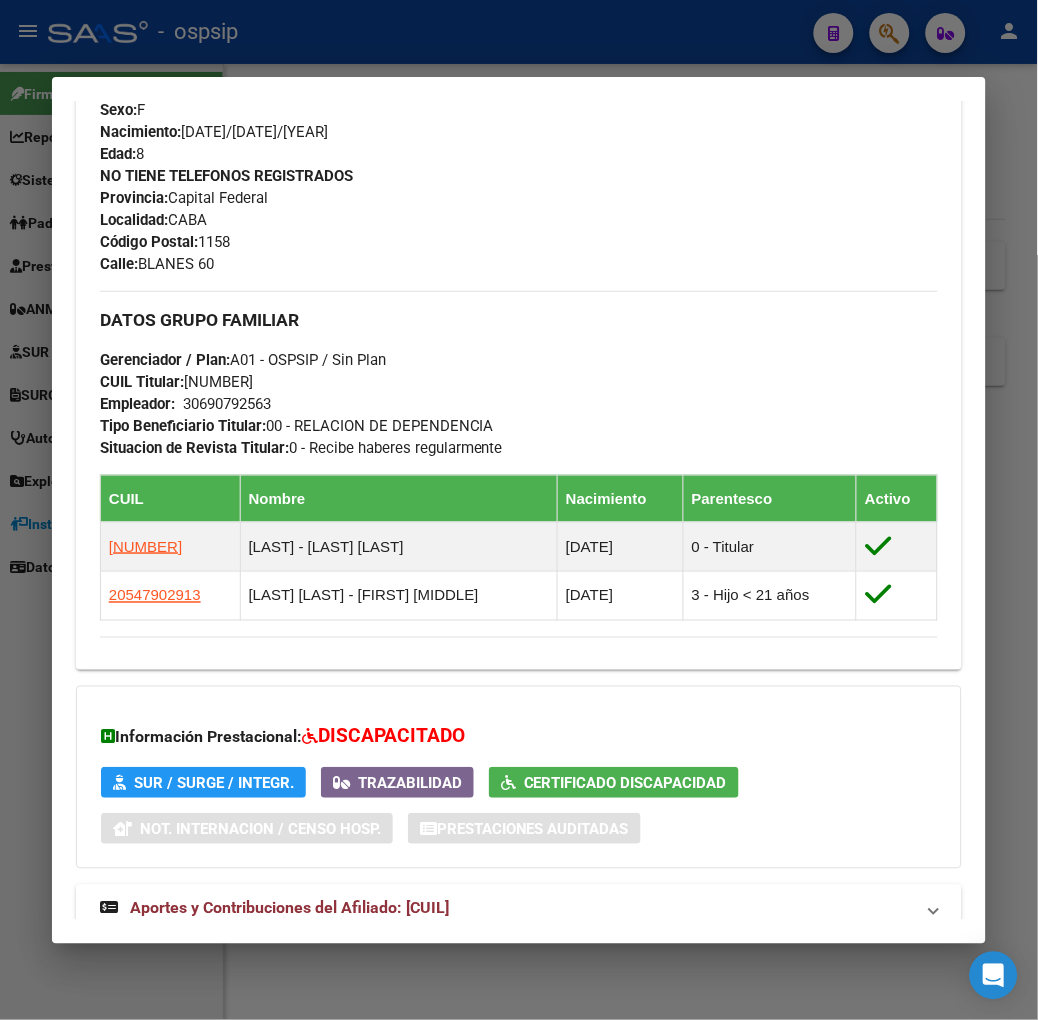 scroll, scrollTop: 917, scrollLeft: 0, axis: vertical 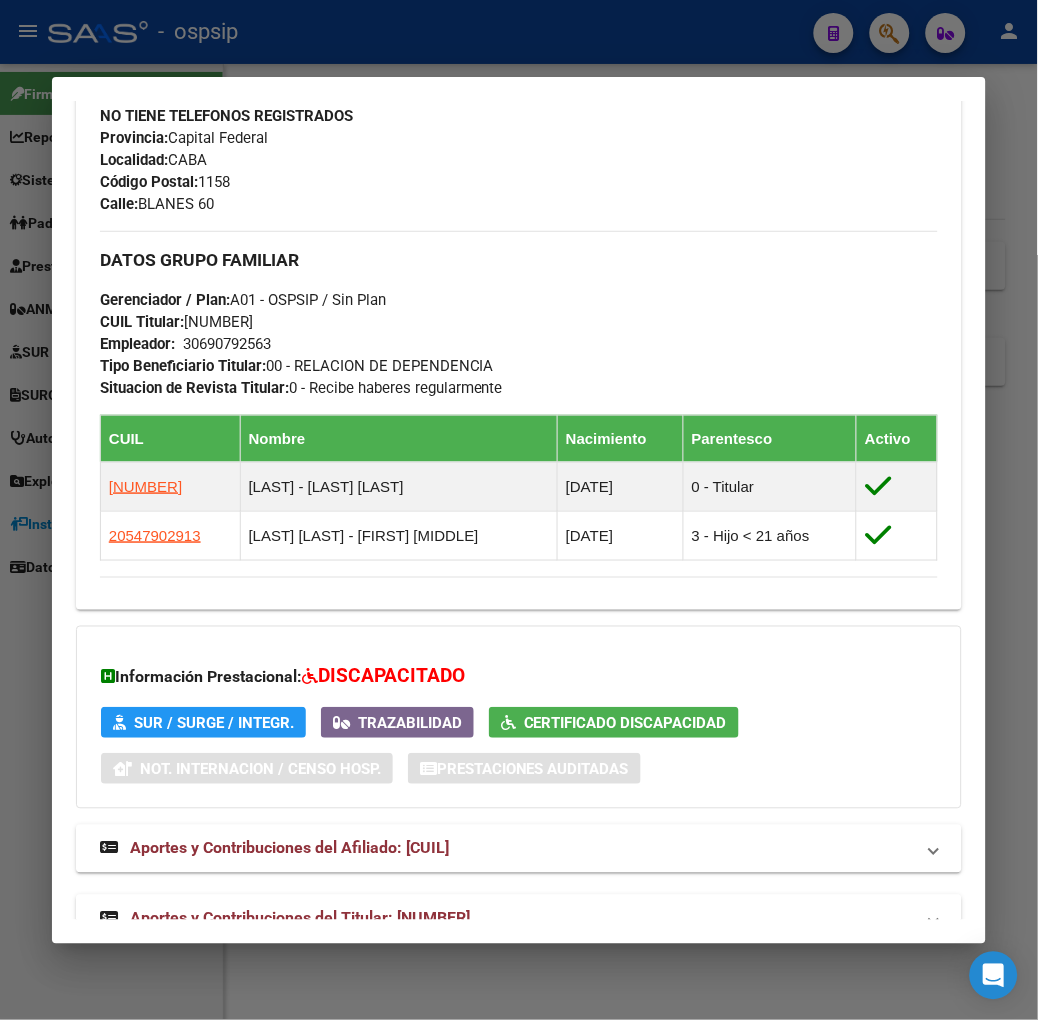 click on "Aportes y Contribuciones del Titular: 20298280214" at bounding box center (519, 919) 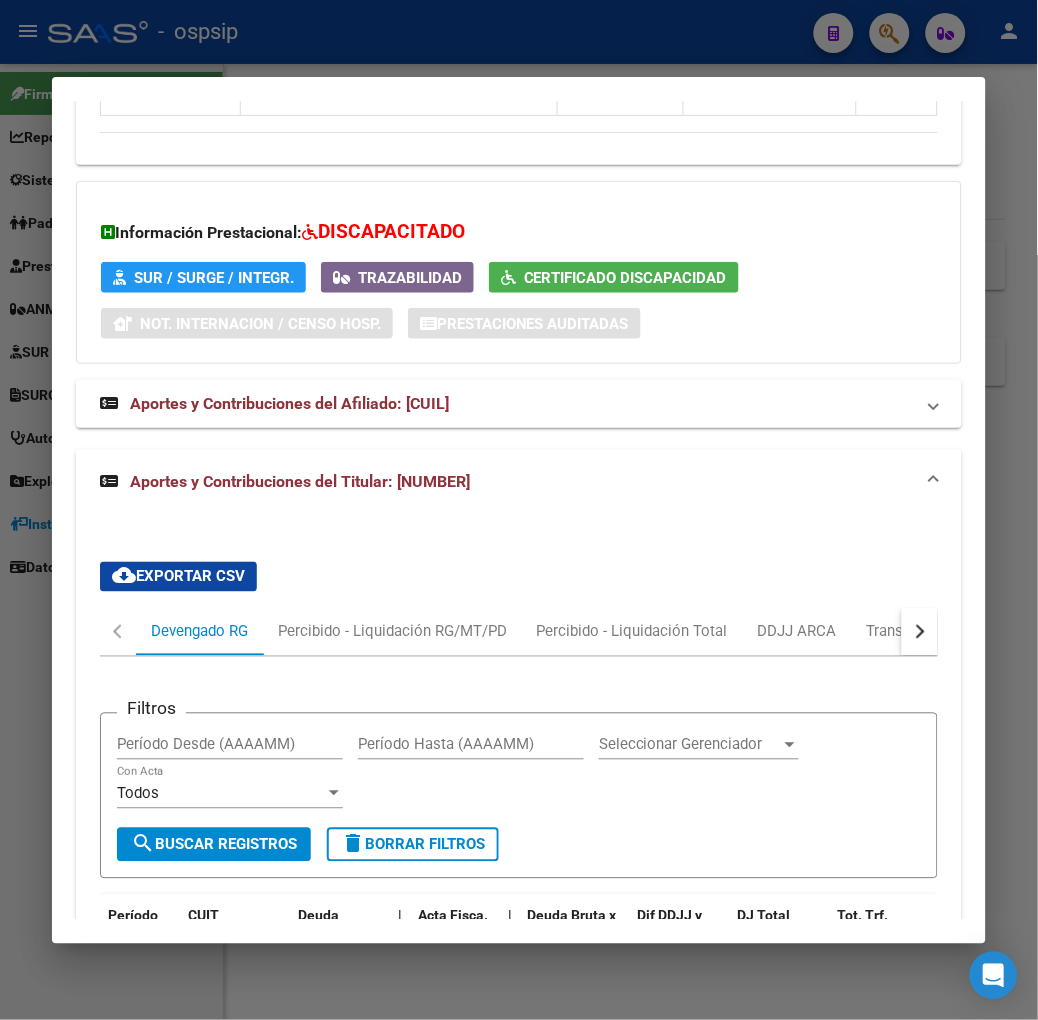 scroll, scrollTop: 1695, scrollLeft: 0, axis: vertical 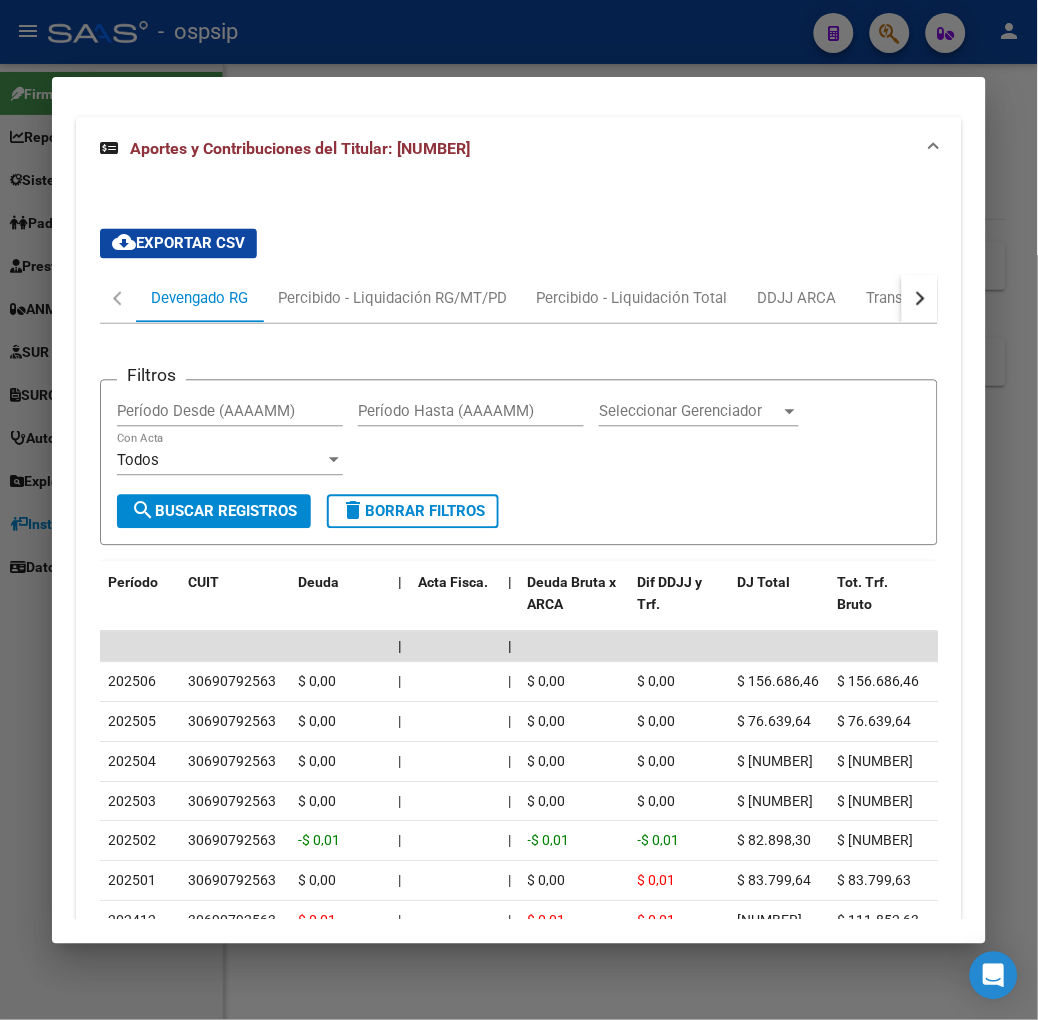 click at bounding box center [519, 510] 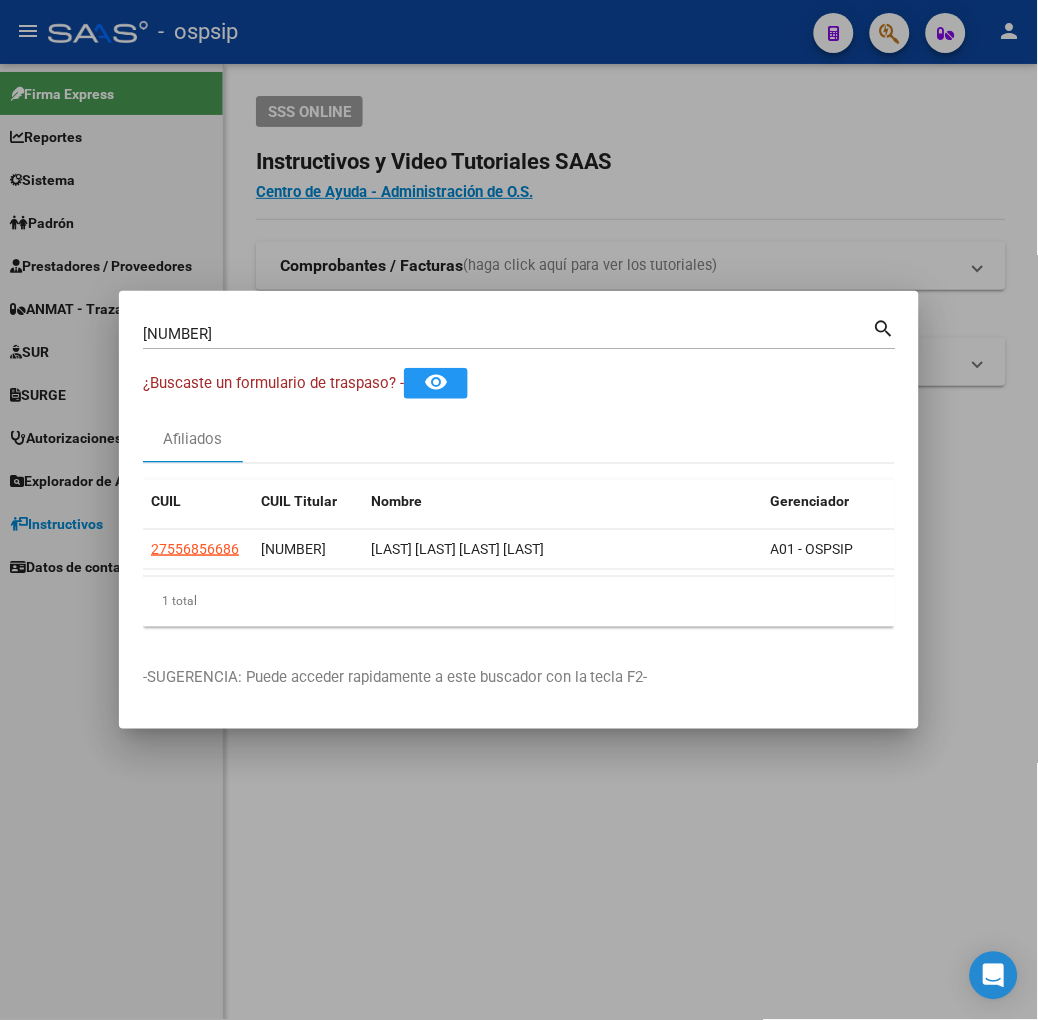 click on "55685668" at bounding box center (508, 334) 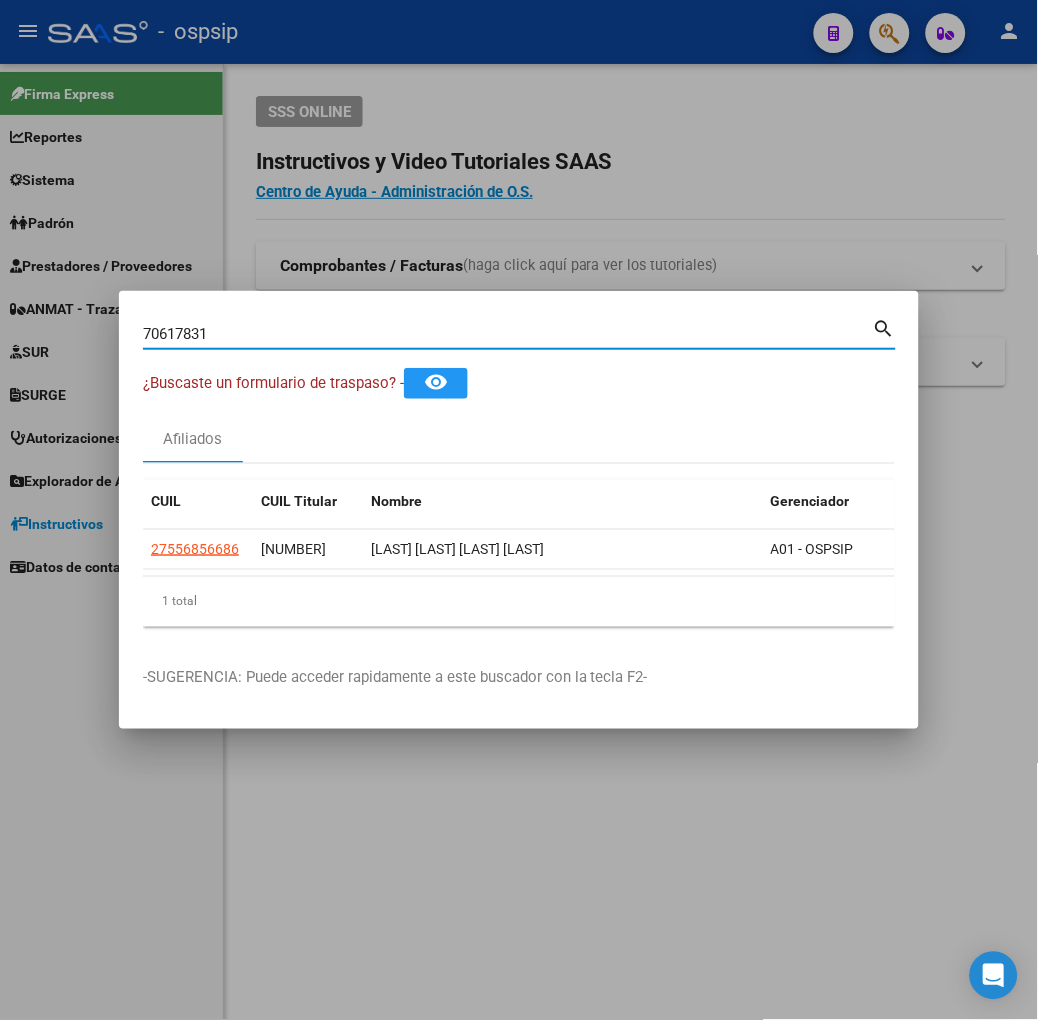 type on "70617831" 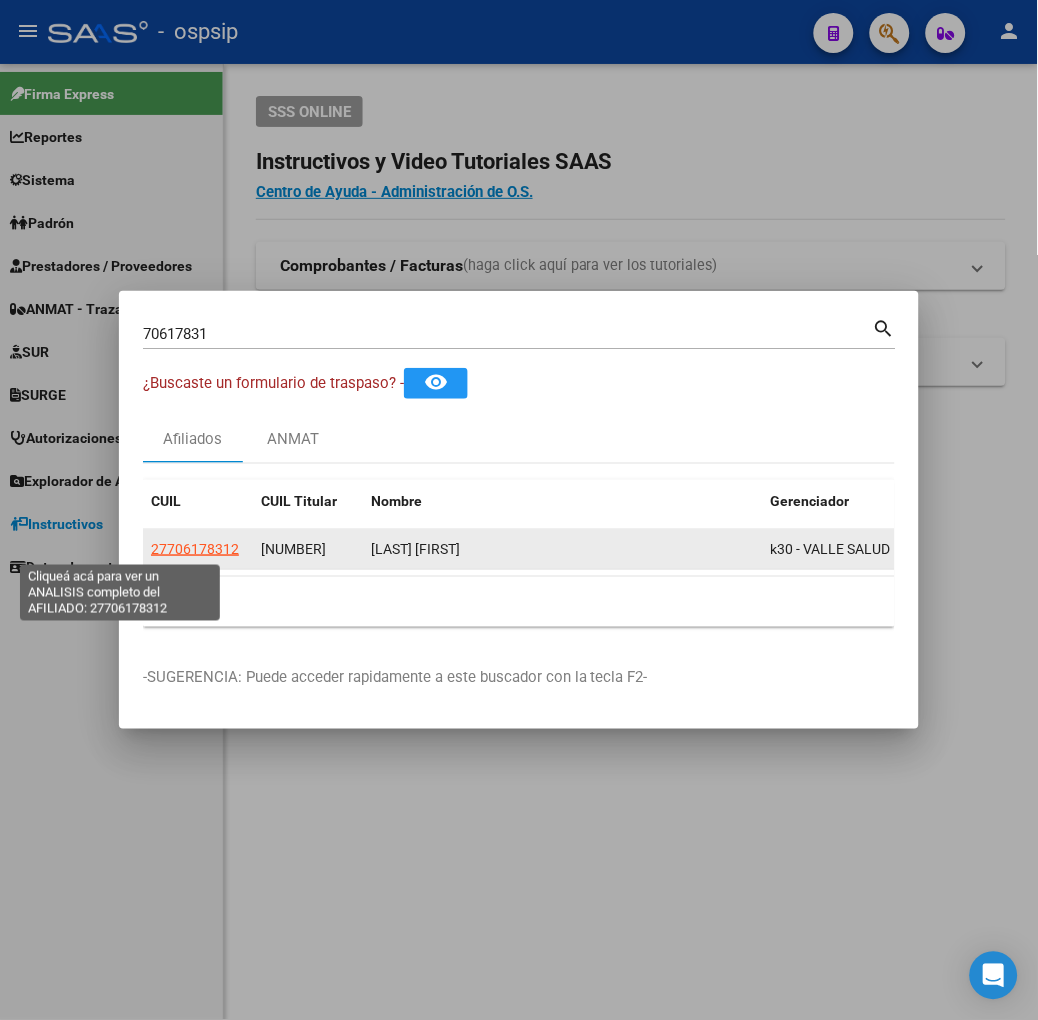 click on "27706178312" 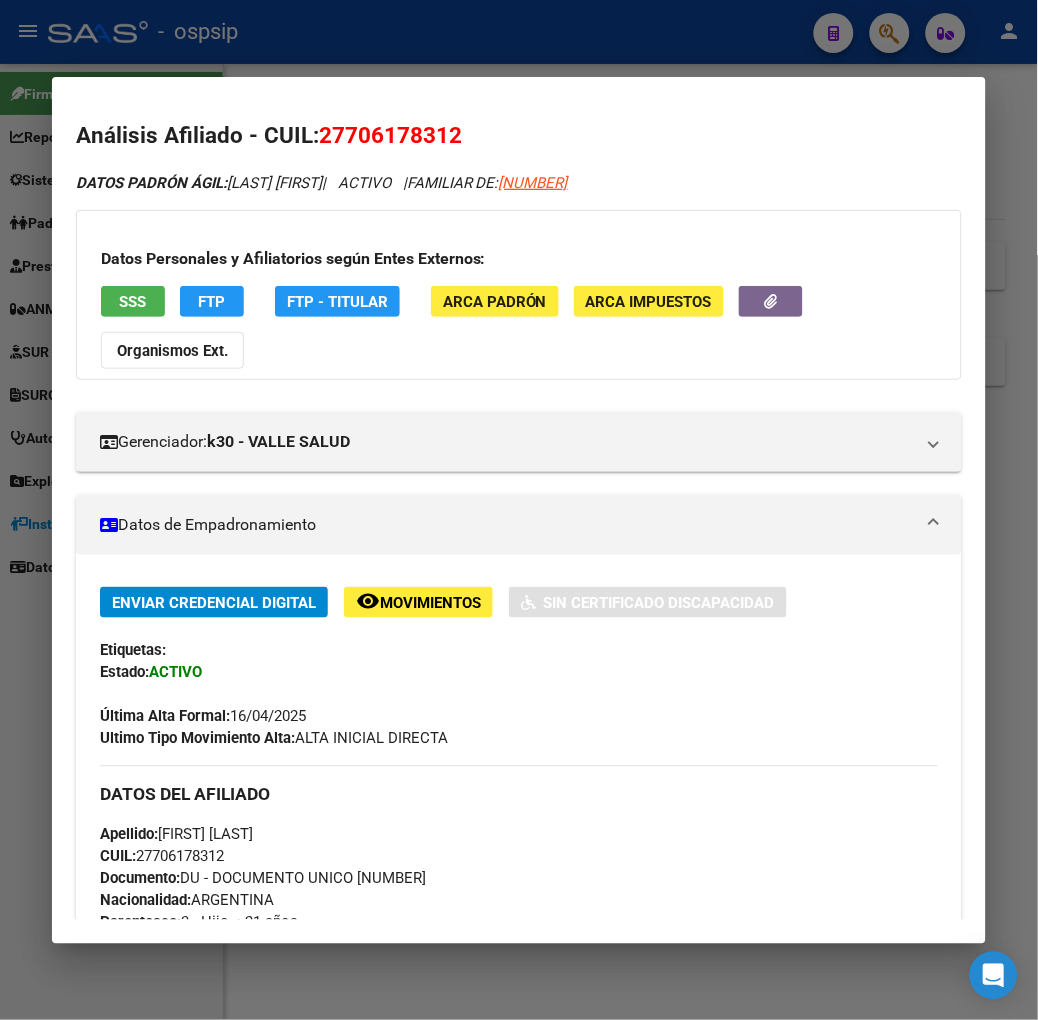 click on "SSS" at bounding box center (132, 302) 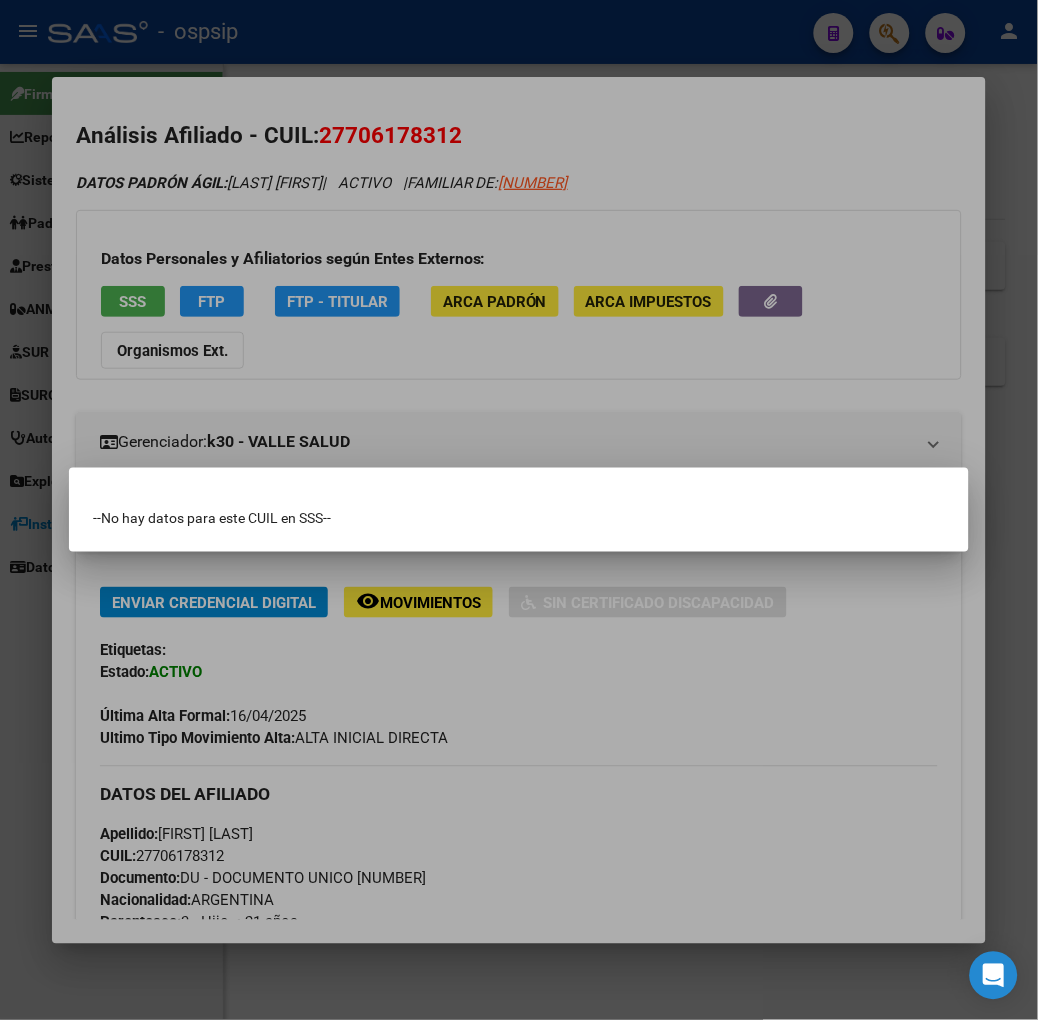 click at bounding box center (519, 510) 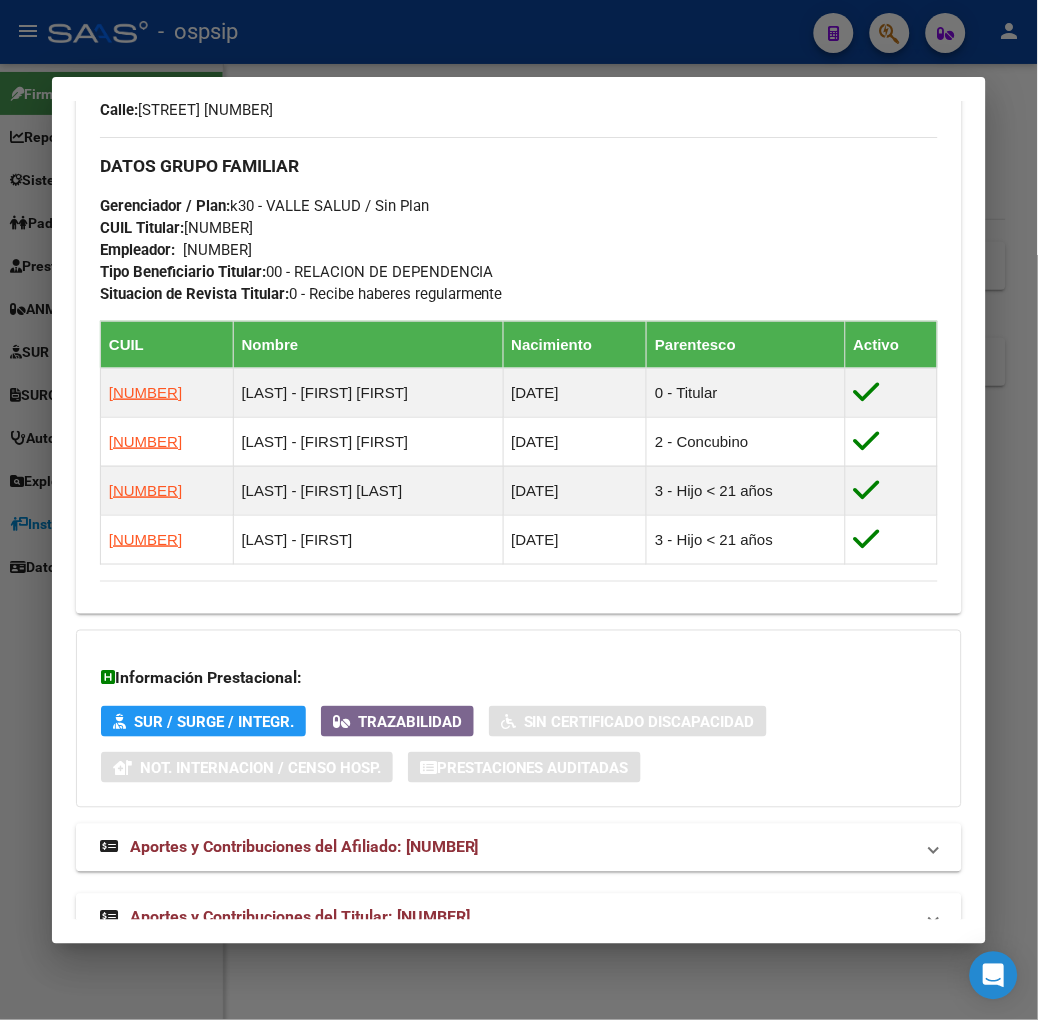 click on "Aportes y Contribuciones del Titular: 20318200573" at bounding box center (300, 917) 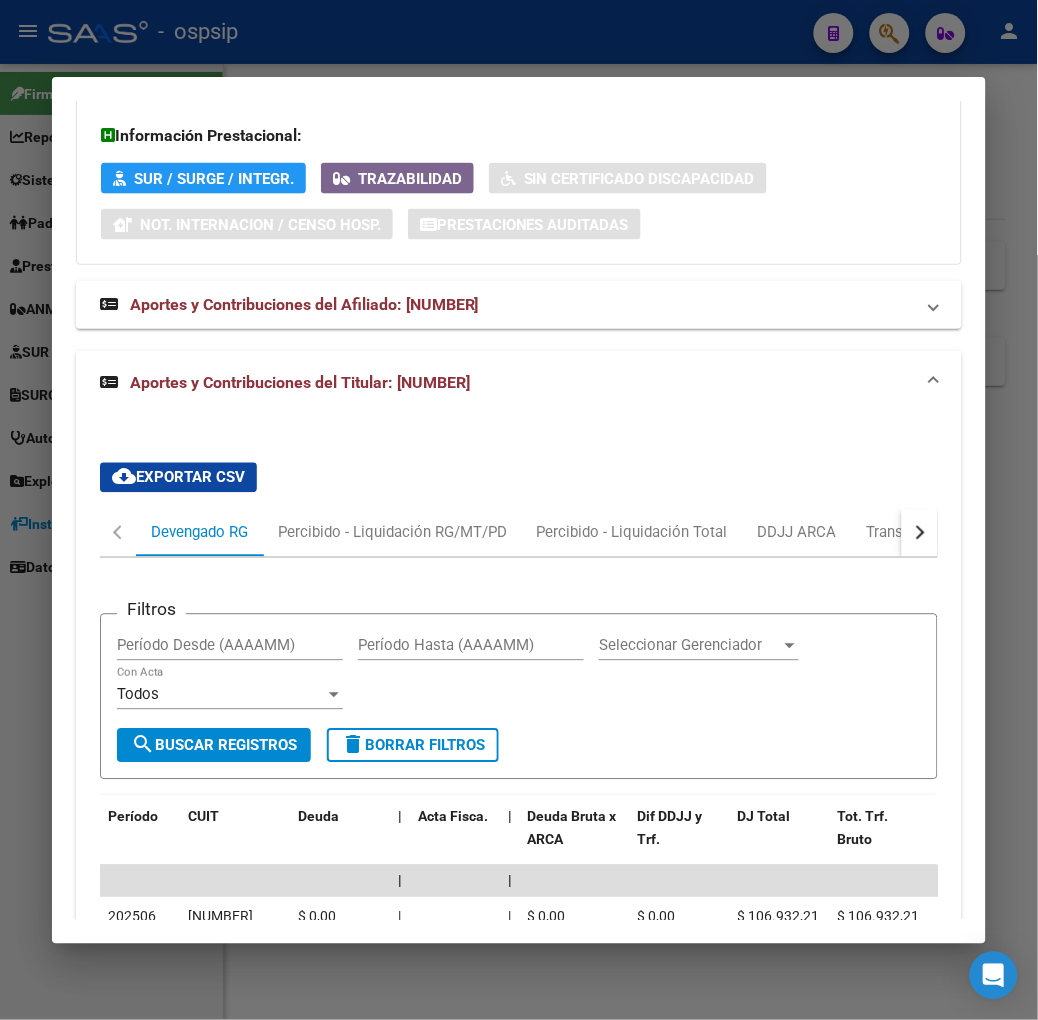 scroll, scrollTop: 1910, scrollLeft: 0, axis: vertical 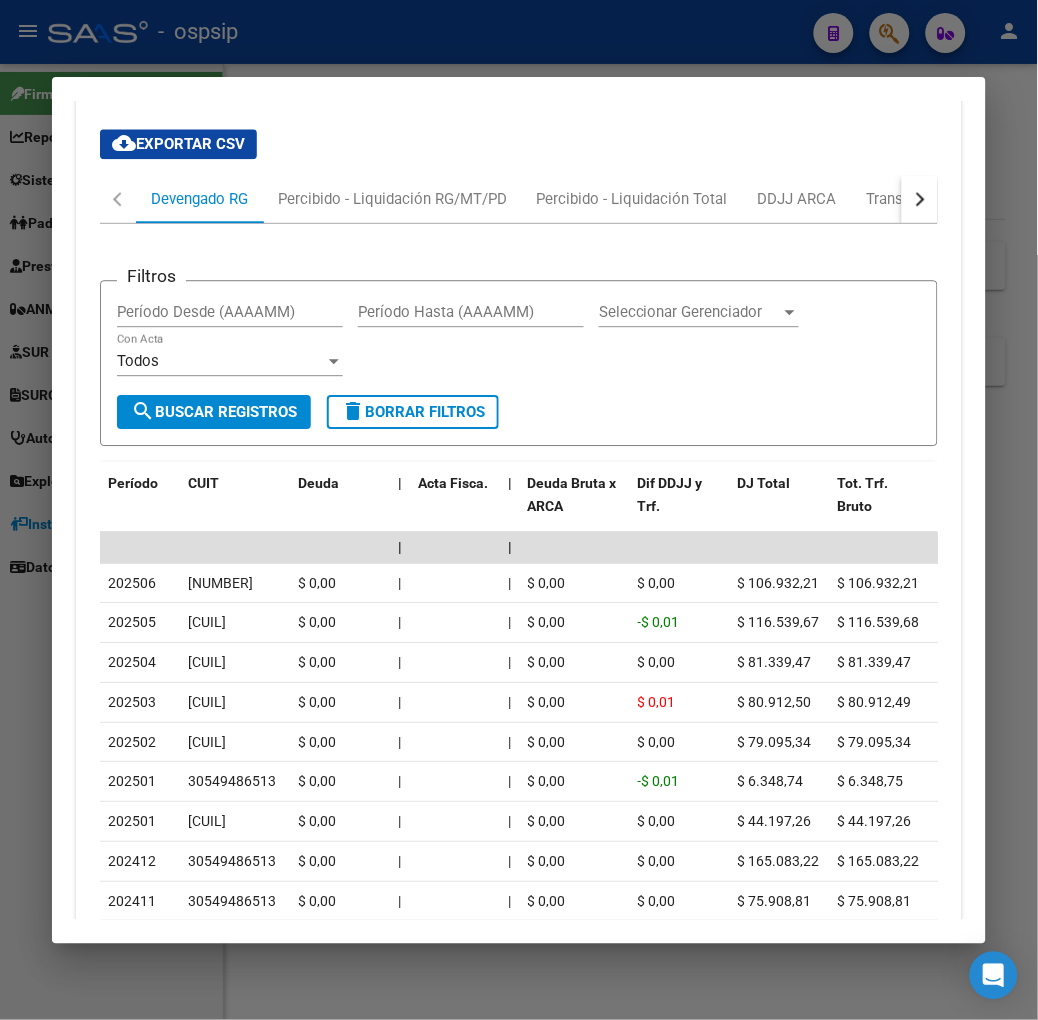 click at bounding box center (519, 510) 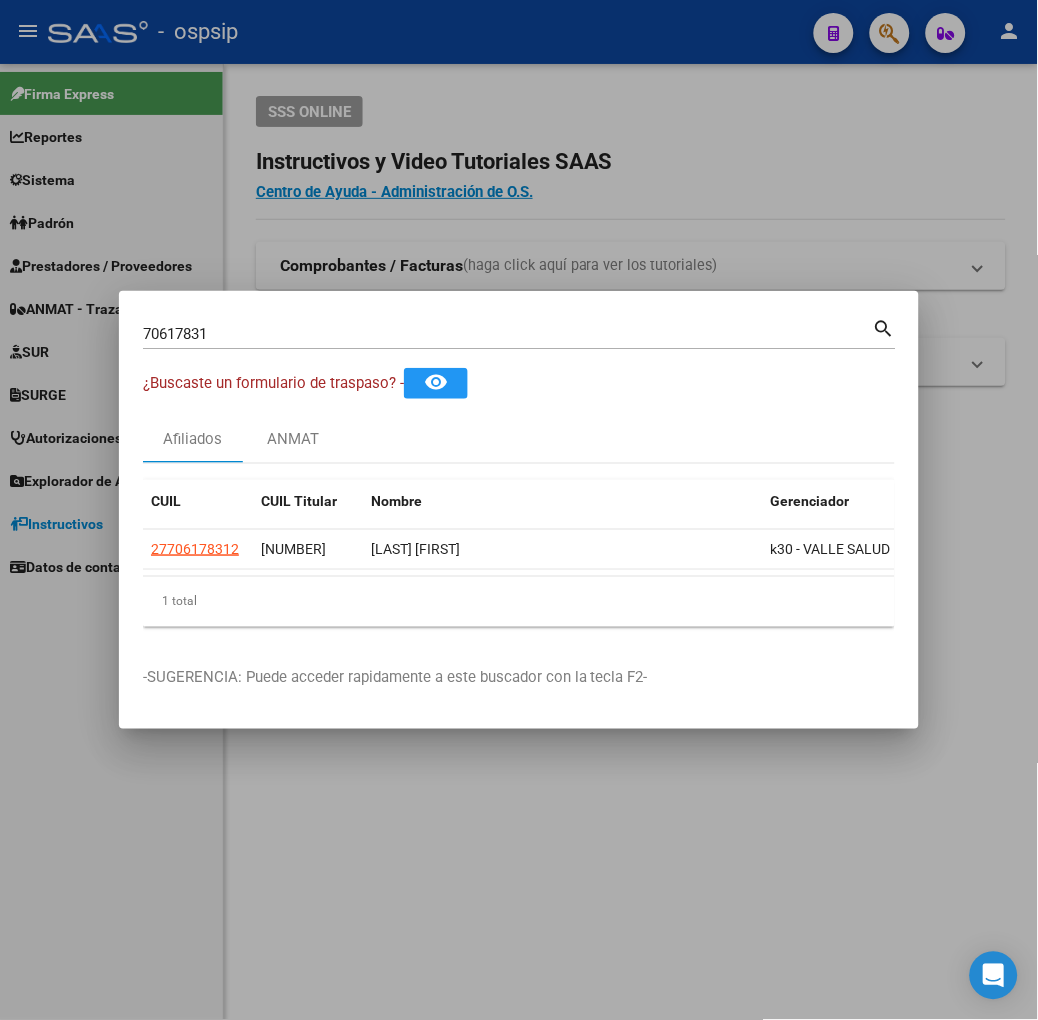 click on "70617831" at bounding box center [508, 334] 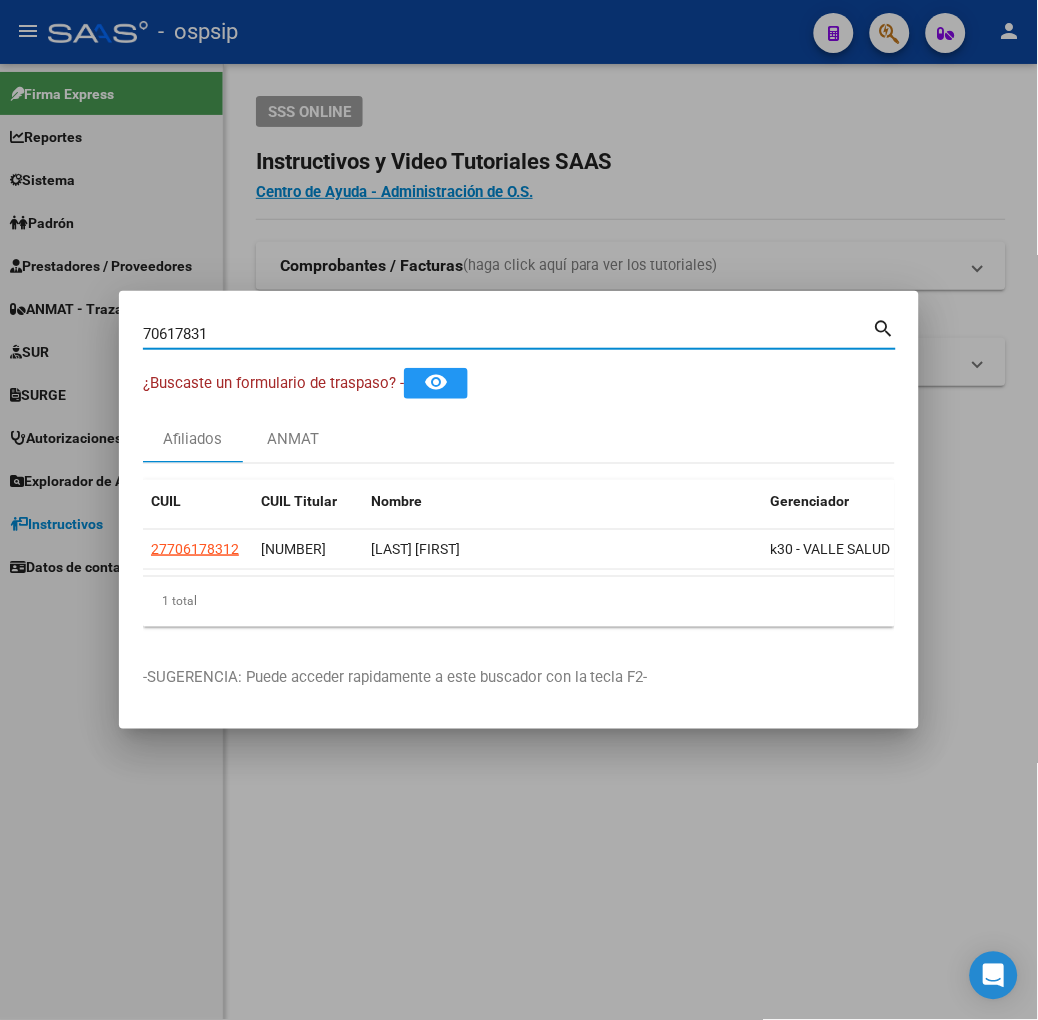click on "70617831" at bounding box center [508, 334] 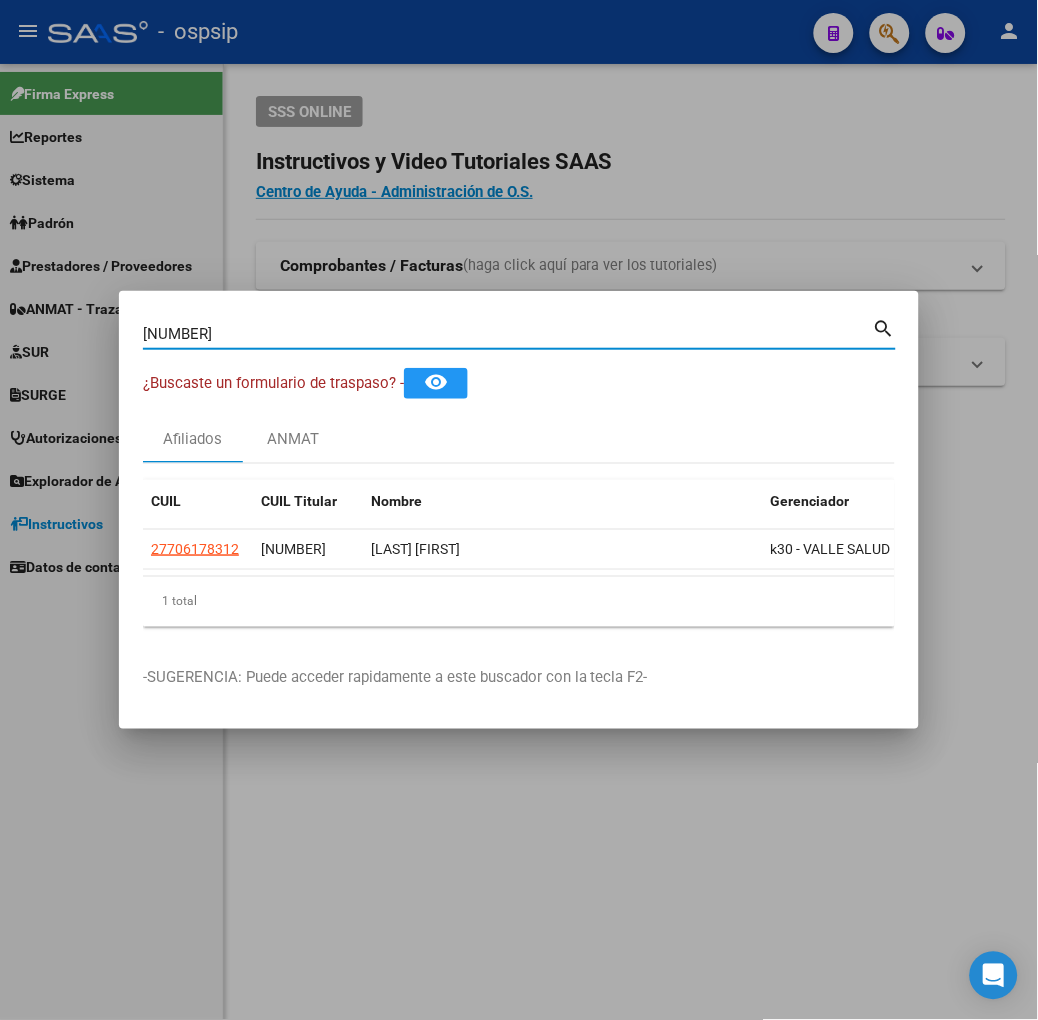 type on "70579887" 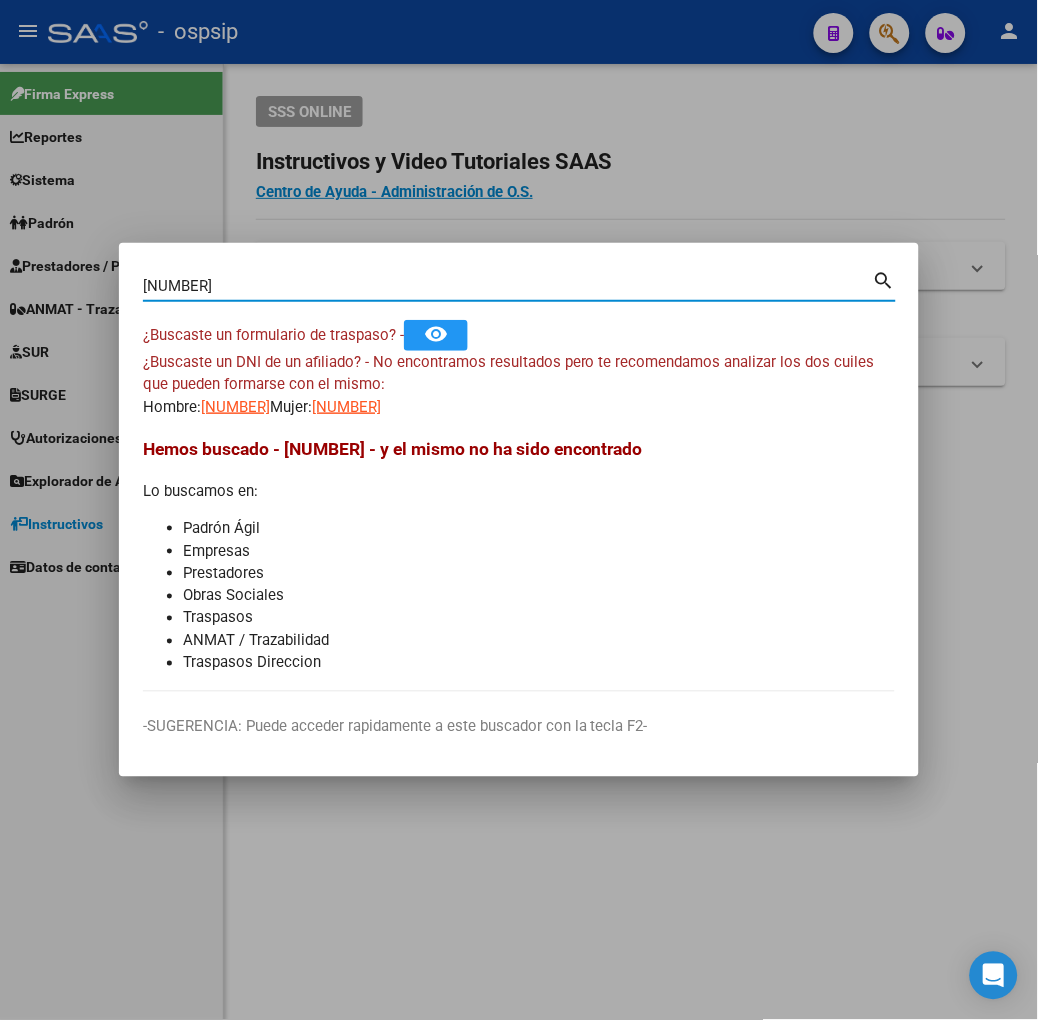 click on "70579887 Buscar (apellido, dni, cuil, nro traspaso, cuit, obra social) search ¿Buscaste un formulario de traspaso? -   remove_red_eye ¿Buscaste un DNI de un afiliado? - No encontramos resultados pero te recomendamos analizar los dos cuiles que pueden formarse con el mismo:  Hombre:  20705798878     Mujer:  27705798872 Hemos buscado - 70579887 - y el mismo no ha sido encontrado  Lo buscamos en:  Padrón Ágil Empresas Prestadores Obras Sociales Traspasos ANMAT / Trazabilidad Traspasos Direccion" at bounding box center [519, 479] 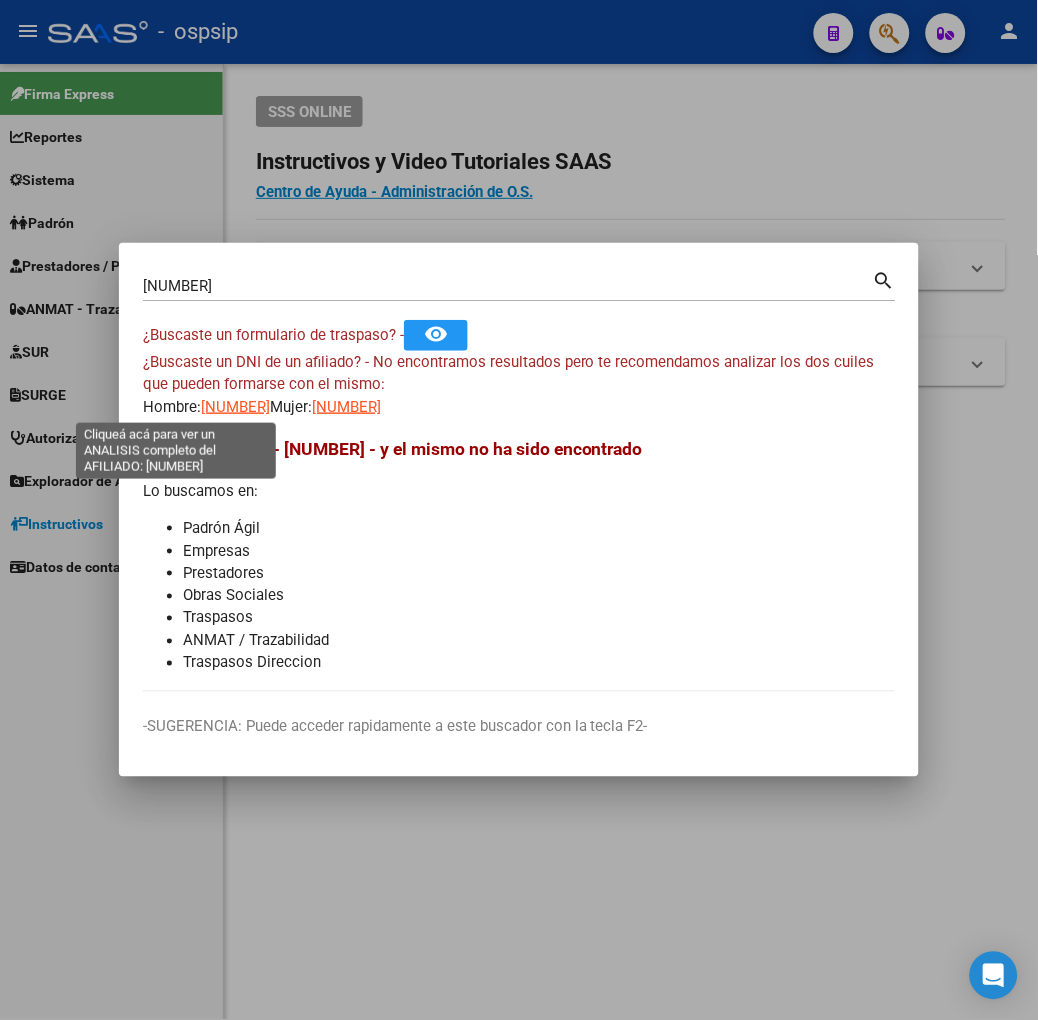 click on "20705798878" at bounding box center [235, 407] 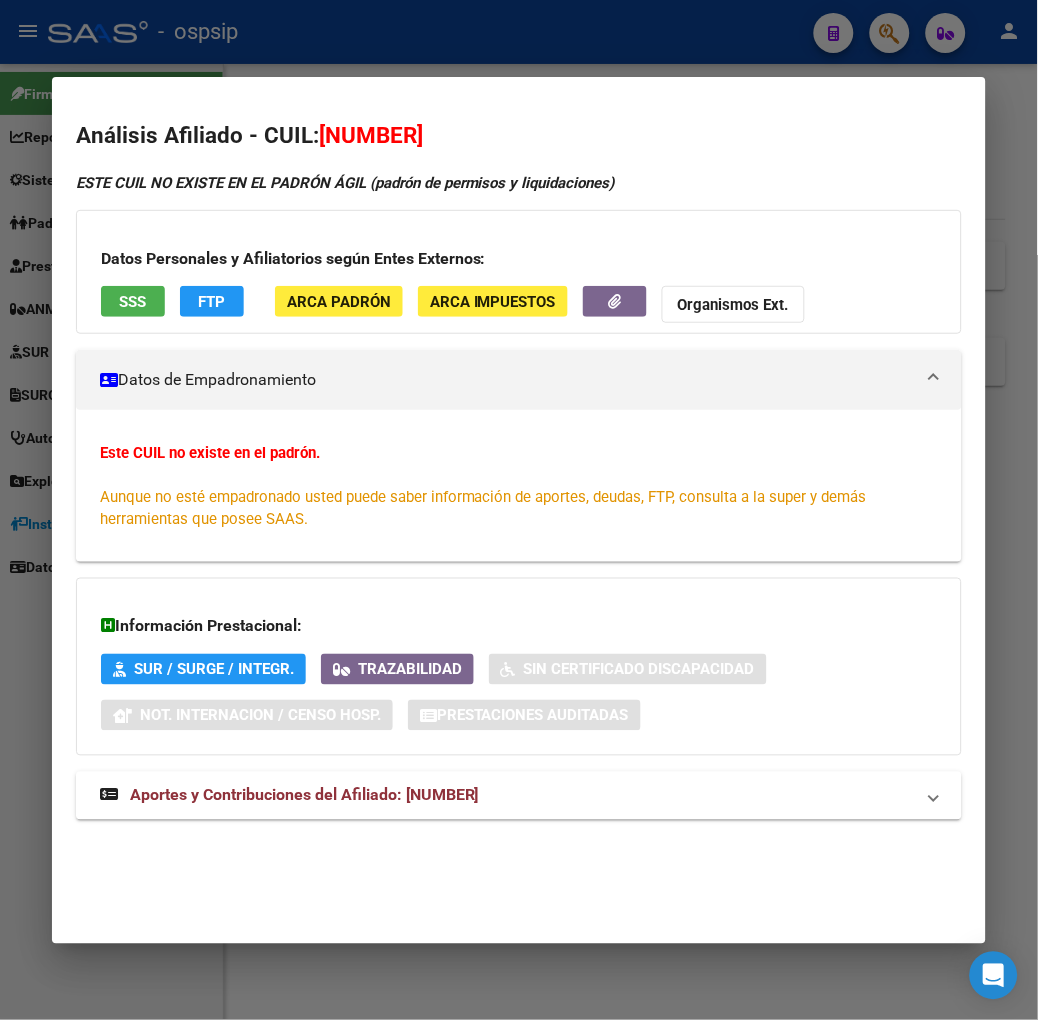 click on "Análisis Afiliado - CUIL:  20705798878 ESTE CUIL NO EXISTE EN EL PADRÓN ÁGIL (padrón de permisos y liquidaciones) Datos Personales y Afiliatorios según Entes Externos: SSS FTP ARCA Padrón ARCA Impuestos Organismos Ext.    Datos de Empadronamiento  Este CUIL no existe en el padrón.  Aunque no esté empadronado usted puede saber información de aportes, deudas, FTP, consulta a la super y demás herramientas que posee SAAS.   Información Prestacional:       SUR / SURGE / INTEGR.    Trazabilidad    Sin Certificado Discapacidad    Not. Internacion / Censo Hosp.  Prestaciones Auditadas     Aportes y Contribuciones del Afiliado: 20705798878 Hemos buscado el CUIL - 20705798878 - y el mismo no existe en nuestra información procesada de aportes y contribuciones  El mismo fue buscado en:  Cuenta Corriente Devengada de Régimen General Cuenta Corriente Devengada de Monotributo / Personal Doméstico Percibidos de Aportes Detallado Percibido por Fiscalización Percibido Total Archivos de Nóminas ARCA" at bounding box center [519, 510] 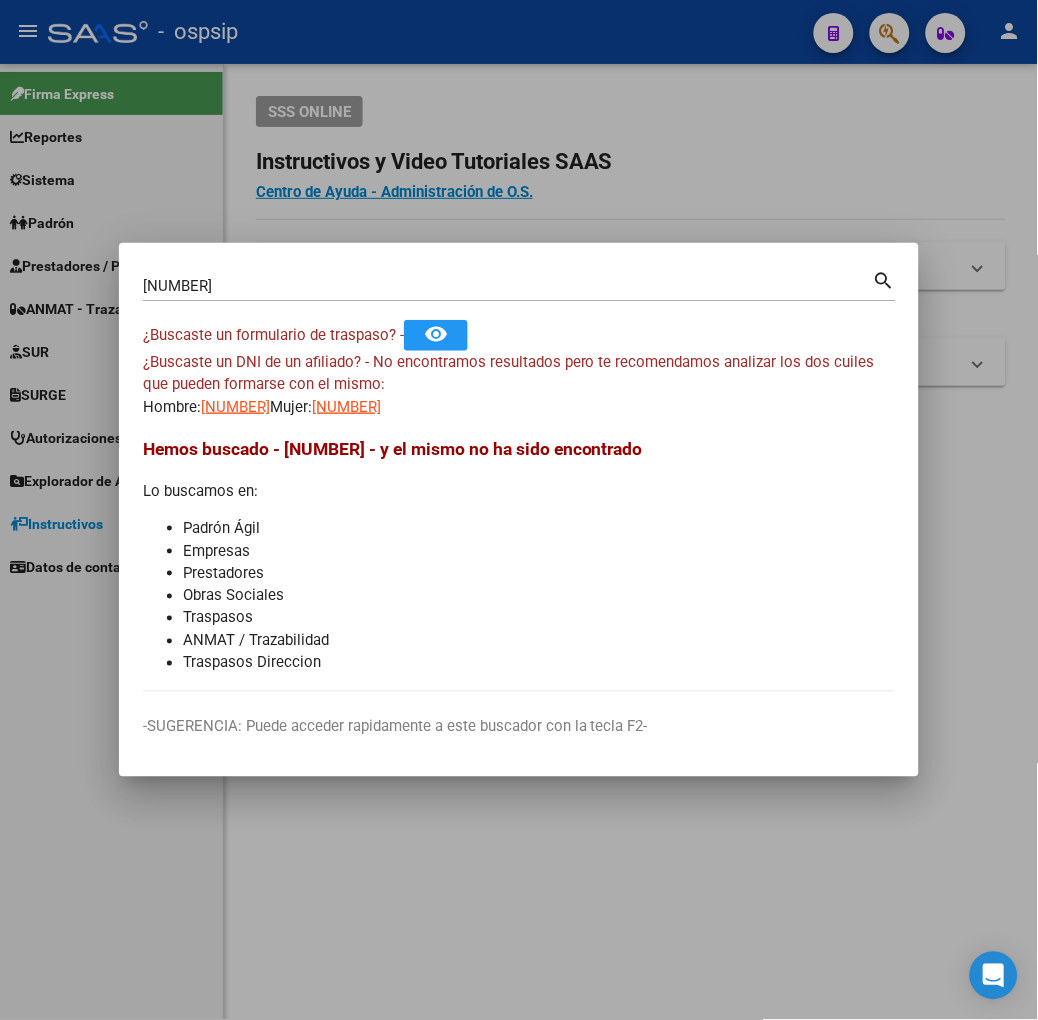 click on "27705798872" at bounding box center (346, 407) 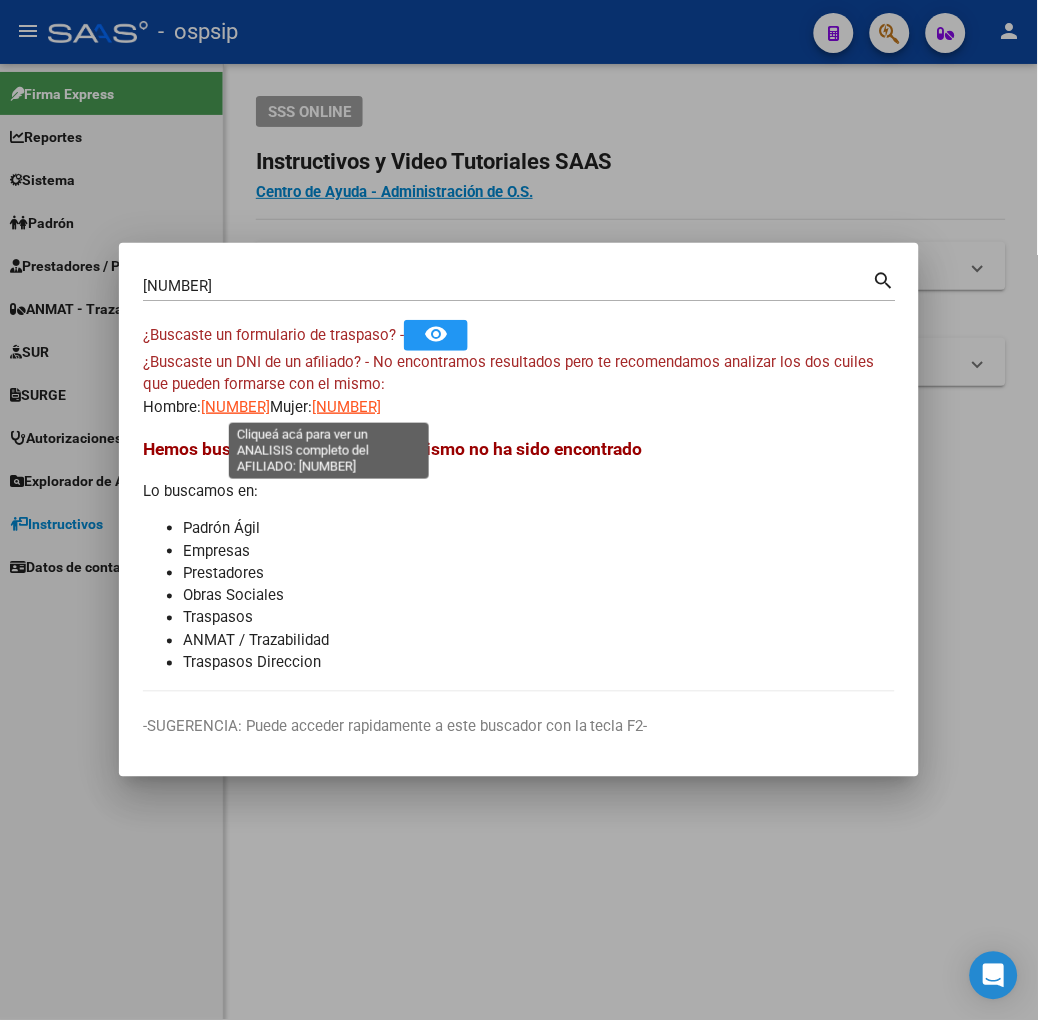 click on "27705798872" at bounding box center [346, 407] 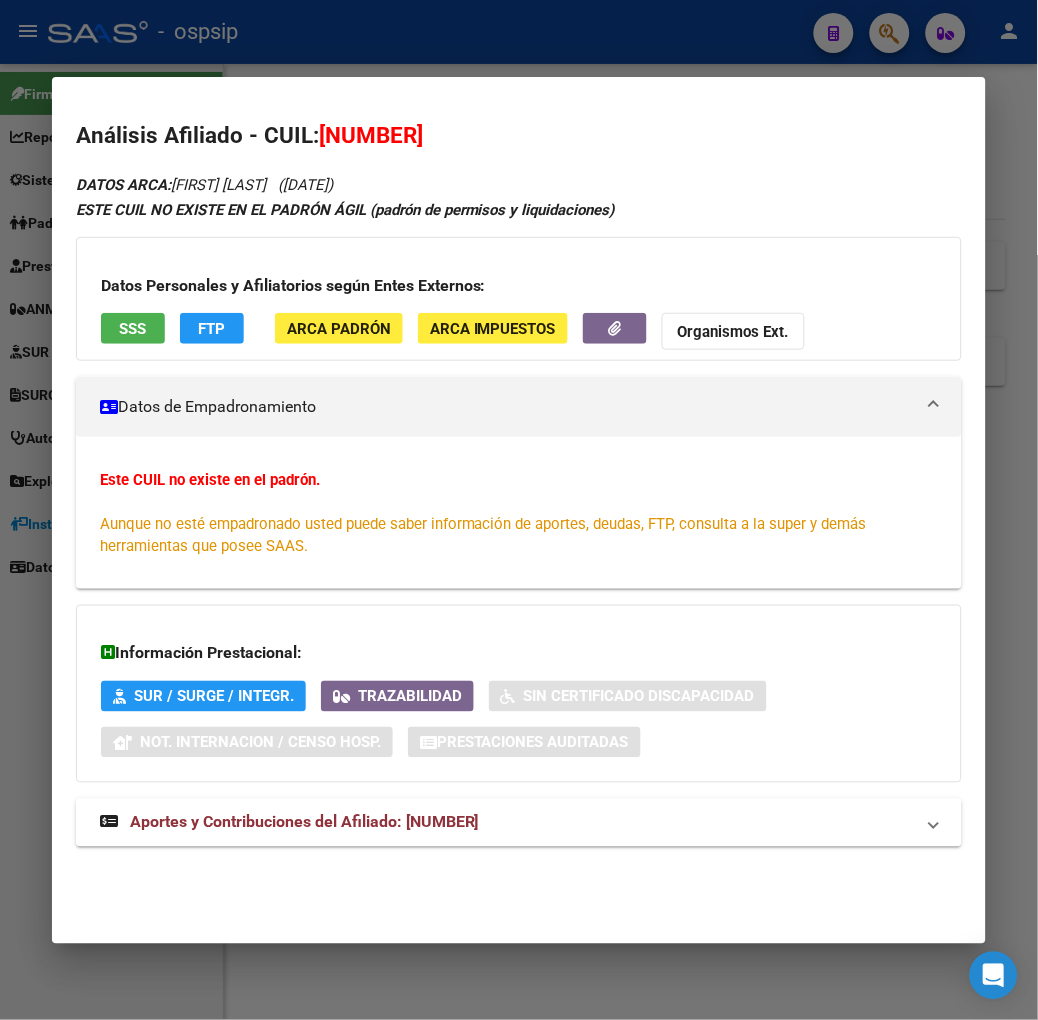 click on "SSS" at bounding box center [133, 328] 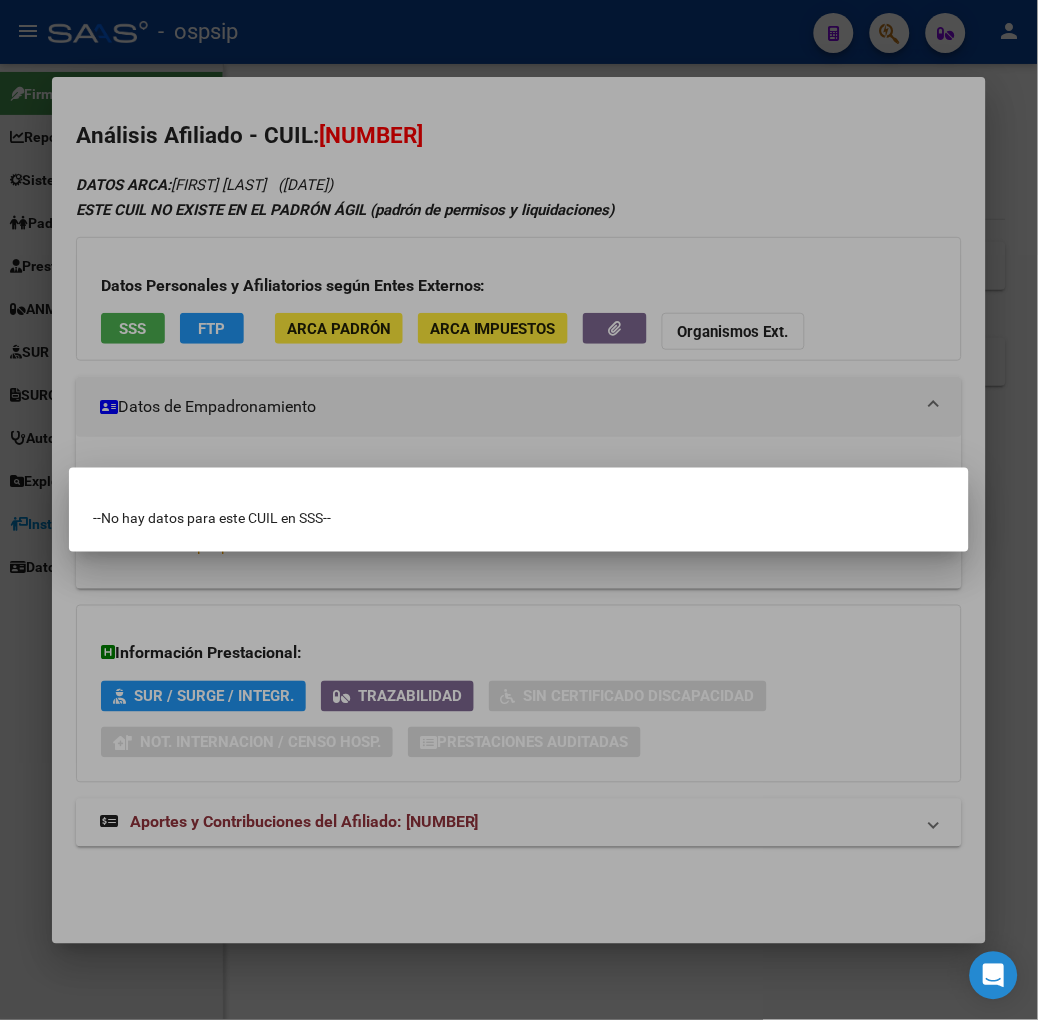 click at bounding box center (519, 510) 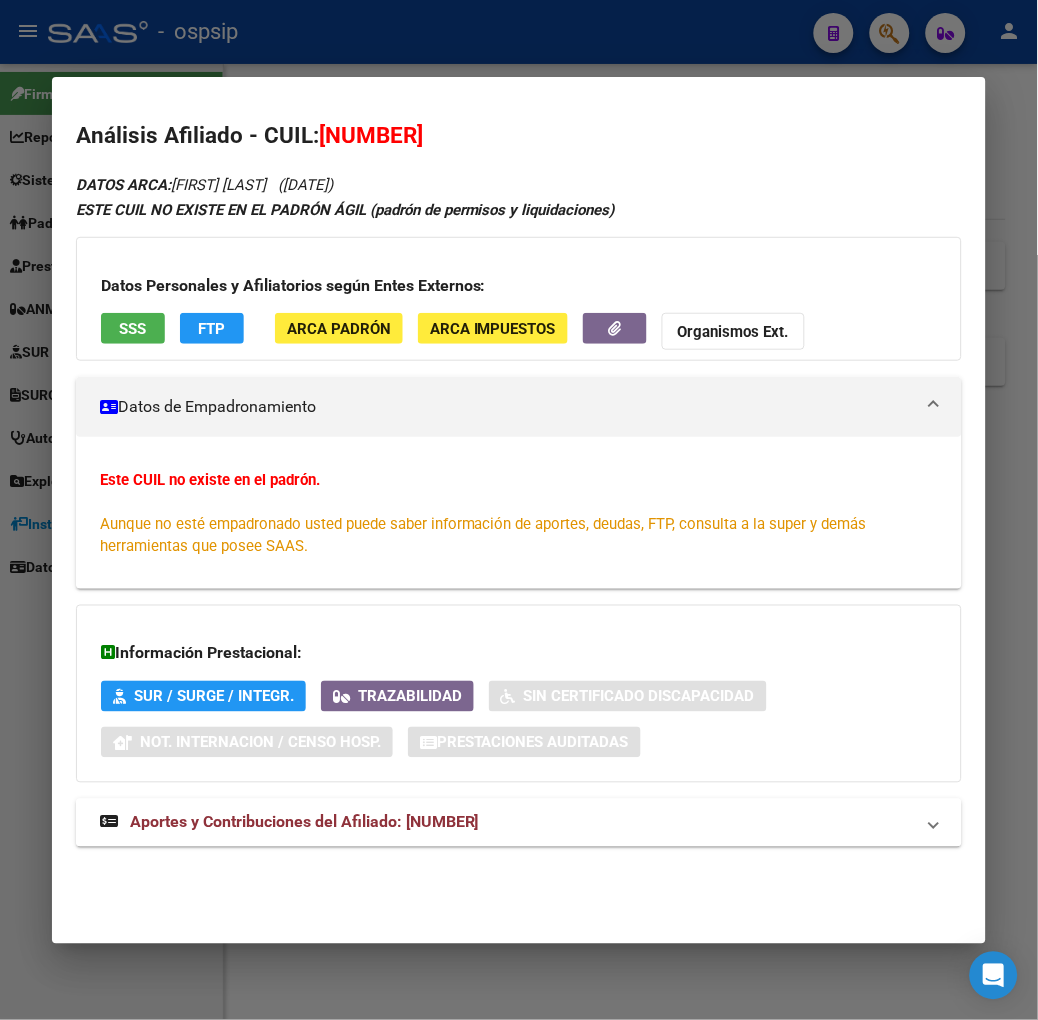 click on "Aportes y Contribuciones del Afiliado: 27705798872" at bounding box center [289, 823] 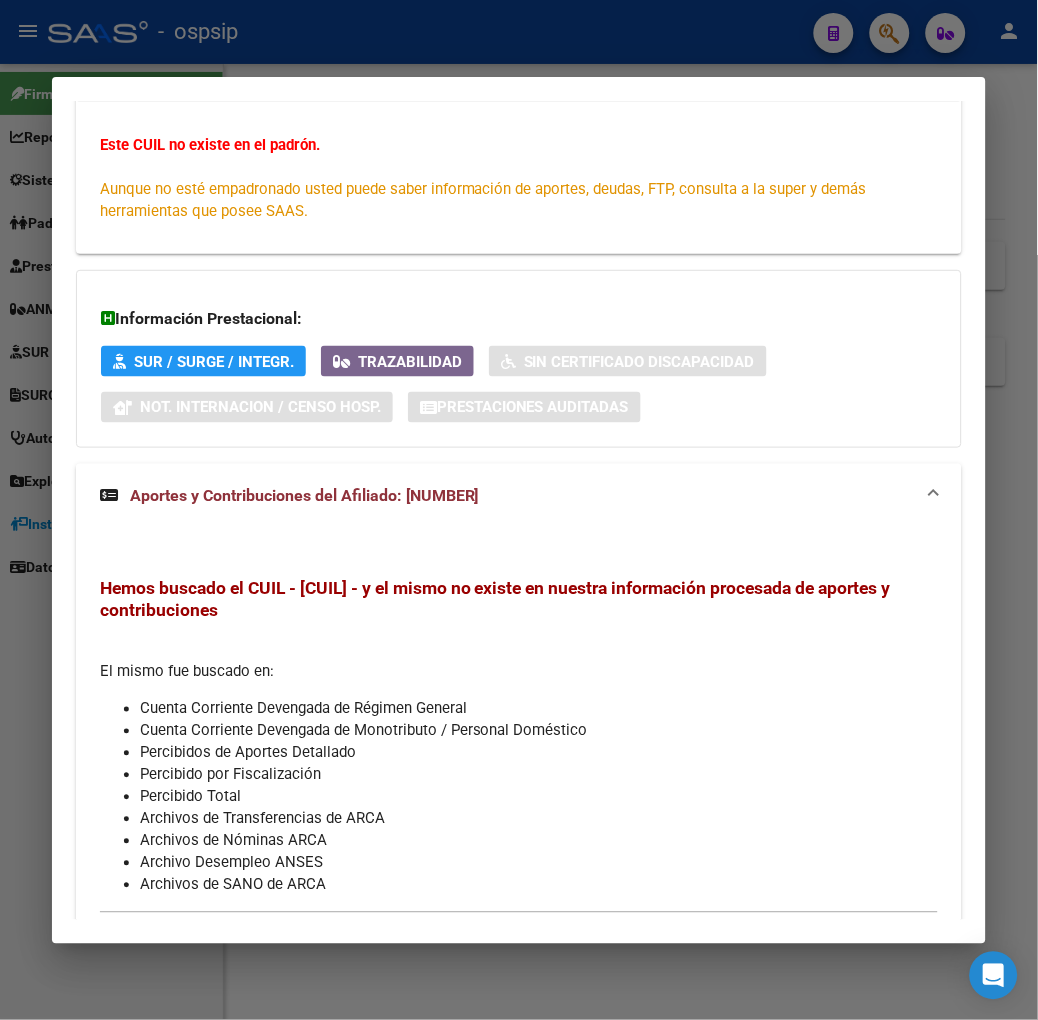 scroll, scrollTop: 295, scrollLeft: 0, axis: vertical 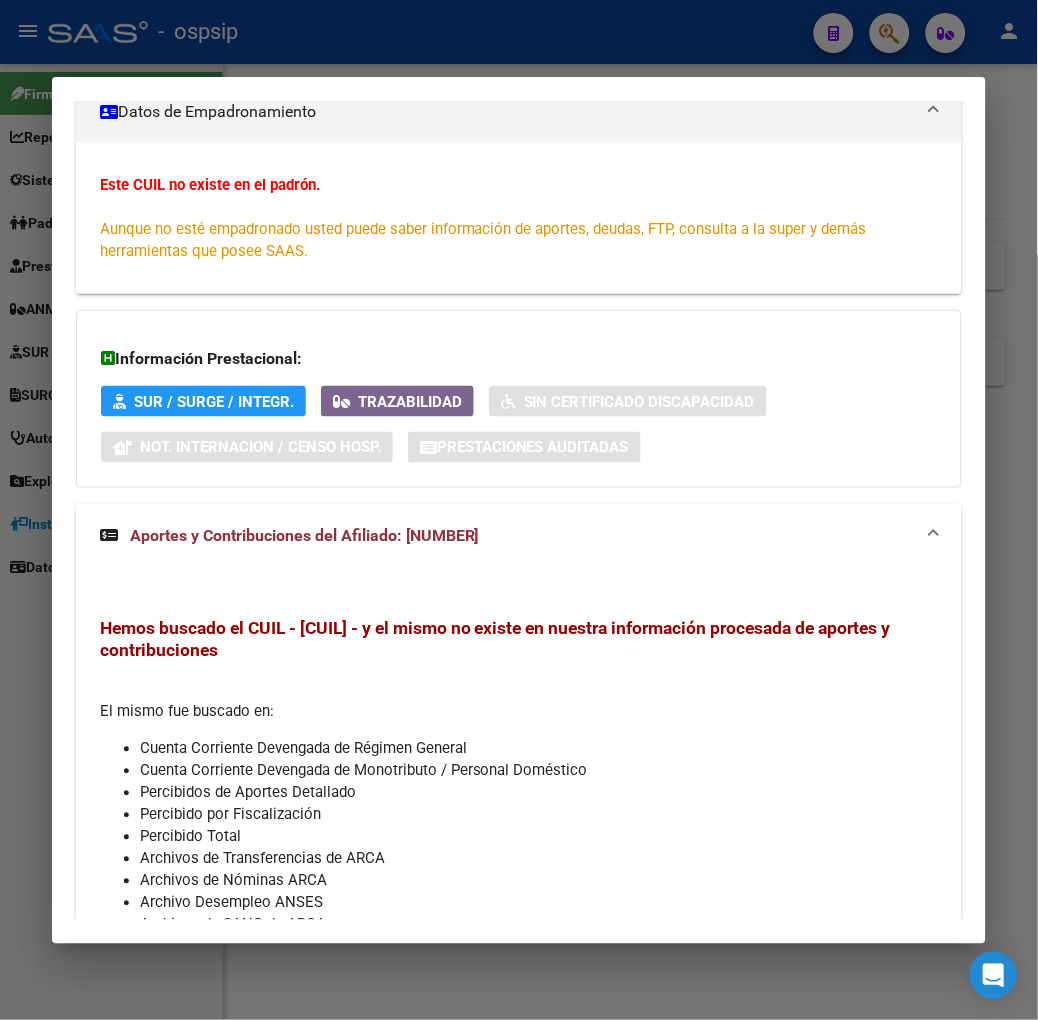 click on "Análisis Afiliado - CUIL:  27705798872 DATOS ARCA:  ARGANARAZ BAUTISTA       (02/01/2025)  ESTE CUIL NO EXISTE EN EL PADRÓN ÁGIL (padrón de permisos y liquidaciones) Datos Personales y Afiliatorios según Entes Externos: SSS FTP ARCA Padrón ARCA Impuestos Organismos Ext.    Datos de Empadronamiento  Este CUIL no existe en el padrón.  Aunque no esté empadronado usted puede saber información de aportes, deudas, FTP, consulta a la super y demás herramientas que posee SAAS.   Información Prestacional:       SUR / SURGE / INTEGR.    Trazabilidad    Sin Certificado Discapacidad    Not. Internacion / Censo Hosp.  Prestaciones Auditadas     Aportes y Contribuciones del Afiliado: 27705798872 Hemos buscado el CUIL - 27705798872 - y el mismo no existe en nuestra información procesada de aportes y contribuciones  El mismo fue buscado en:  Cuenta Corriente Devengada de Régimen General Cuenta Corriente Devengada de Monotributo / Personal Doméstico Percibidos de Aportes Detallado Percibido Total" at bounding box center [519, 510] 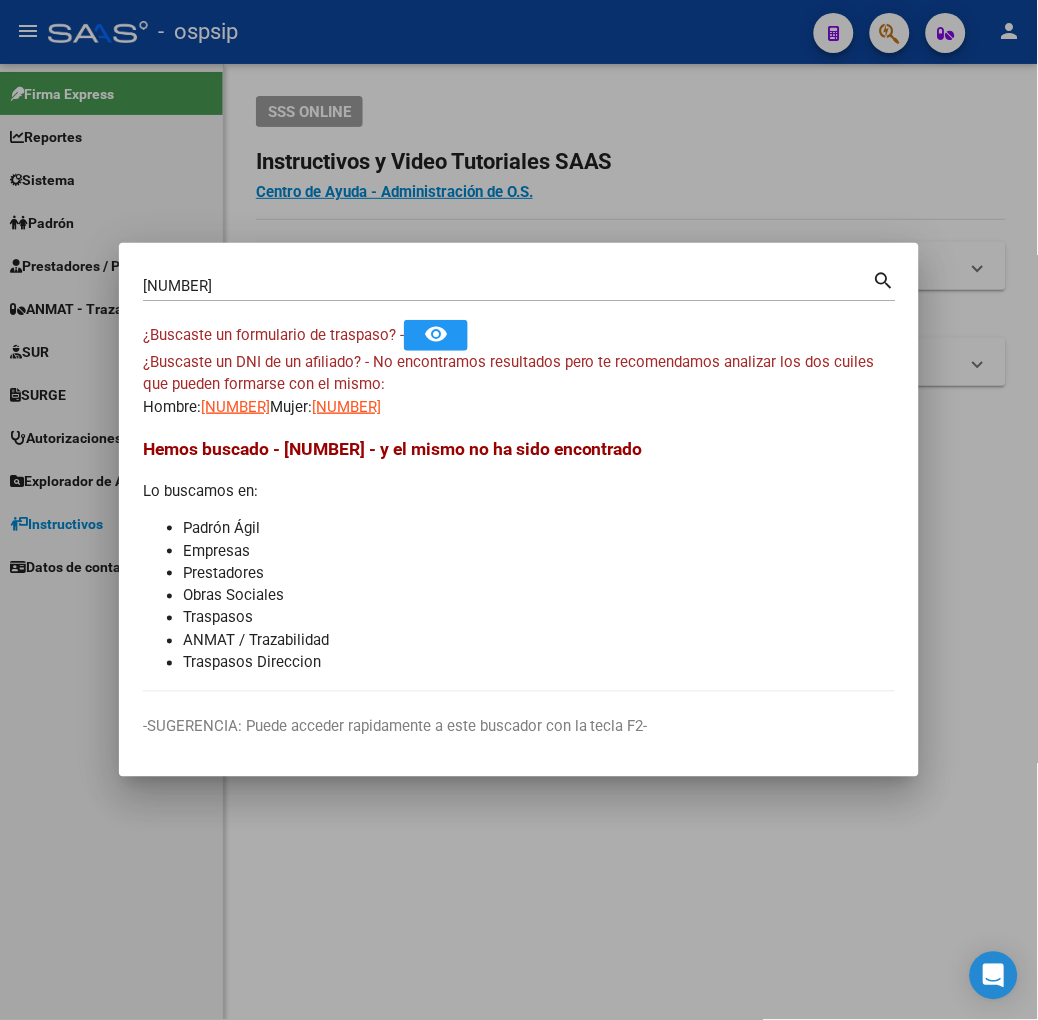 click on "70579887 Buscar (apellido, dni, cuil, nro traspaso, cuit, obra social)" at bounding box center [508, 286] 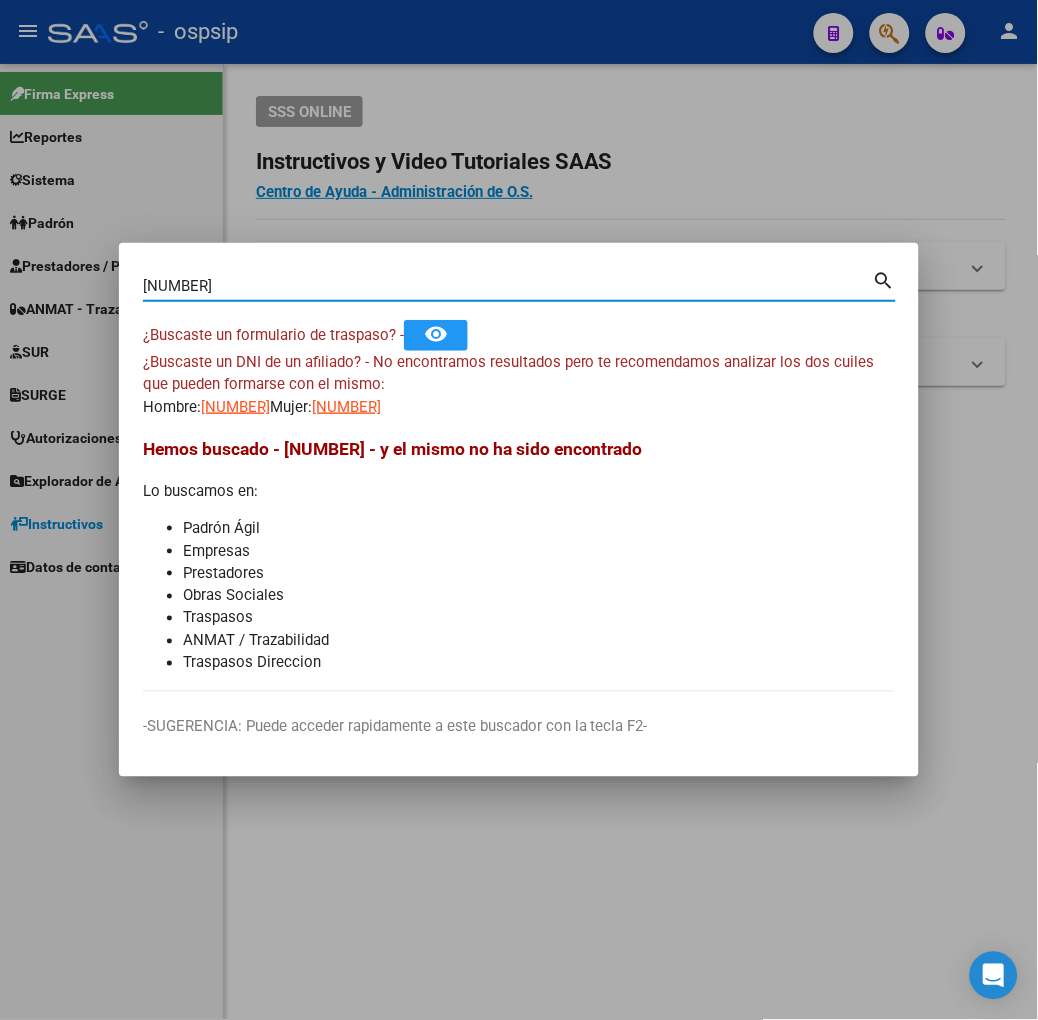 click on "70579887" at bounding box center [508, 286] 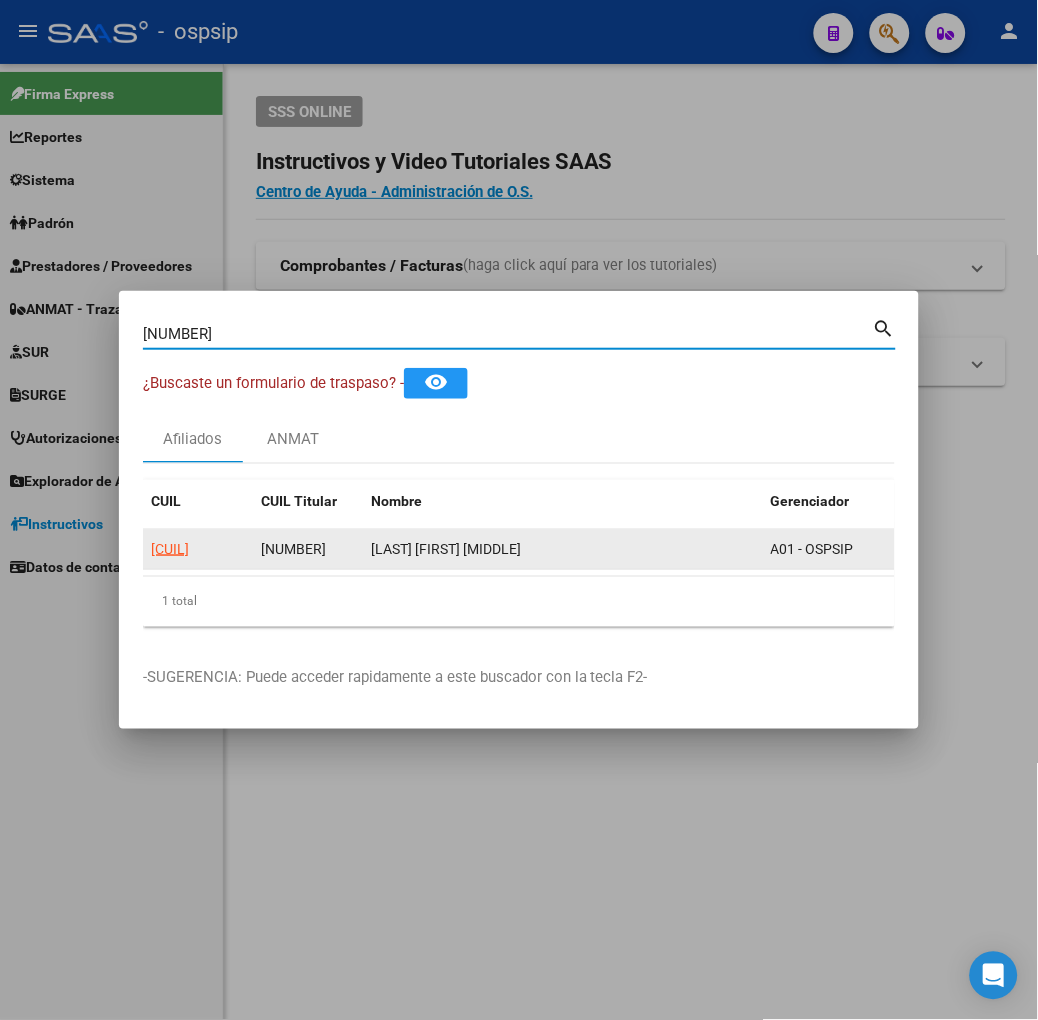 click on "20551069002" 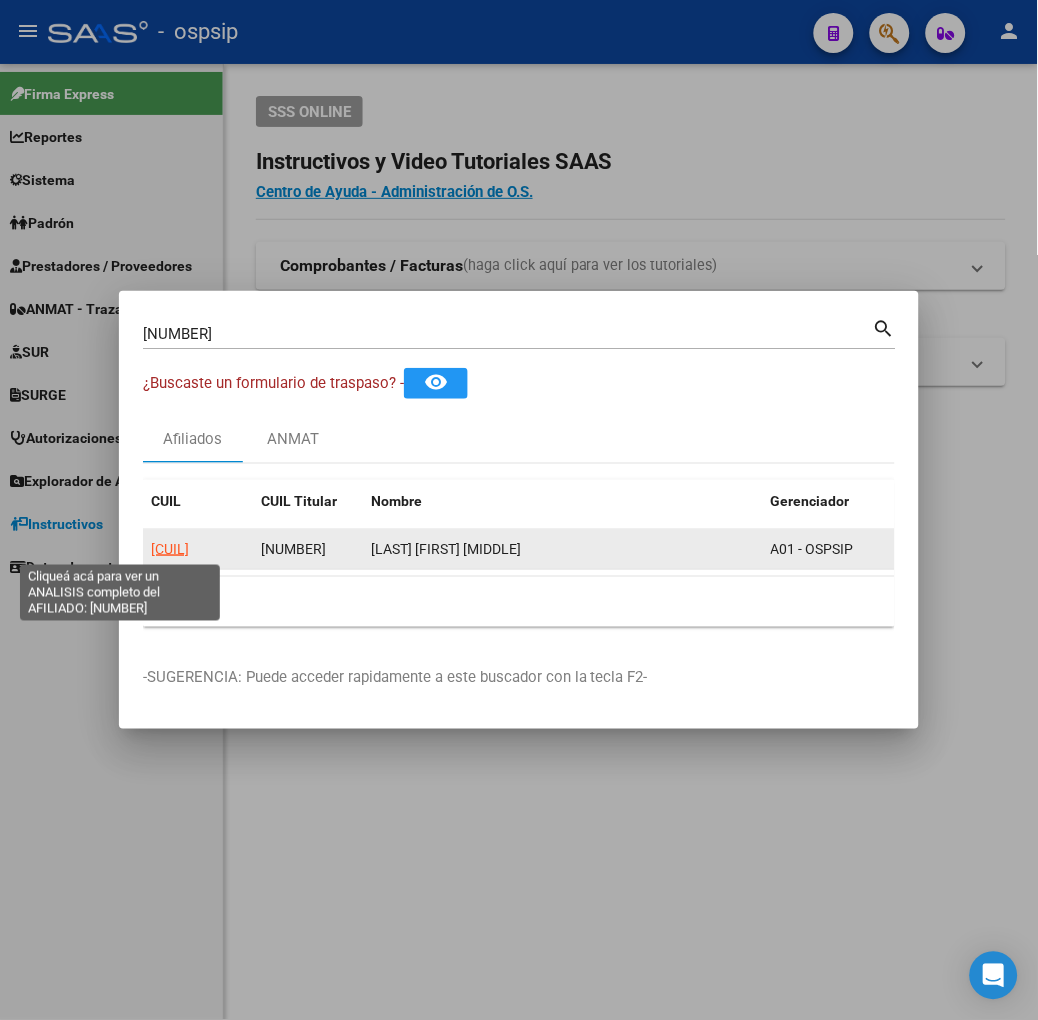 click on "20551069002" 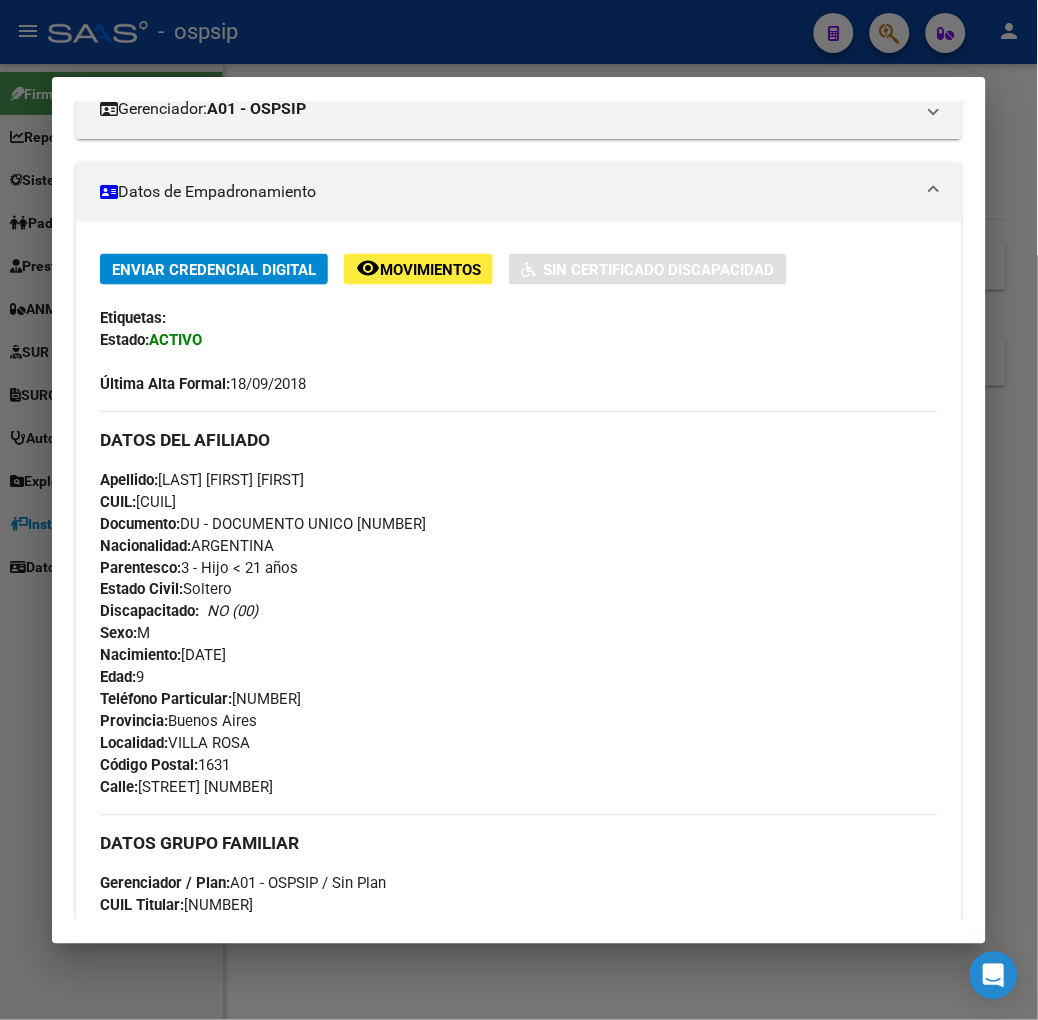scroll, scrollTop: 1011, scrollLeft: 0, axis: vertical 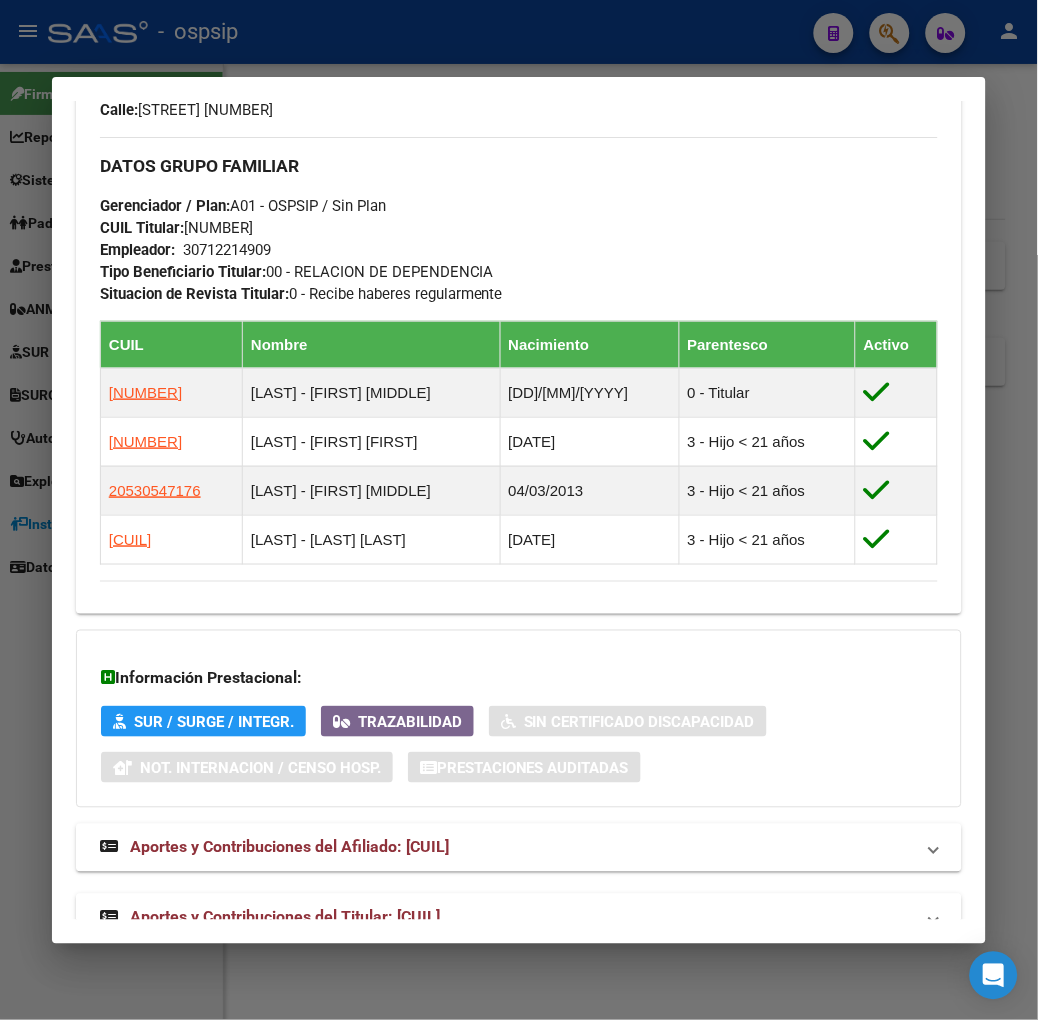 click on "Aportes y Contribuciones del Titular: 20313968627" at bounding box center (519, 918) 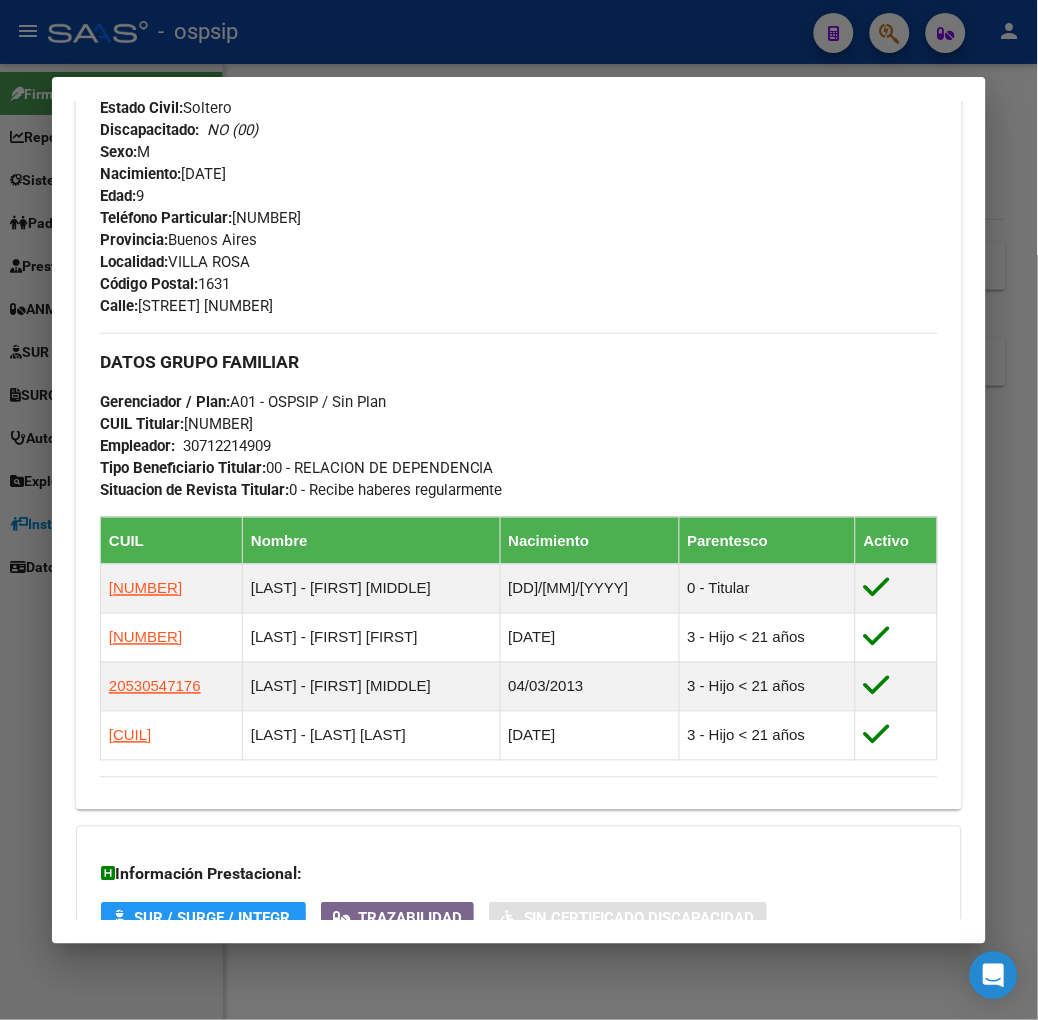scroll, scrollTop: 0, scrollLeft: 0, axis: both 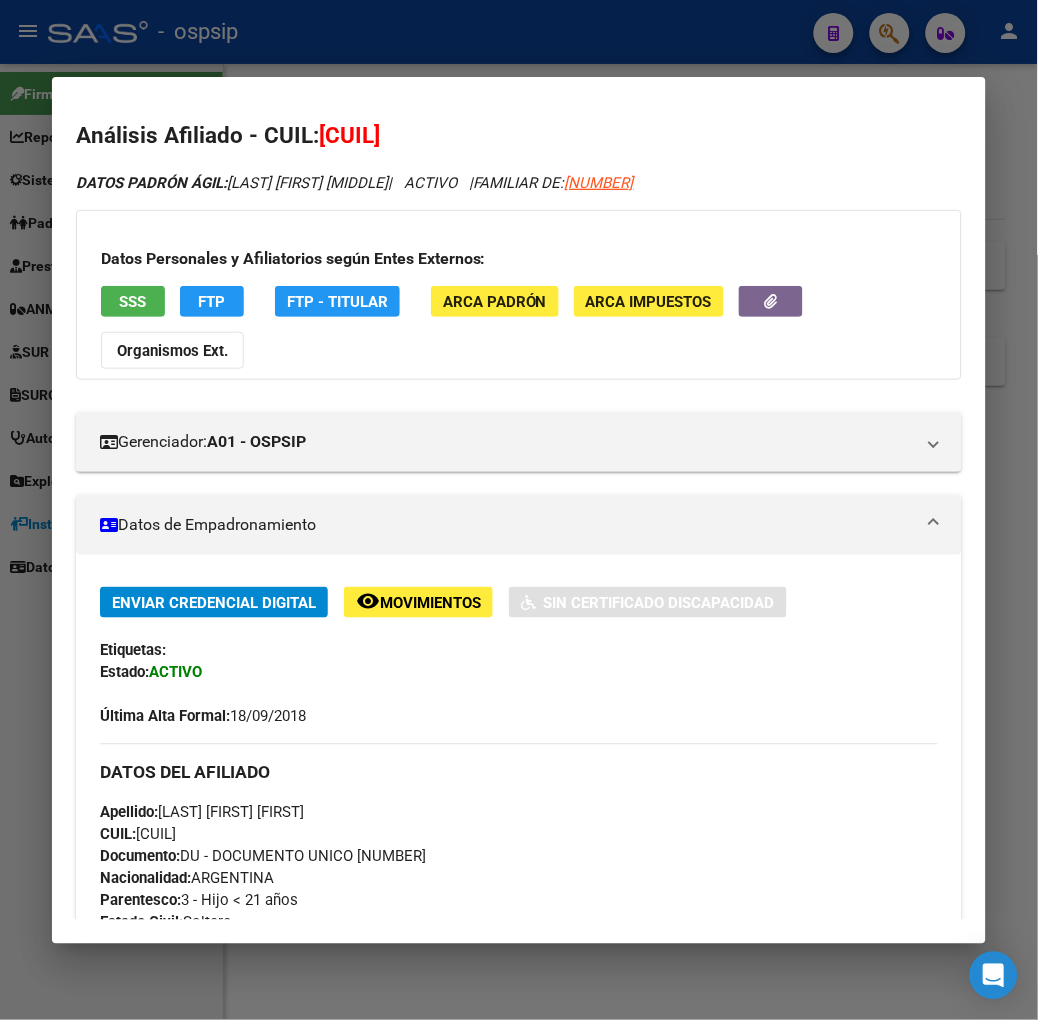 click on "SSS" at bounding box center (133, 301) 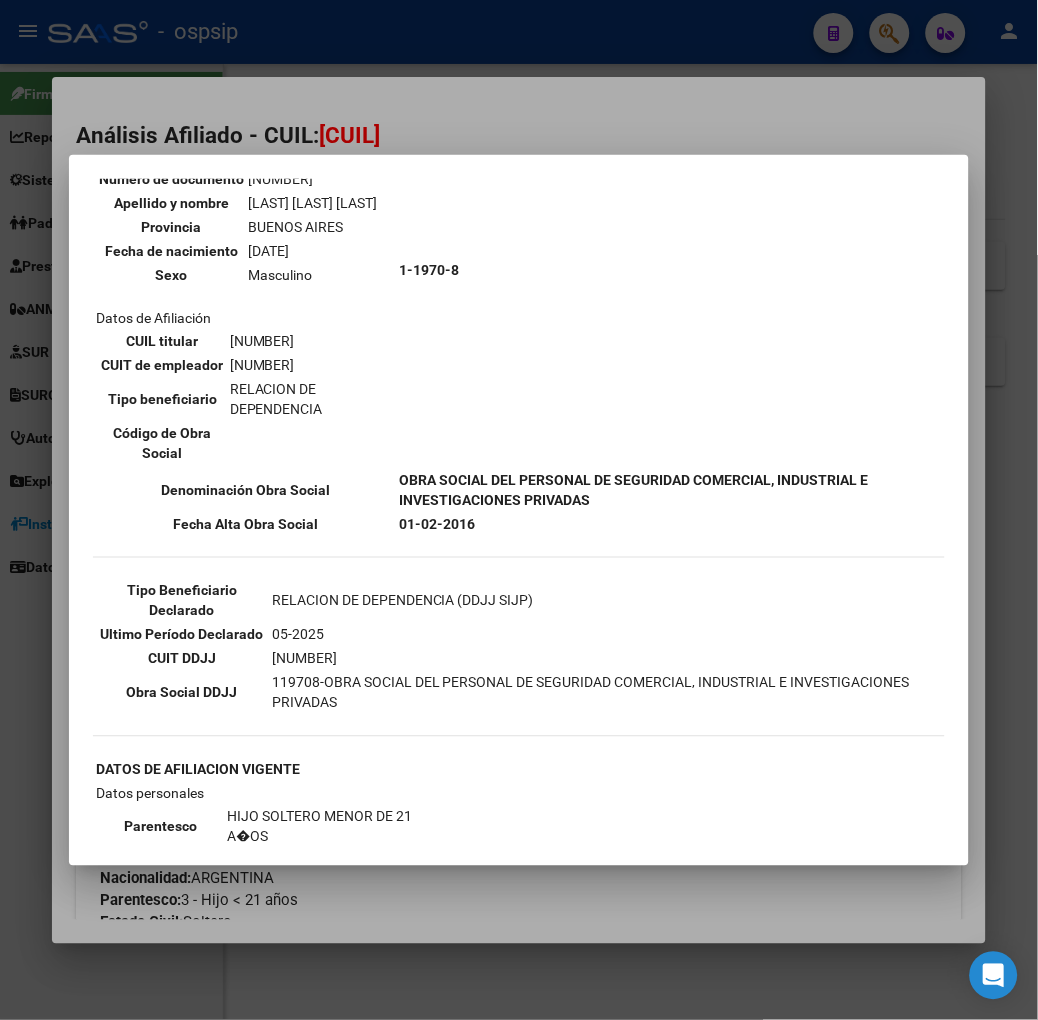 scroll, scrollTop: 222, scrollLeft: 0, axis: vertical 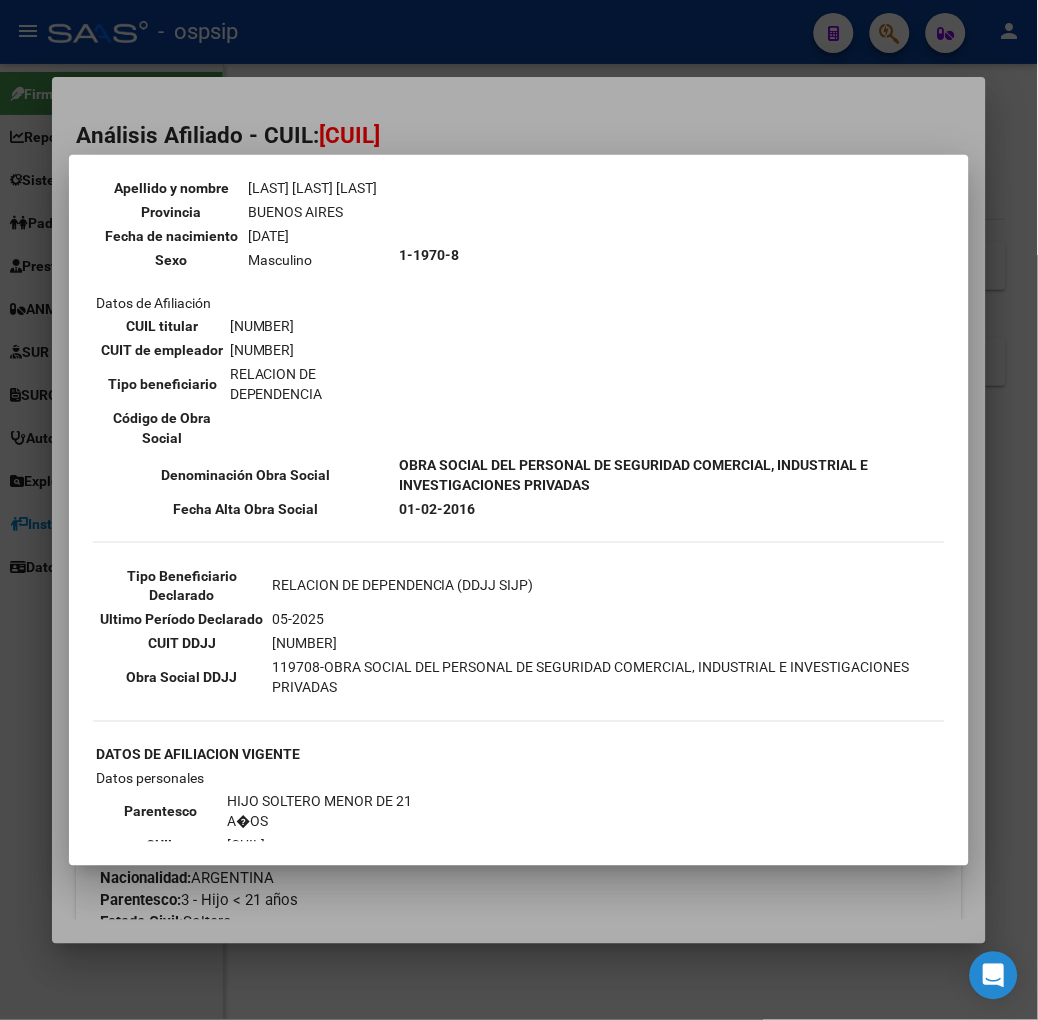 click at bounding box center [519, 510] 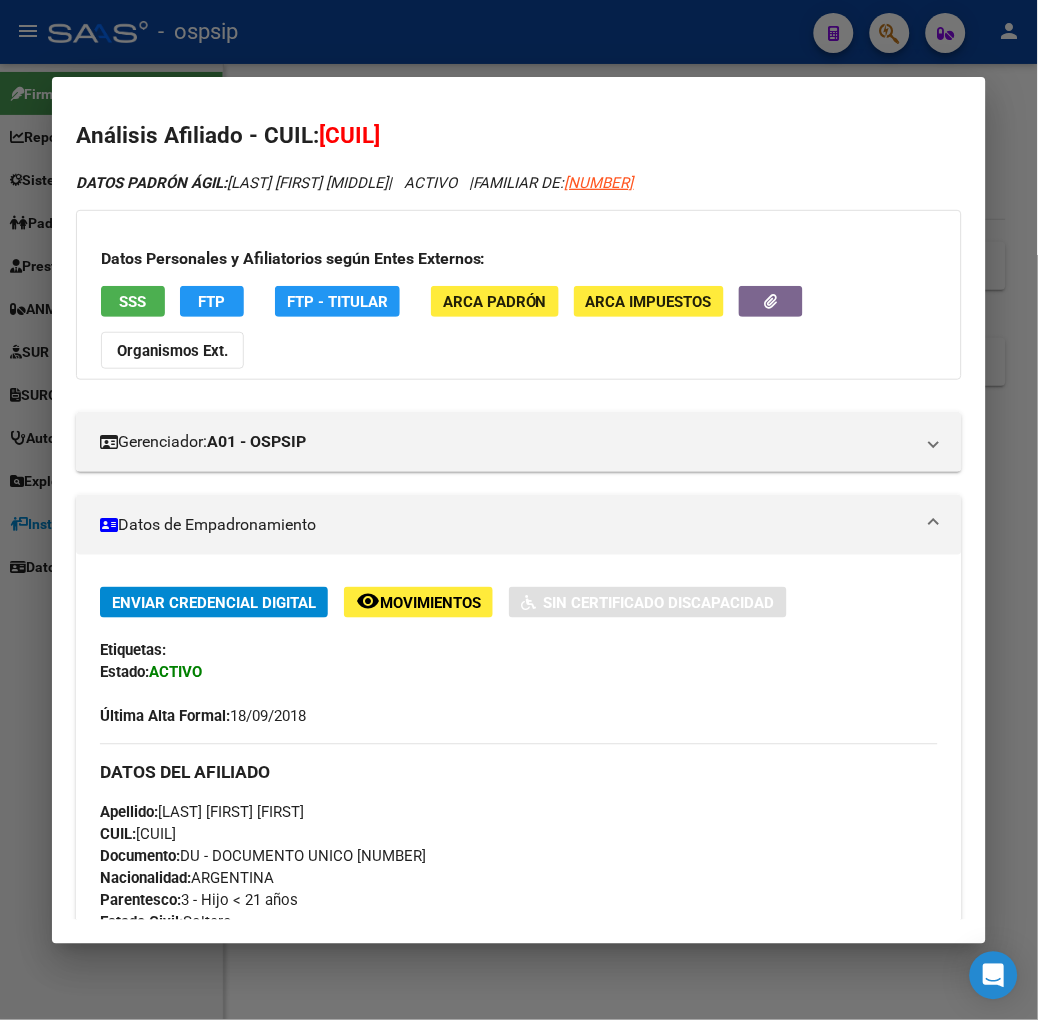click at bounding box center (519, 510) 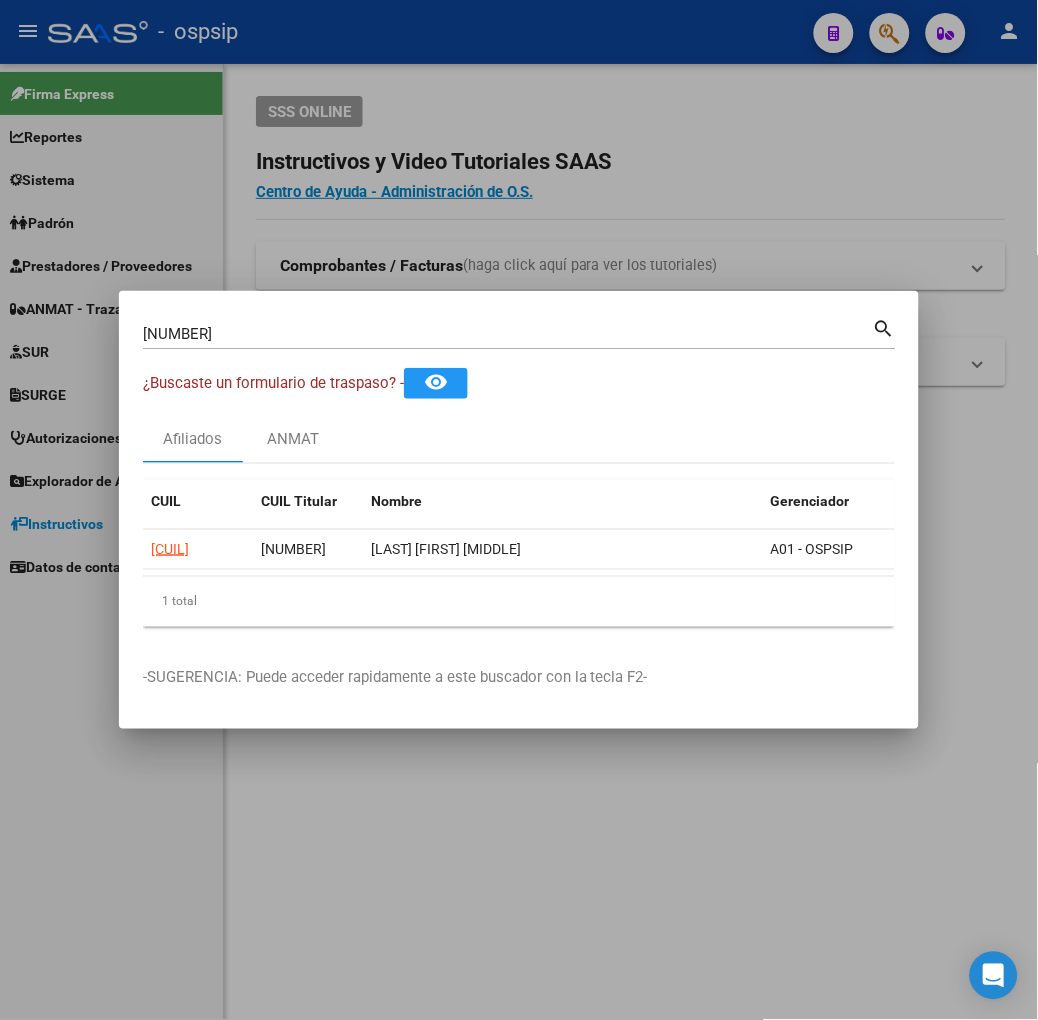 click on "55106900" at bounding box center [508, 334] 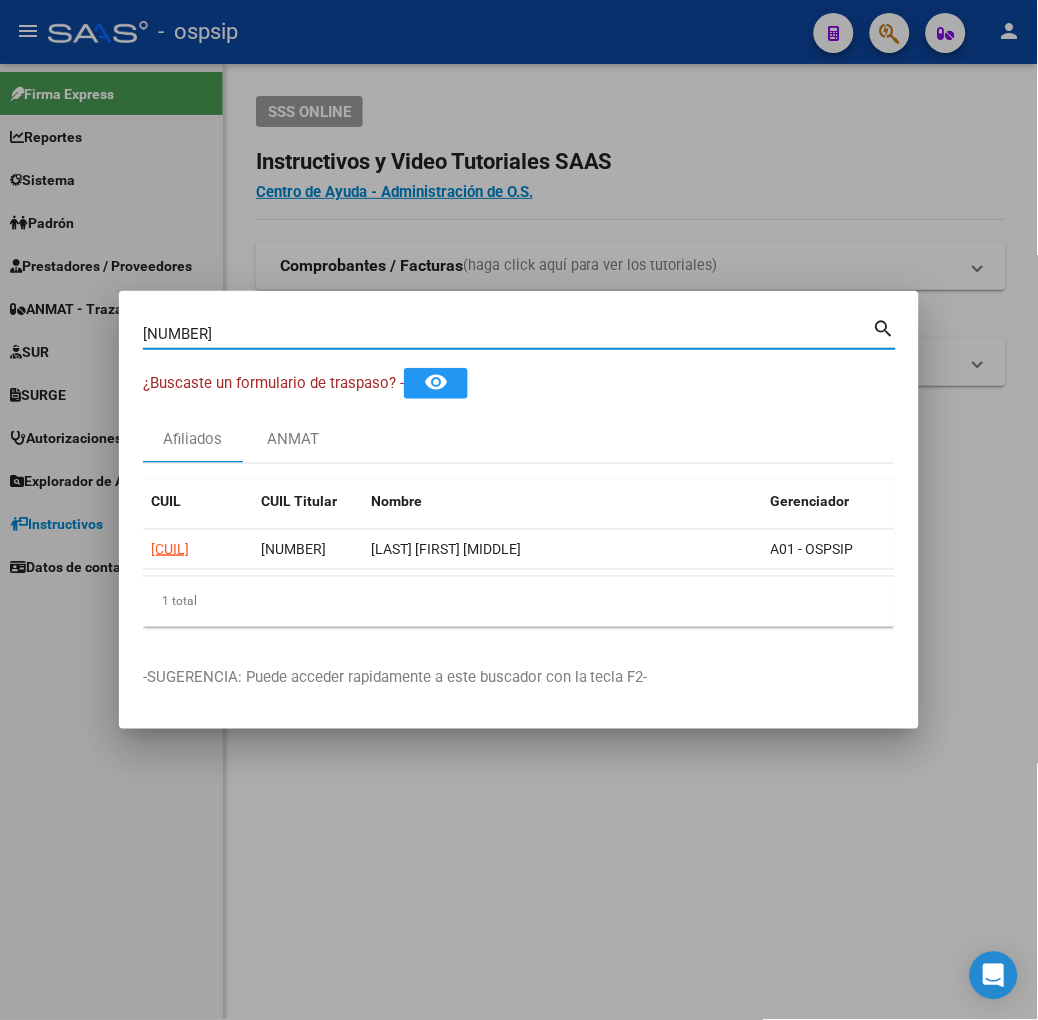 type on "70674660" 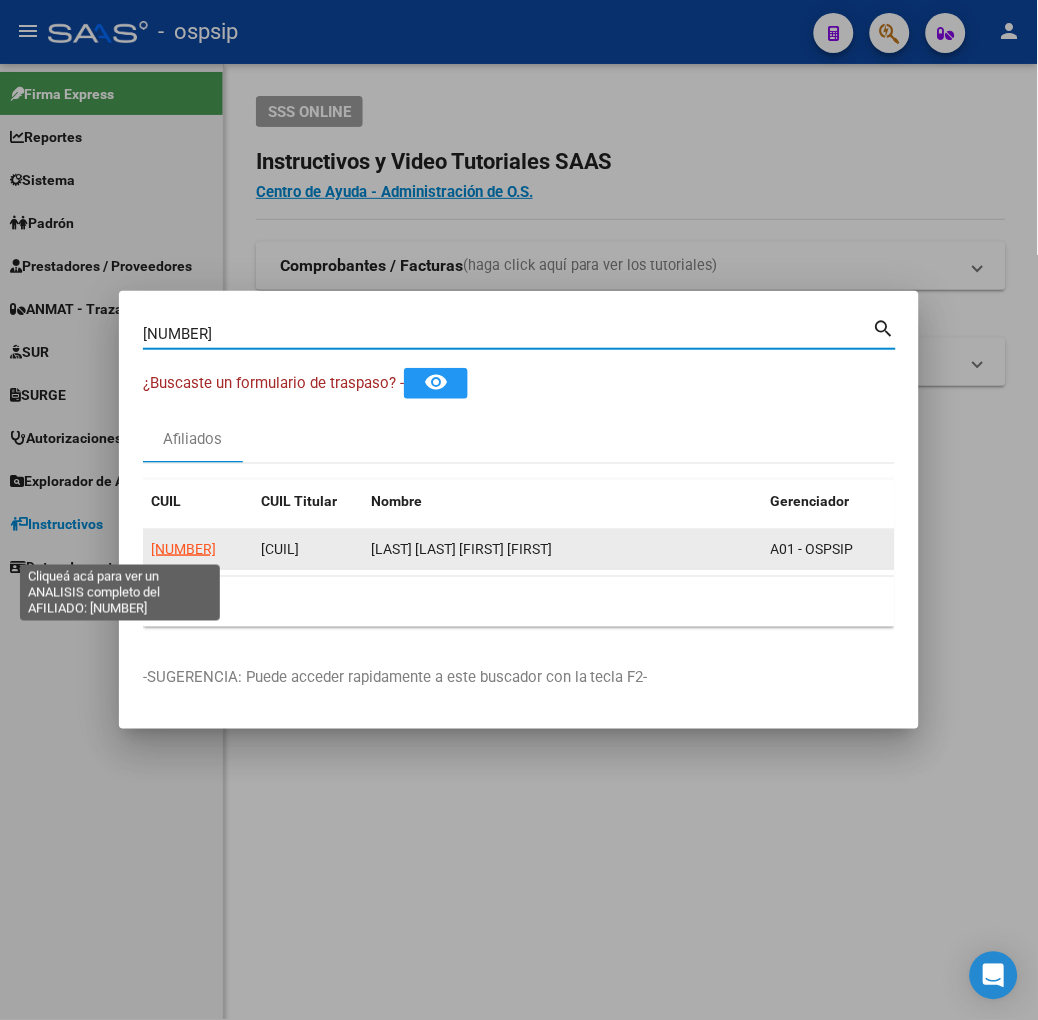 click on "27706746604" 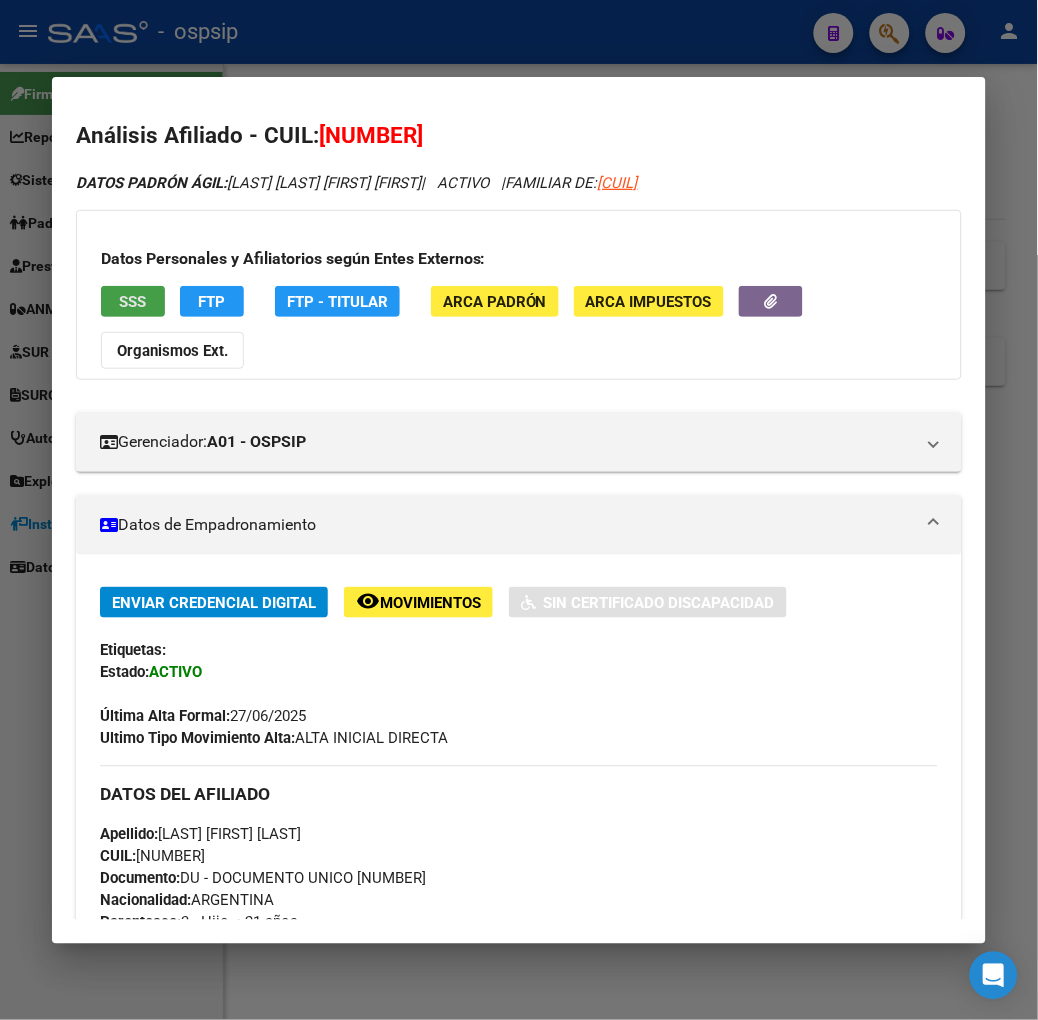 click on "SSS" at bounding box center (132, 302) 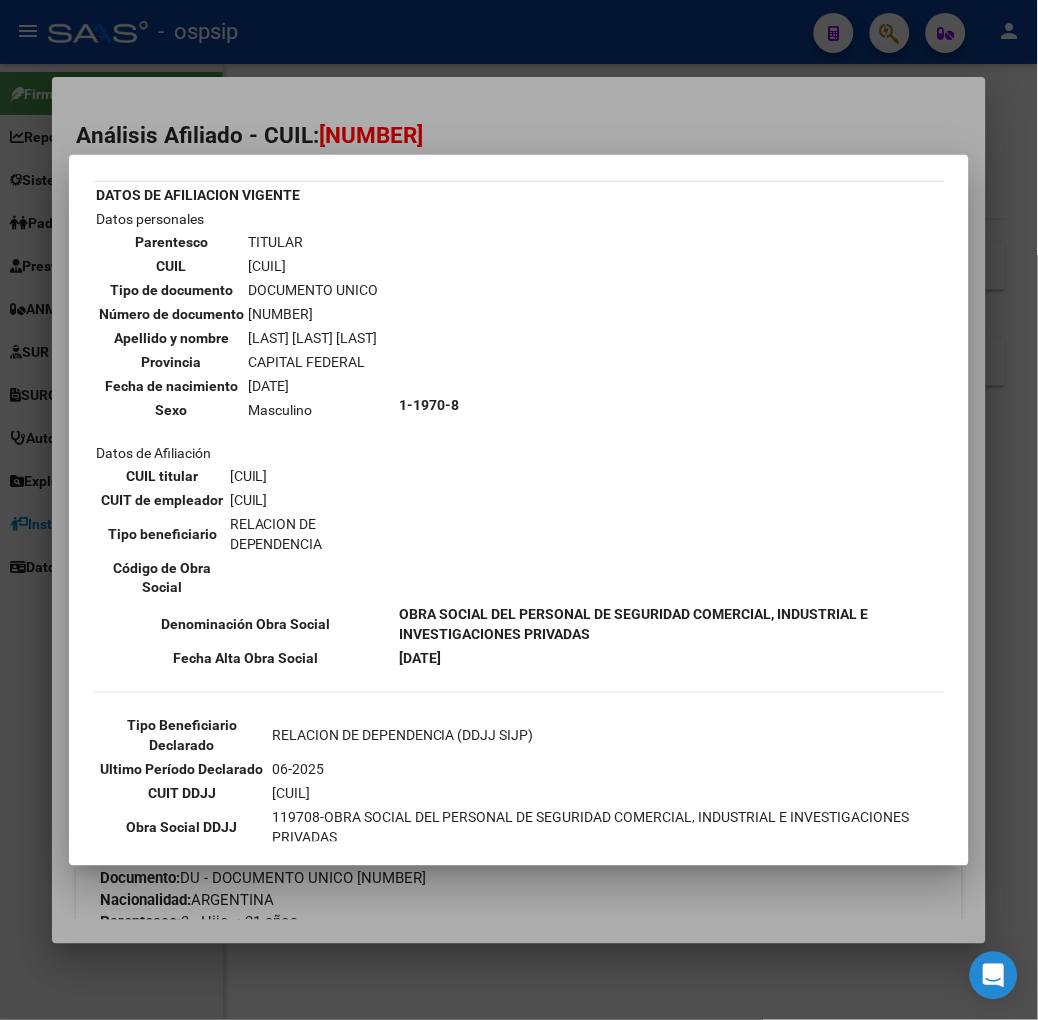 scroll, scrollTop: 111, scrollLeft: 0, axis: vertical 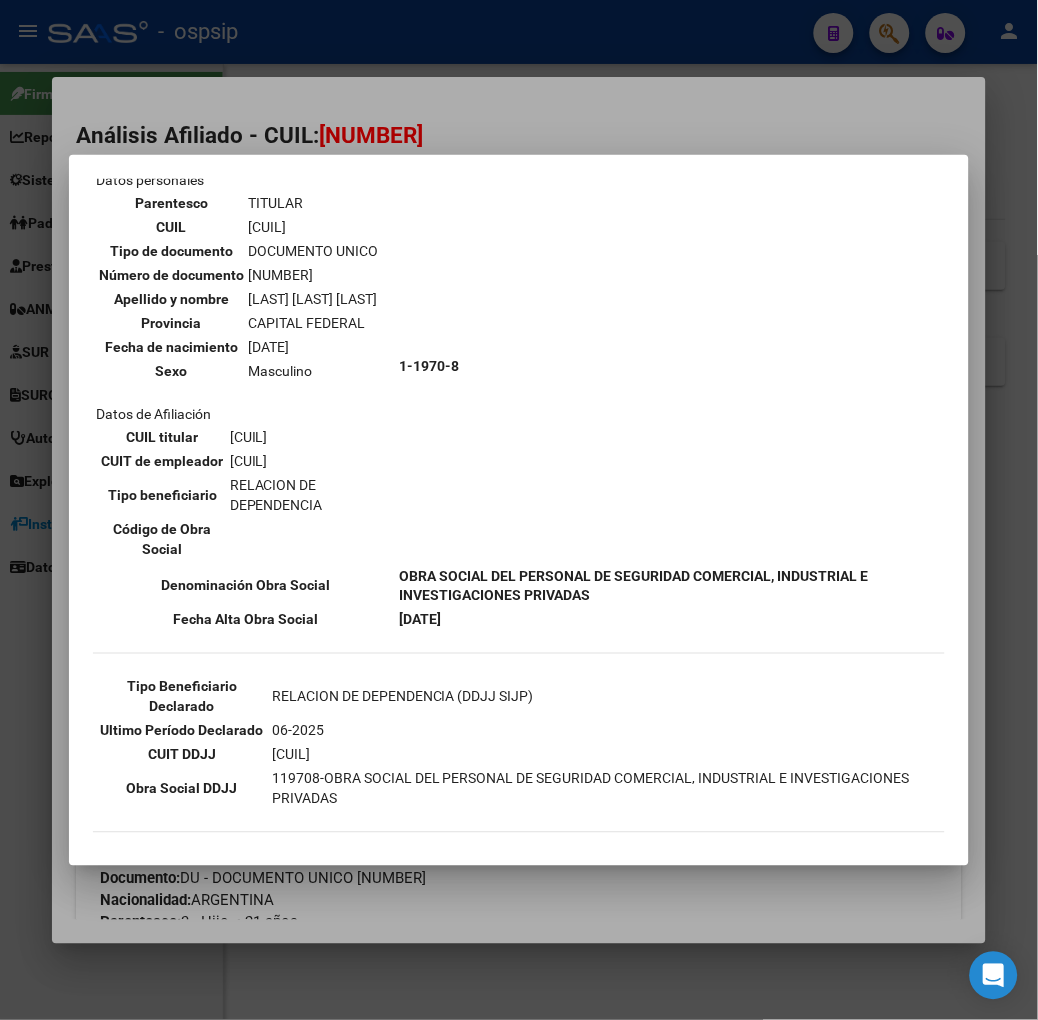 click at bounding box center (519, 510) 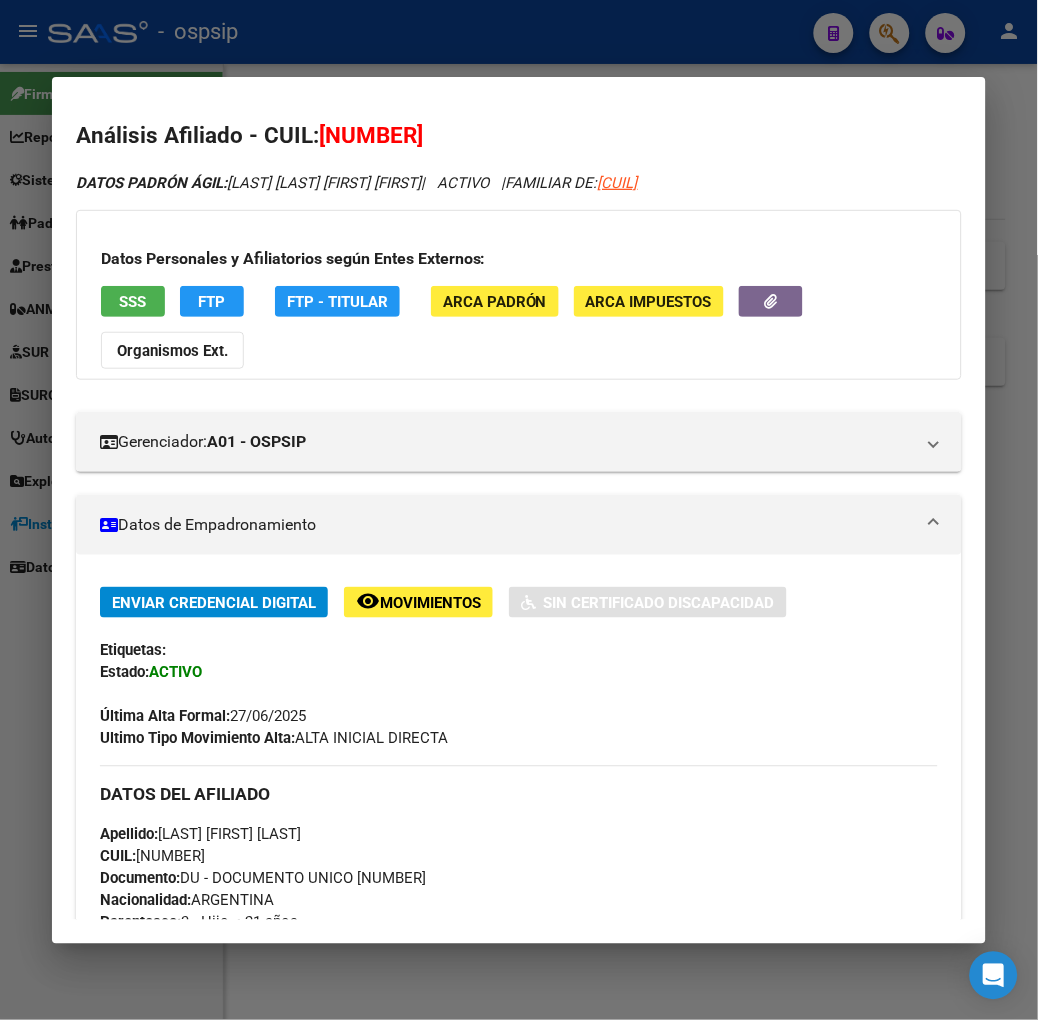 click at bounding box center [519, 510] 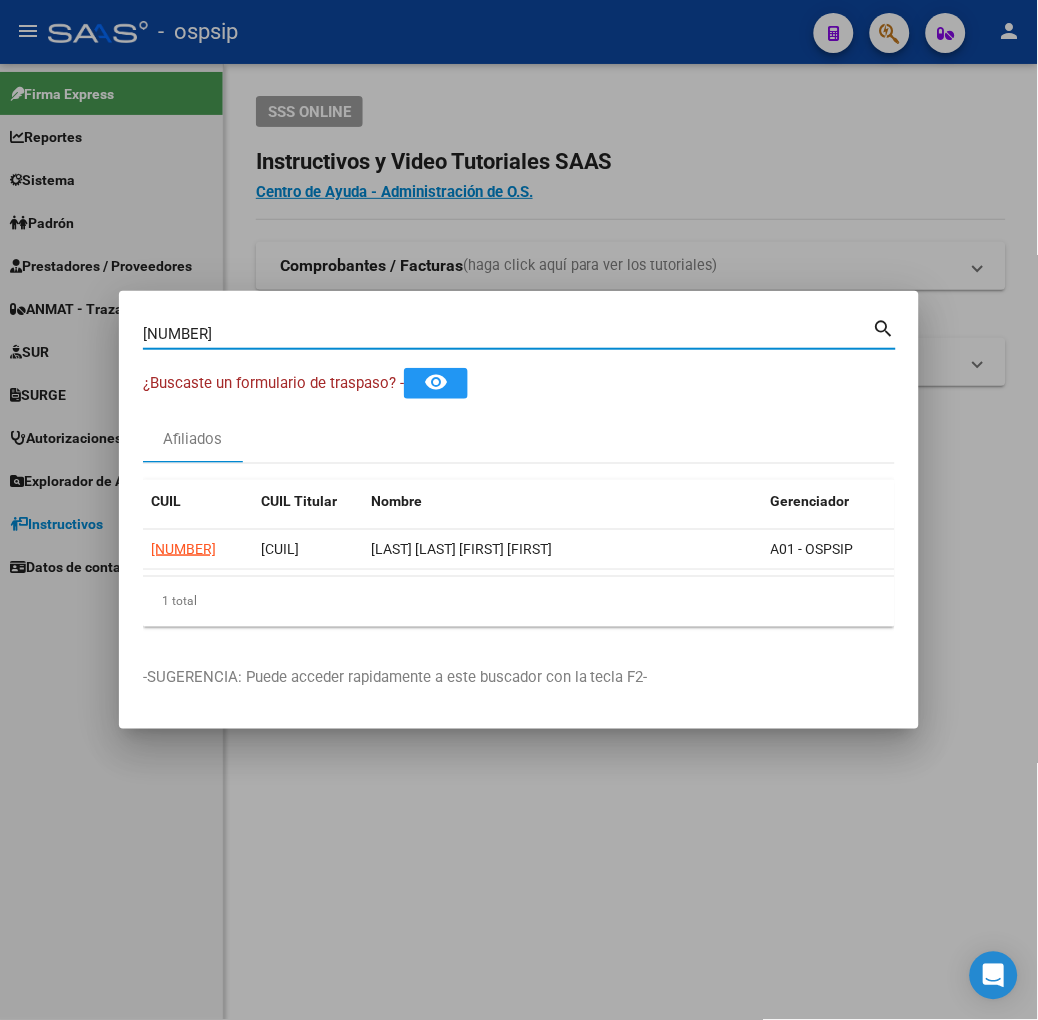 click on "70674660" at bounding box center [508, 334] 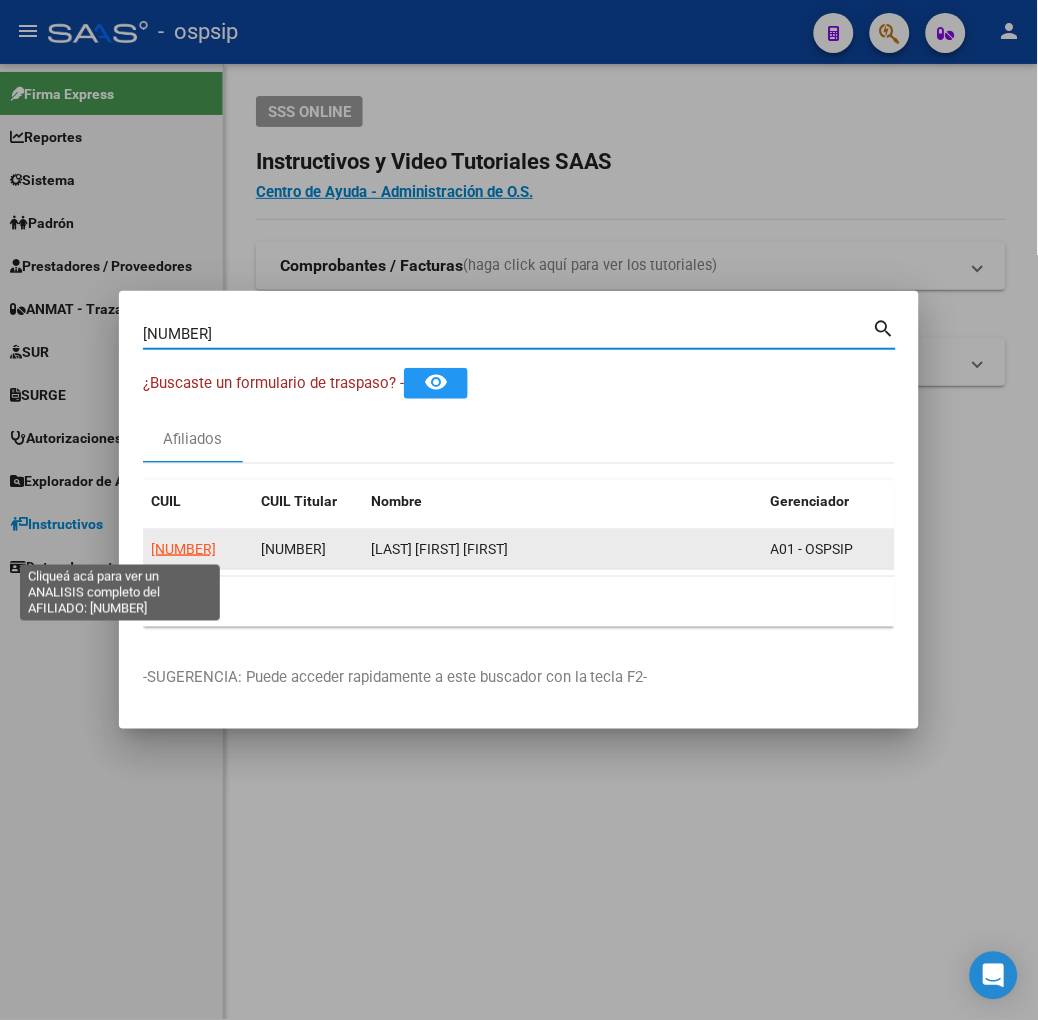 click on "20595928002" 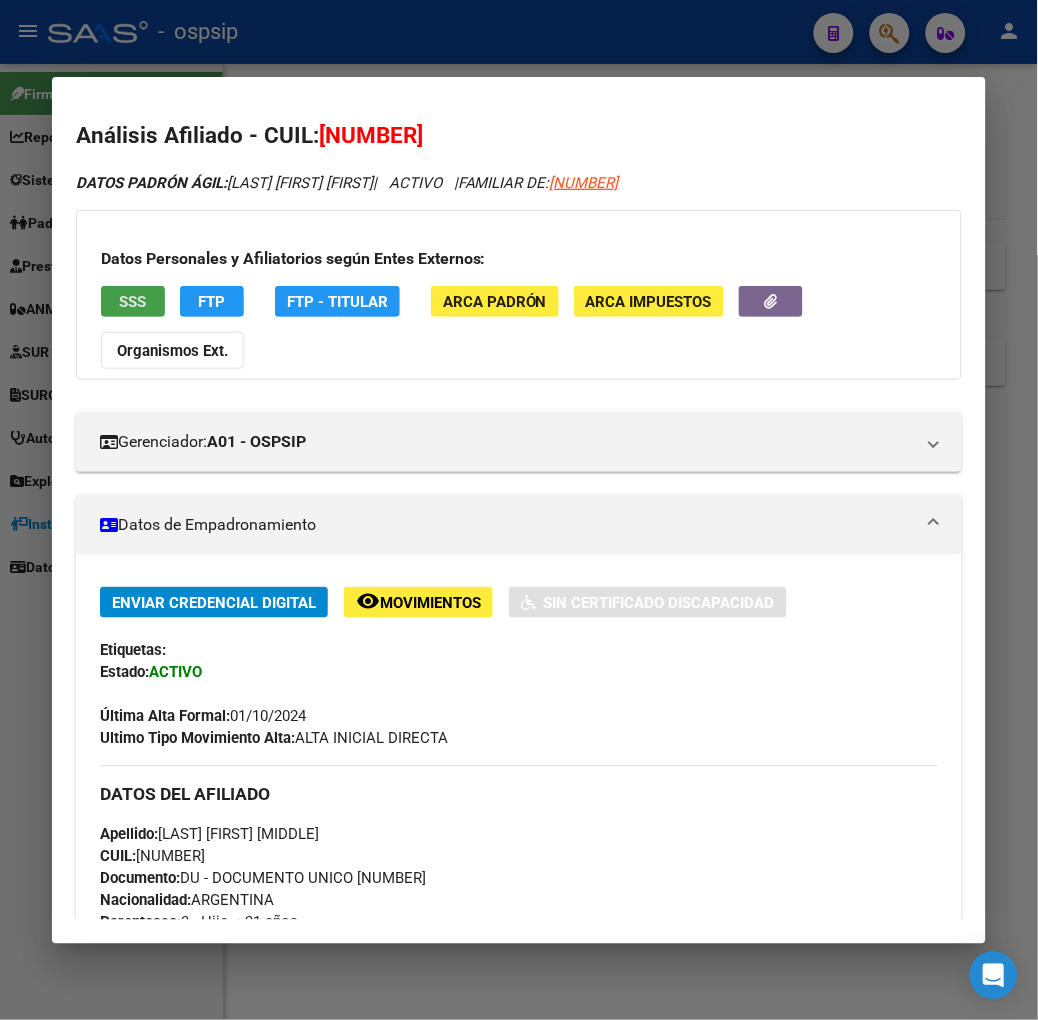 click on "SSS" at bounding box center [133, 301] 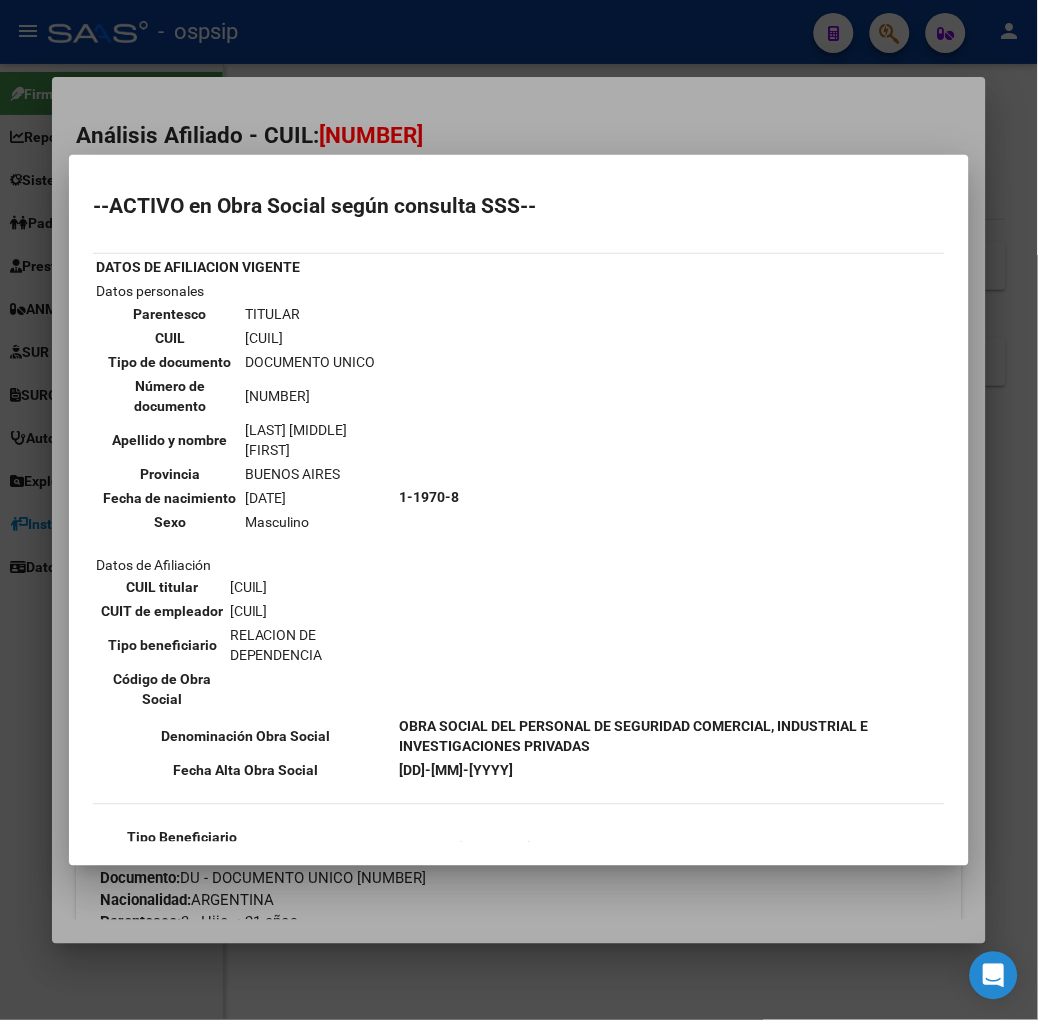 click at bounding box center (519, 510) 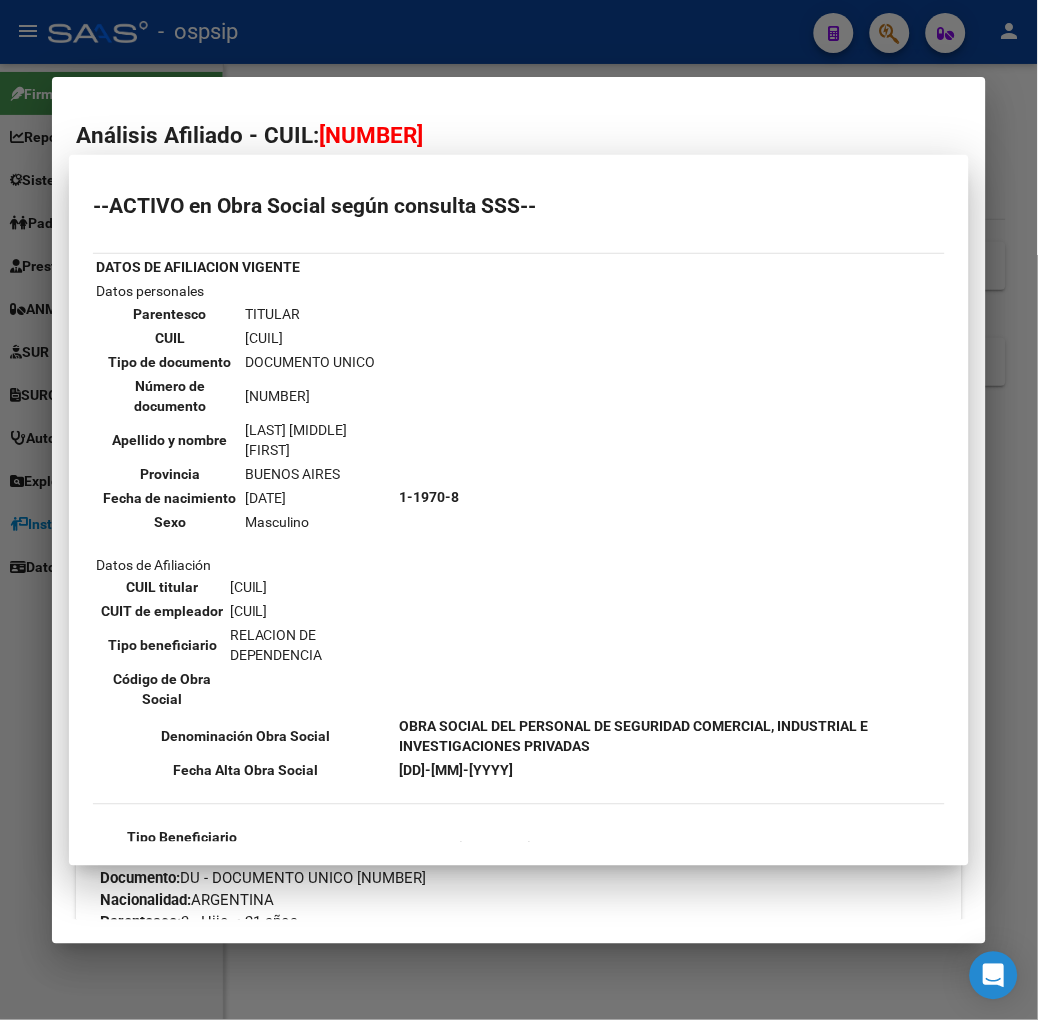 click at bounding box center [519, 510] 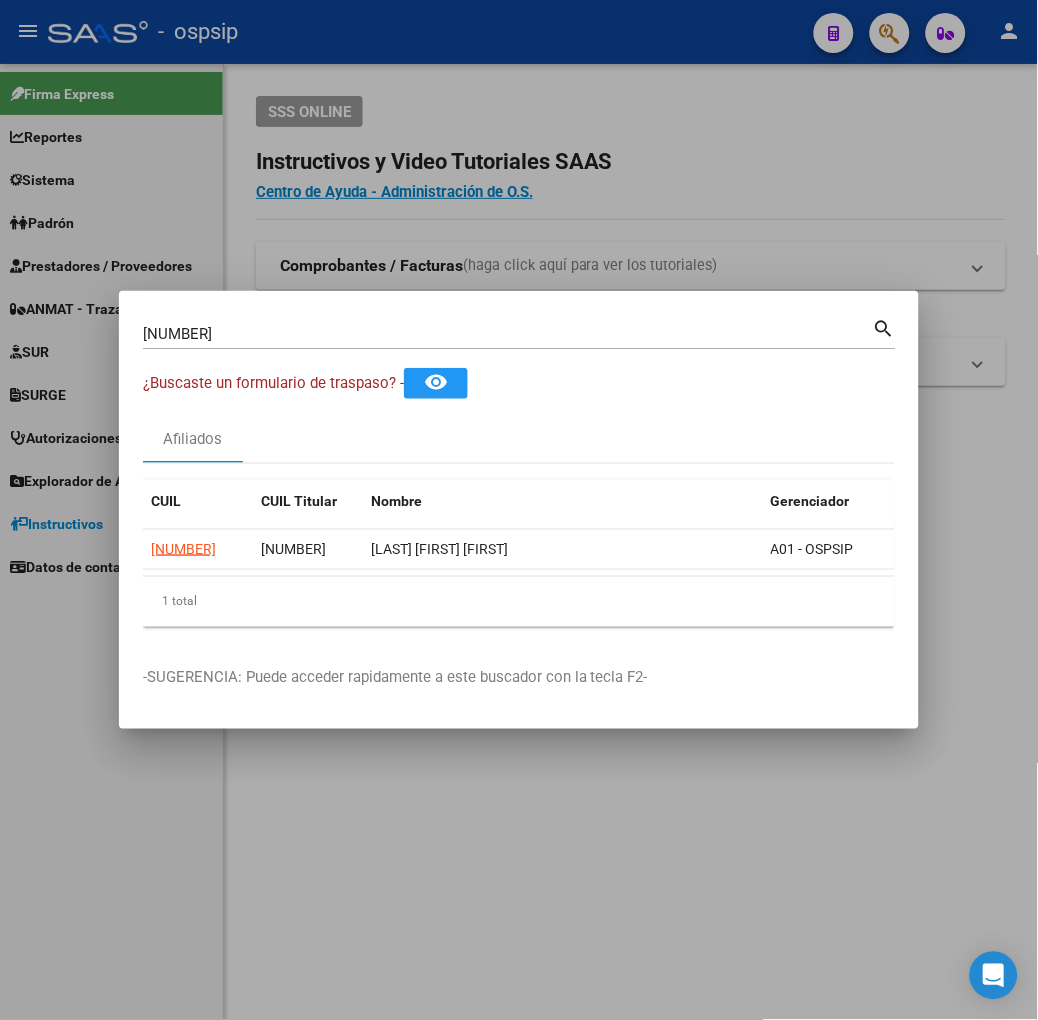 click on "59592800 Buscar (apellido, dni, cuil, nro traspaso, cuit, obra social)" at bounding box center (508, 334) 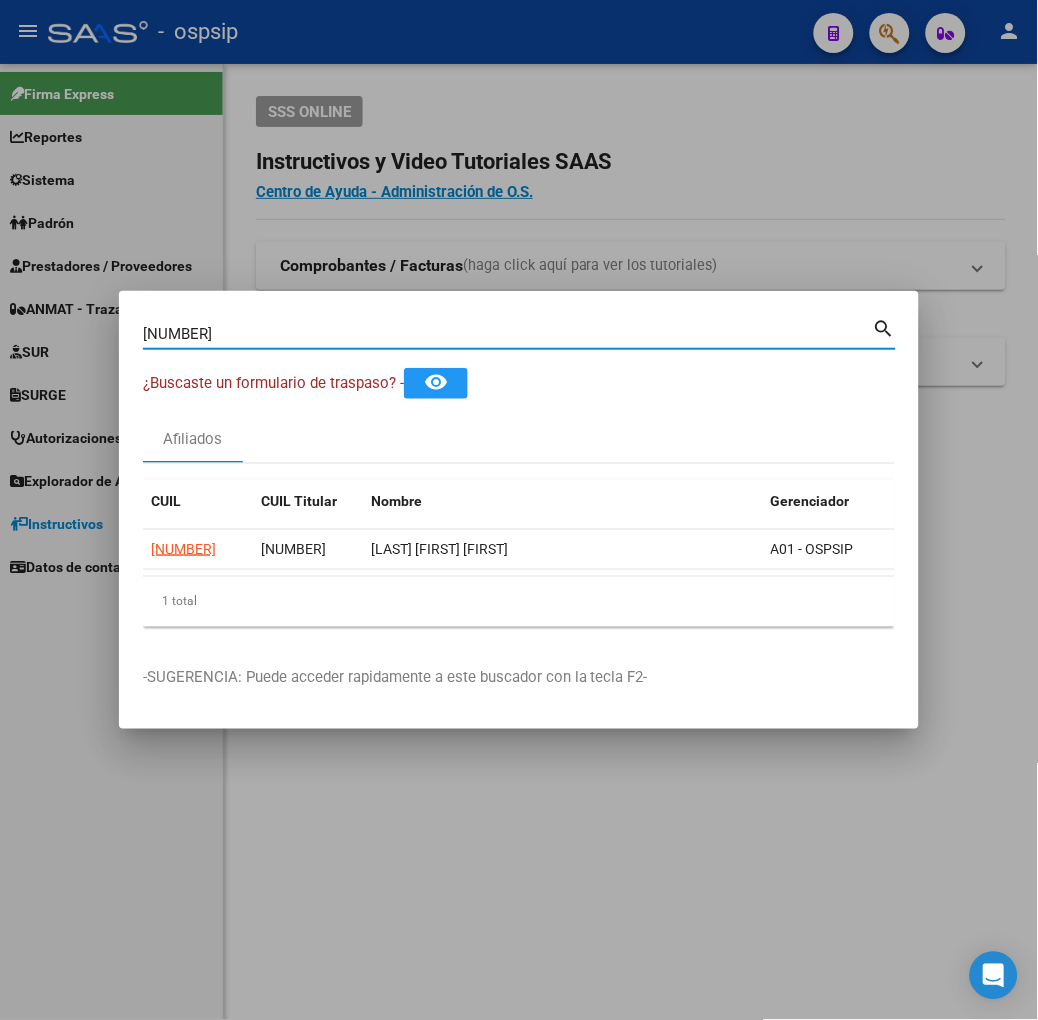 click on "59592800" at bounding box center [508, 334] 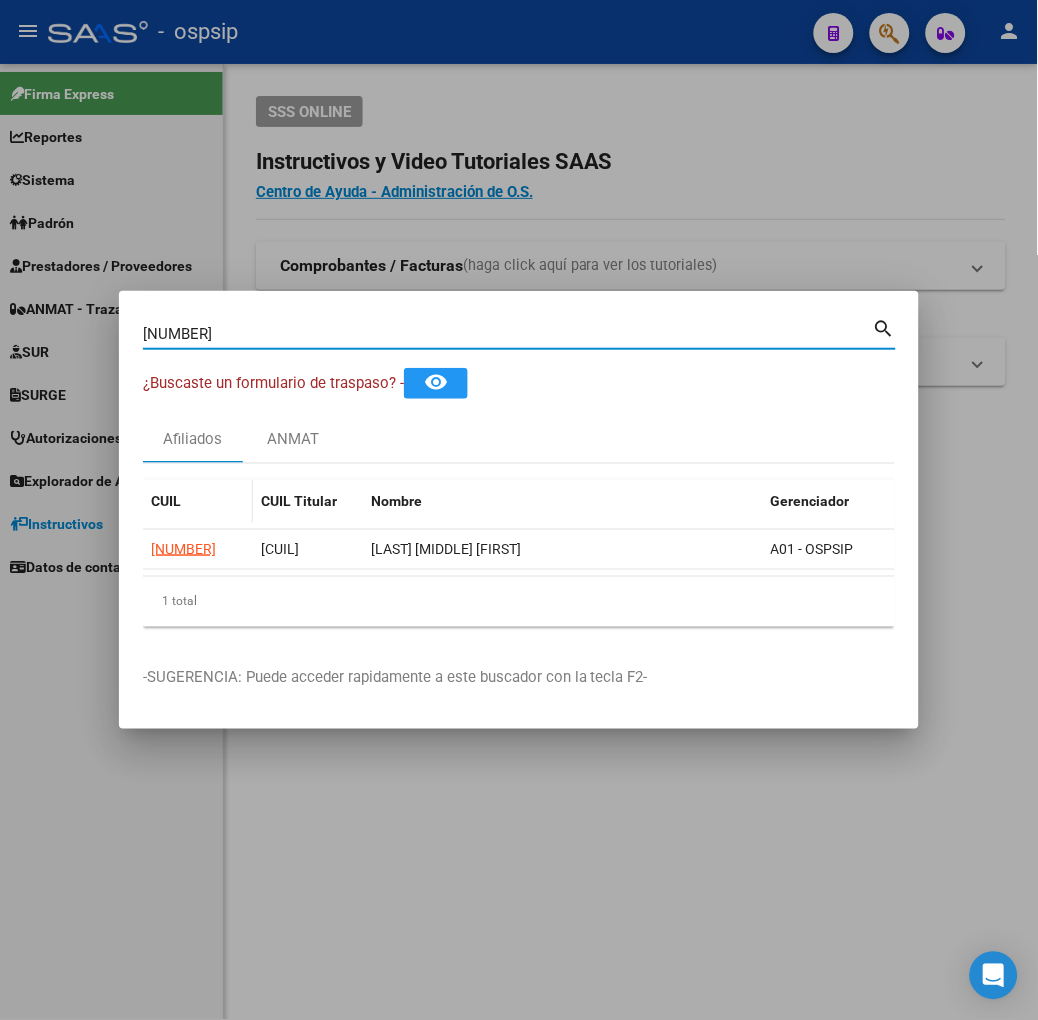 click on "CUIL" at bounding box center [198, 501] 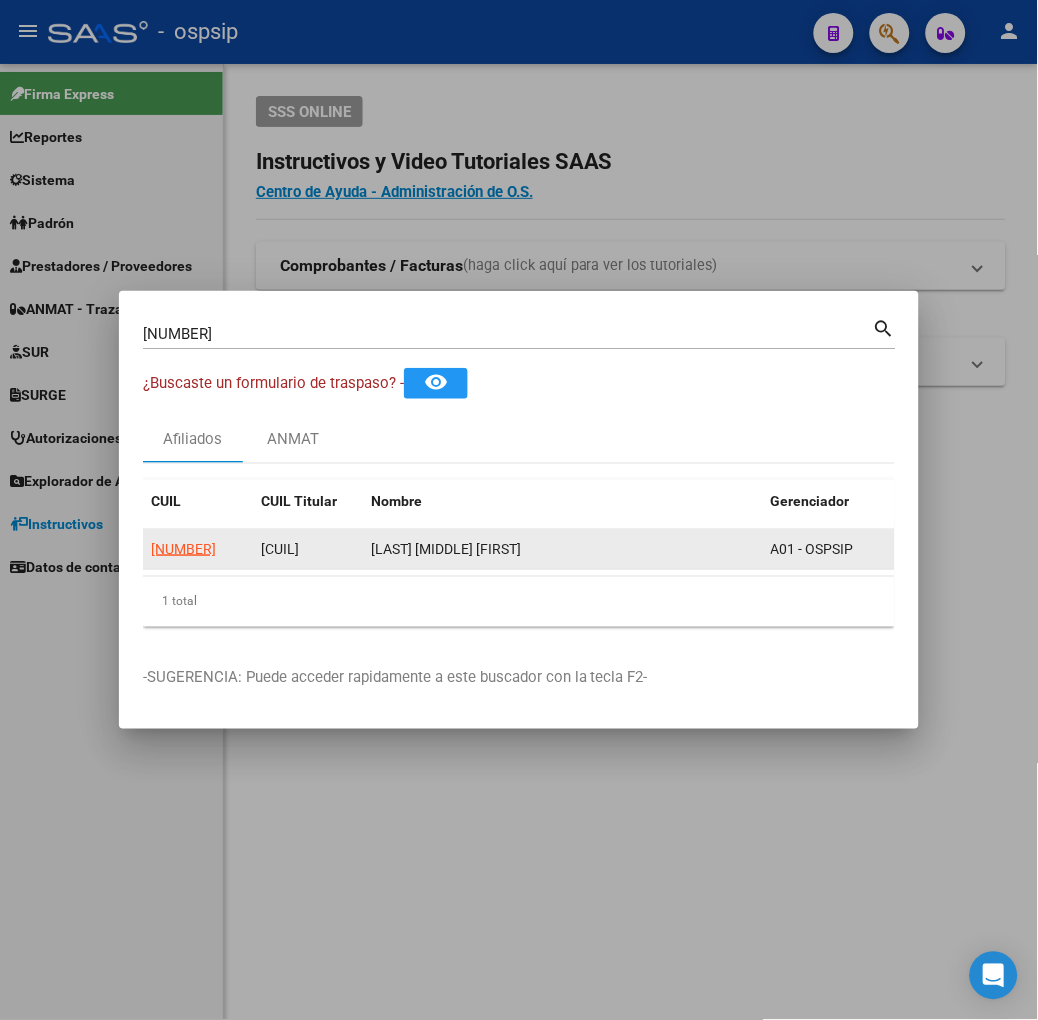 click on "27495912871" 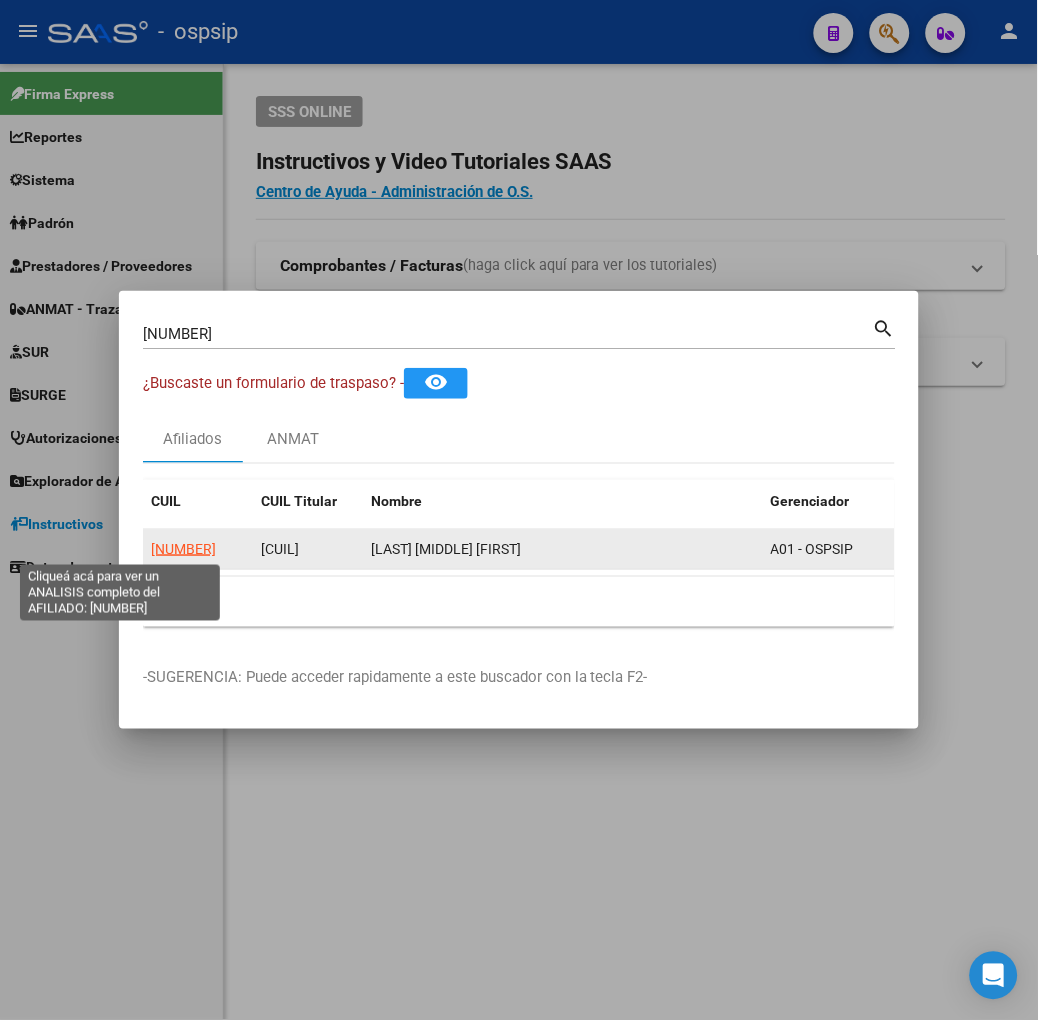 click on "27495912871" 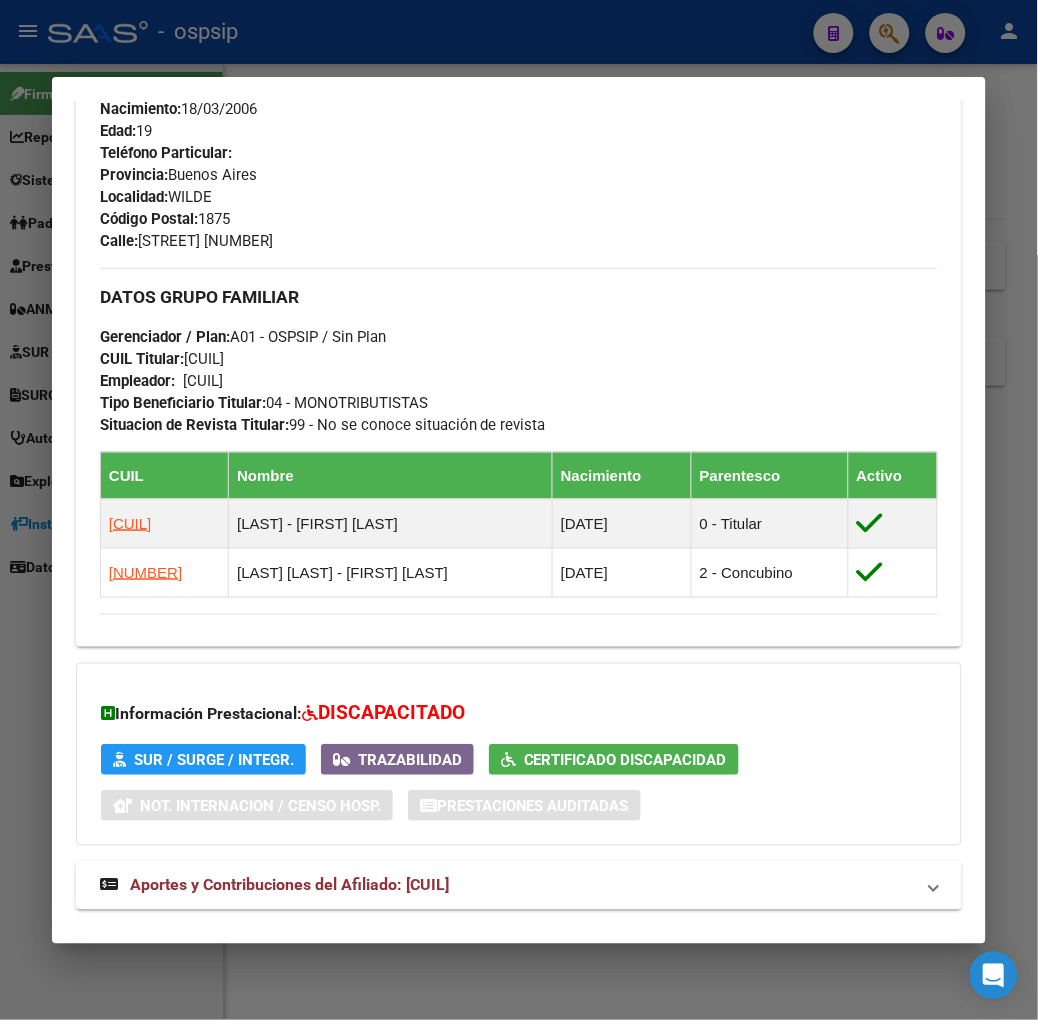 scroll, scrollTop: 917, scrollLeft: 0, axis: vertical 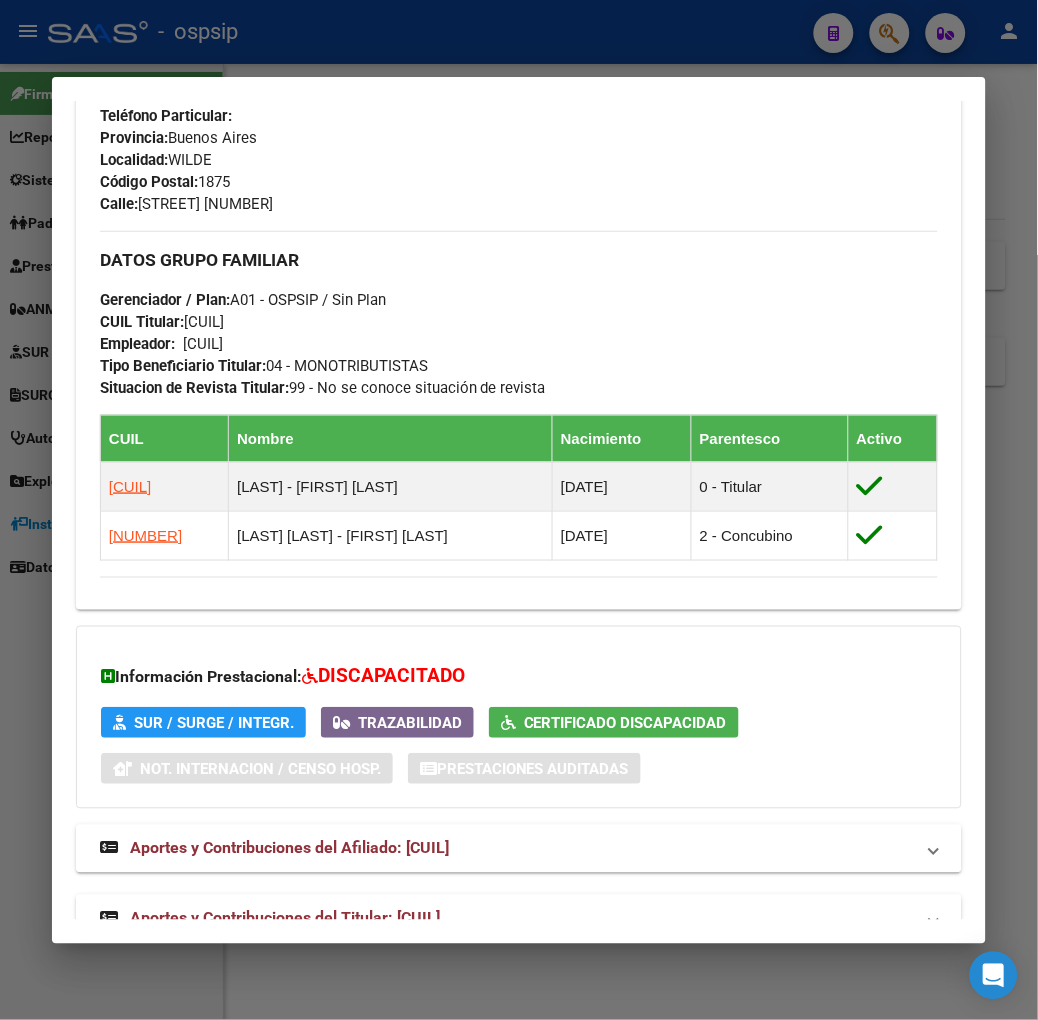 click on "Aportes y Contribuciones del Titular: 20922985406" at bounding box center (285, 918) 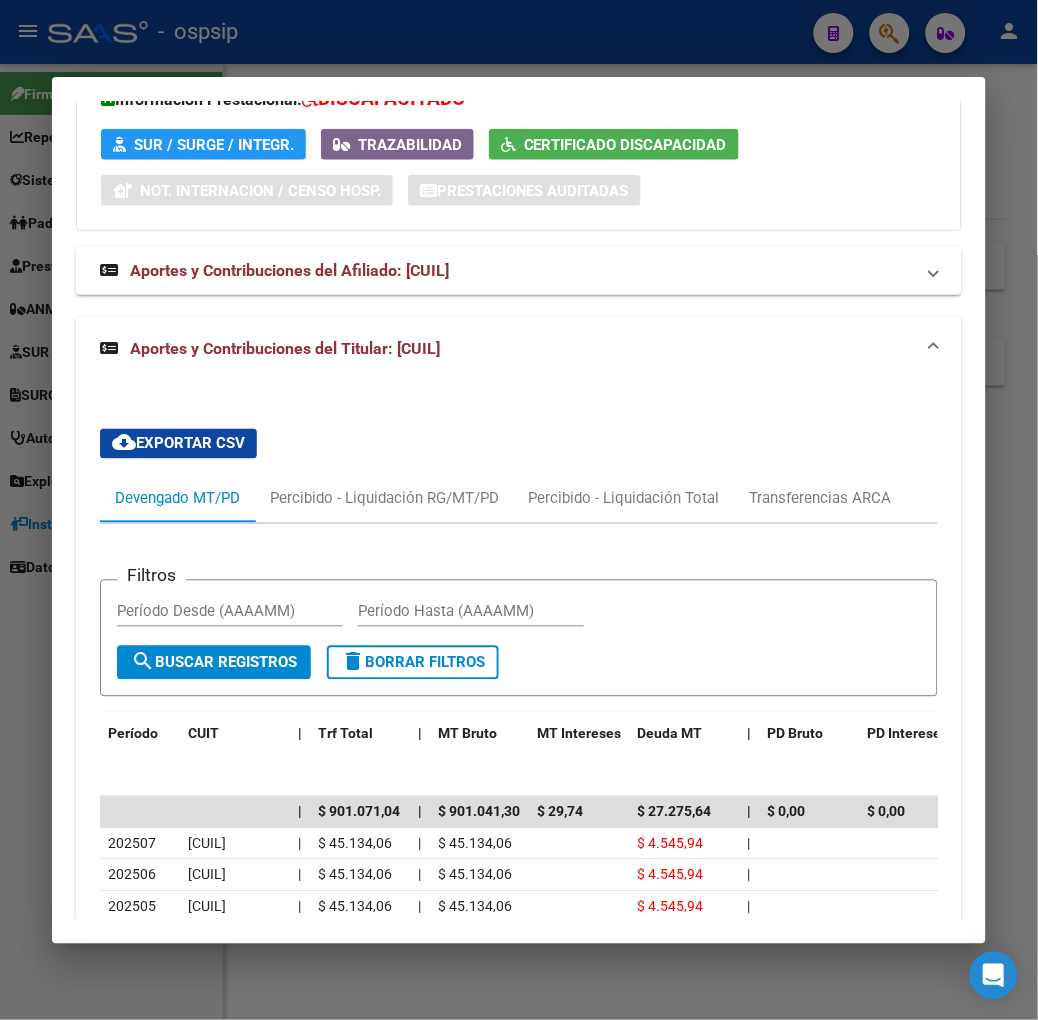 scroll, scrollTop: 1695, scrollLeft: 0, axis: vertical 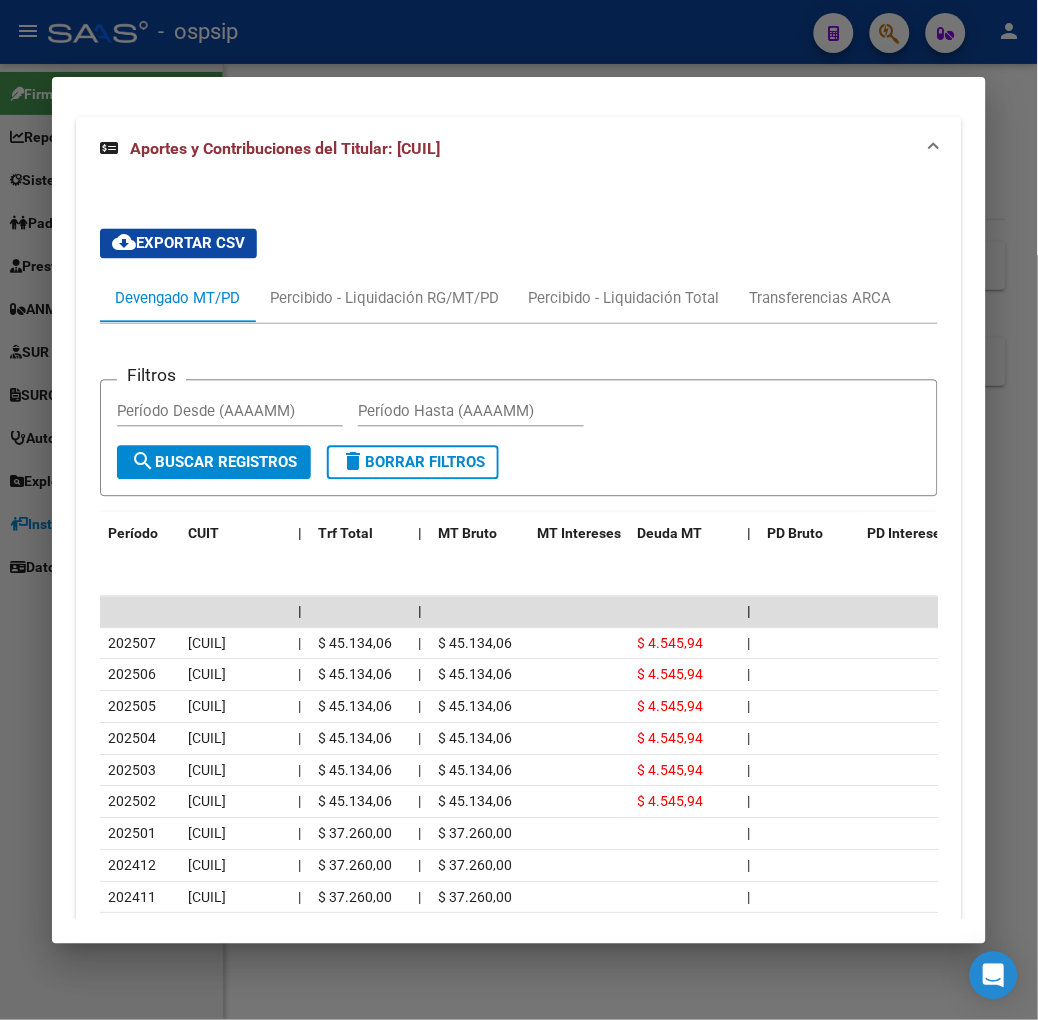 click at bounding box center (519, 510) 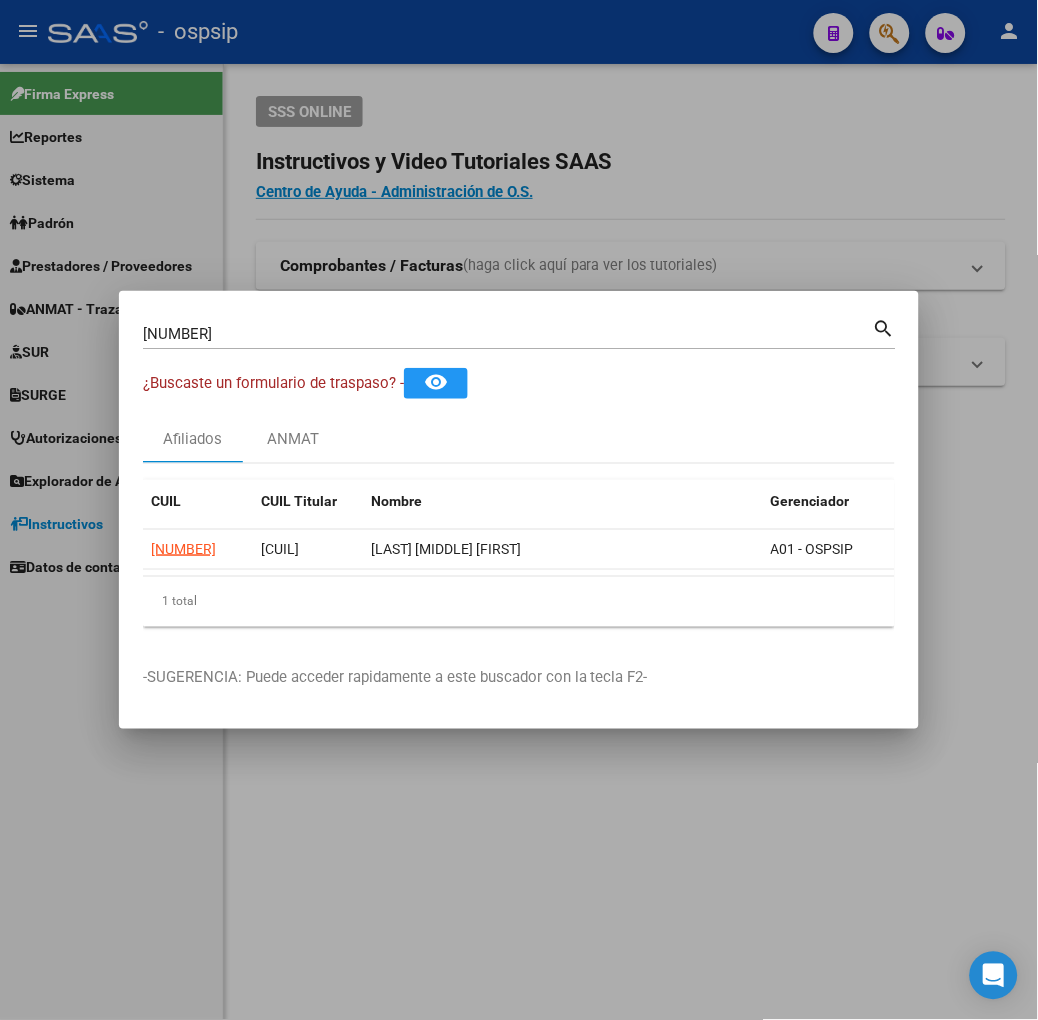 click on "49591287" at bounding box center (508, 334) 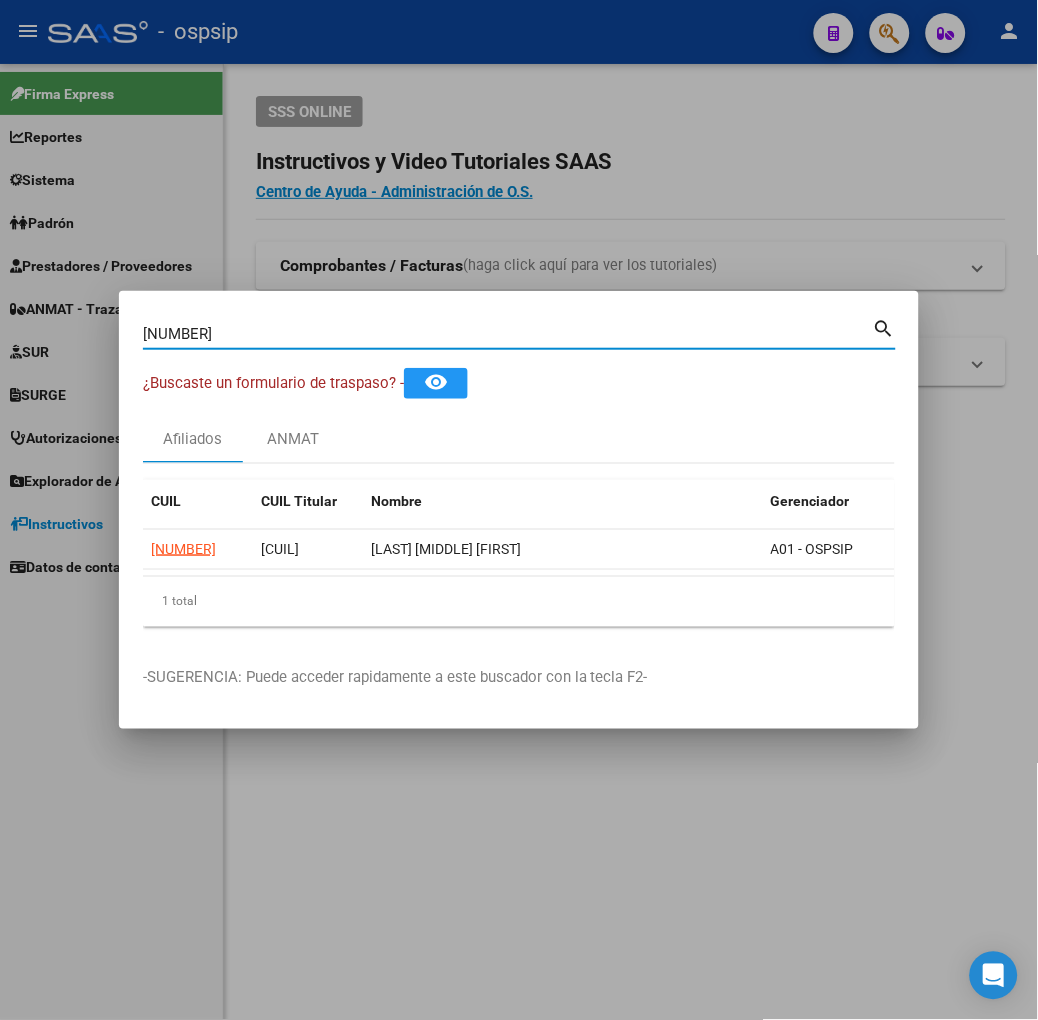 click on "49591287" at bounding box center [508, 334] 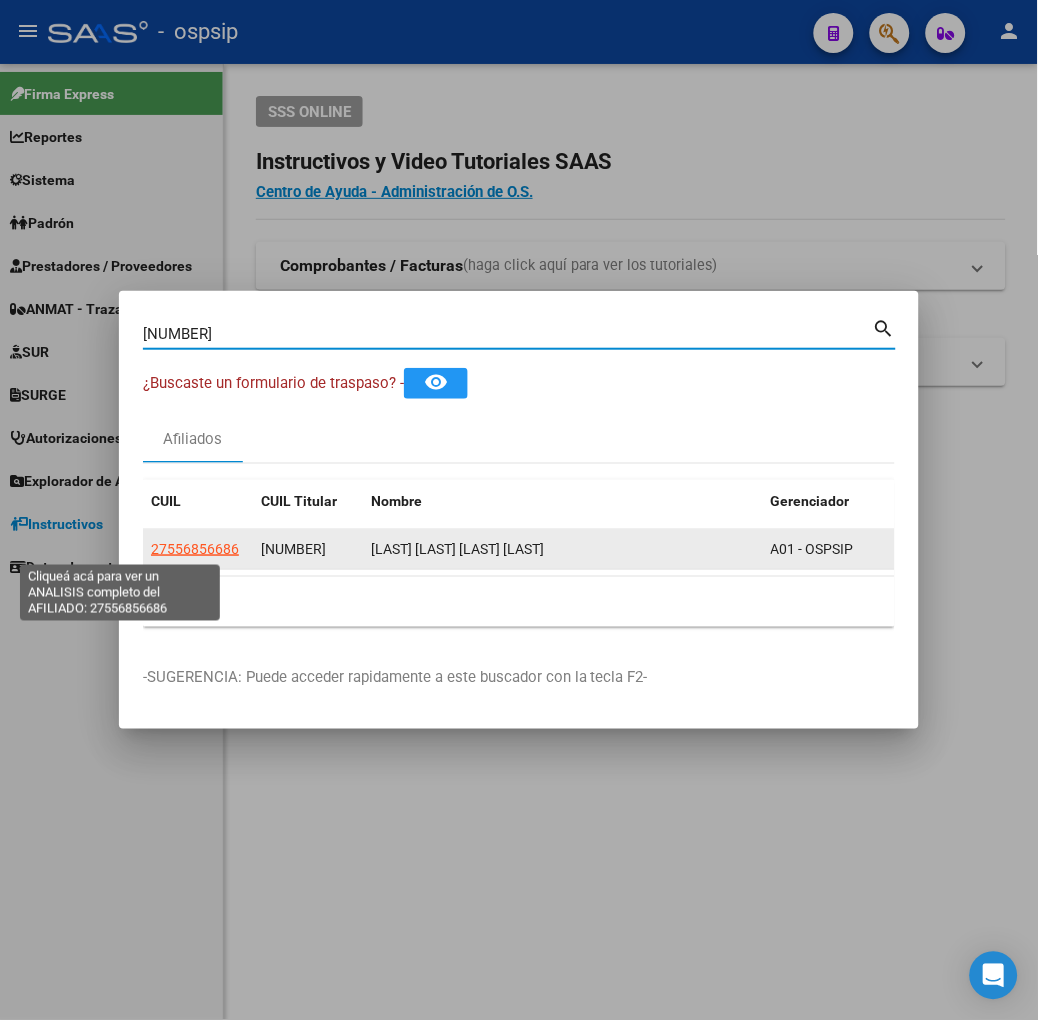 click on "27556856686" 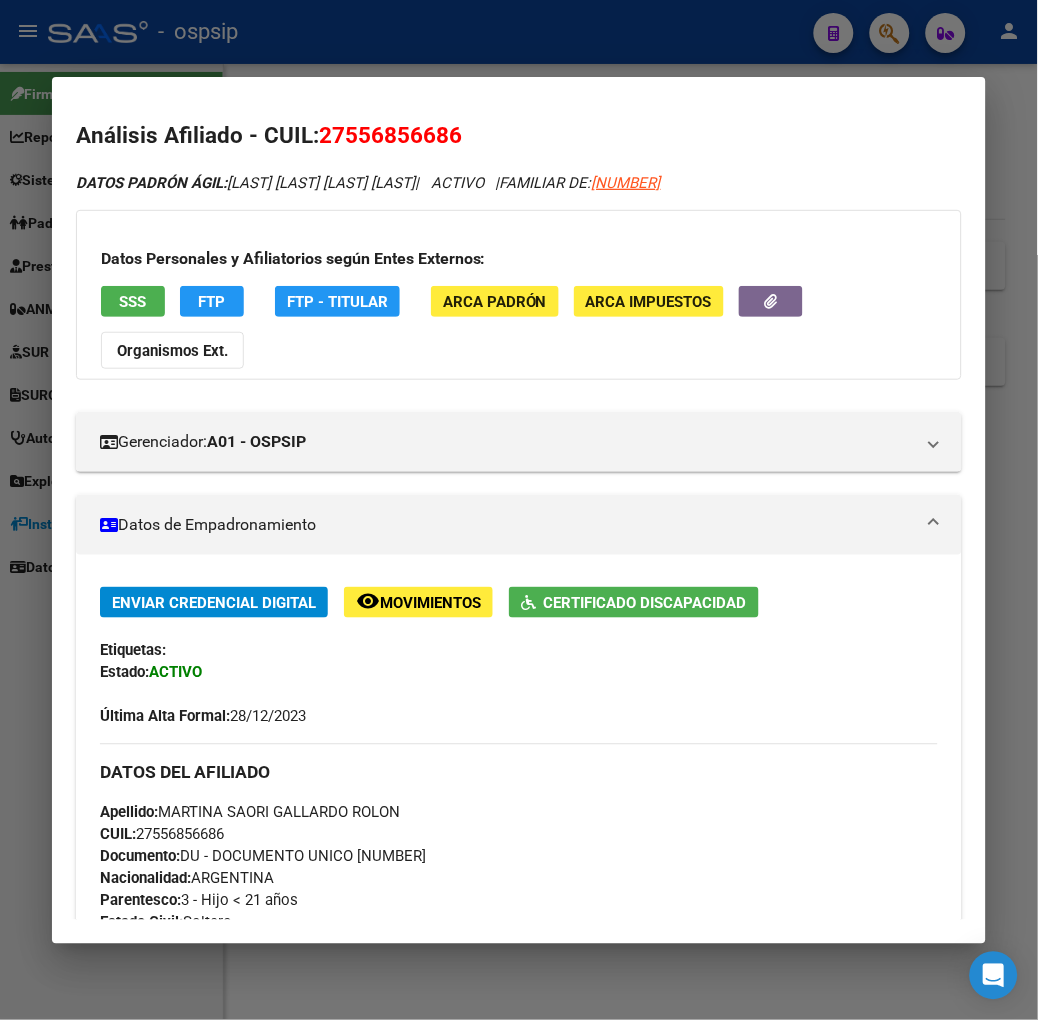 click on "Datos Personales y Afiliatorios según Entes Externos: SSS FTP  FTP - Titular ARCA Padrón ARCA Impuestos Organismos Ext." at bounding box center [519, 295] 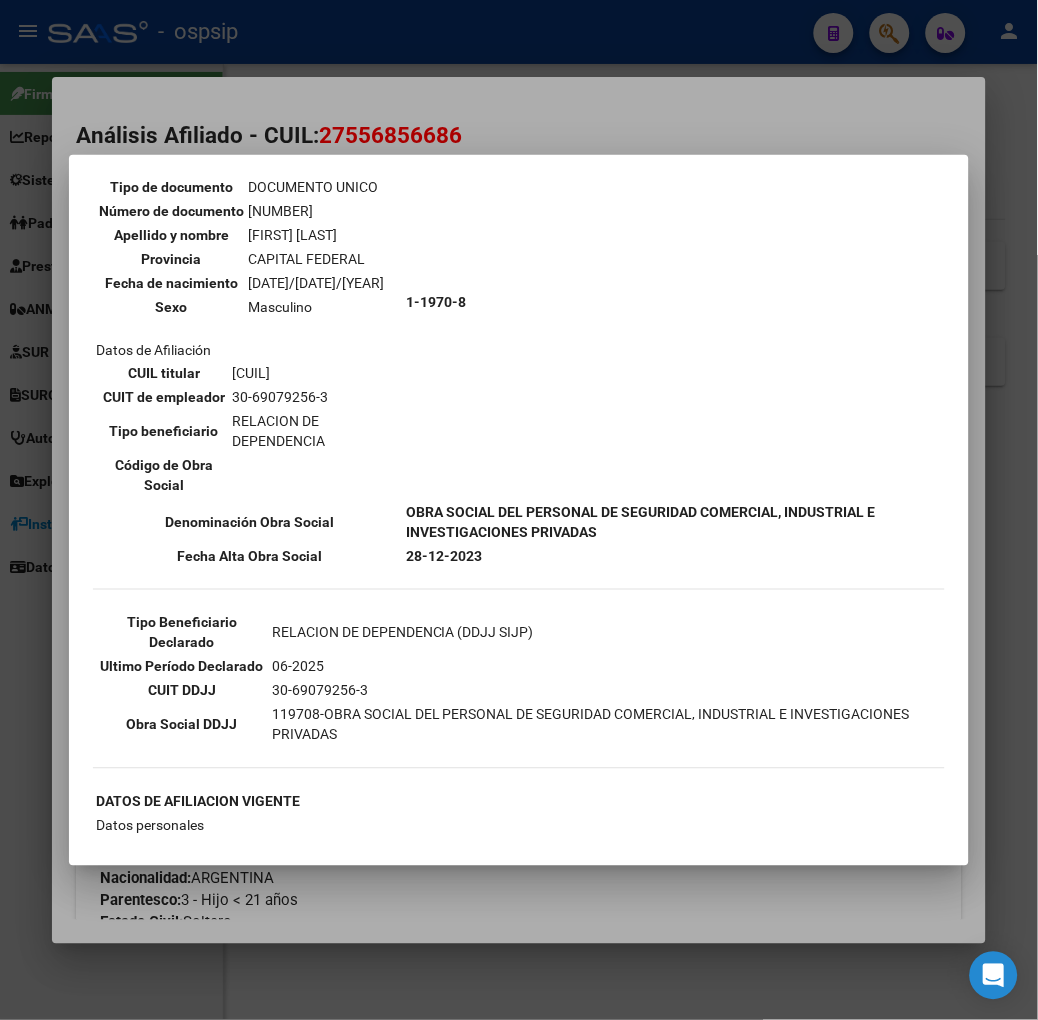 scroll, scrollTop: 333, scrollLeft: 0, axis: vertical 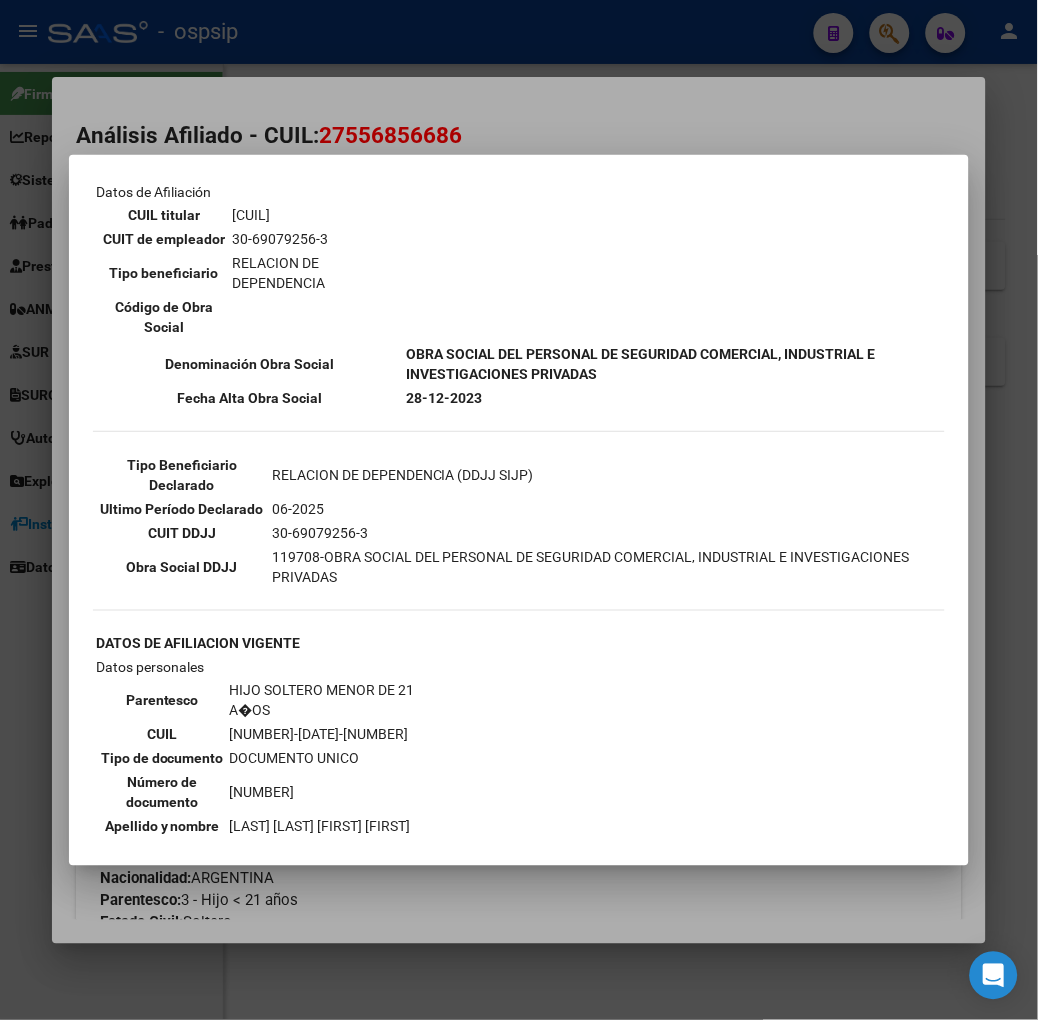 click at bounding box center (519, 510) 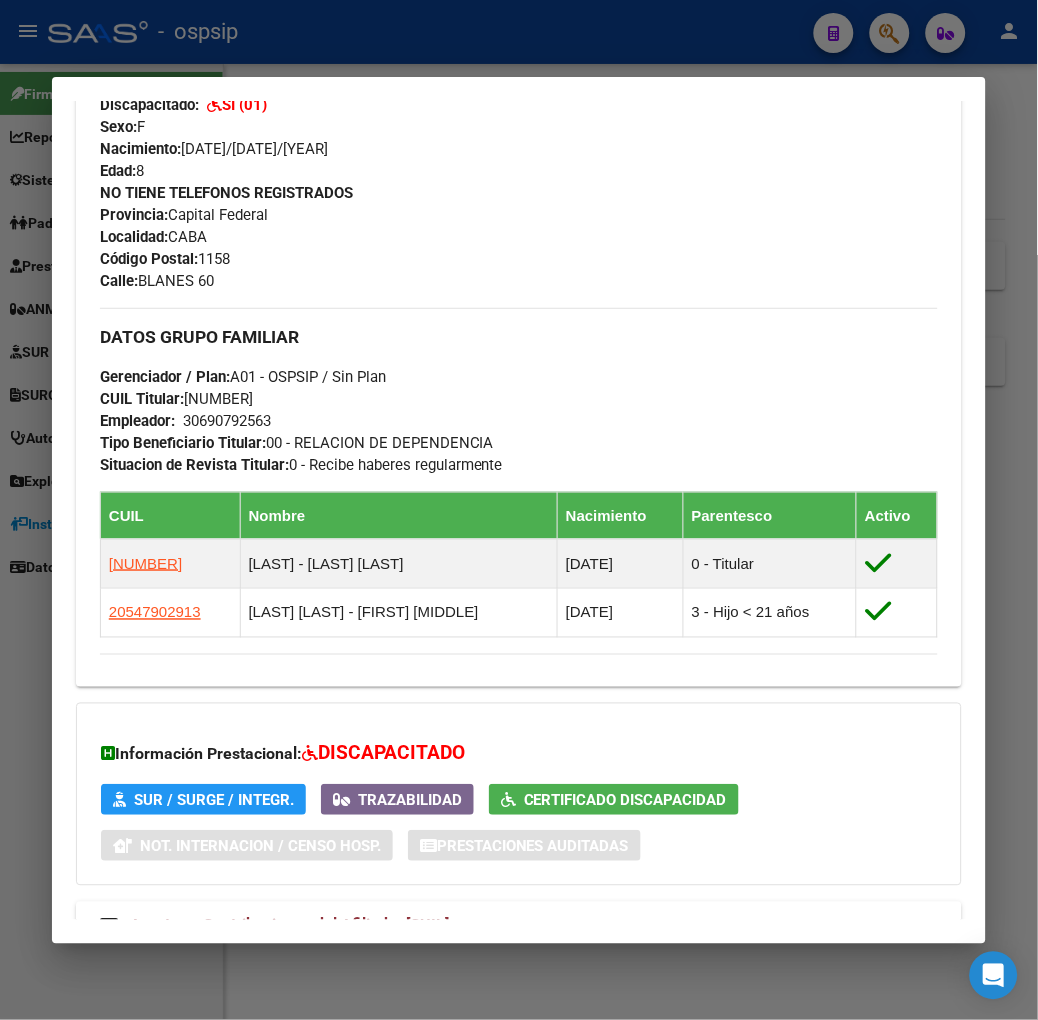 scroll, scrollTop: 917, scrollLeft: 0, axis: vertical 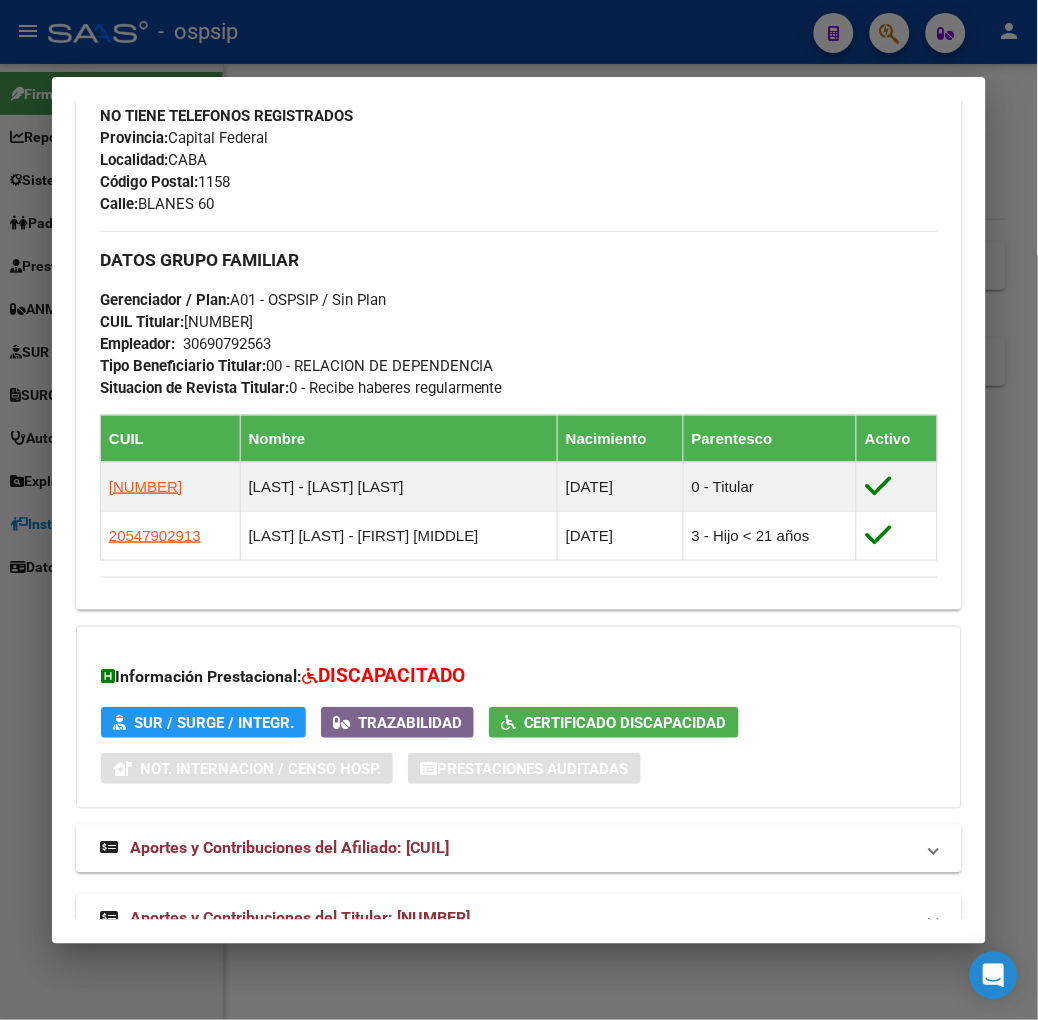 click on "Aportes y Contribuciones del Titular: 20298280214" at bounding box center (519, 919) 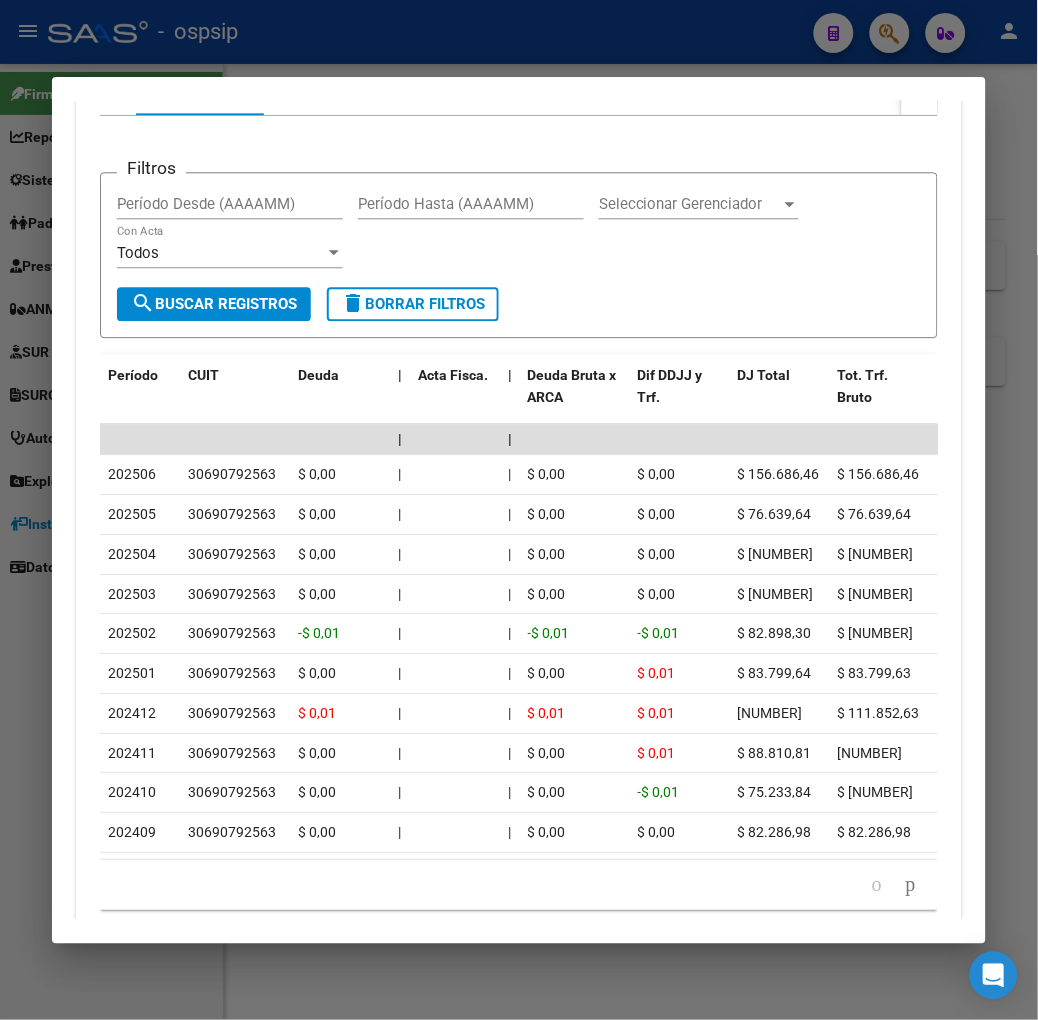 scroll, scrollTop: 1905, scrollLeft: 0, axis: vertical 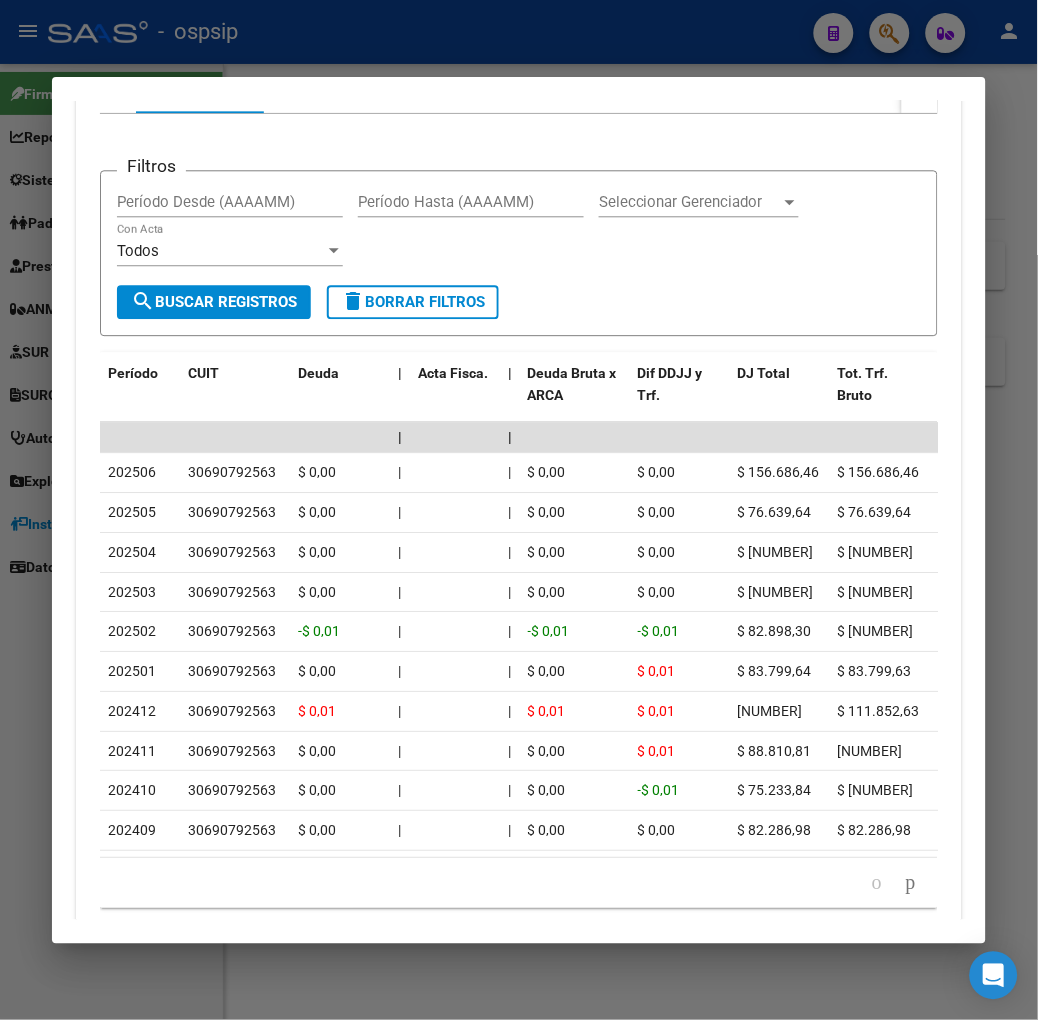 click at bounding box center (519, 510) 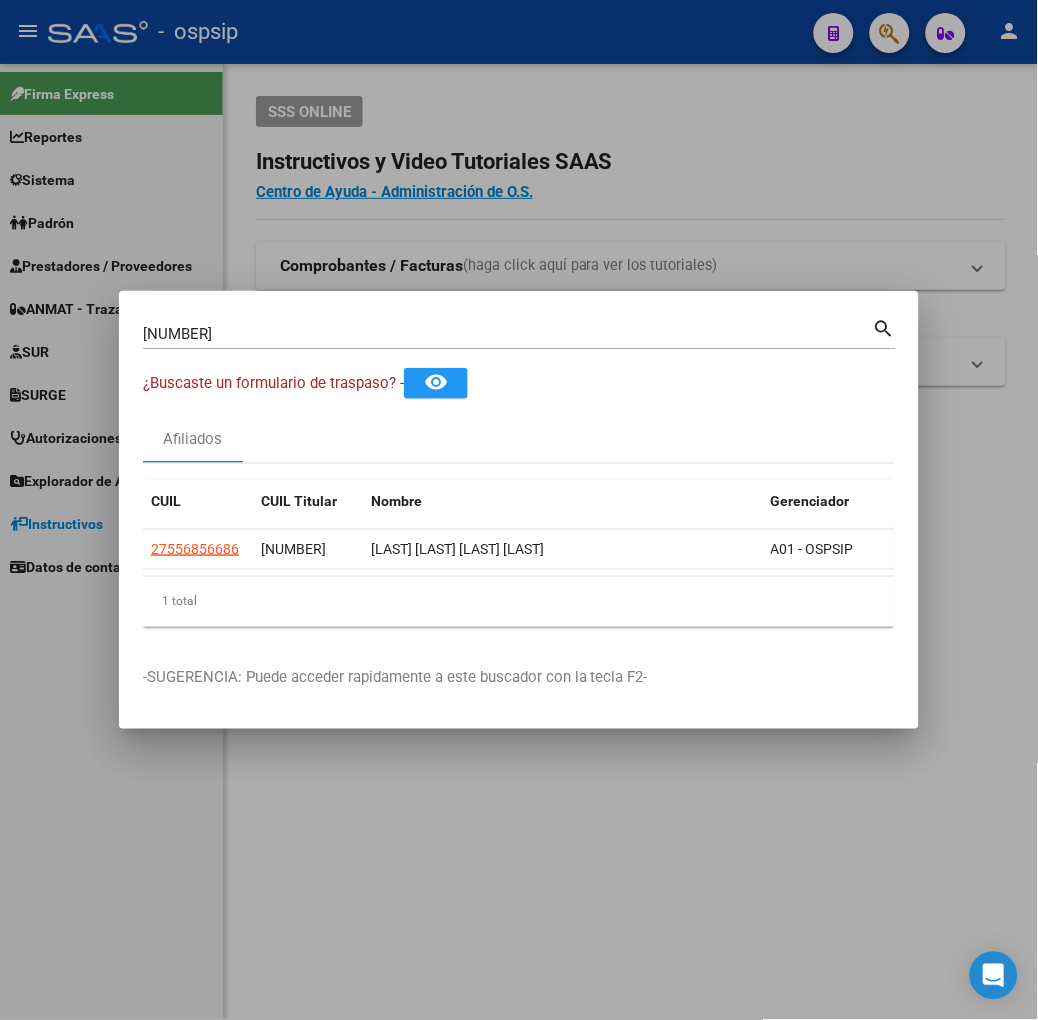 click on "55685668" at bounding box center (508, 334) 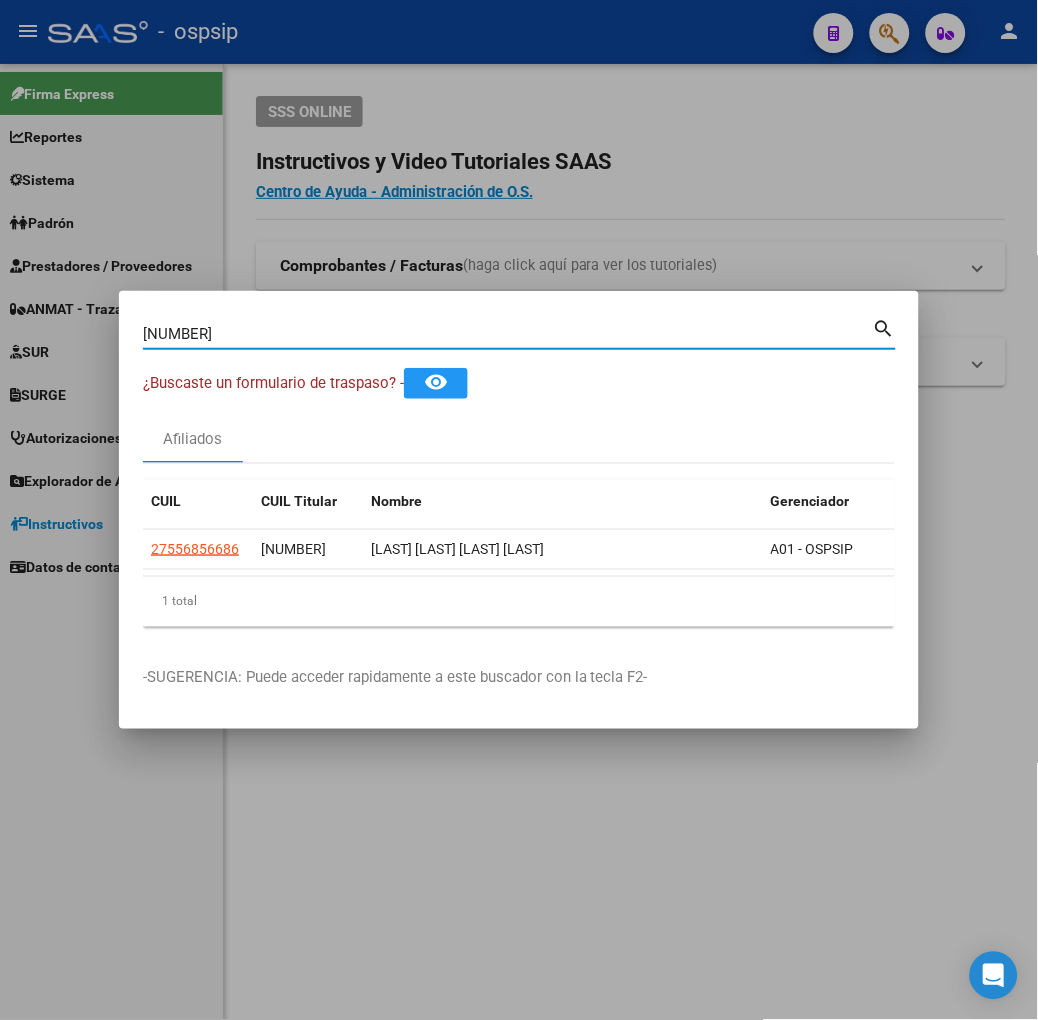 type on "70557147" 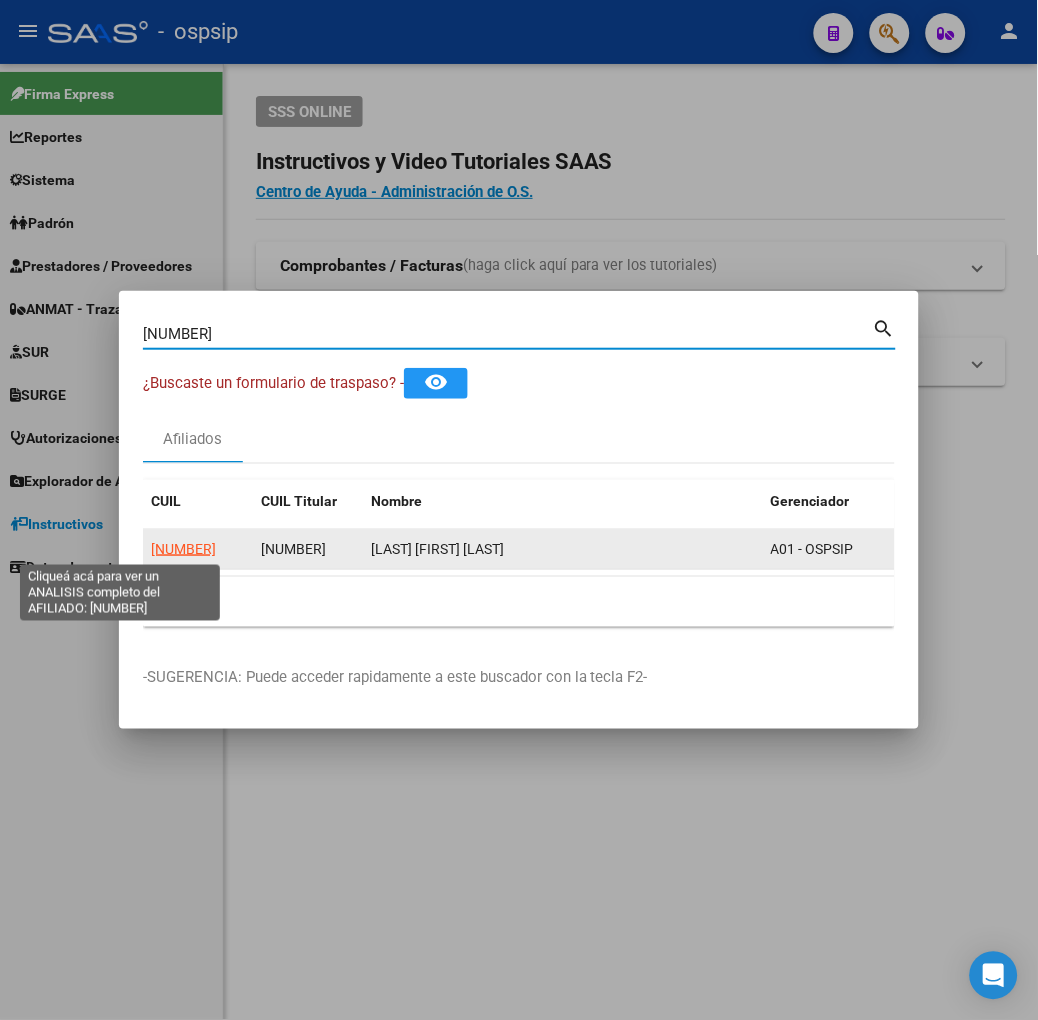 click on "20705571474" 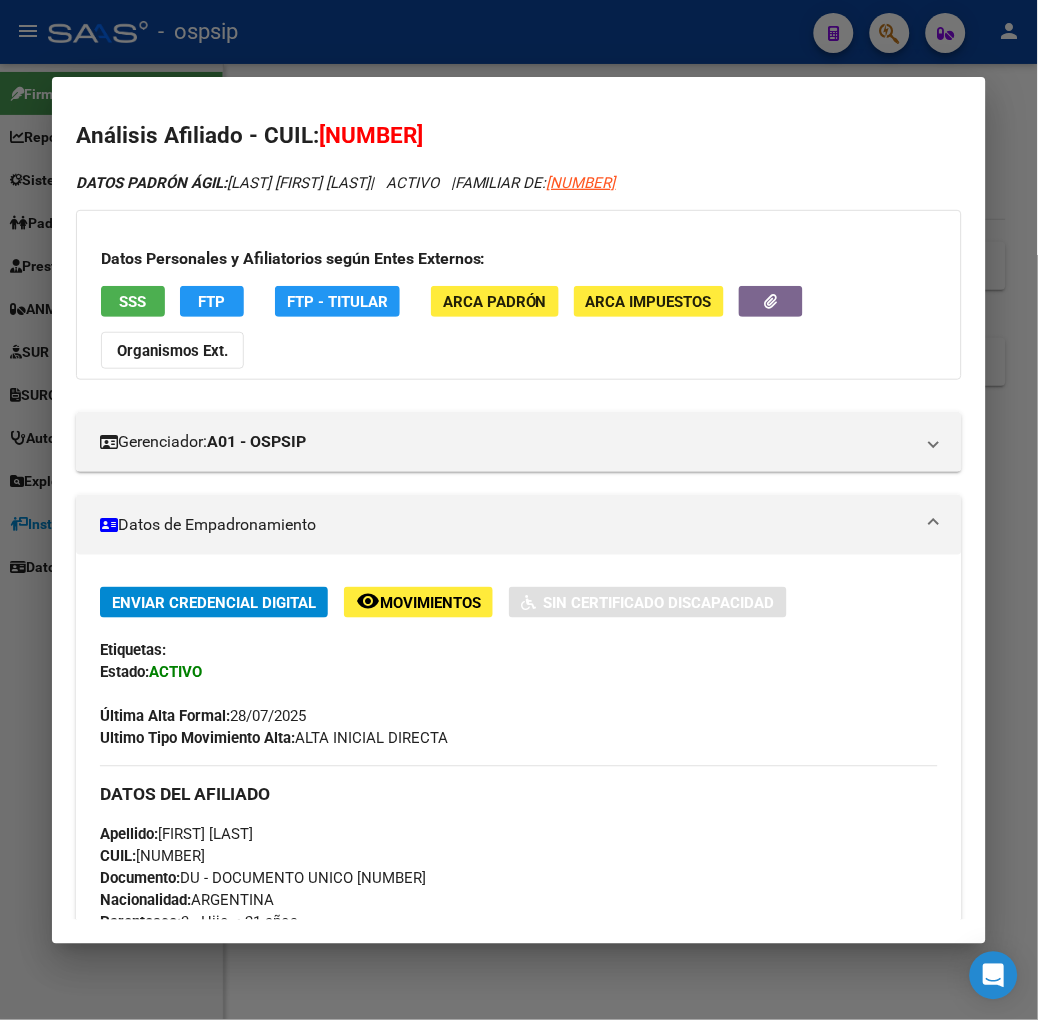 click on "SSS" at bounding box center (133, 301) 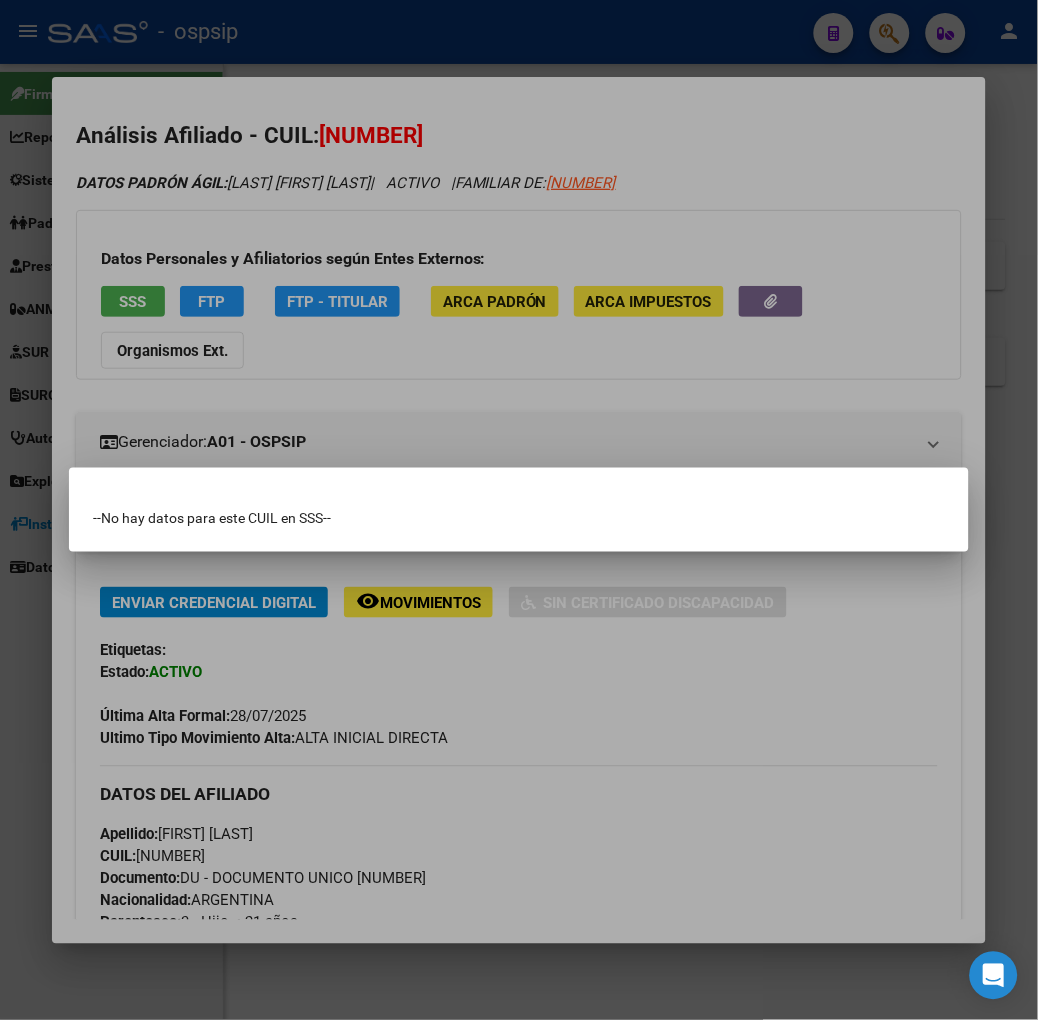 click at bounding box center [519, 510] 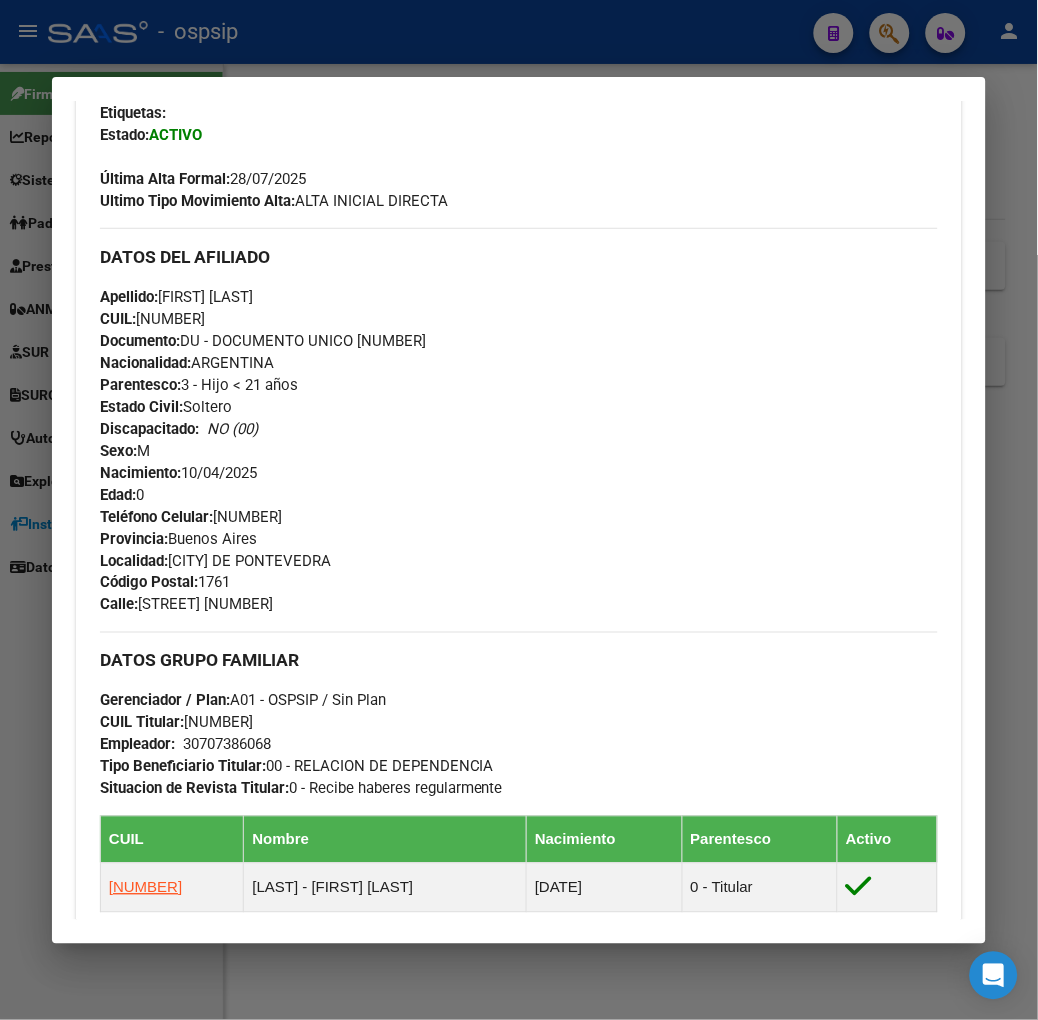 scroll, scrollTop: 886, scrollLeft: 0, axis: vertical 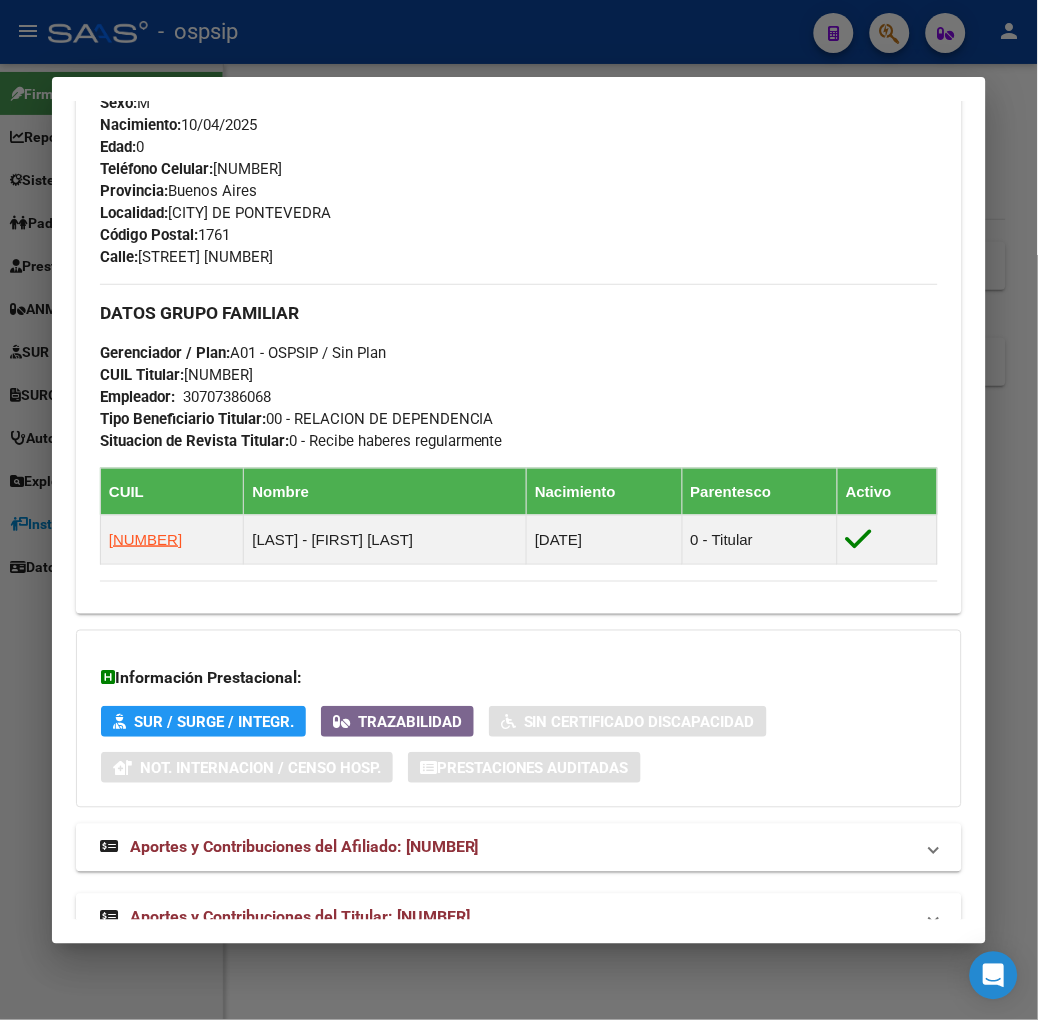 click on "Aportes y Contribuciones del Titular: 23385314019" at bounding box center (519, 918) 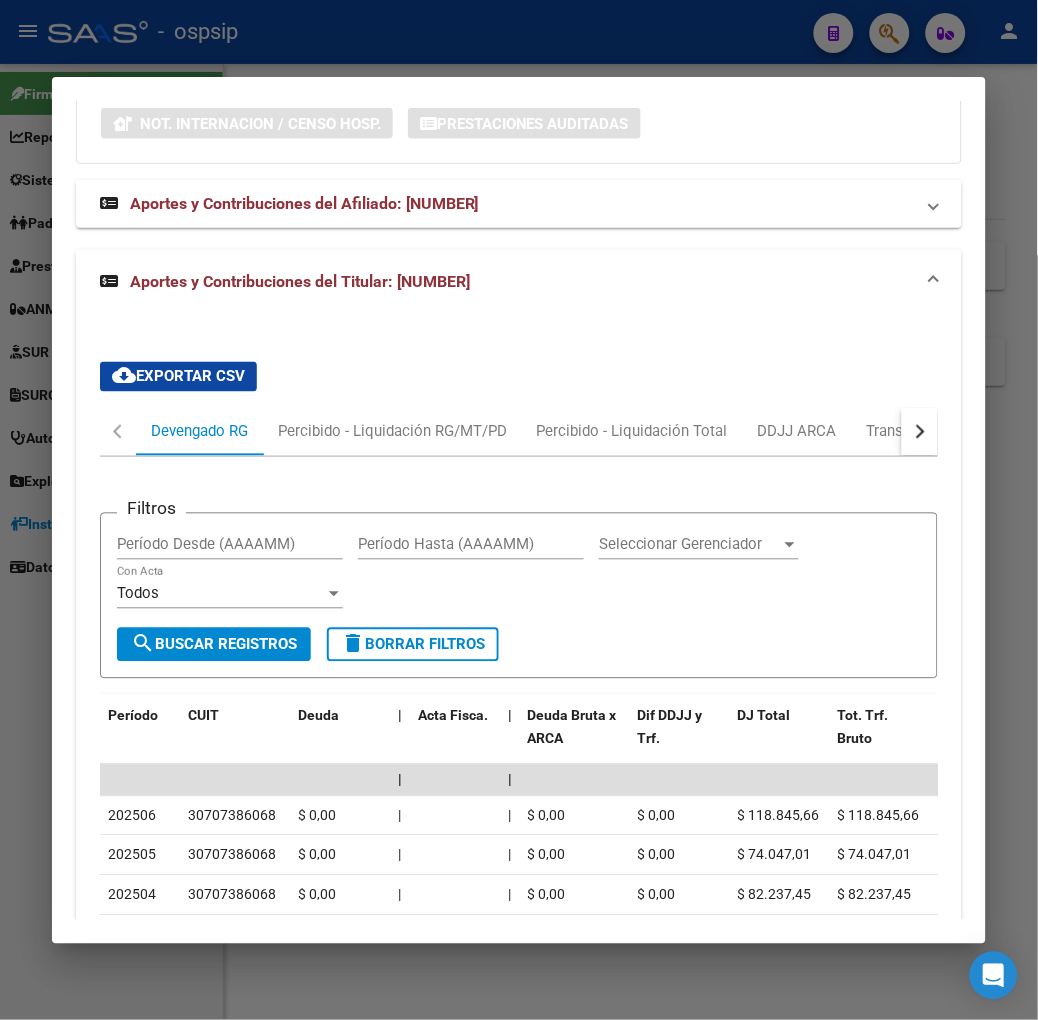 scroll, scrollTop: 1781, scrollLeft: 0, axis: vertical 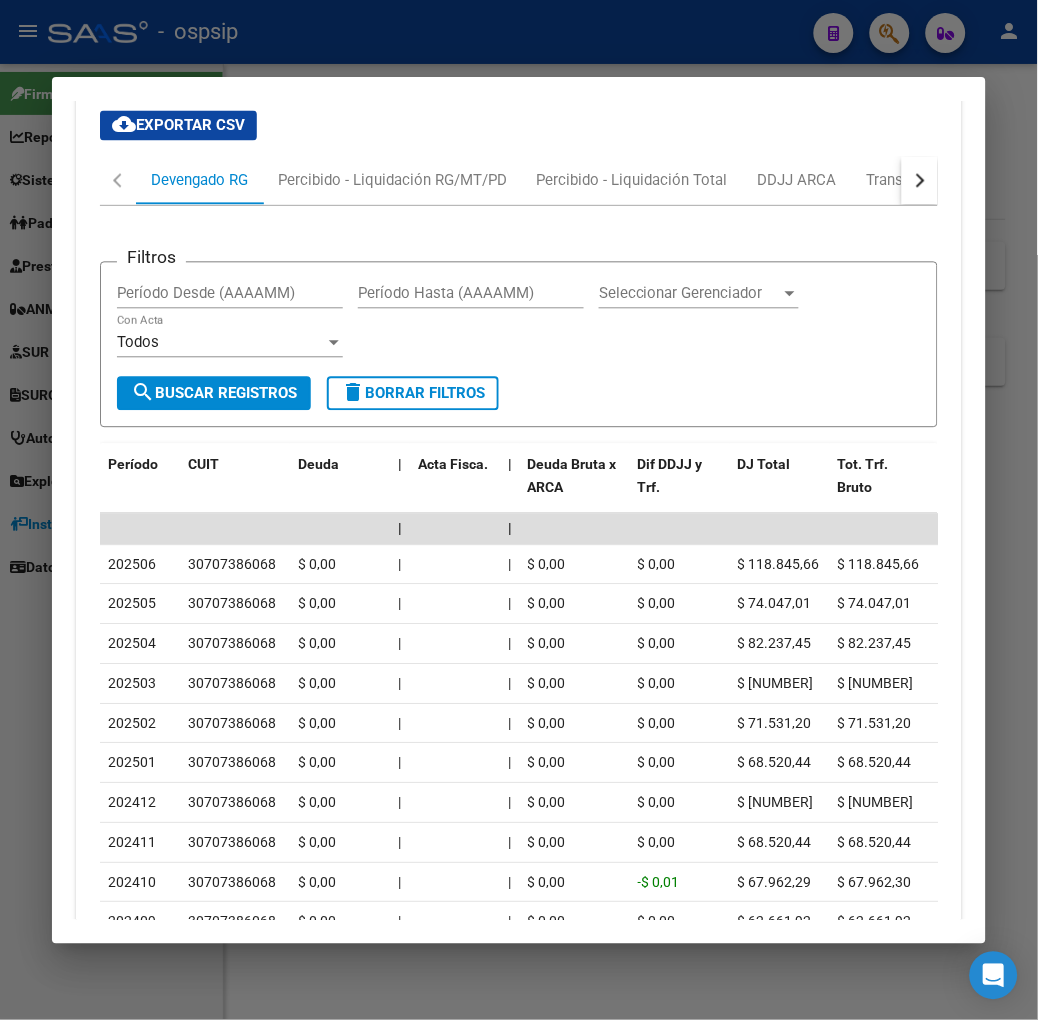 click at bounding box center (519, 510) 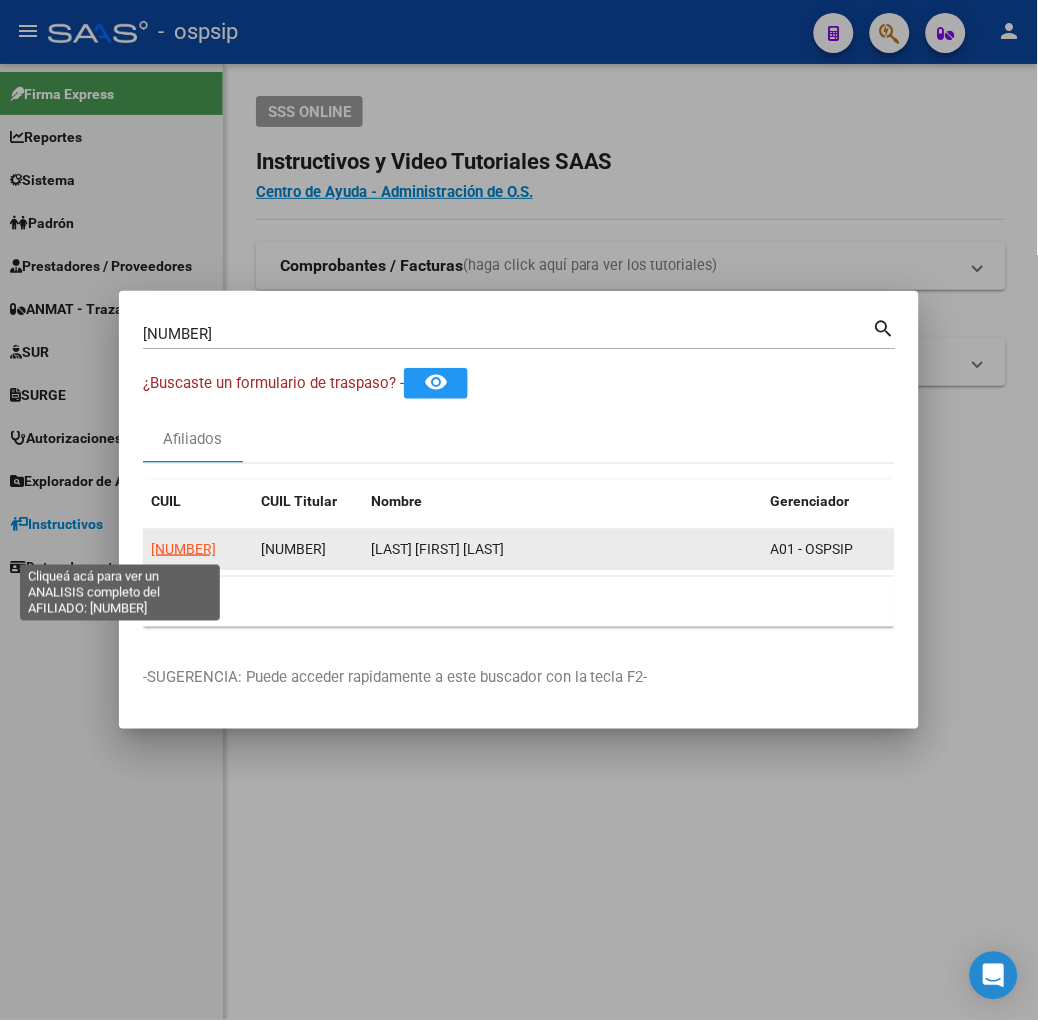 click on "20705571474" 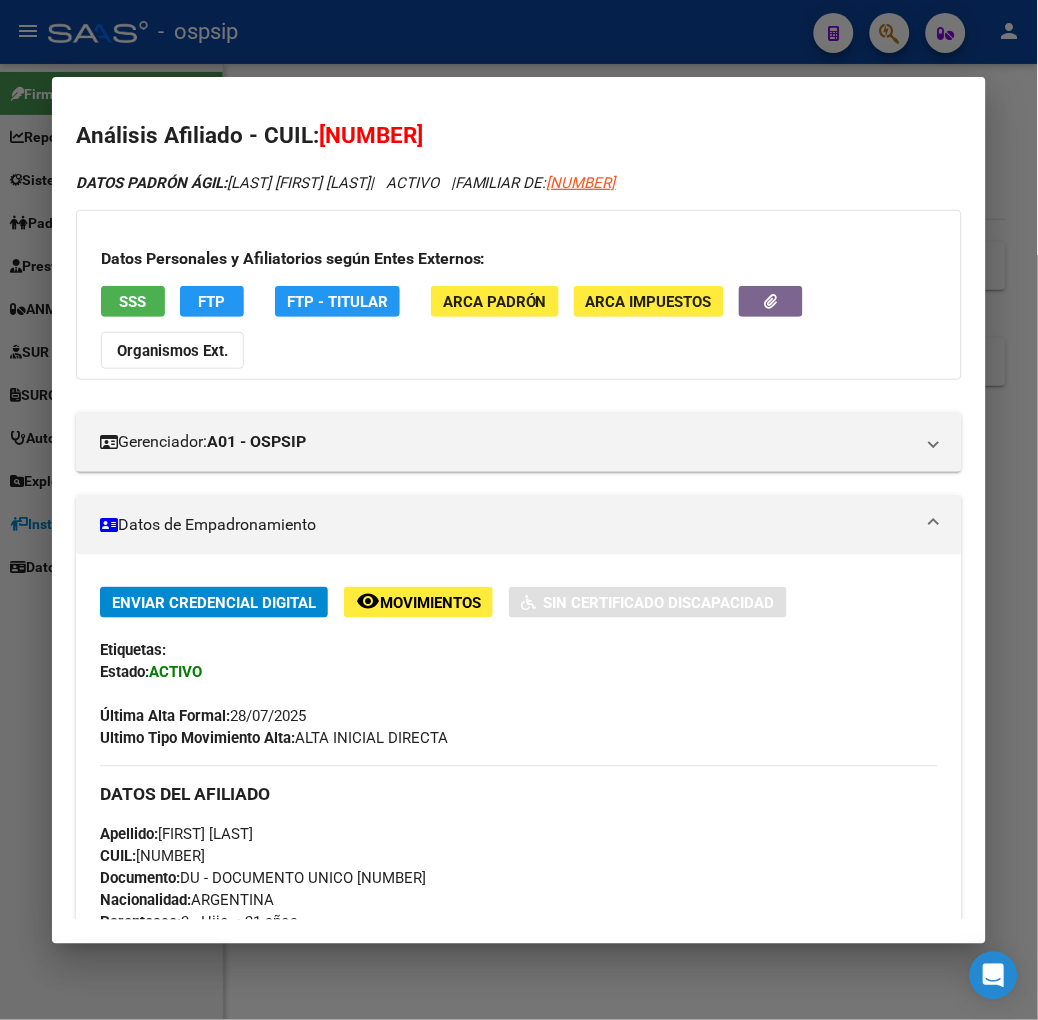 click on "Análisis Afiliado - CUIL:  20705571474 DATOS PADRÓN ÁGIL:  VALLEJO MILO LEANDRO     |   ACTIVO   |     FAMILIAR DE:  23385314019 Datos Personales y Afiliatorios según Entes Externos: SSS FTP  FTP - Titular ARCA Padrón ARCA Impuestos Organismos Ext.    Gerenciador:      A01 - OSPSIP Atención telefónica: Atención emergencias: Otros Datos Útiles:    Datos de Empadronamiento  Enviar Credencial Digital remove_red_eye Movimientos    Sin Certificado Discapacidad Etiquetas: Estado: ACTIVO Última Alta Formal:  28/07/2025 Ultimo Tipo Movimiento Alta:  ALTA INICIAL DIRECTA DATOS DEL AFILIADO Apellido:  MILO LEANDRO VALLEJO CUIL:  20705571474 Documento:  DU - DOCUMENTO UNICO 70557147  Nacionalidad:  ARGENTINA Parentesco:  3 - Hijo < 21 años Estado Civil:  Soltero Discapacitado:    NO (00) Sexo:  M Nacimiento:  10/04/2025 Edad:  0  Teléfono Celular:  1150517999 Provincia:  Buenos Aires Localidad:  CIUDAD DE PONTEVEDRA Código Postal:  1761 Calle:  REPUBLIQUETAS 3722 DATOS GRUPO FAMILIAR CUIL Titular:" at bounding box center (519, 510) 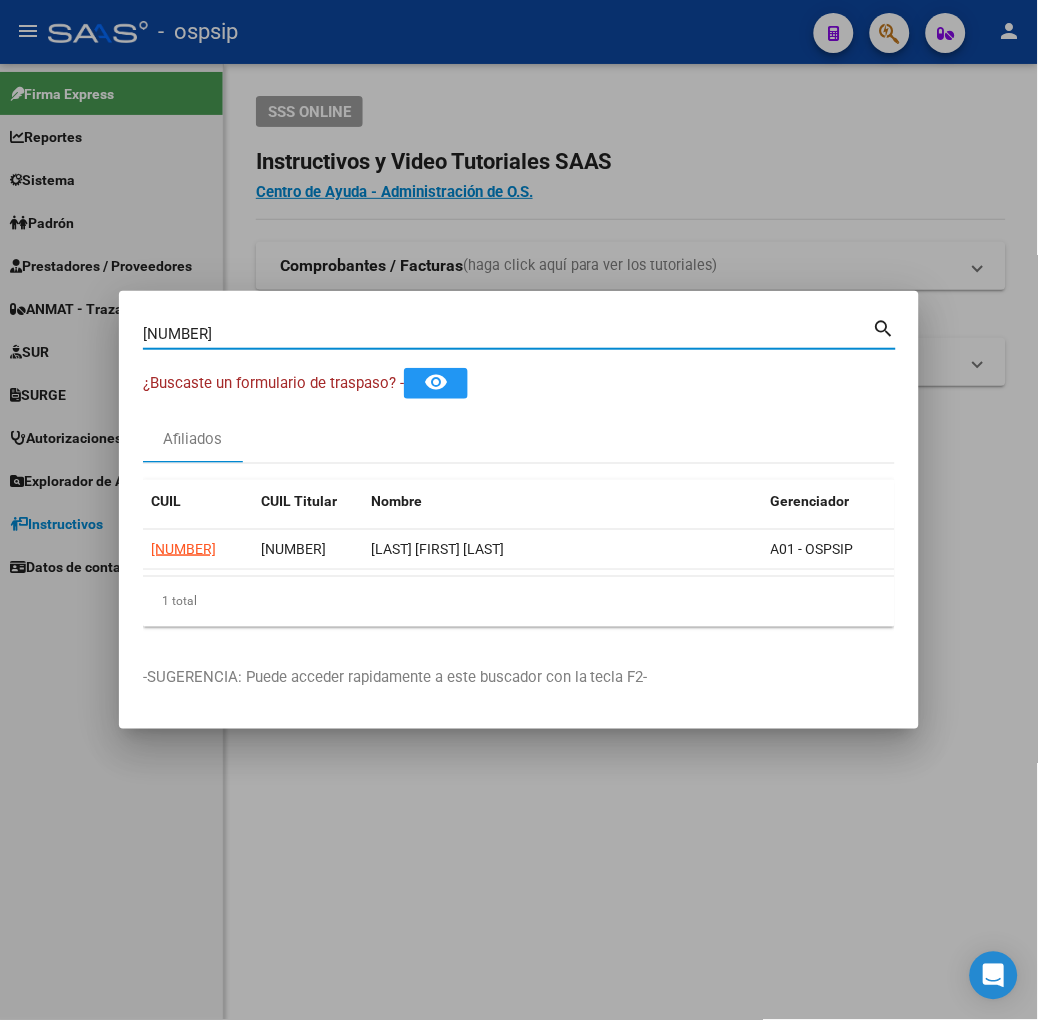 click on "70557147" at bounding box center (508, 334) 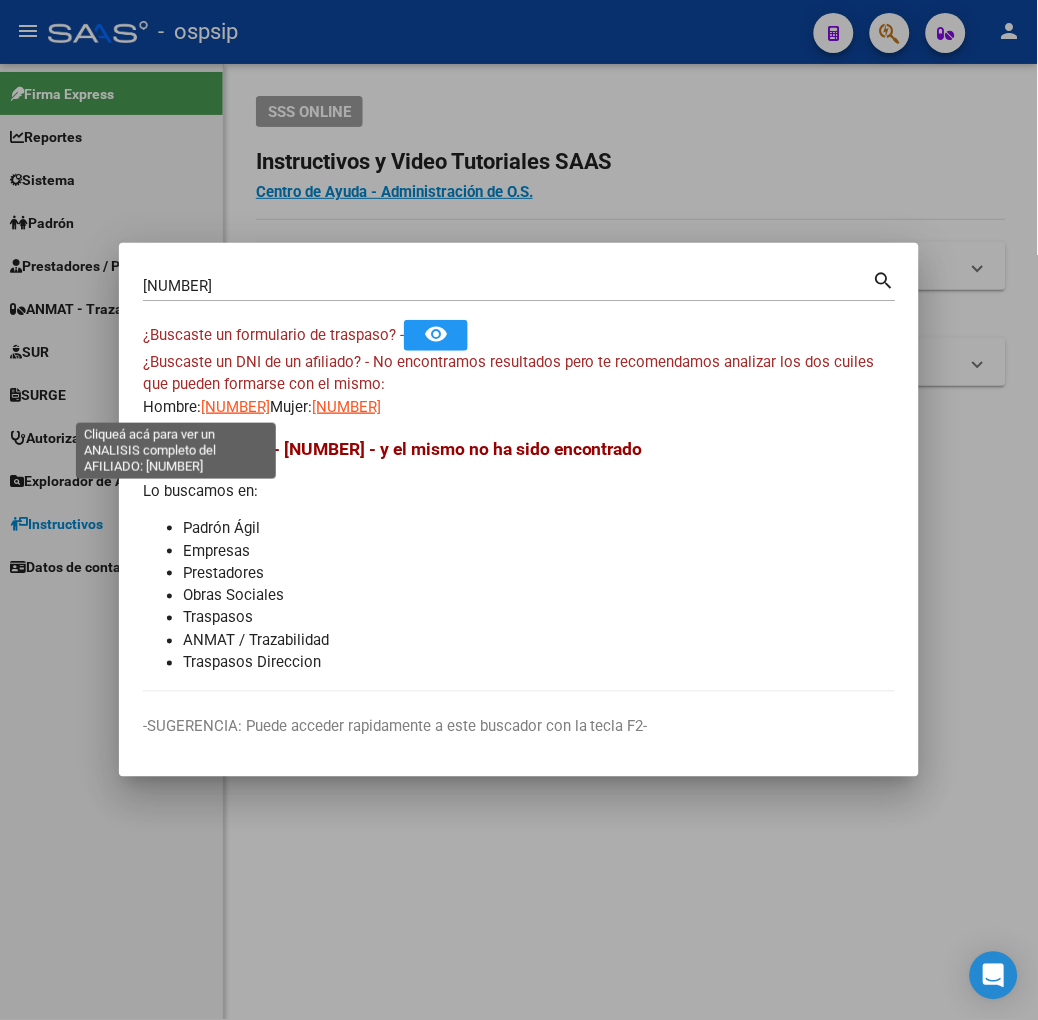 click on "20559180964" at bounding box center [235, 407] 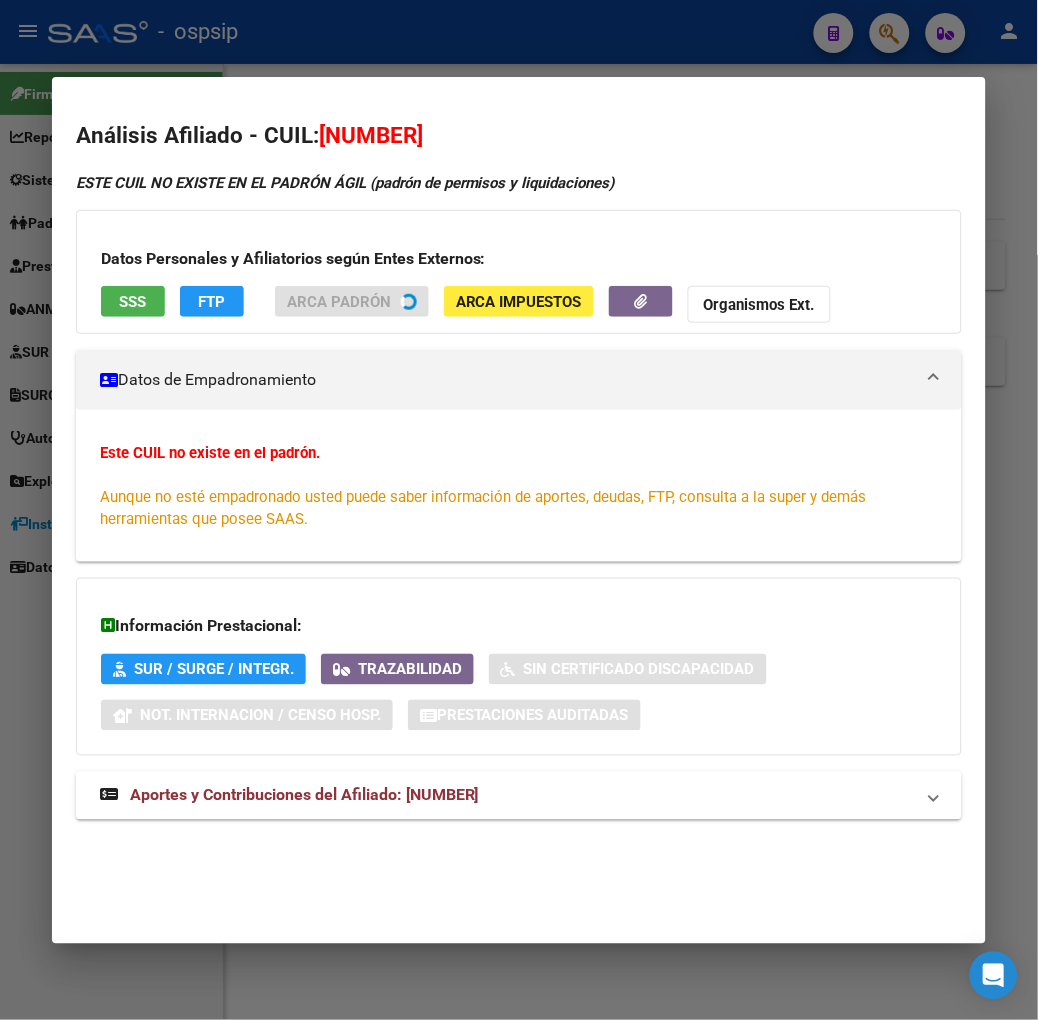 click on "Datos Personales y Afiliatorios según Entes Externos: SSS FTP ARCA Padrón ARCA Impuestos Organismos Ext." at bounding box center (519, 272) 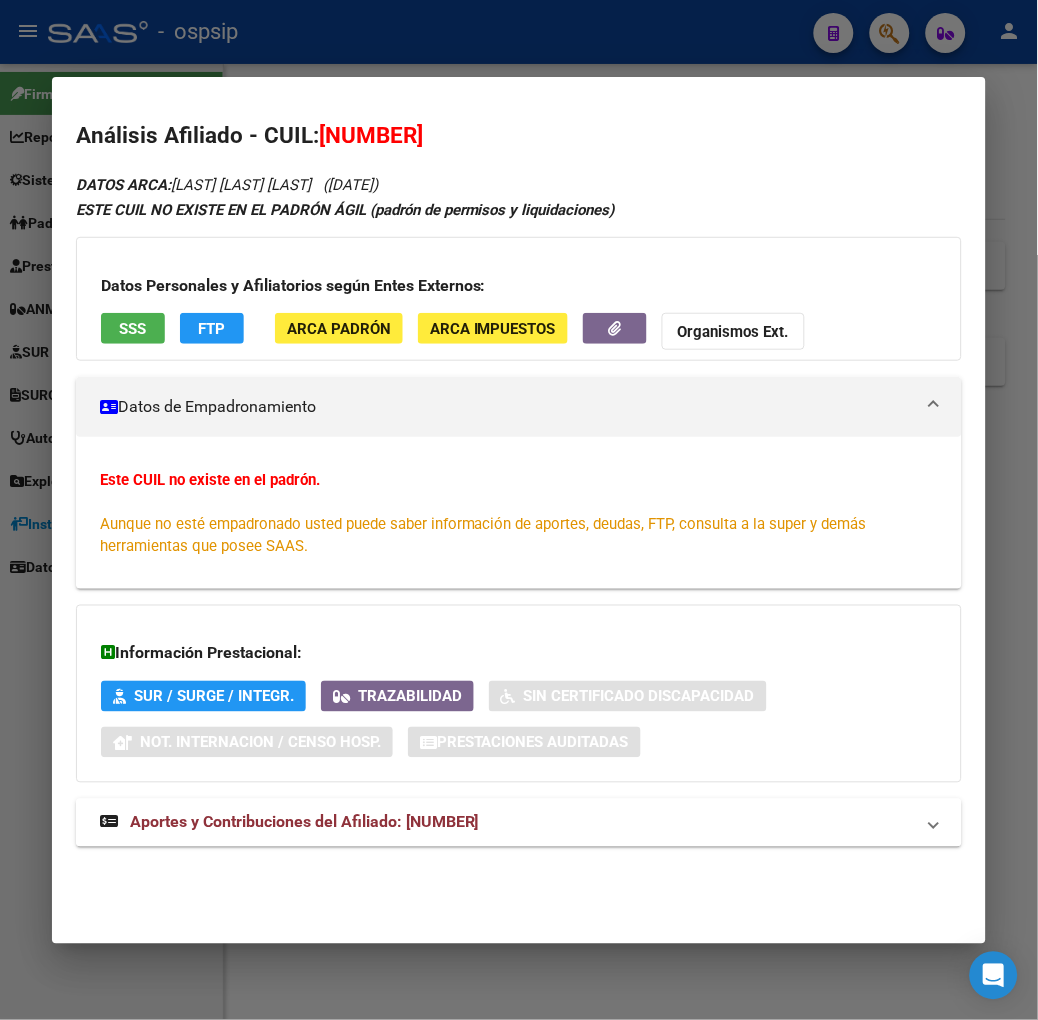 click on "Aportes y Contribuciones del Afiliado: 20559180964" at bounding box center [289, 823] 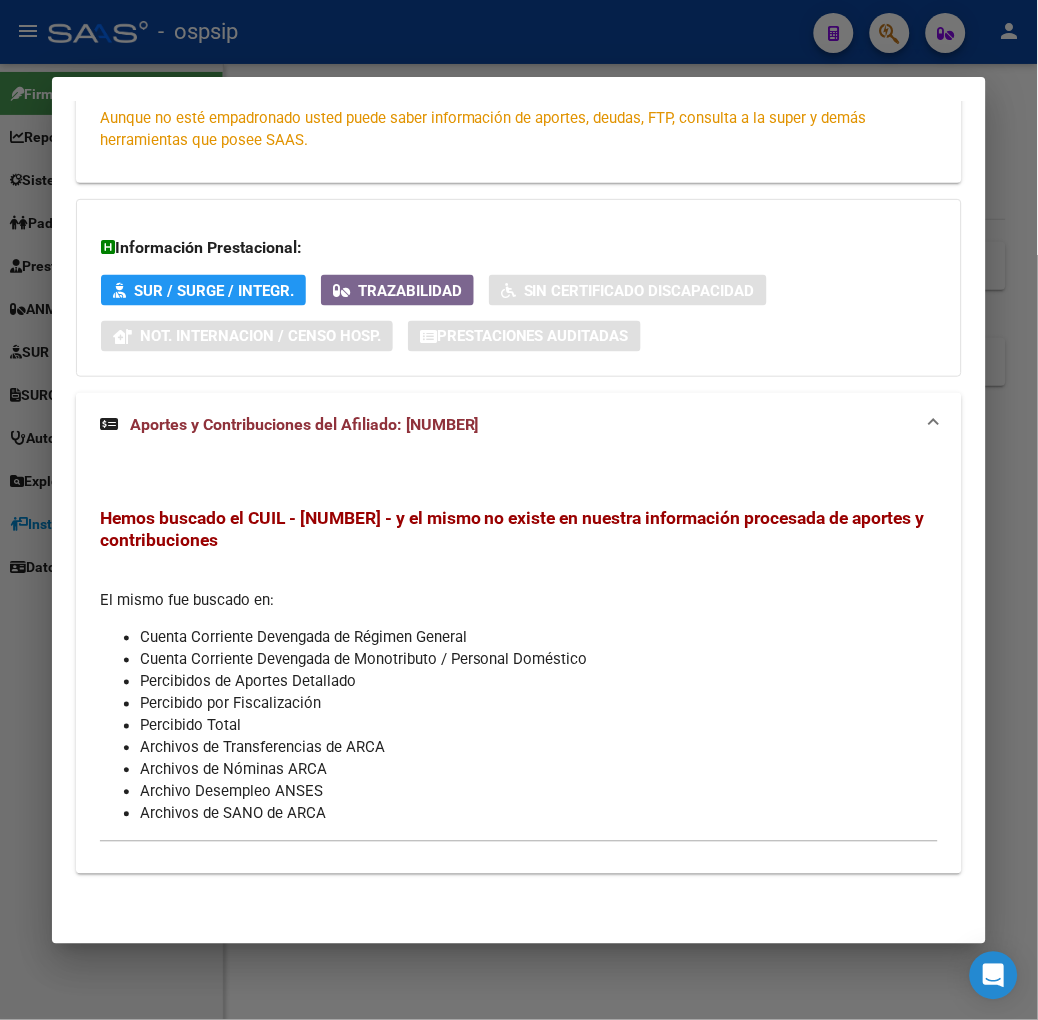scroll, scrollTop: 0, scrollLeft: 0, axis: both 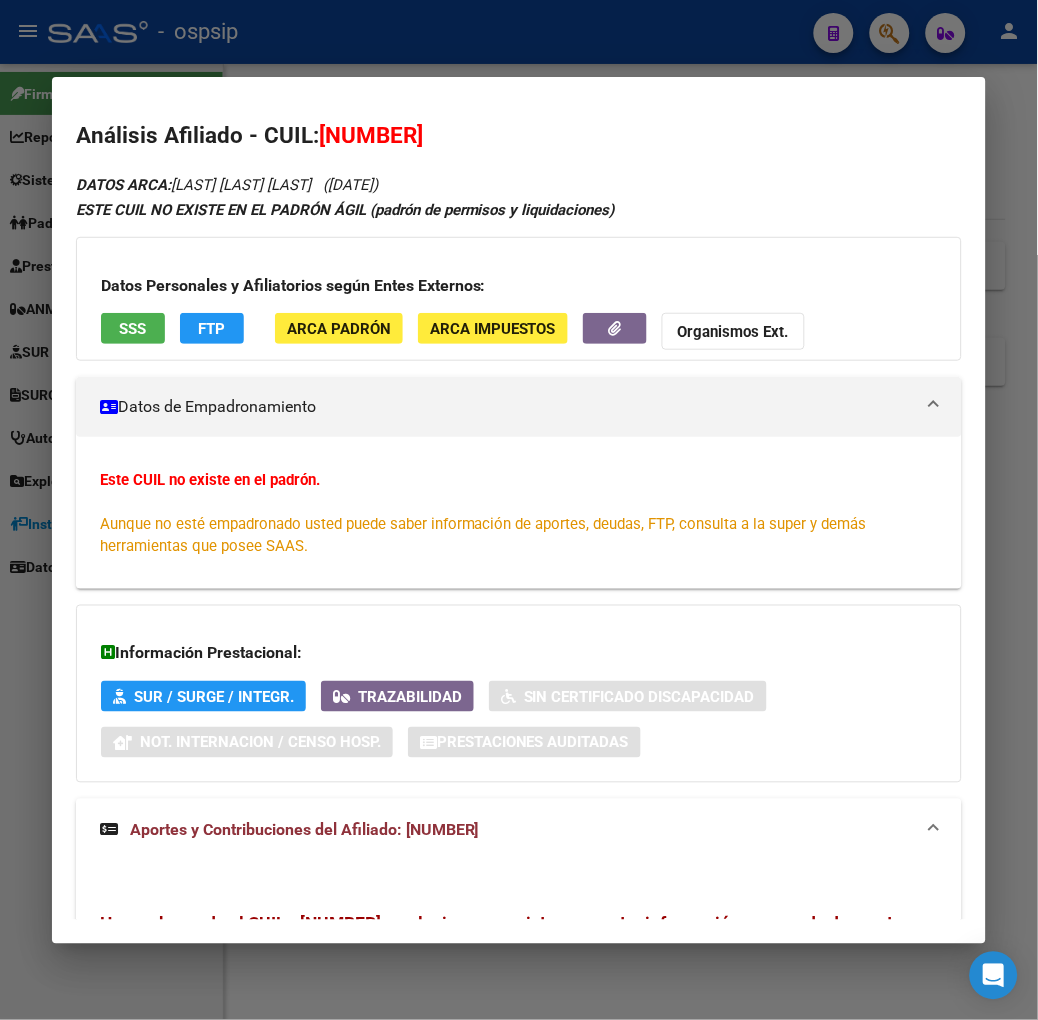click at bounding box center (519, 510) 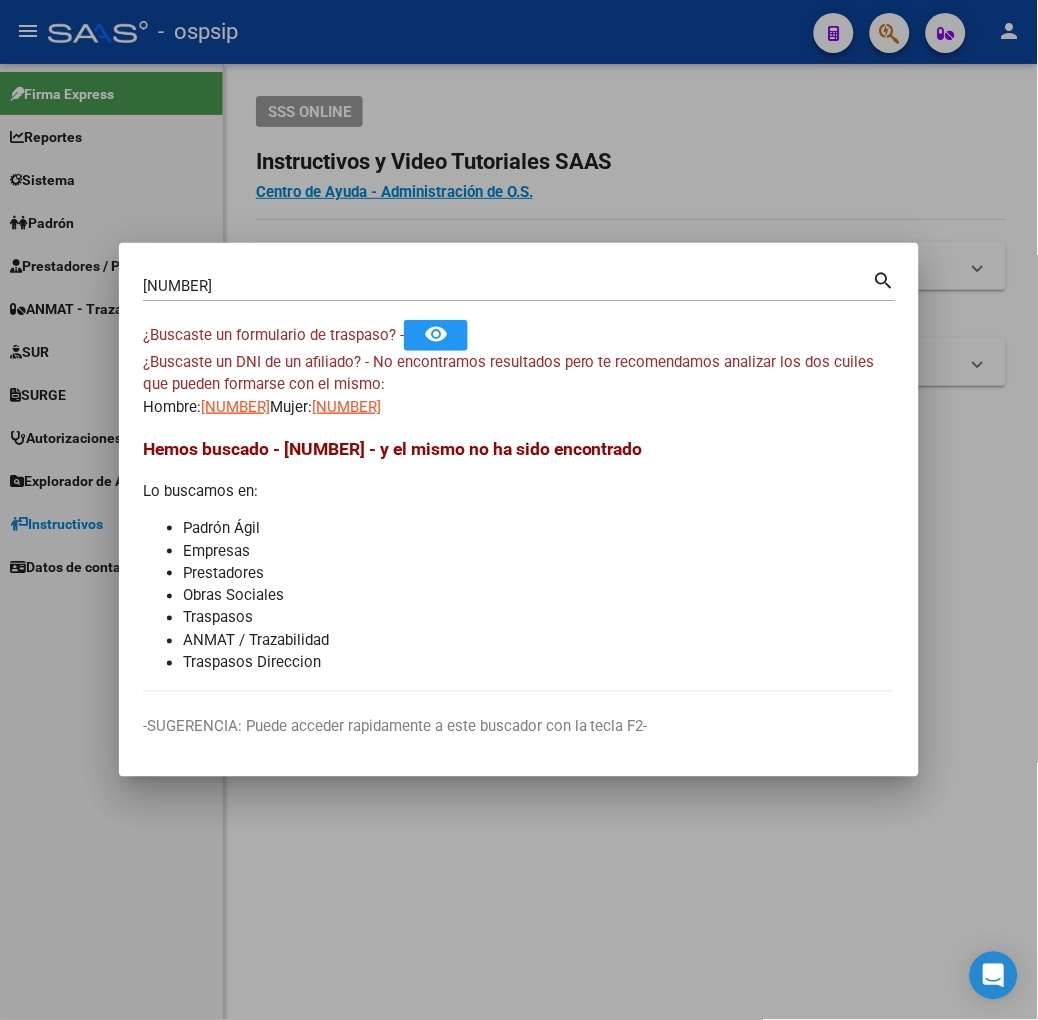 click on "55918096" at bounding box center [508, 286] 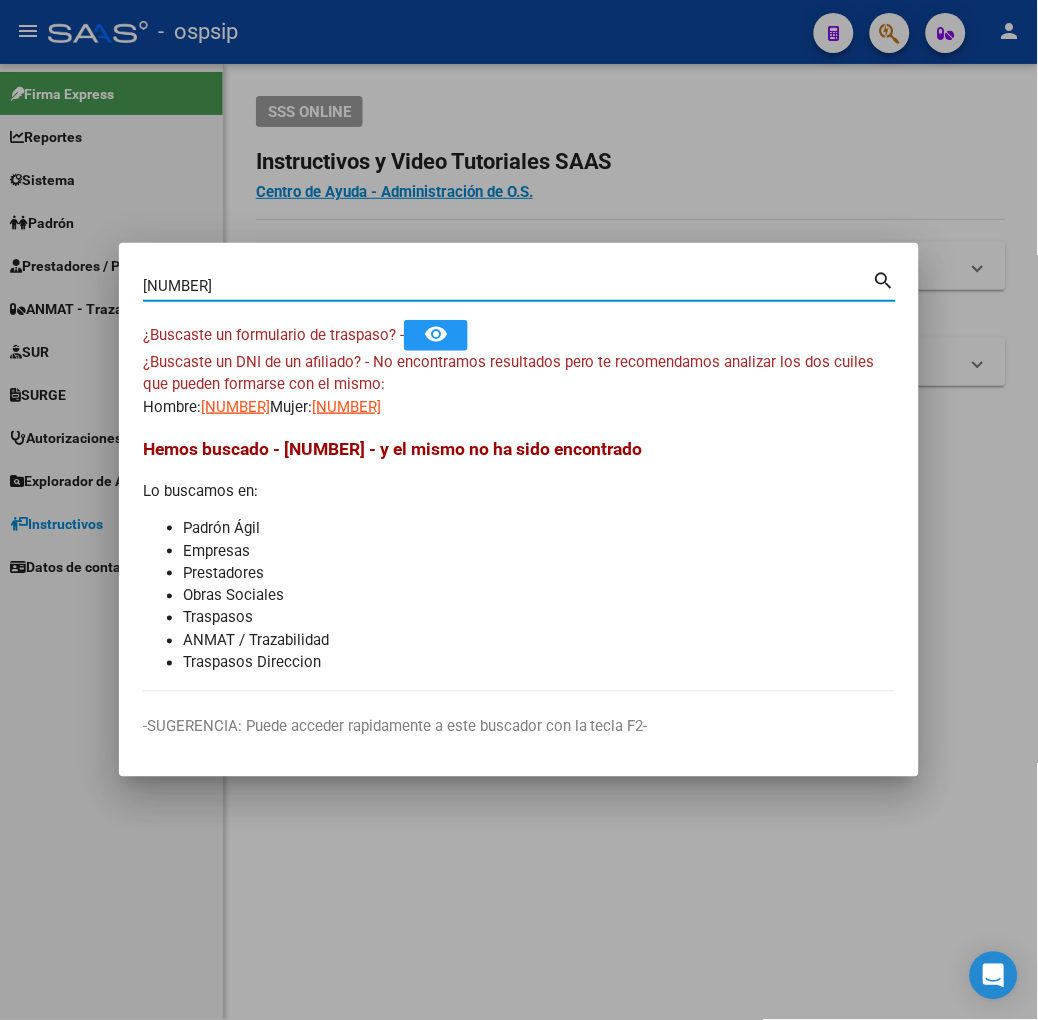 click on "55918096" at bounding box center [508, 286] 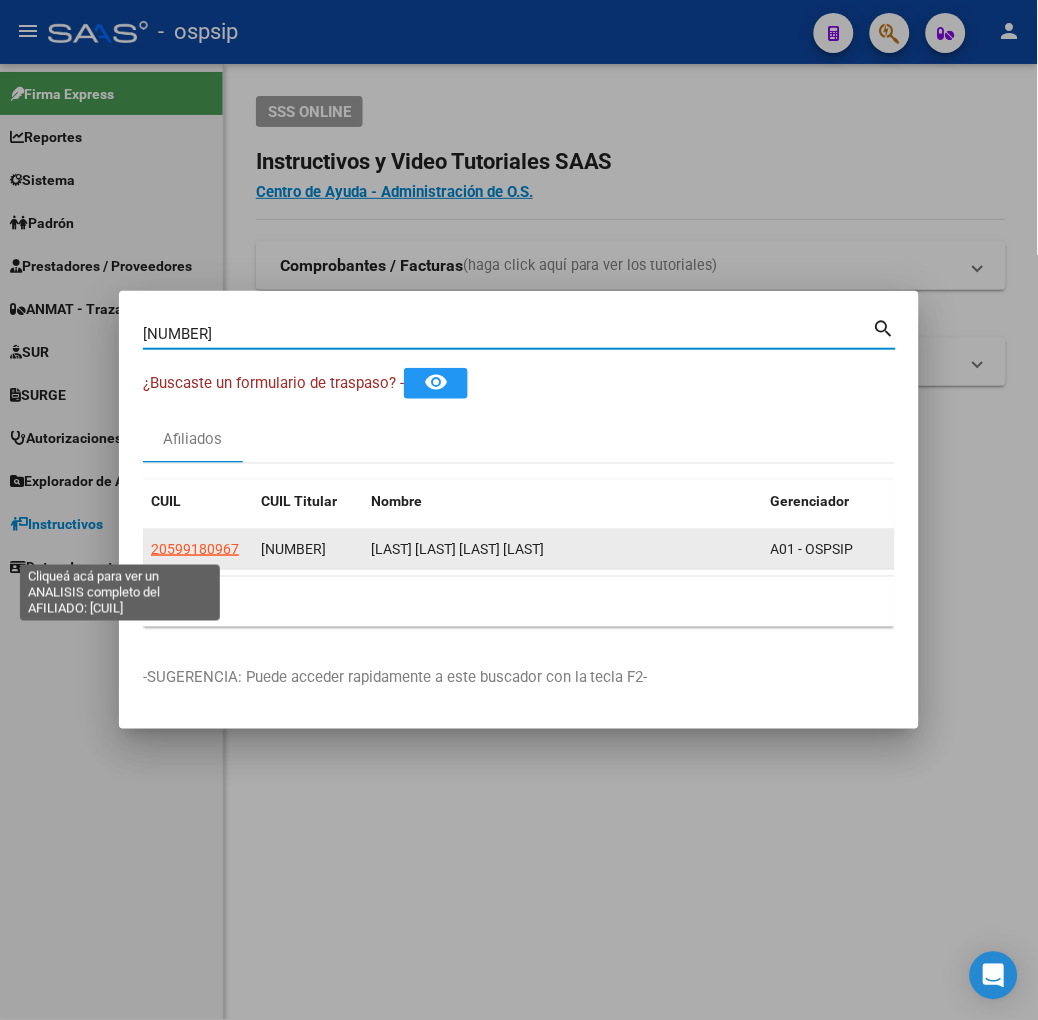 click on "20599180967" 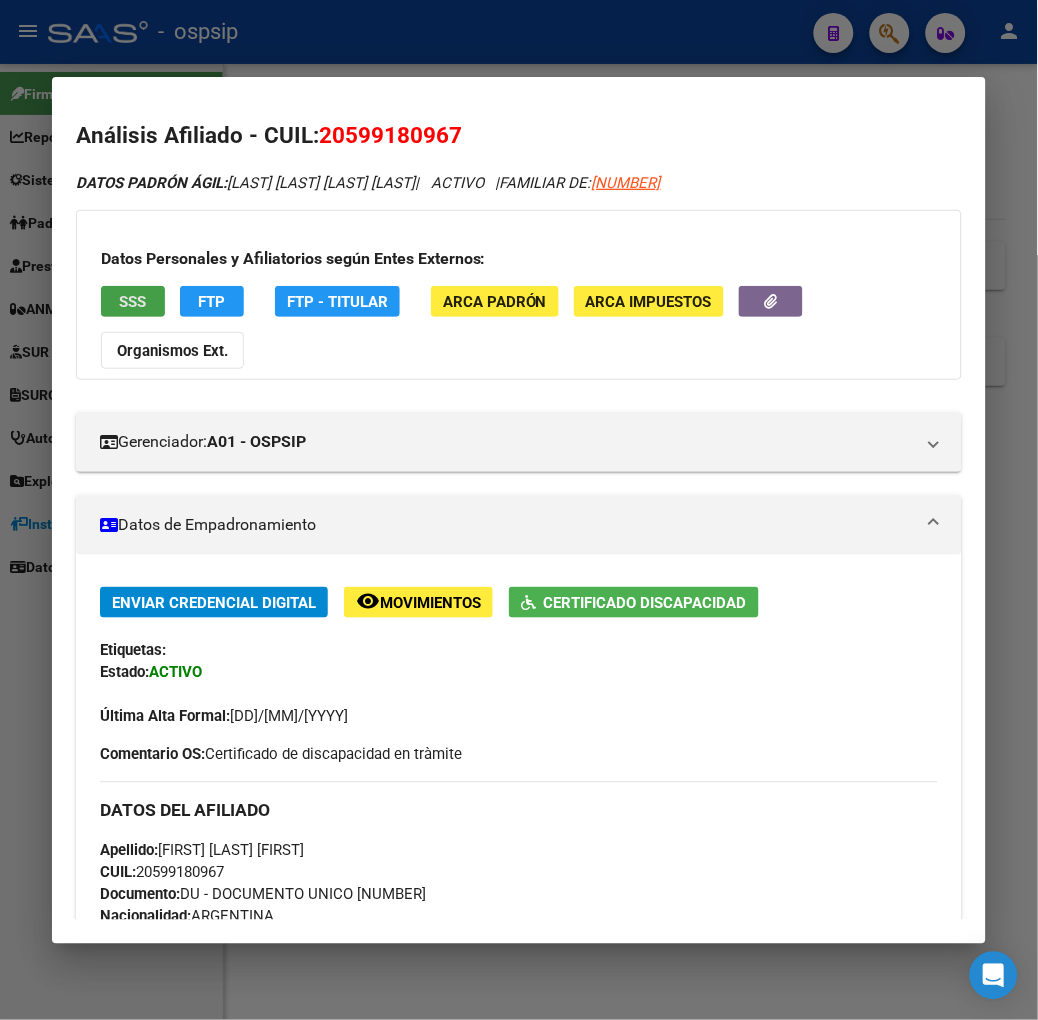 click on "SSS" at bounding box center (133, 301) 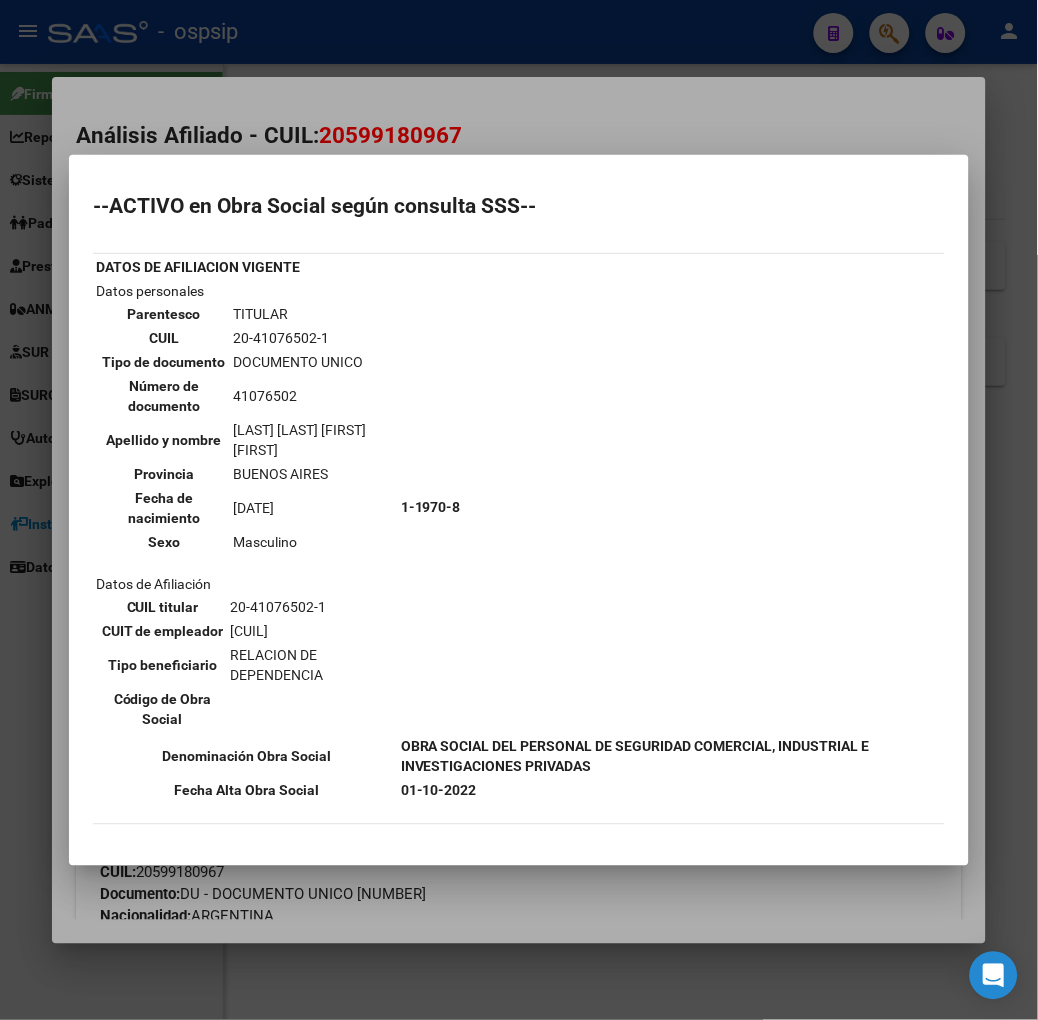 click at bounding box center (519, 510) 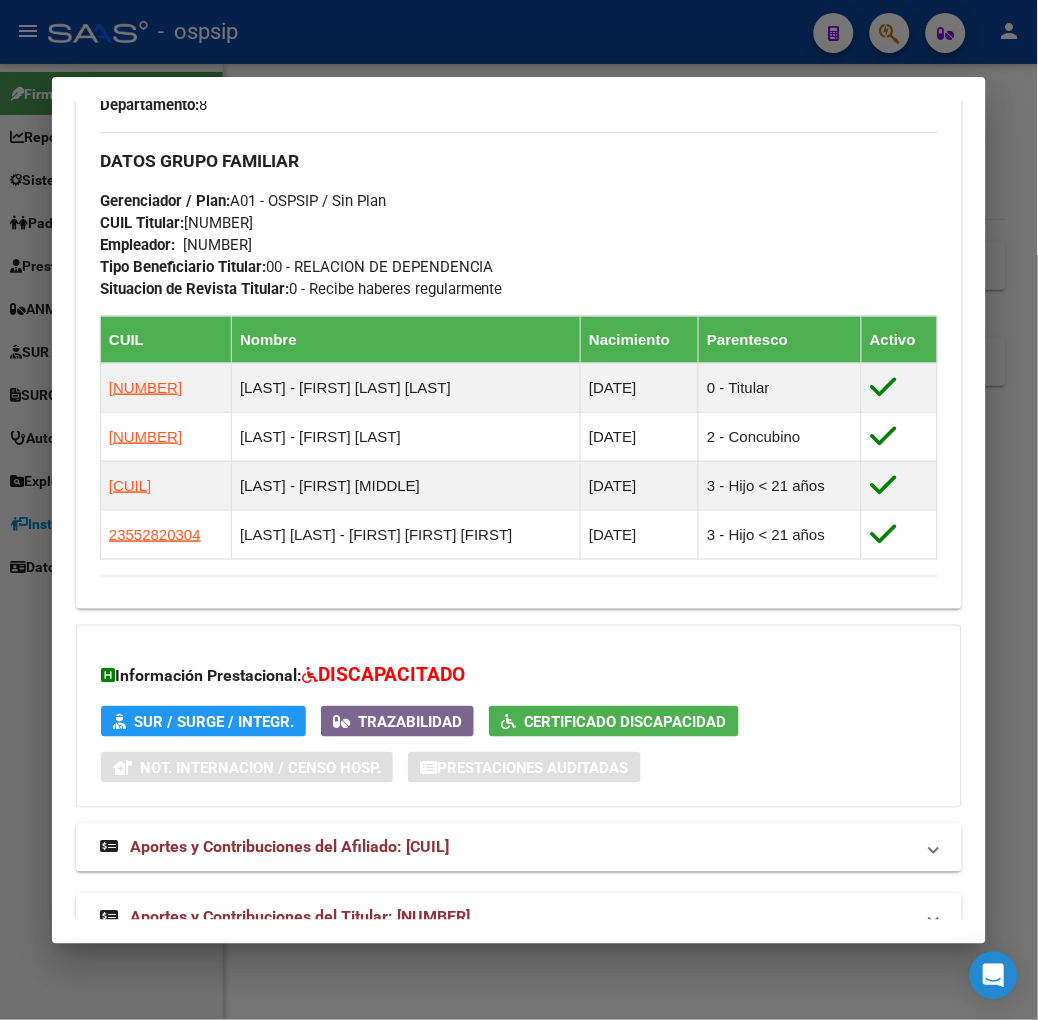 click on "Aportes y Contribuciones del Titular: 20410765021" at bounding box center (300, 917) 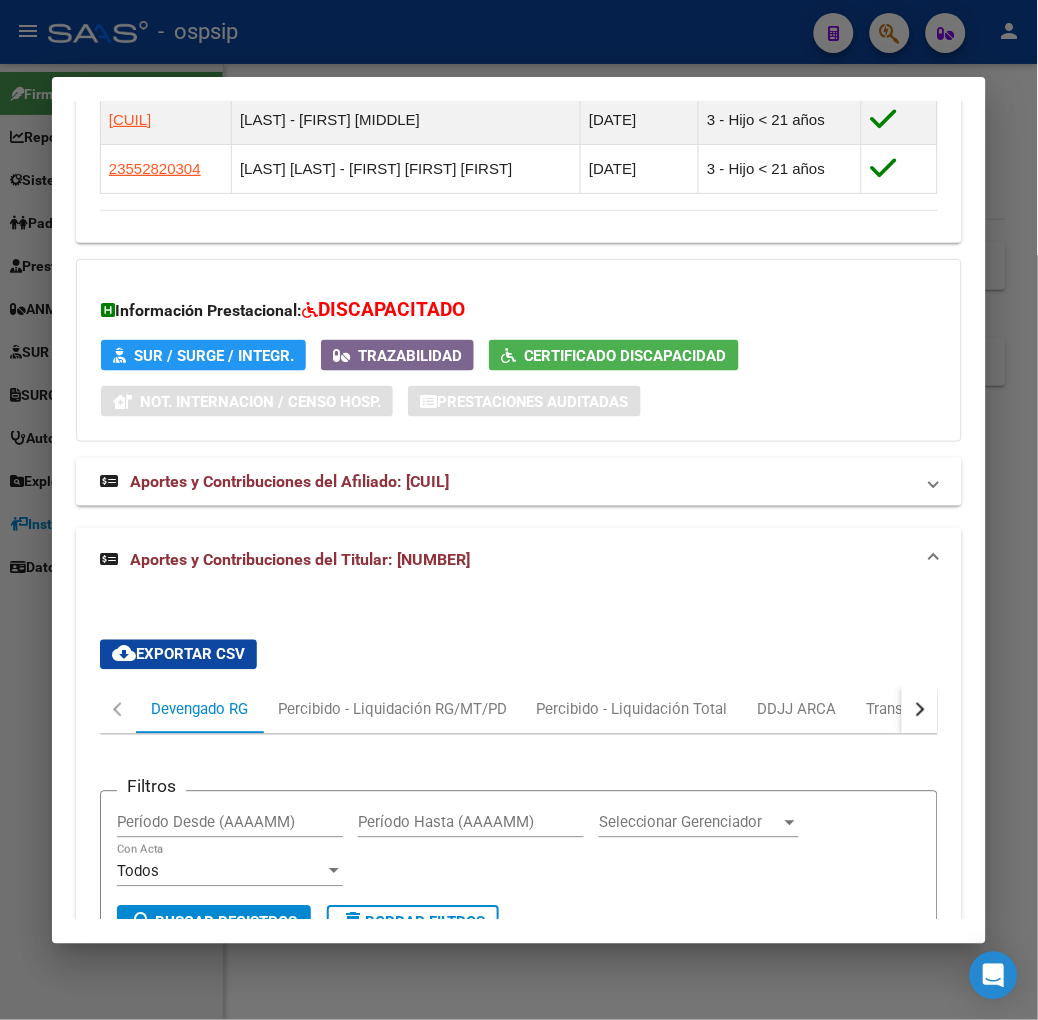 scroll, scrollTop: 1618, scrollLeft: 0, axis: vertical 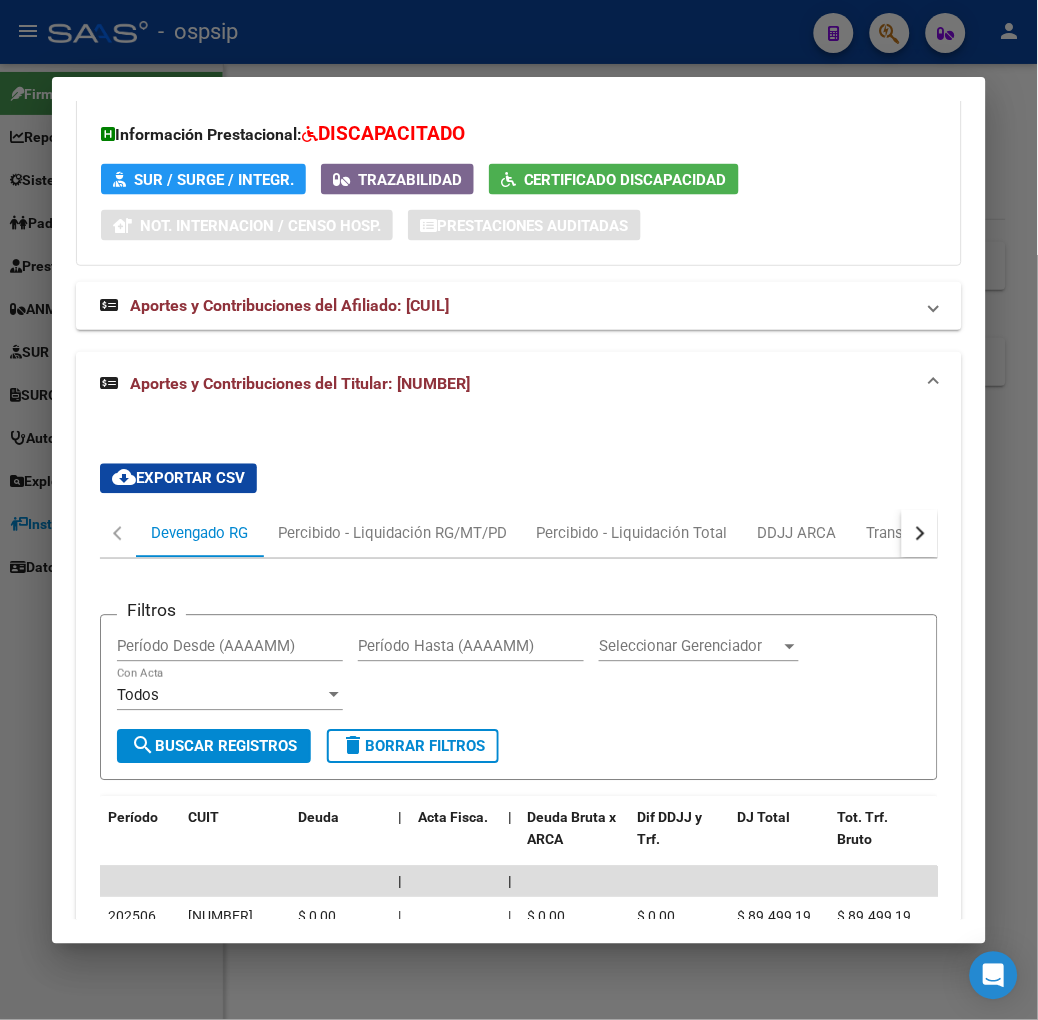 click at bounding box center [519, 510] 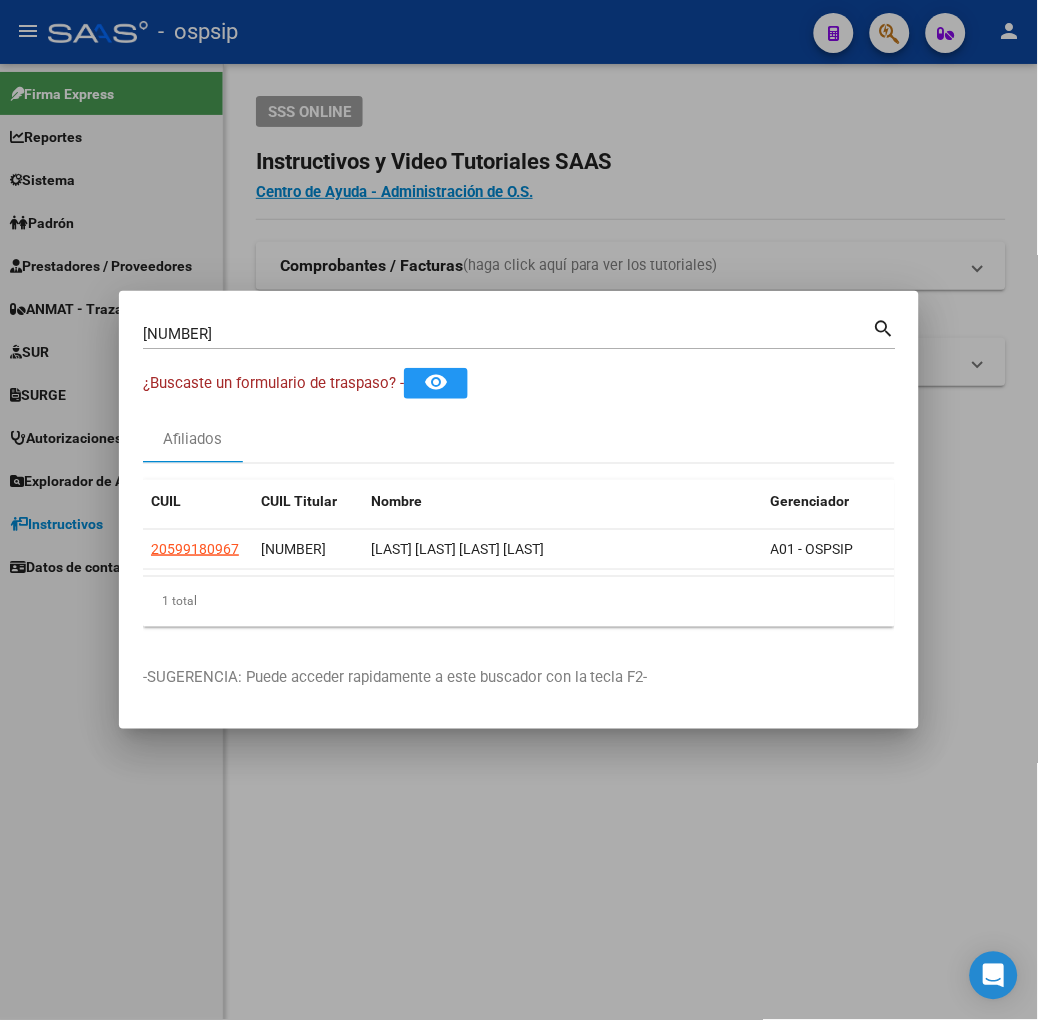 click on "59918096 Buscar (apellido, dni, cuil, nro traspaso, cuit, obra social) search" at bounding box center (519, 341) 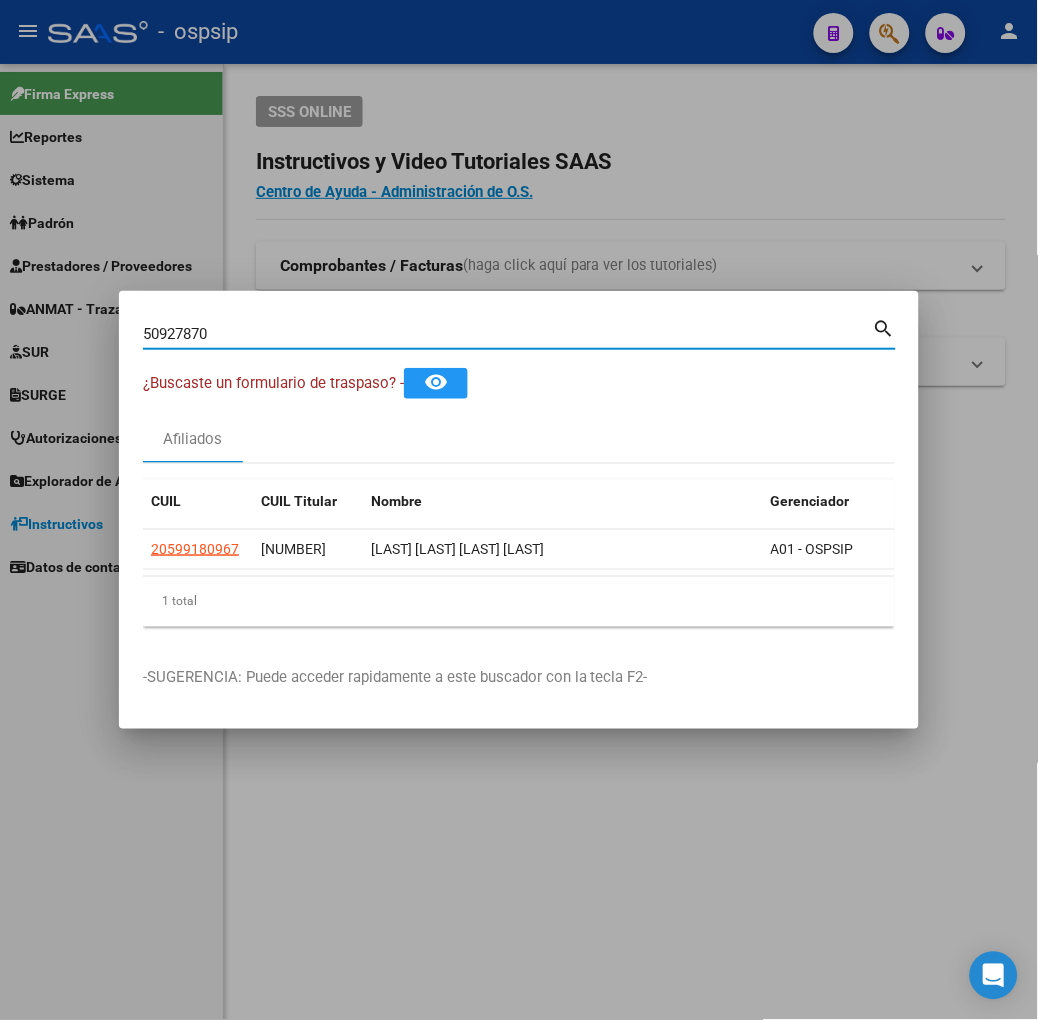 type on "50927870" 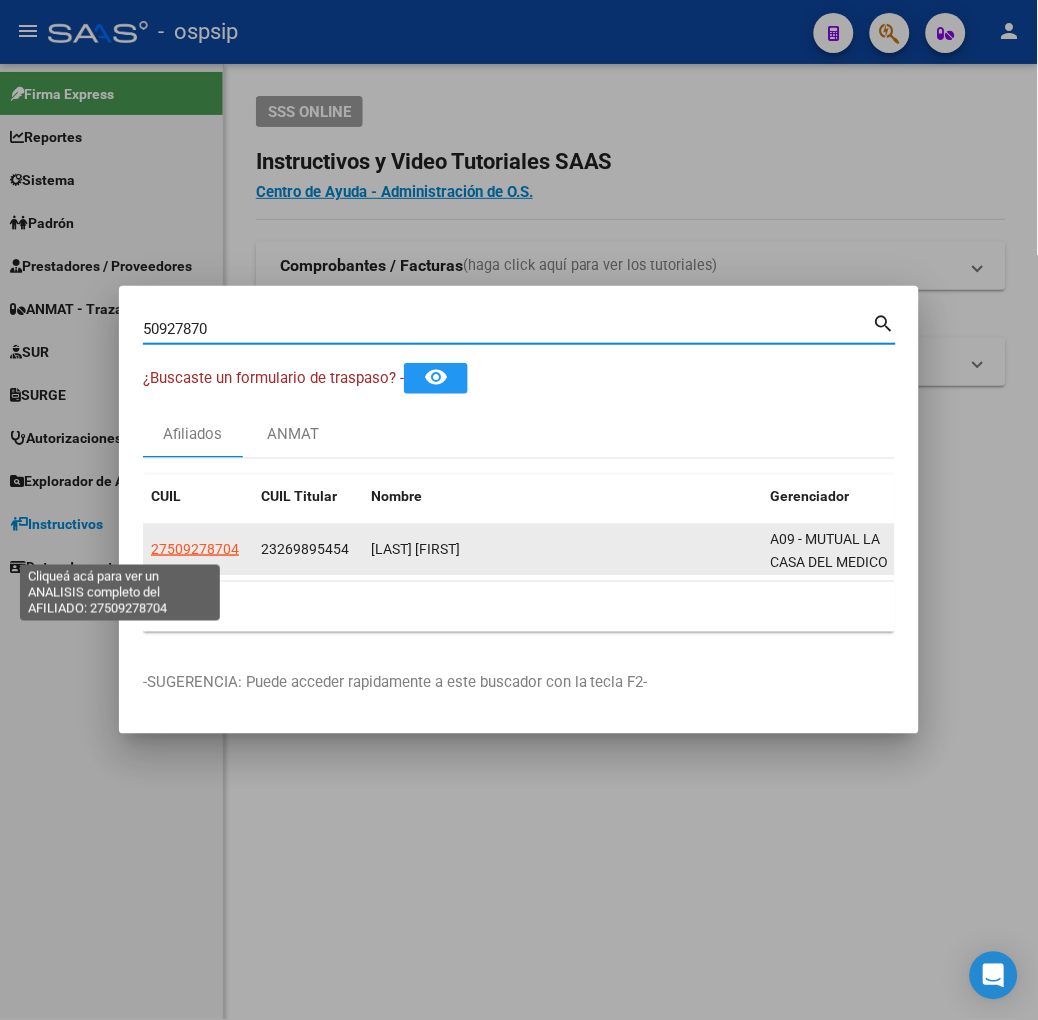 click on "27509278704" 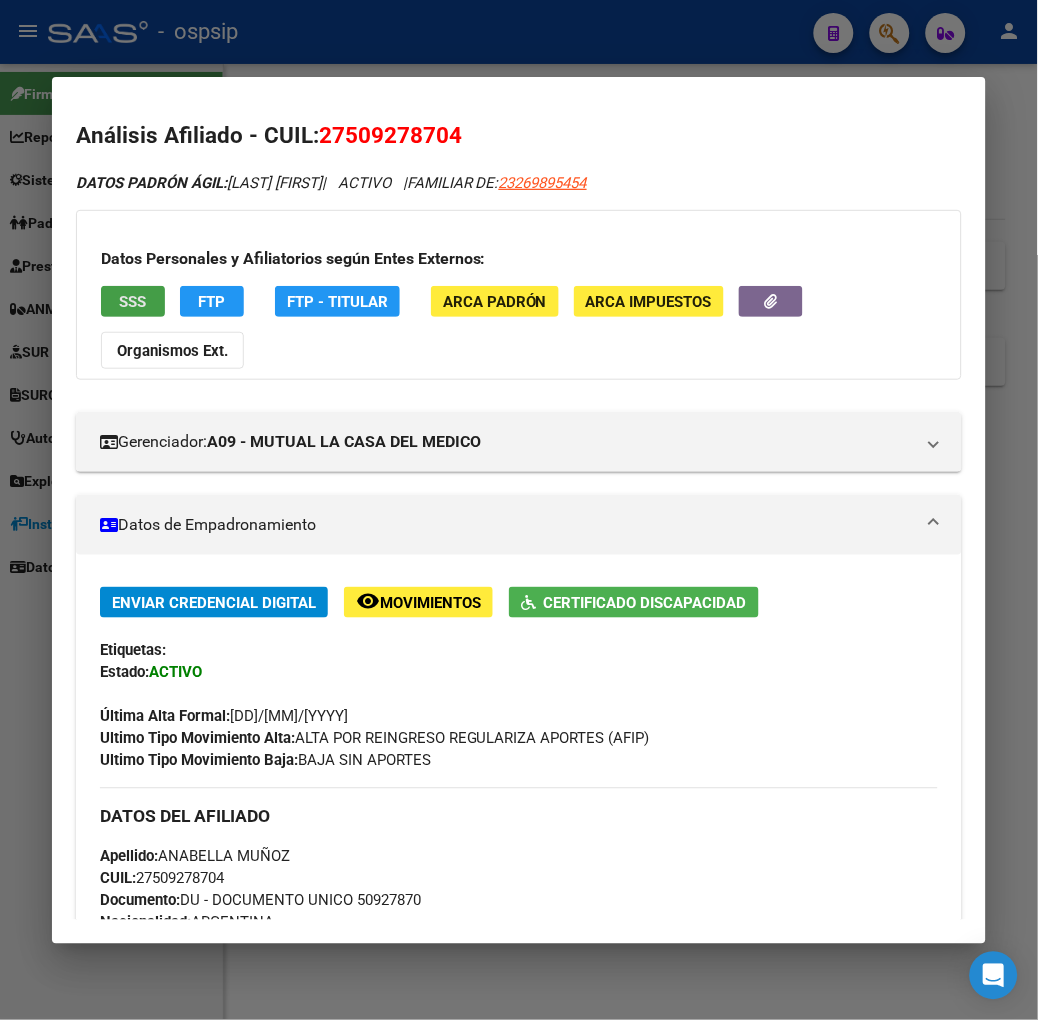 click on "SSS" at bounding box center (132, 302) 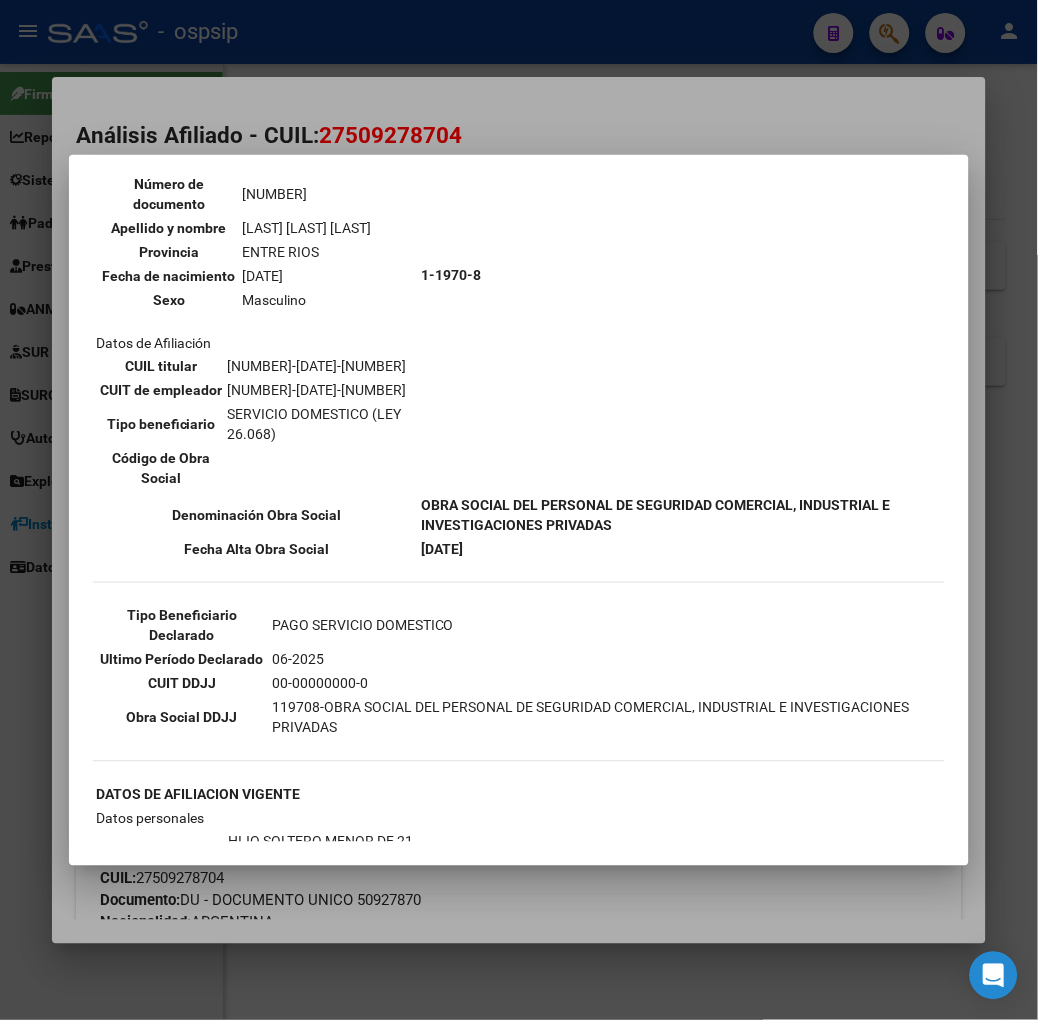scroll, scrollTop: 0, scrollLeft: 0, axis: both 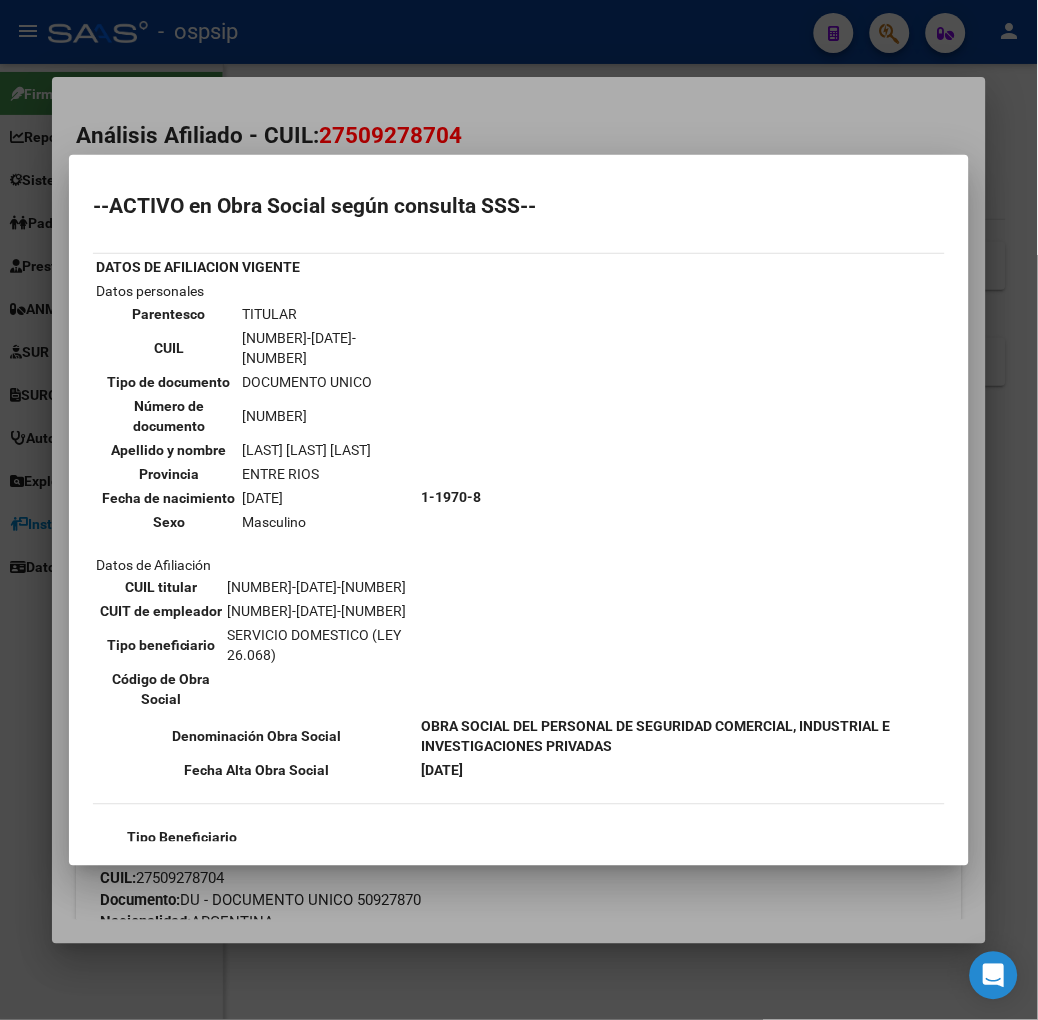 click at bounding box center (519, 510) 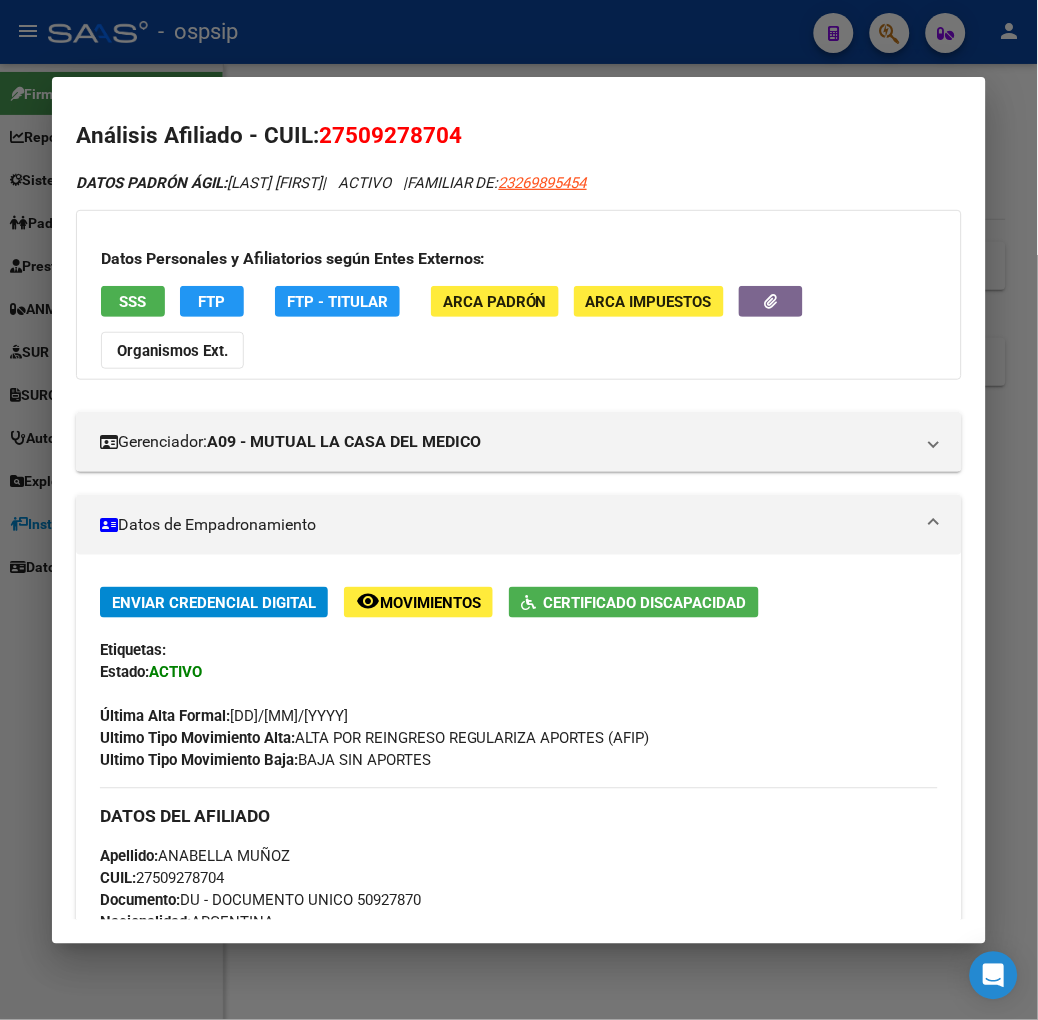 click at bounding box center [519, 510] 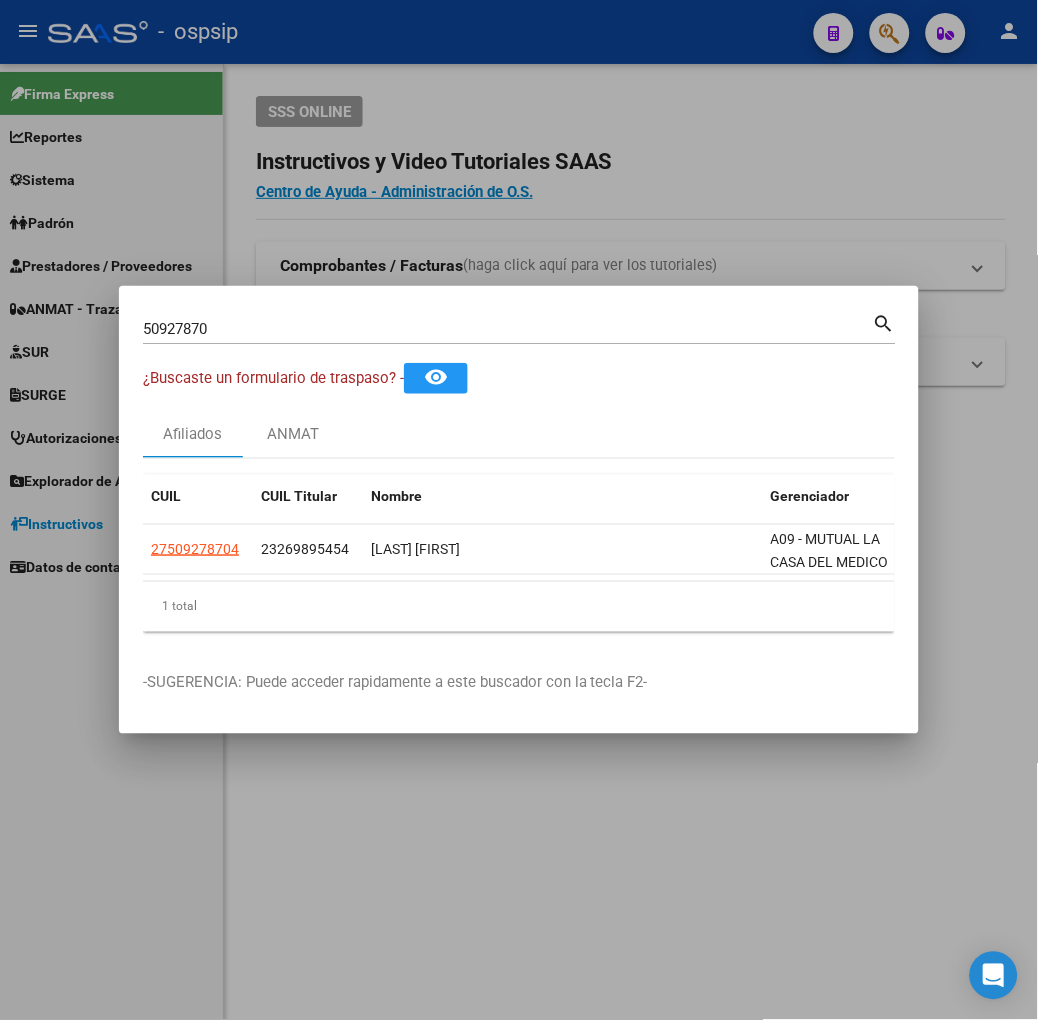 click on "50927870 Buscar (apellido, dni, cuil, nro traspaso, cuit, obra social)" at bounding box center (508, 329) 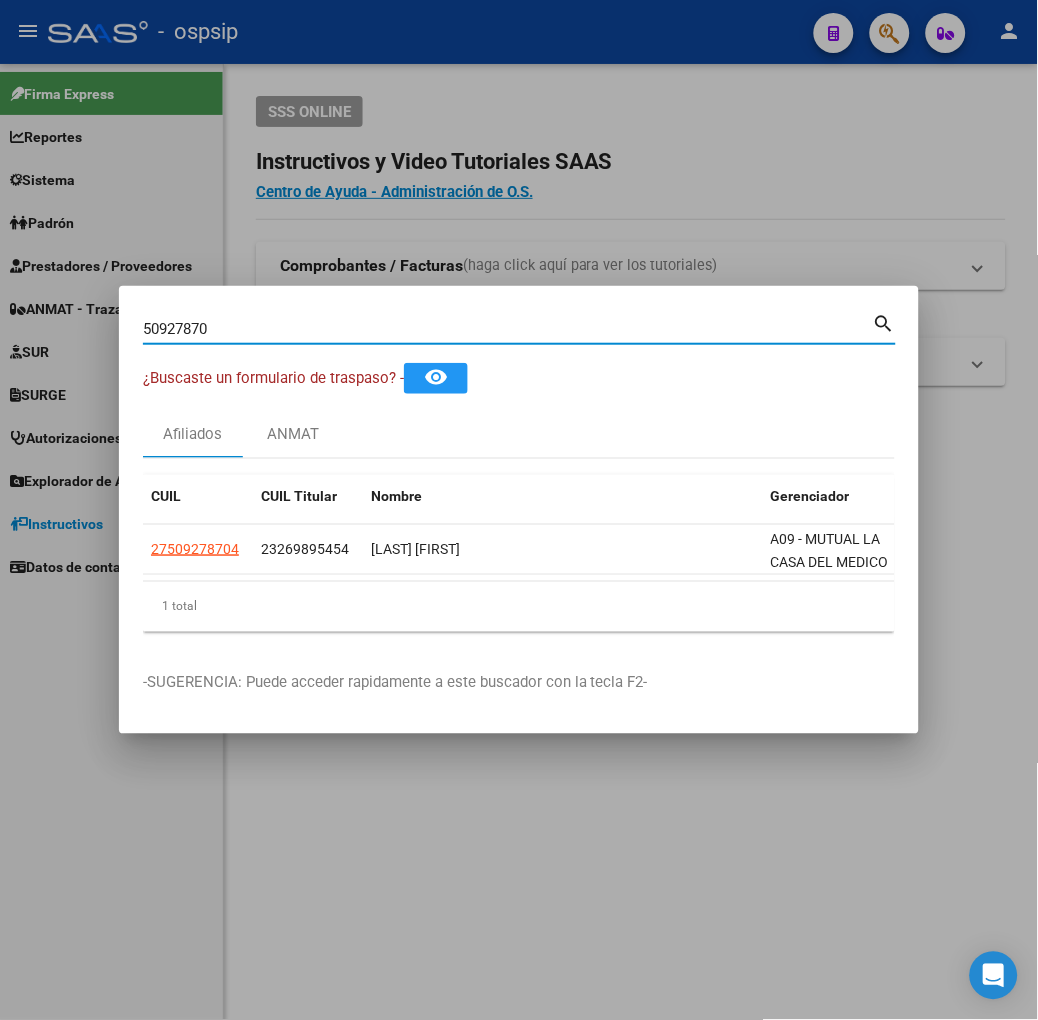 click on "50927870 Buscar (apellido, dni, cuil, nro traspaso, cuit, obra social)" at bounding box center [508, 329] 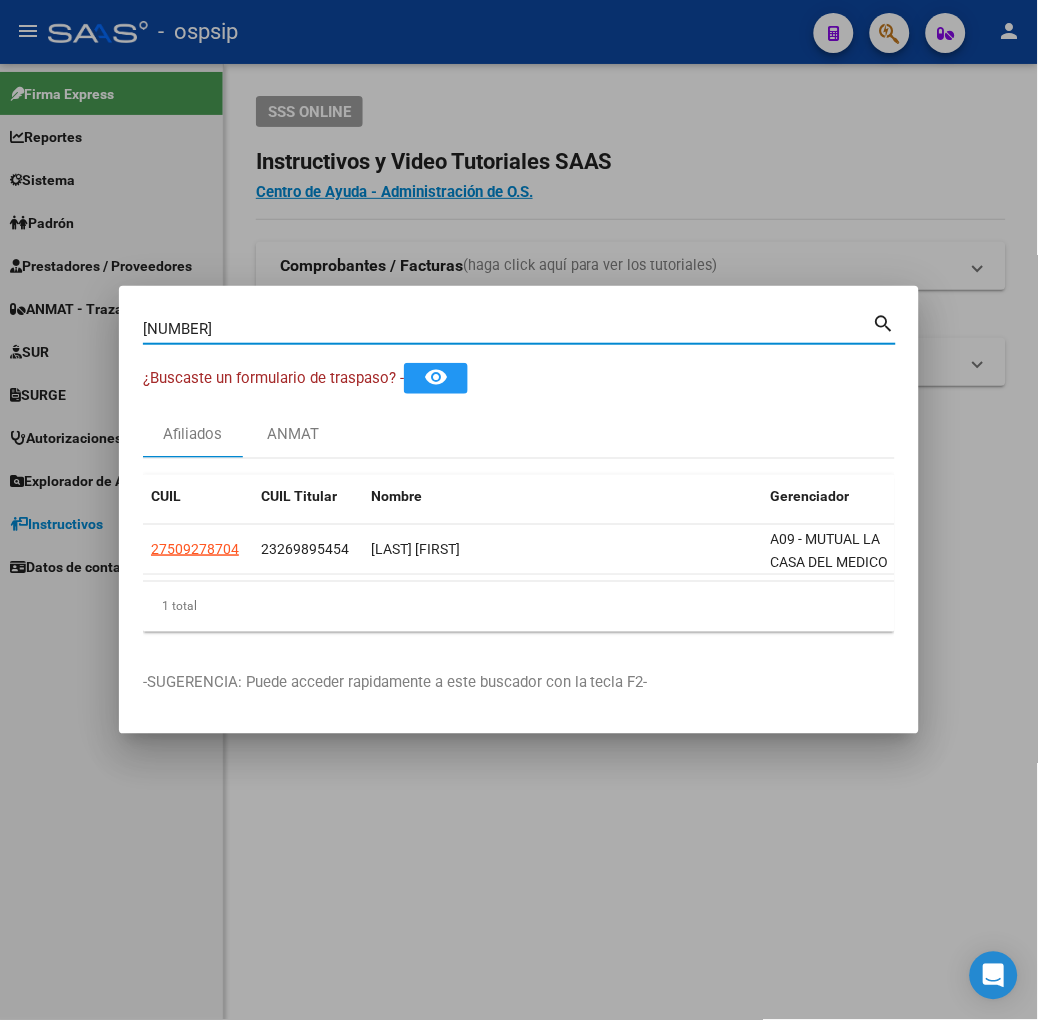 type on "52713086" 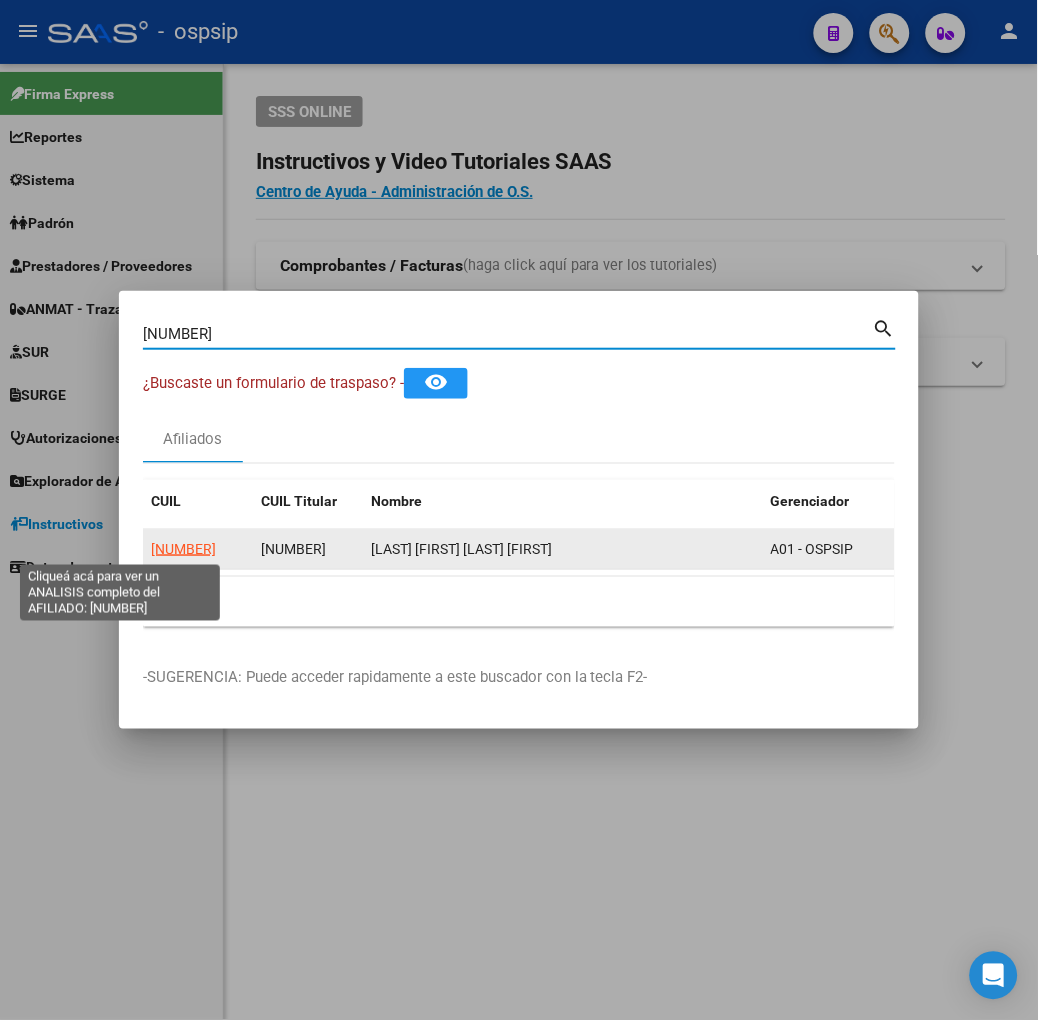 click on "20527130868" 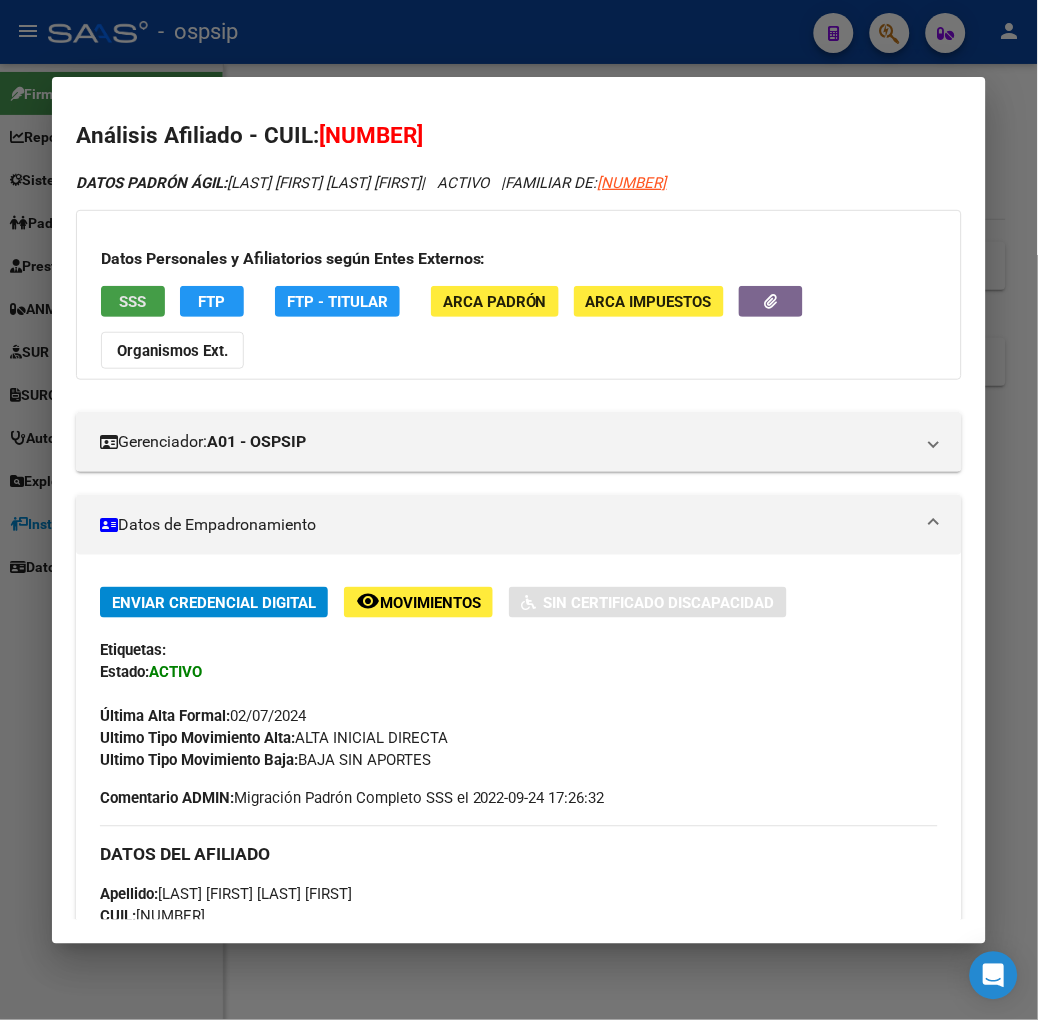 click on "SSS" at bounding box center (132, 302) 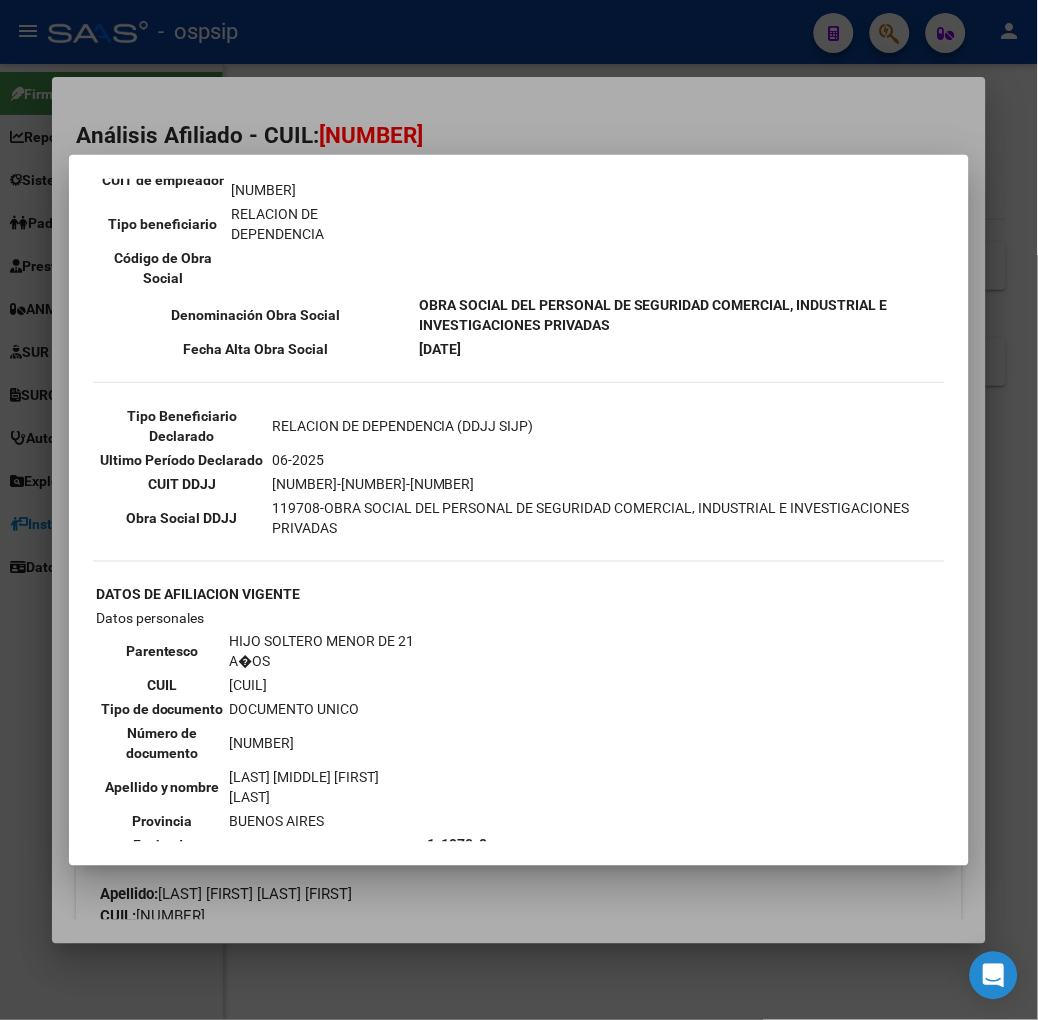 scroll, scrollTop: 111, scrollLeft: 0, axis: vertical 